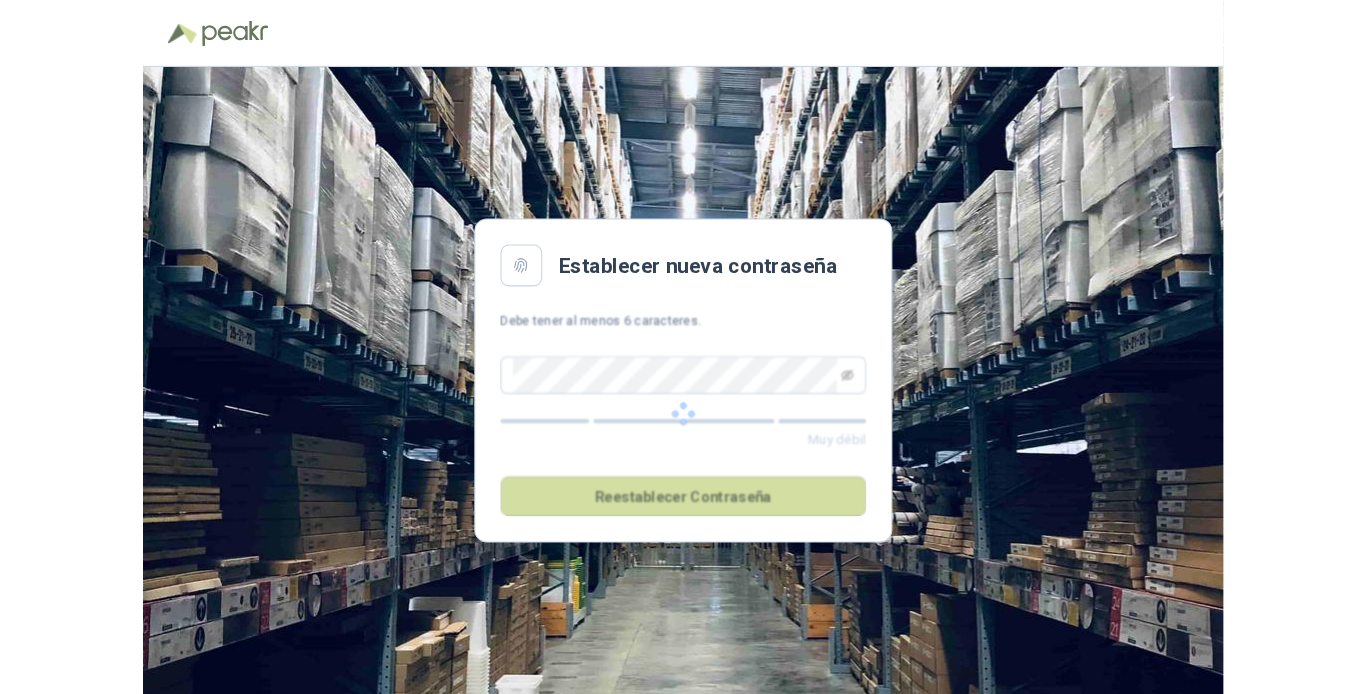 scroll, scrollTop: 0, scrollLeft: 0, axis: both 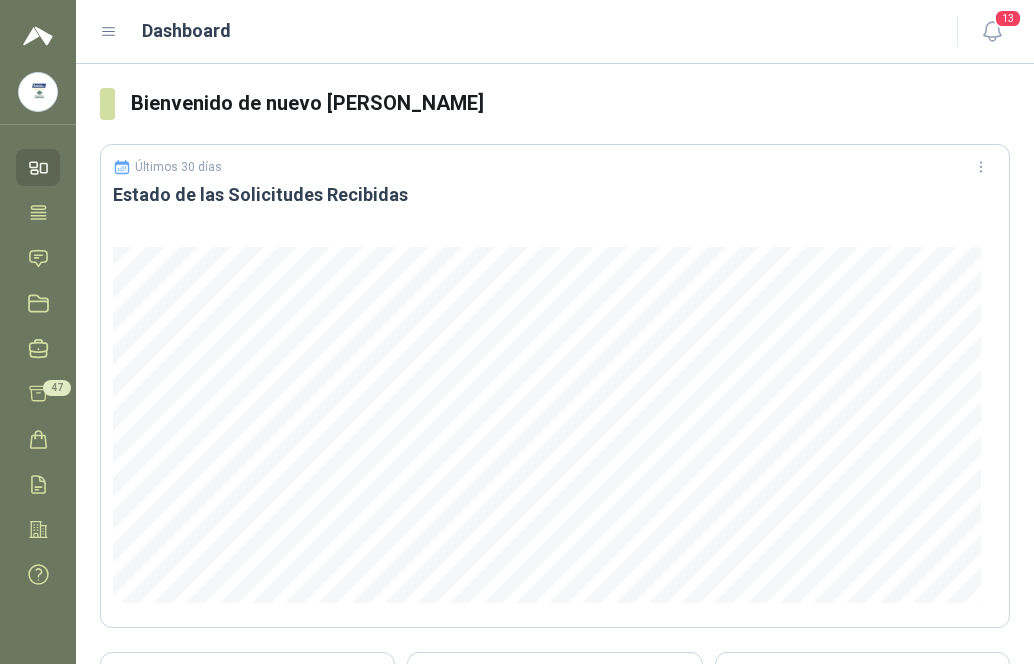 click on "Dashboard 13" at bounding box center [555, 32] 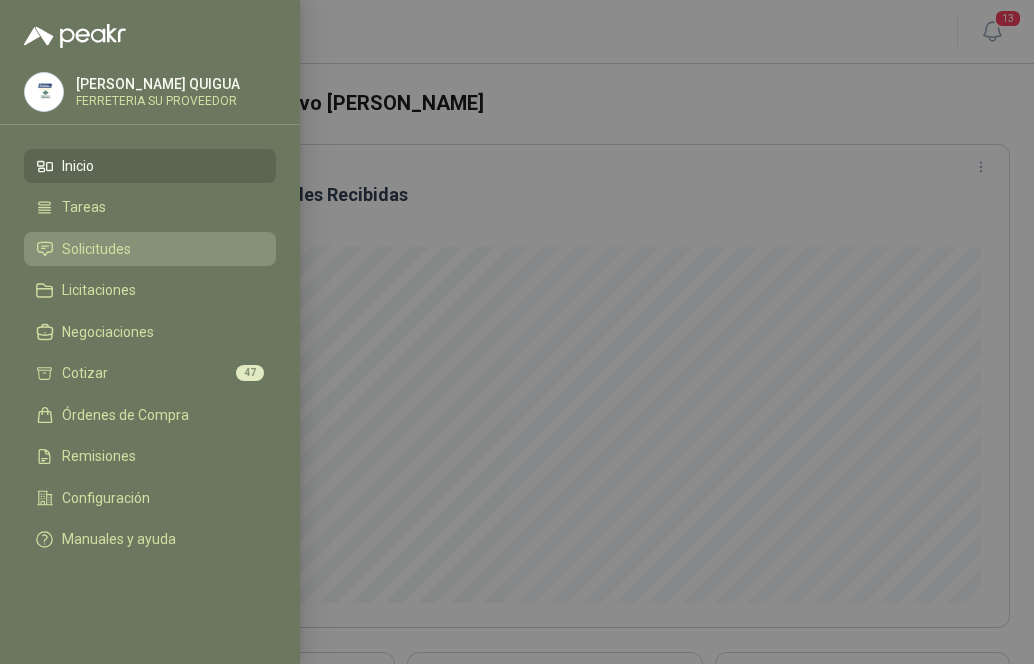 click on "Solicitudes" at bounding box center (150, 249) 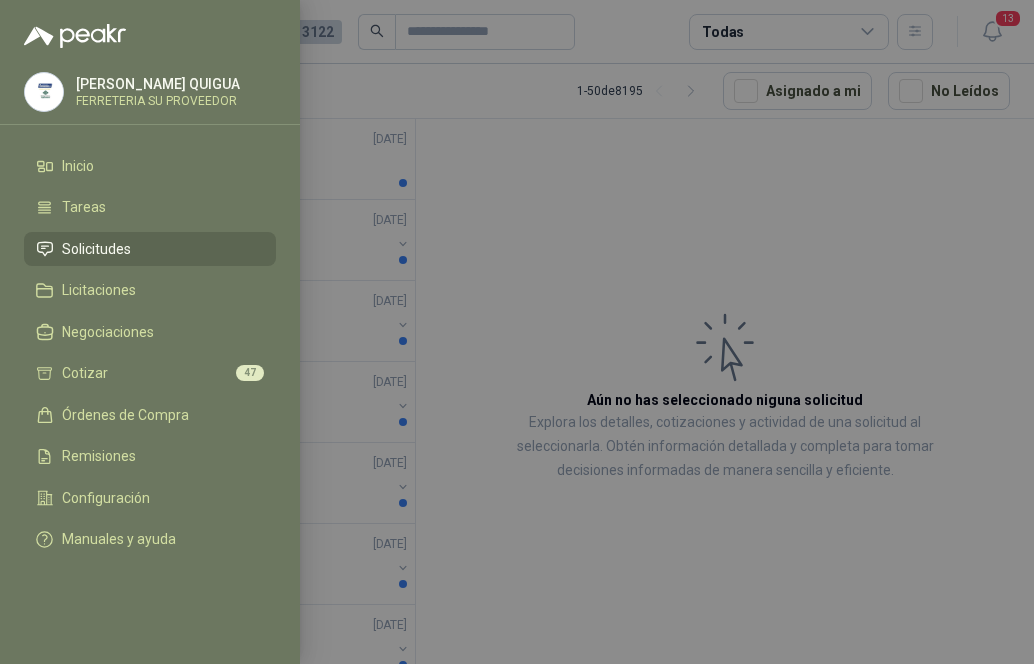 click on "Solicitudes" at bounding box center (150, 249) 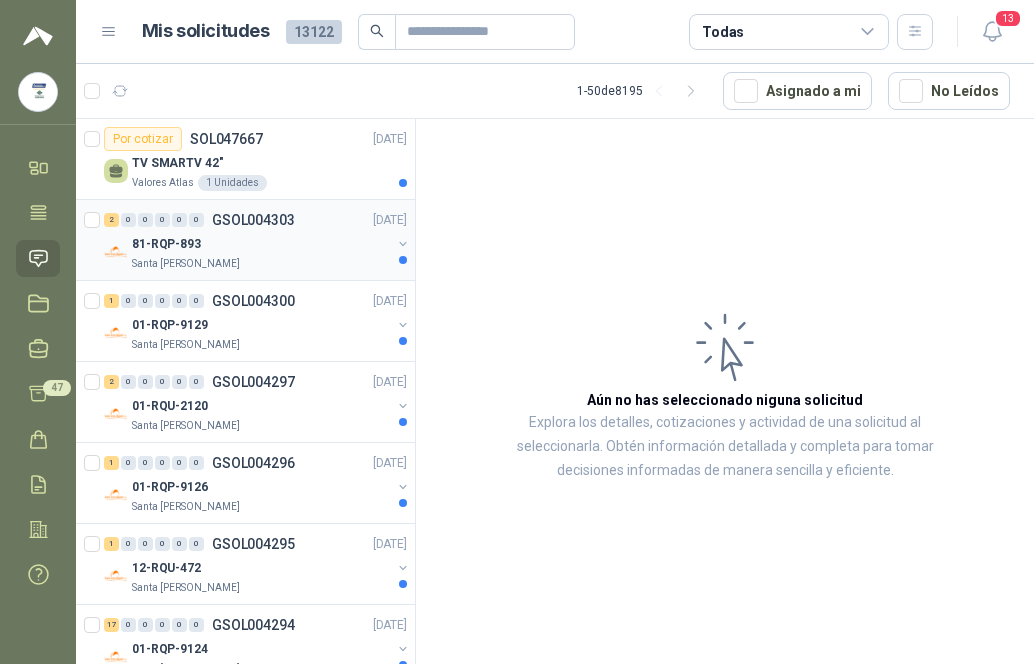 click on "GSOL004303" at bounding box center (253, 220) 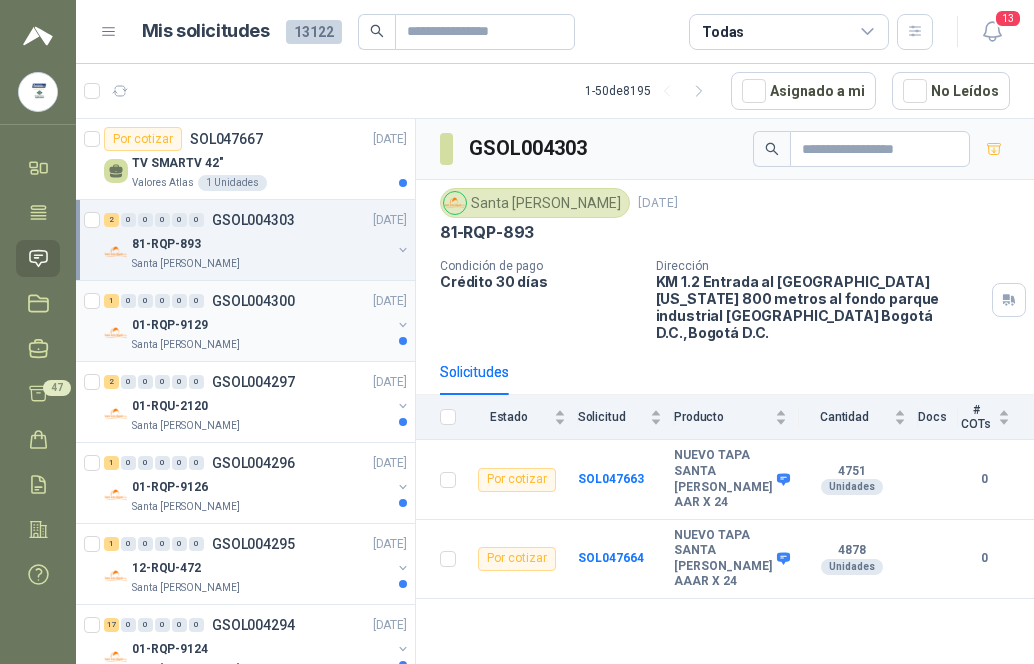click on "01-RQP-9129" at bounding box center (261, 325) 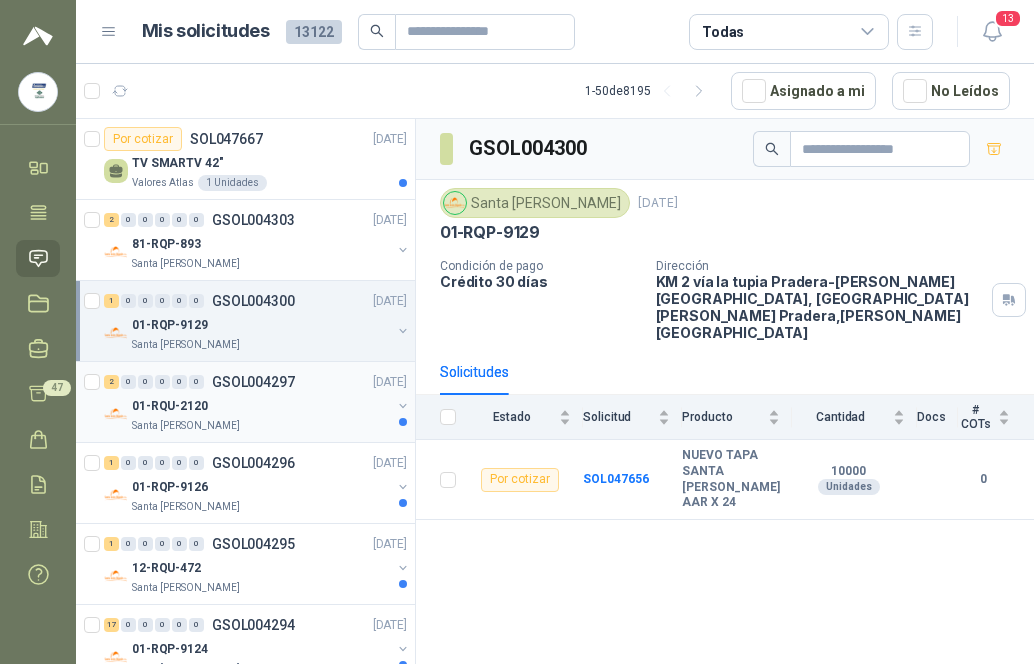 click on "01-RQU-2120" at bounding box center (261, 406) 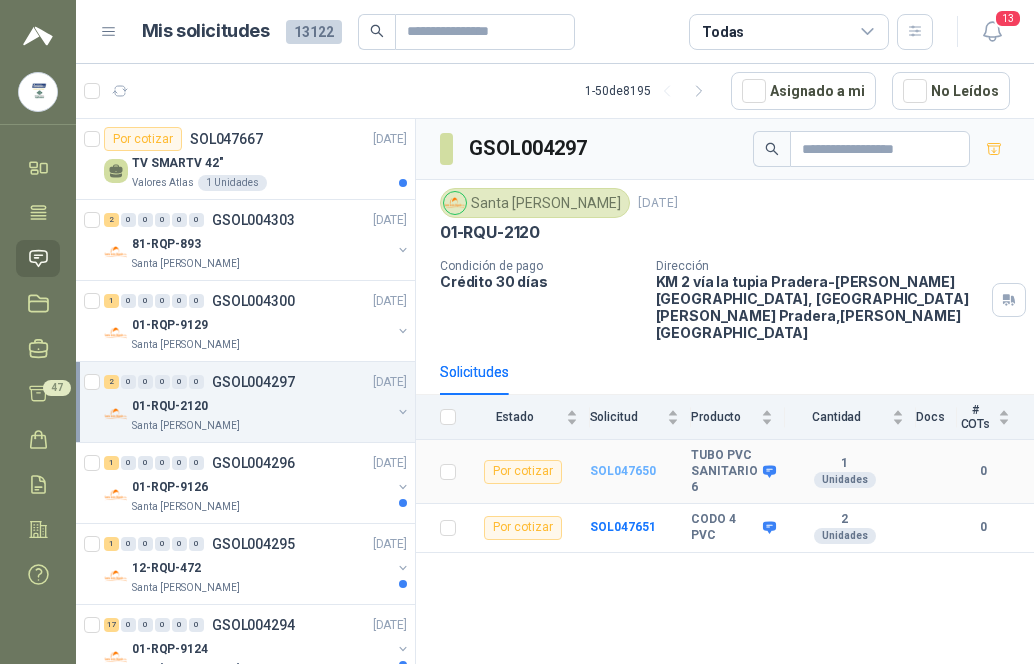 click on "SOL047650" at bounding box center [623, 471] 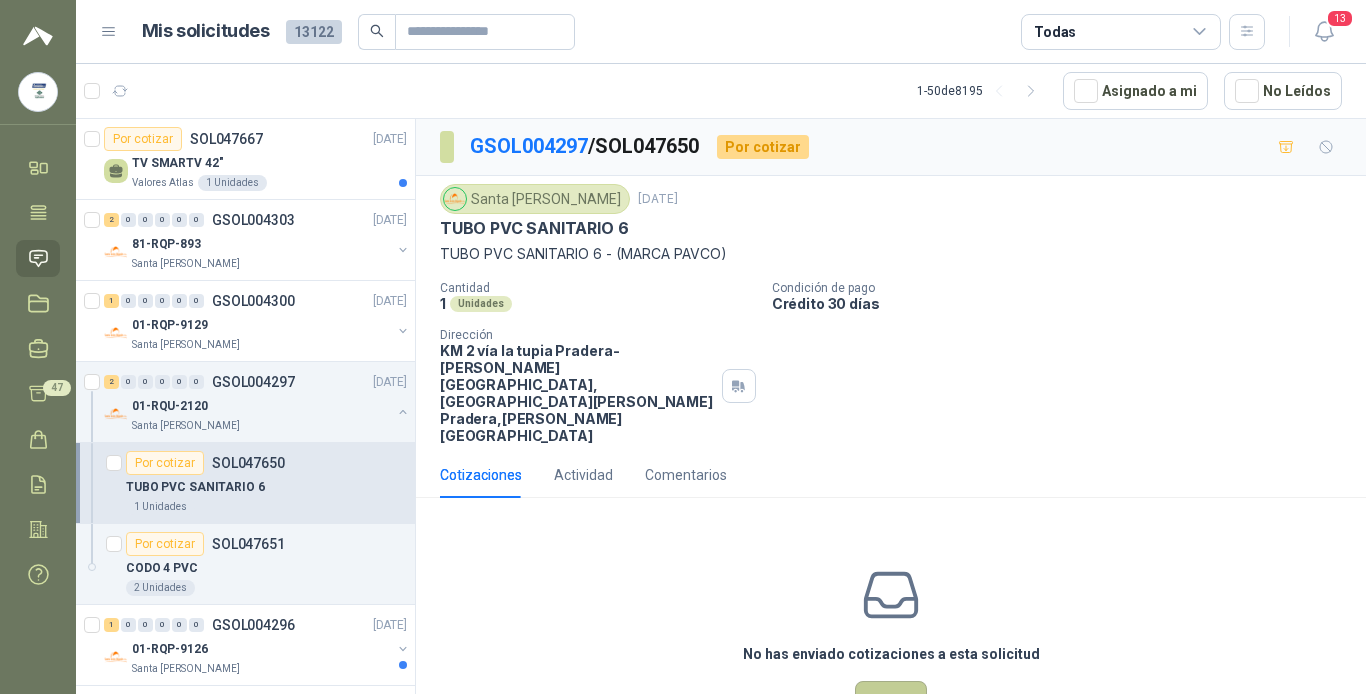 click on "Cotizar" at bounding box center [891, 700] 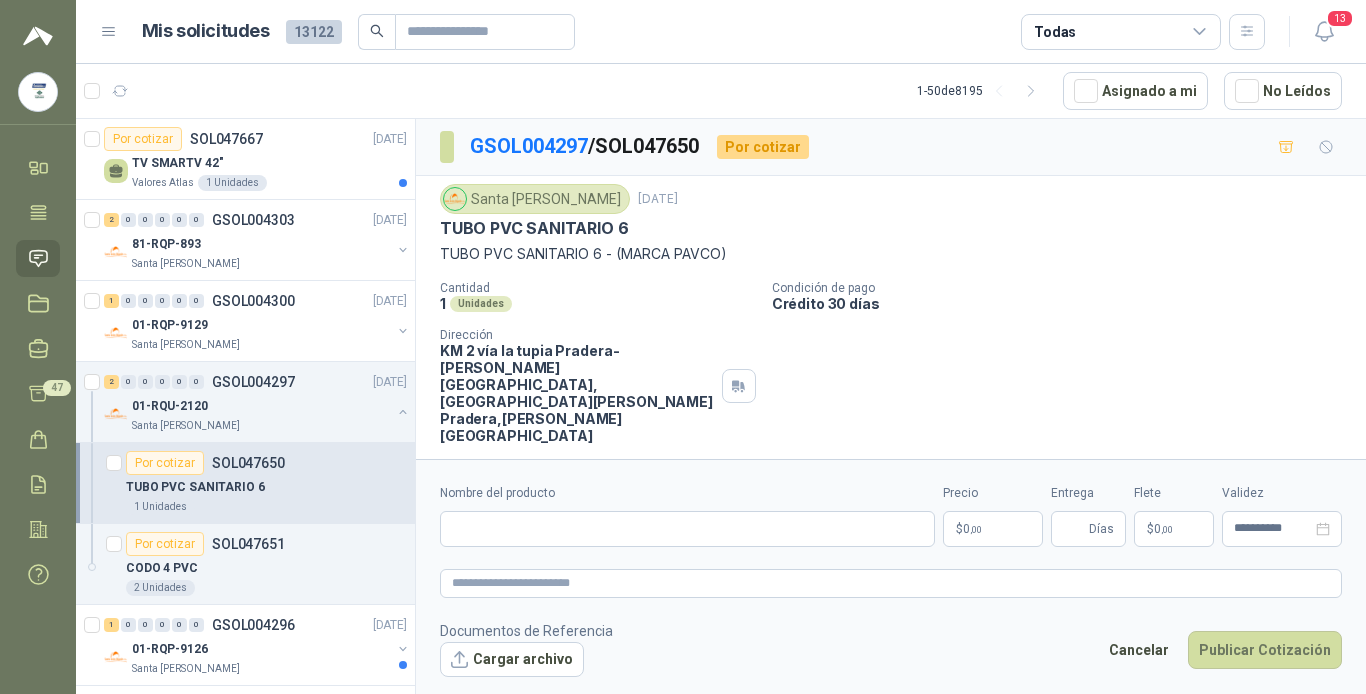 type 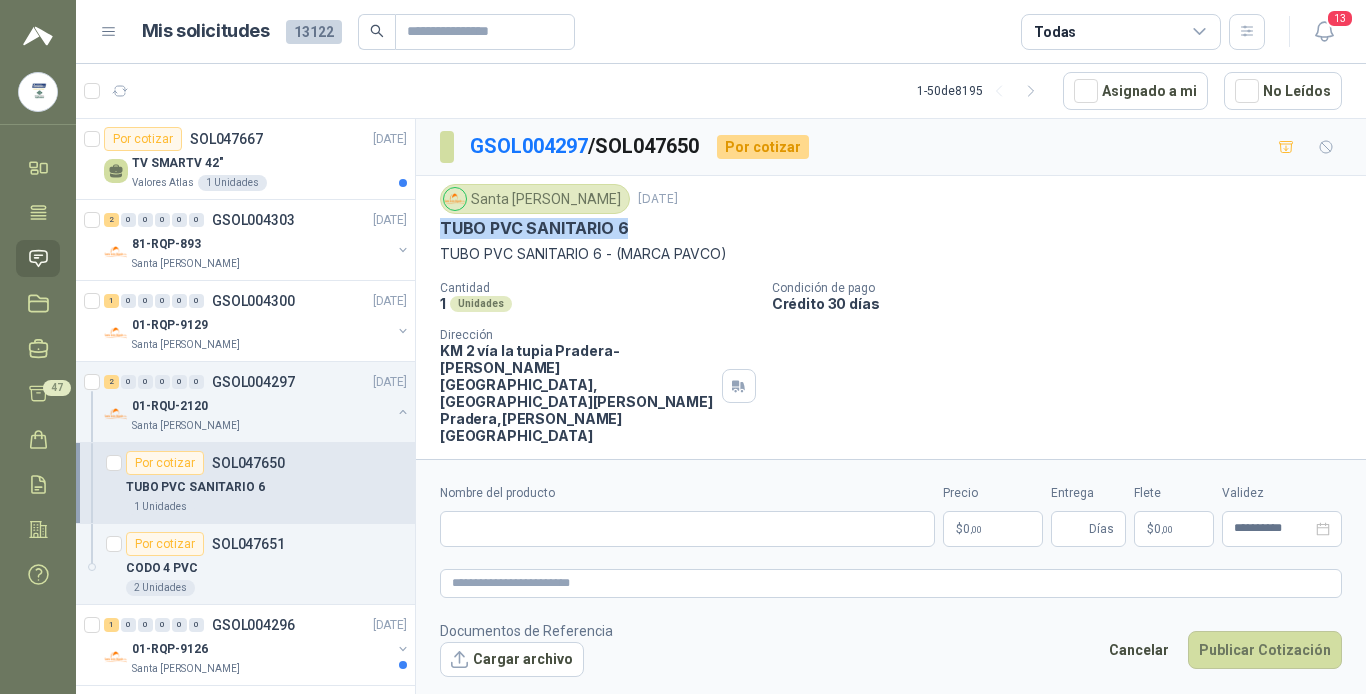 drag, startPoint x: 443, startPoint y: 224, endPoint x: 643, endPoint y: 223, distance: 200.0025 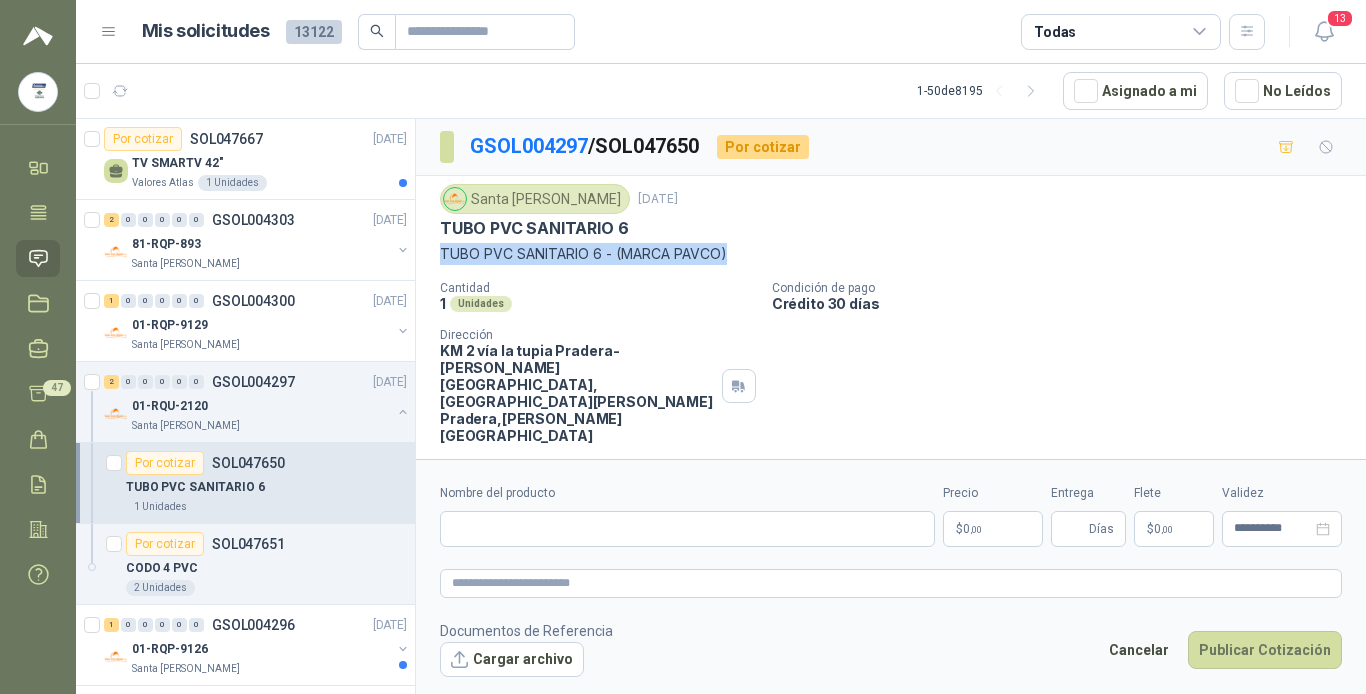 drag, startPoint x: 440, startPoint y: 248, endPoint x: 724, endPoint y: 246, distance: 284.00705 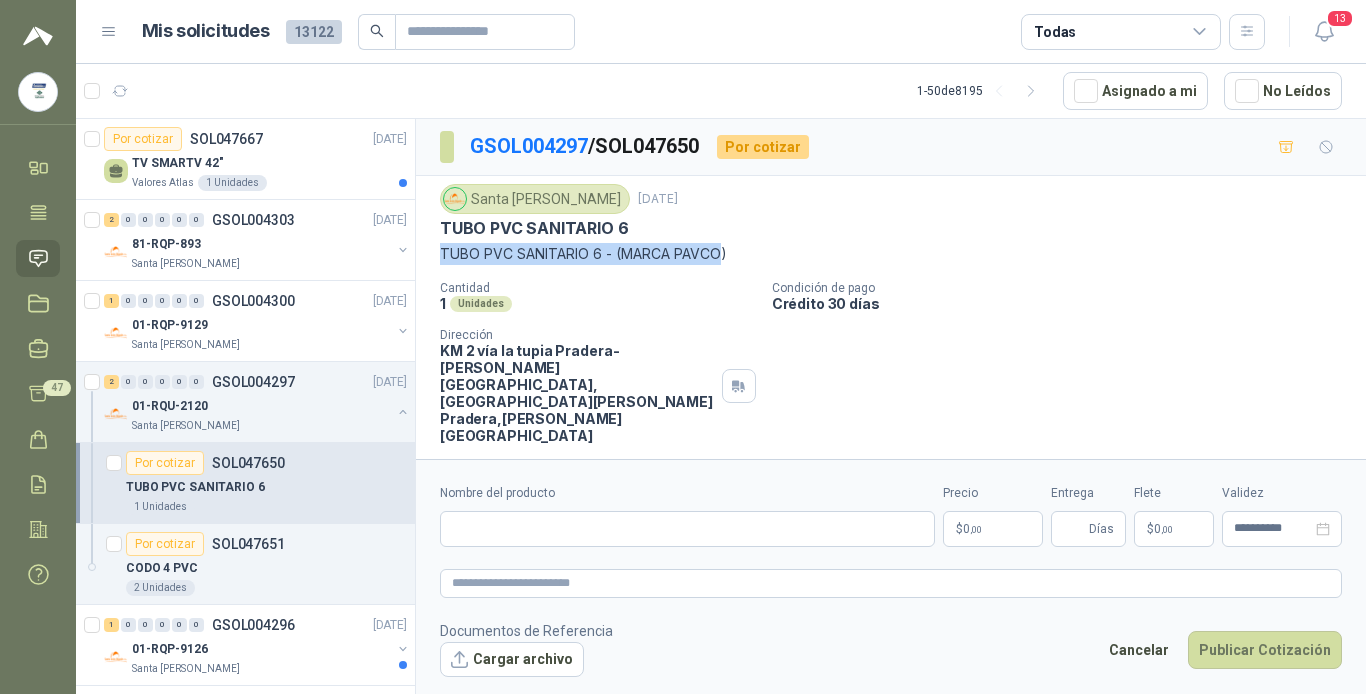 drag, startPoint x: 724, startPoint y: 246, endPoint x: 708, endPoint y: 248, distance: 16.124516 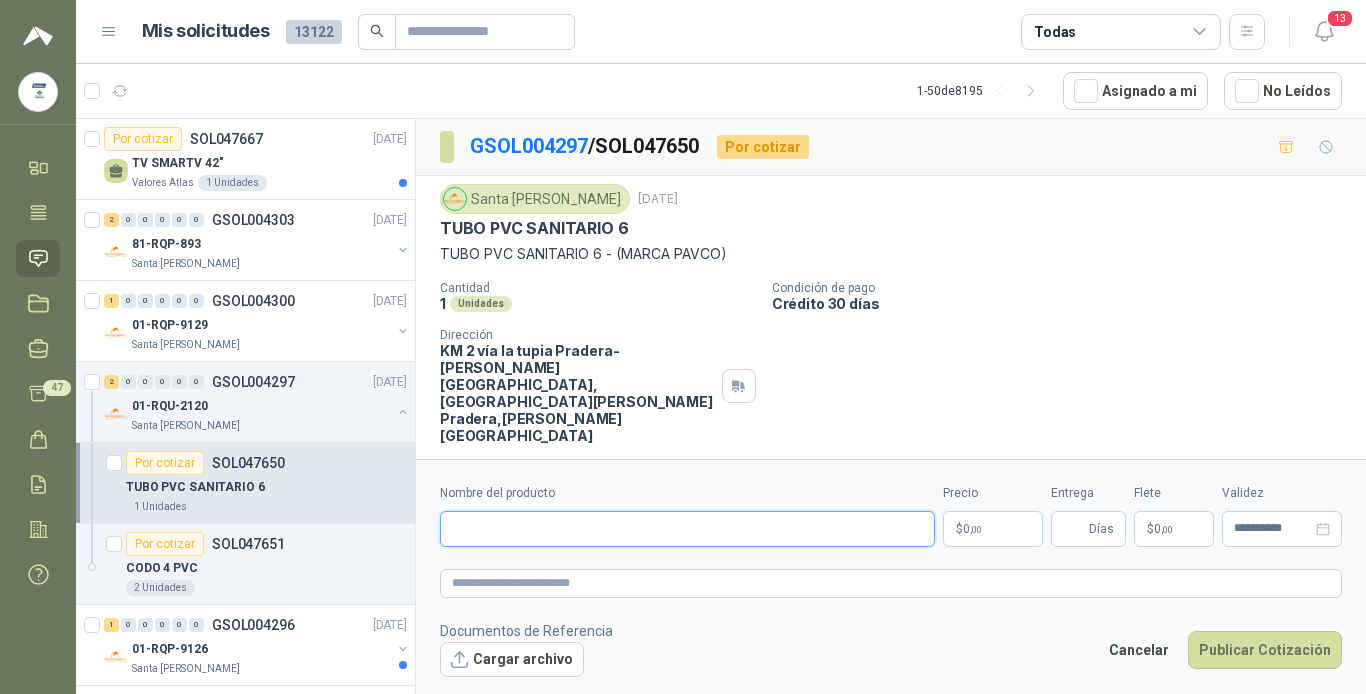 paste on "**********" 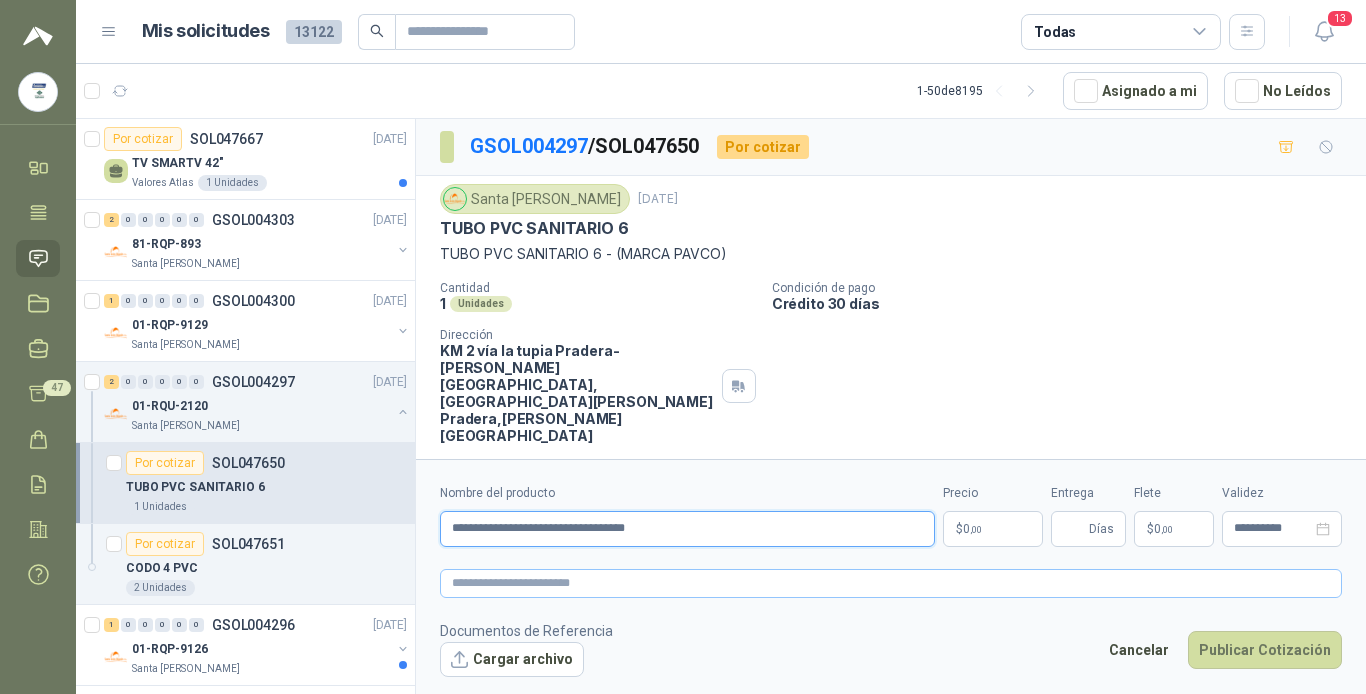 type on "**********" 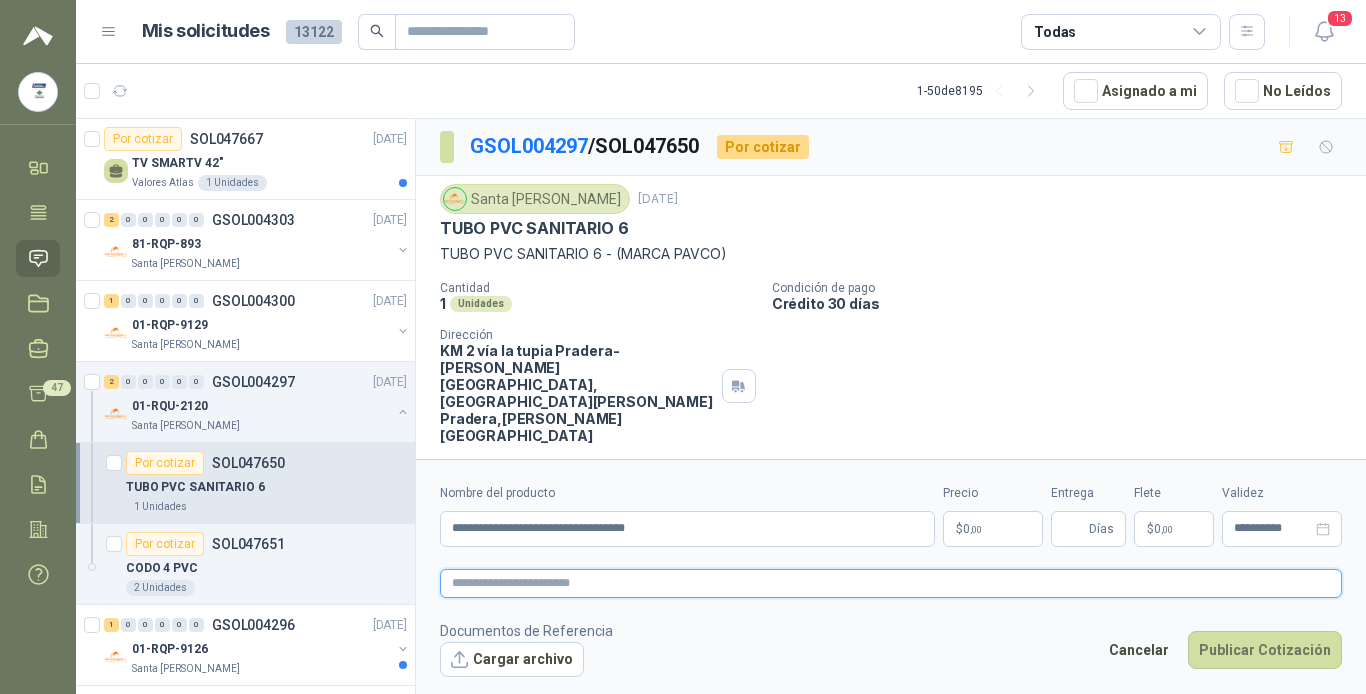 paste on "**********" 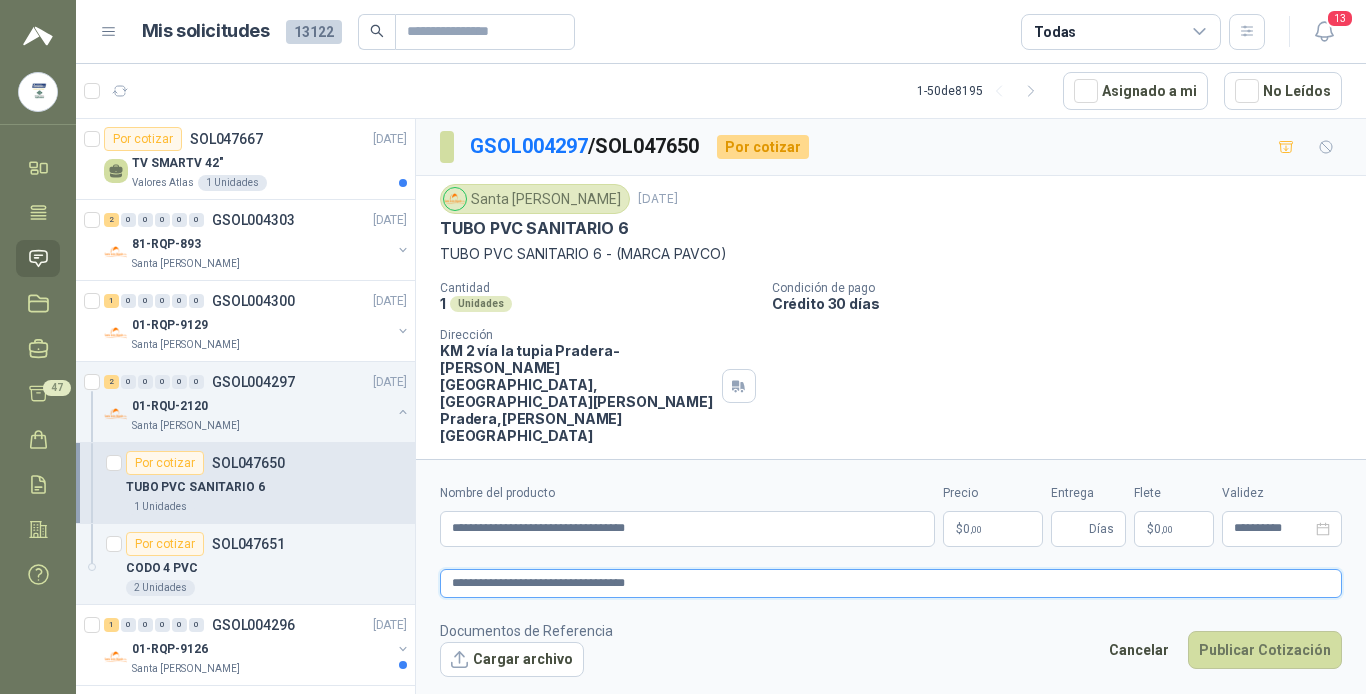 type on "**********" 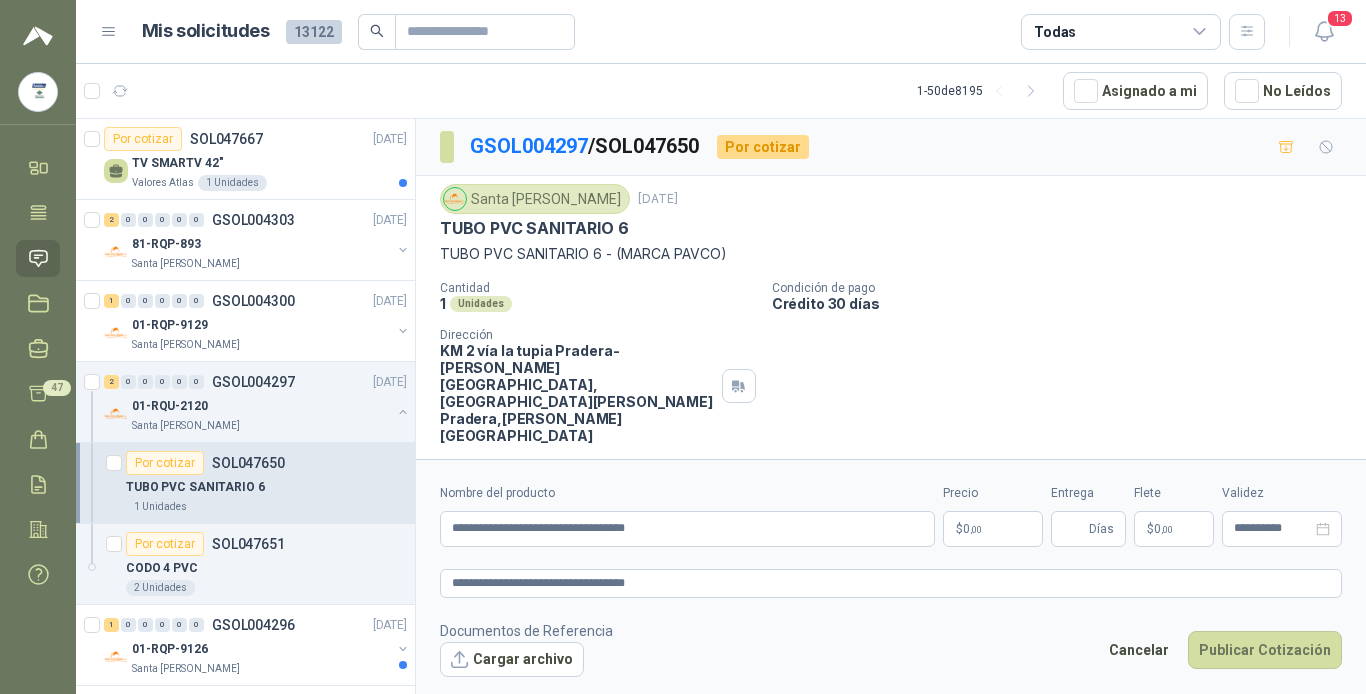 click on "0 ,00" at bounding box center (972, 529) 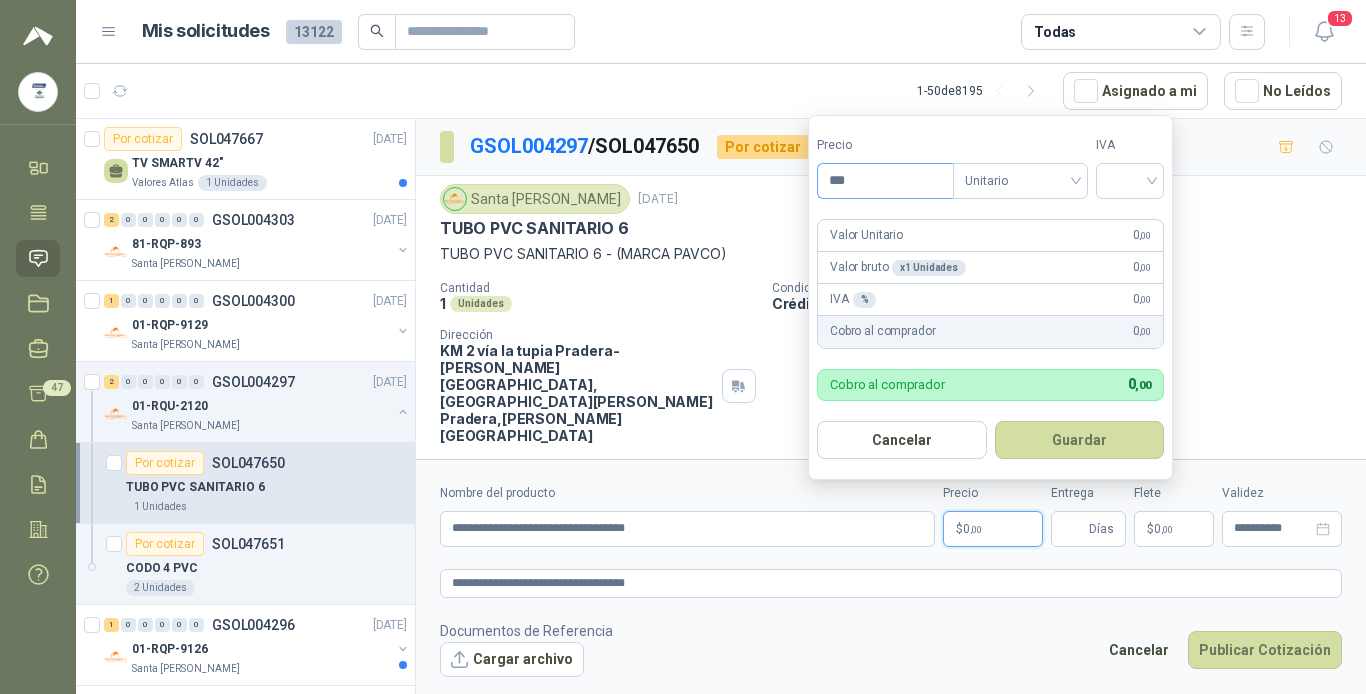click on "***" at bounding box center [885, 181] 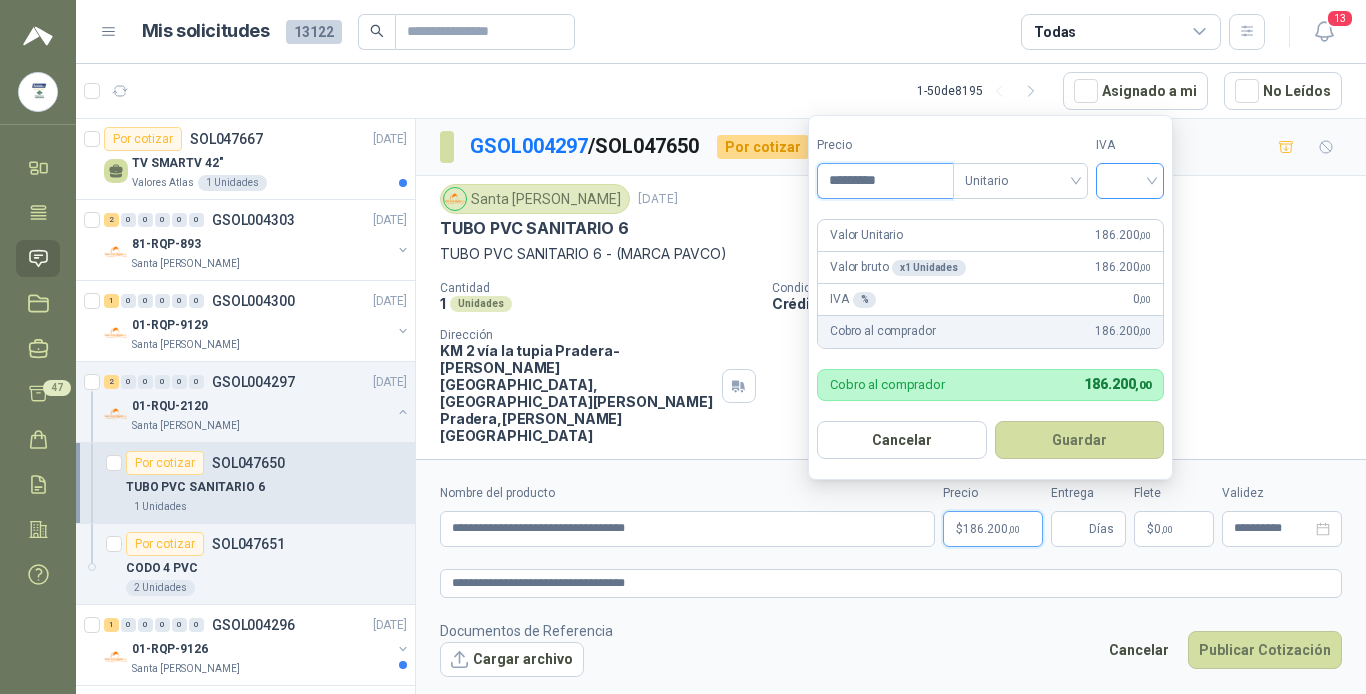 type on "*********" 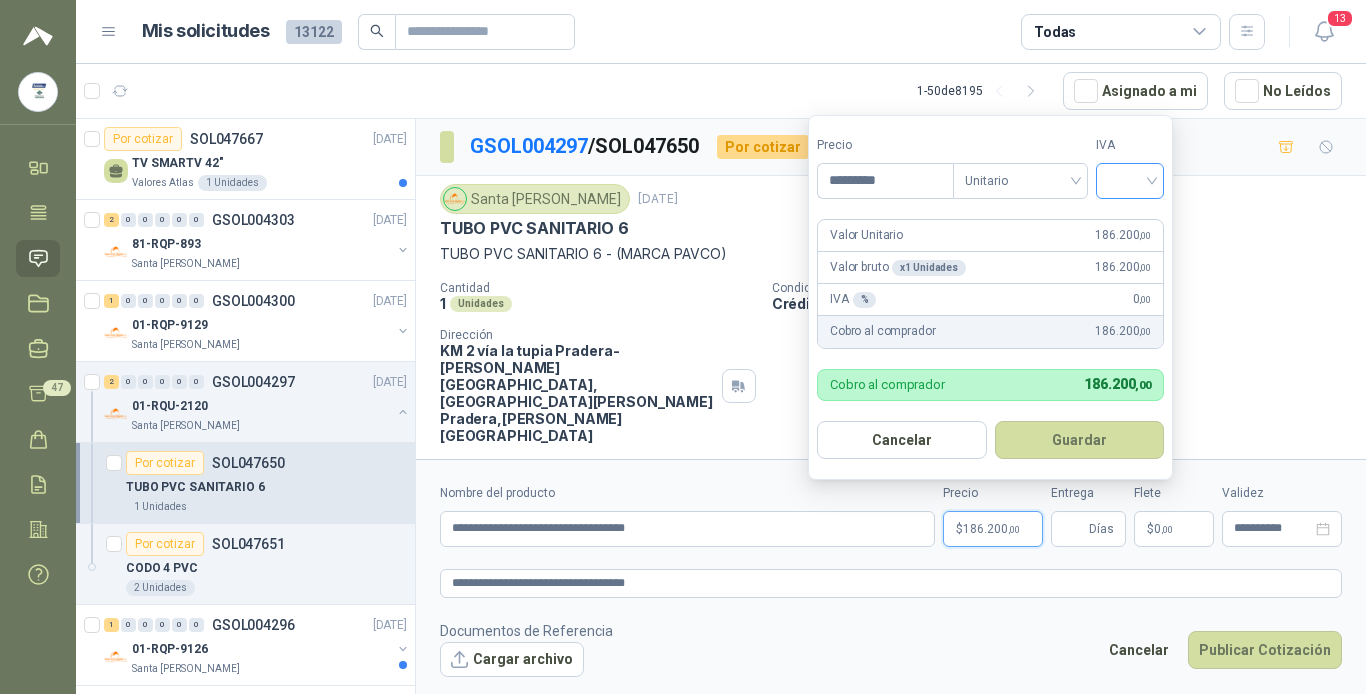 click at bounding box center (1130, 179) 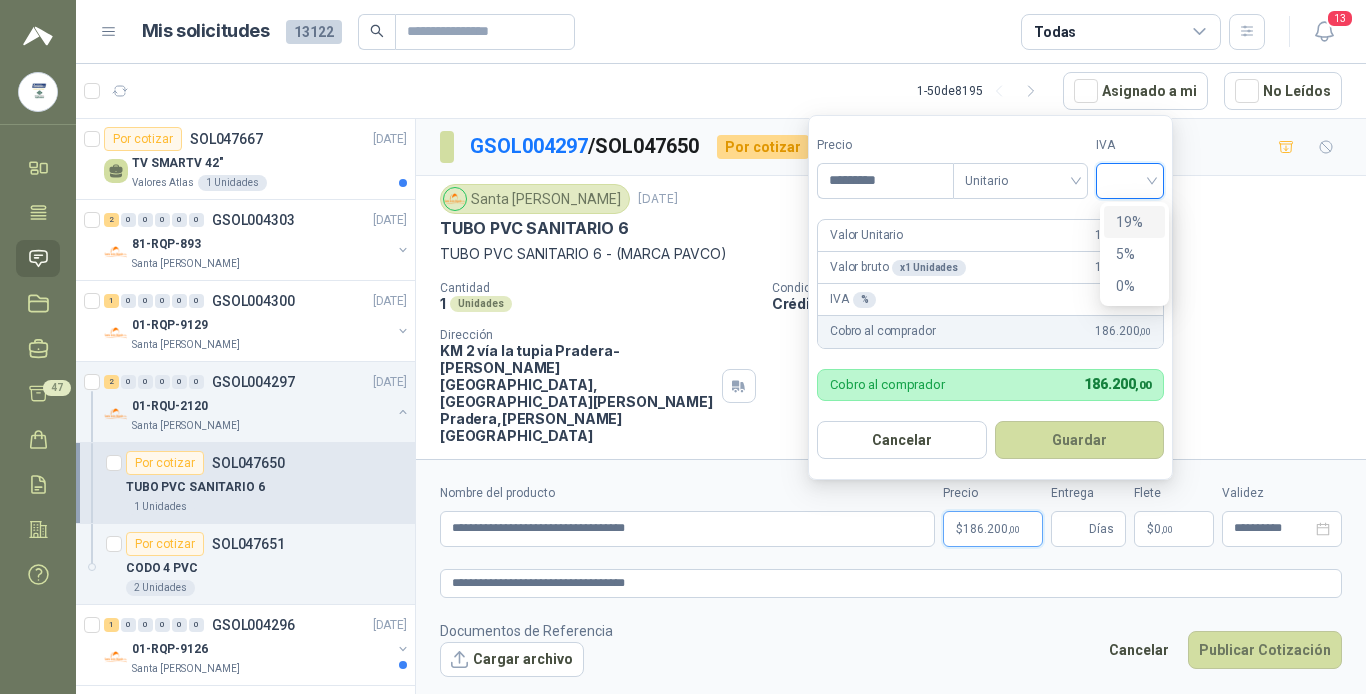 click on "19%" at bounding box center [1134, 222] 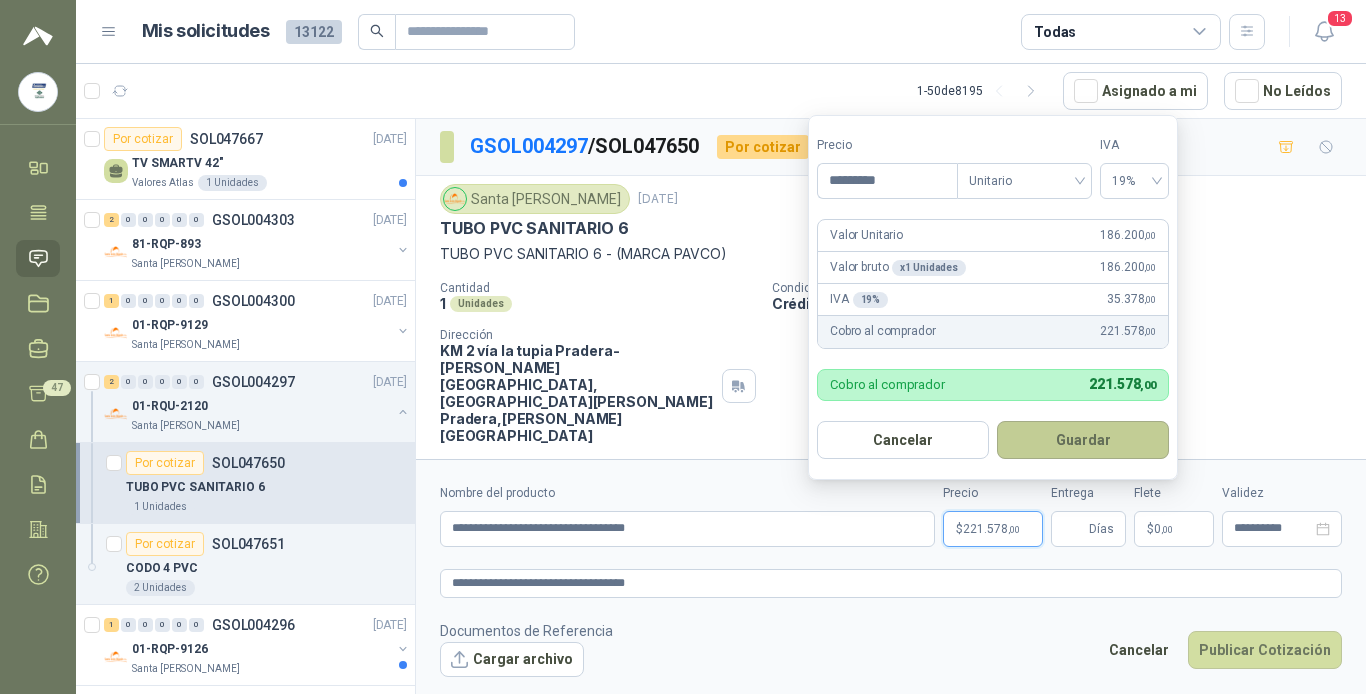 click on "Guardar" at bounding box center [1083, 440] 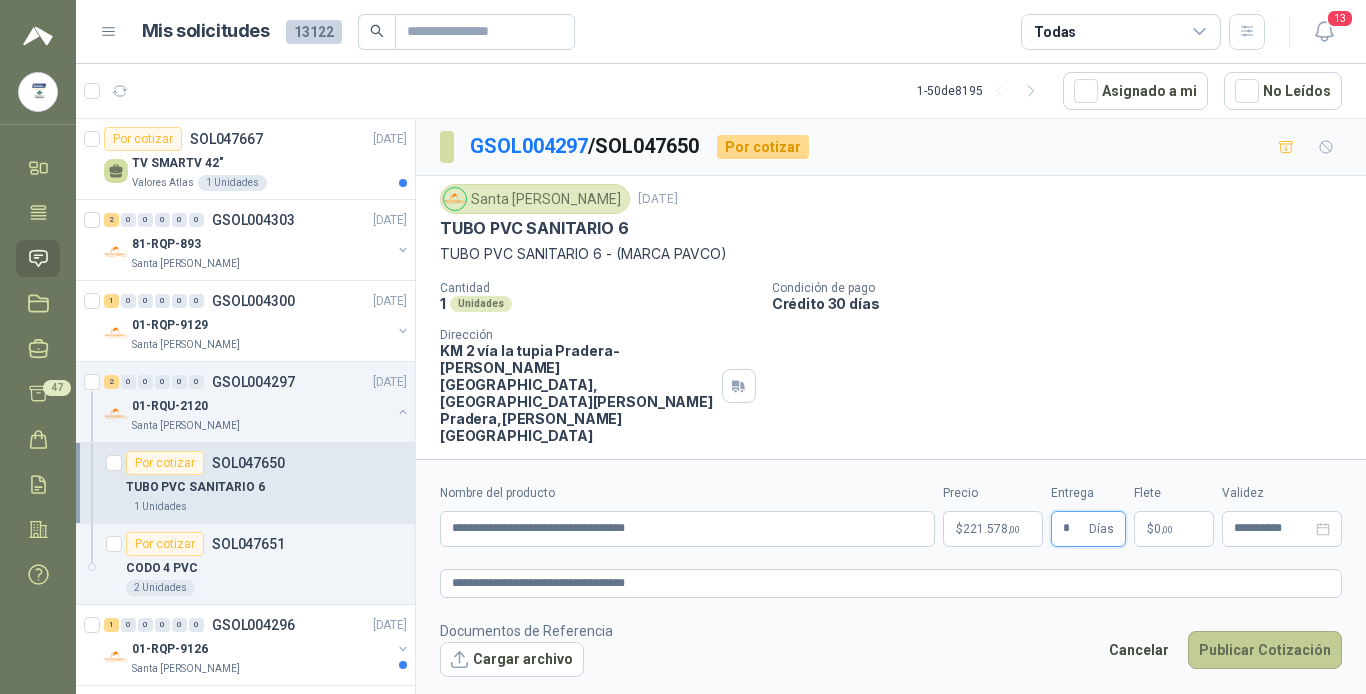 type on "*" 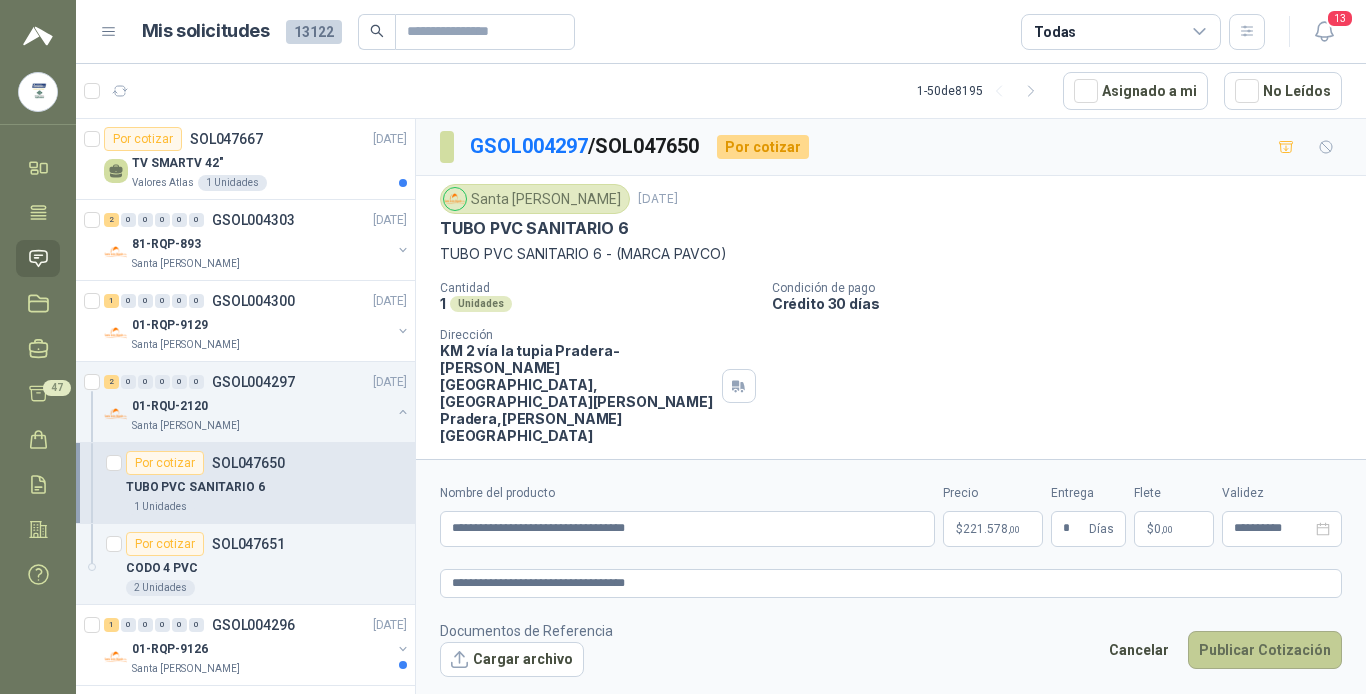 drag, startPoint x: 1231, startPoint y: 638, endPoint x: 1241, endPoint y: 635, distance: 10.440307 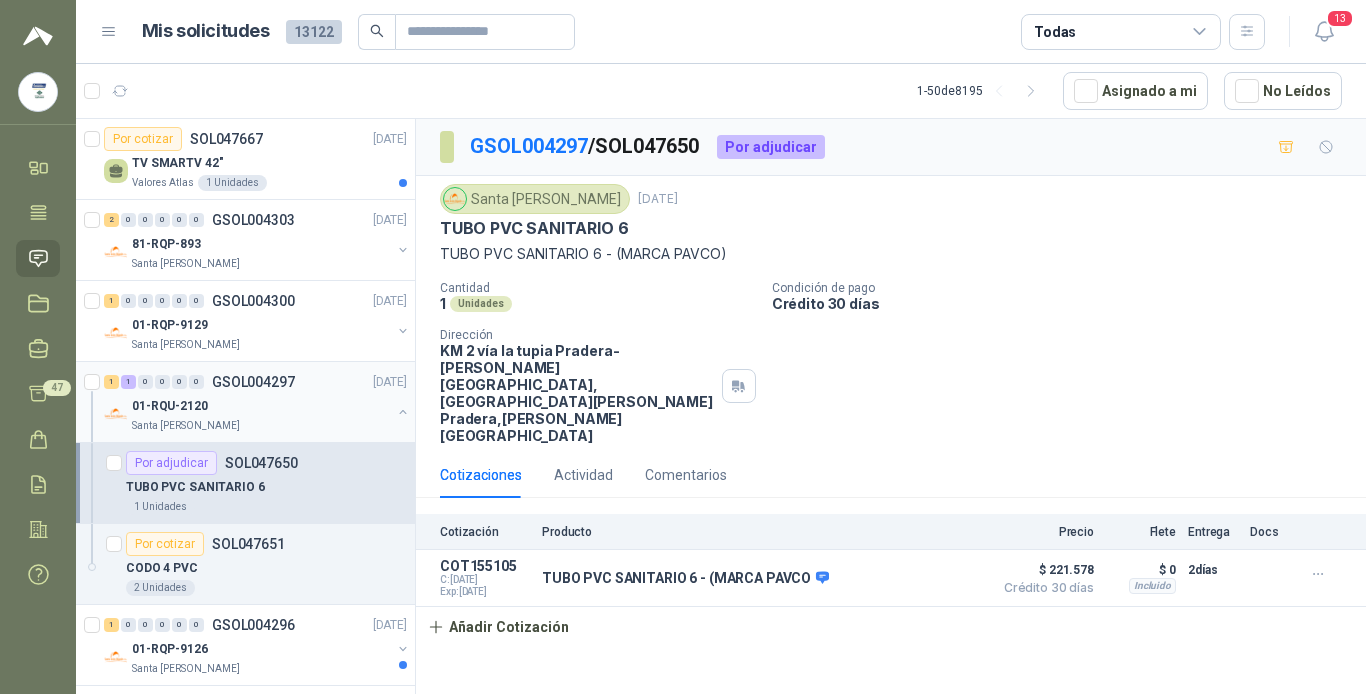 click on "1   1   0   0   0   0   GSOL004297 [DATE]" at bounding box center (257, 382) 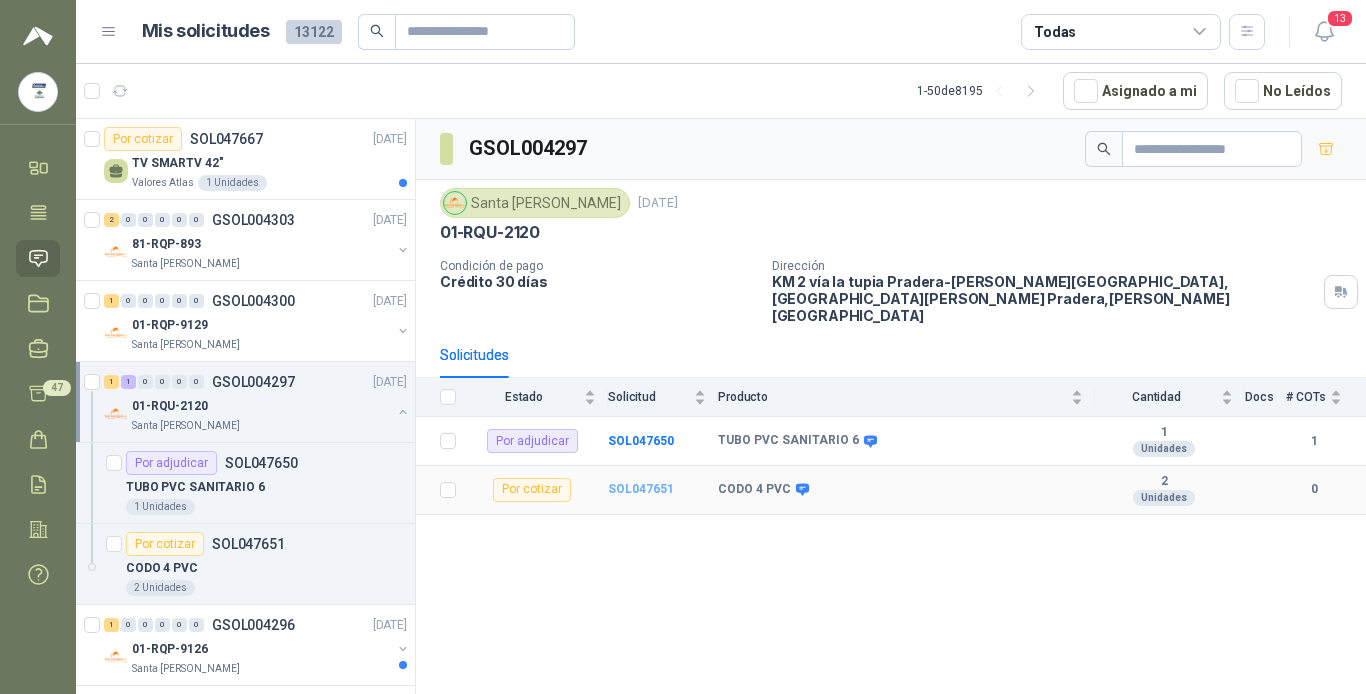 click on "SOL047651" at bounding box center (641, 489) 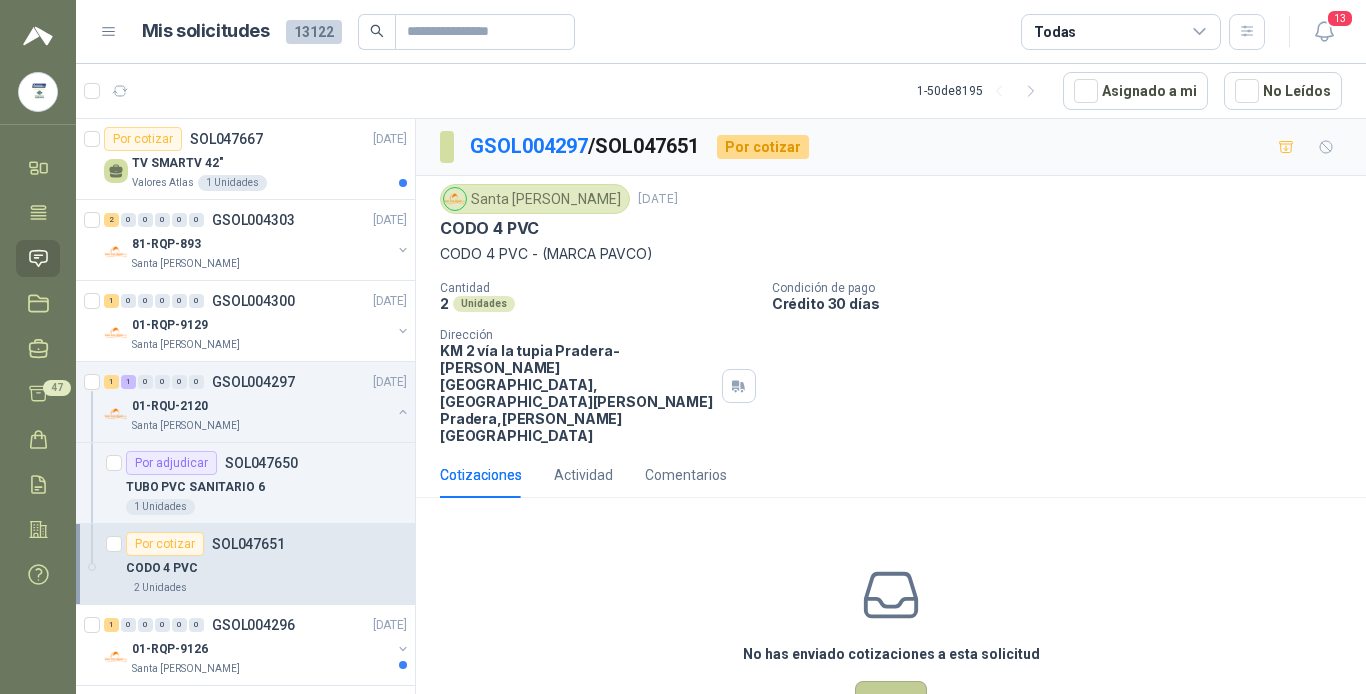 click on "Cotizar" at bounding box center [891, 700] 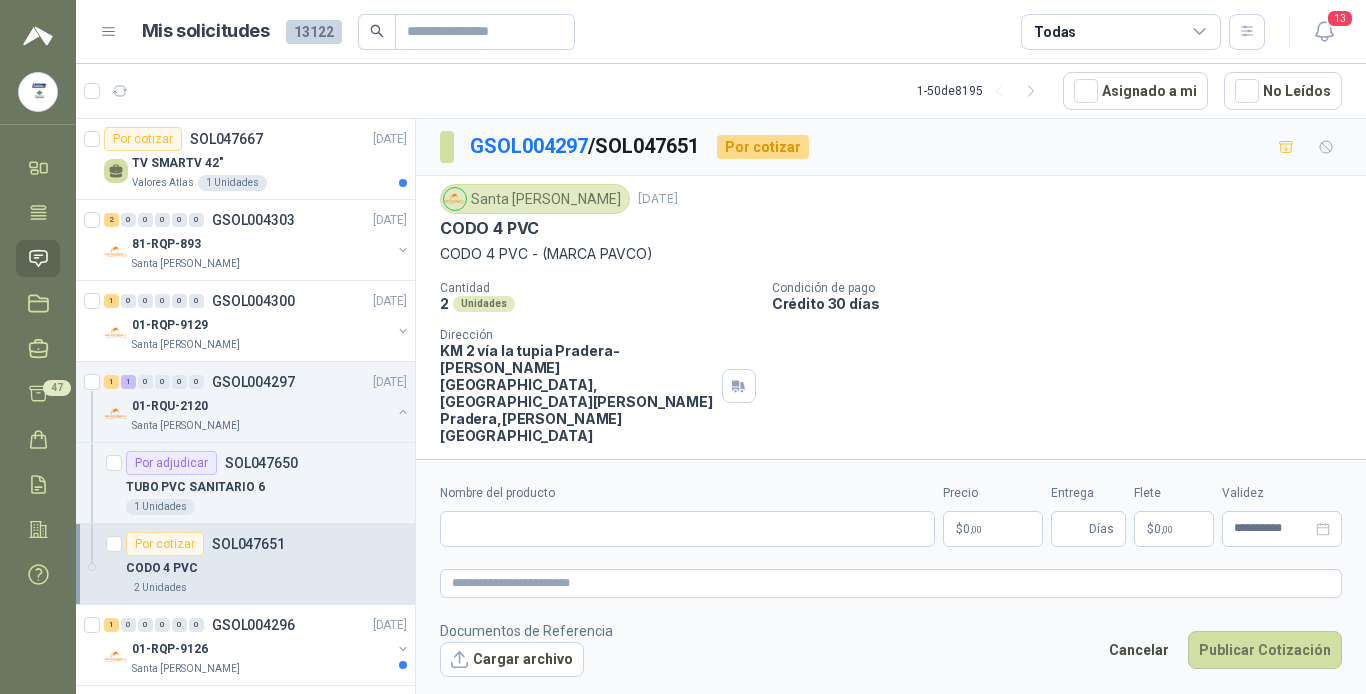type 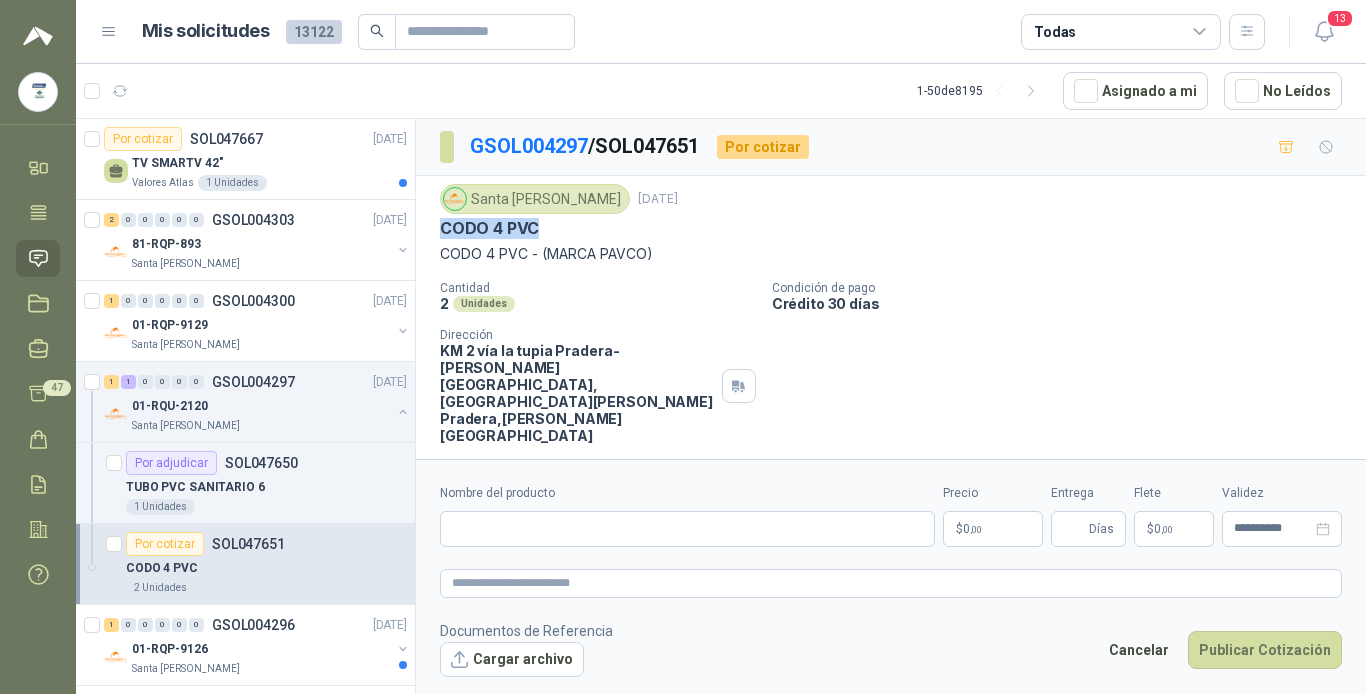 drag, startPoint x: 441, startPoint y: 222, endPoint x: 549, endPoint y: 223, distance: 108.00463 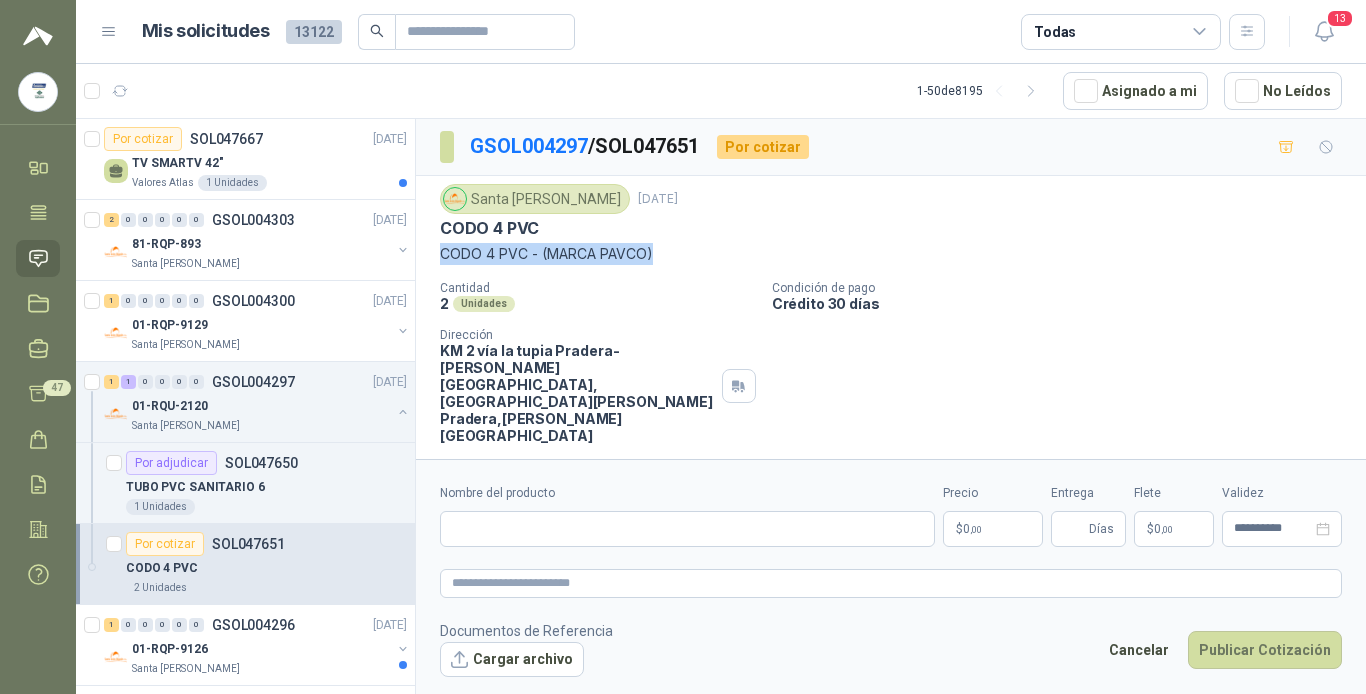 drag, startPoint x: 442, startPoint y: 247, endPoint x: 661, endPoint y: 250, distance: 219.02055 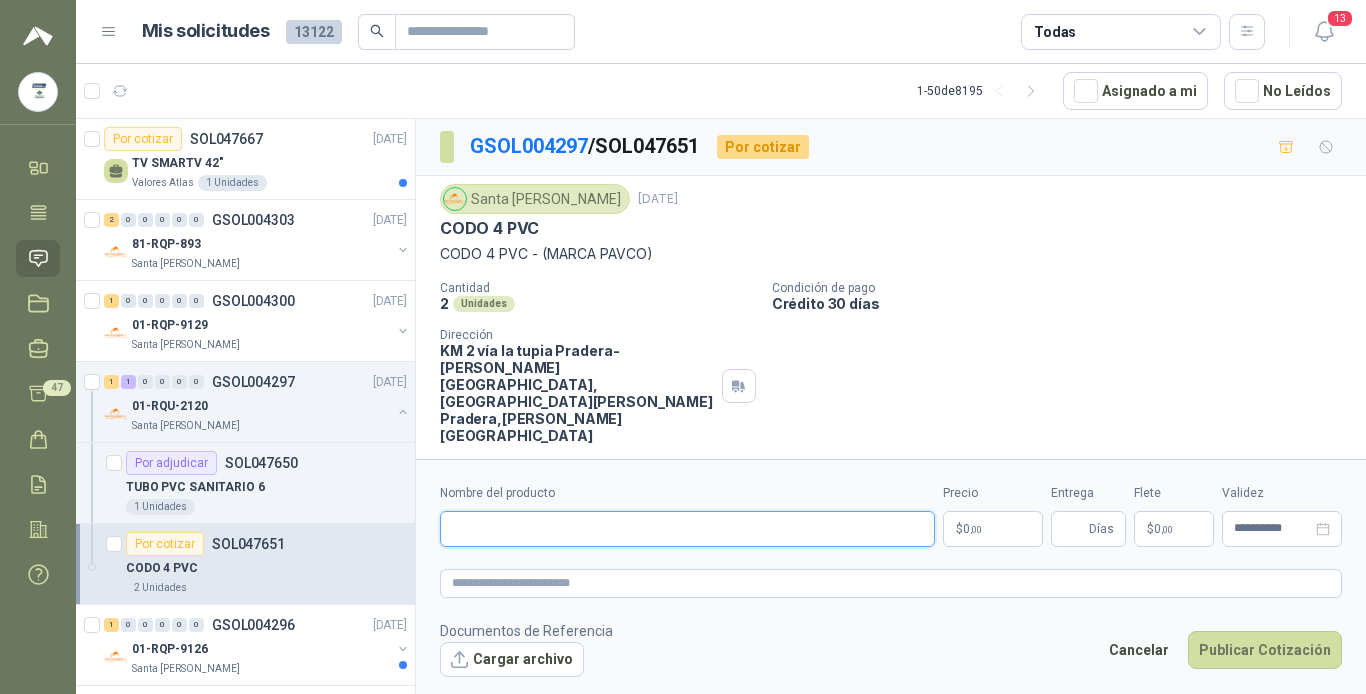 paste on "**********" 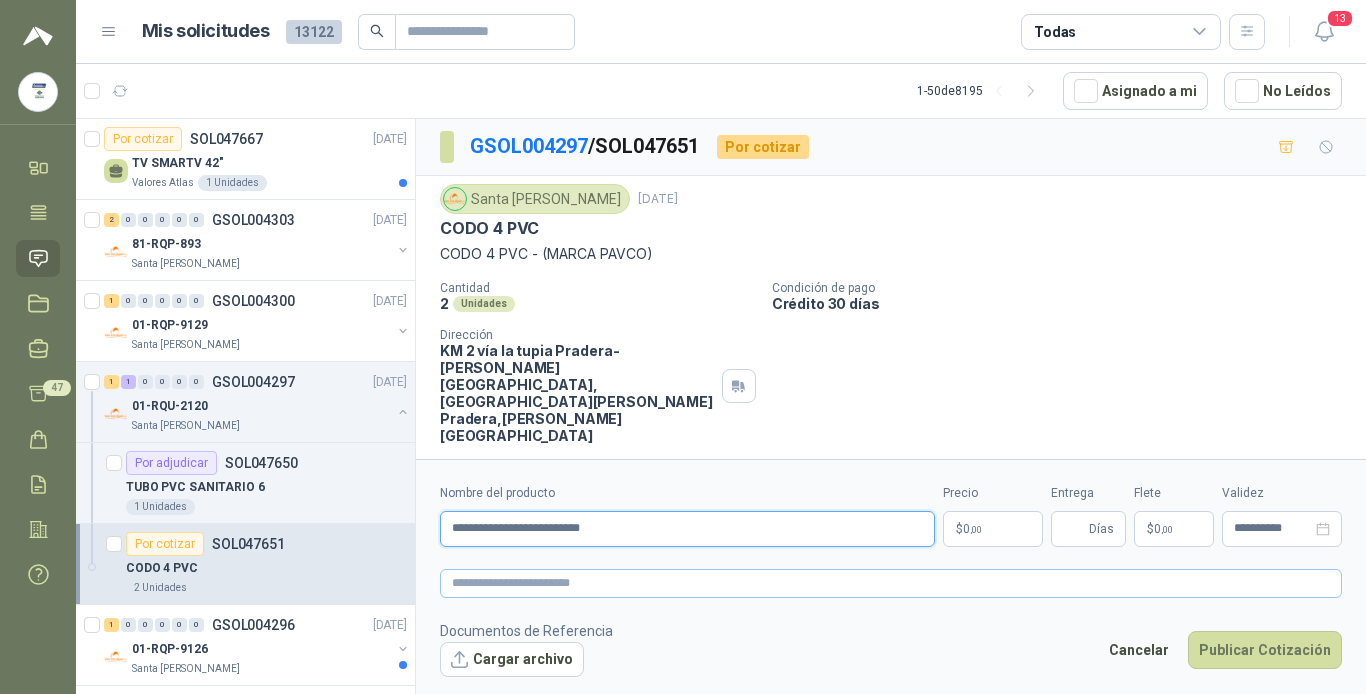 type on "**********" 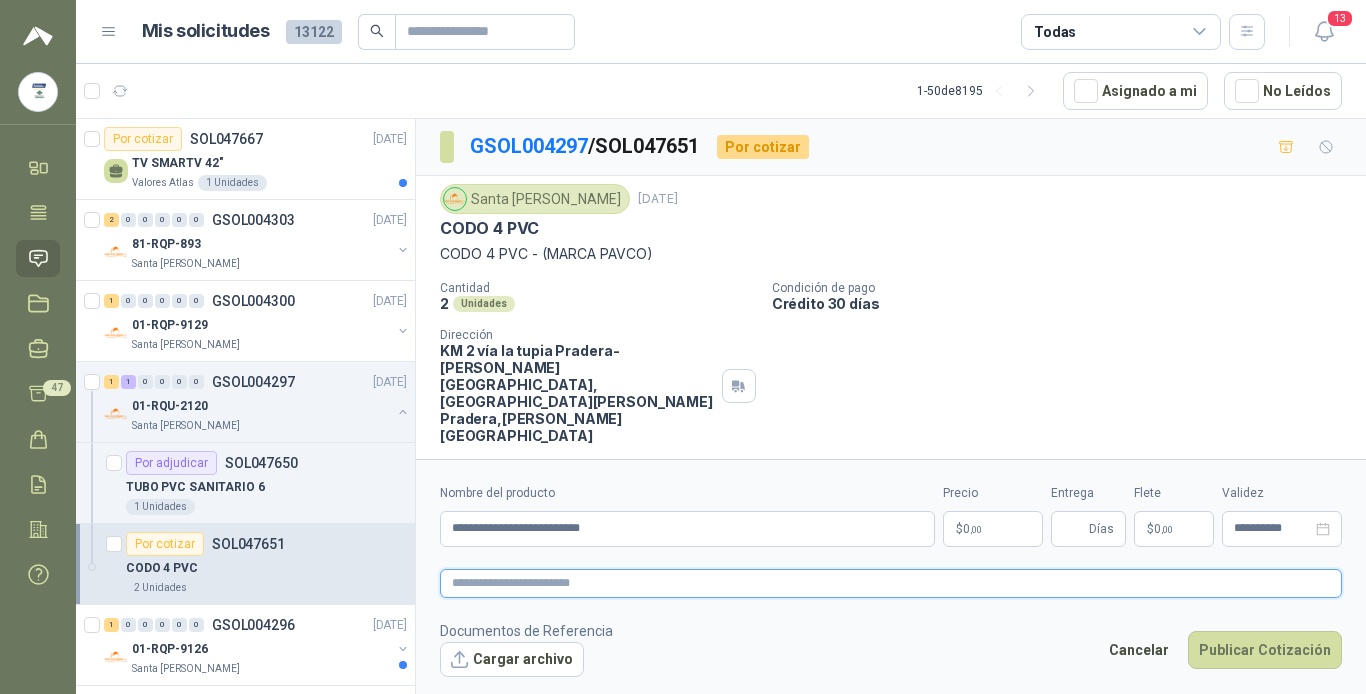 paste on "**********" 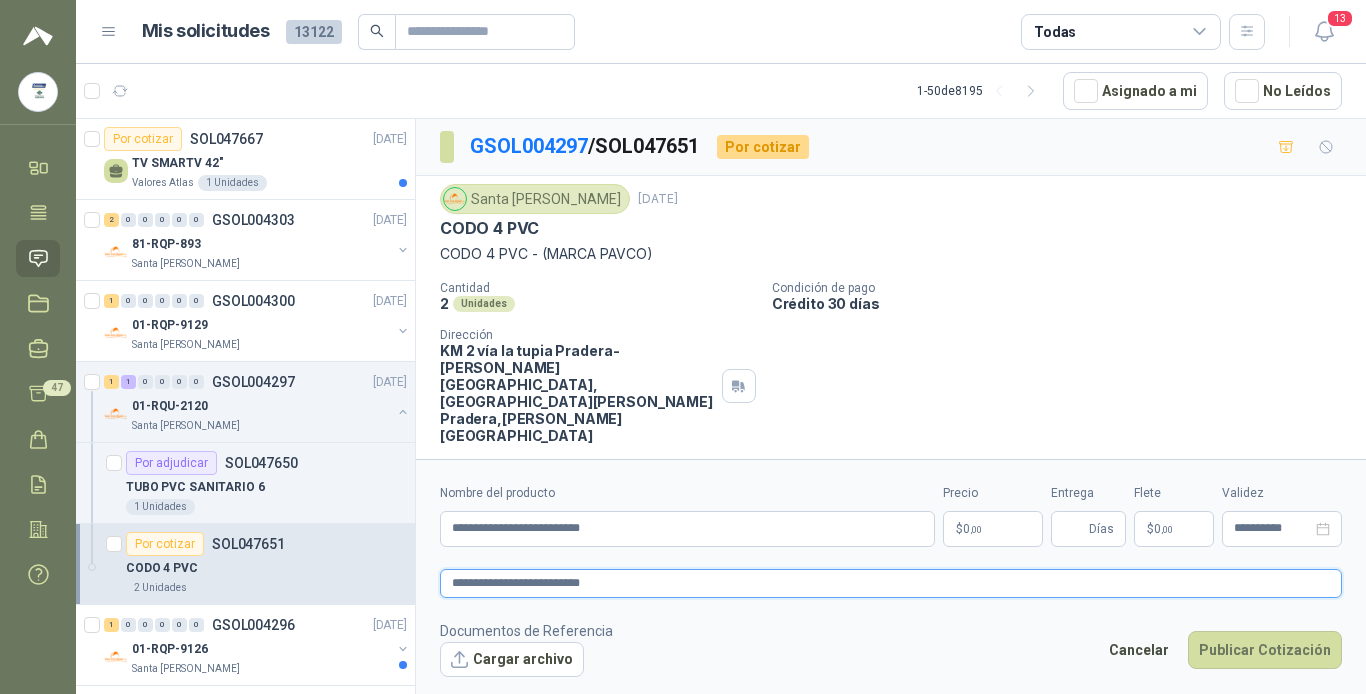 type on "**********" 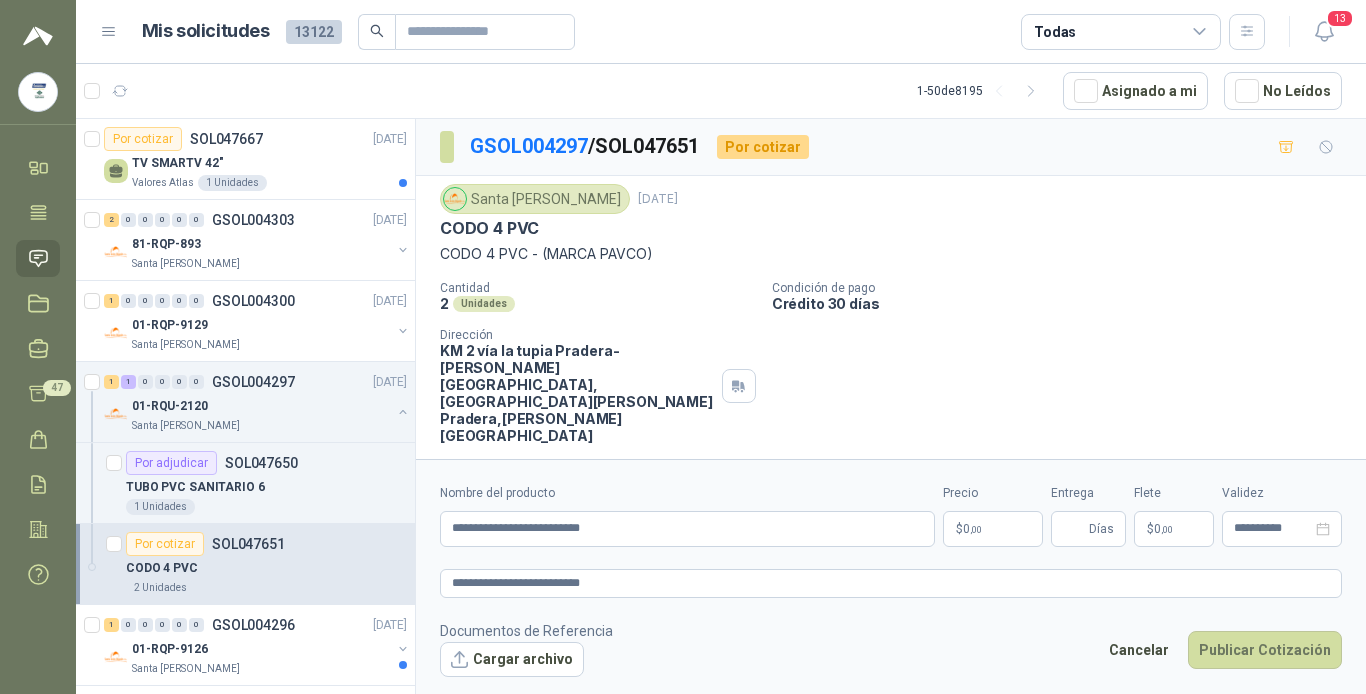 click on "0 ,00" at bounding box center [972, 529] 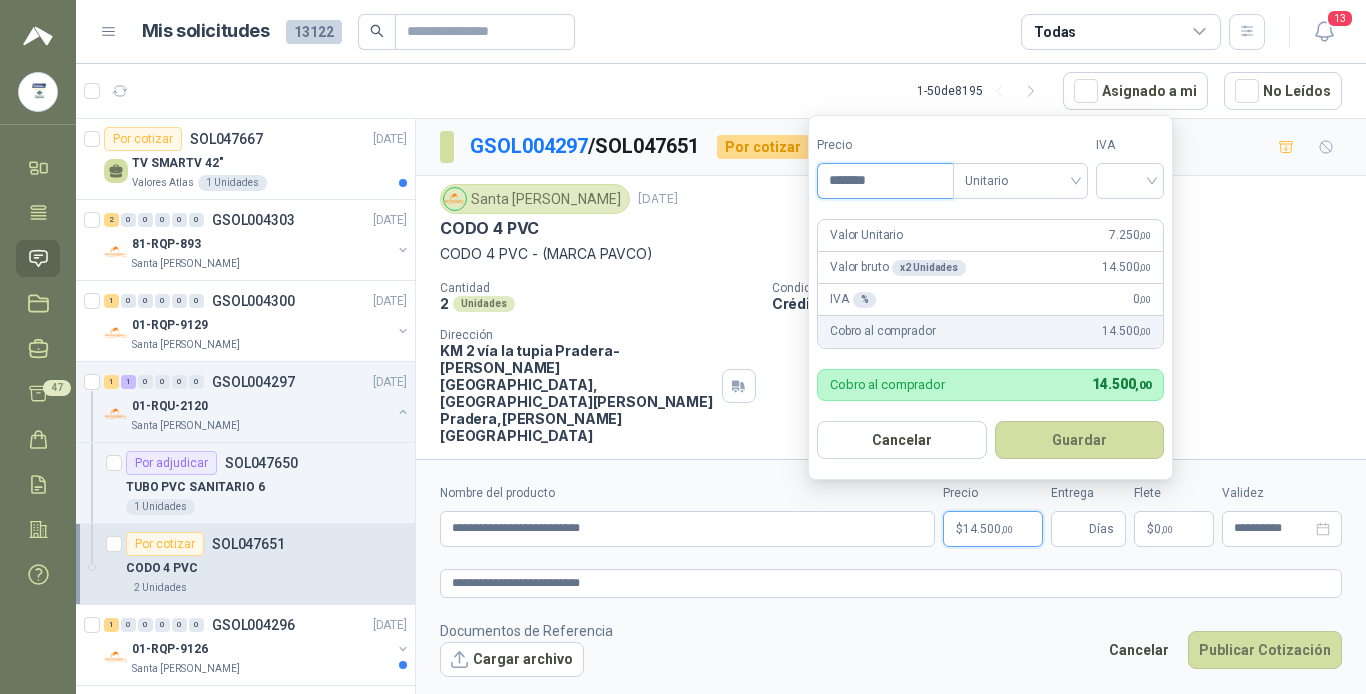 type on "*******" 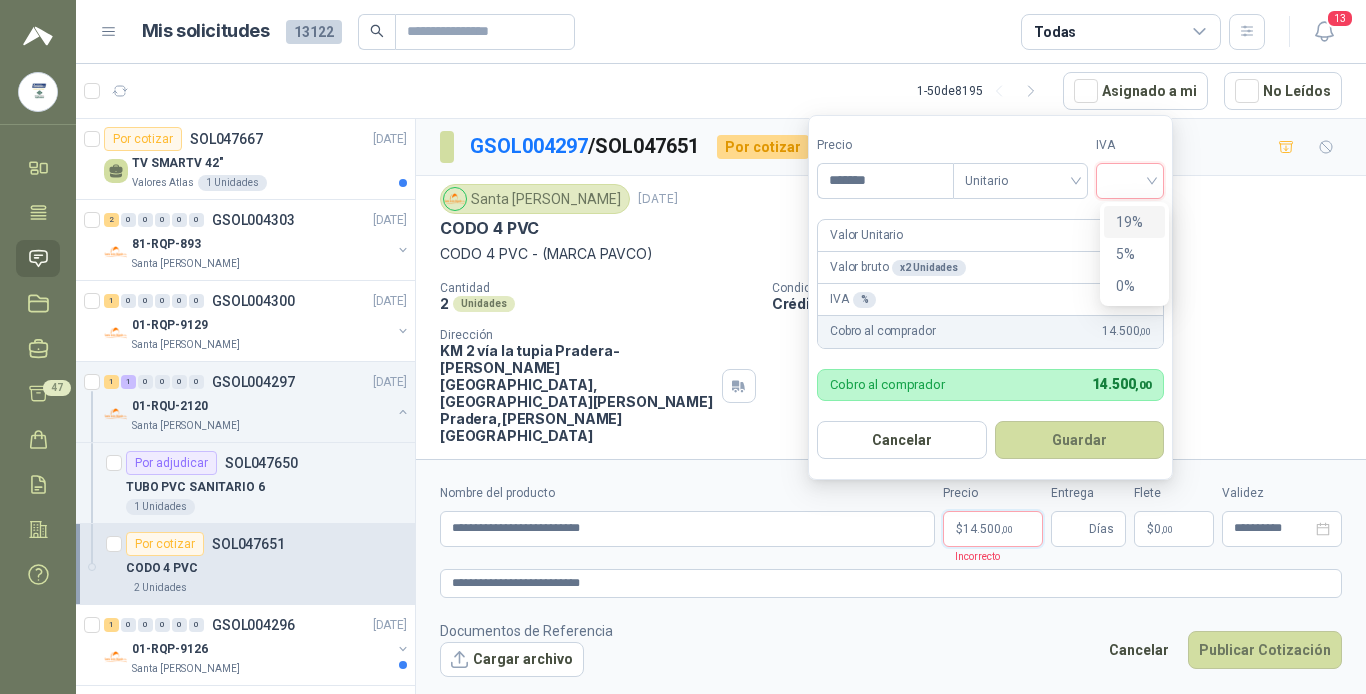 drag, startPoint x: 1138, startPoint y: 175, endPoint x: 1130, endPoint y: 168, distance: 10.630146 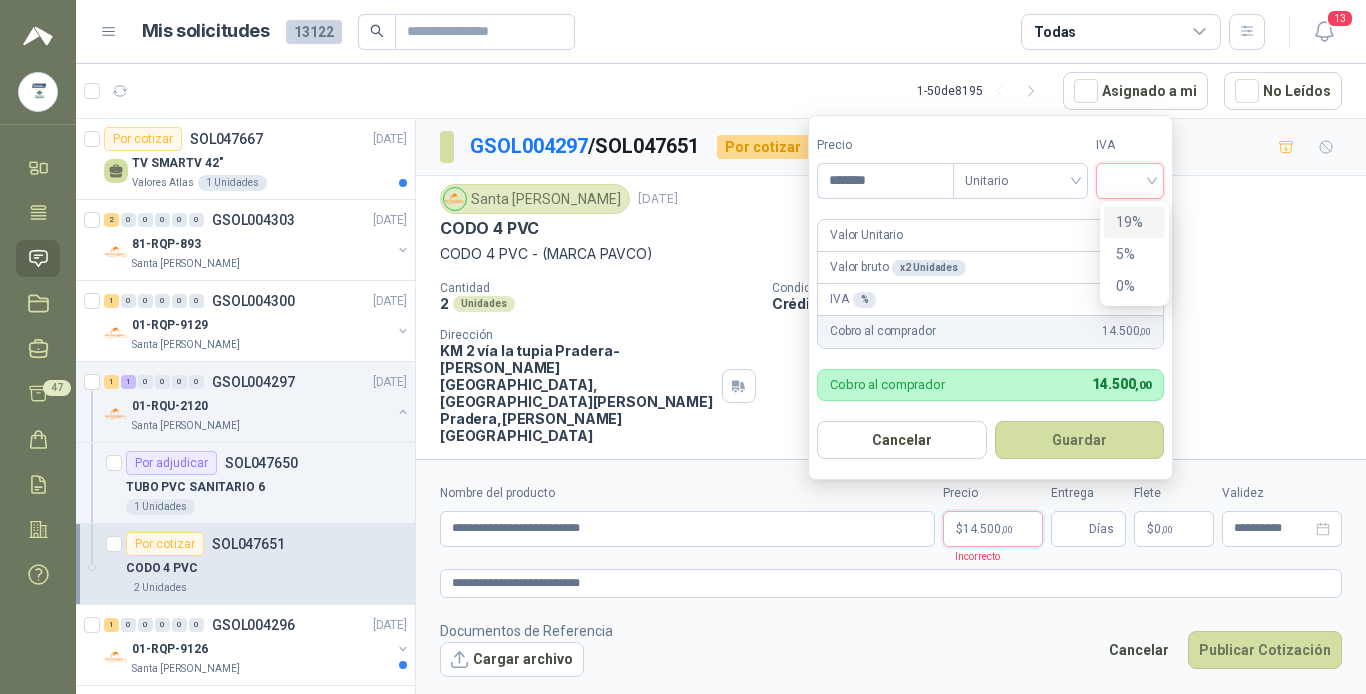 click on "19%" at bounding box center (1134, 222) 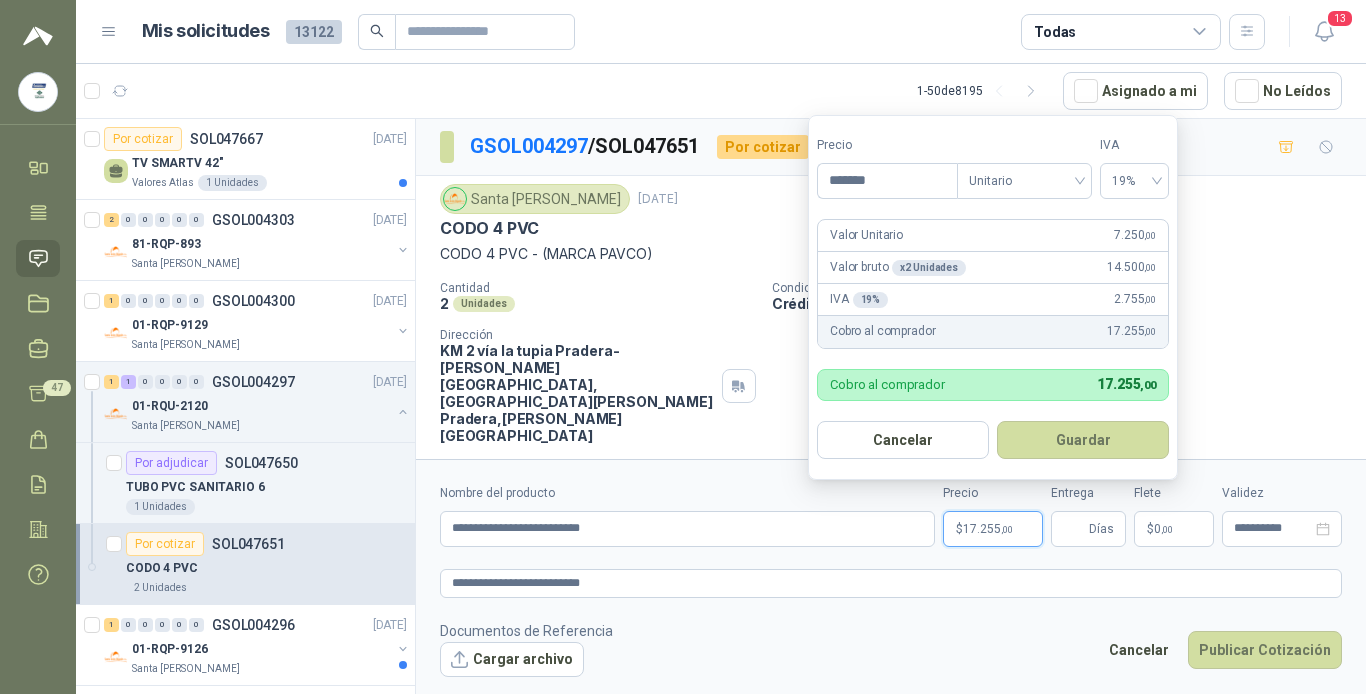click on "Guardar" at bounding box center [1083, 440] 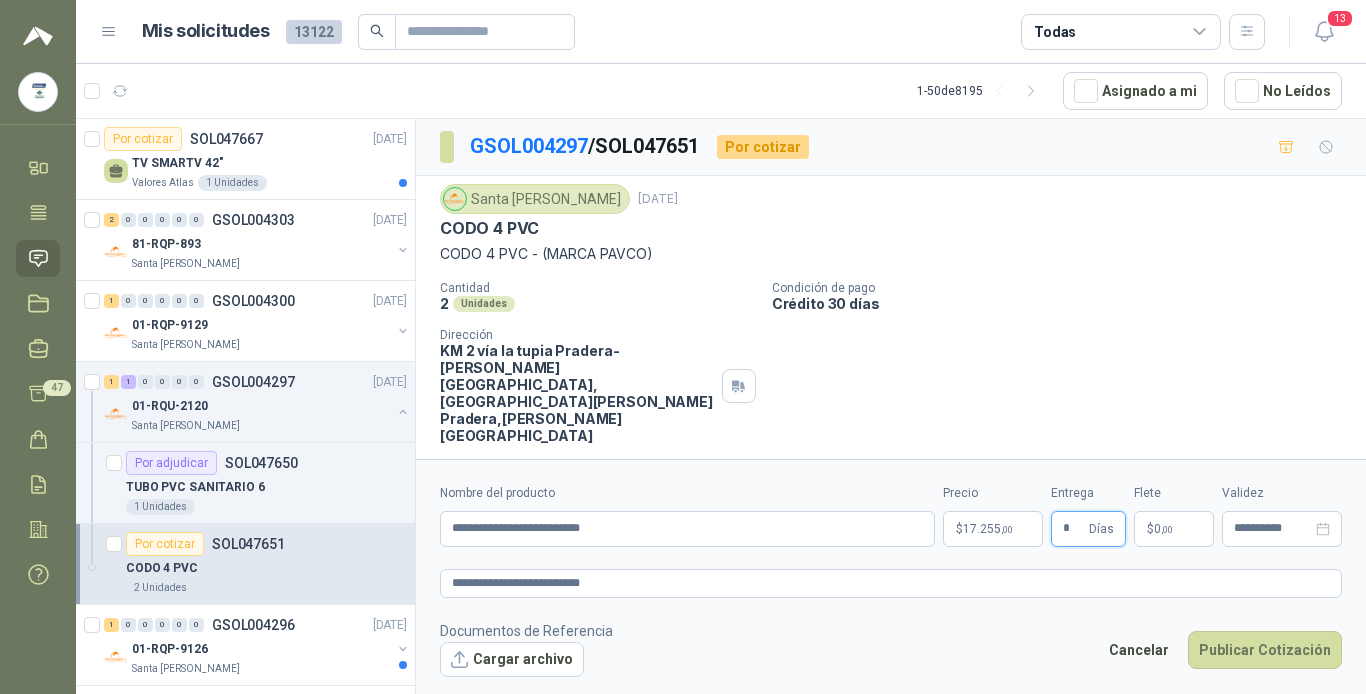 type on "*" 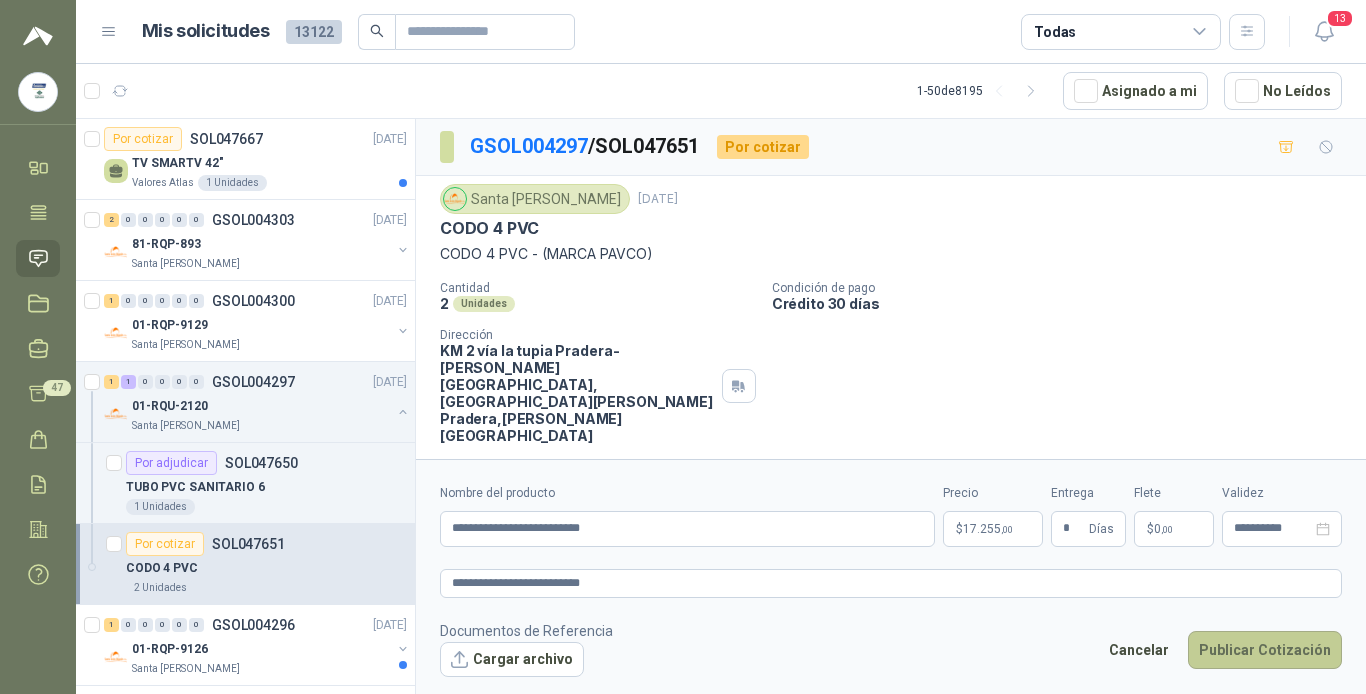 click on "Publicar Cotización" at bounding box center (1265, 650) 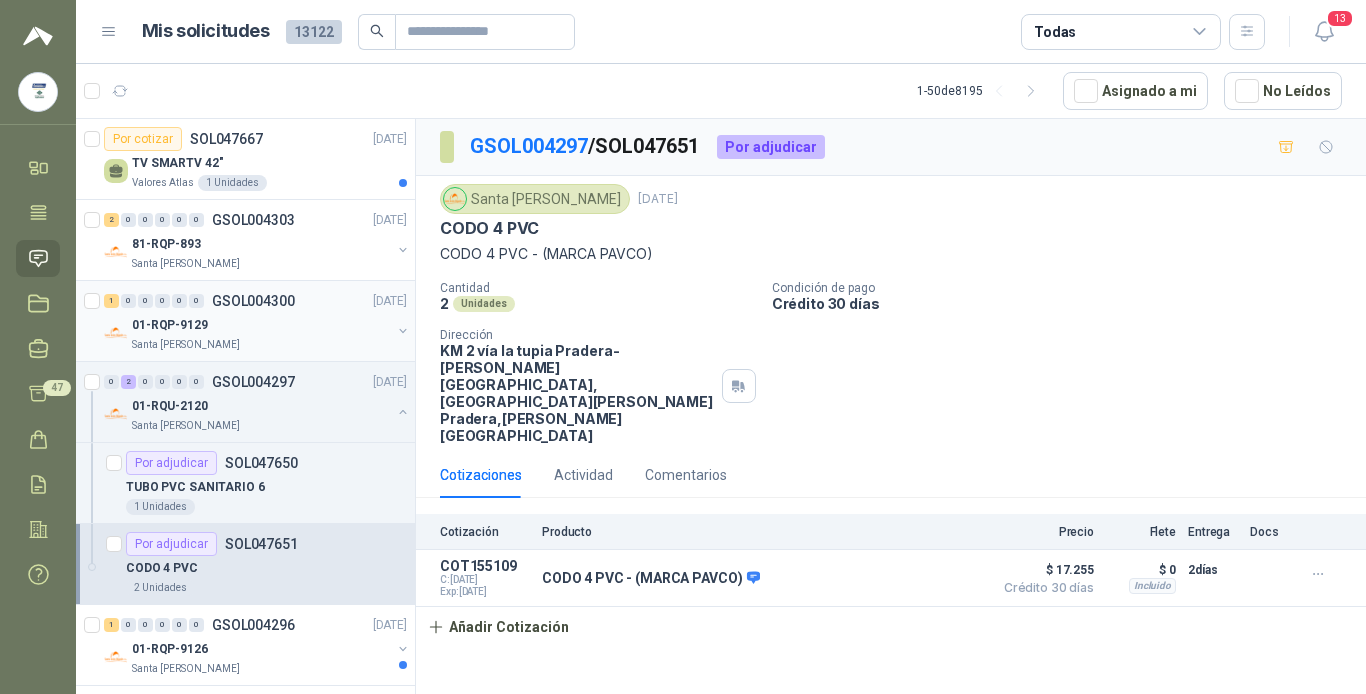 click on "01-RQP-9129" at bounding box center [261, 325] 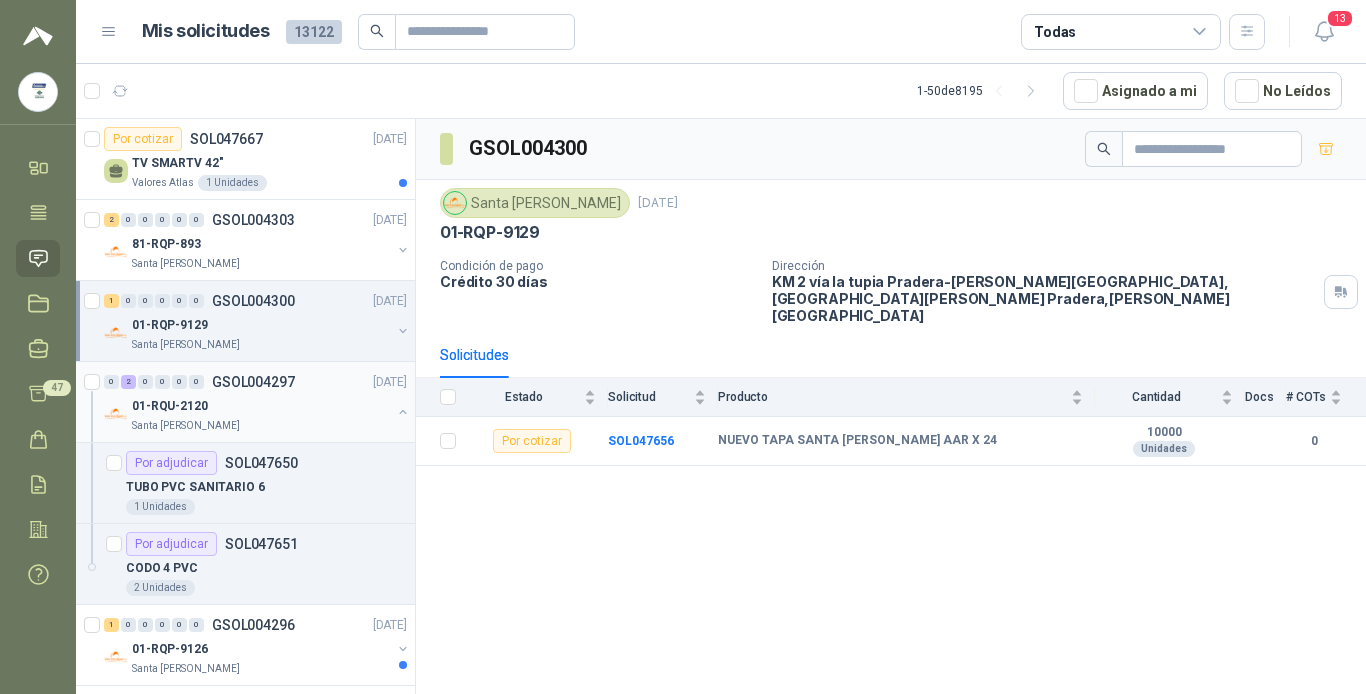 click on "01-RQU-2120" at bounding box center [261, 406] 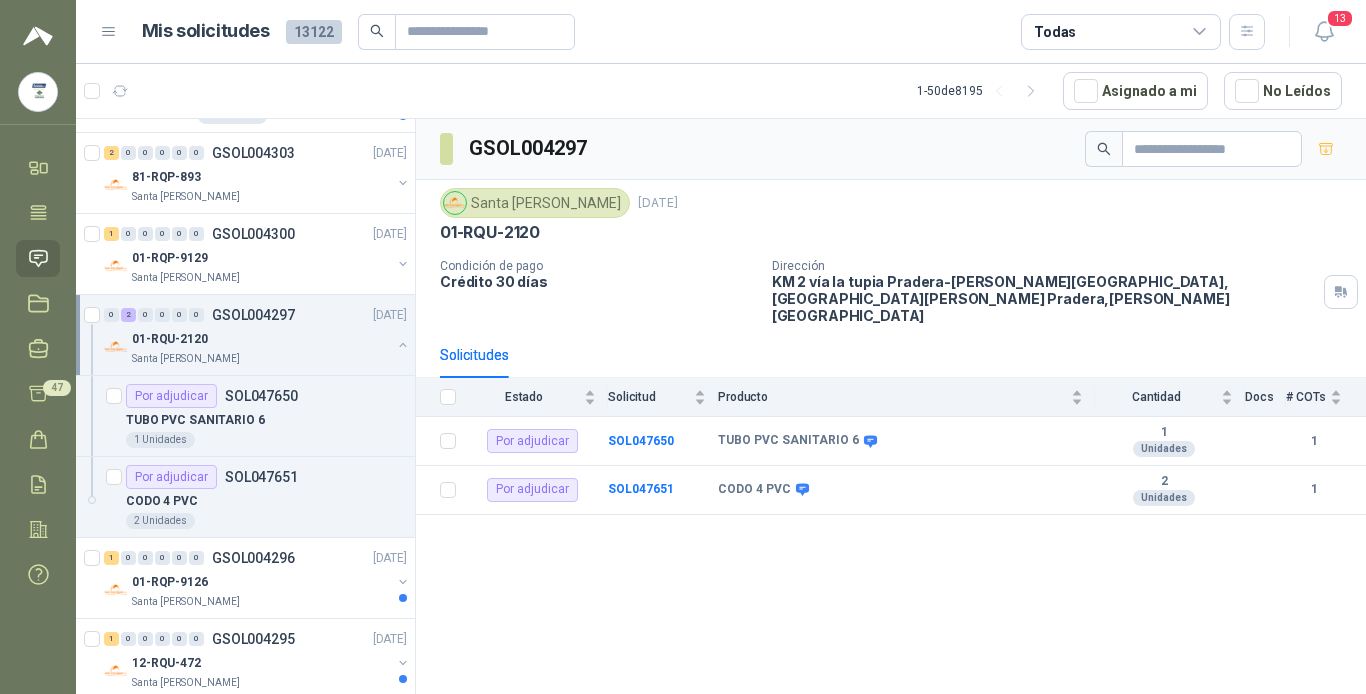 scroll, scrollTop: 100, scrollLeft: 0, axis: vertical 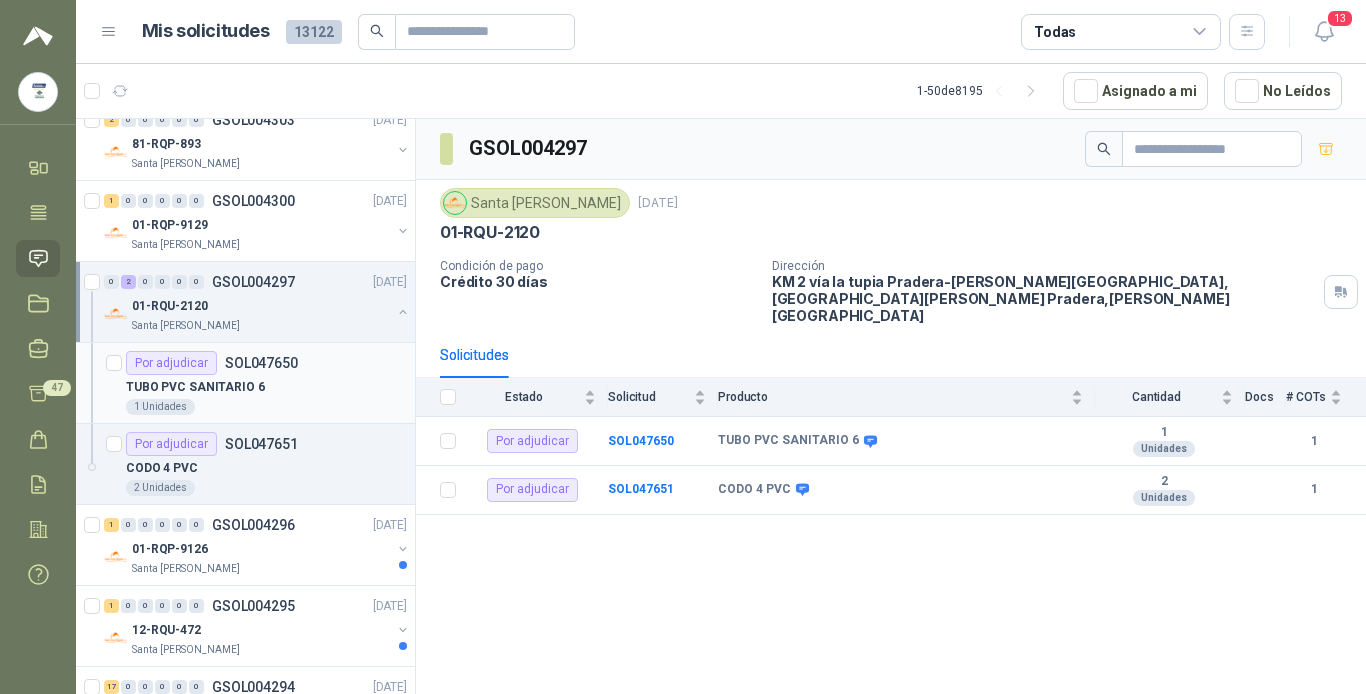 click on "Por adjudicar SOL047650" at bounding box center [266, 363] 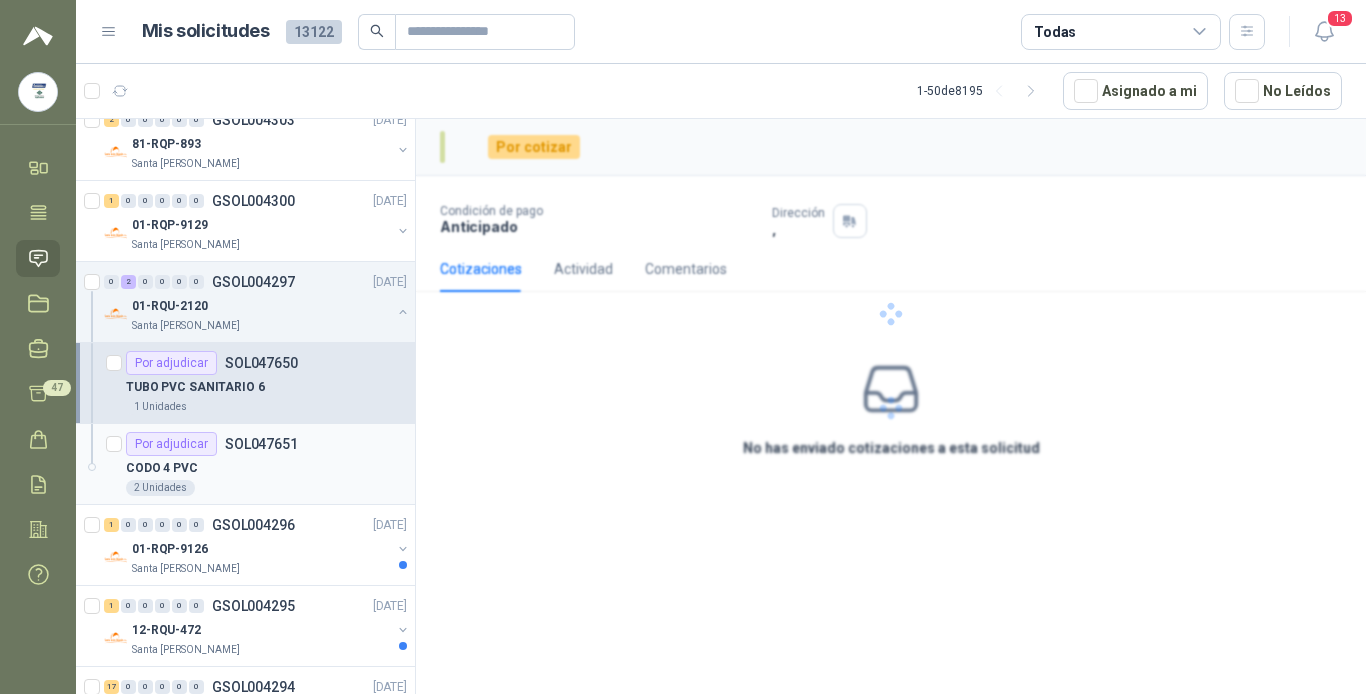 click on "Por adjudicar SOL047651" at bounding box center (266, 444) 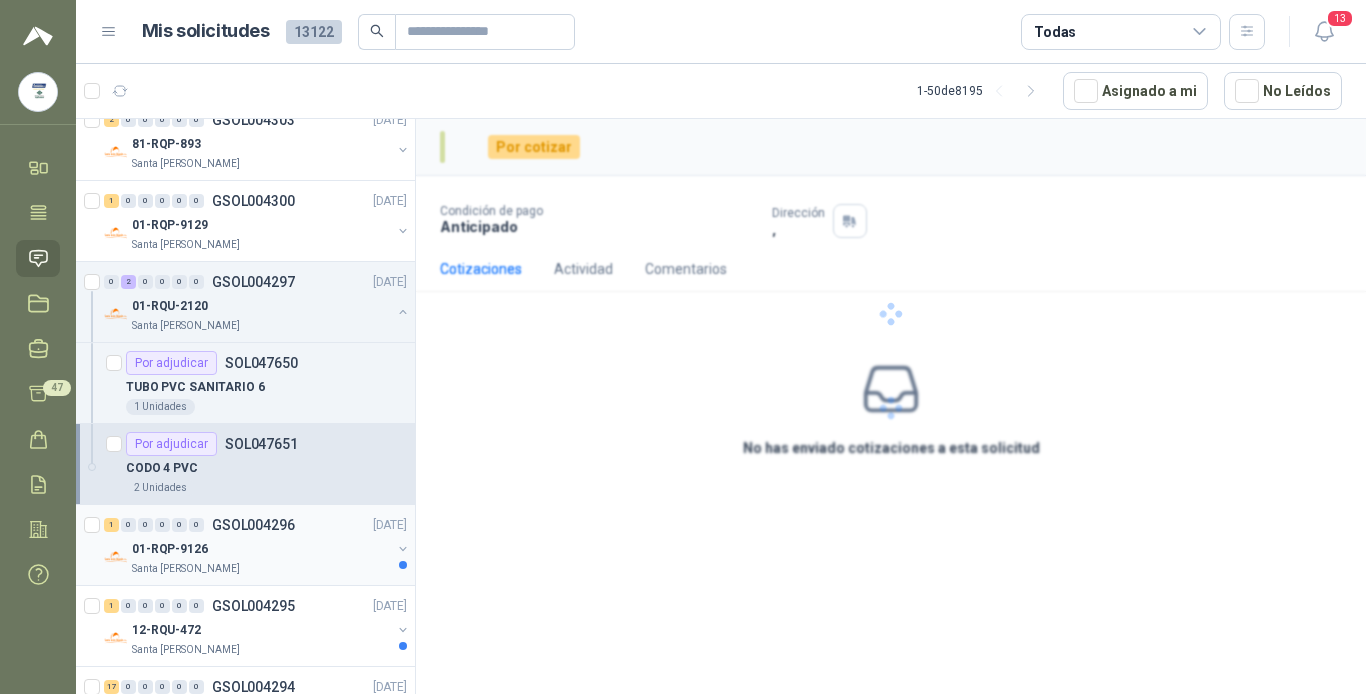 click on "01-RQP-9126" at bounding box center (261, 549) 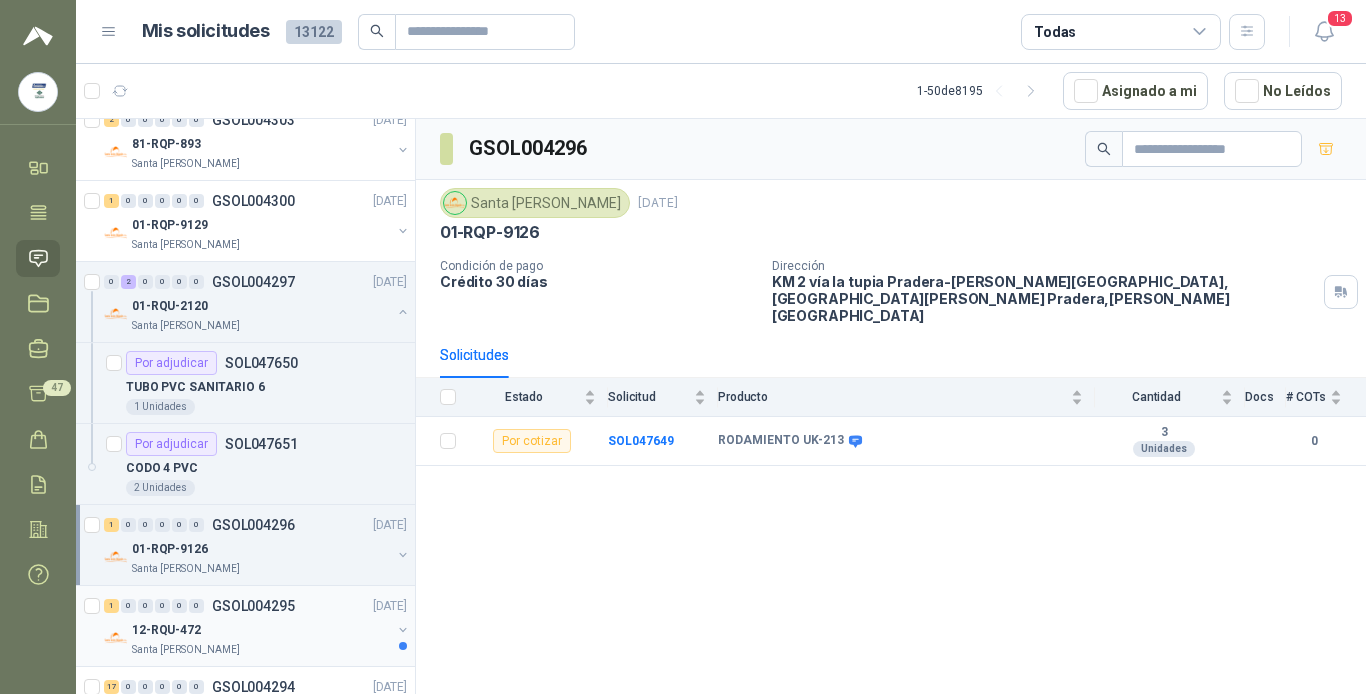 click on "12-RQU-472" at bounding box center (261, 630) 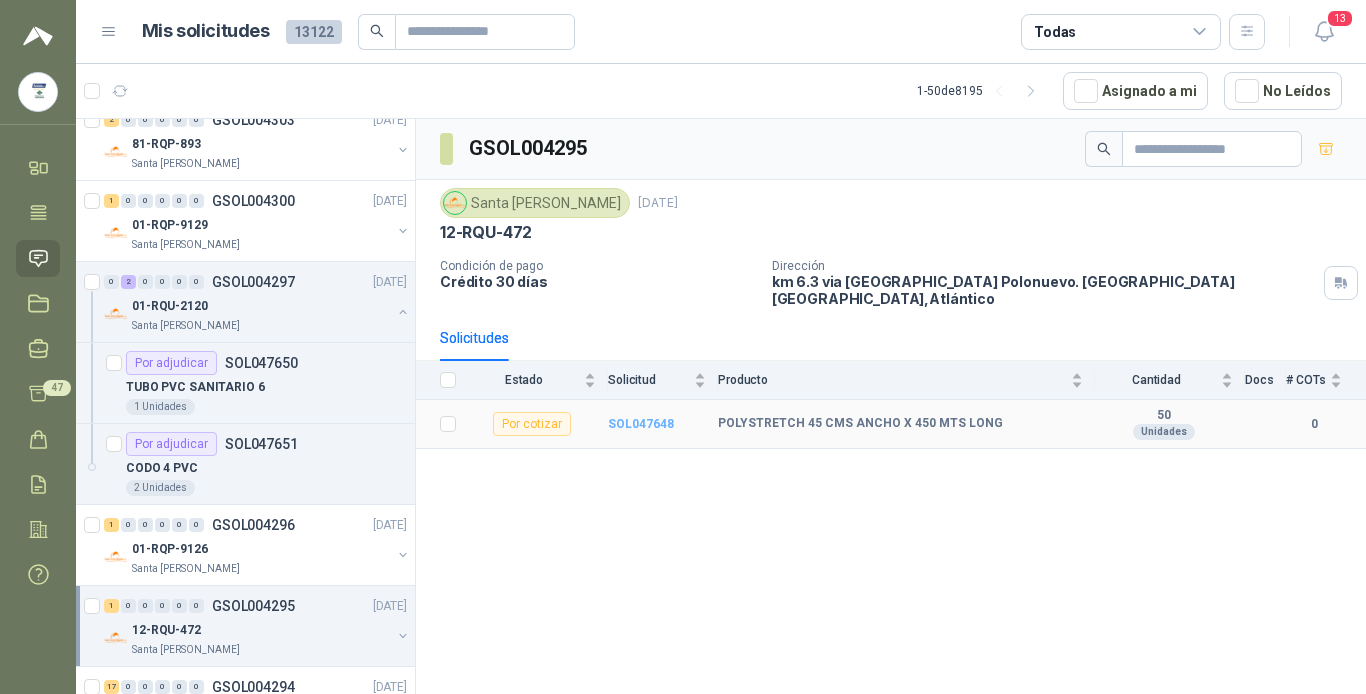 click on "SOL047648" at bounding box center [641, 424] 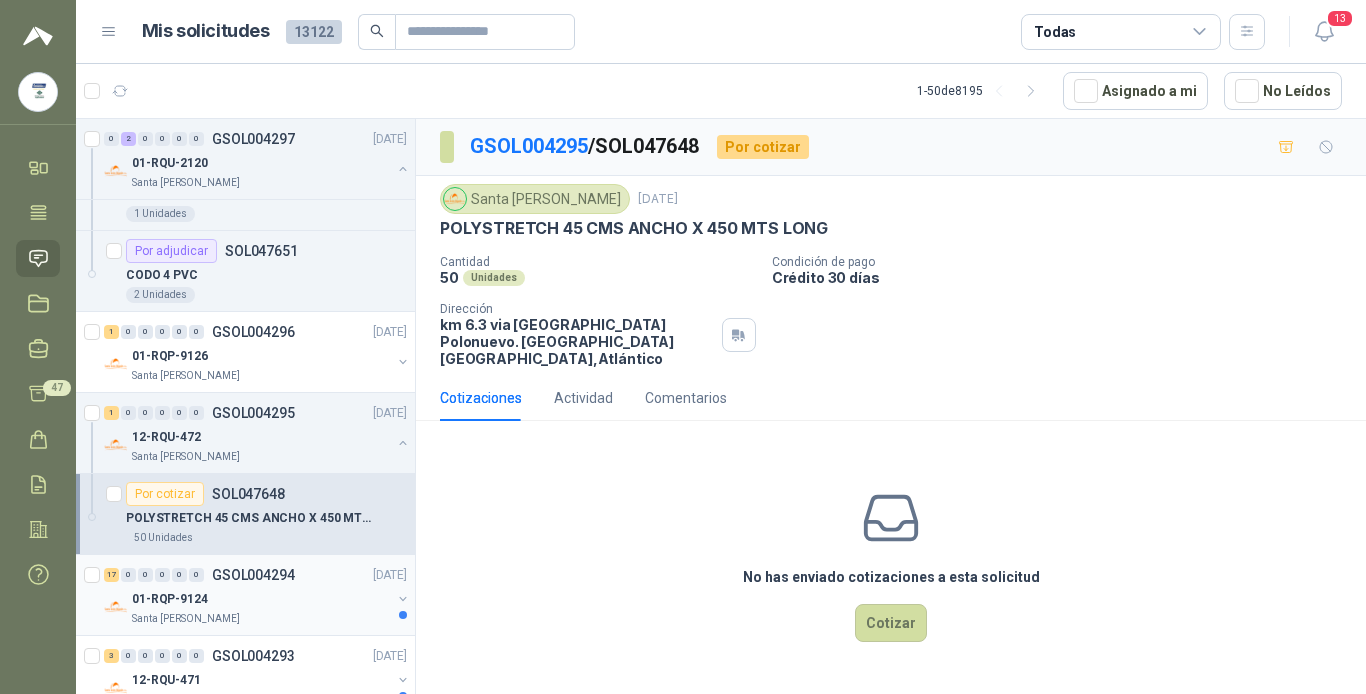 scroll, scrollTop: 300, scrollLeft: 0, axis: vertical 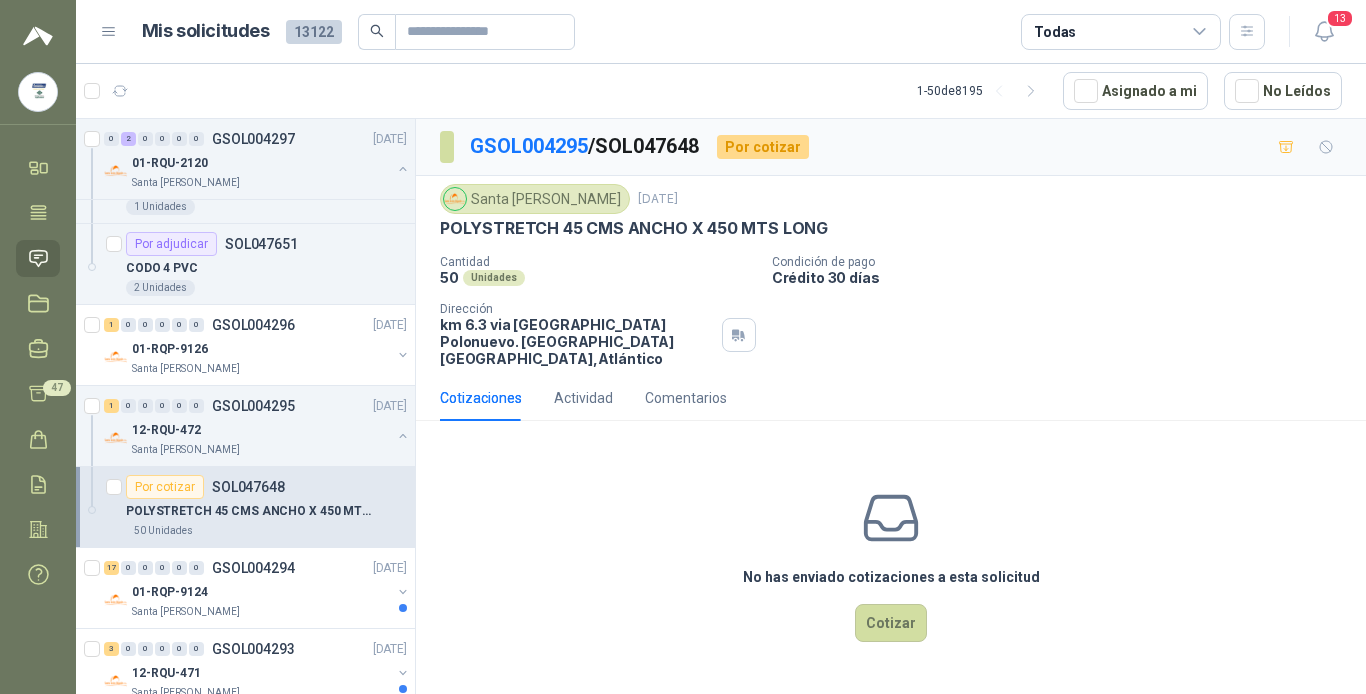 click on "POLYSTRETCH 45 CMS ANCHO X 450 MTS LONG" at bounding box center (250, 511) 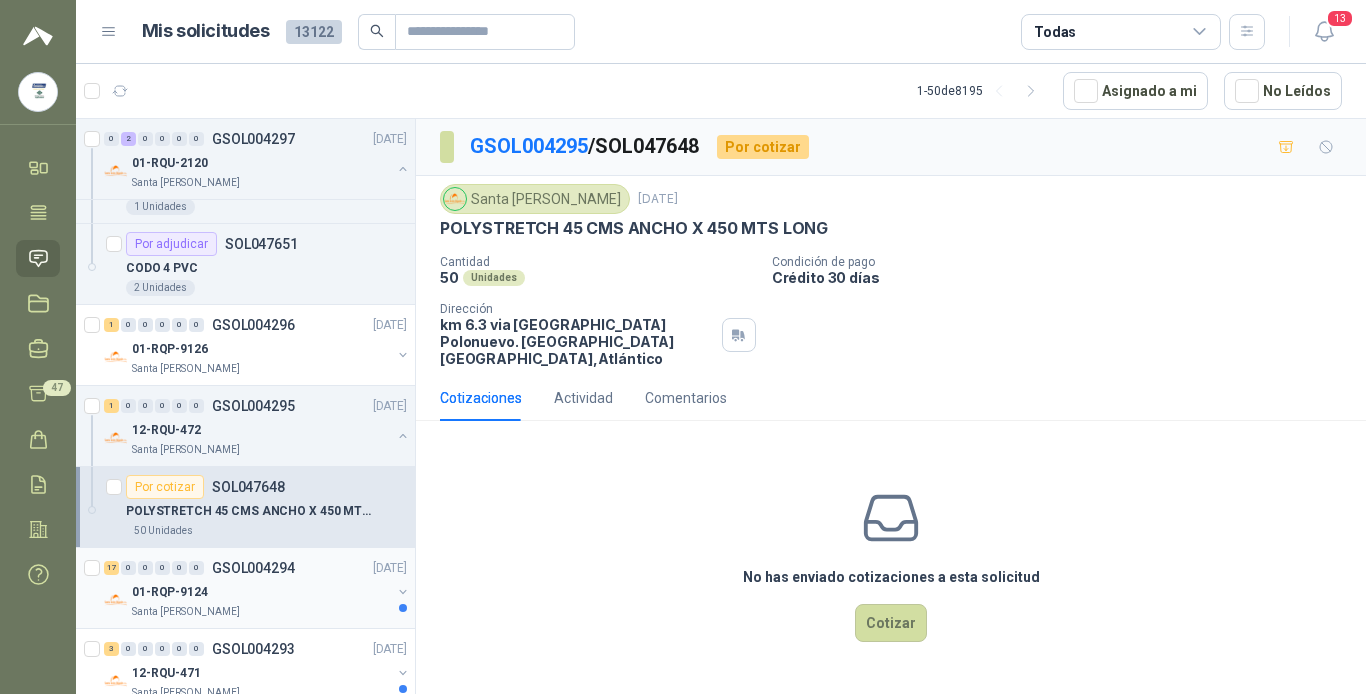 click on "17   0   0   0   0   0   GSOL004294 [DATE]" at bounding box center (257, 568) 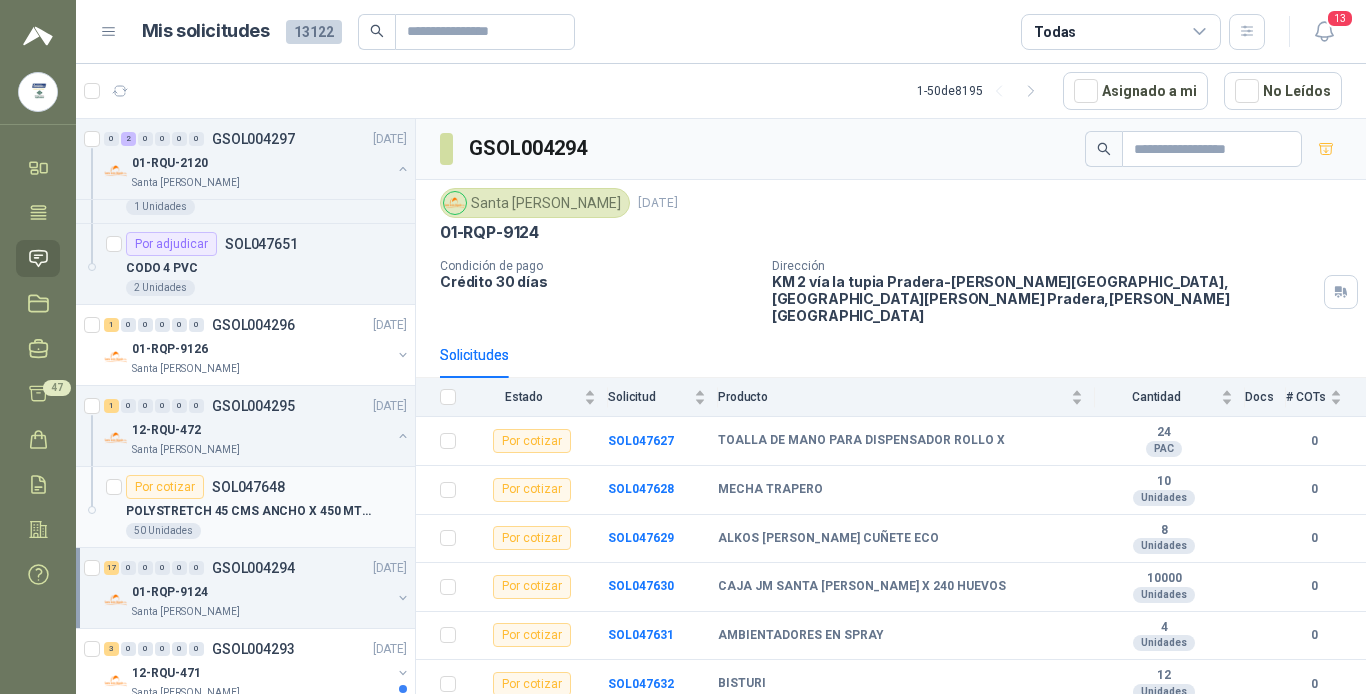 click on "Por cotizar SOL047648" at bounding box center [266, 487] 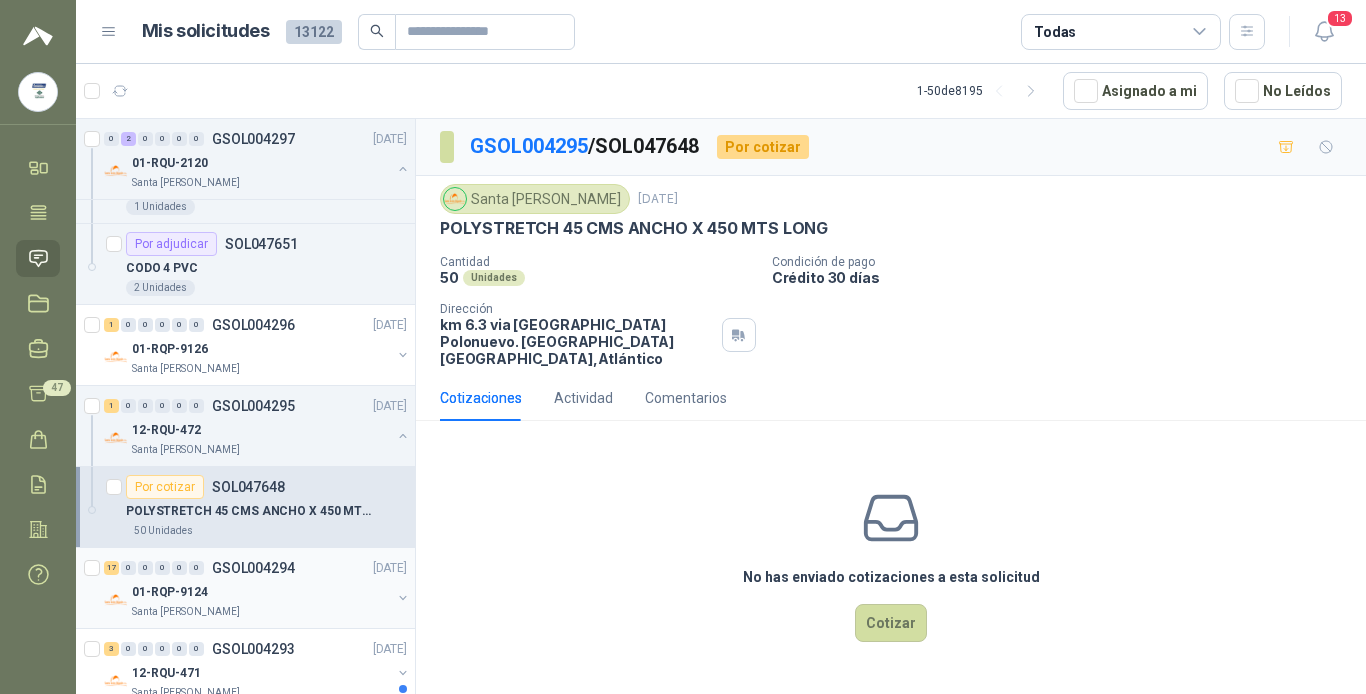 click on "01-RQP-9124" at bounding box center (261, 592) 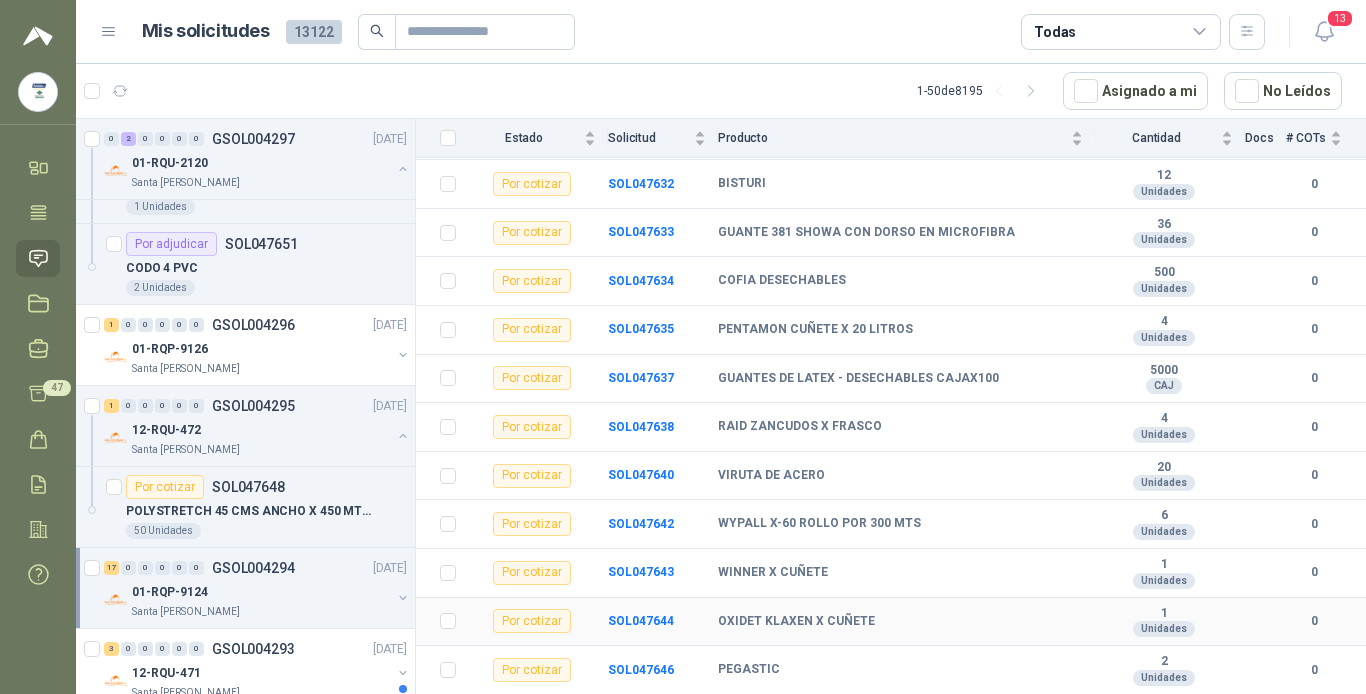 scroll, scrollTop: 525, scrollLeft: 0, axis: vertical 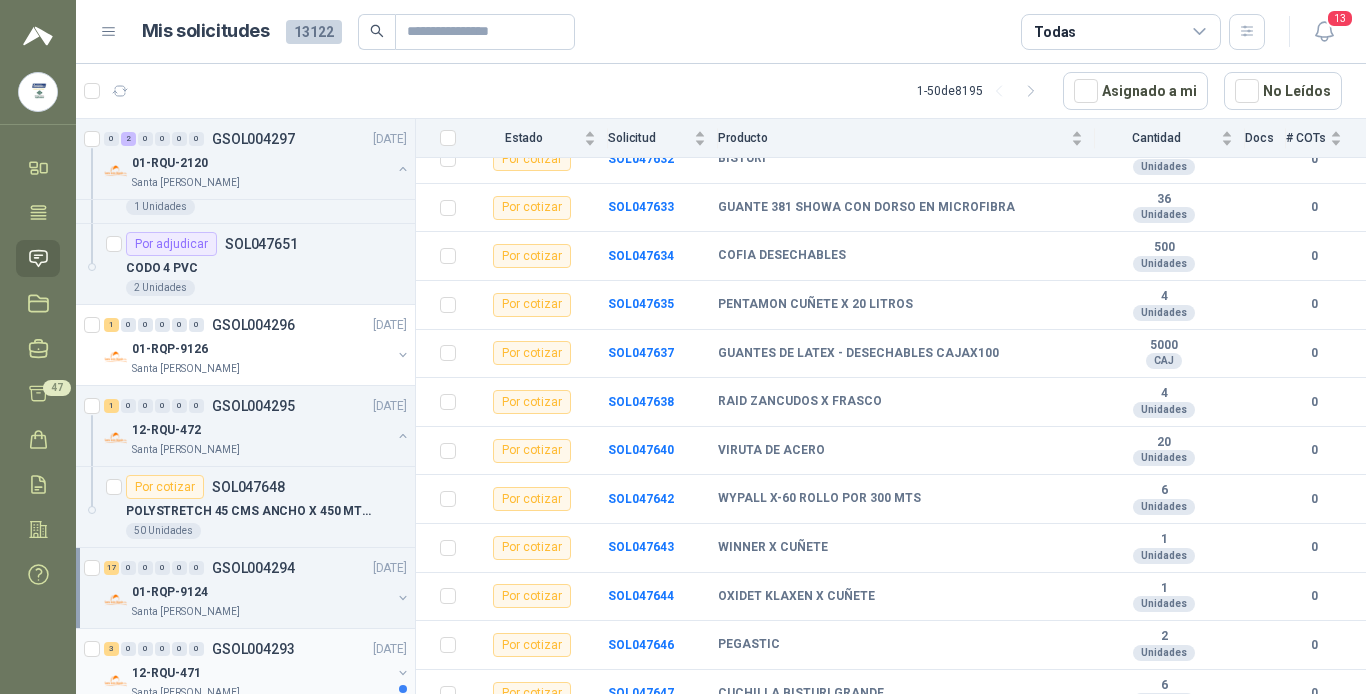 click on "GSOL004293" at bounding box center (253, 649) 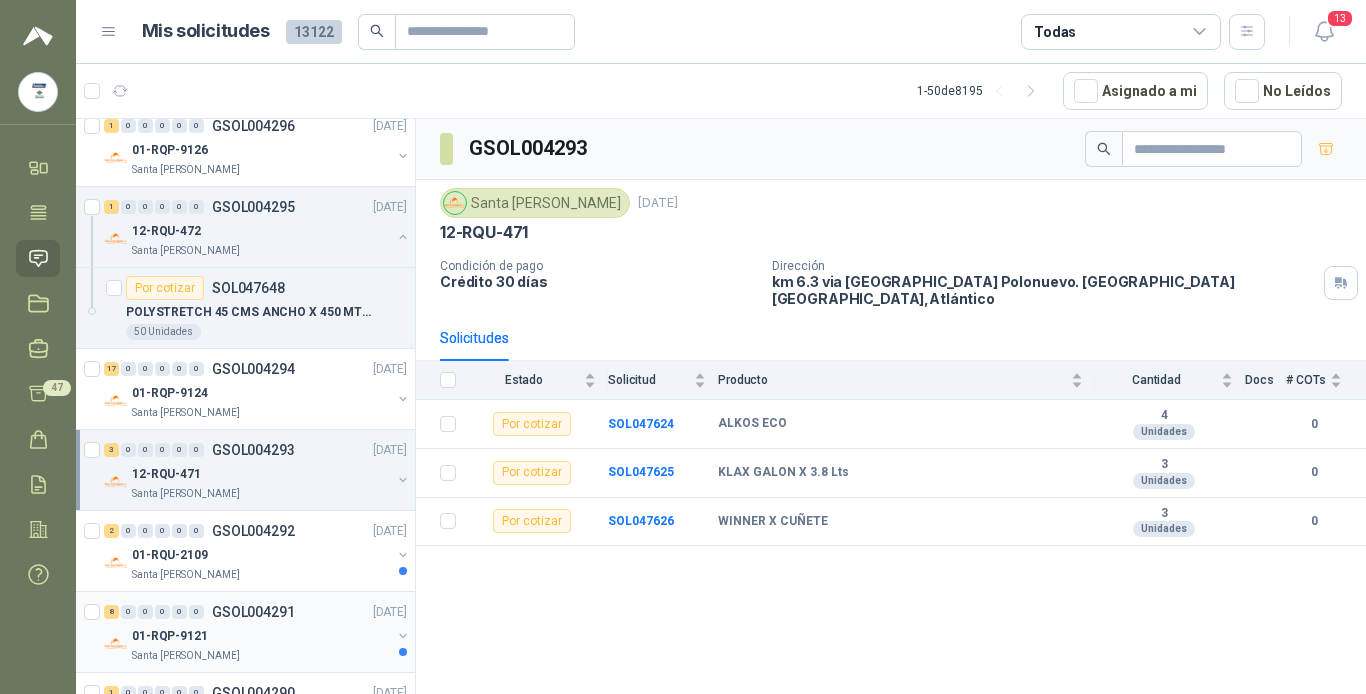 scroll, scrollTop: 500, scrollLeft: 0, axis: vertical 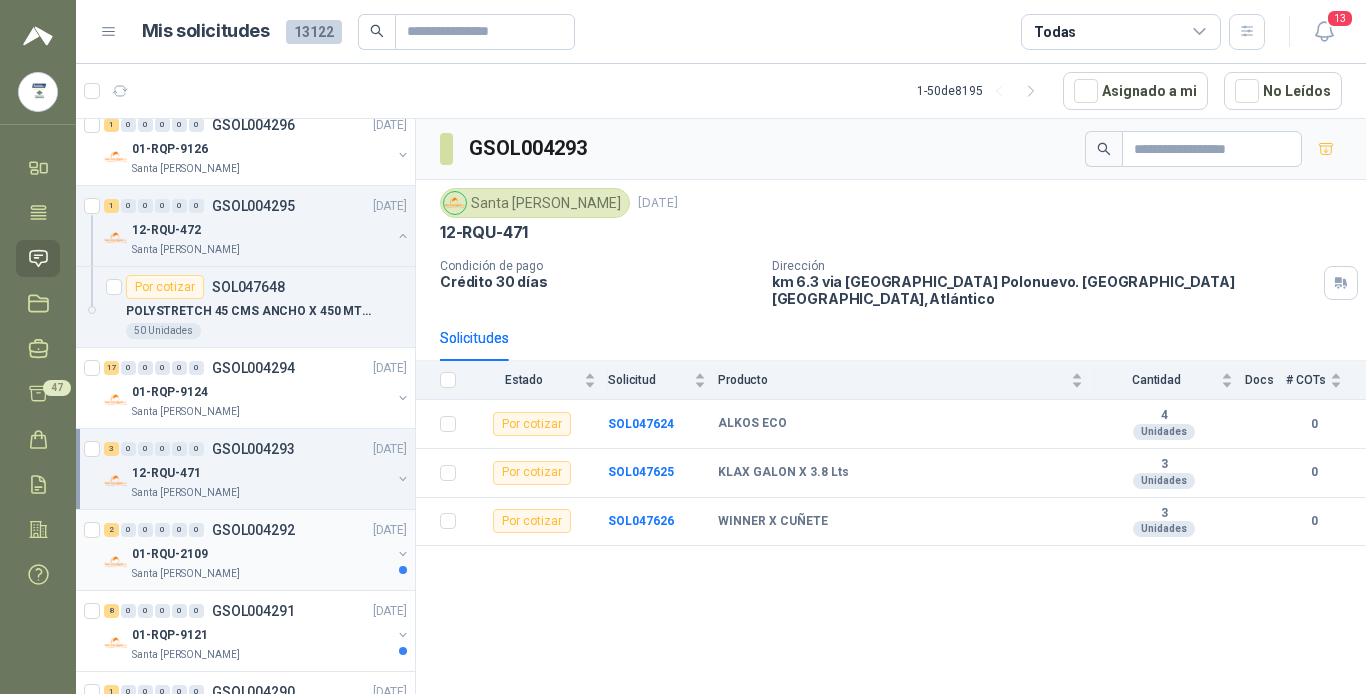 click on "01-RQU-2109" at bounding box center (261, 554) 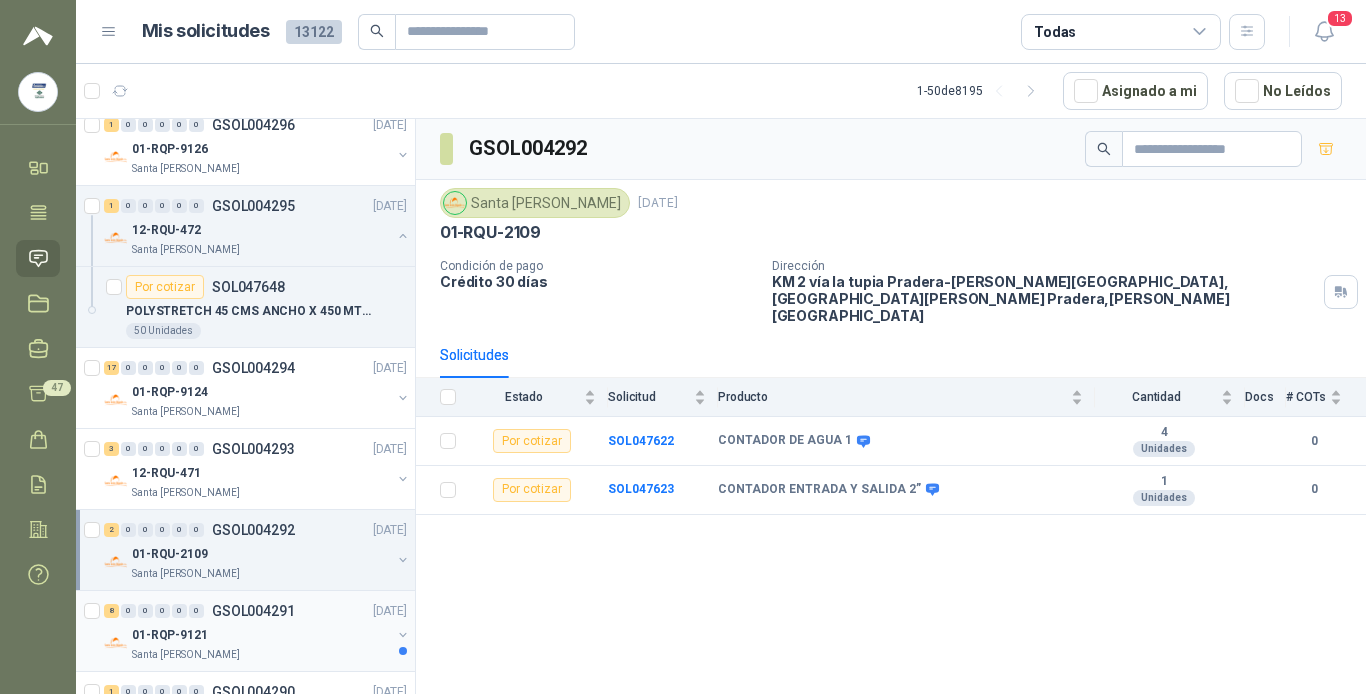 click on "01-RQP-9121" at bounding box center (261, 635) 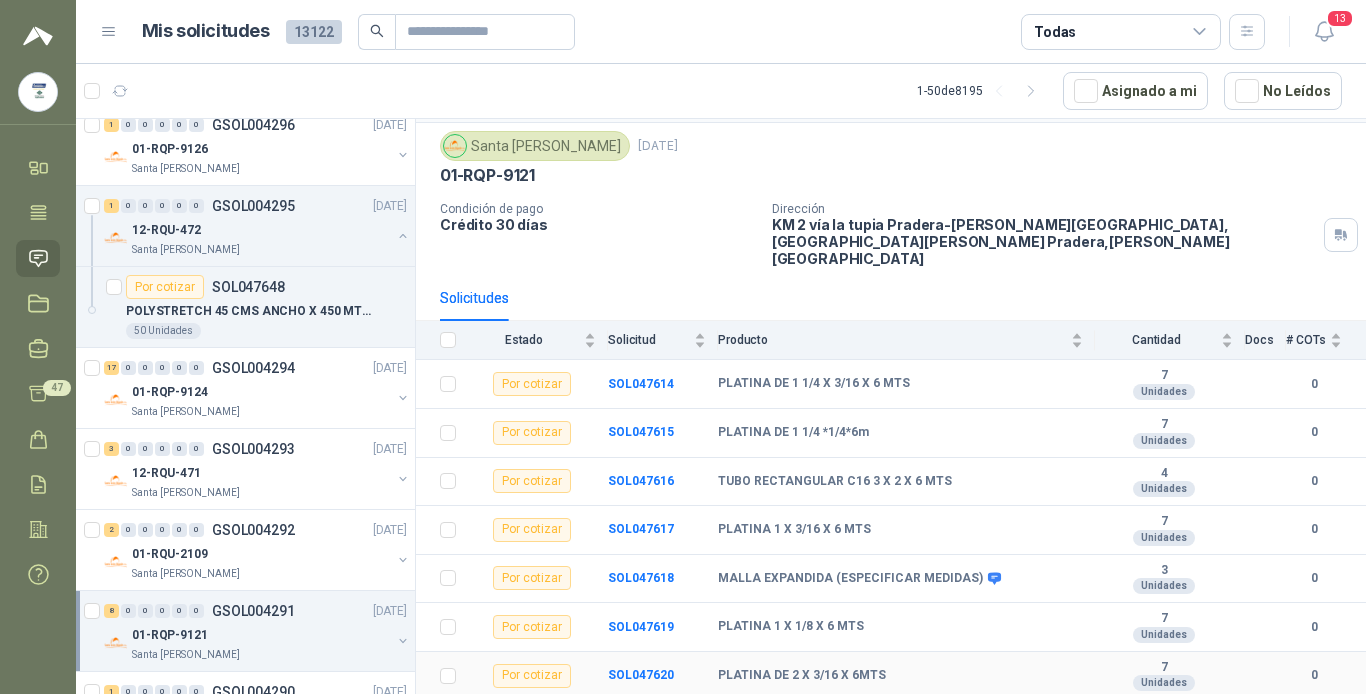 scroll, scrollTop: 88, scrollLeft: 0, axis: vertical 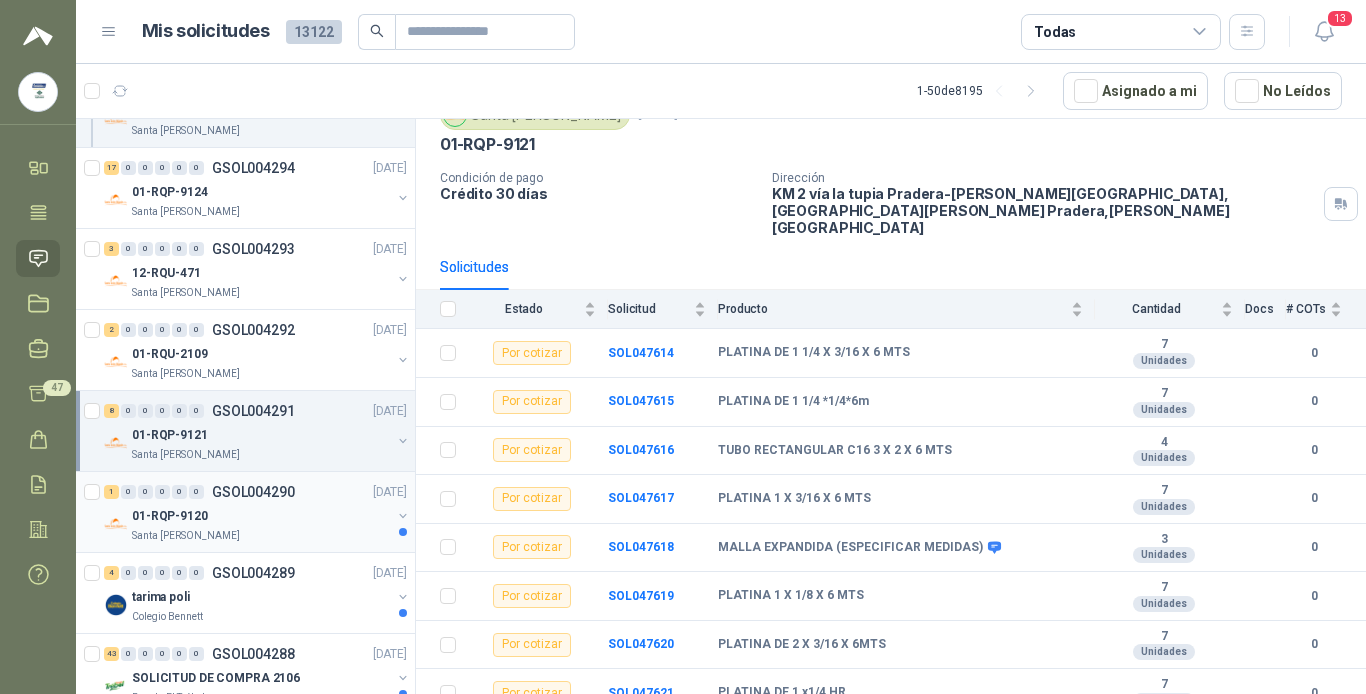 click on "01-RQP-9120" at bounding box center (261, 516) 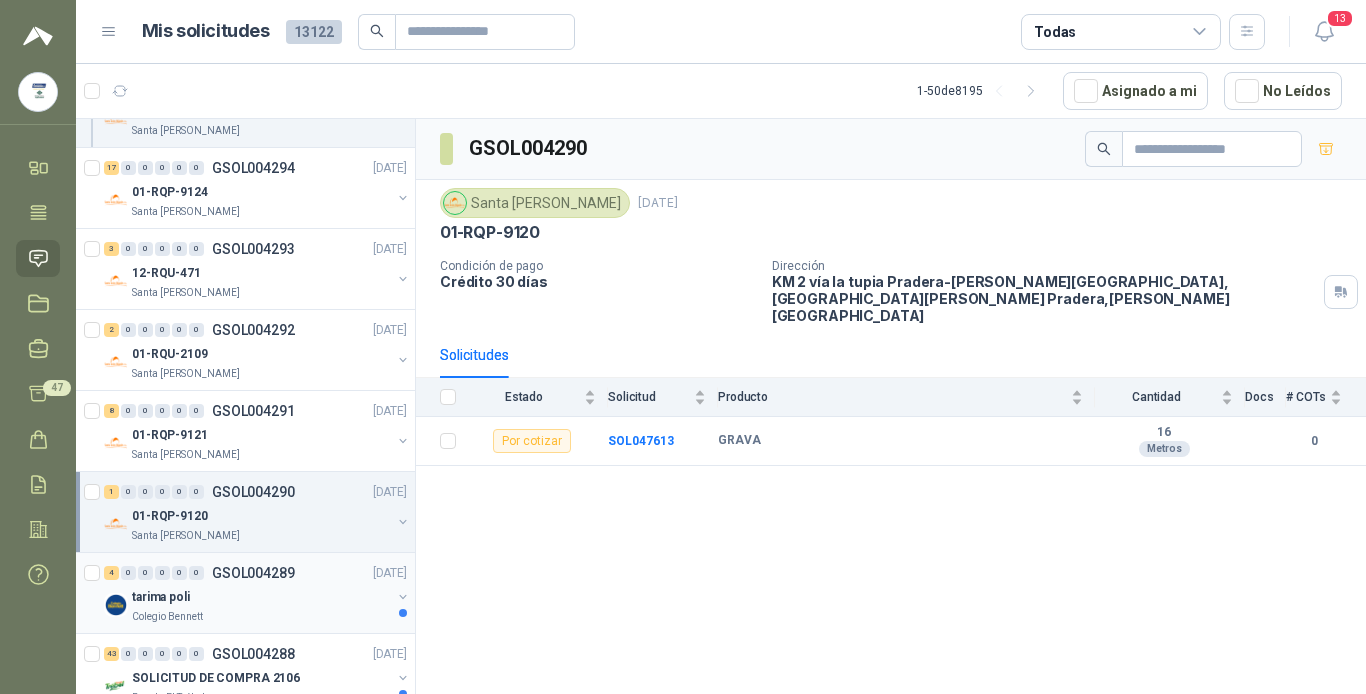 click on "tarima poli" at bounding box center (261, 597) 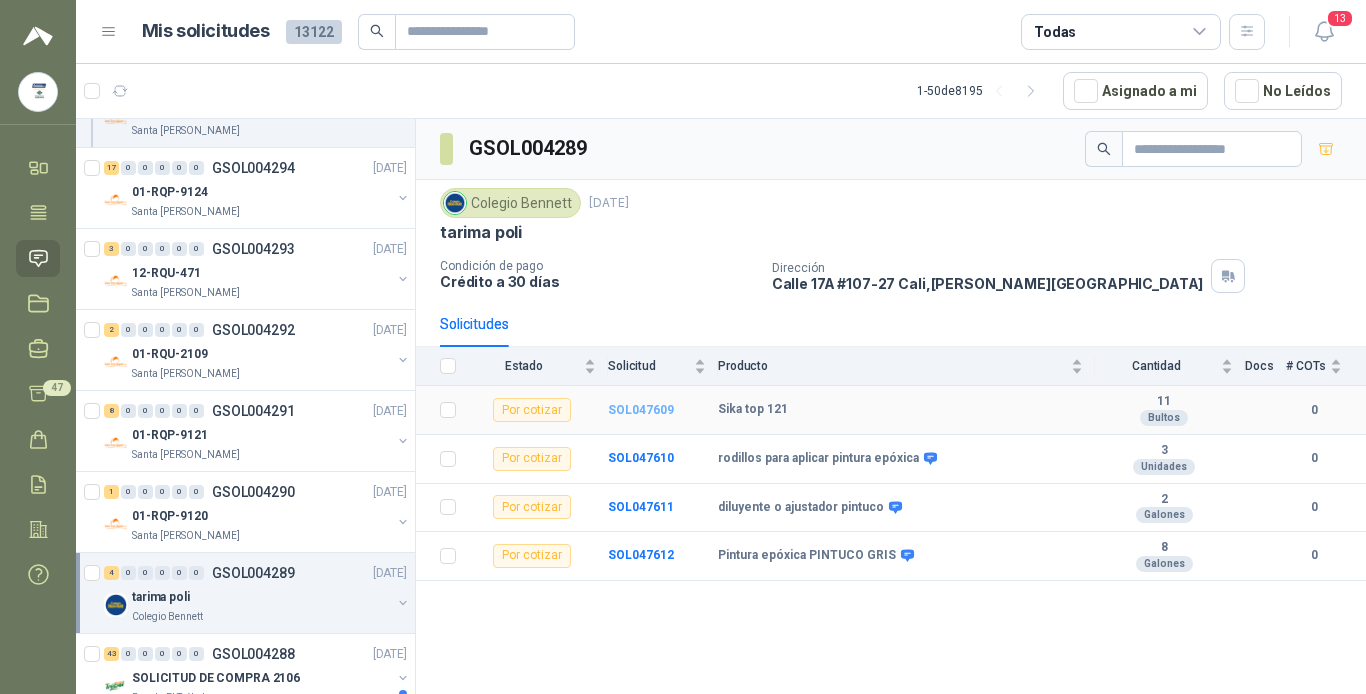 click on "SOL047609" at bounding box center [641, 410] 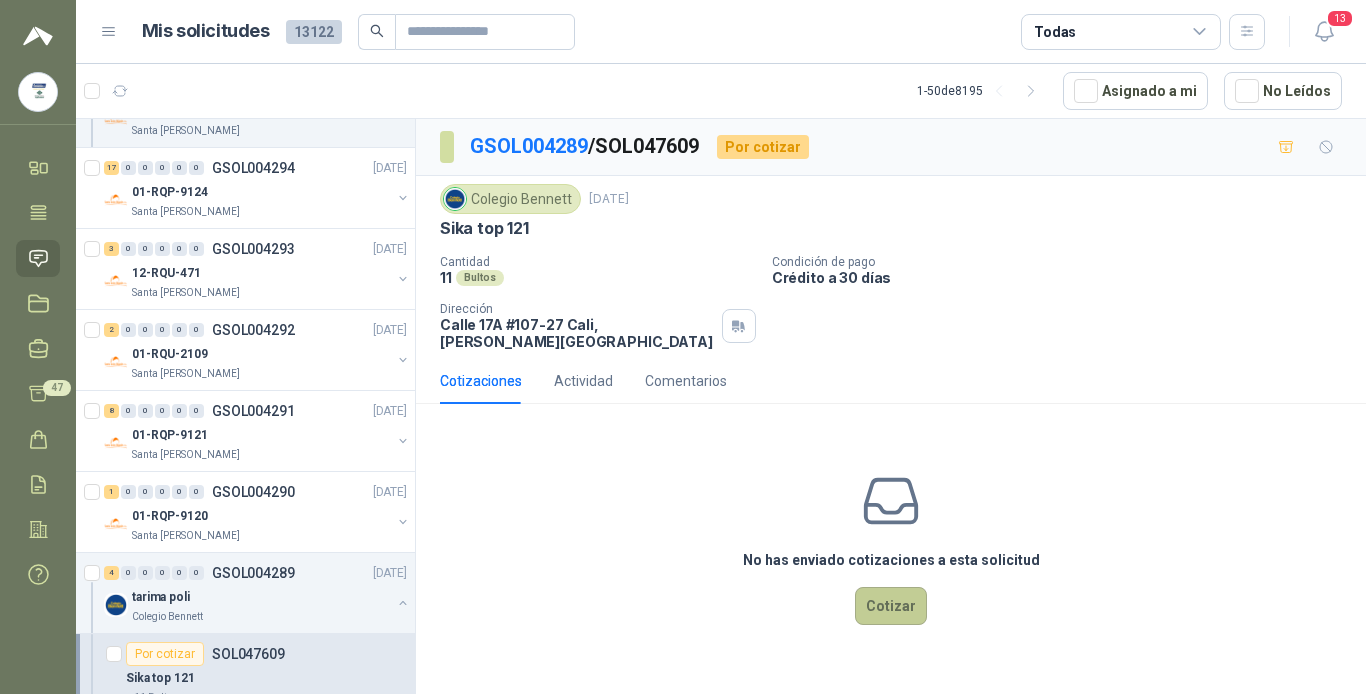 click on "Cotizar" at bounding box center [891, 606] 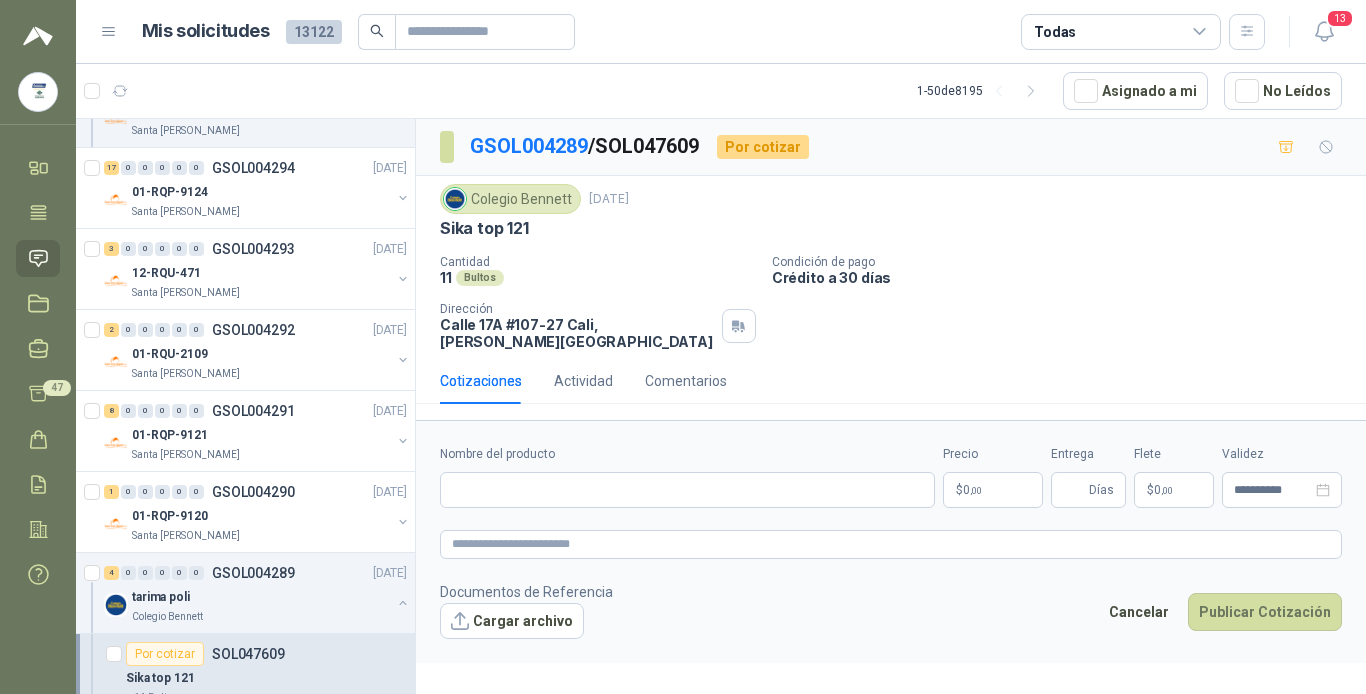 type 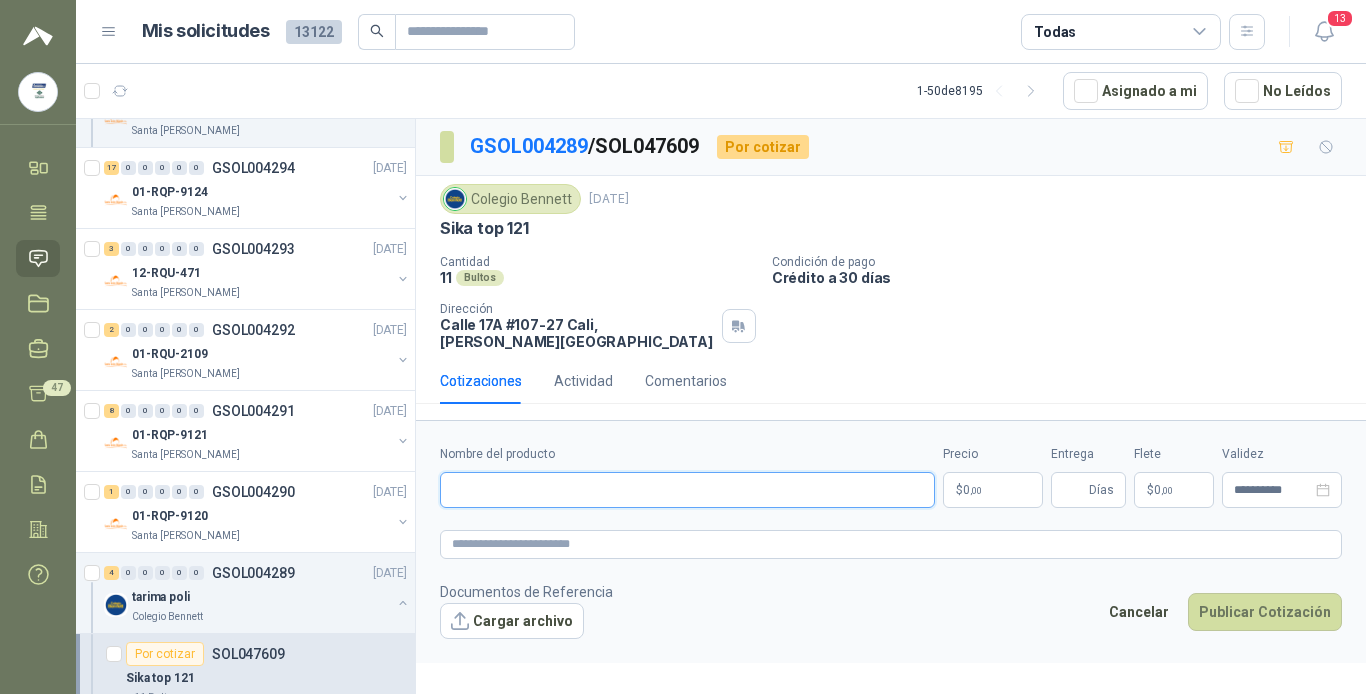 click on "Nombre del producto" at bounding box center [687, 490] 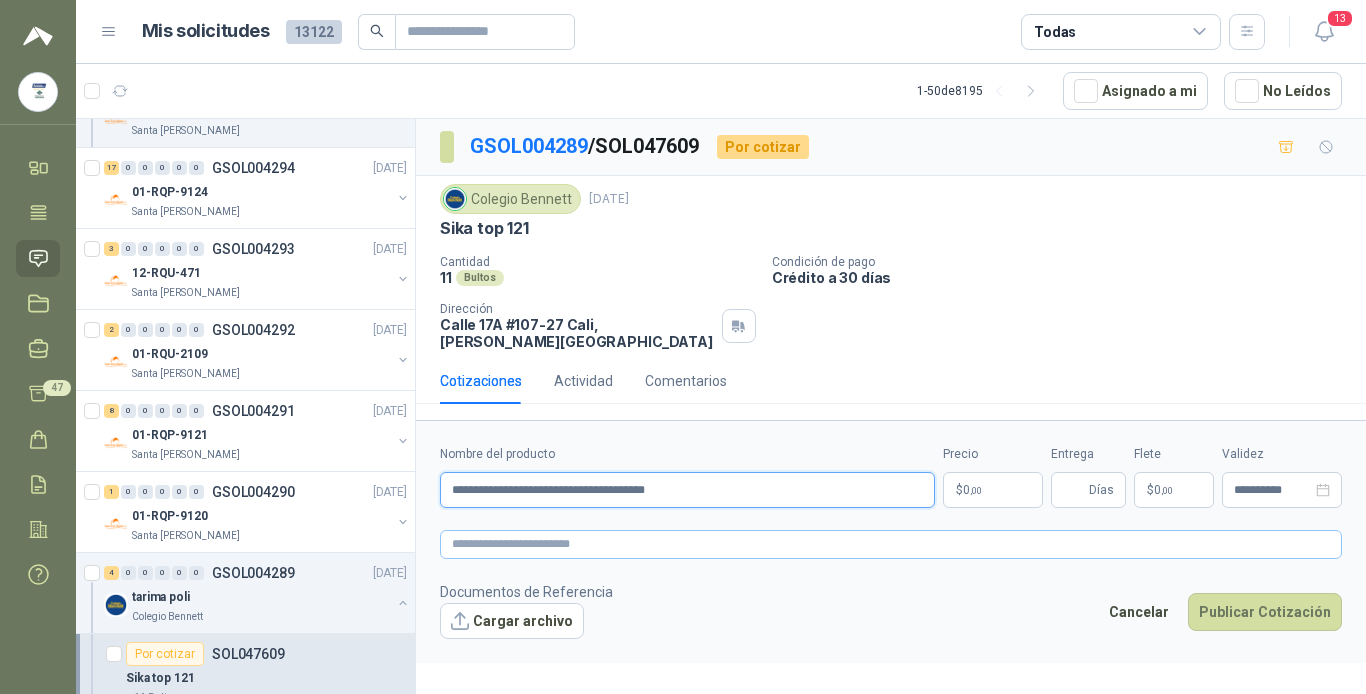 type on "**********" 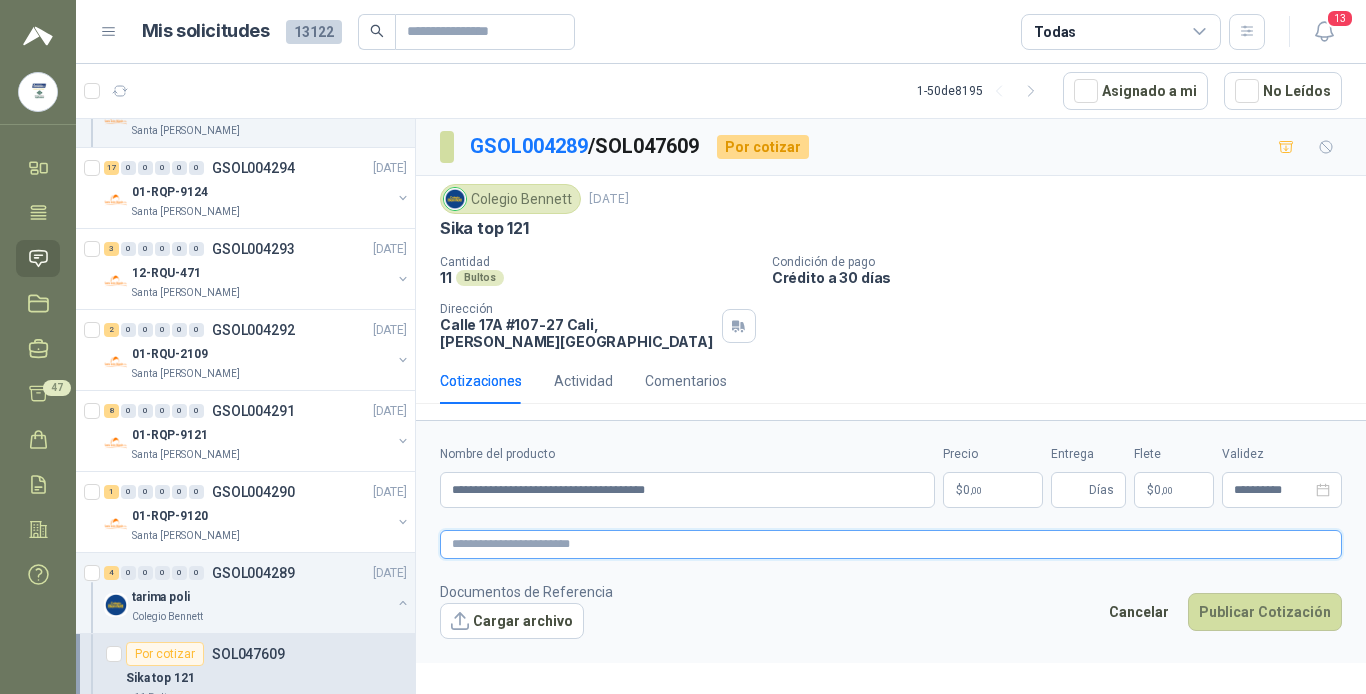 paste on "**********" 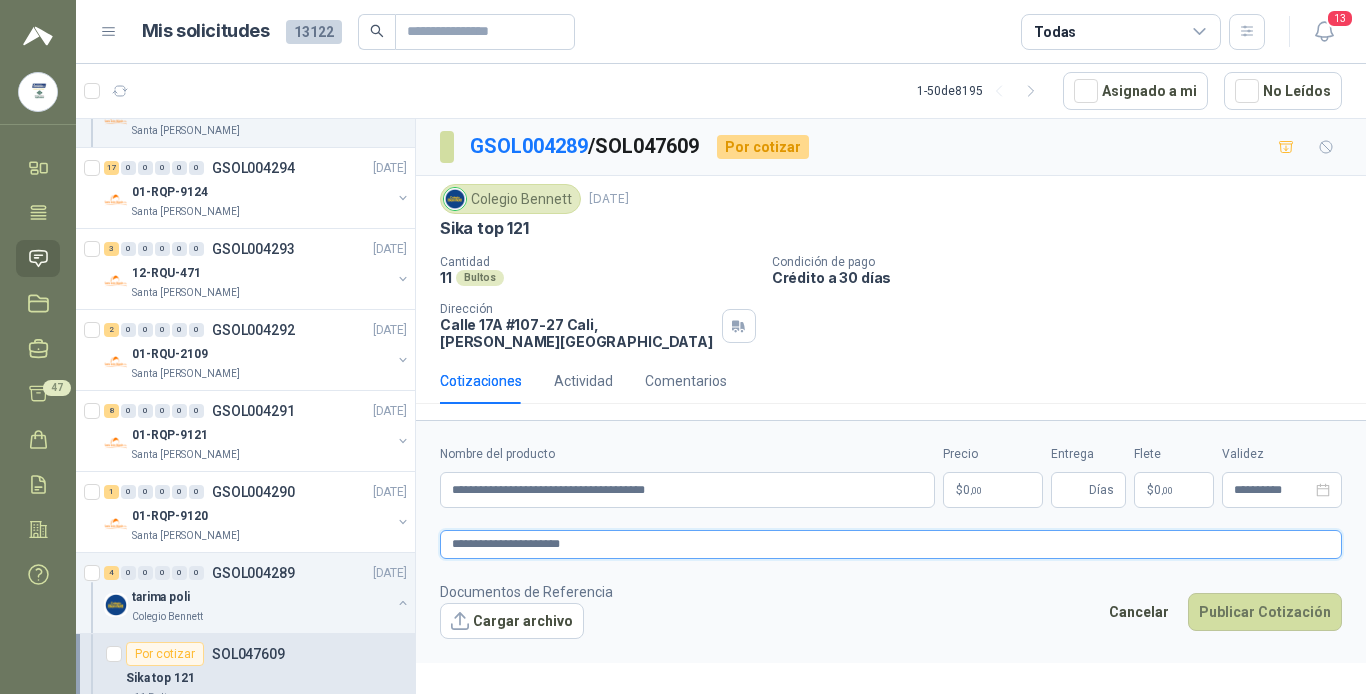 type 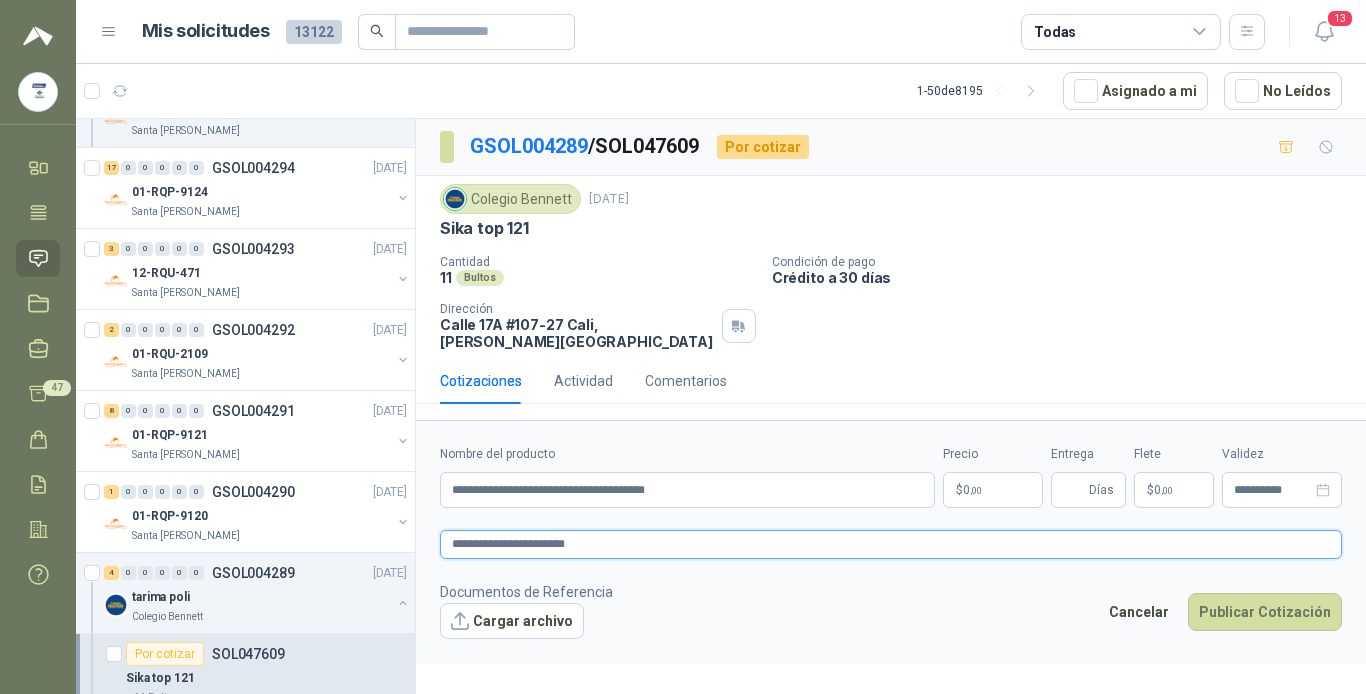 type 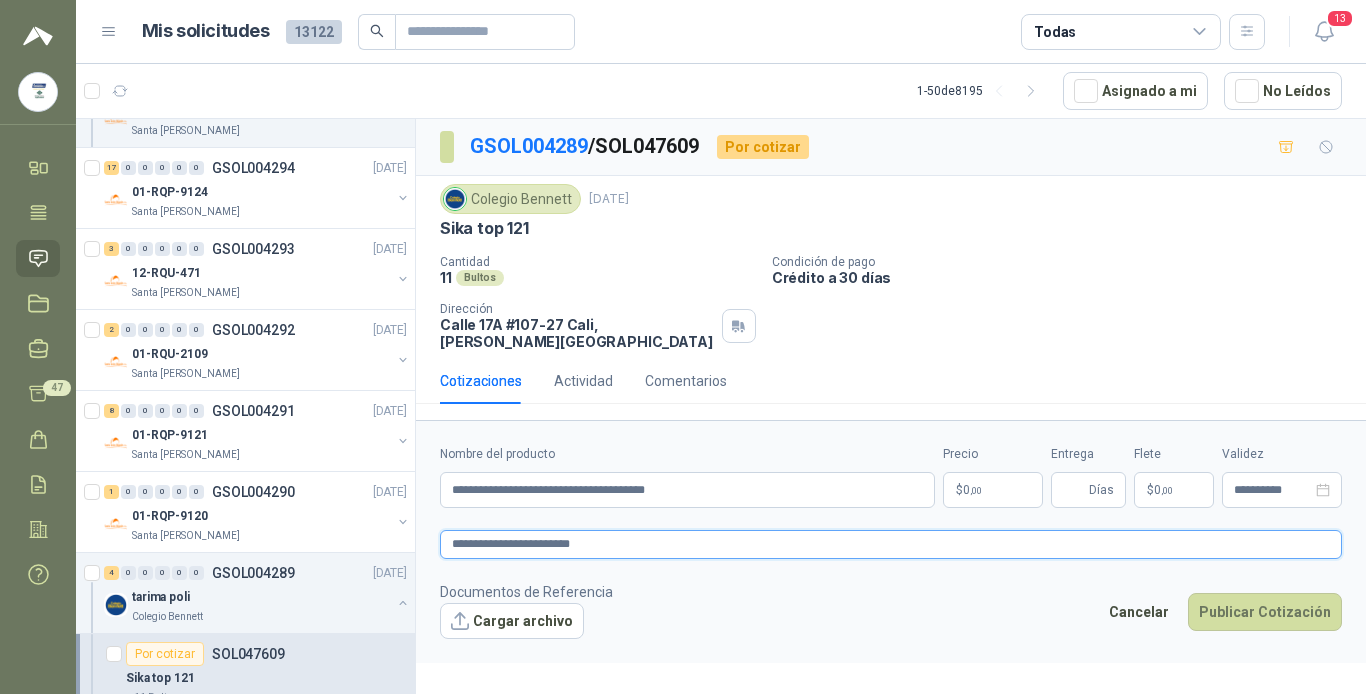 type 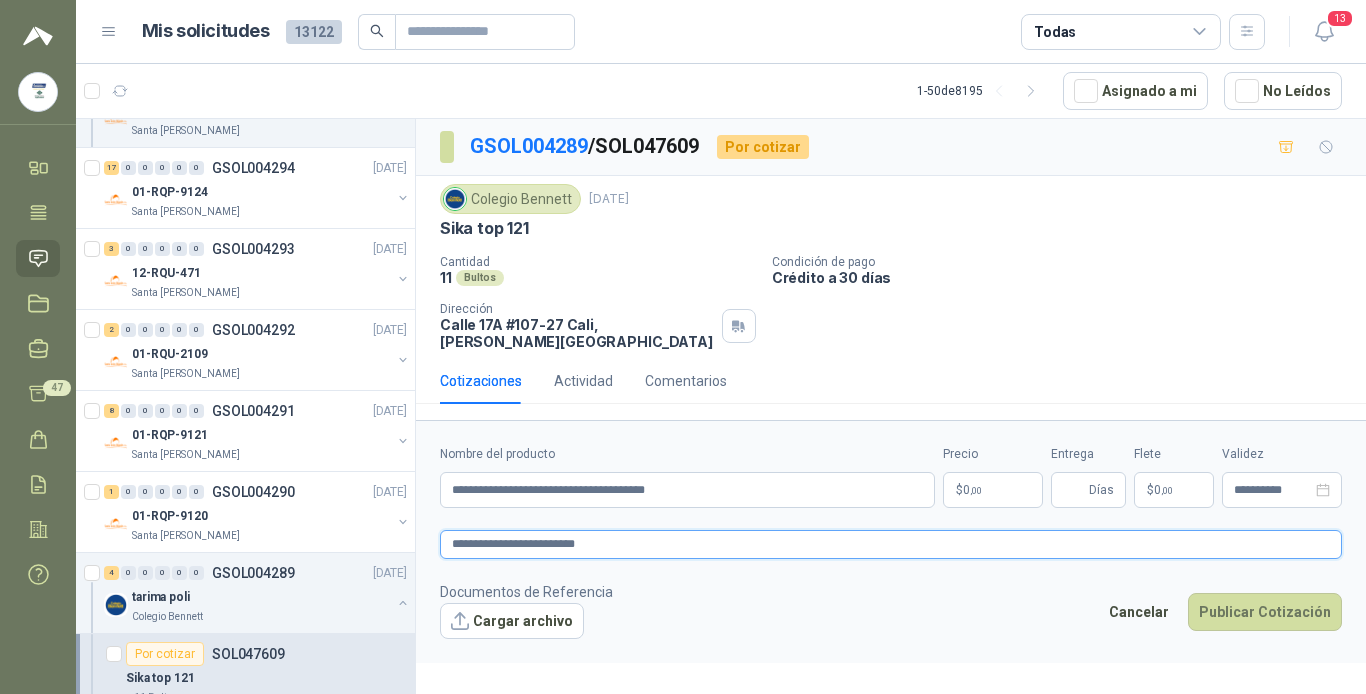 type 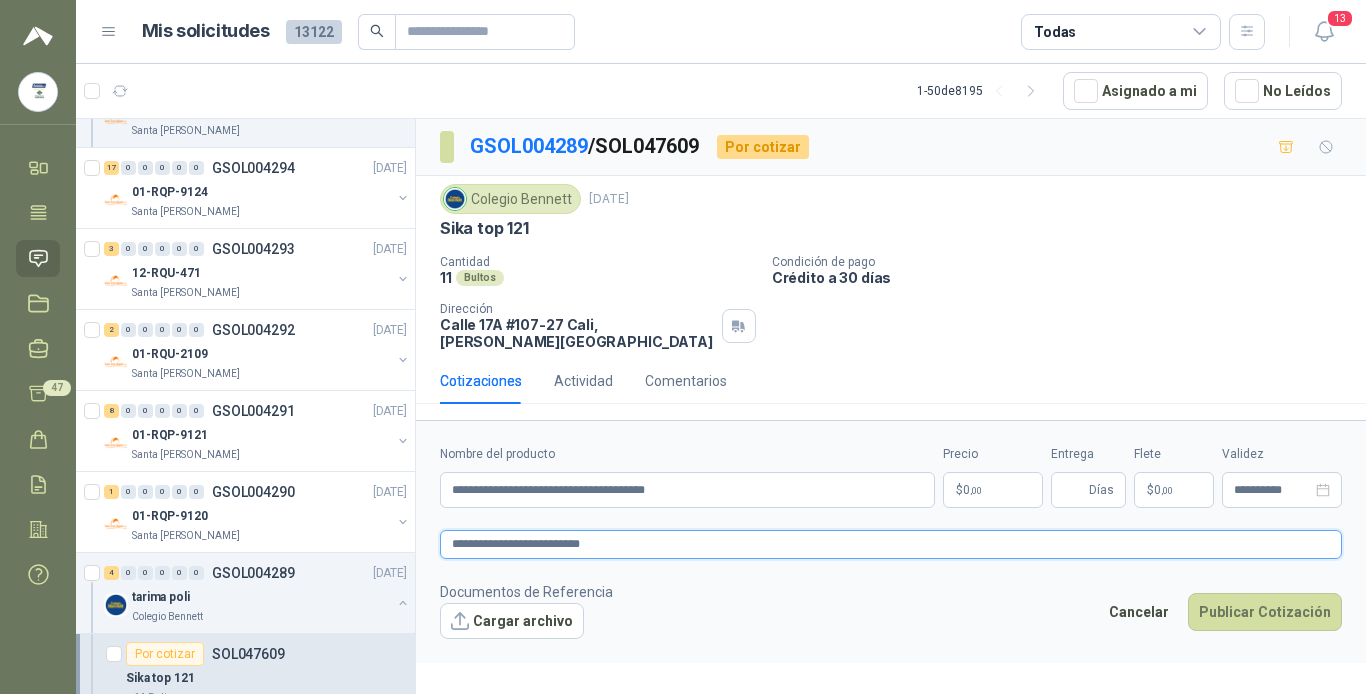 type 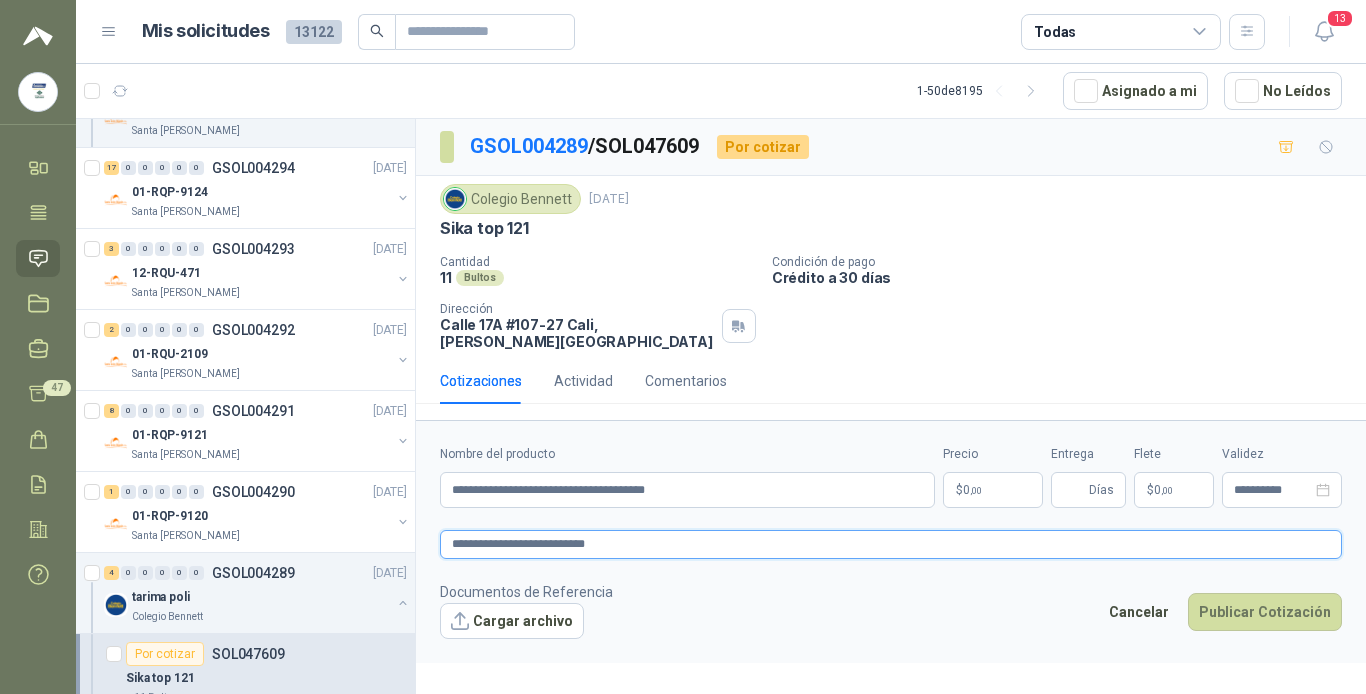 type 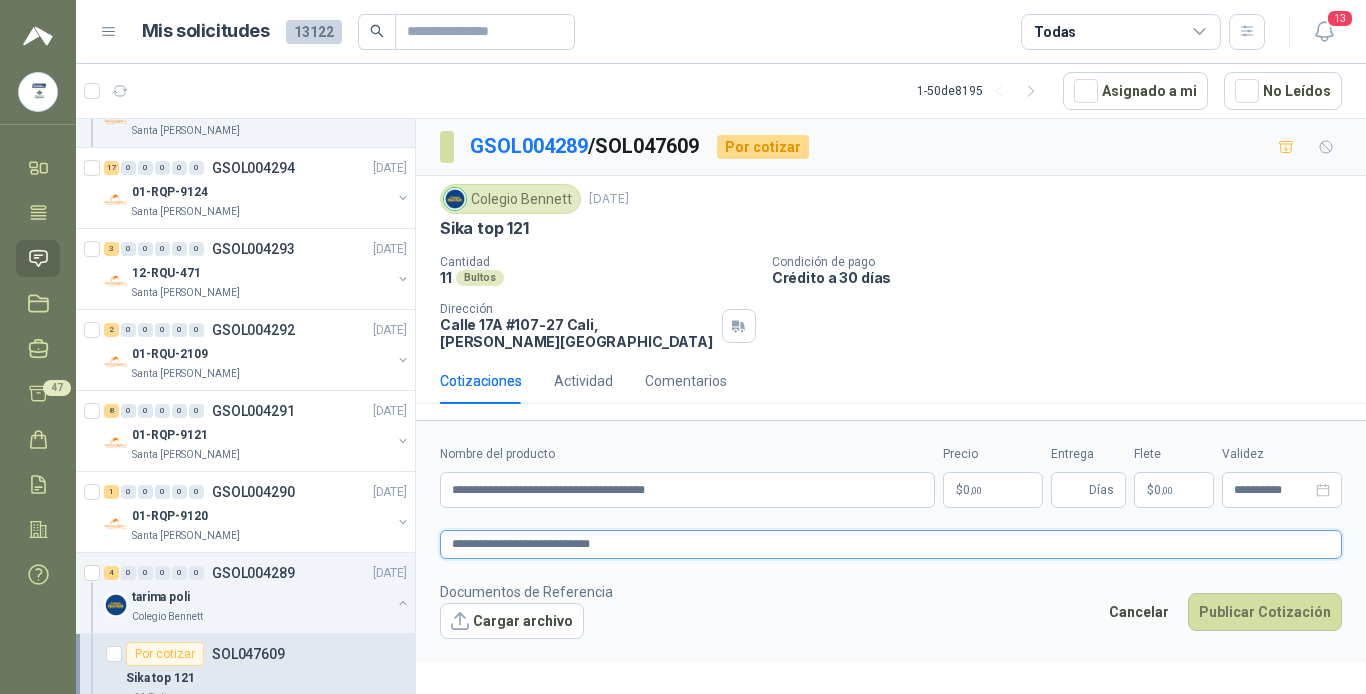 type 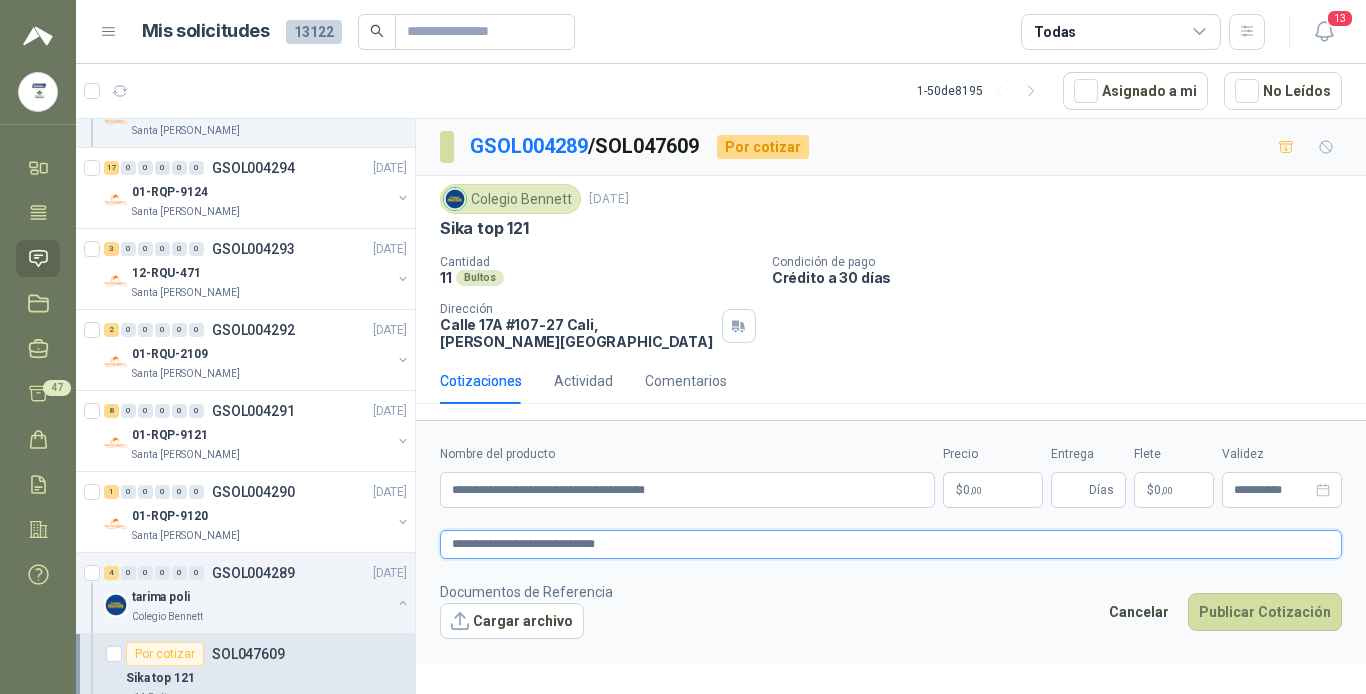 type 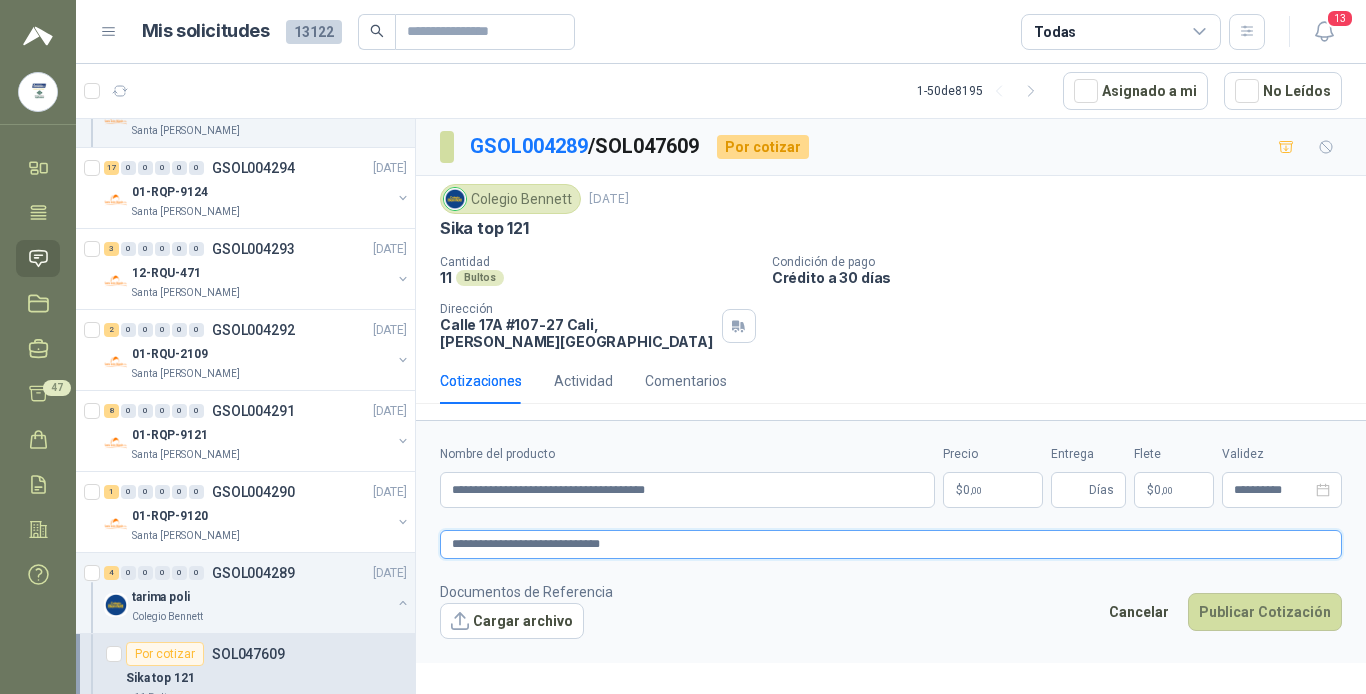 type 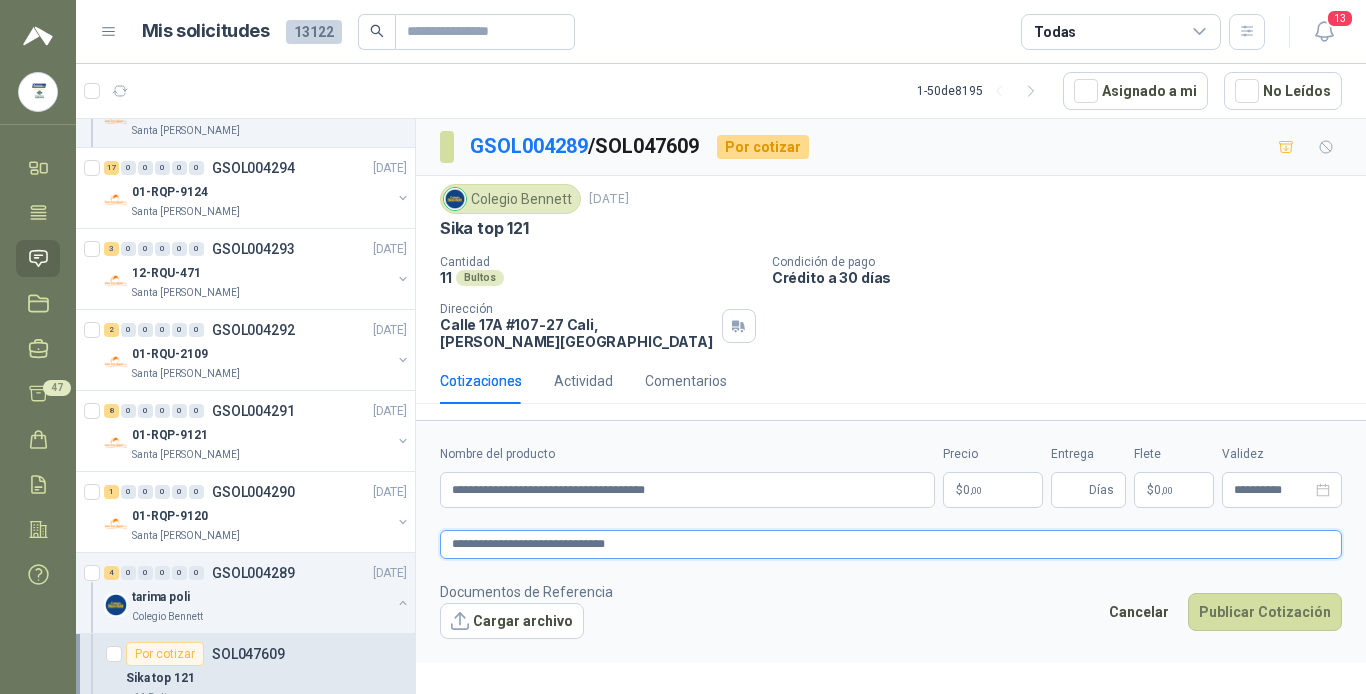 type 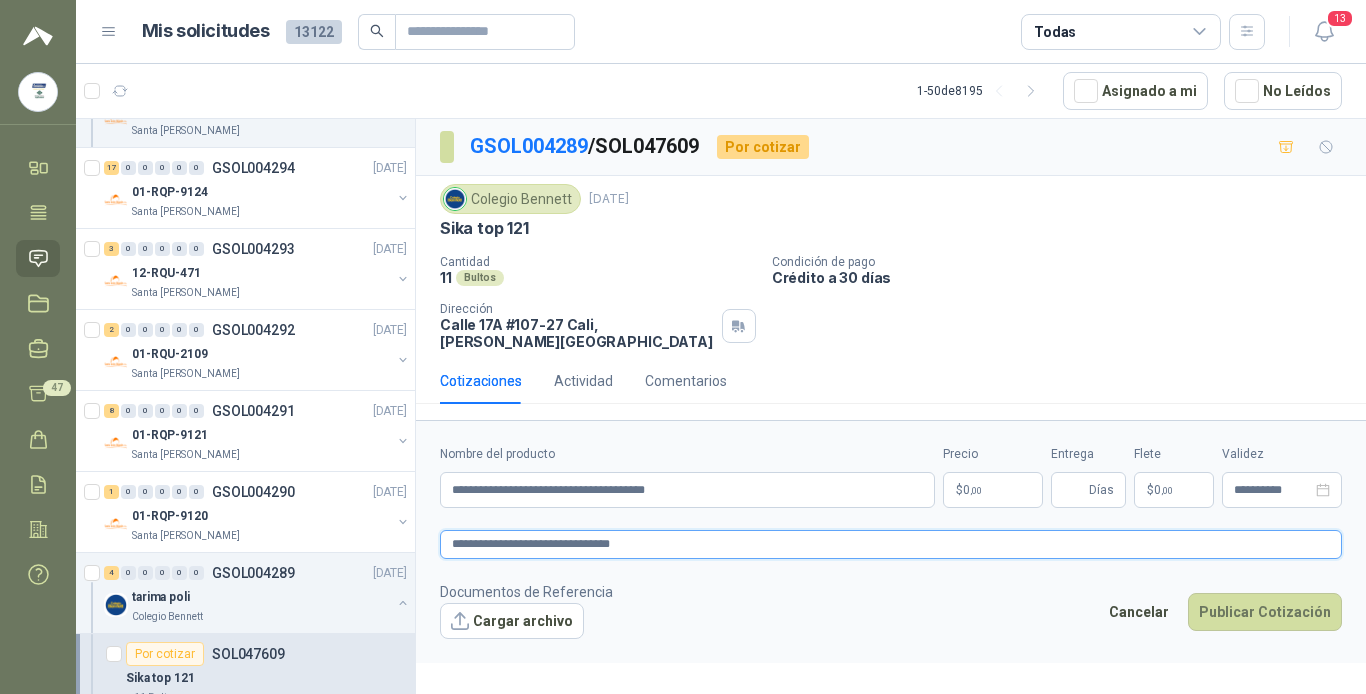 type 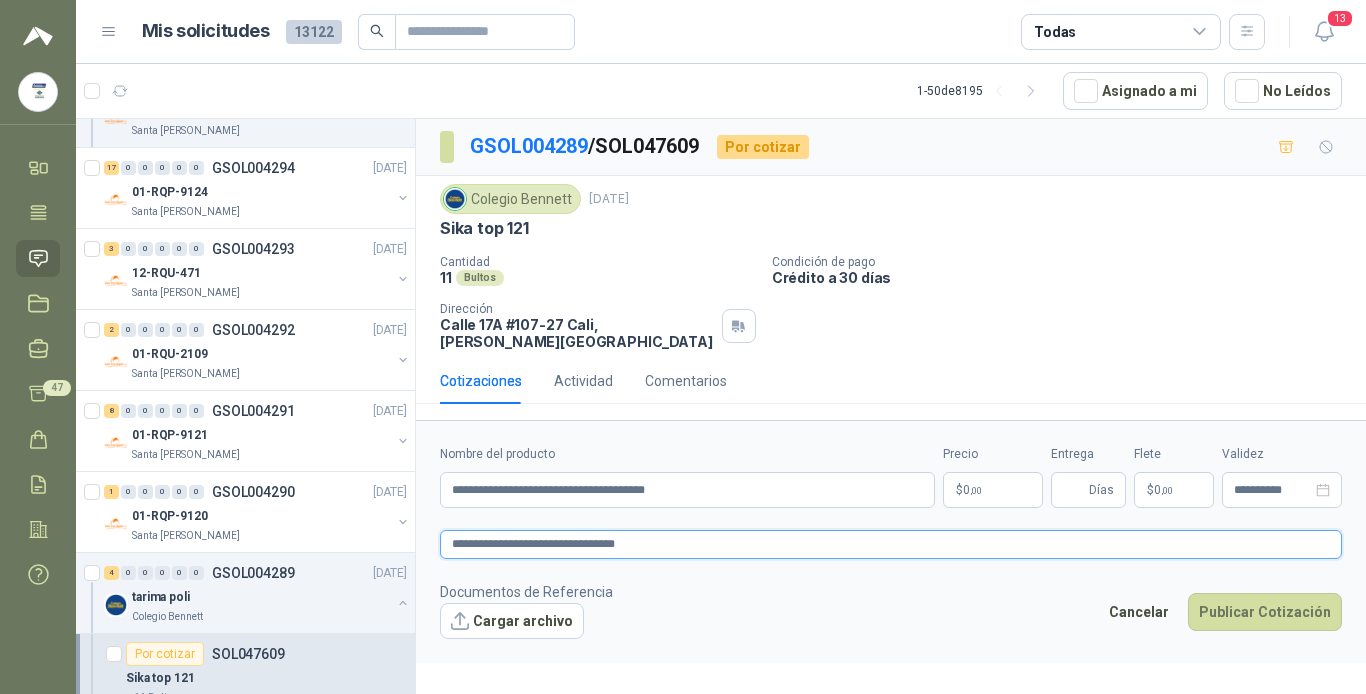 type 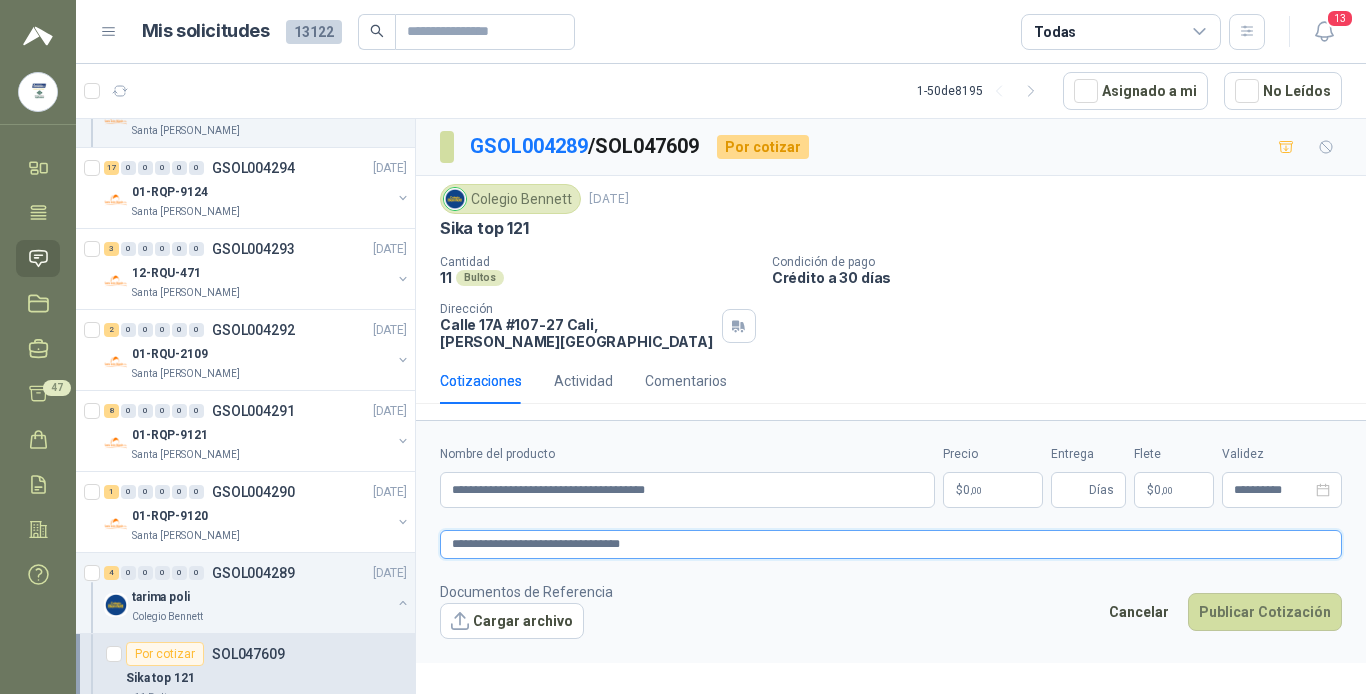 type 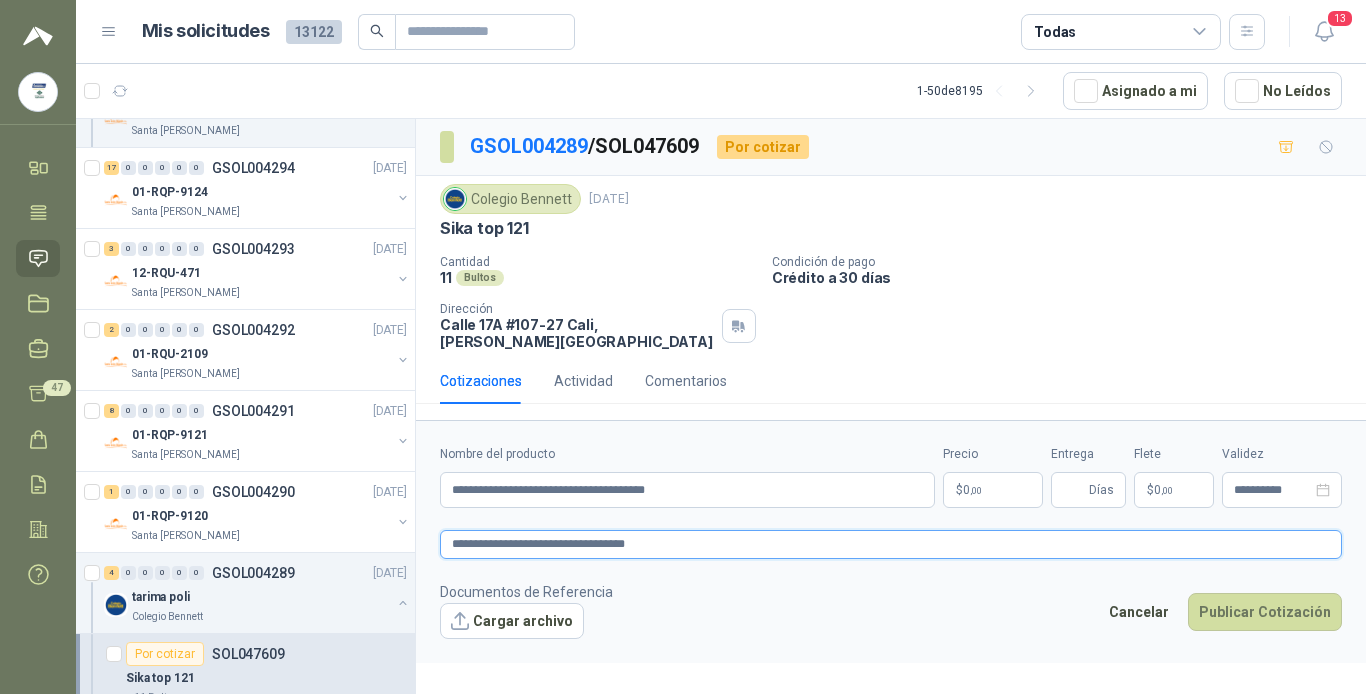 type 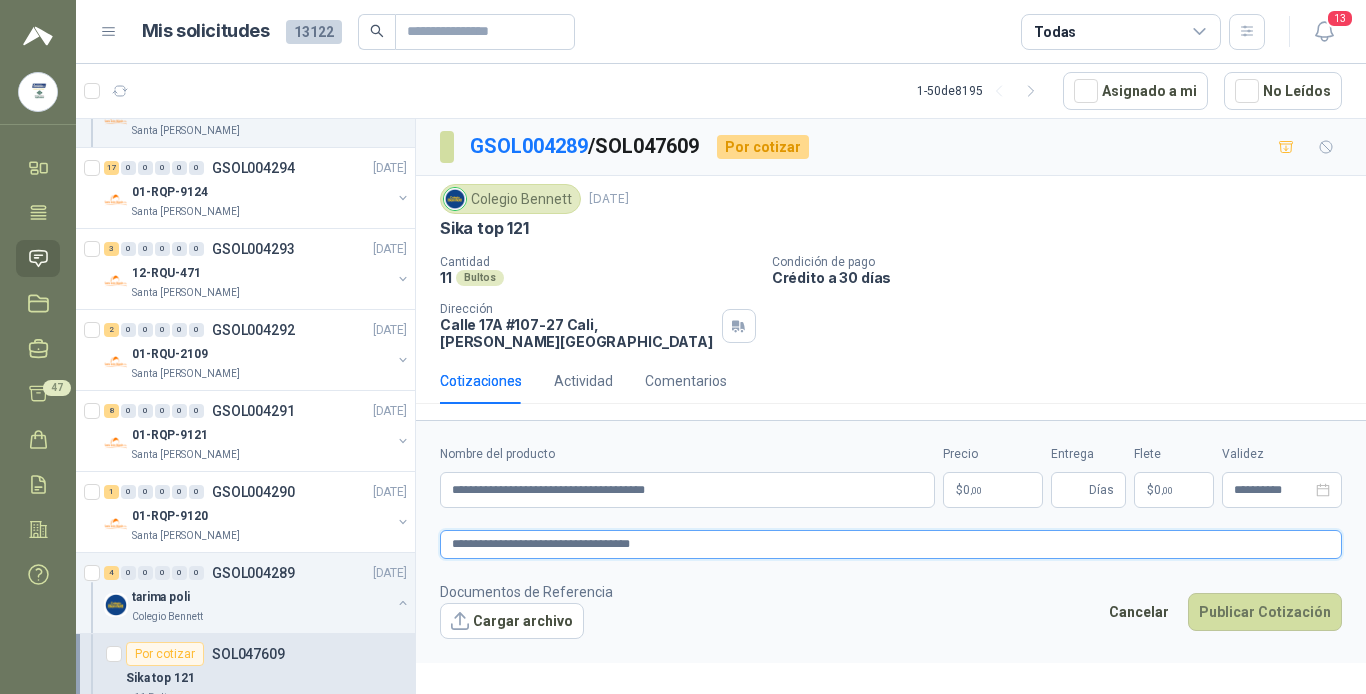 type 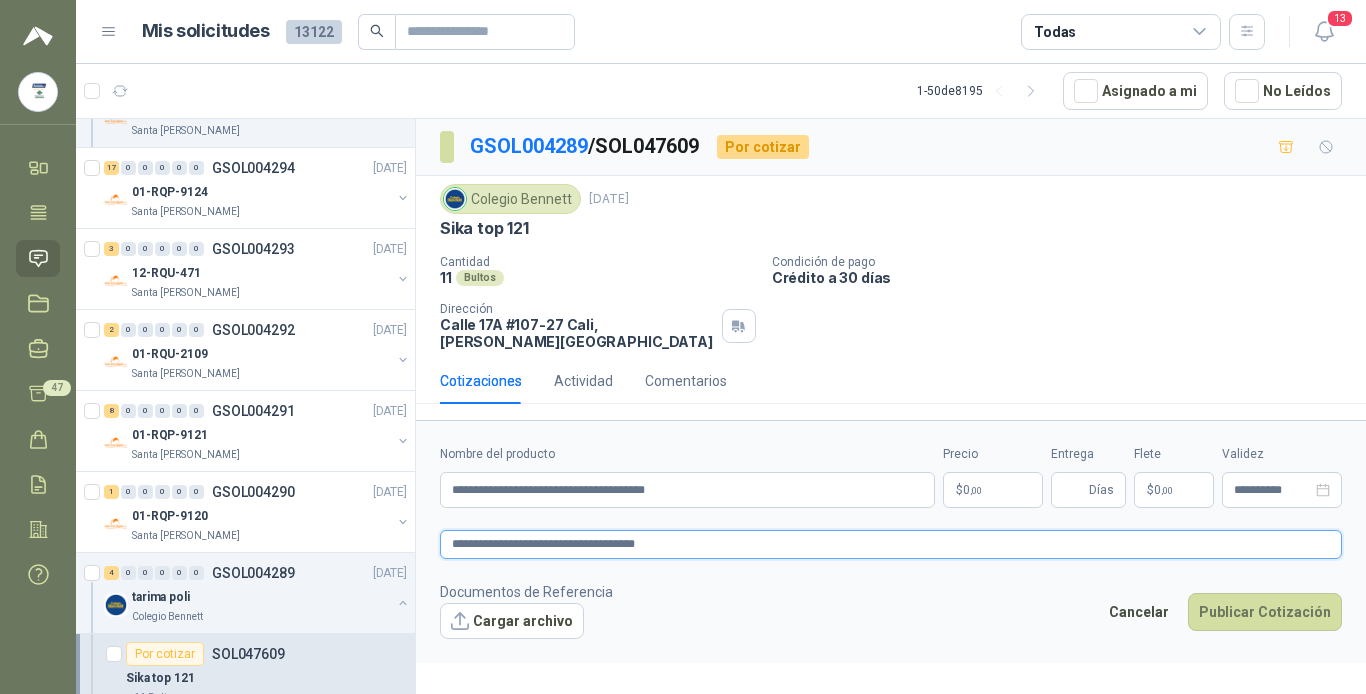 type 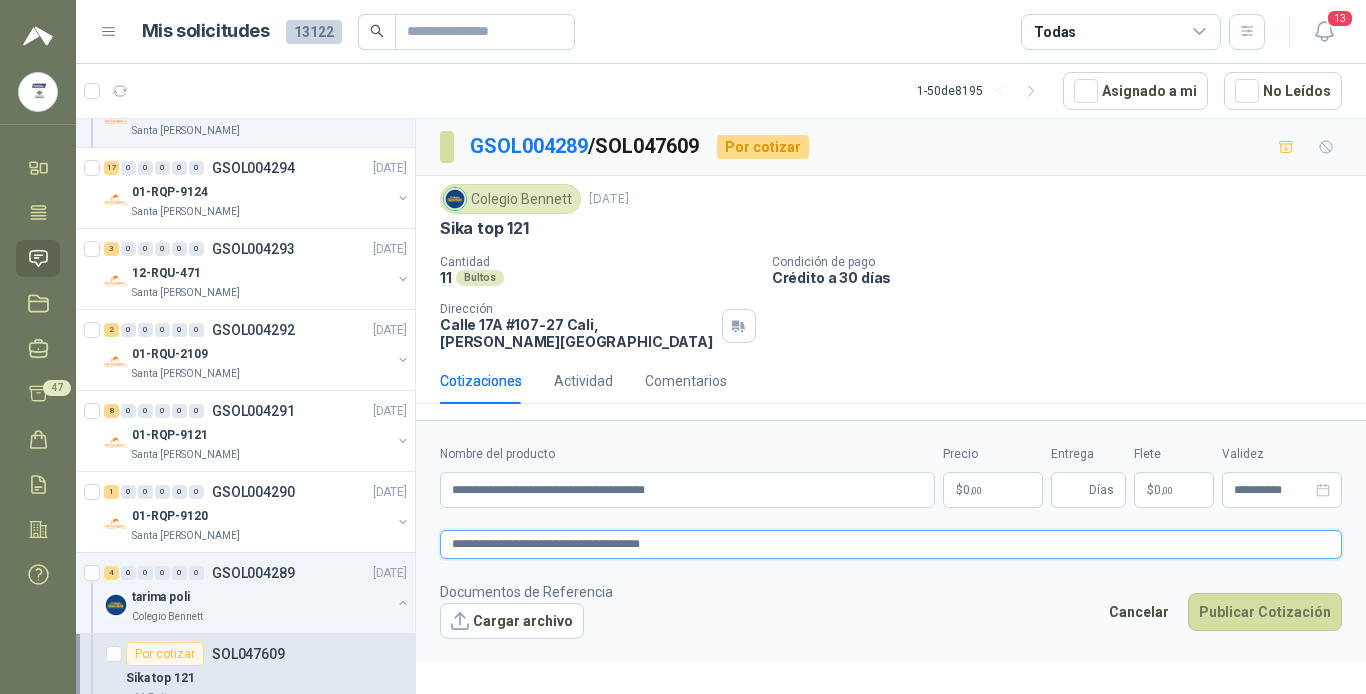 type 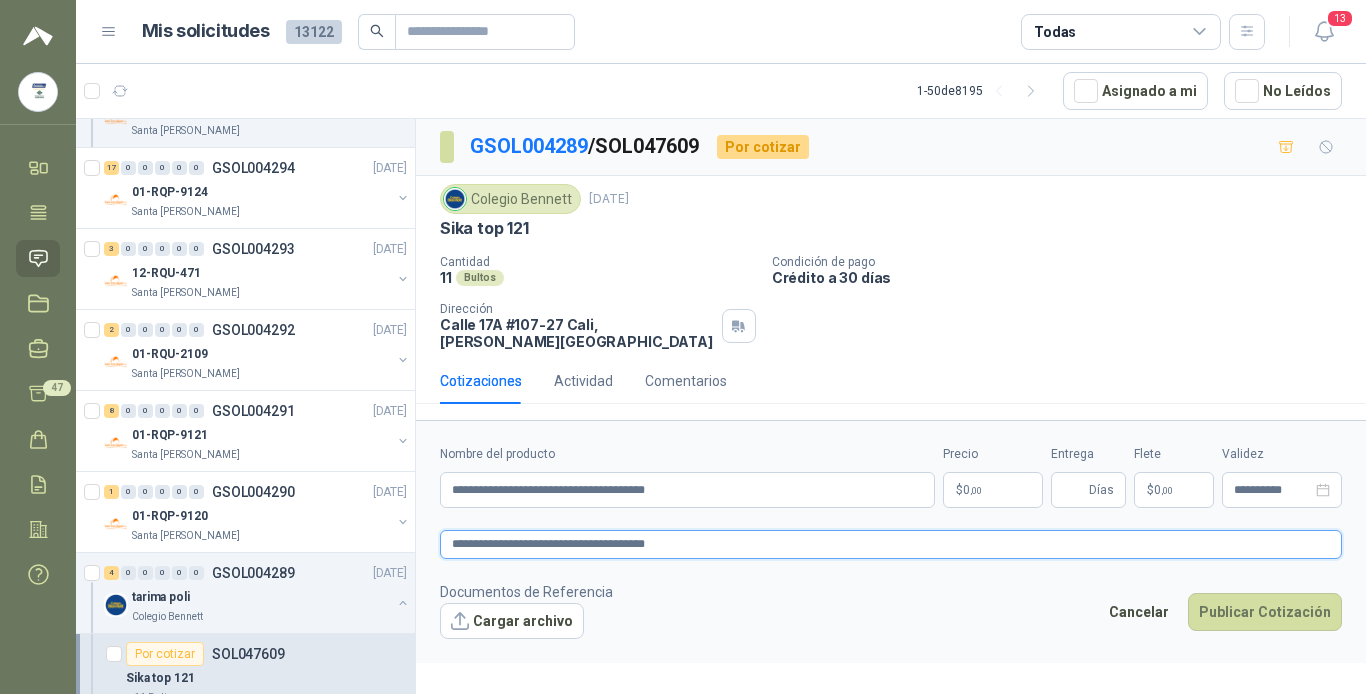 type 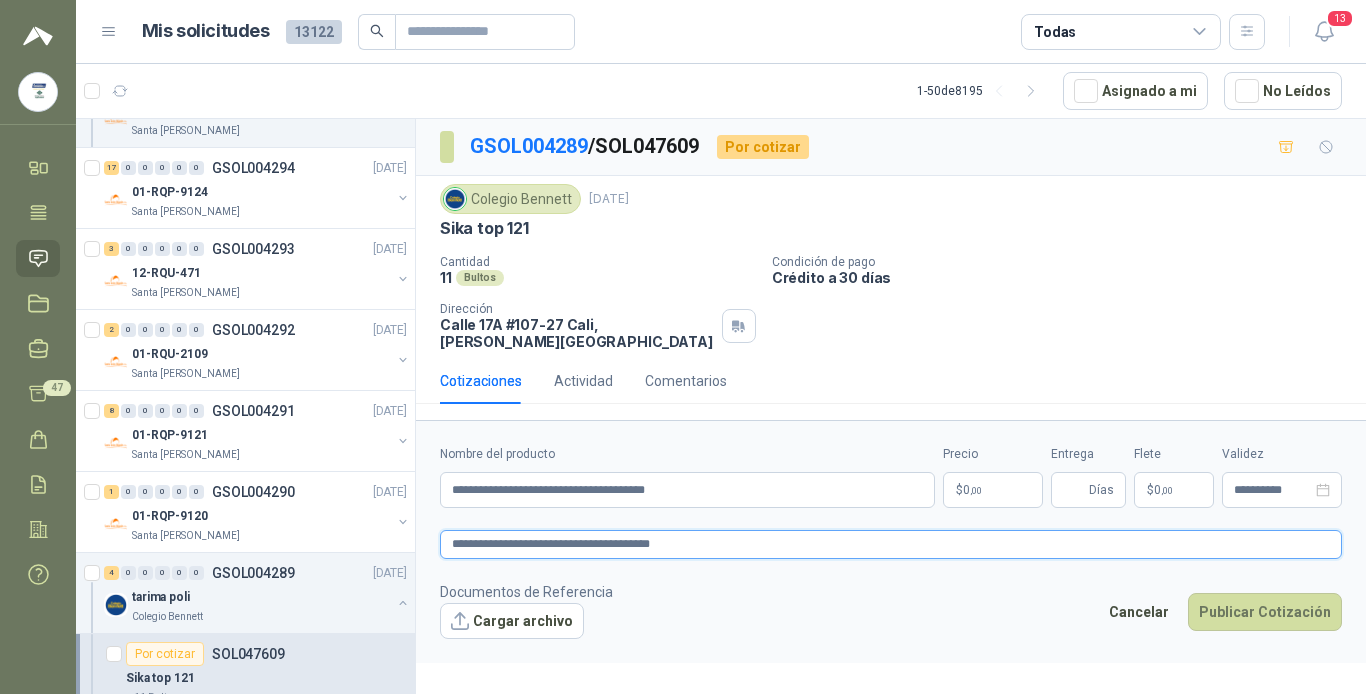 type 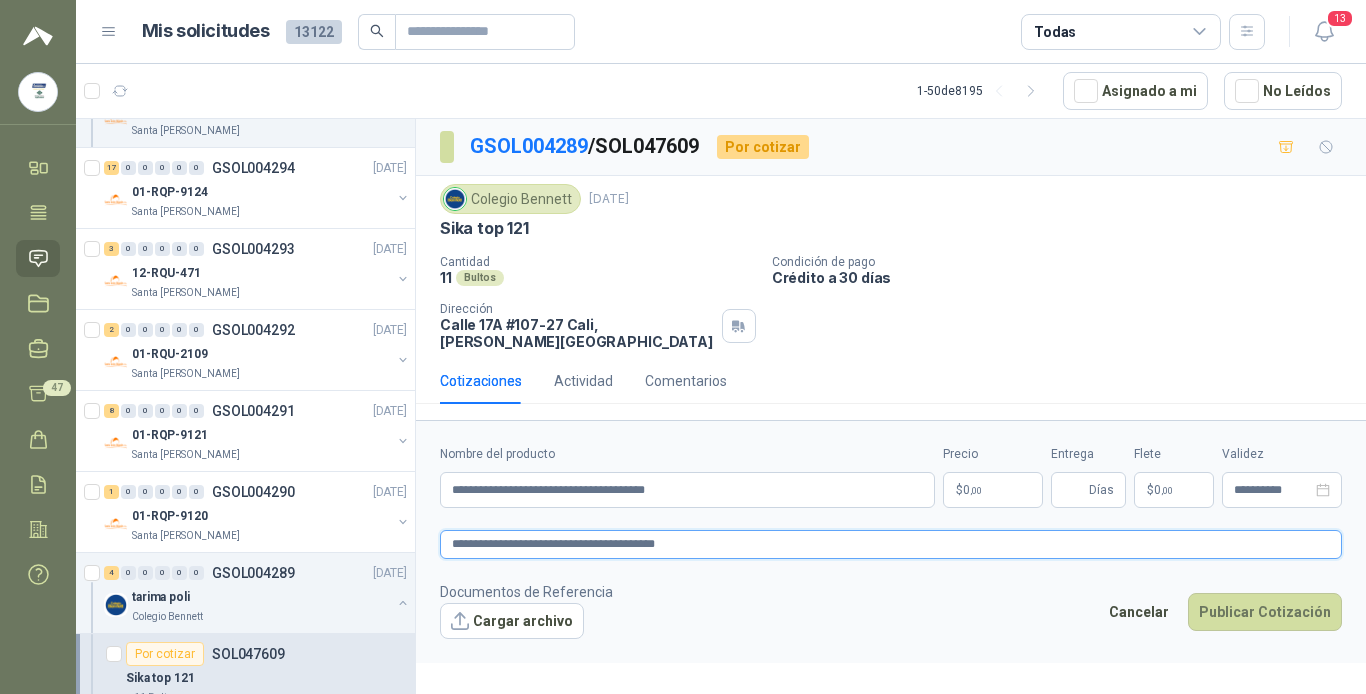 type on "**********" 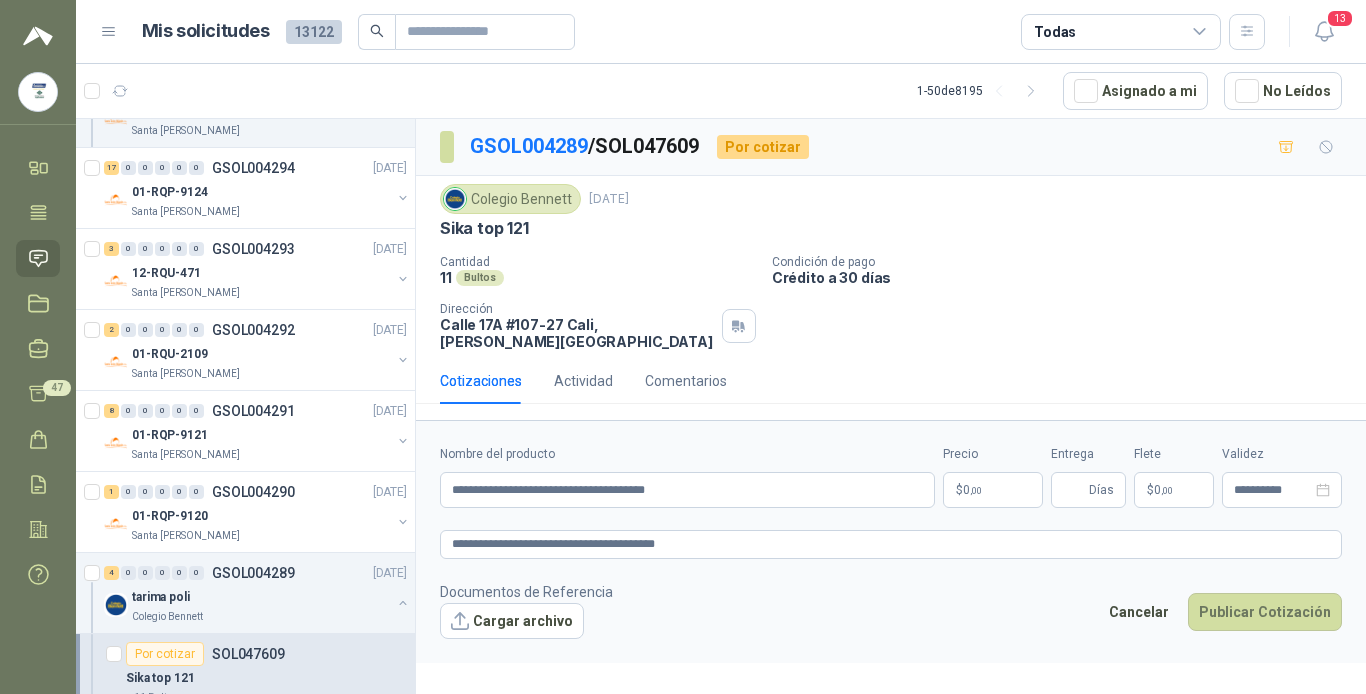 click on "[PERSON_NAME] FERRETERIA SU PROVEEDOR   Inicio   Tareas   Solicitudes   Licitaciones   Negociaciones   Cotizar 47   Órdenes de Compra   Remisiones   Configuración   Manuales y ayuda Mis solicitudes 13122 Todas 13 1 - 50  de  8195 Asignado a mi No Leídos Por cotizar SOL047667 [DATE]   TV SMARTV 42" Valores Atlas 1   Unidades 2   0   0   0   0   0   GSOL004303 [DATE]   81-RQP-893 Santa [PERSON_NAME]   1   0   0   0   0   0   GSOL004300 [DATE]   01-RQP-9129 [GEOGRAPHIC_DATA][PERSON_NAME]   0   2   0   0   0   0   GSOL004297 [DATE]   01-RQU-2120 Santa [PERSON_NAME]   Por adjudicar SOL047650 TUBO PVC SANITARIO 6  1   Unidades Por adjudicar SOL047651 CODO 4  PVC 2   Unidades 1   0   0   0   0   0   GSOL004296 [DATE]   01-RQP-9126 Santa [PERSON_NAME]   1   0   0   0   0   0   GSOL004295 [DATE]   12-RQU-472 Santa [PERSON_NAME]   Por cotizar SOL047648 POLYSTRETCH 45 CMS ANCHO X 450 MTS LONG 50   Unidades 17   0   0   0   0   0   GSOL004294 [DATE]   01-RQP-9124 Santa [PERSON_NAME]   3   0   0   0   0   0" at bounding box center [683, 347] 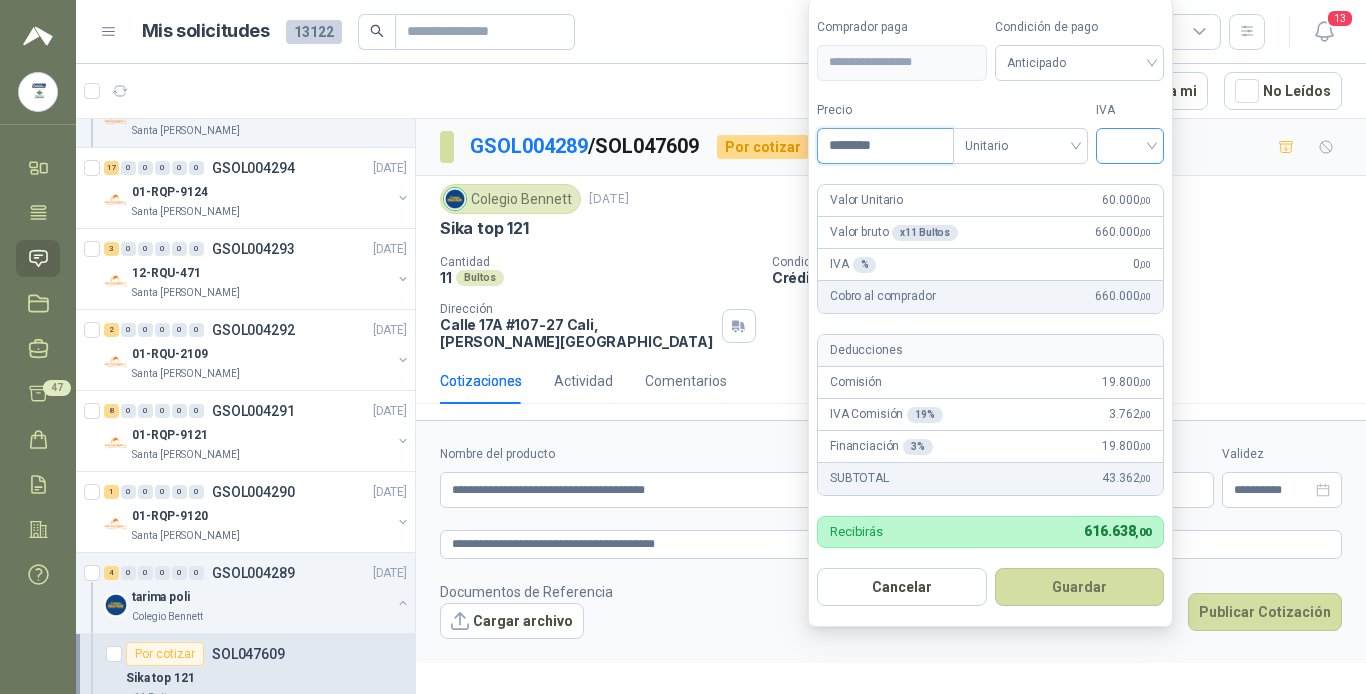 type on "********" 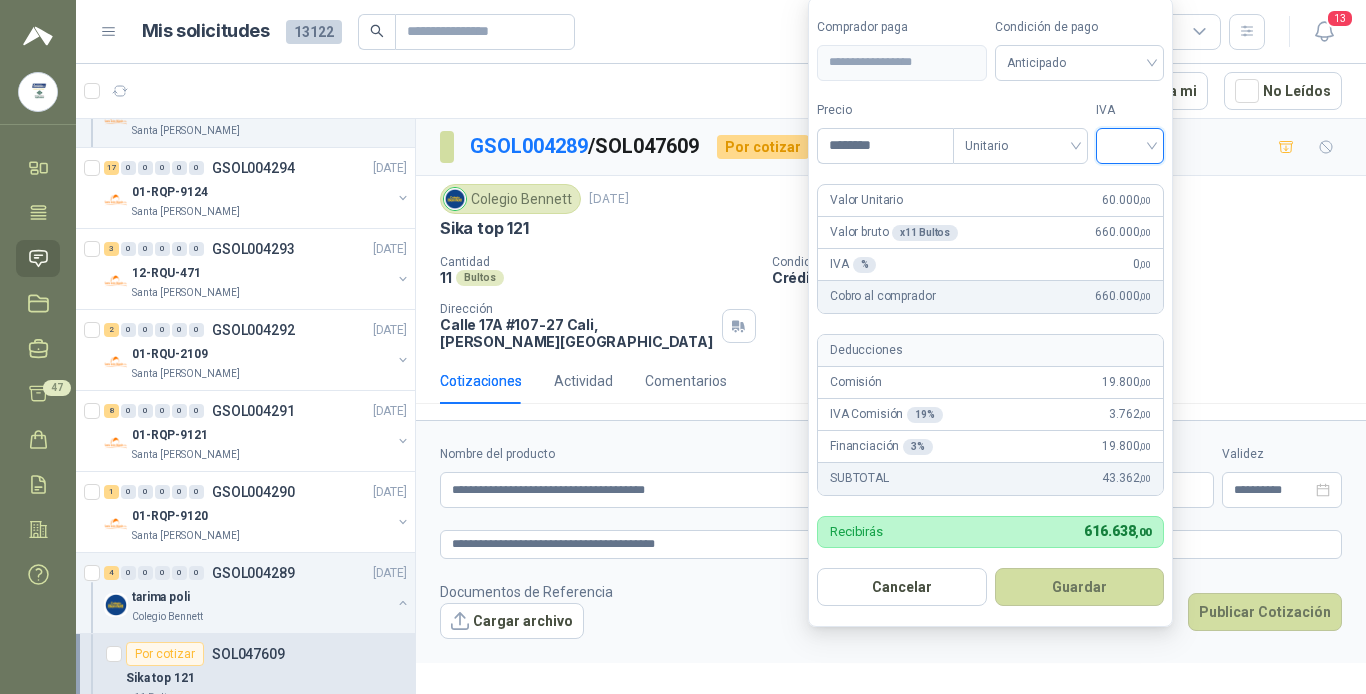 click at bounding box center (1130, 144) 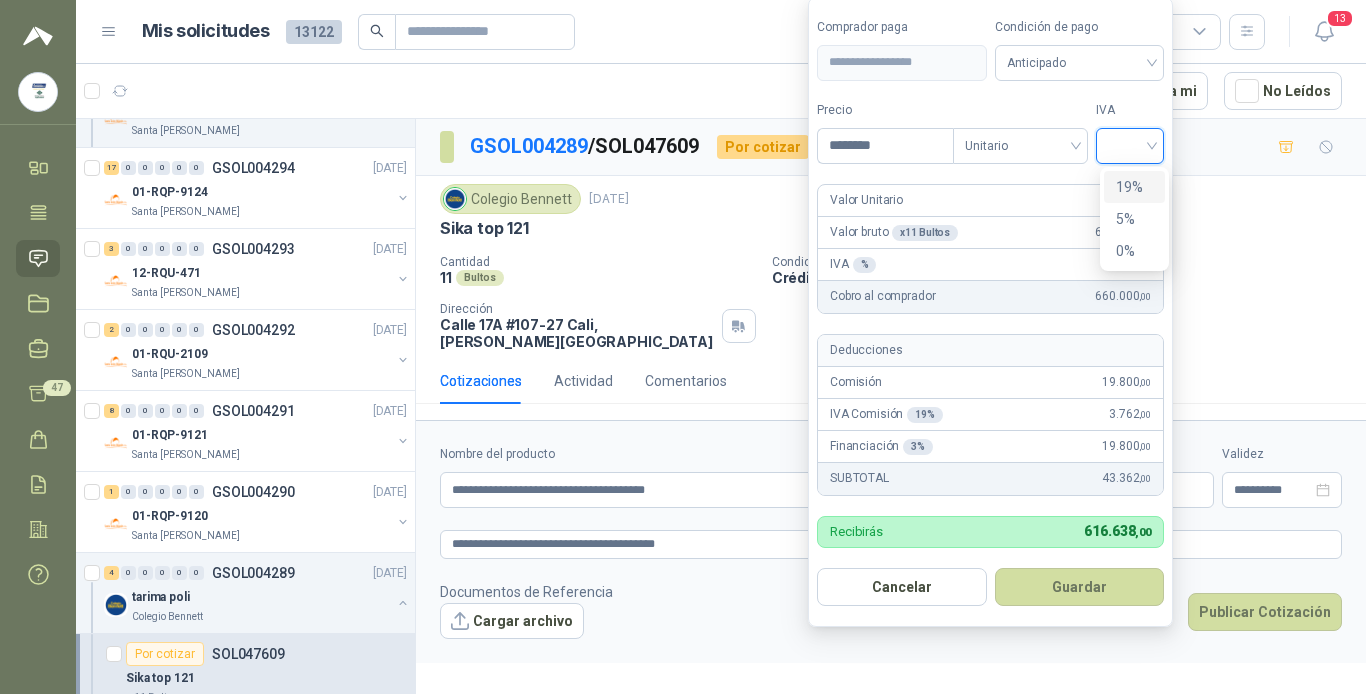 click on "19%" at bounding box center [1134, 187] 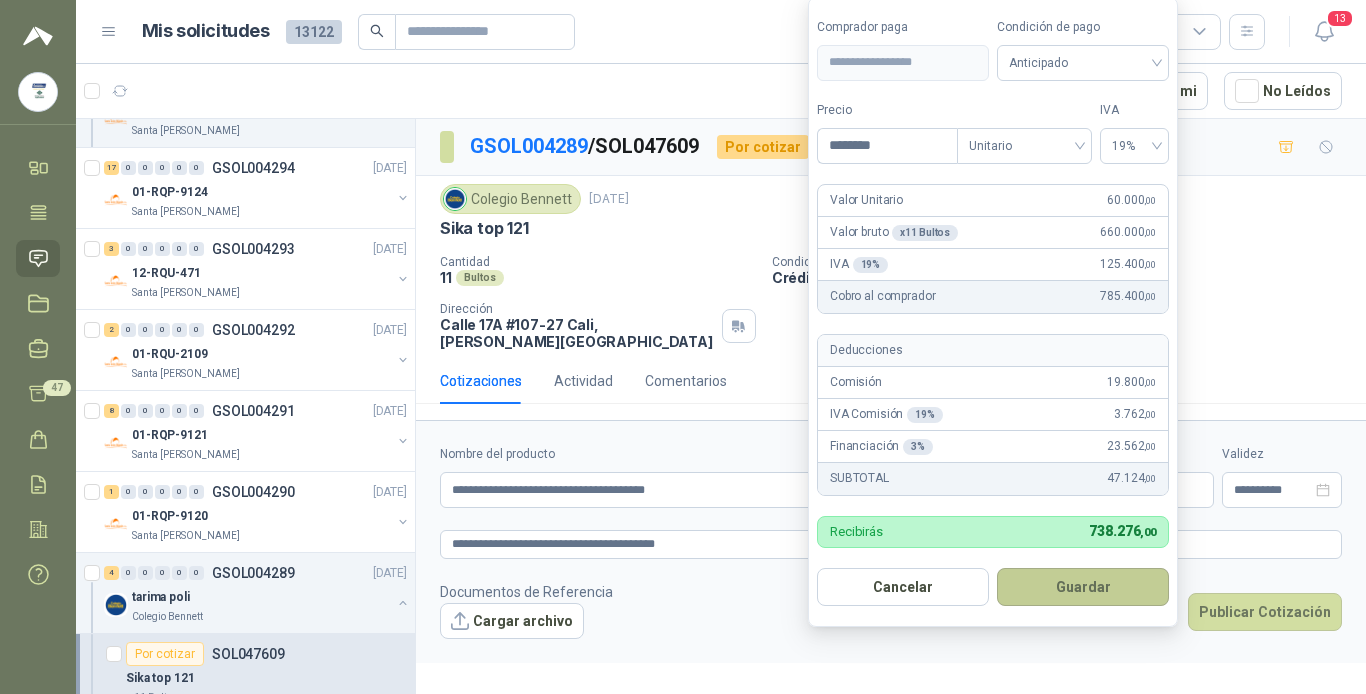 click on "Guardar" at bounding box center (1083, 587) 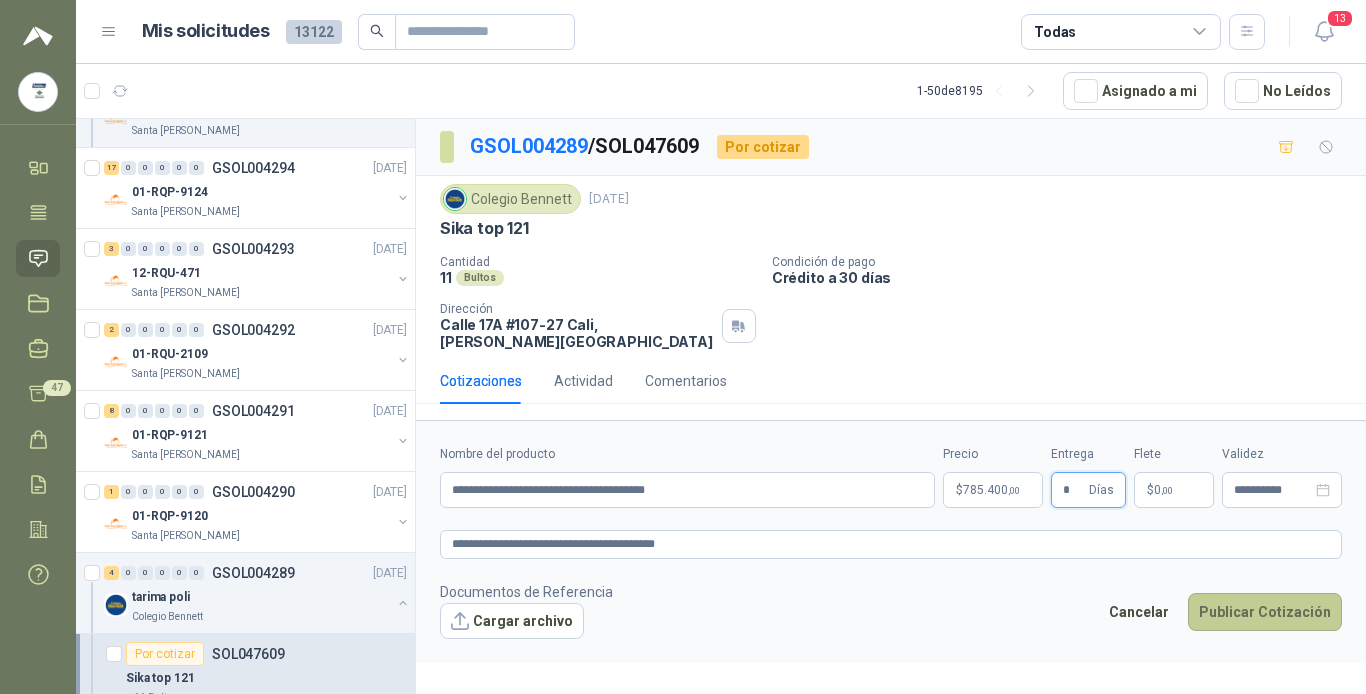 type on "*" 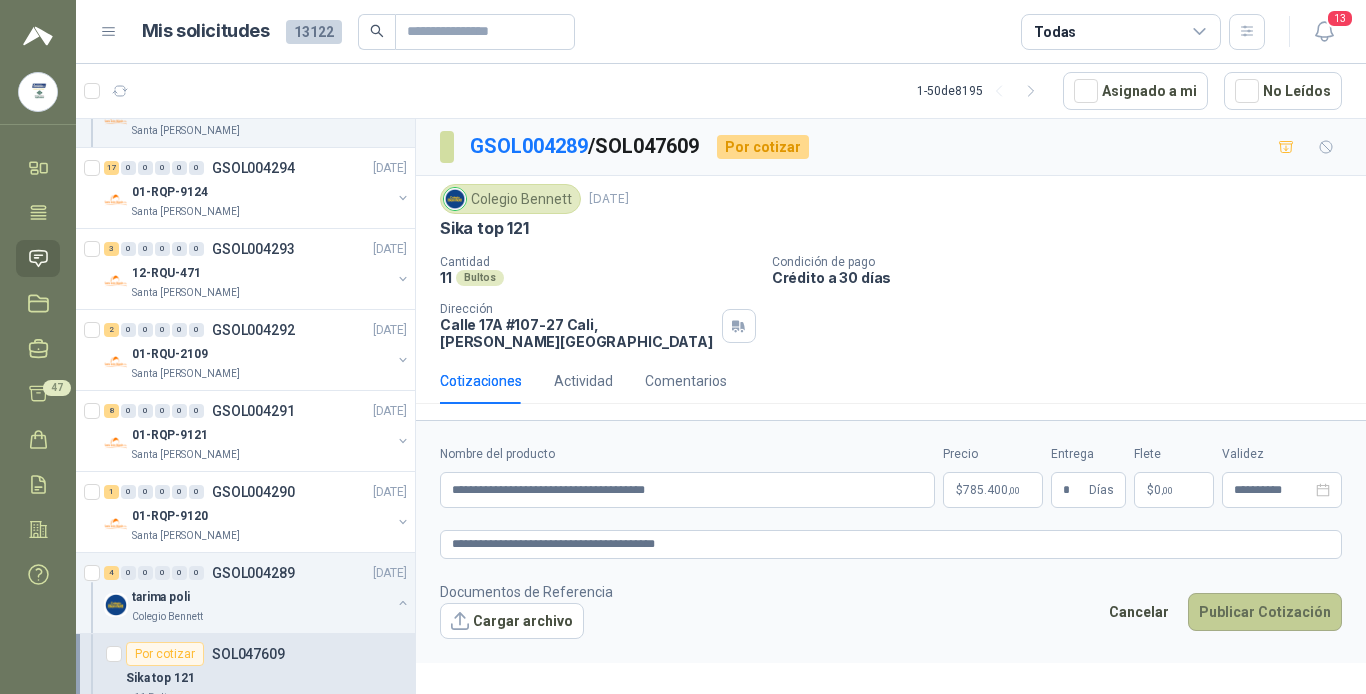 click on "Publicar Cotización" at bounding box center (1265, 612) 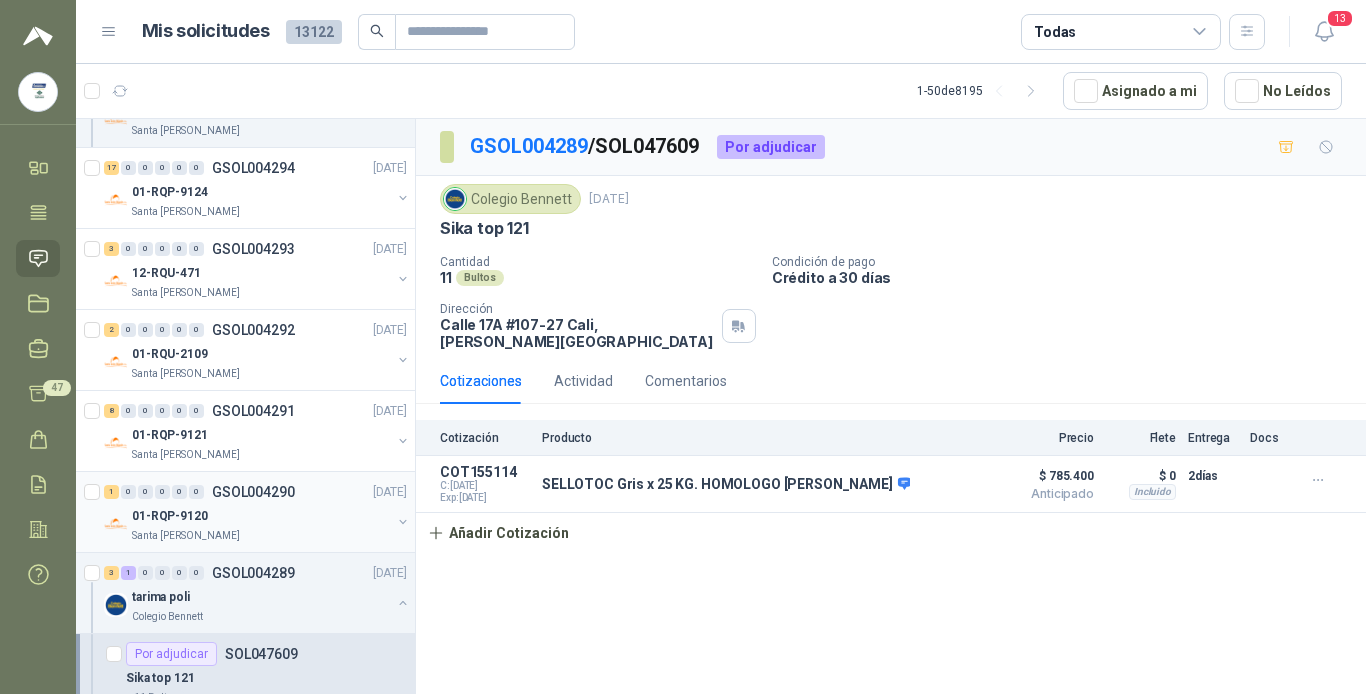 click on "01-RQP-9120" at bounding box center [261, 516] 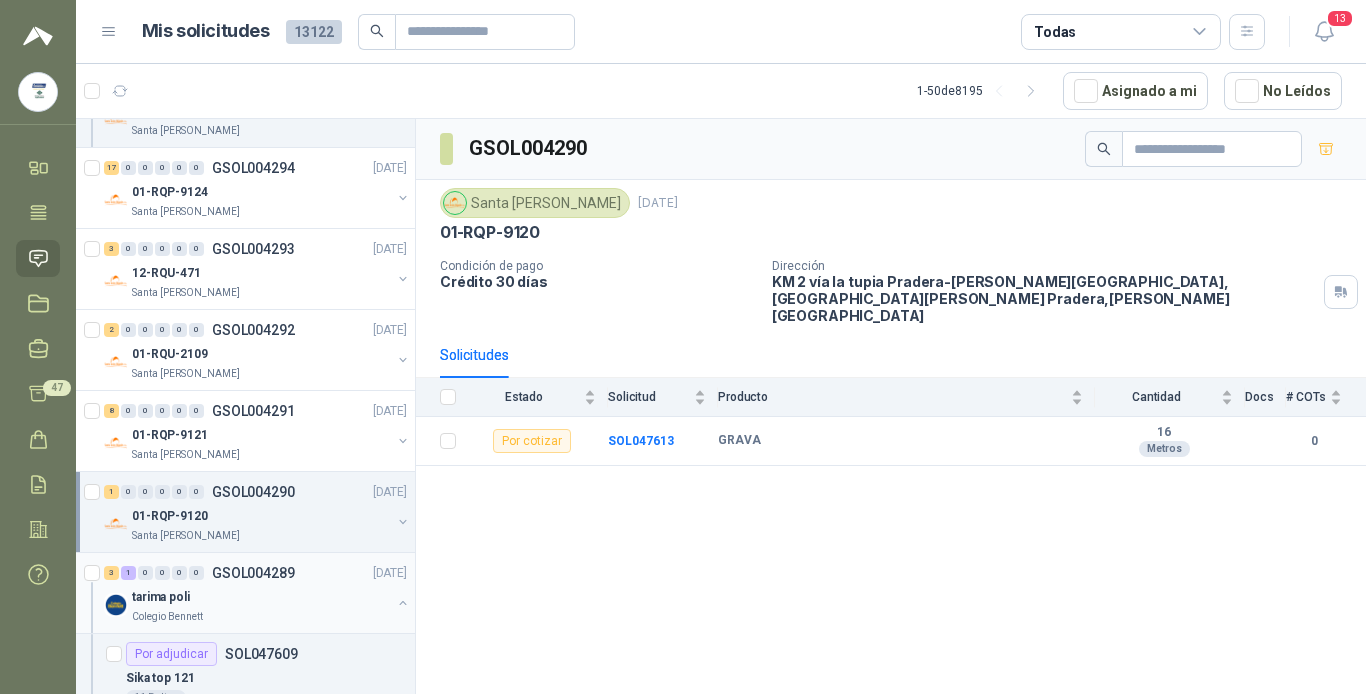 click on "tarima poli" at bounding box center [261, 597] 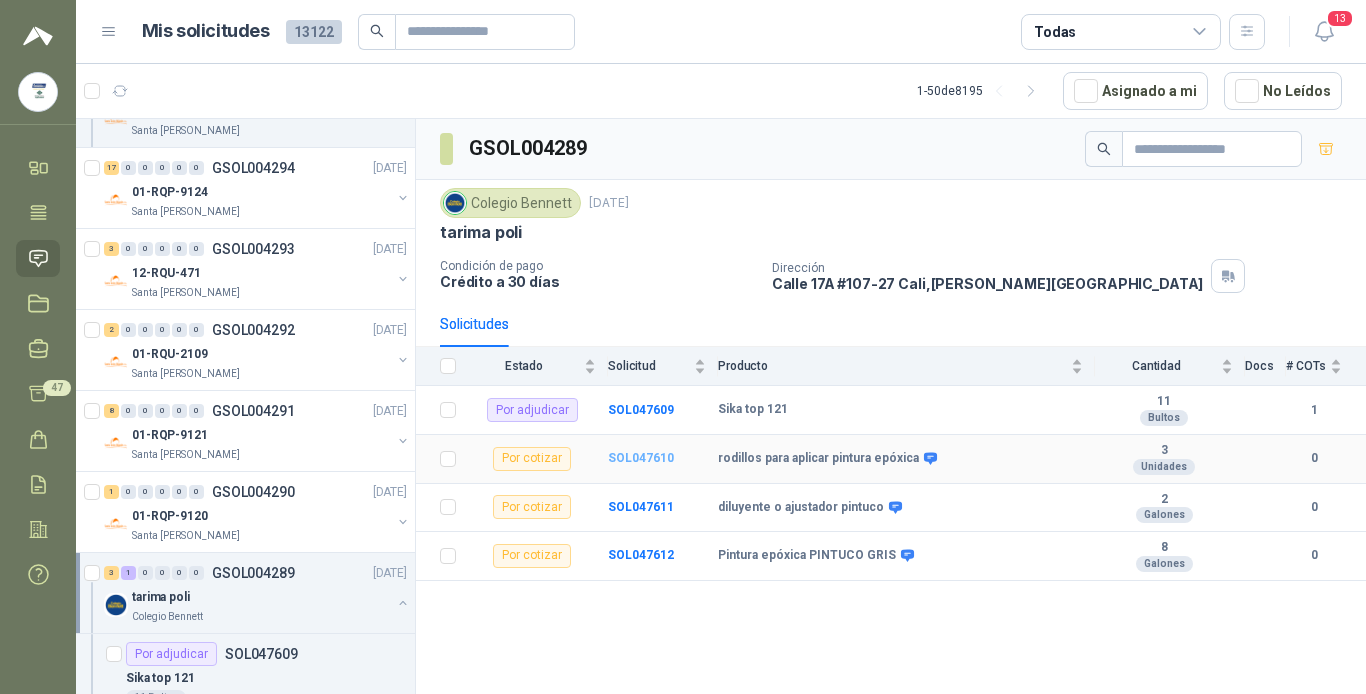click on "SOL047610" at bounding box center [641, 458] 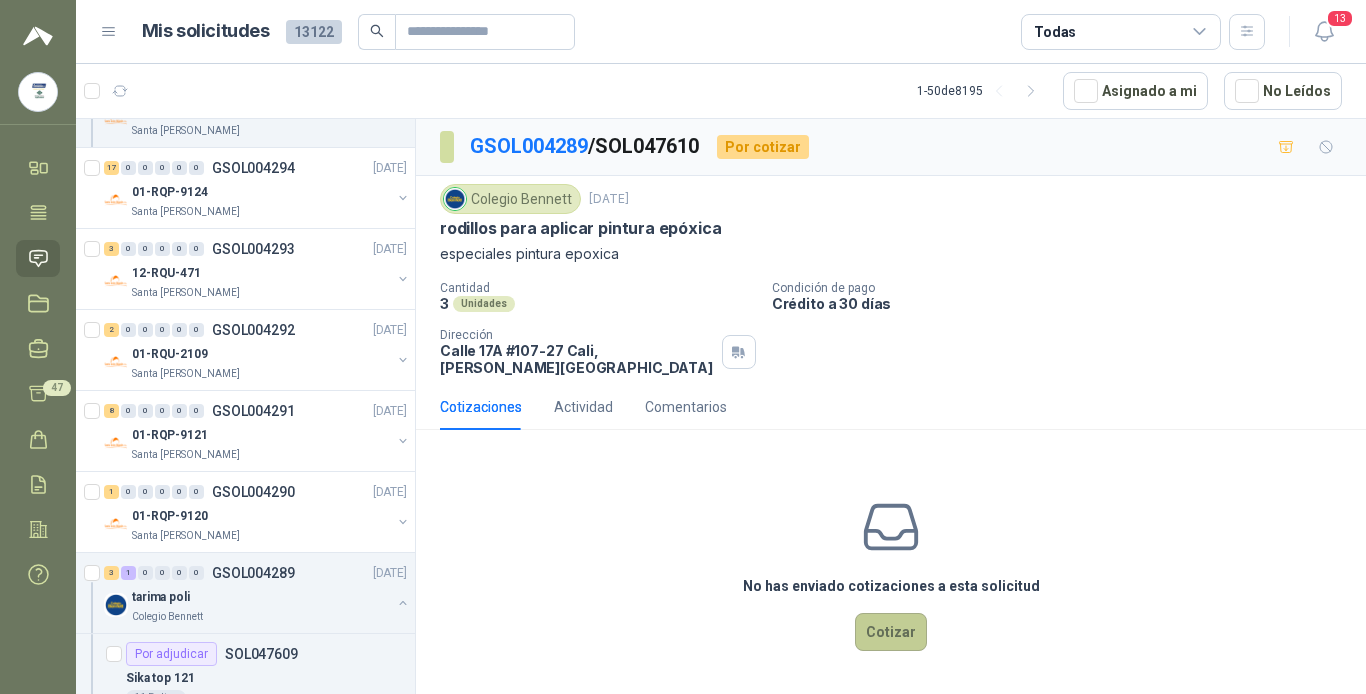 click on "Cotizar" at bounding box center [891, 632] 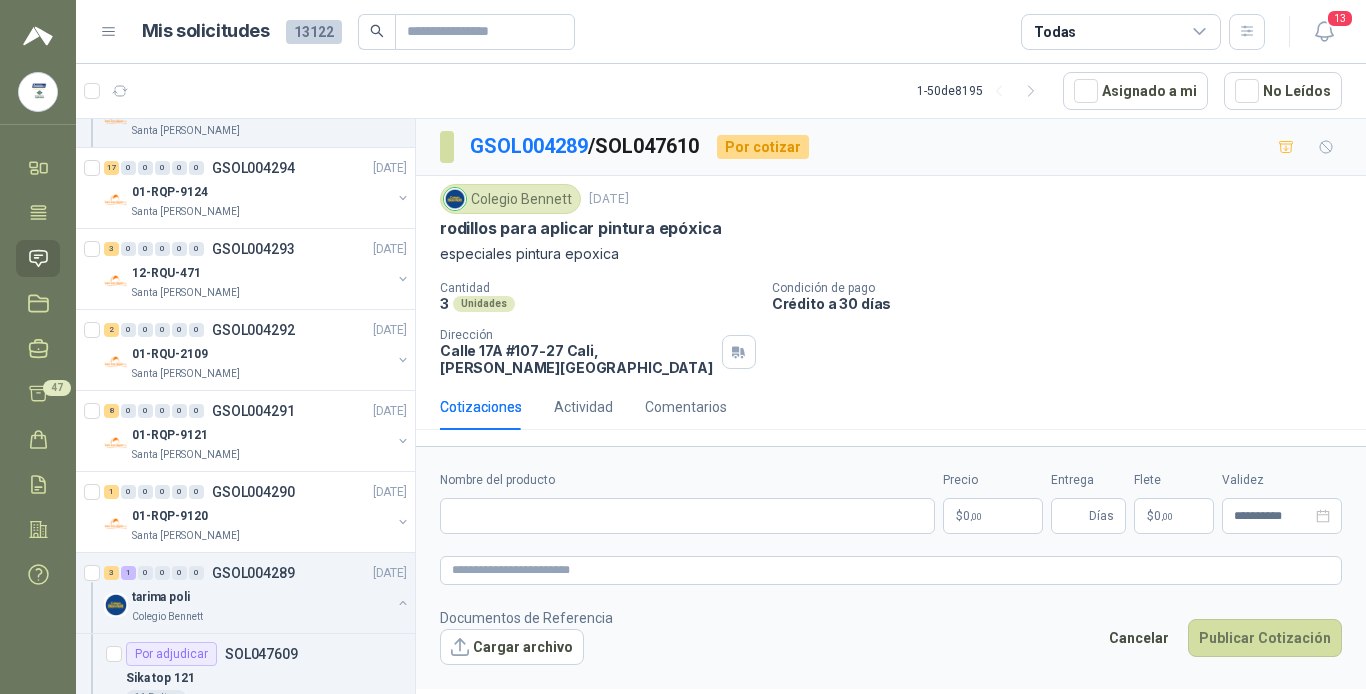 type 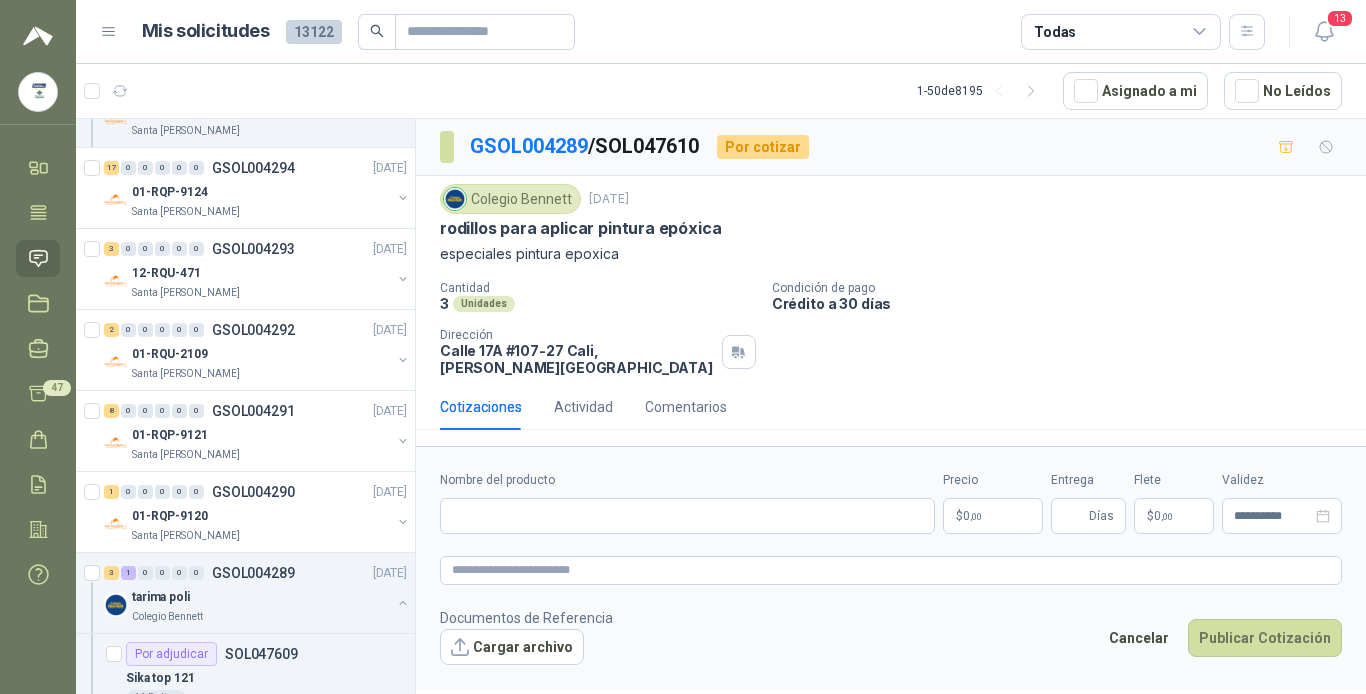 drag, startPoint x: 439, startPoint y: 230, endPoint x: 449, endPoint y: 236, distance: 11.661903 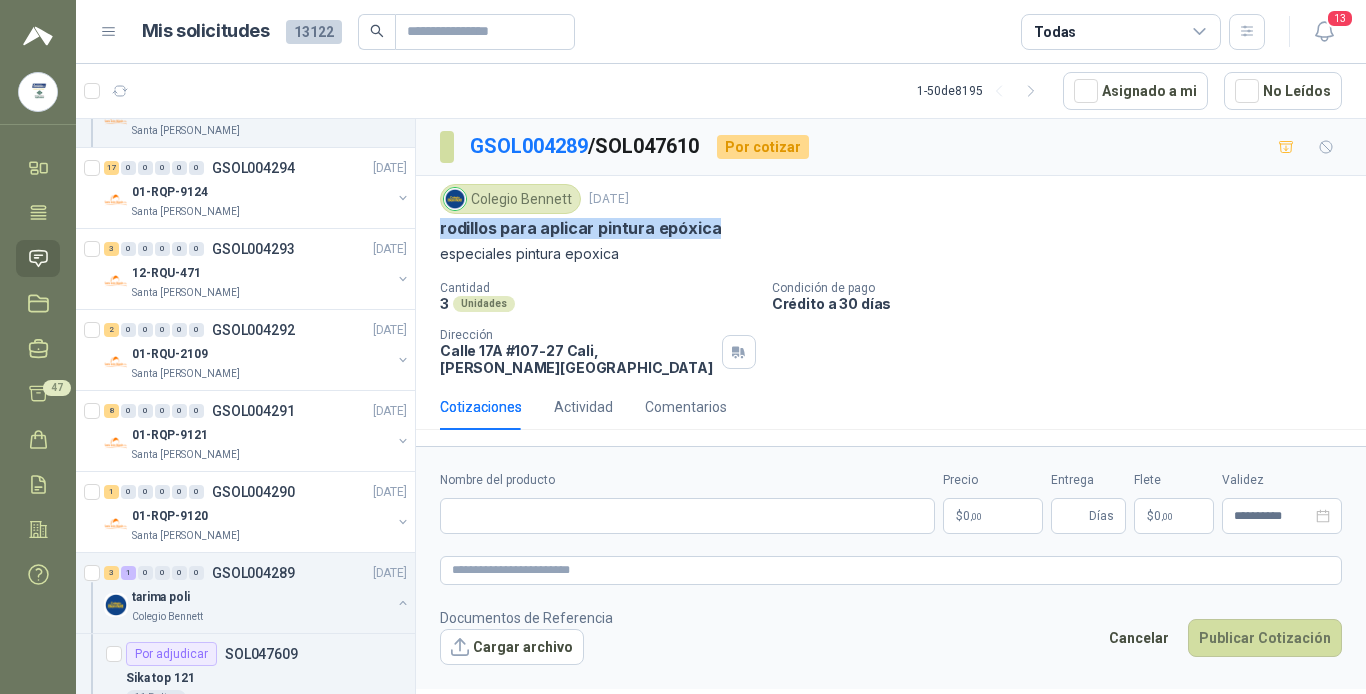 drag, startPoint x: 439, startPoint y: 225, endPoint x: 714, endPoint y: 232, distance: 275.08908 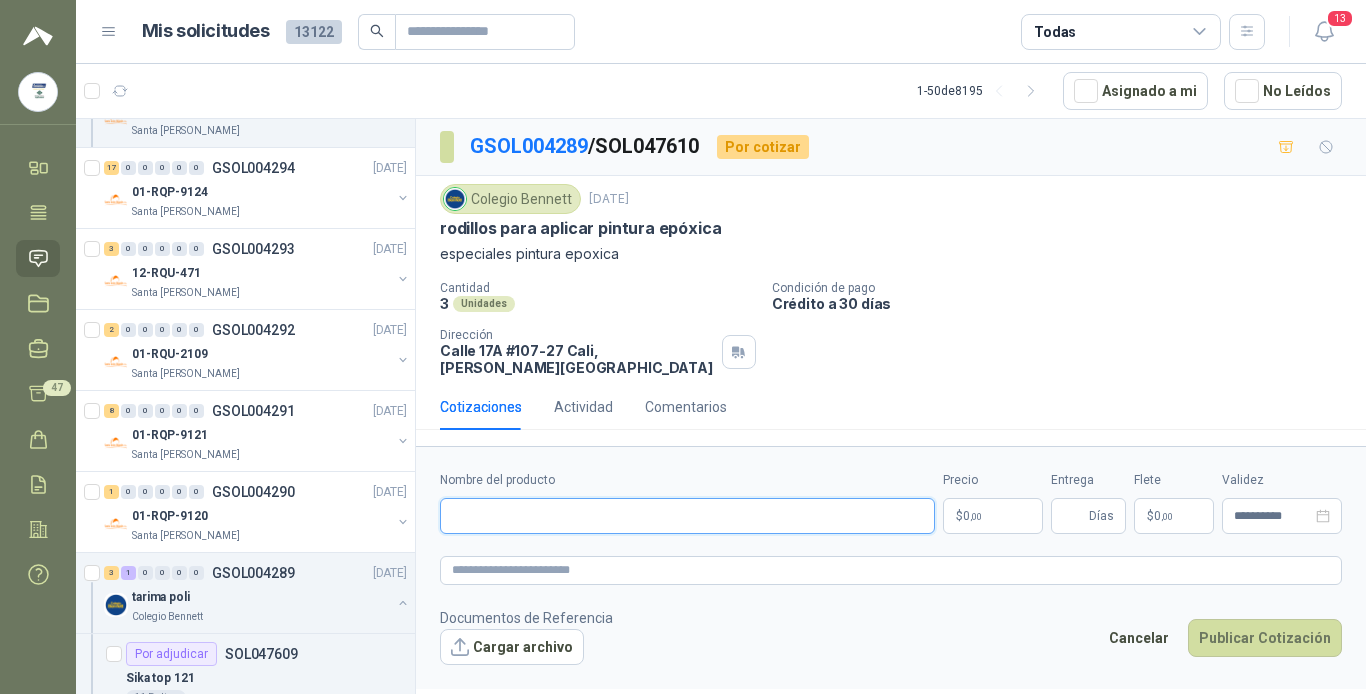 paste on "**********" 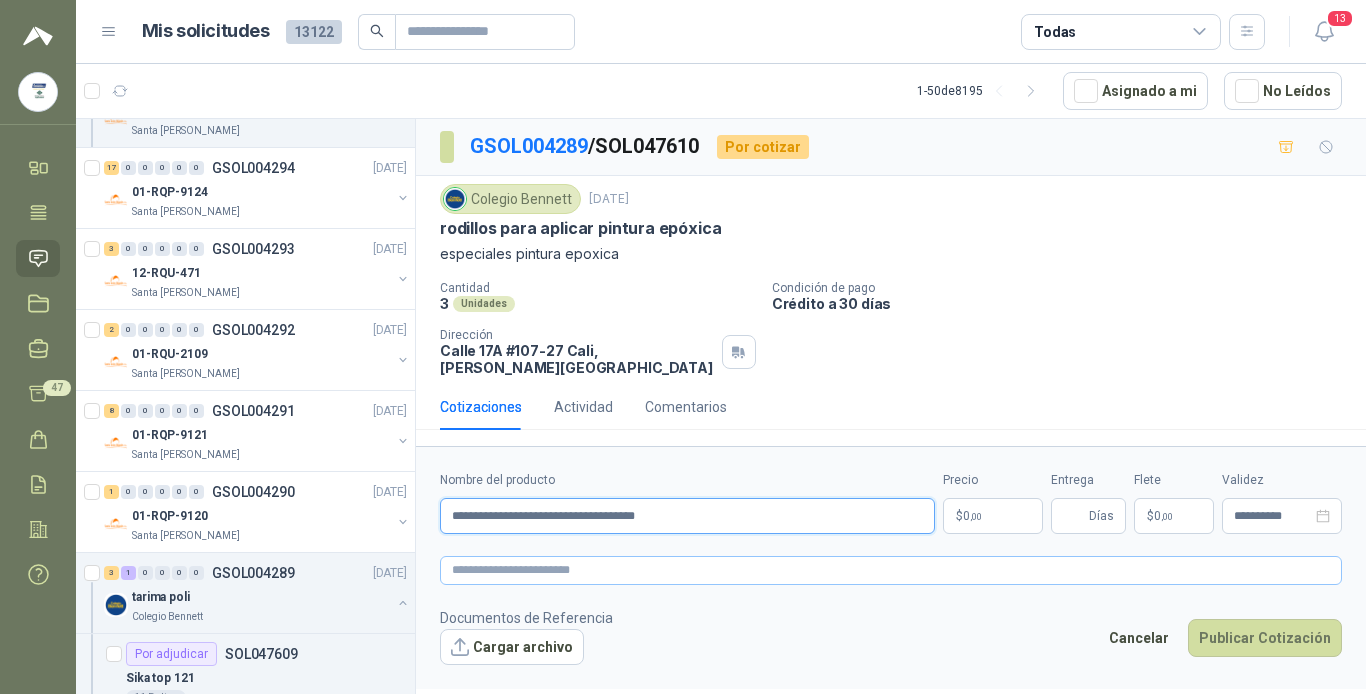 type on "**********" 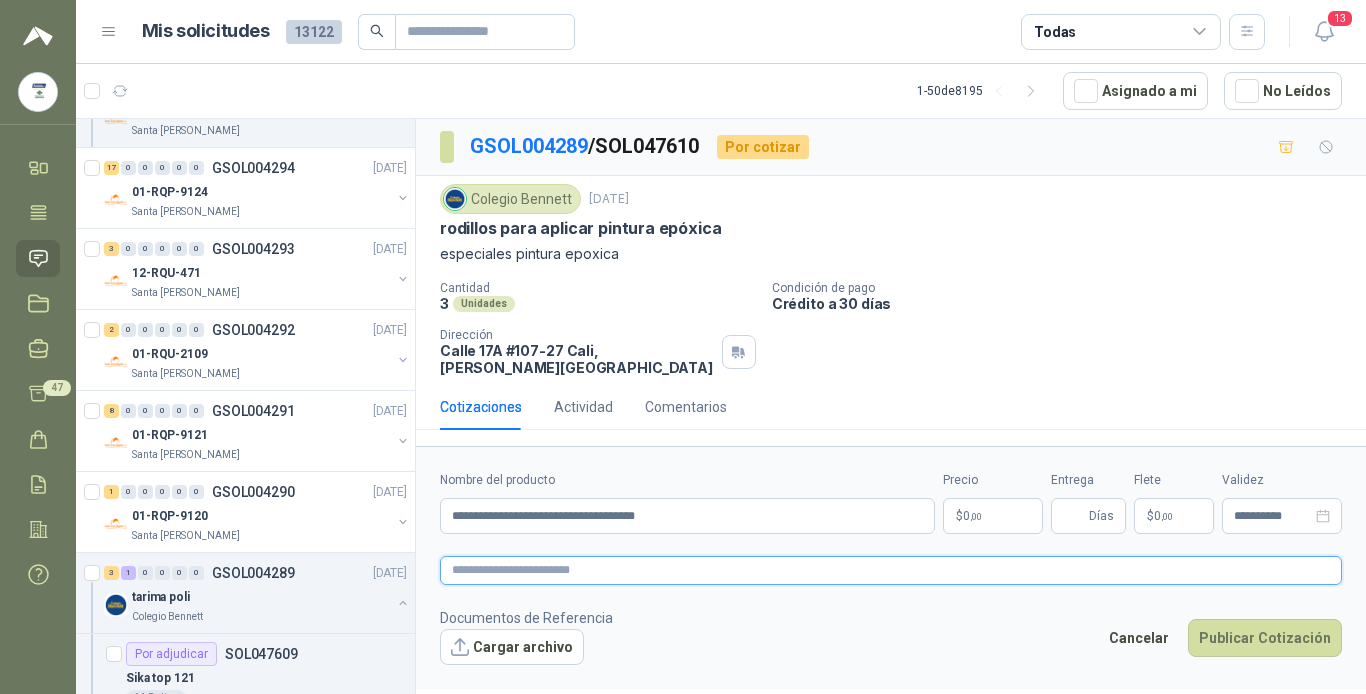 paste on "**********" 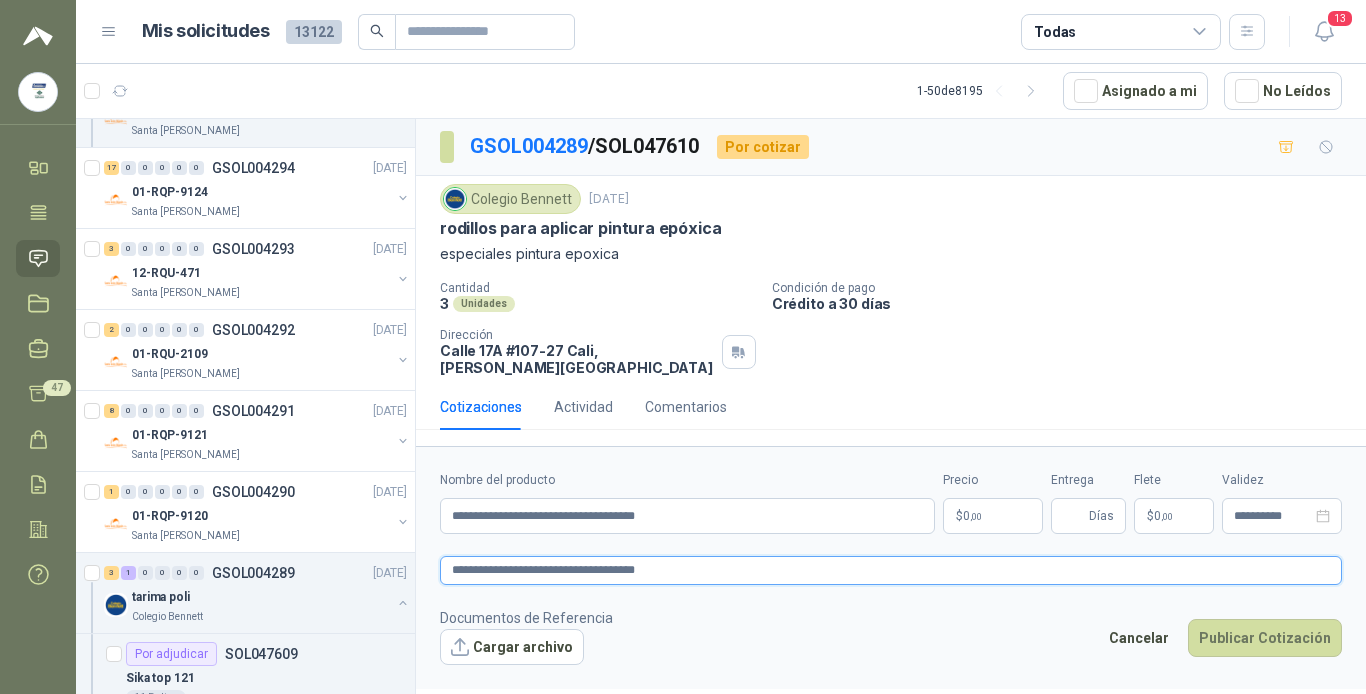 type on "**********" 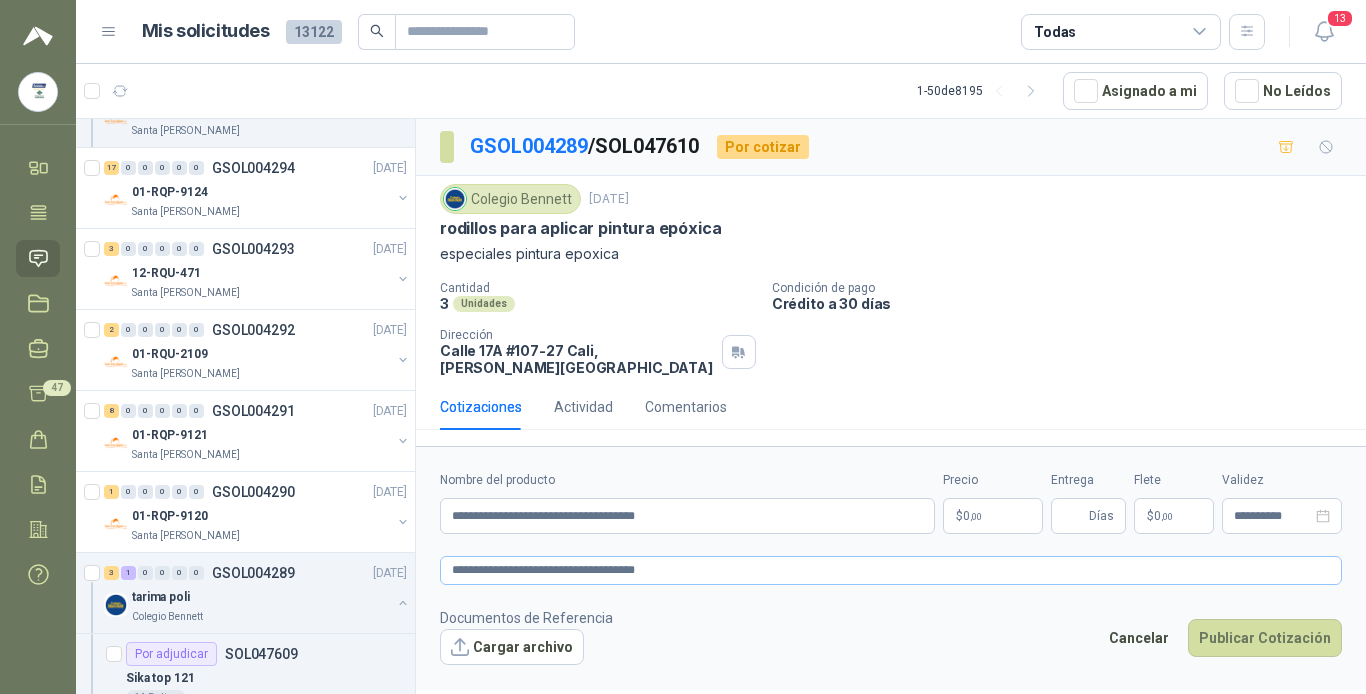 drag, startPoint x: 678, startPoint y: 604, endPoint x: 783, endPoint y: 561, distance: 113.46365 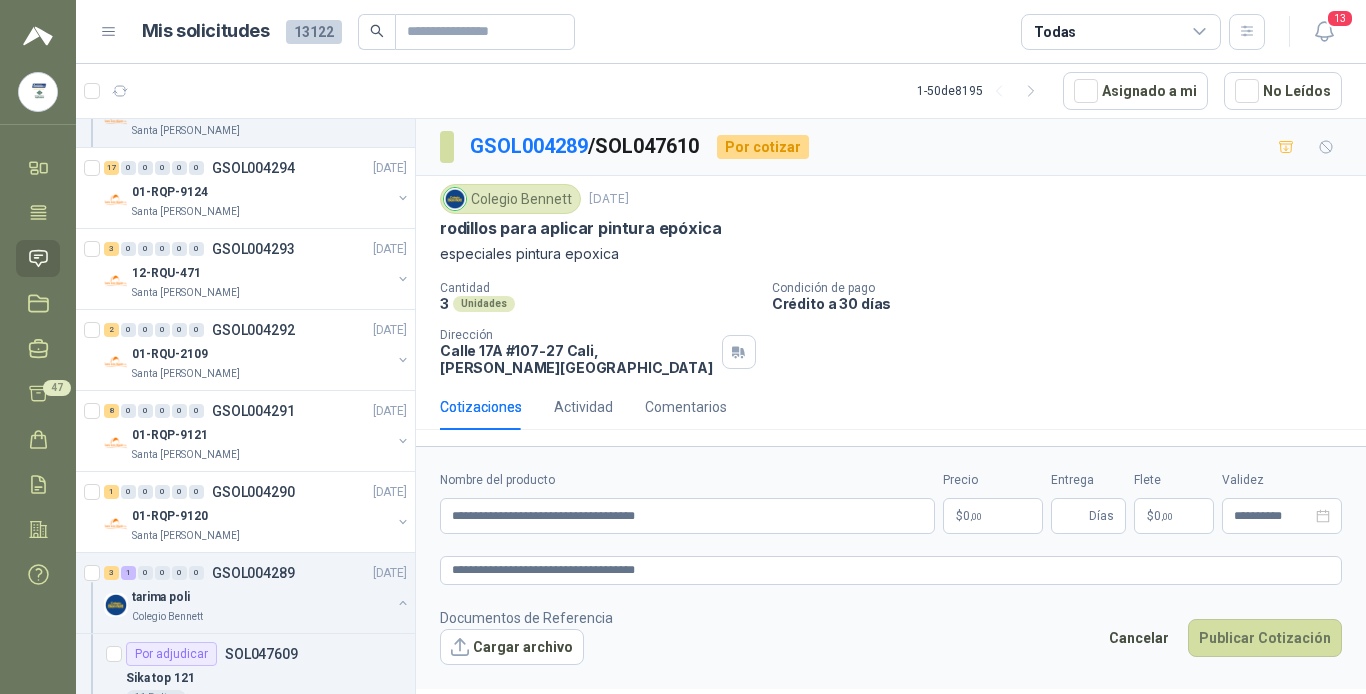 click on "[PERSON_NAME] FERRETERIA SU PROVEEDOR   Inicio   Tareas   Solicitudes   Licitaciones   Negociaciones   Cotizar 47   Órdenes de Compra   Remisiones   Configuración   Manuales y ayuda Mis solicitudes 13122 Todas 13 1 - 50  de  8195 Asignado a mi No Leídos Por cotizar SOL047667 [DATE]   TV SMARTV 42" Valores Atlas 1   Unidades 2   0   0   0   0   0   GSOL004303 [DATE]   81-RQP-893 Santa [PERSON_NAME]   1   0   0   0   0   0   GSOL004300 [DATE]   01-RQP-9129 [GEOGRAPHIC_DATA][PERSON_NAME]   0   2   0   0   0   0   GSOL004297 [DATE]   01-RQU-2120 Santa [PERSON_NAME]   Por adjudicar SOL047650 TUBO PVC SANITARIO 6  1   Unidades Por adjudicar SOL047651 CODO 4  PVC 2   Unidades 1   0   0   0   0   0   GSOL004296 [DATE]   01-RQP-9126 Santa [PERSON_NAME]   1   0   0   0   0   0   GSOL004295 [DATE]   12-RQU-472 Santa [PERSON_NAME]   Por cotizar SOL047648 POLYSTRETCH 45 CMS ANCHO X 450 MTS LONG 50   Unidades 17   0   0   0   0   0   GSOL004294 [DATE]   01-RQP-9124 Santa [PERSON_NAME]   3   0   0   0   0   0" at bounding box center [683, 347] 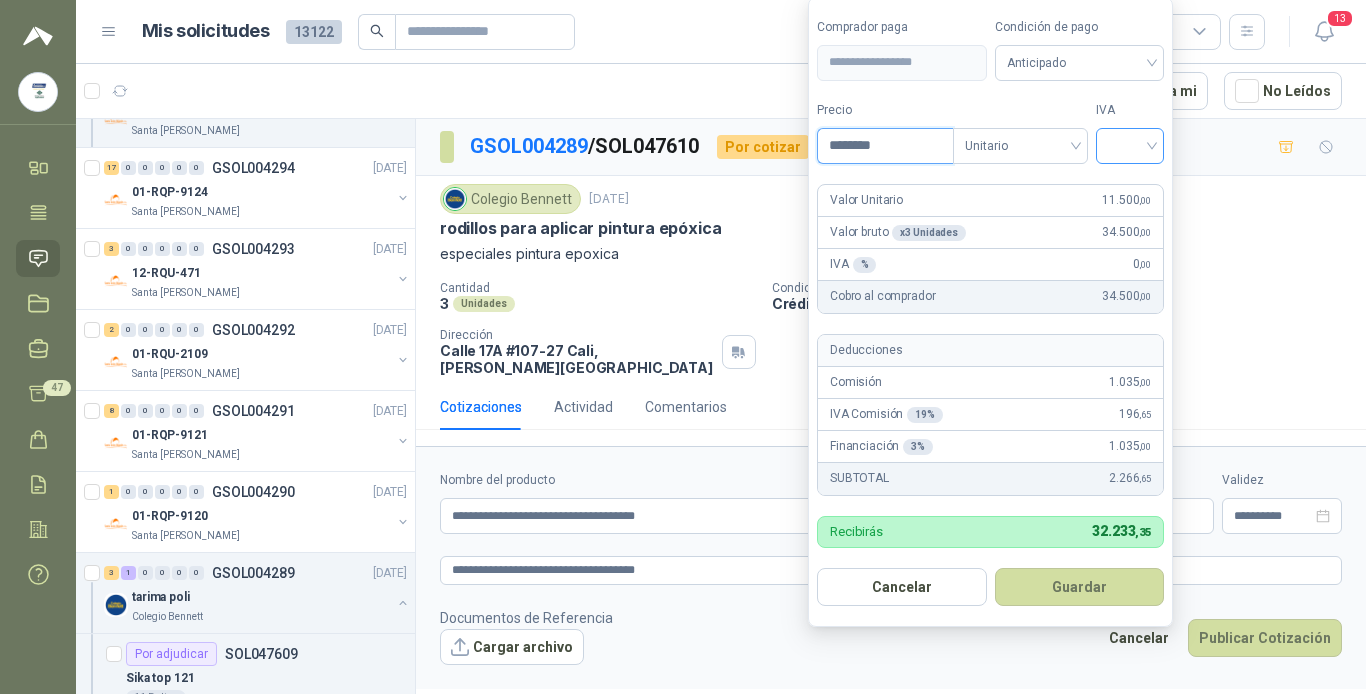 type on "********" 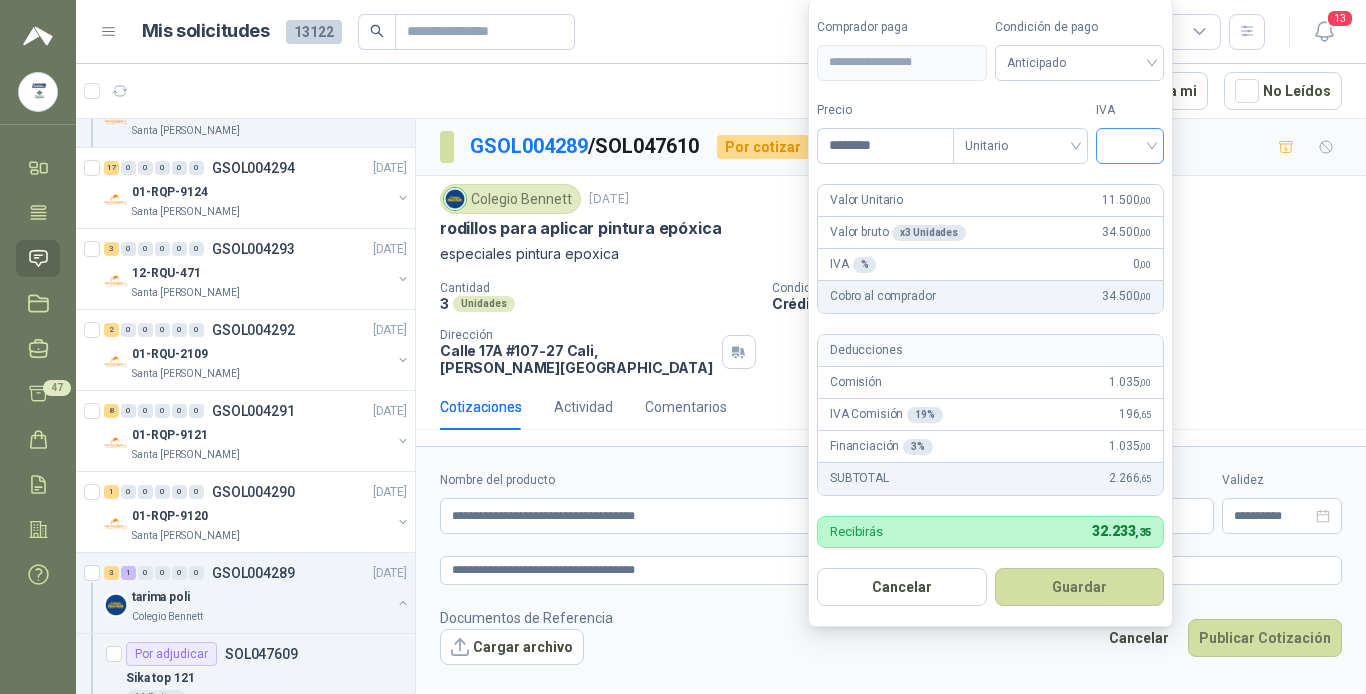 click at bounding box center (1130, 144) 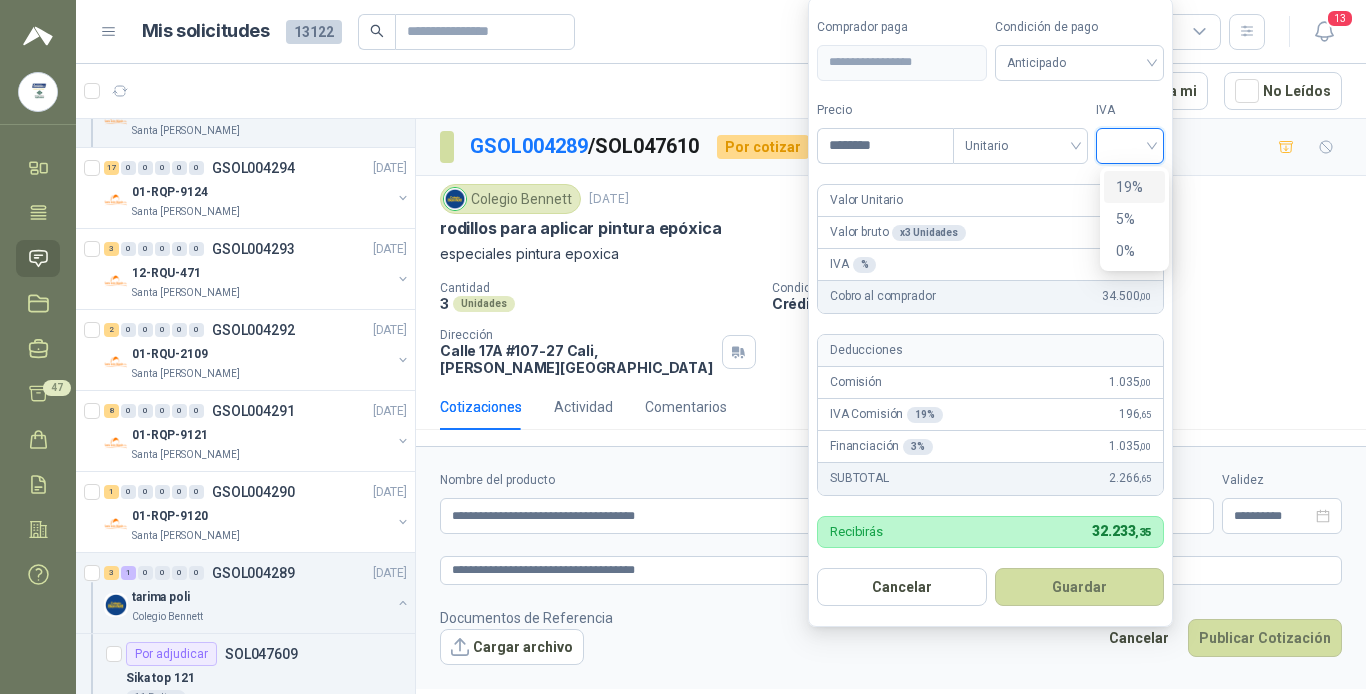 click on "19%" at bounding box center [1134, 187] 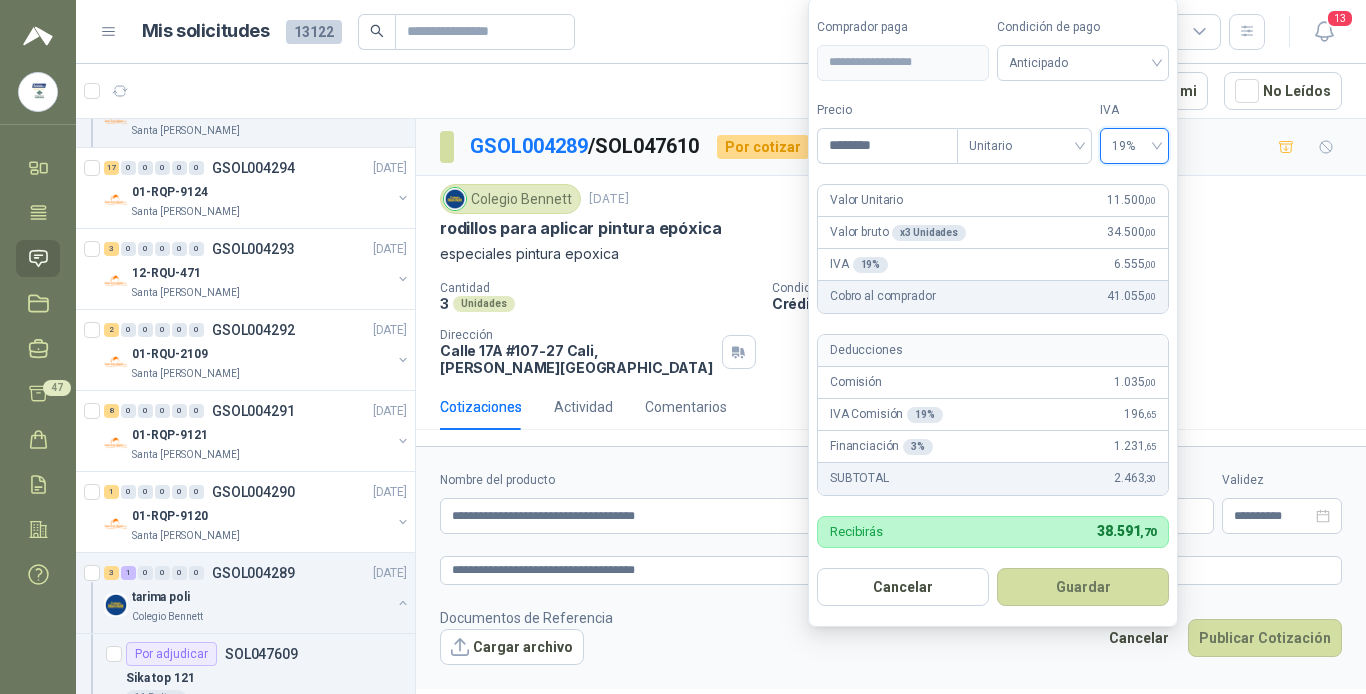 click on "Guardar" at bounding box center (1083, 587) 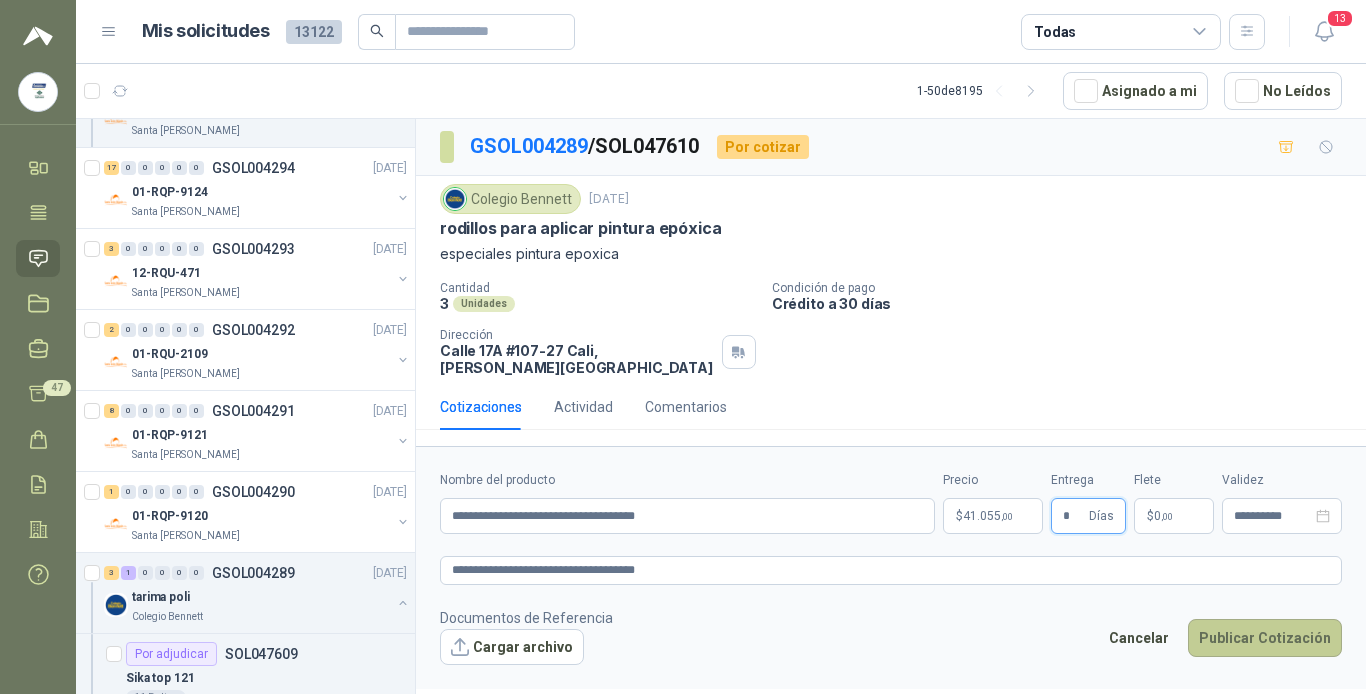 type on "*" 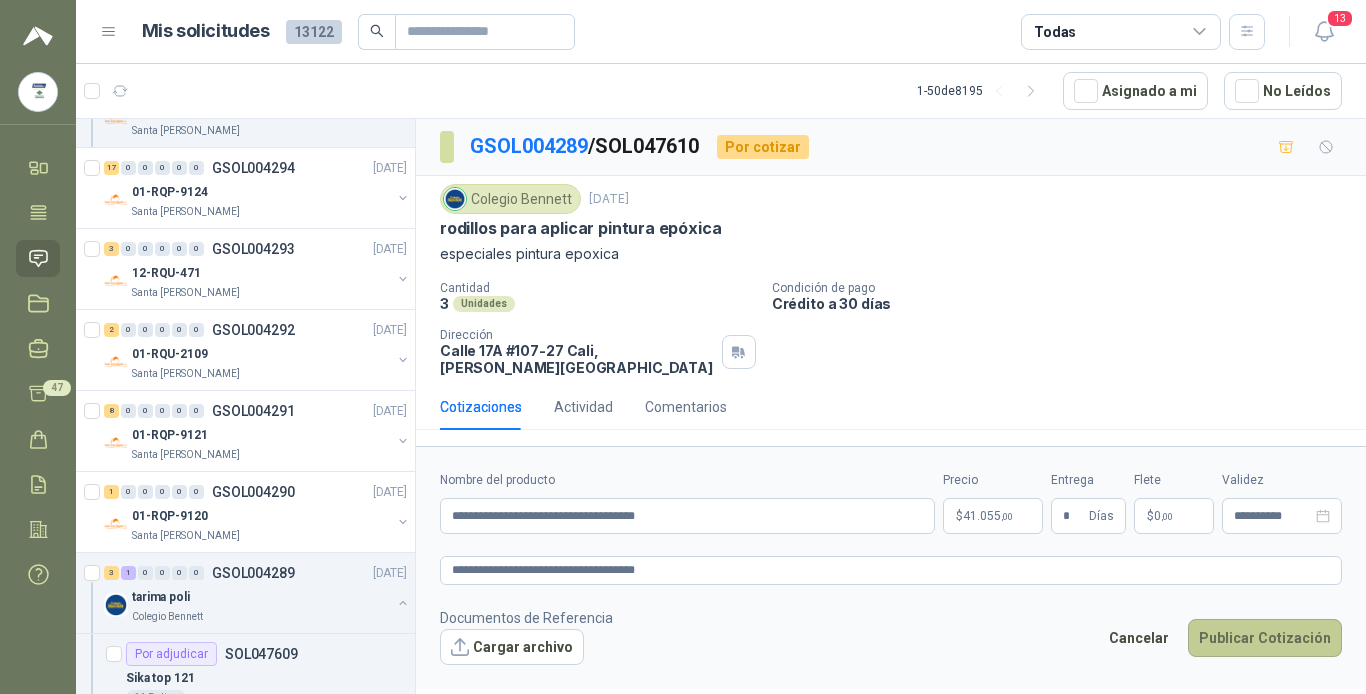 click on "Publicar Cotización" at bounding box center (1265, 638) 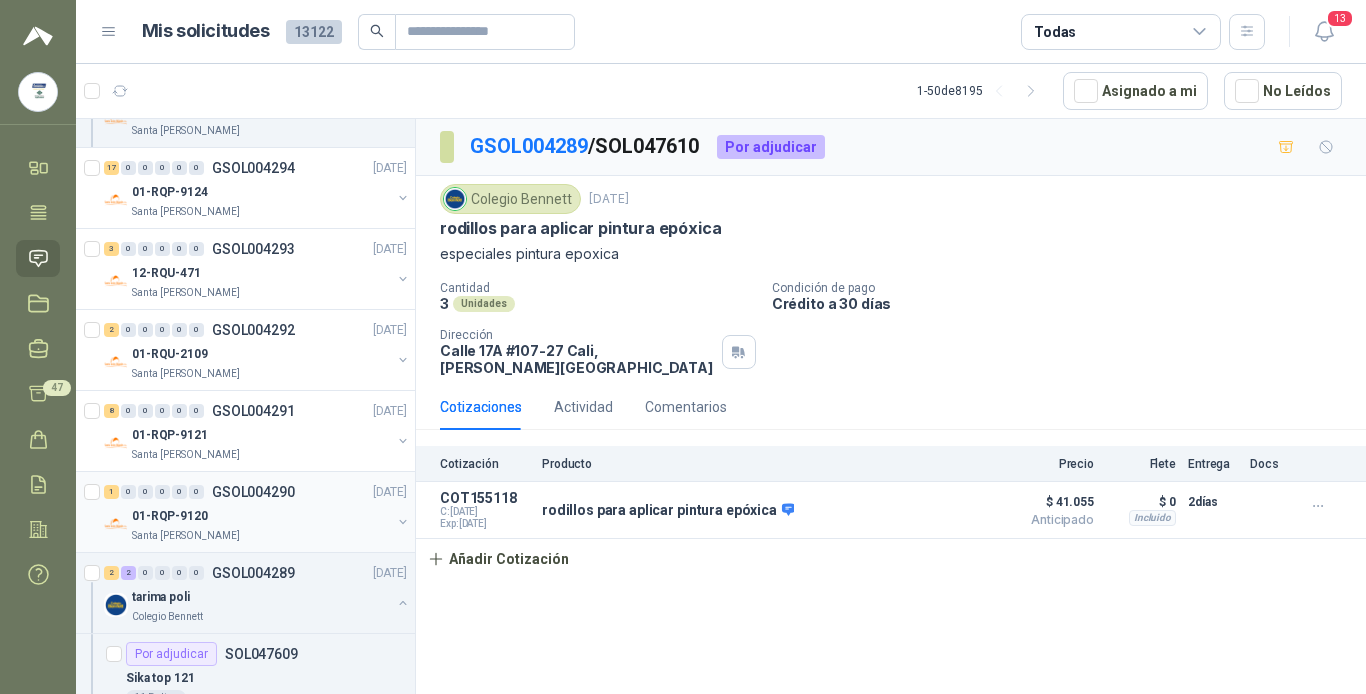 click on "01-RQP-9120" at bounding box center (261, 516) 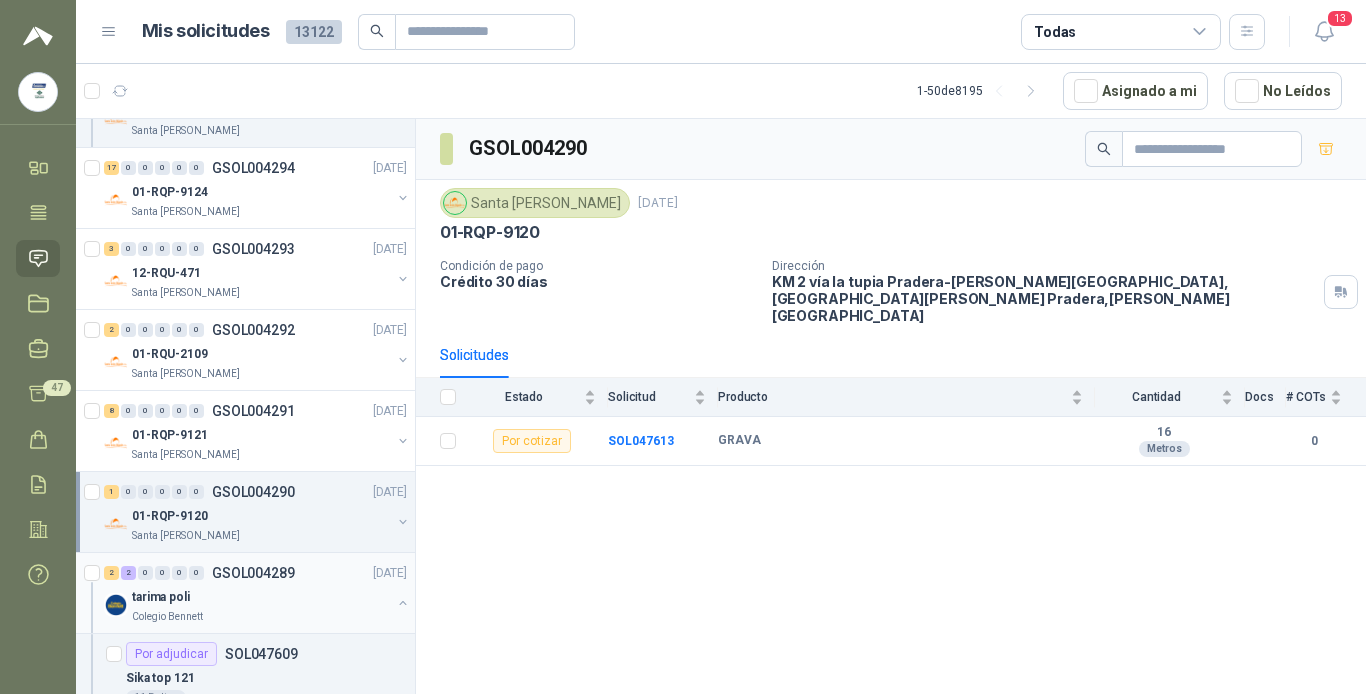 click on "2   2   0   0   0   0   GSOL004289 [DATE]" at bounding box center (257, 573) 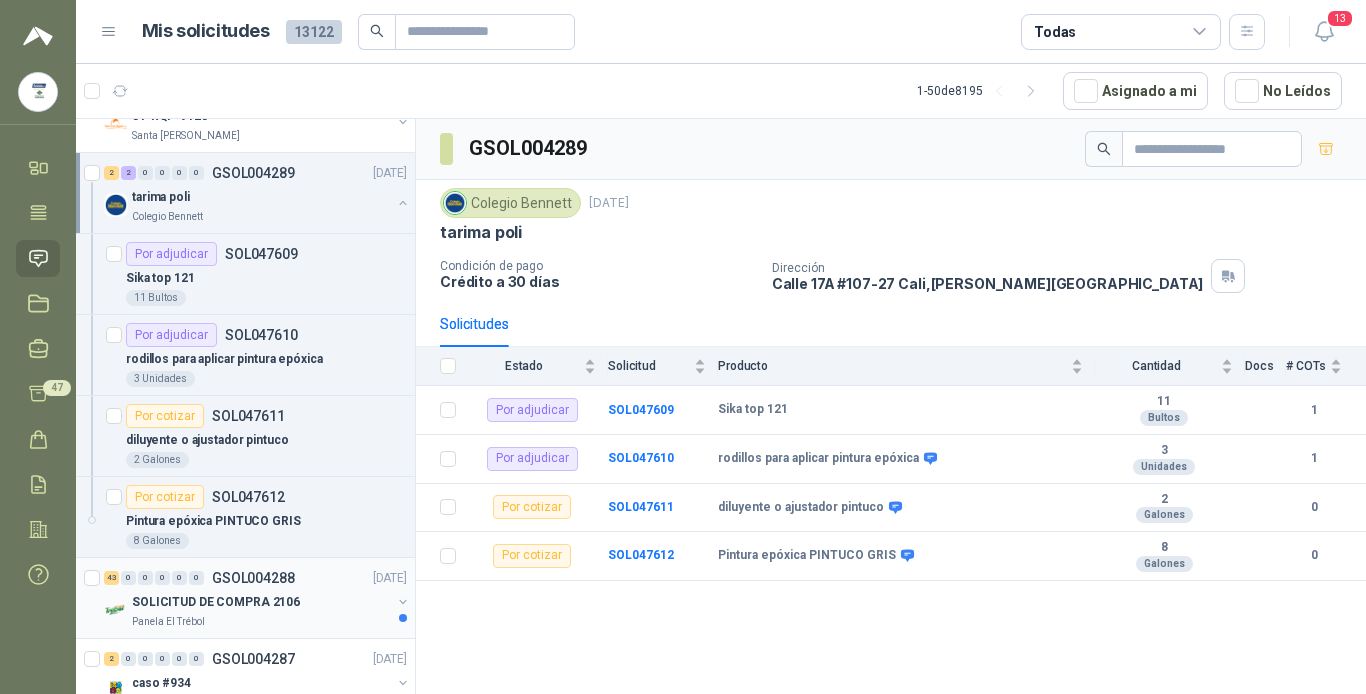 scroll, scrollTop: 1200, scrollLeft: 0, axis: vertical 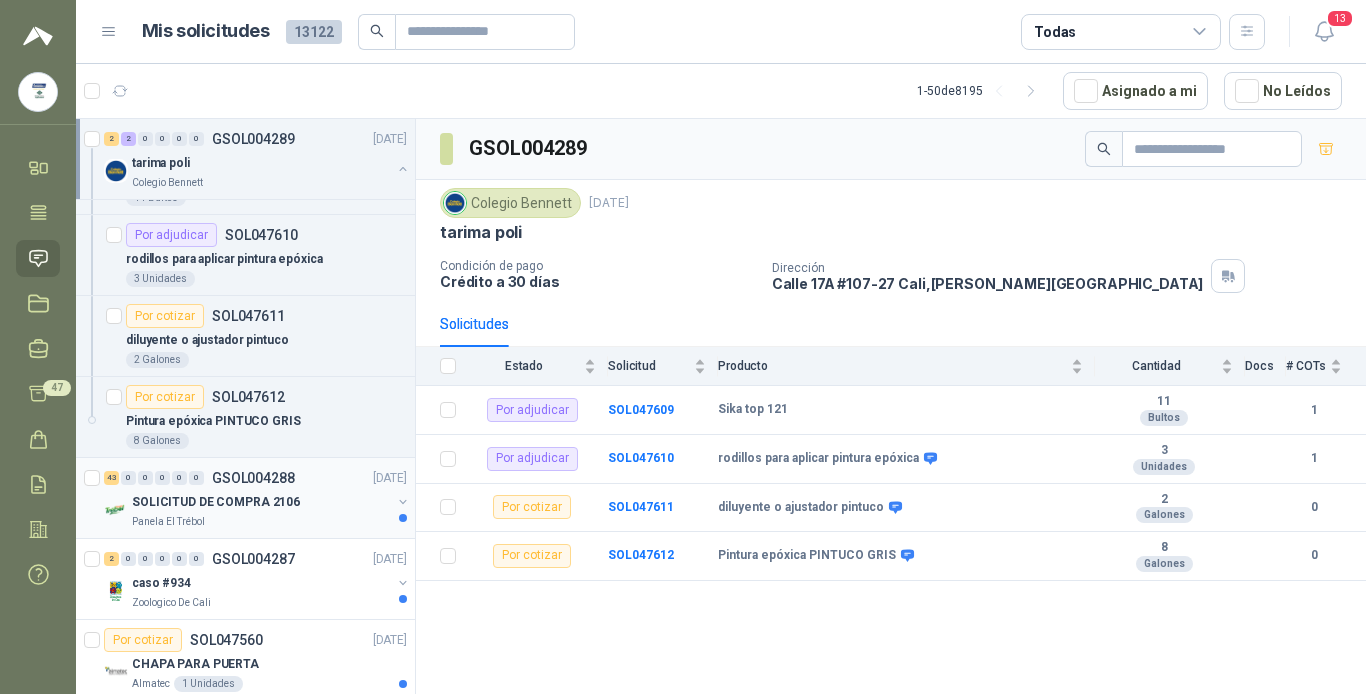 click on "SOLICITUD DE COMPRA 2106" at bounding box center [216, 502] 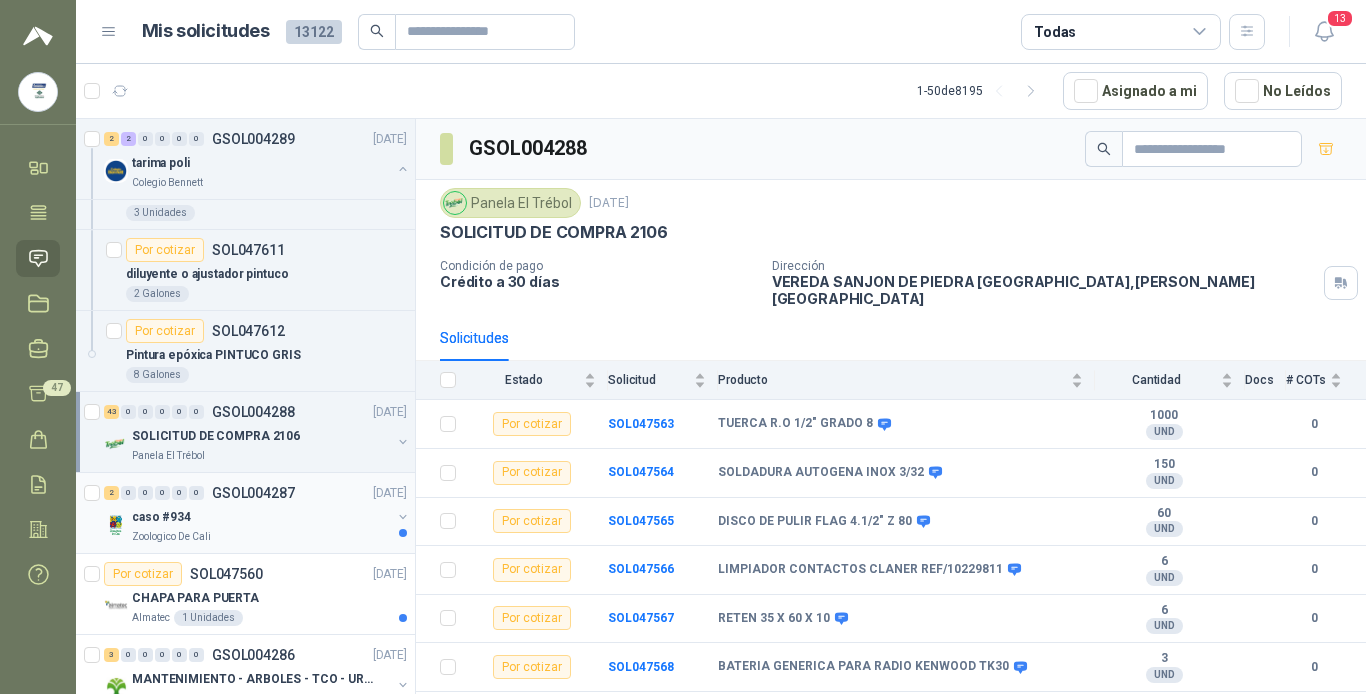 scroll, scrollTop: 1300, scrollLeft: 0, axis: vertical 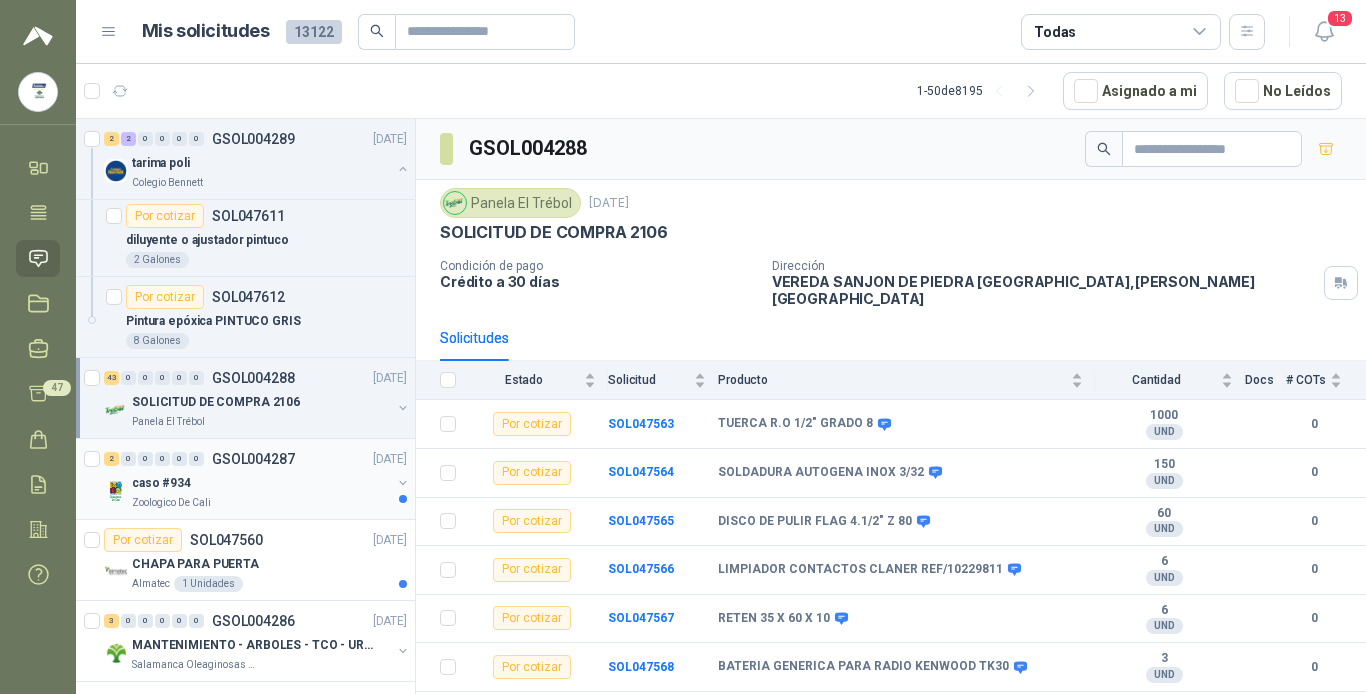 click on "caso #934" at bounding box center [261, 483] 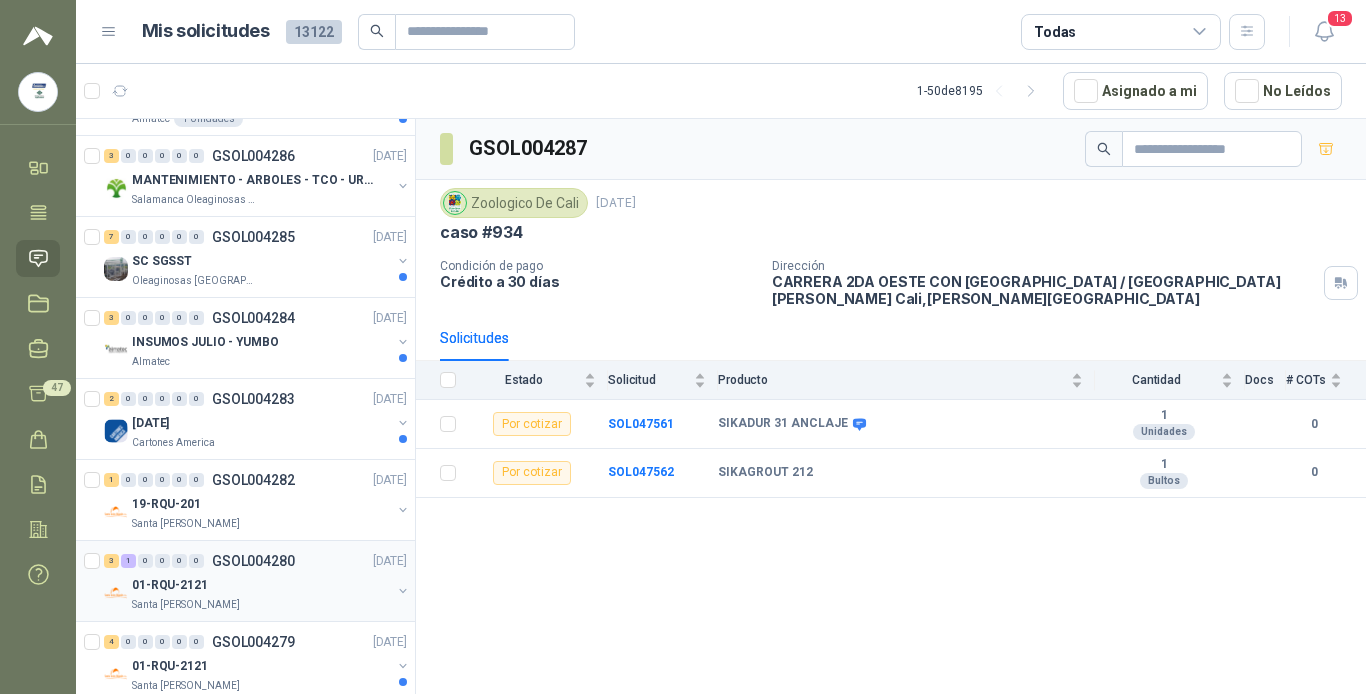 scroll, scrollTop: 1800, scrollLeft: 0, axis: vertical 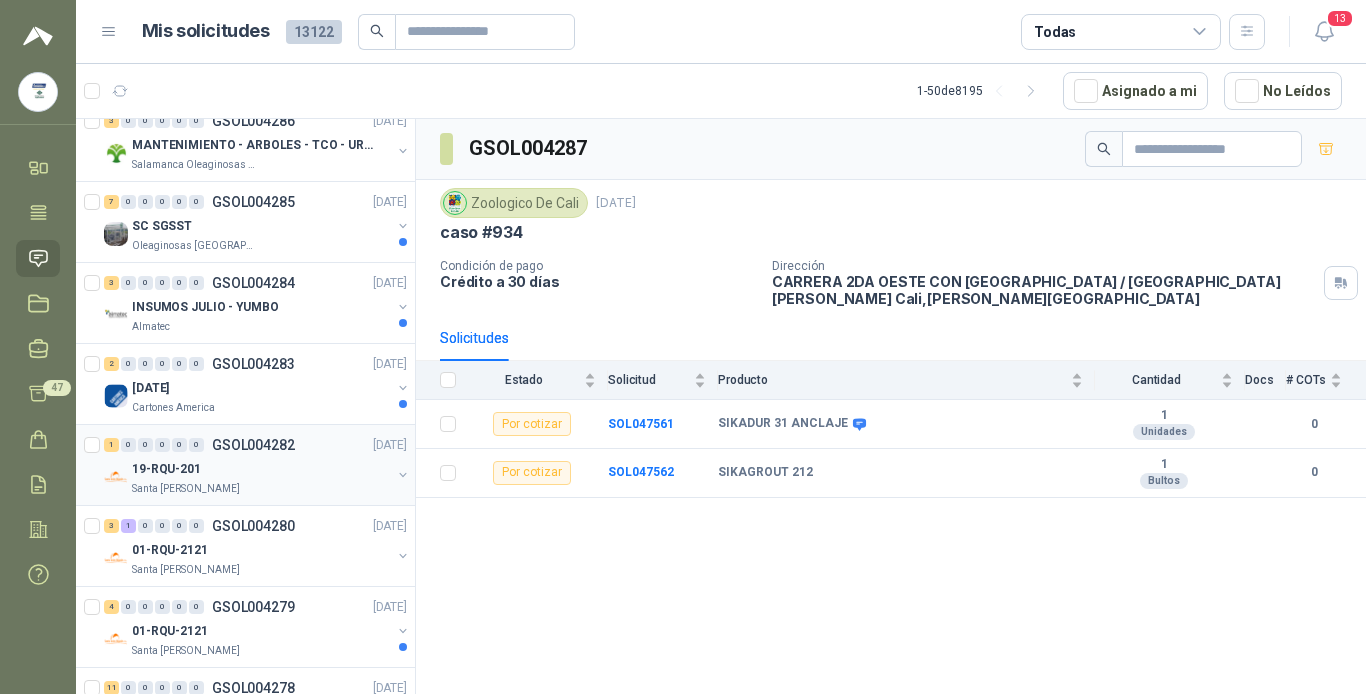 click on "19-RQU-201" at bounding box center [261, 469] 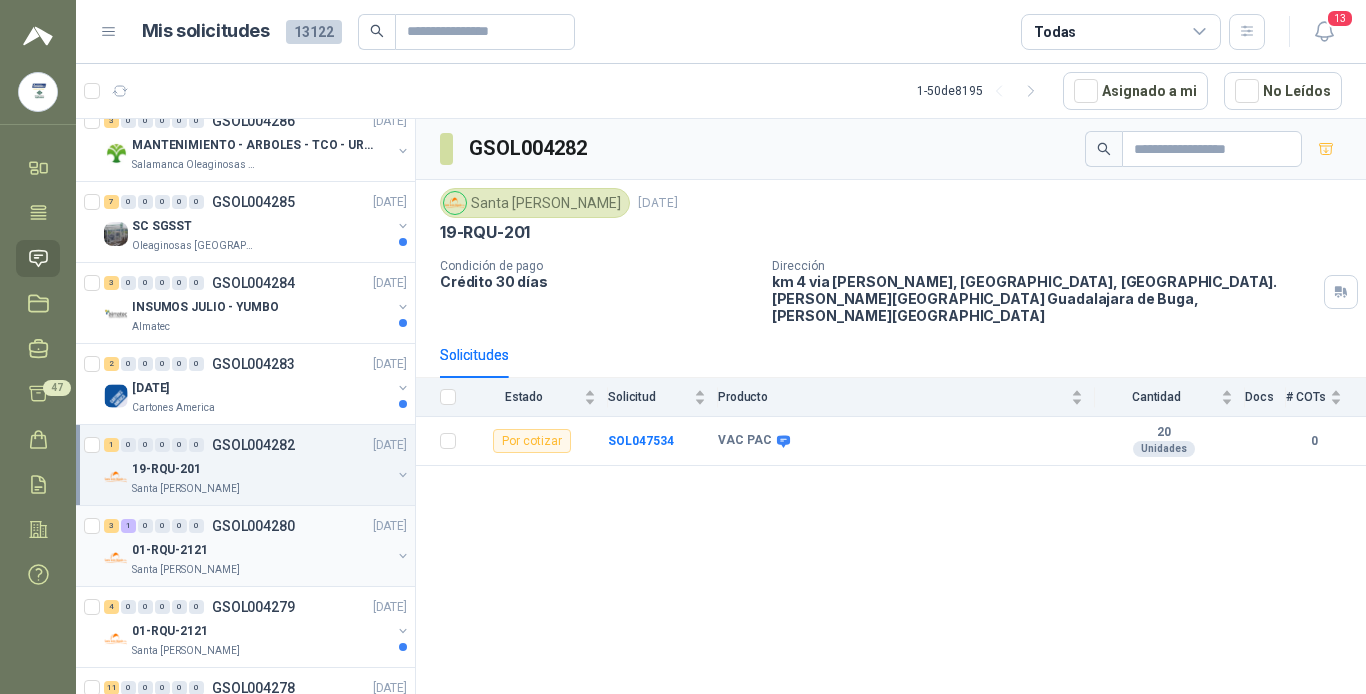 click on "01-RQU-2121" at bounding box center [261, 550] 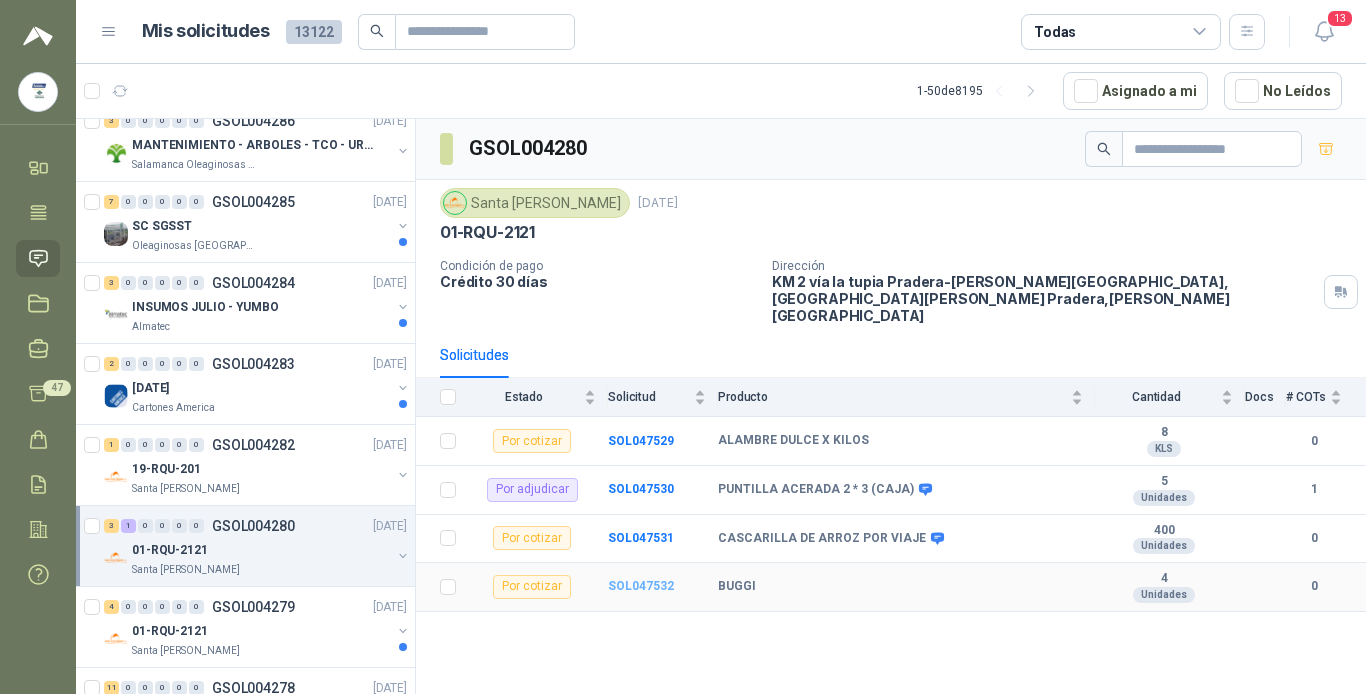 click on "SOL047532" at bounding box center [641, 586] 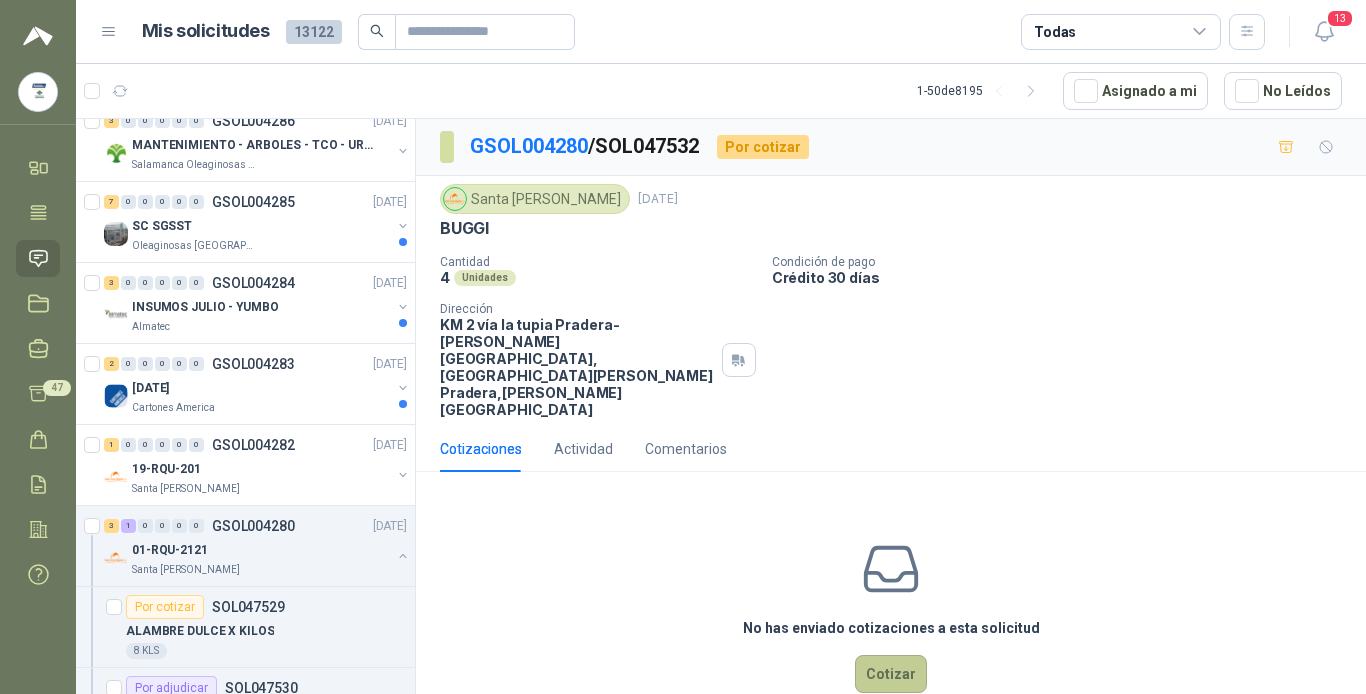 click on "Cotizar" at bounding box center (891, 674) 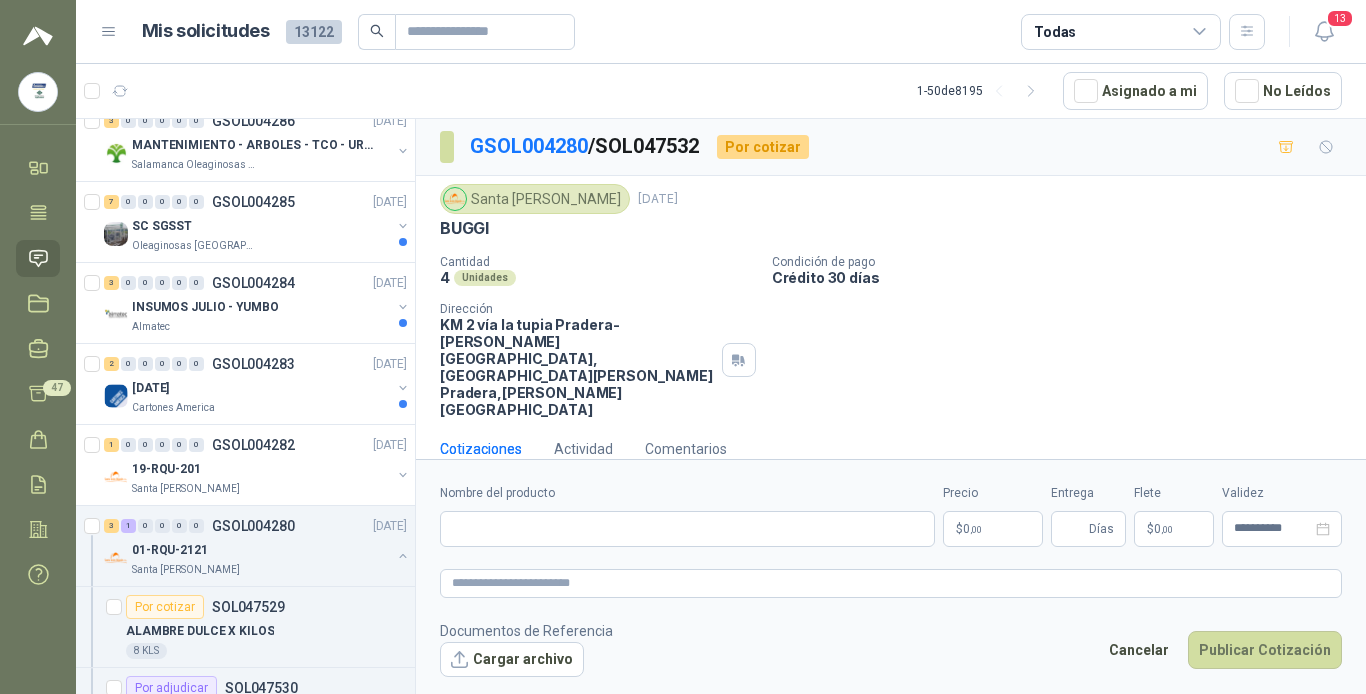 type 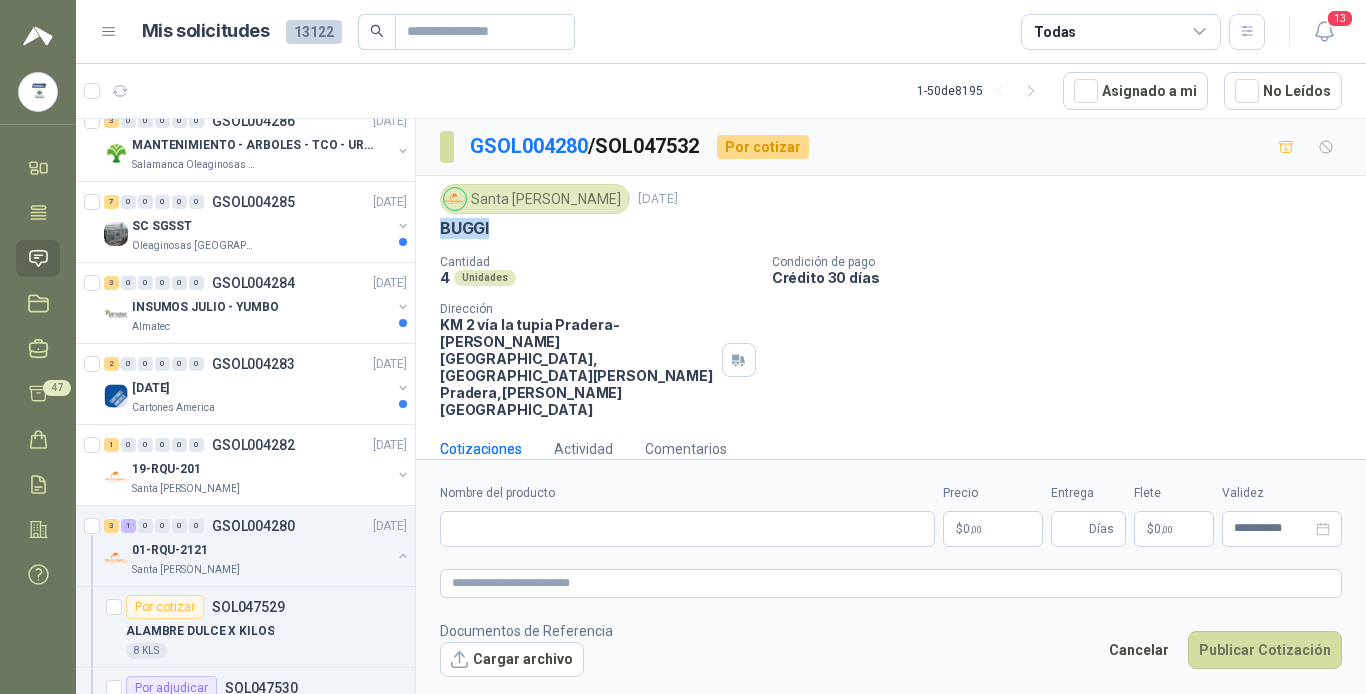 drag, startPoint x: 437, startPoint y: 222, endPoint x: 505, endPoint y: 221, distance: 68.007355 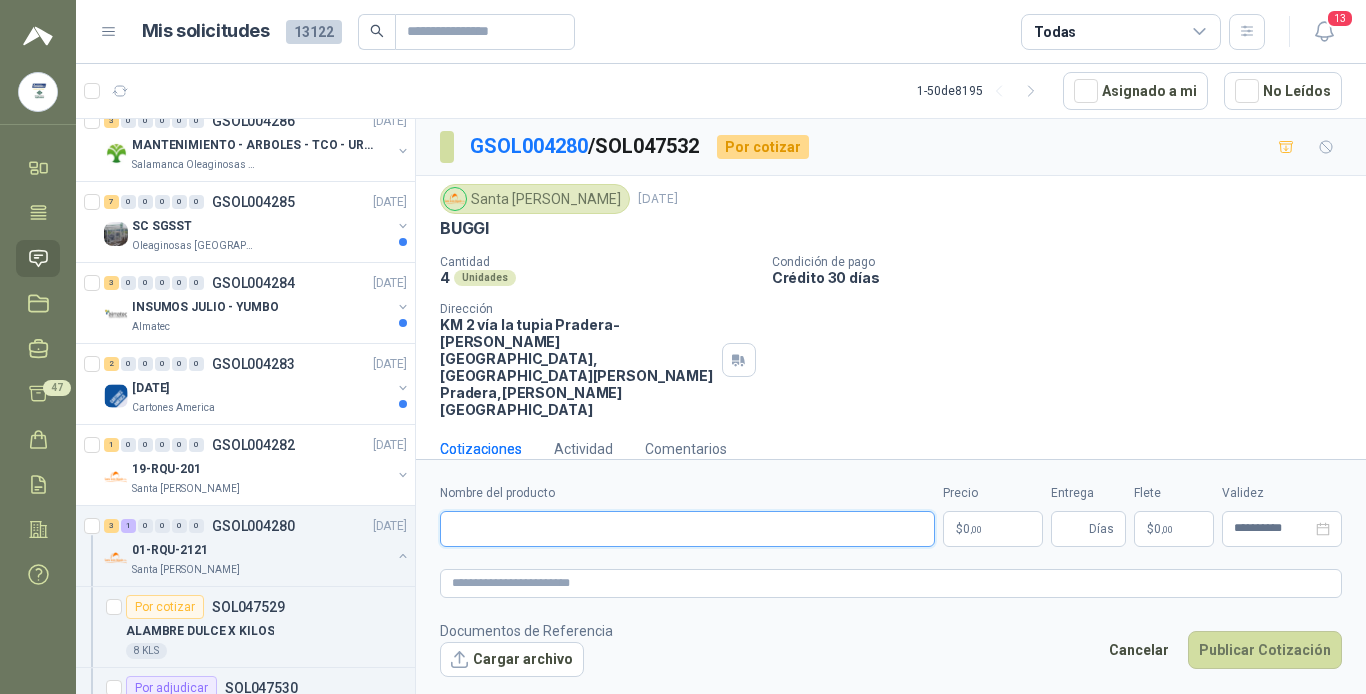paste on "*****" 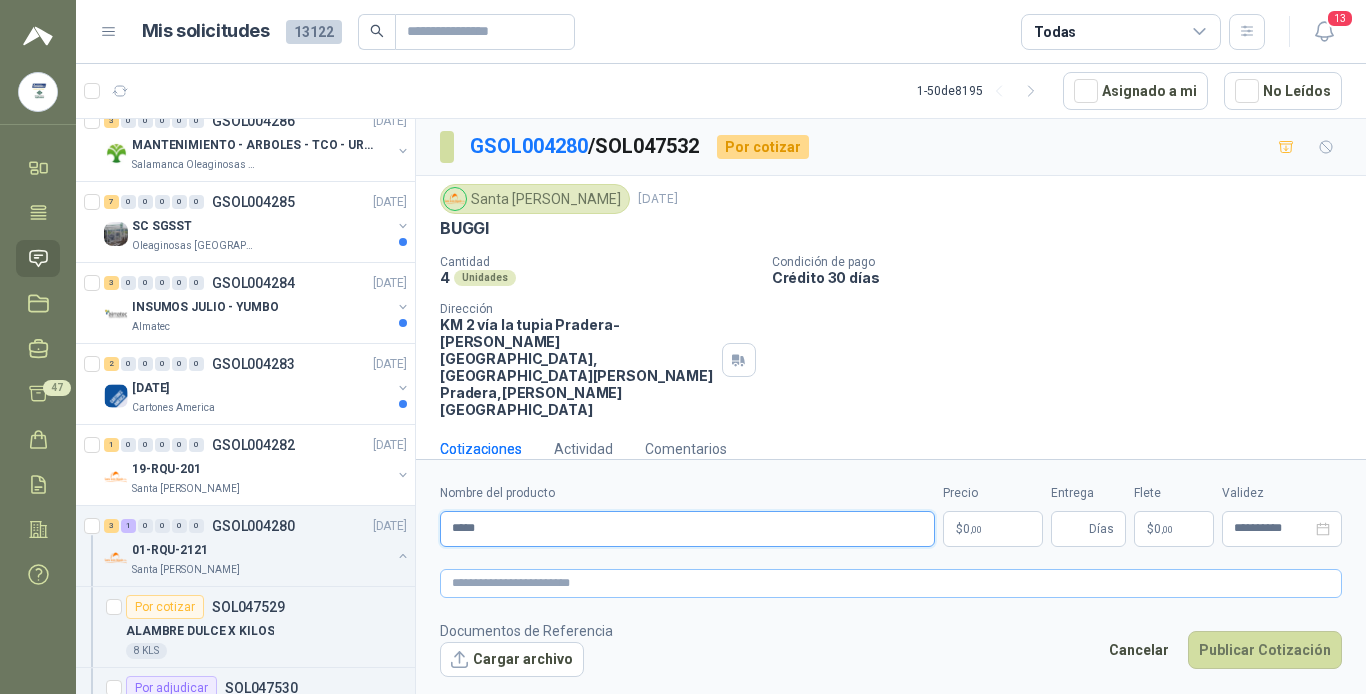type on "*****" 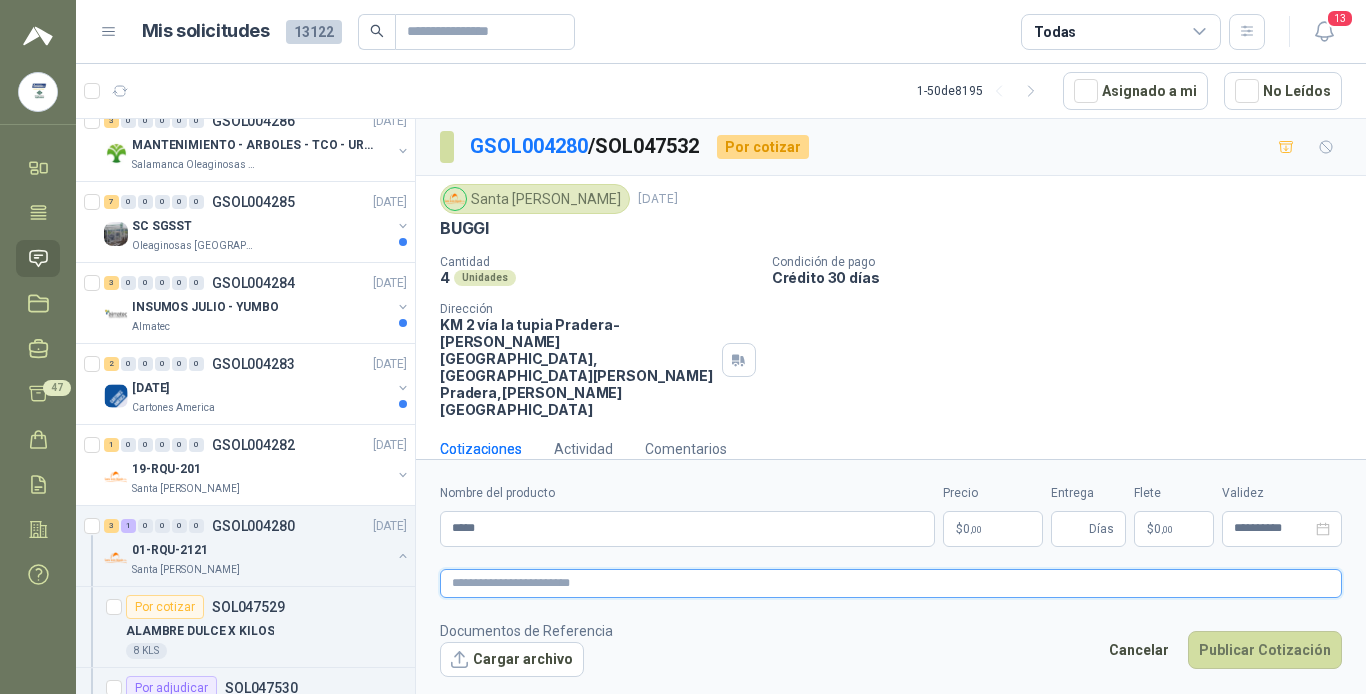 paste on "*****" 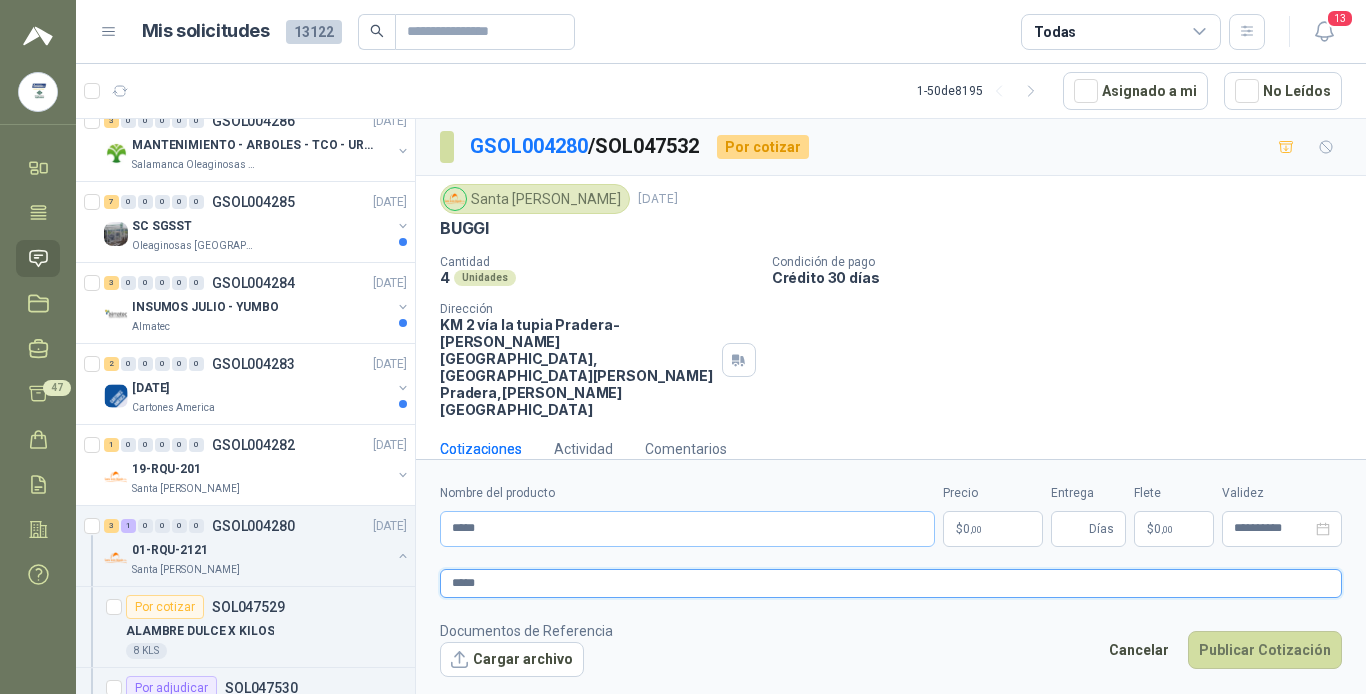 type on "*****" 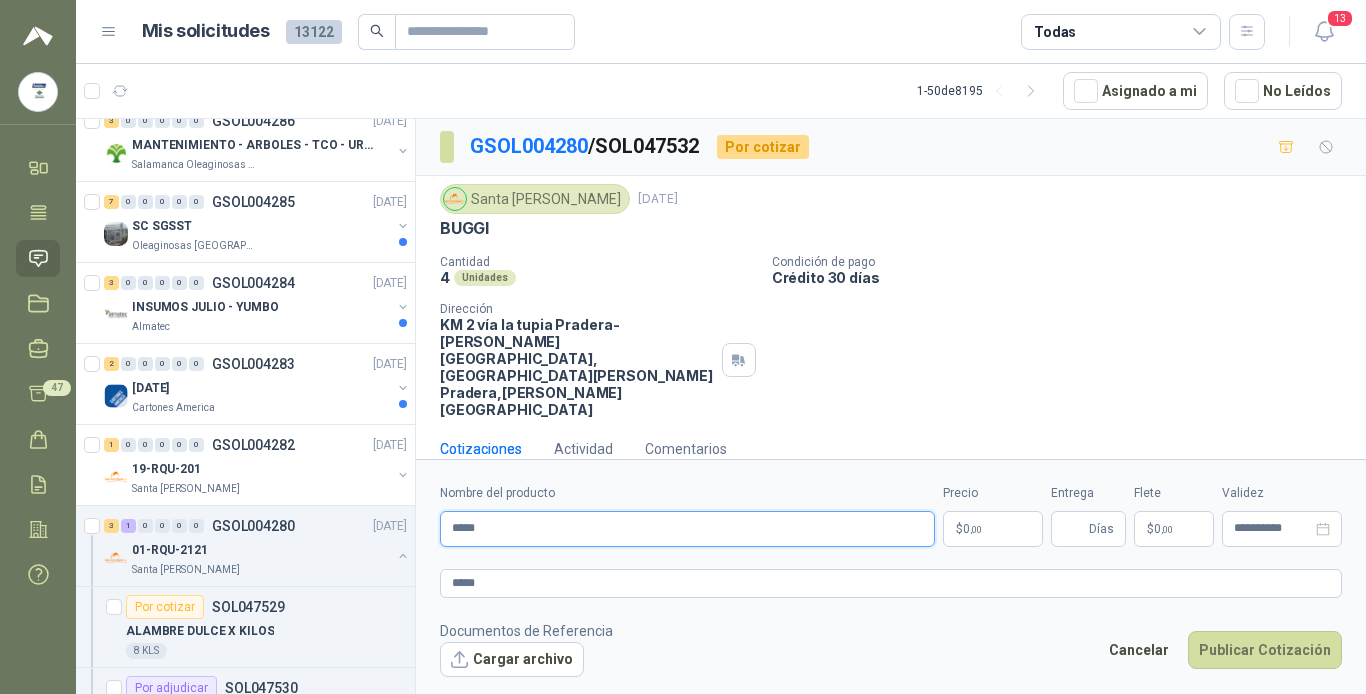 click on "*****" at bounding box center [687, 529] 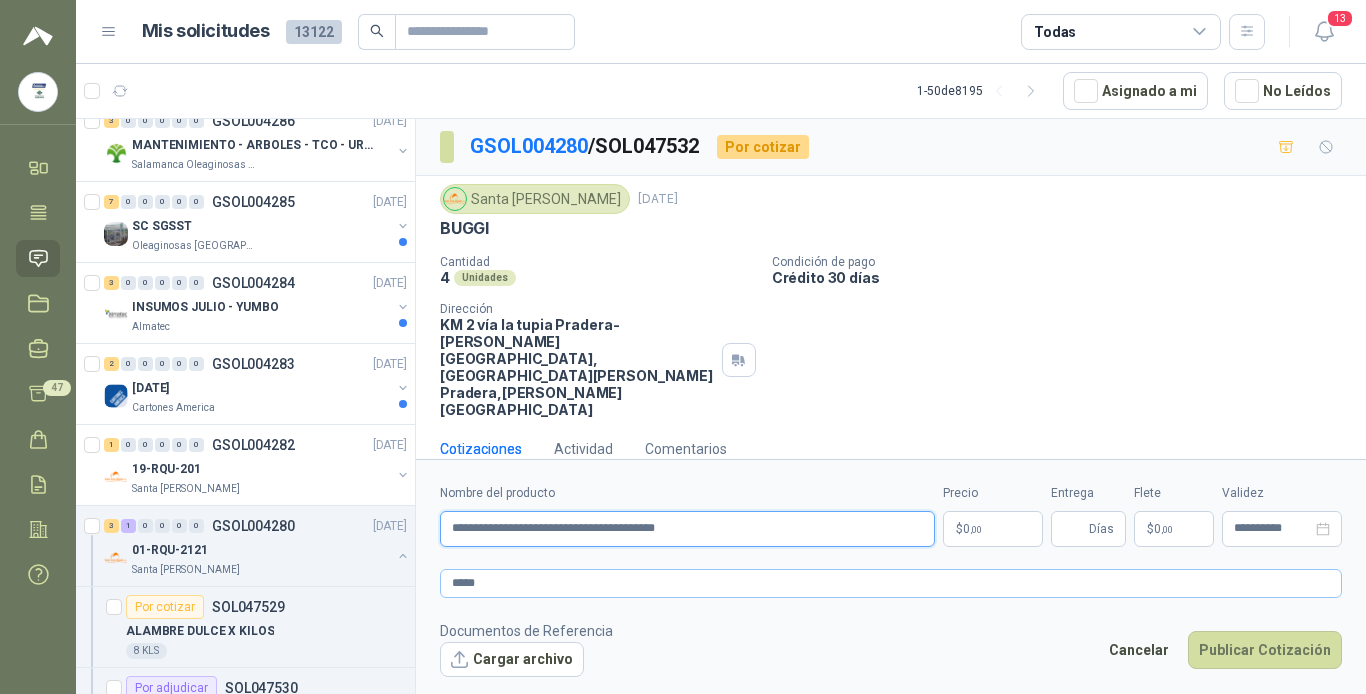 type on "**********" 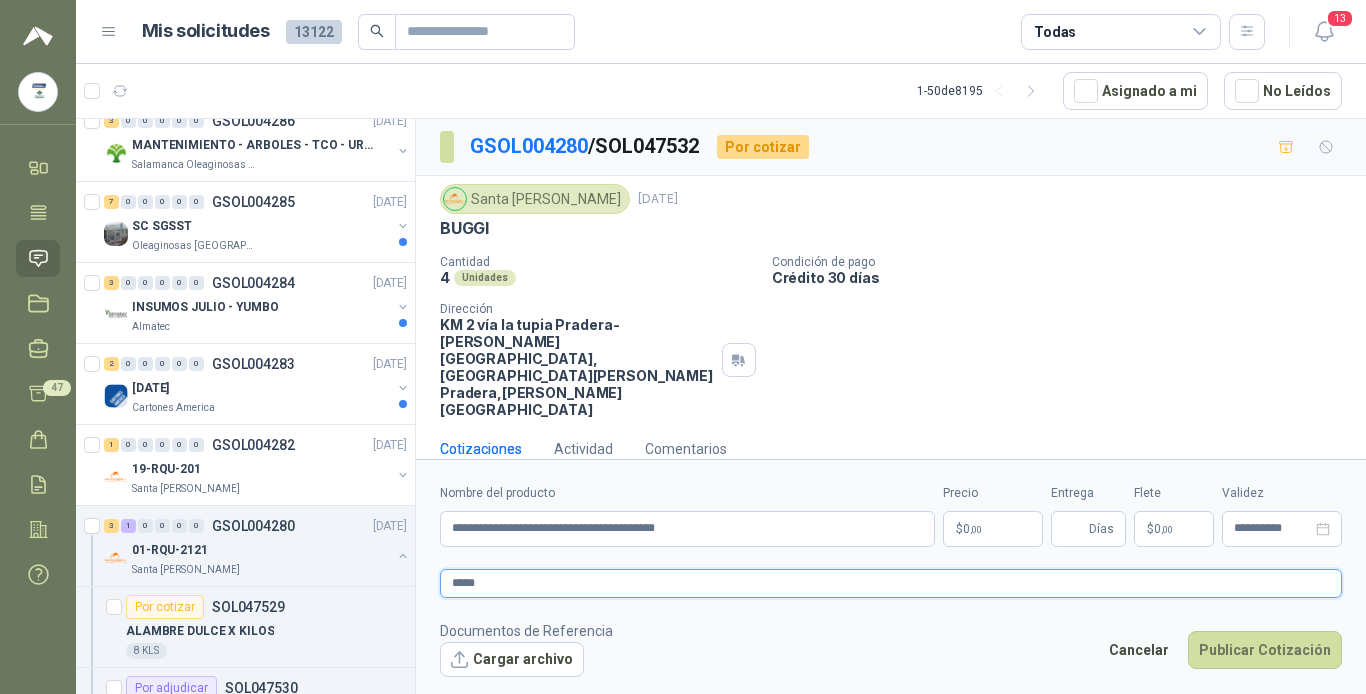 click on "*****" at bounding box center [891, 583] 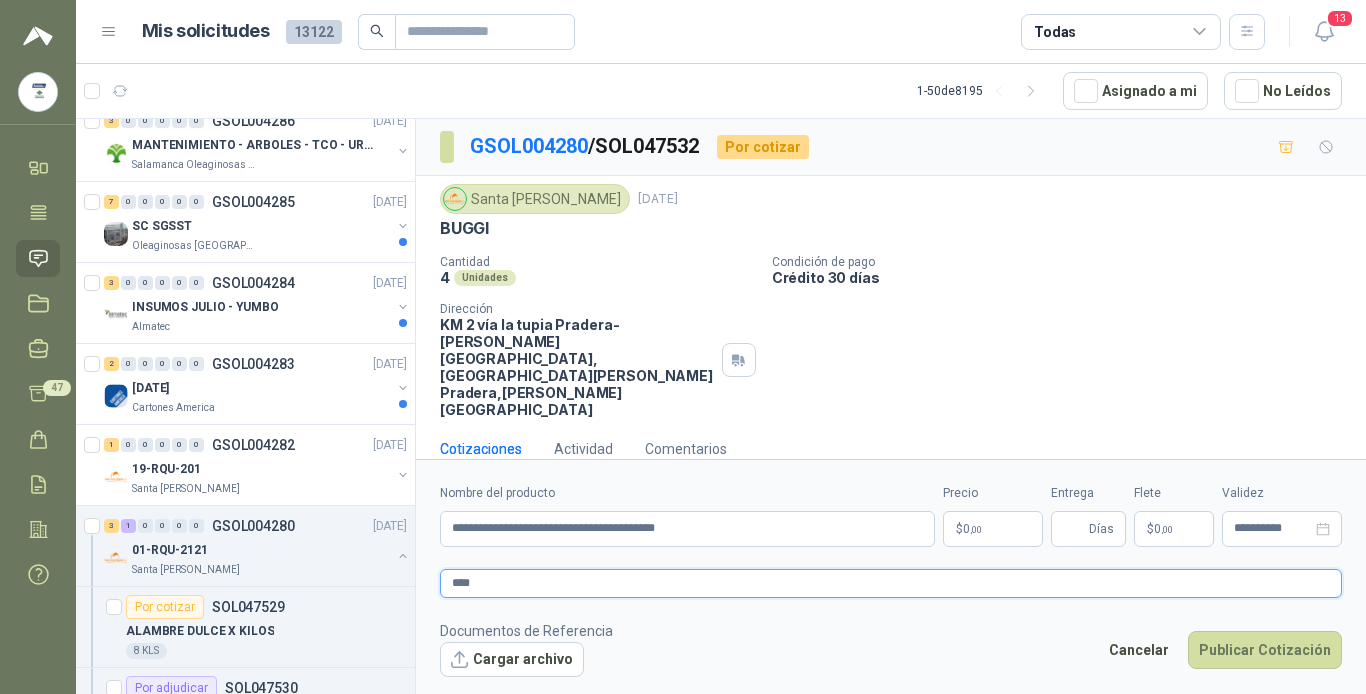 type 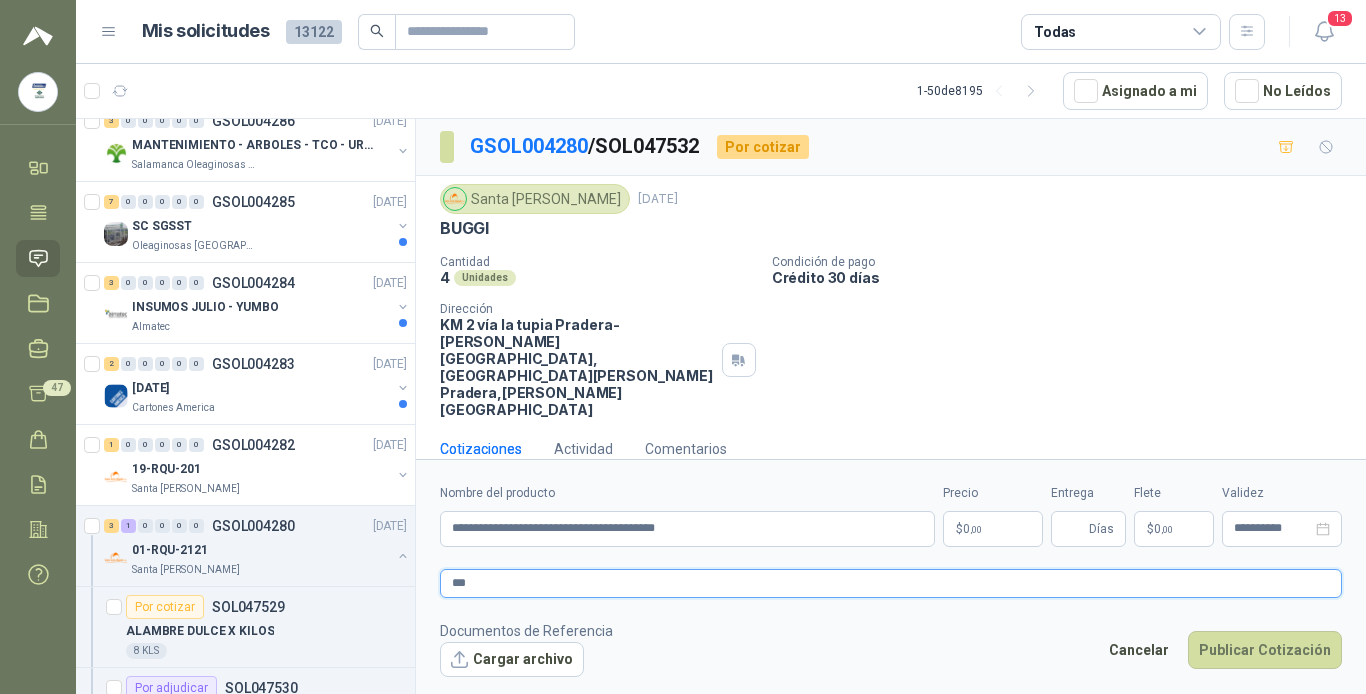 type 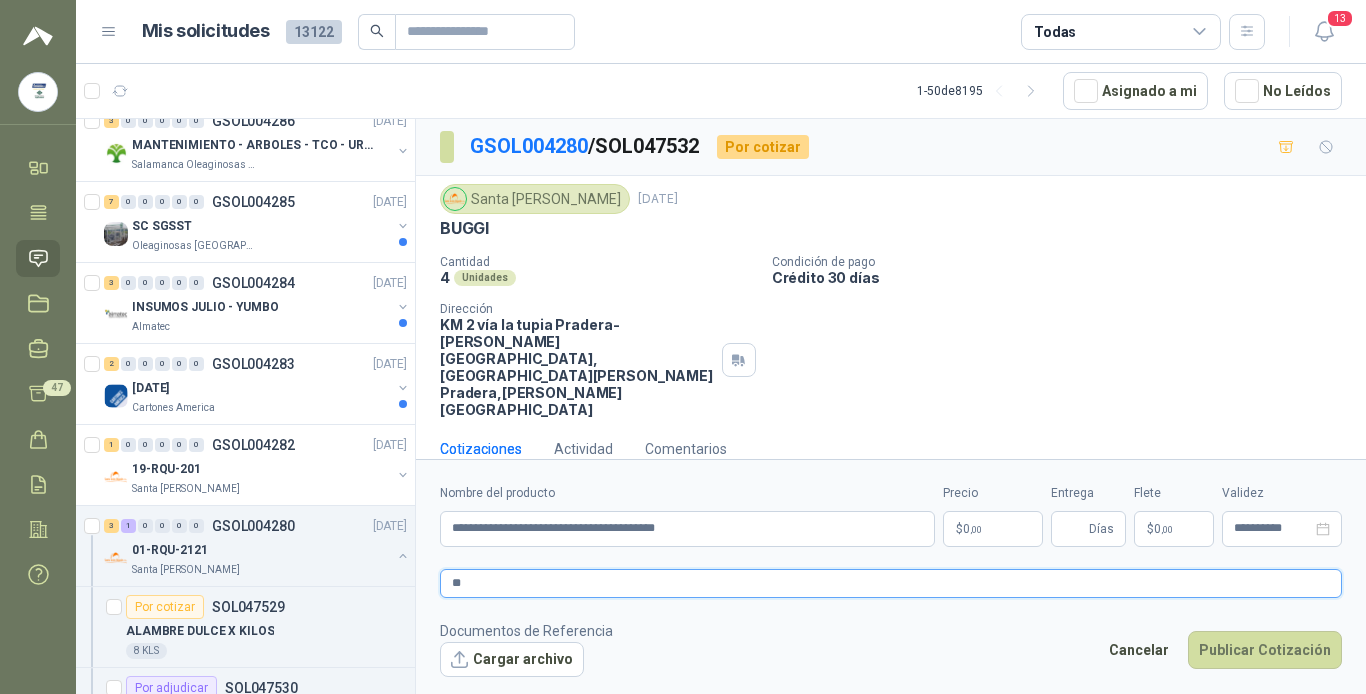 type 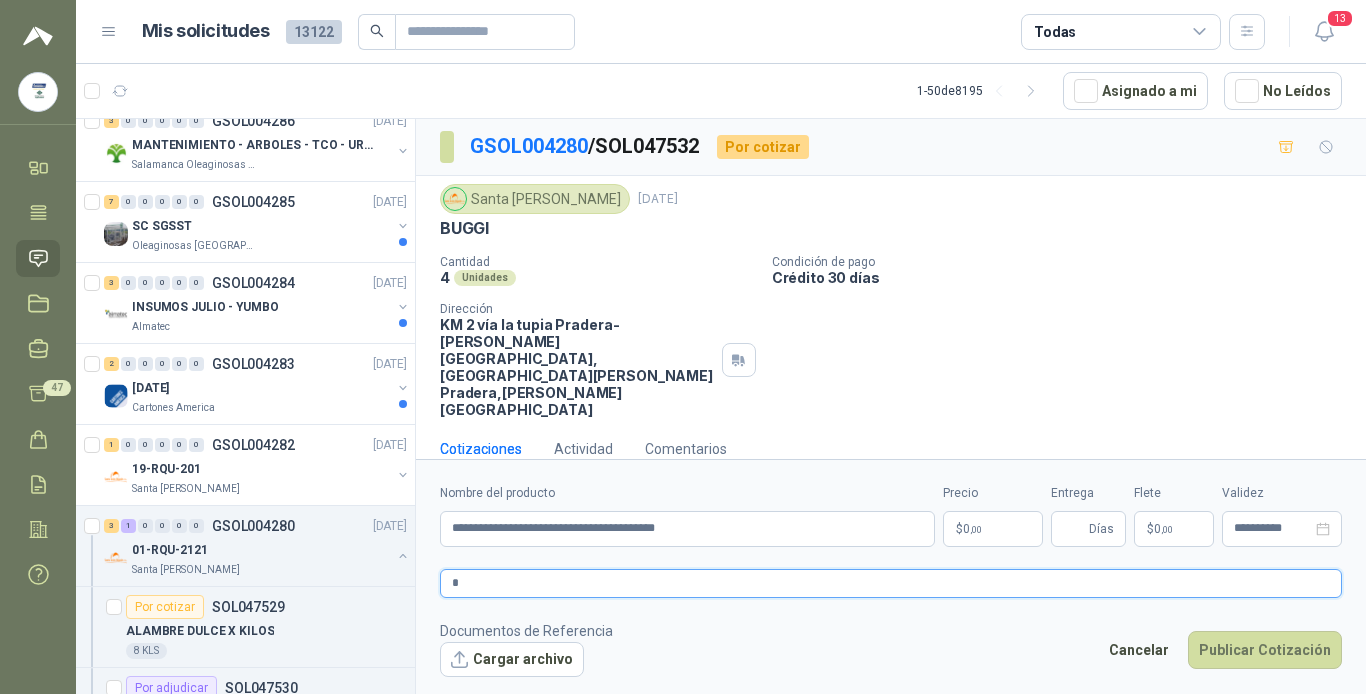 type 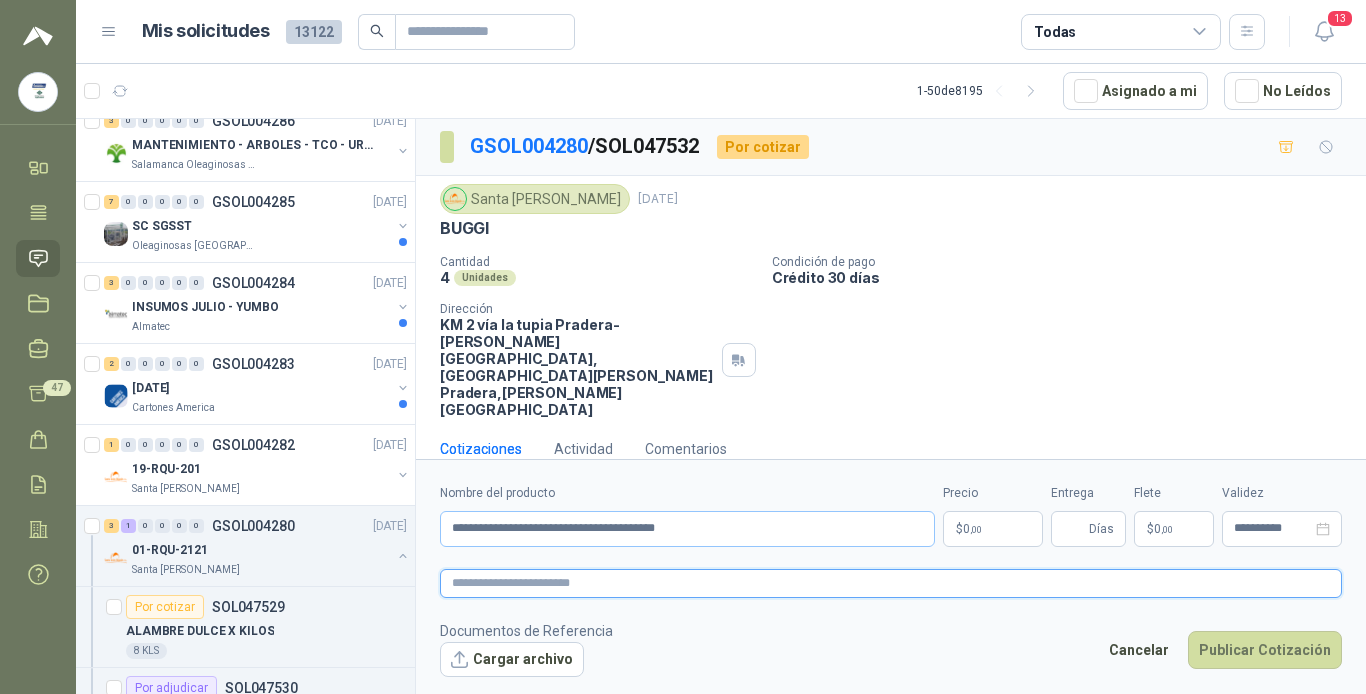 type 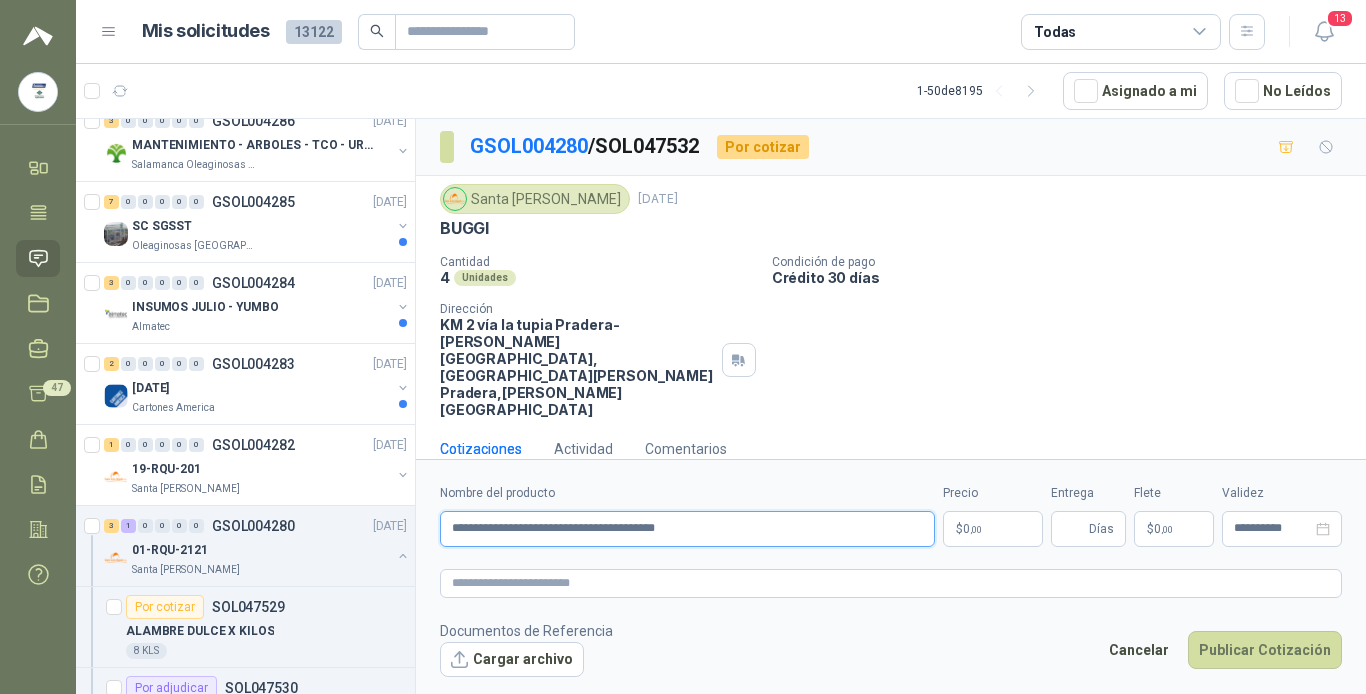 drag, startPoint x: 447, startPoint y: 502, endPoint x: 728, endPoint y: 519, distance: 281.51376 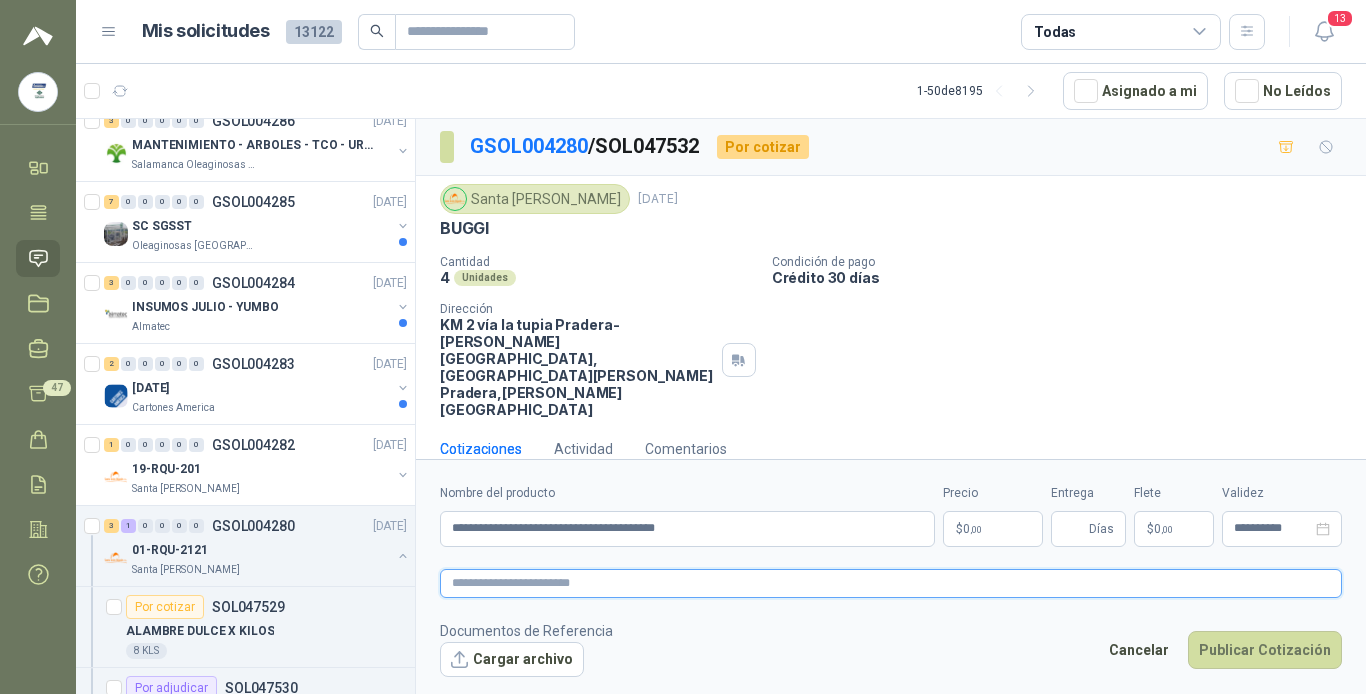 paste on "**********" 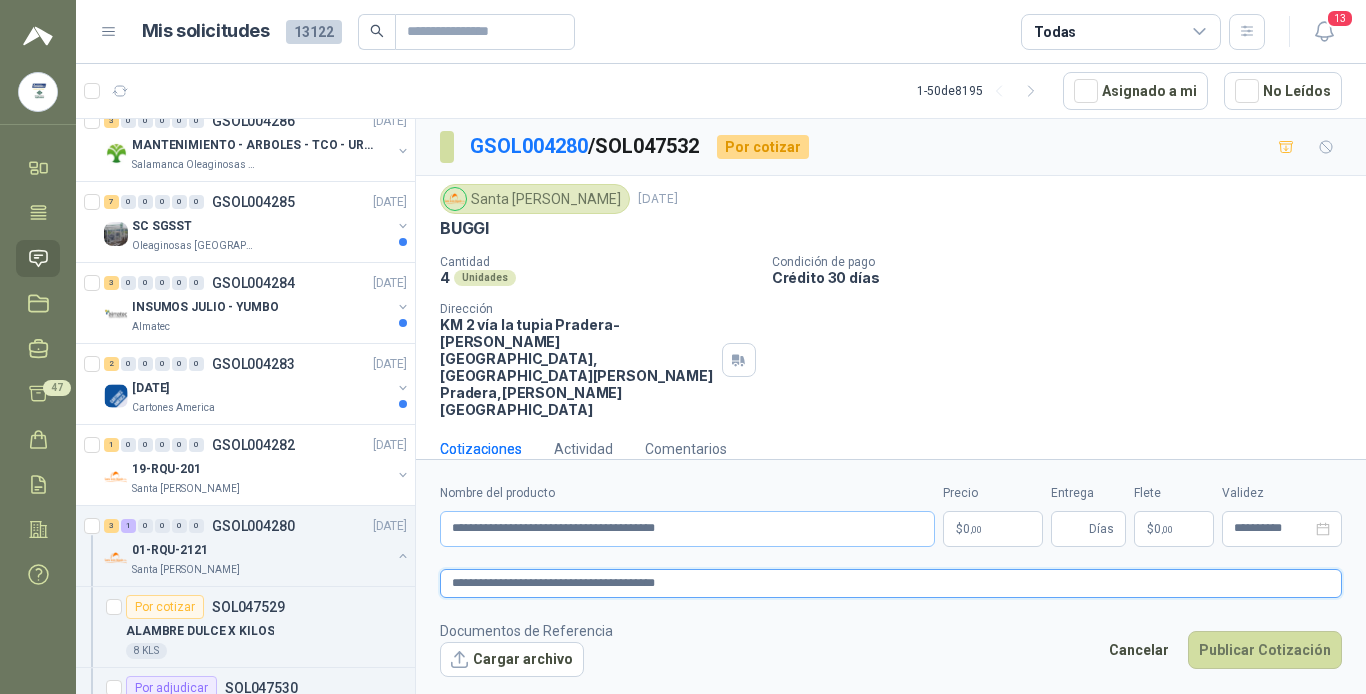 type on "**********" 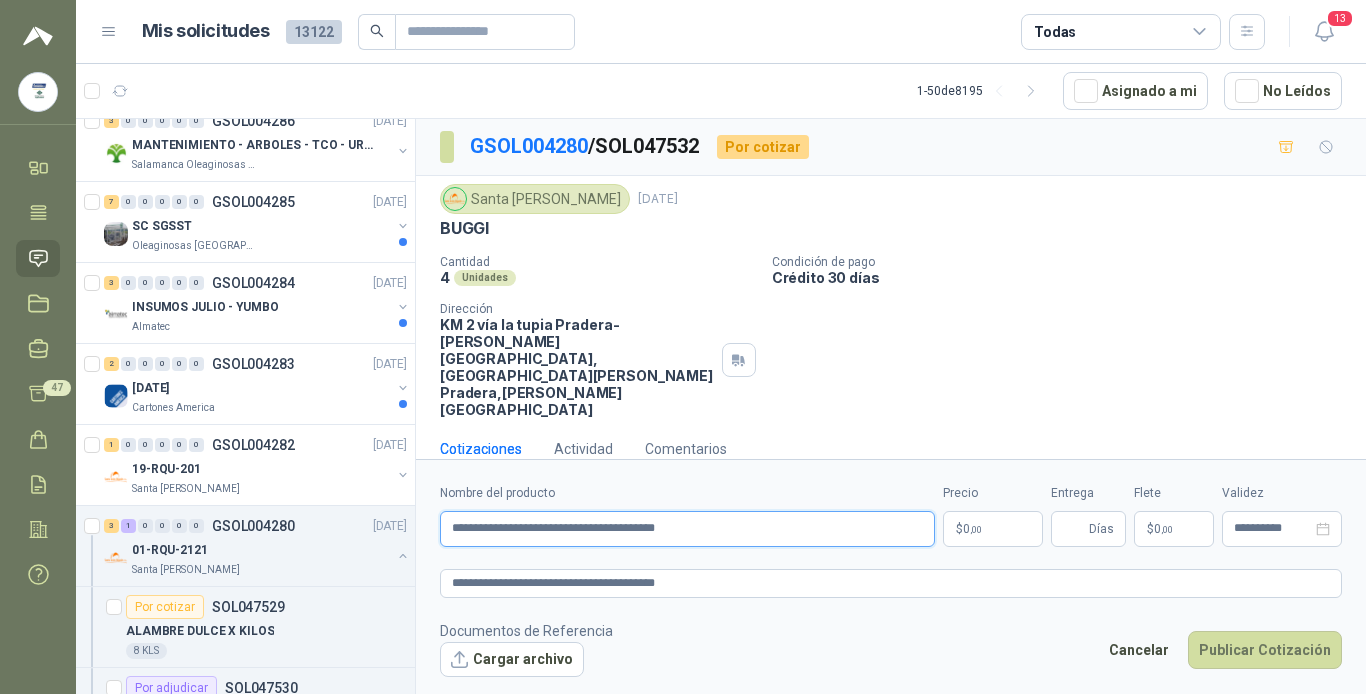 click on "**********" at bounding box center [687, 529] 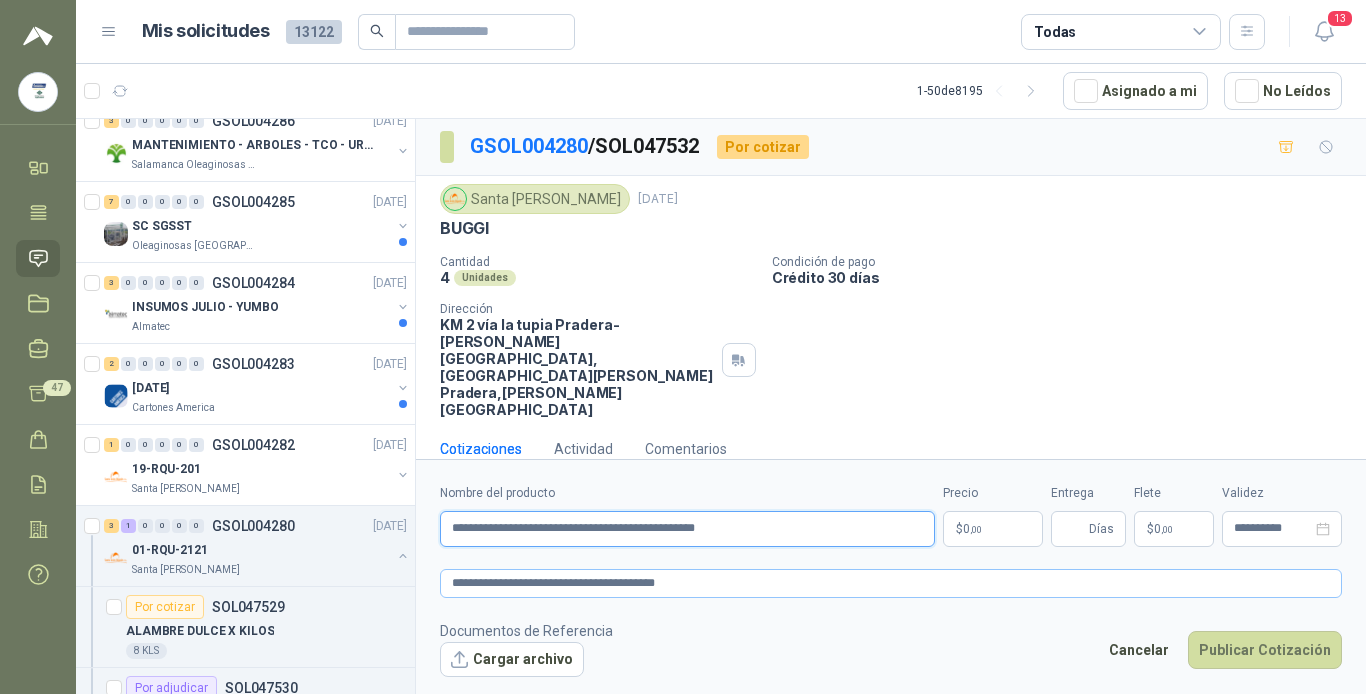 type on "**********" 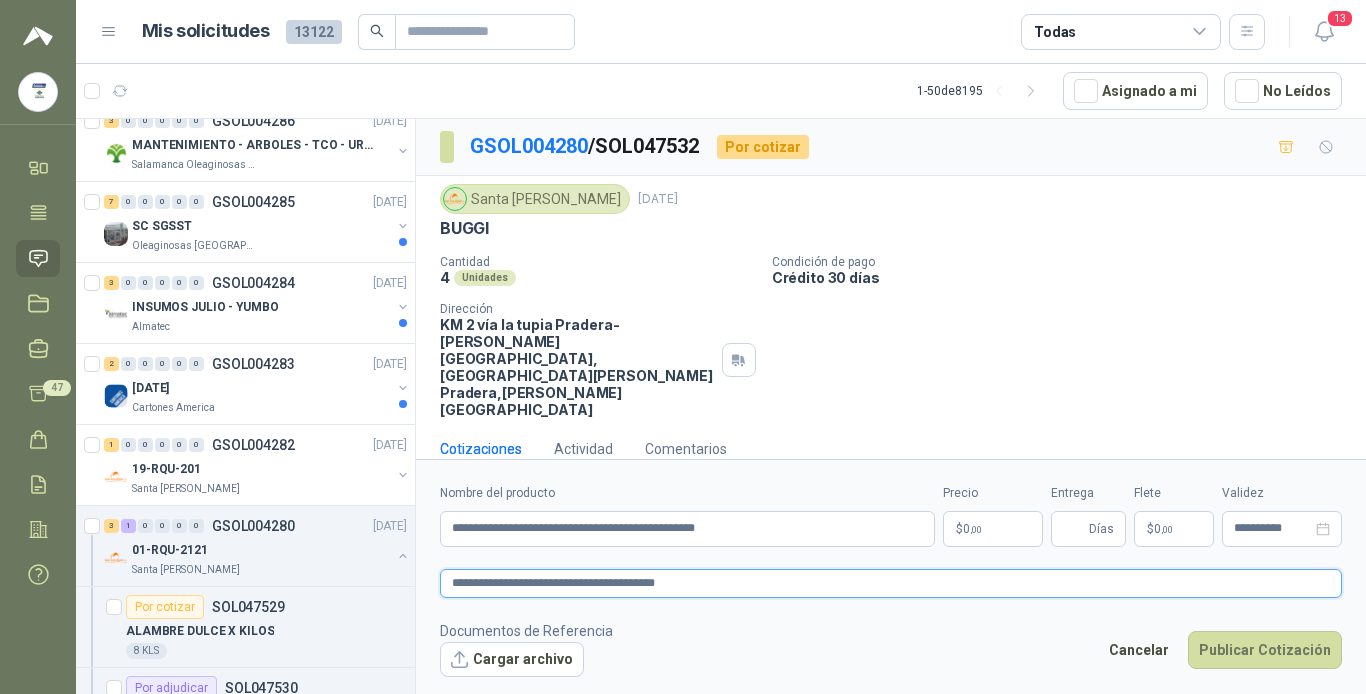 click on "**********" at bounding box center [891, 583] 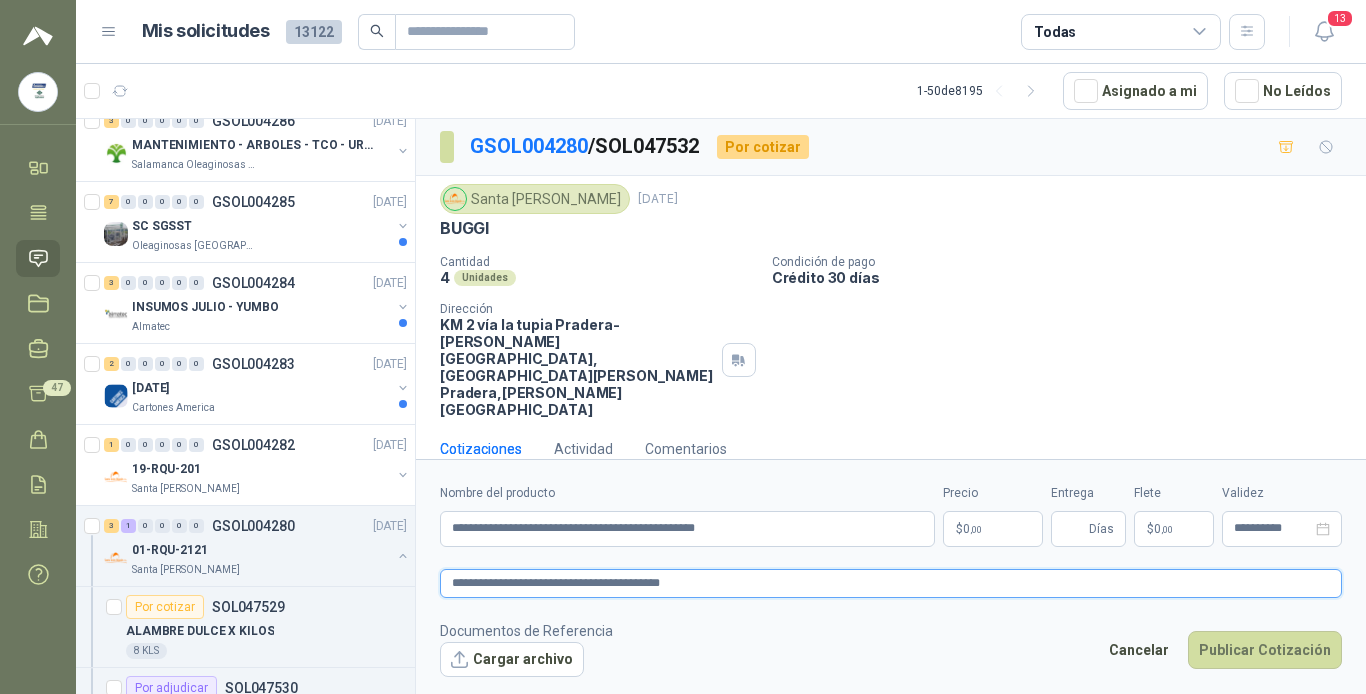 type 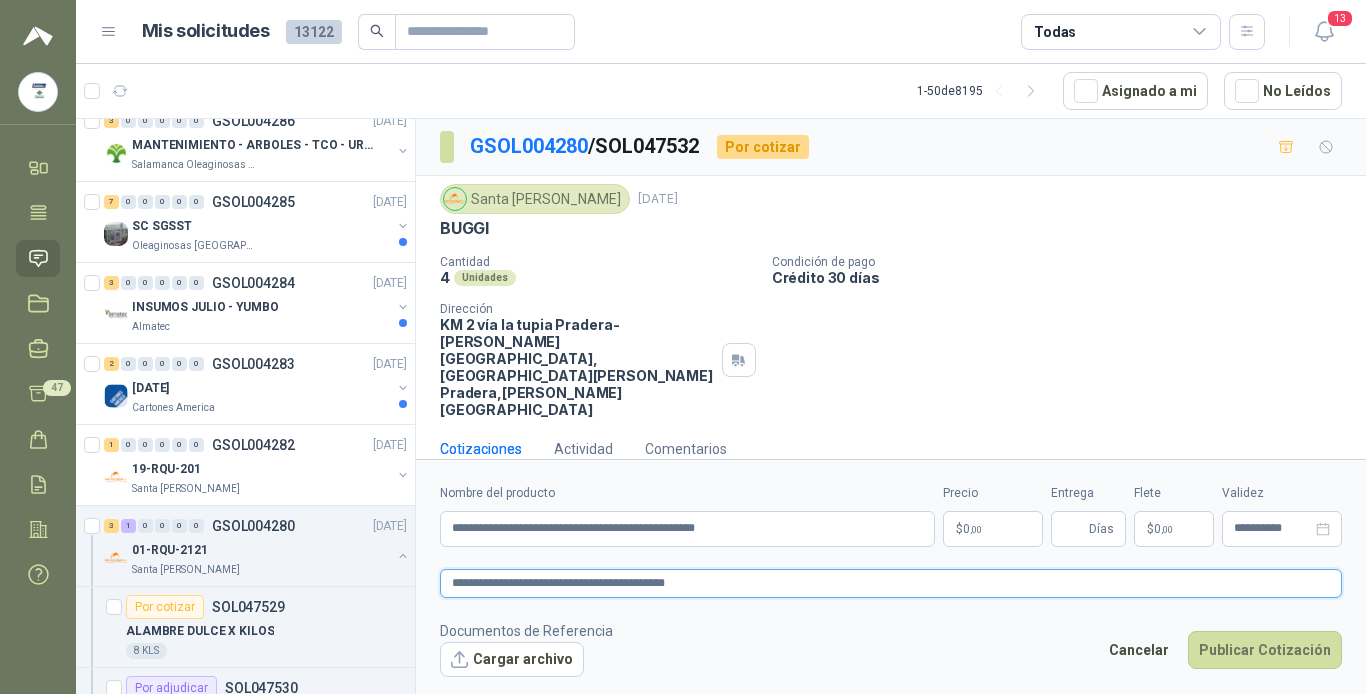 type 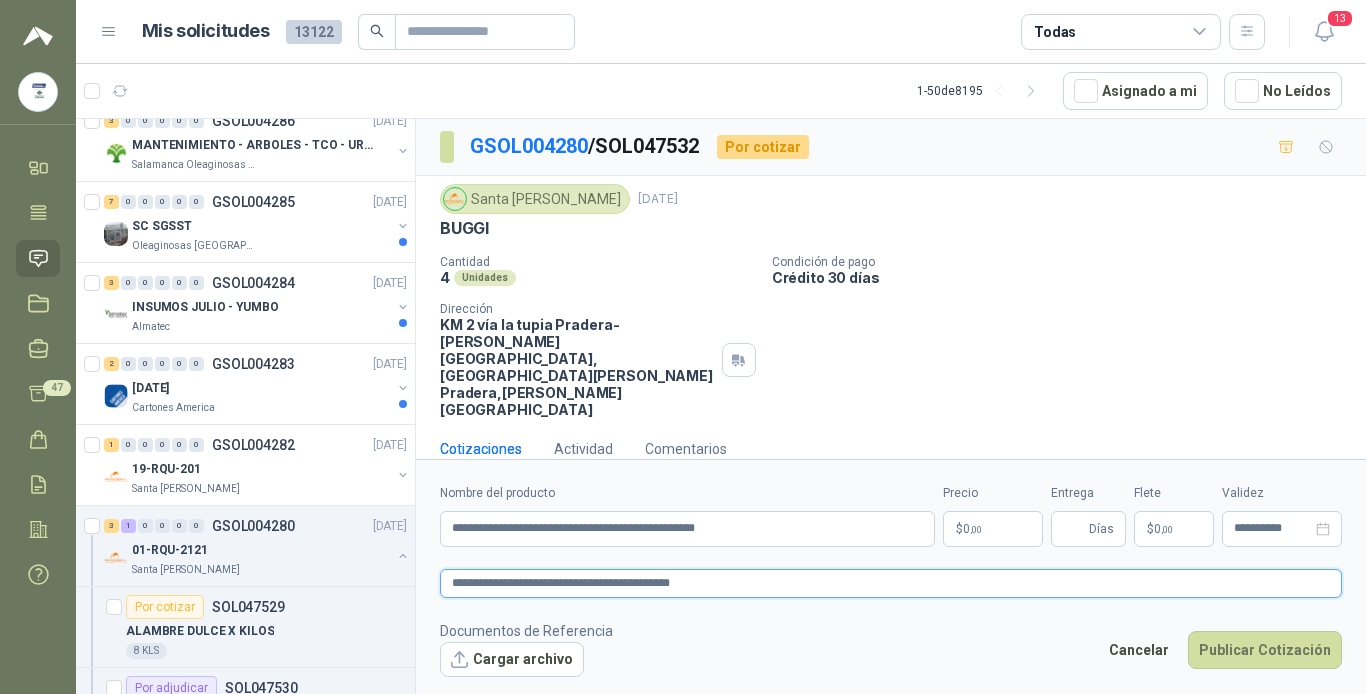 type 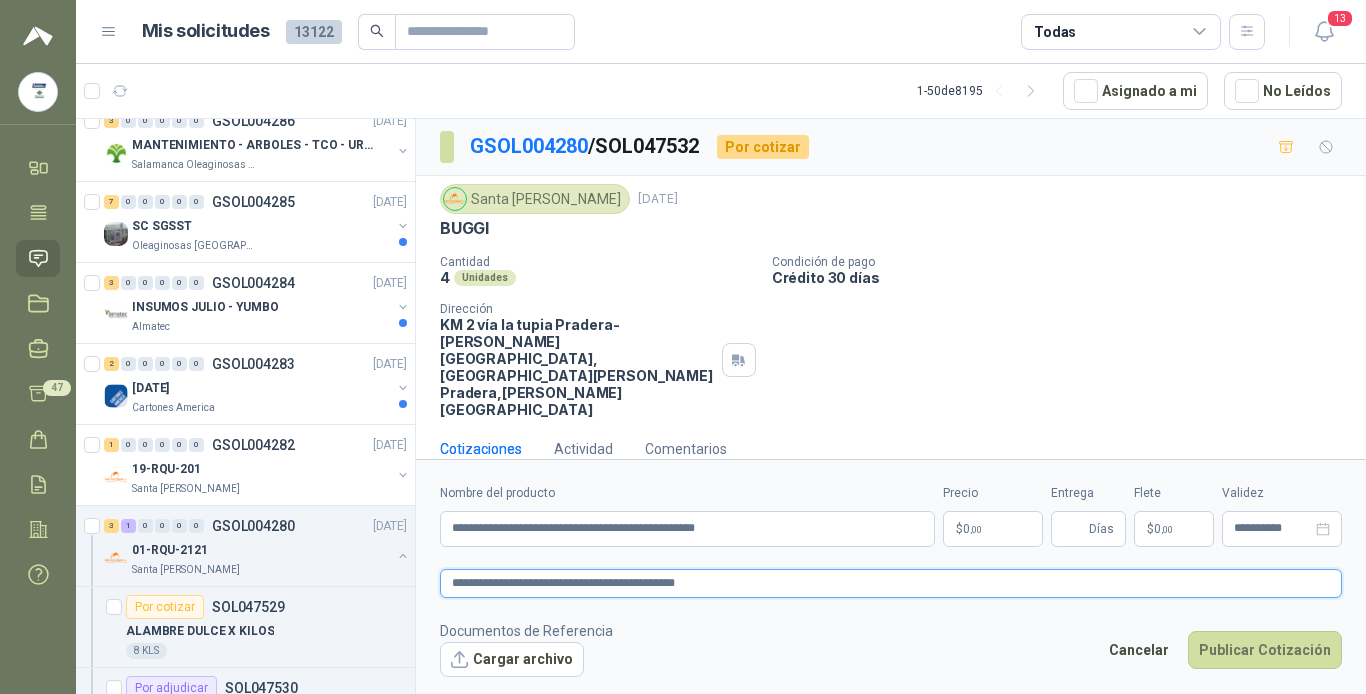 type 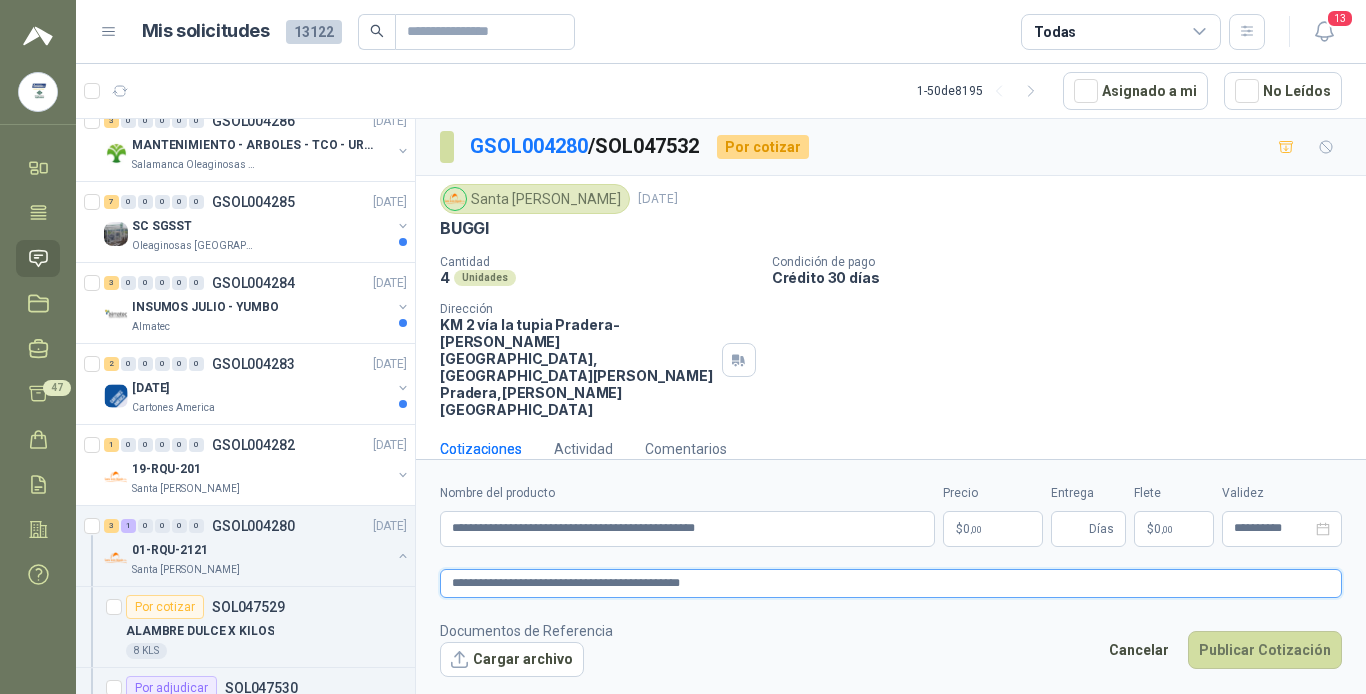 type 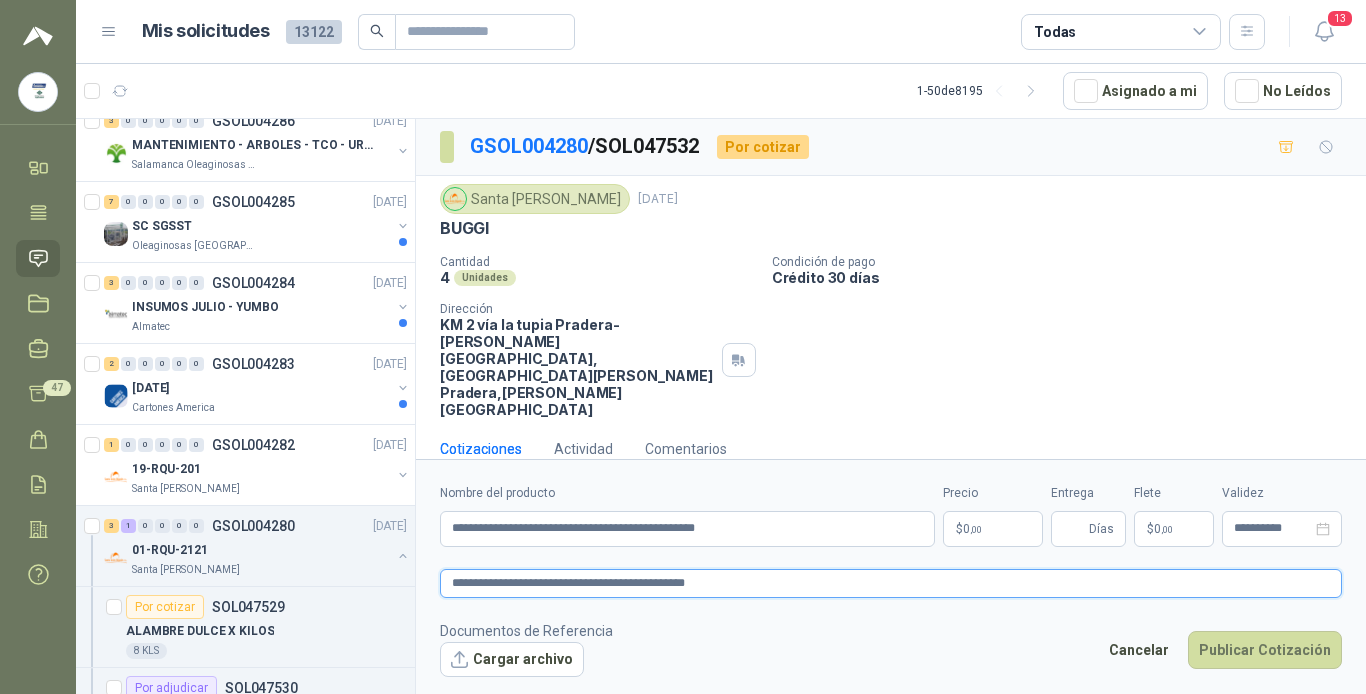 type 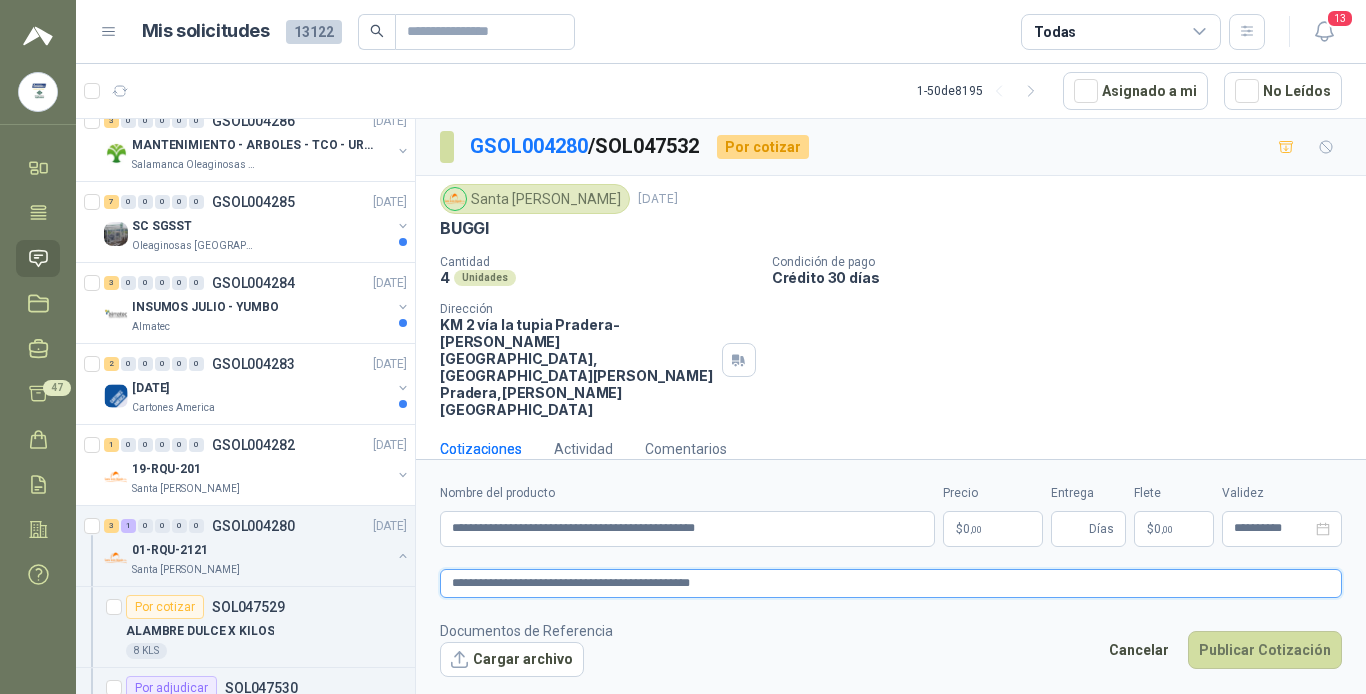 type 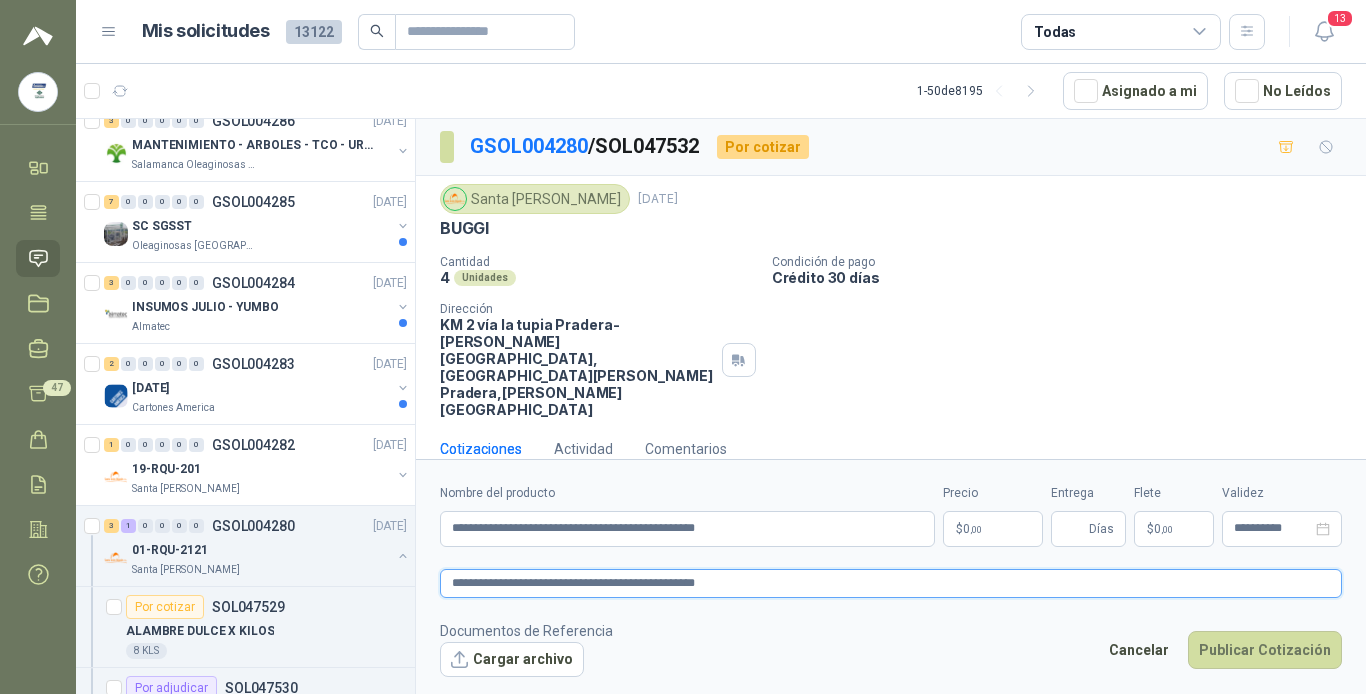 type on "**********" 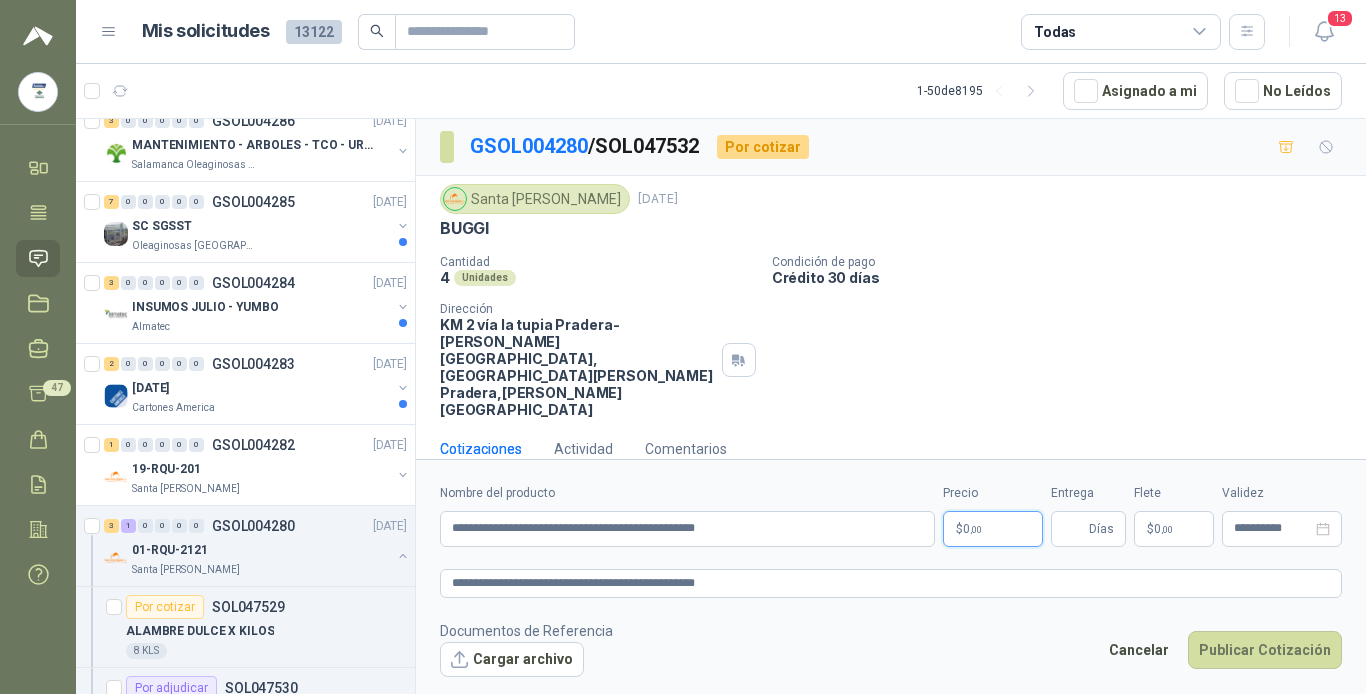 click on "$  0 ,00" at bounding box center [993, 529] 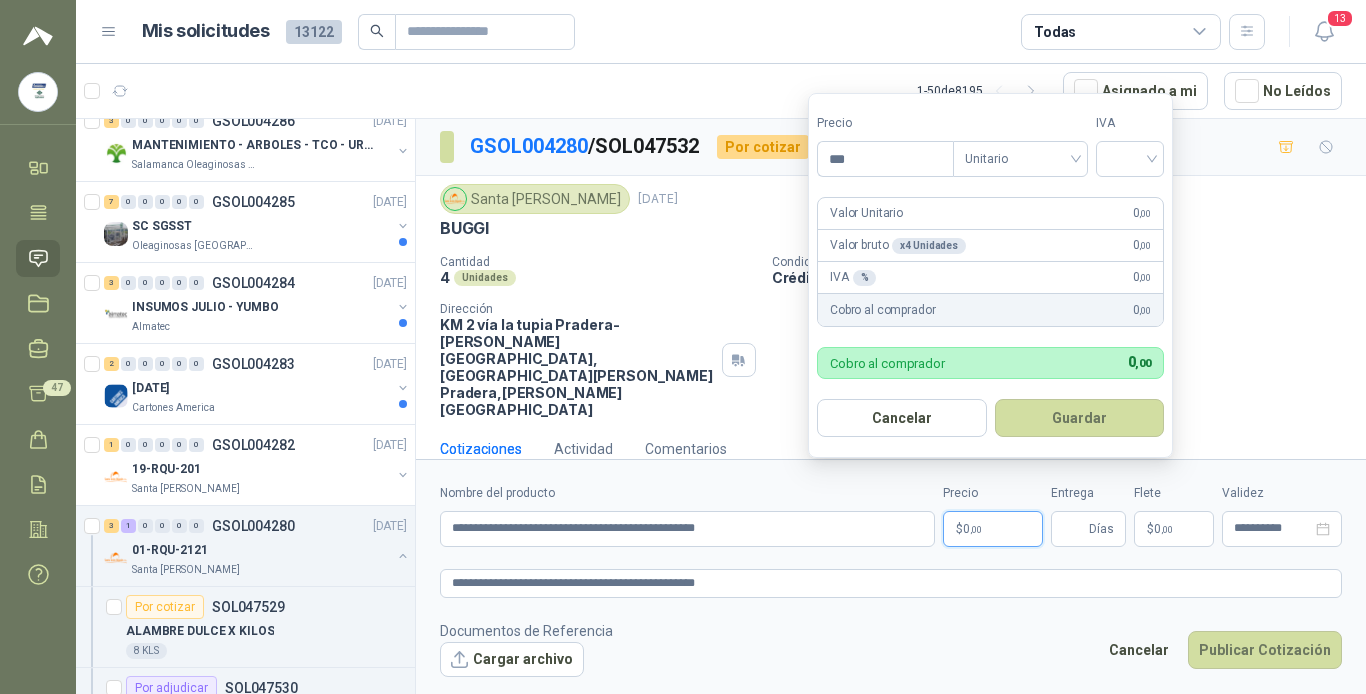 click on ",00" at bounding box center (976, 529) 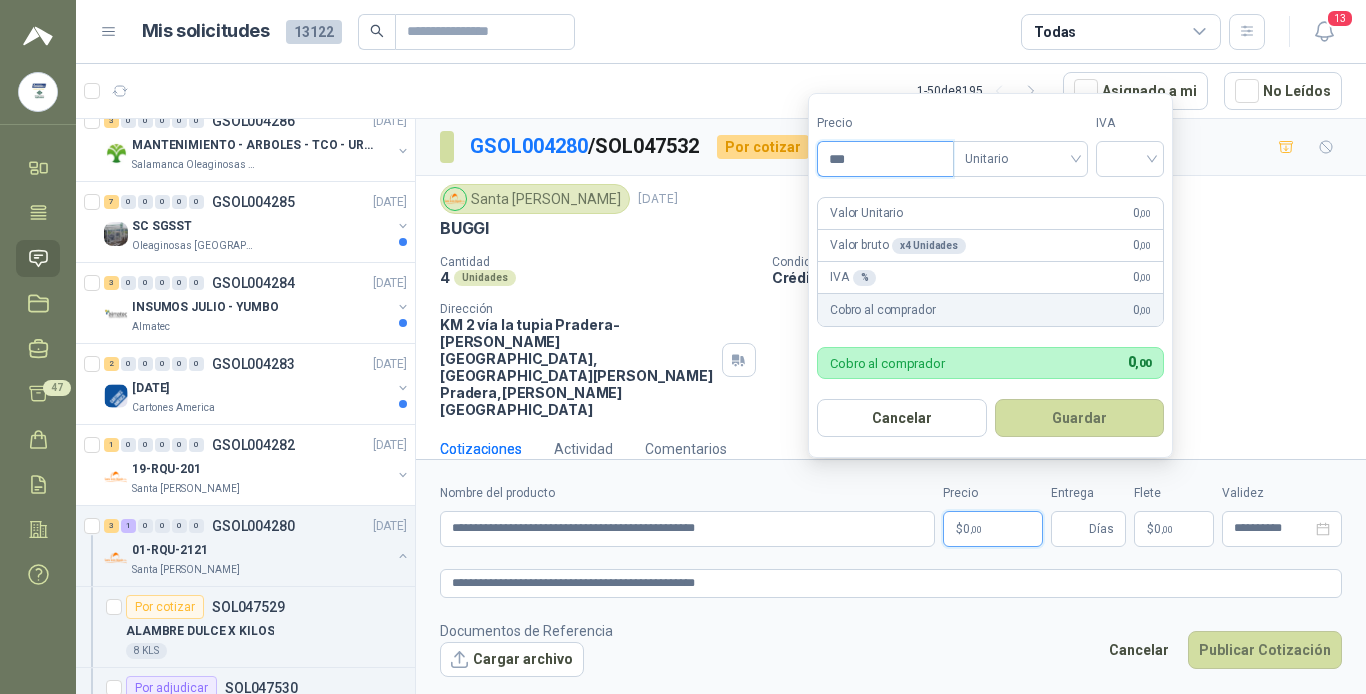 click on "***" at bounding box center (885, 159) 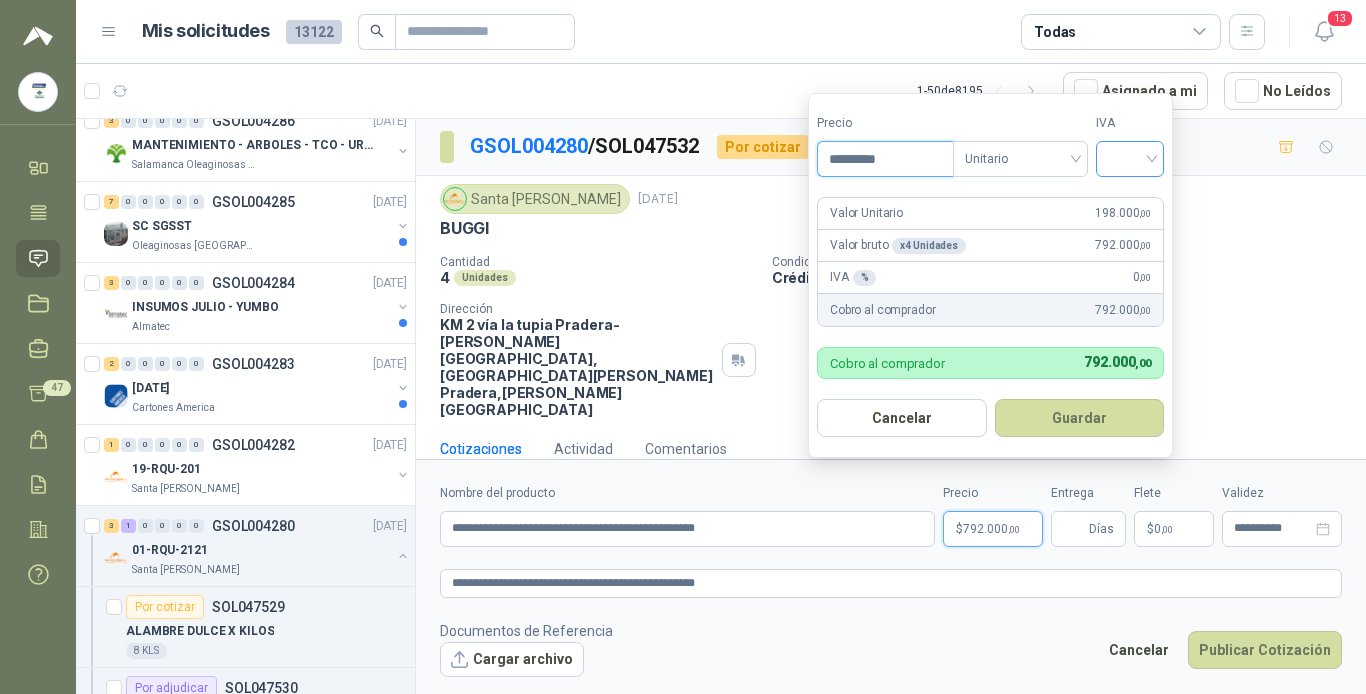 click at bounding box center [1130, 159] 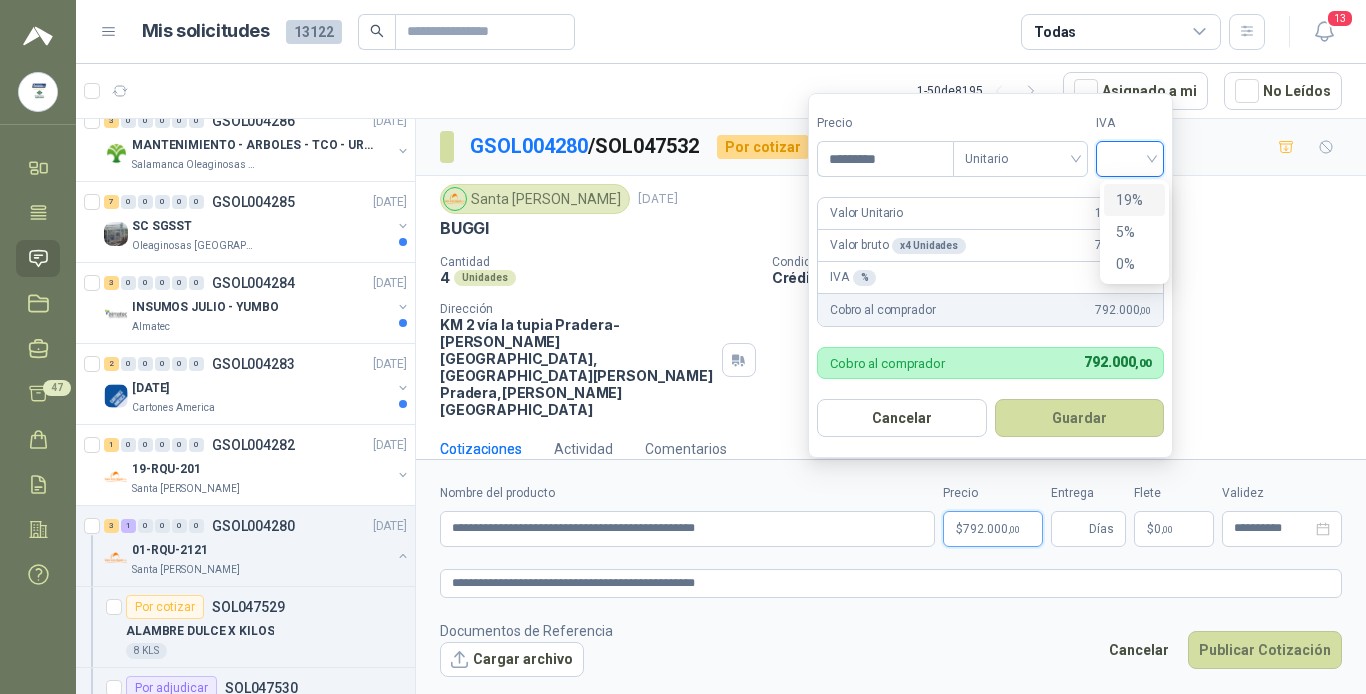 click on "19%" at bounding box center [1134, 200] 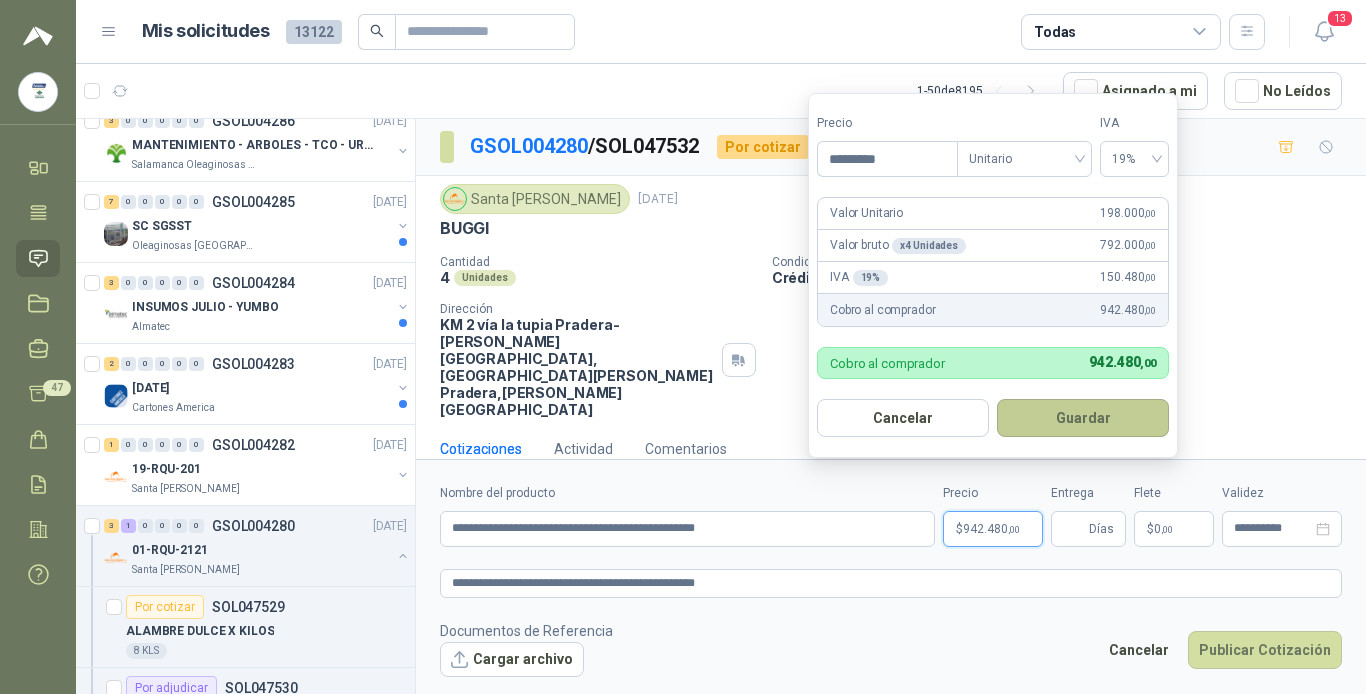 click on "Guardar" at bounding box center (1083, 418) 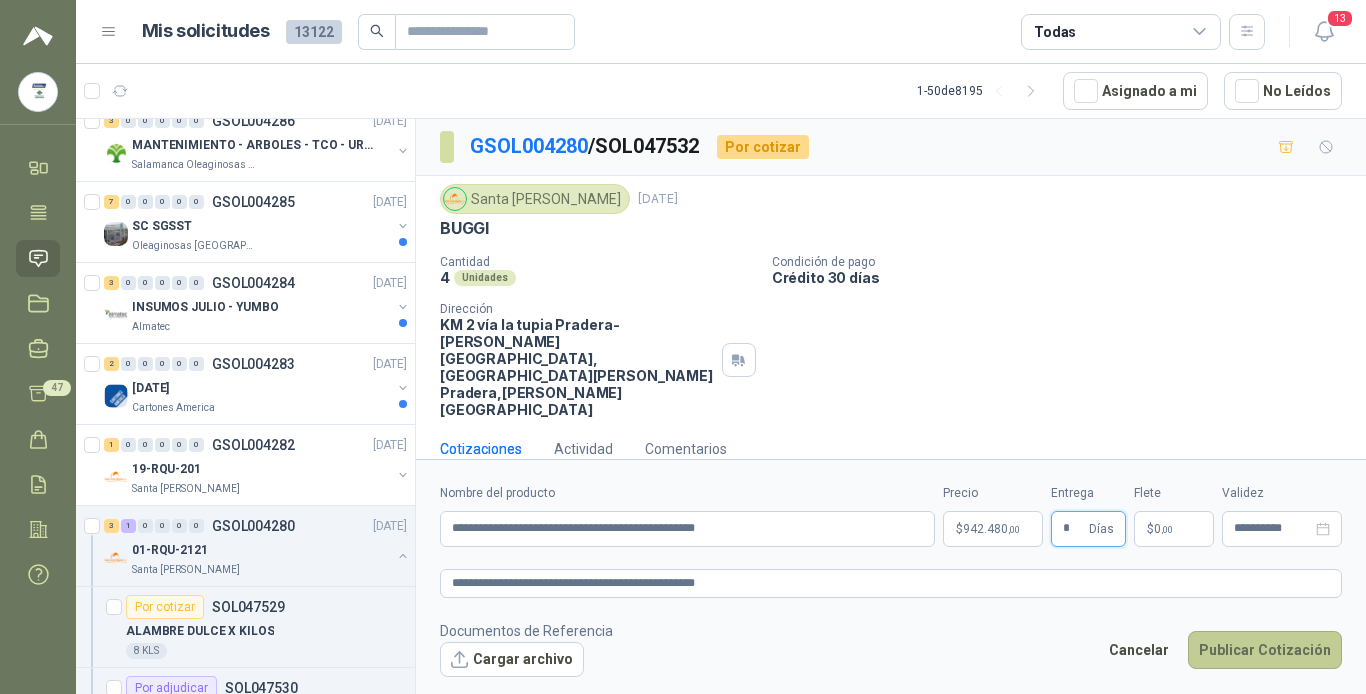type on "*" 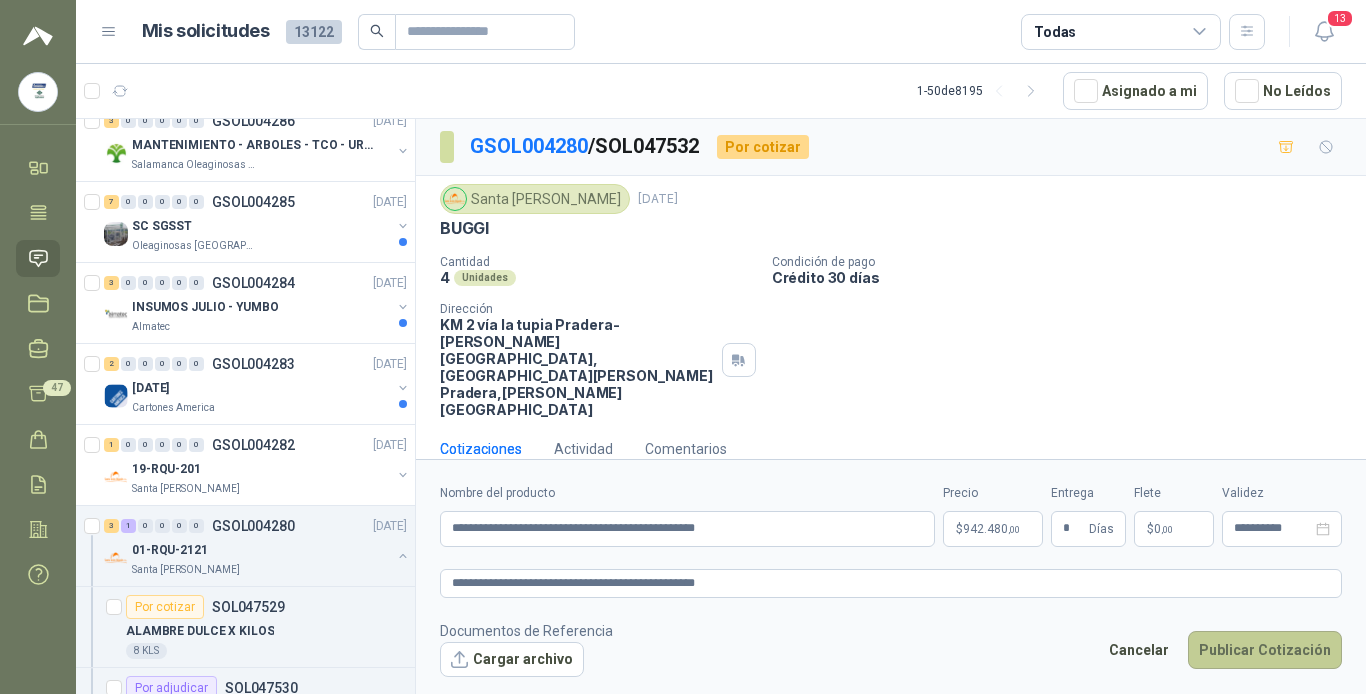 click on "Publicar Cotización" at bounding box center [1265, 650] 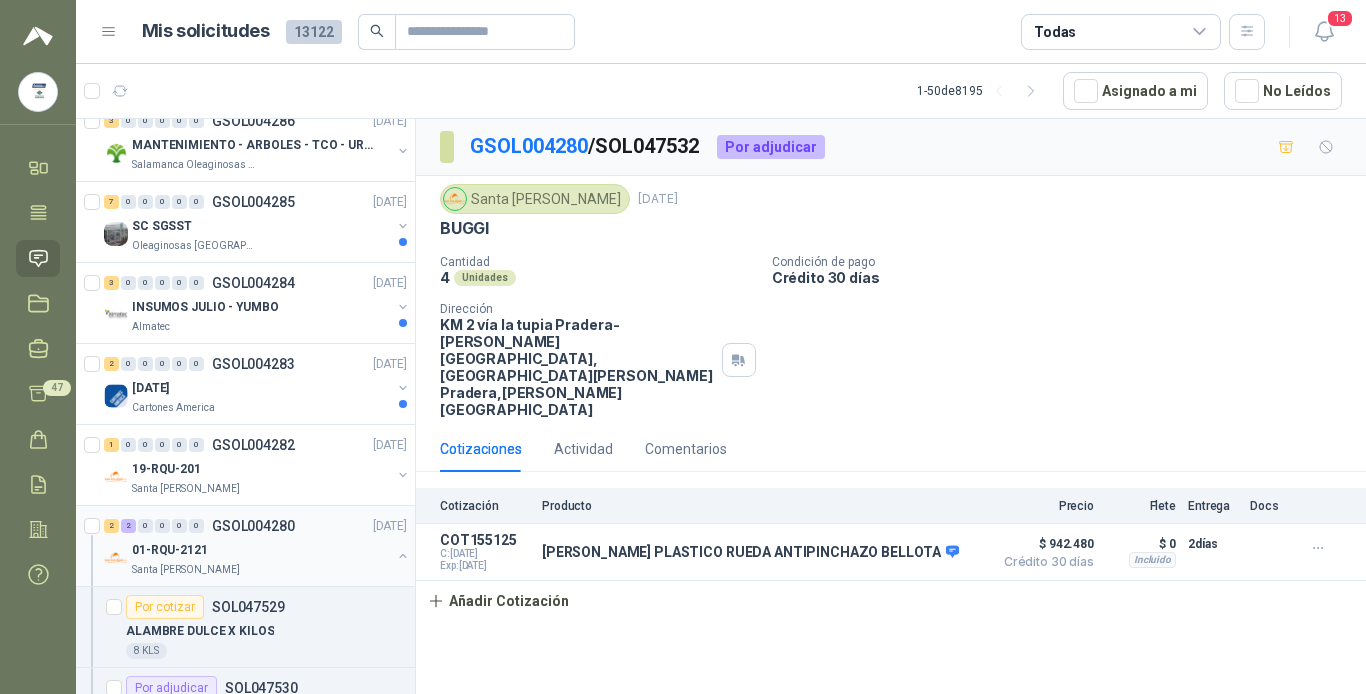 click on "01-RQU-2121" at bounding box center [261, 550] 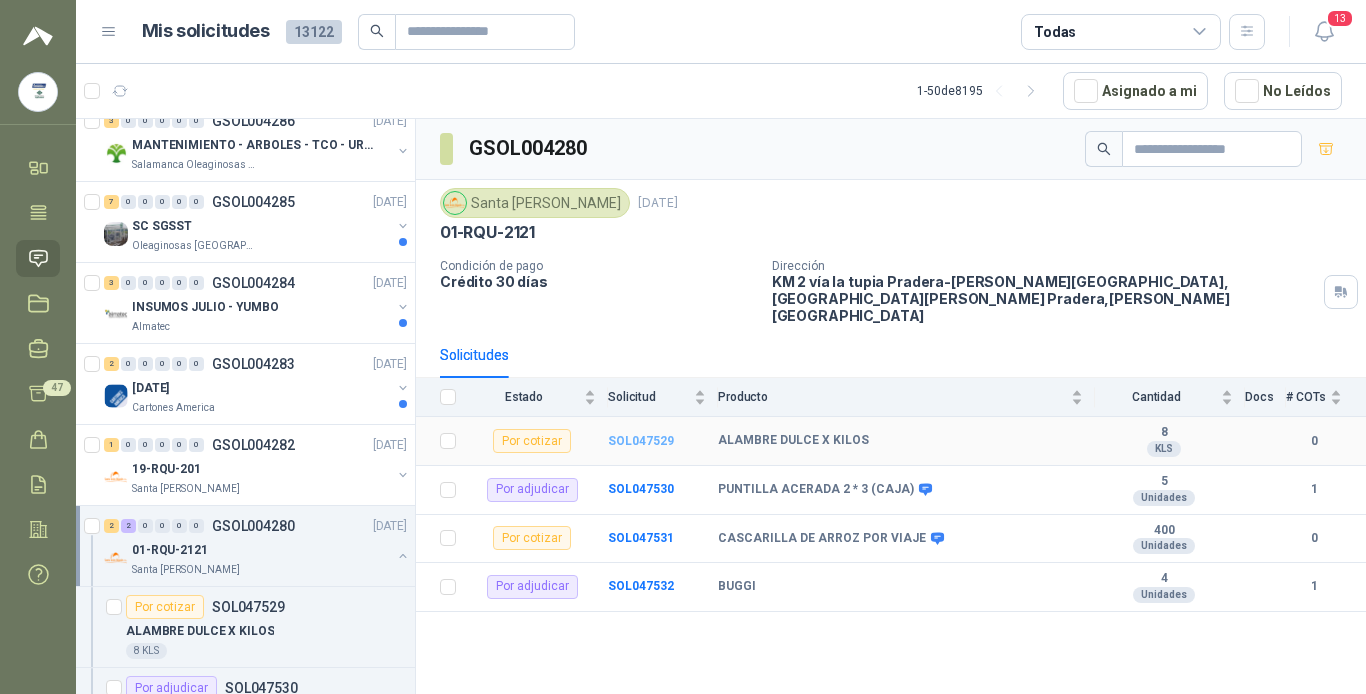 click on "SOL047529" at bounding box center [641, 441] 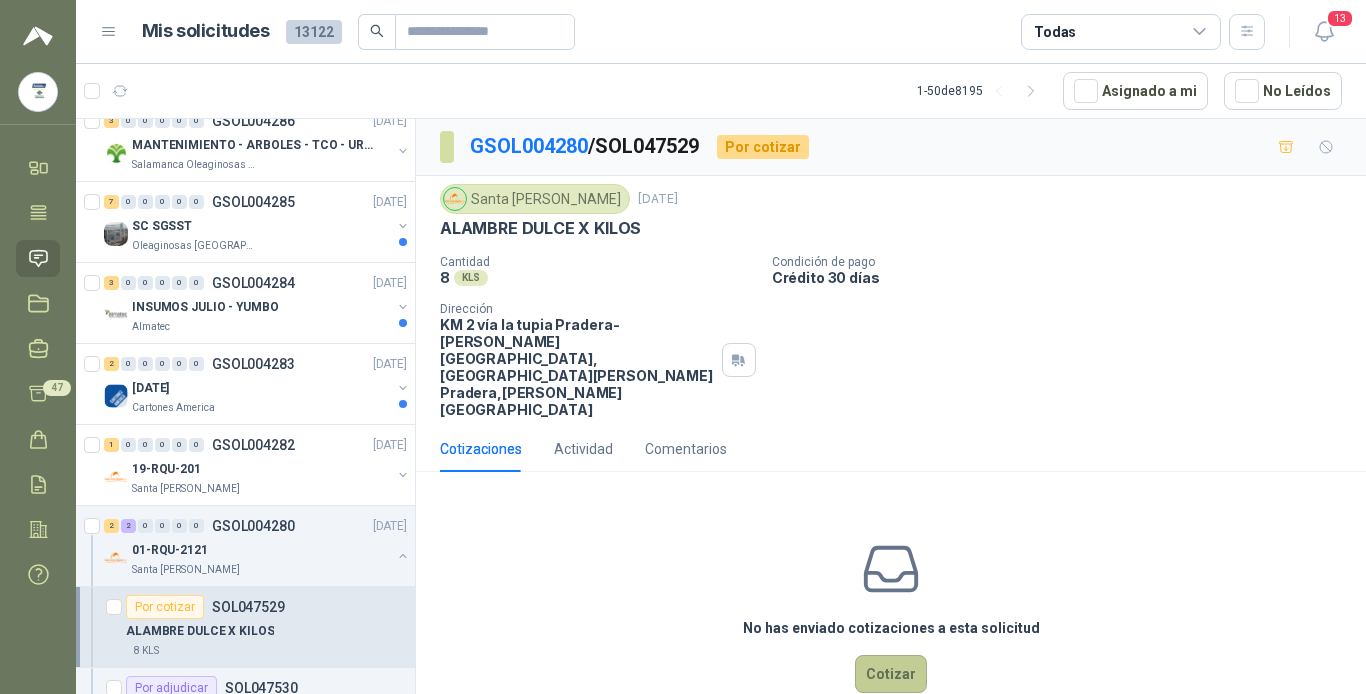 click on "Cotizar" at bounding box center [891, 674] 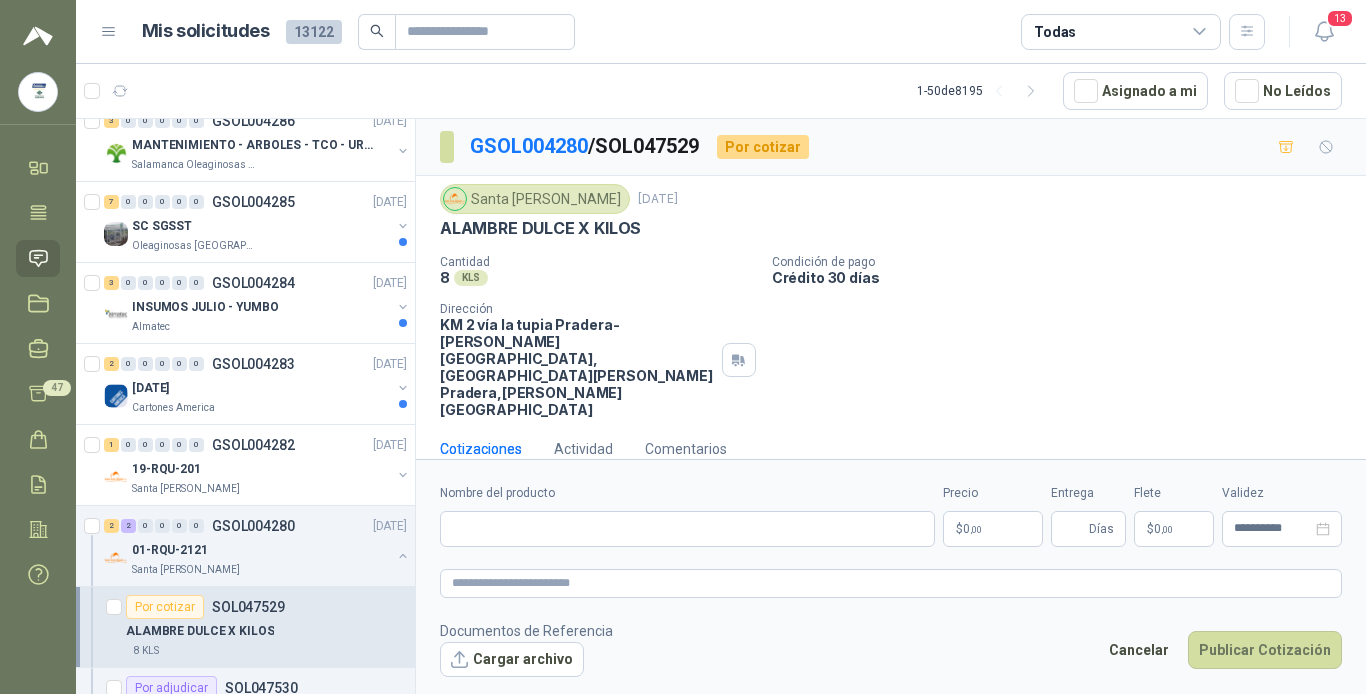type 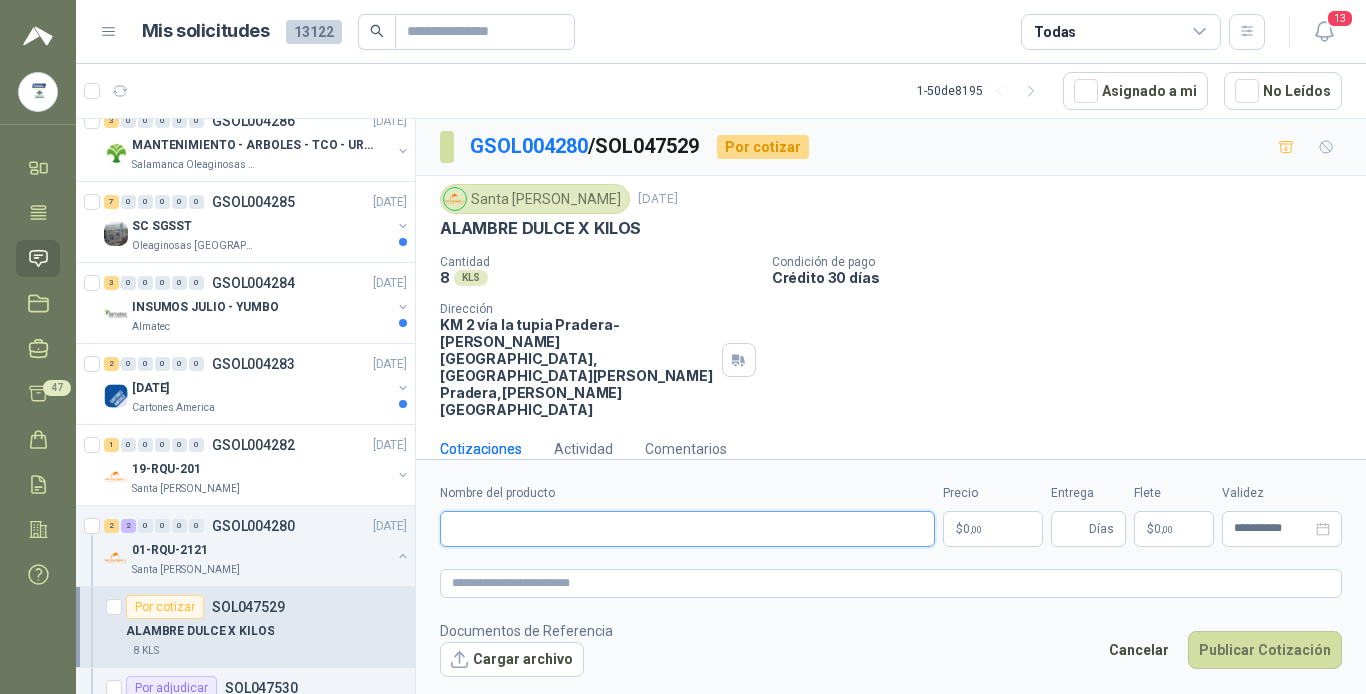 paste on "**********" 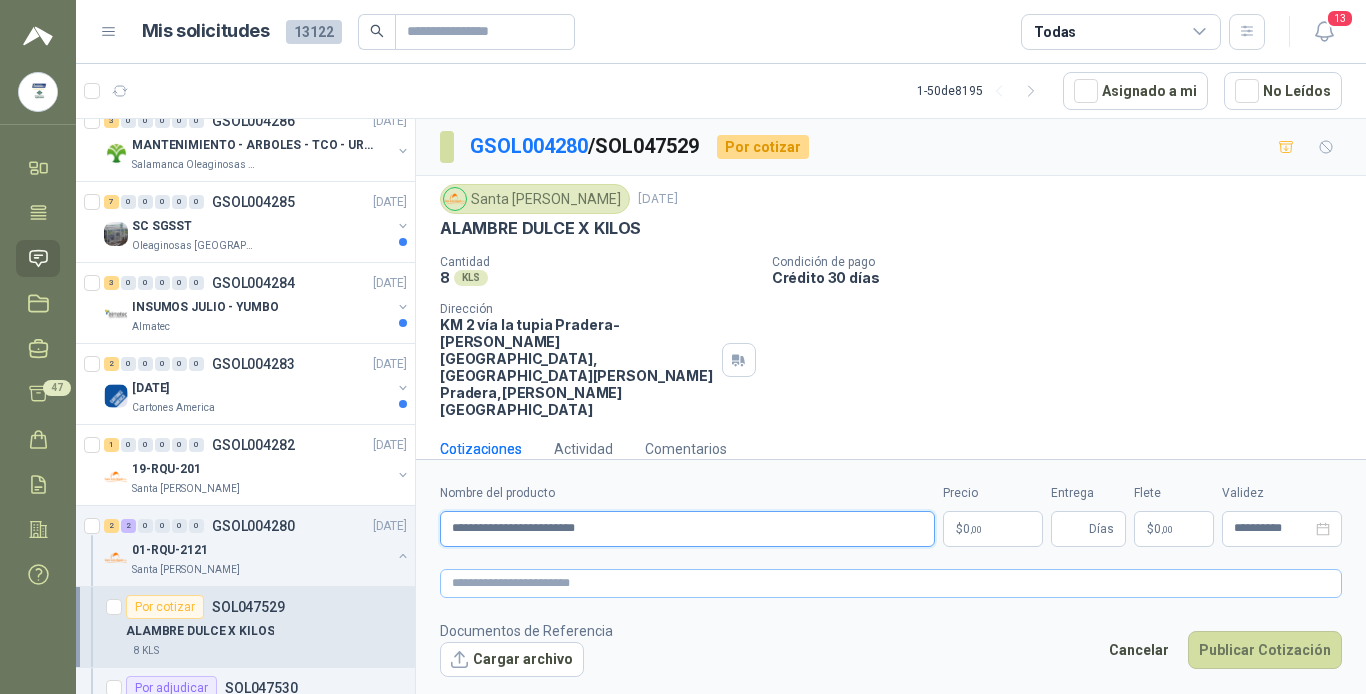 type on "**********" 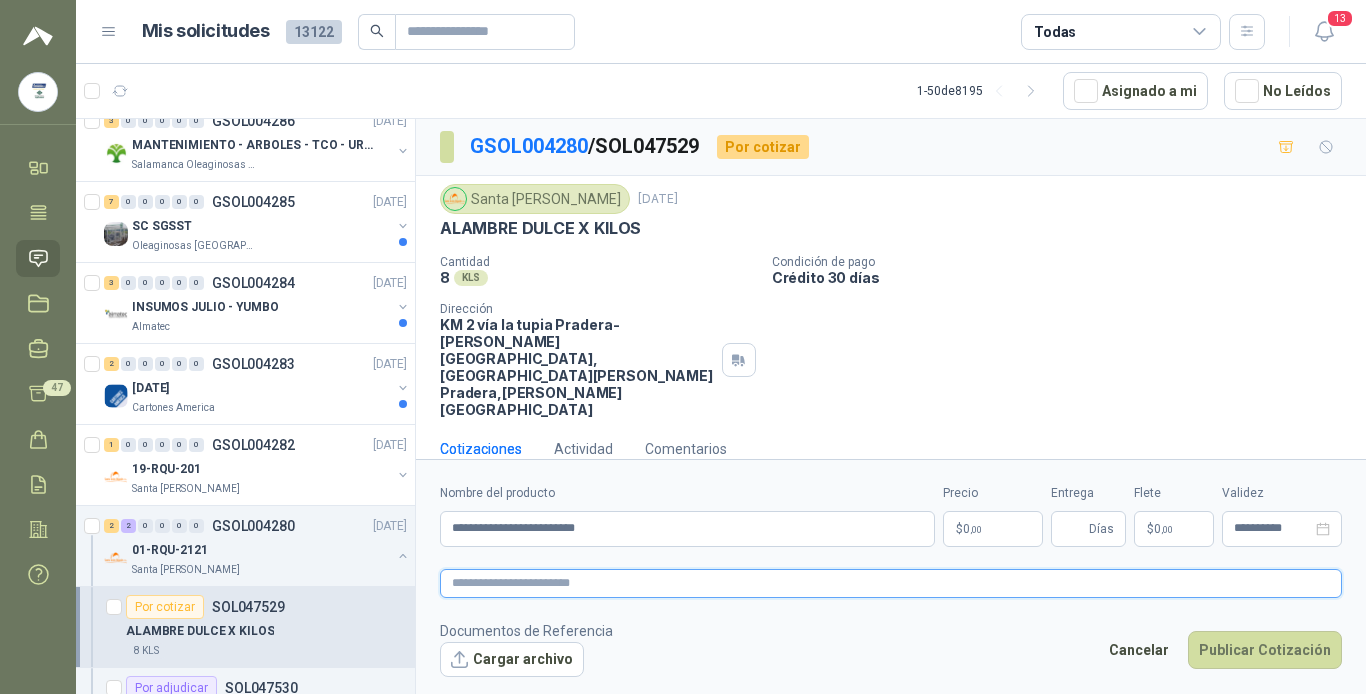 paste on "**********" 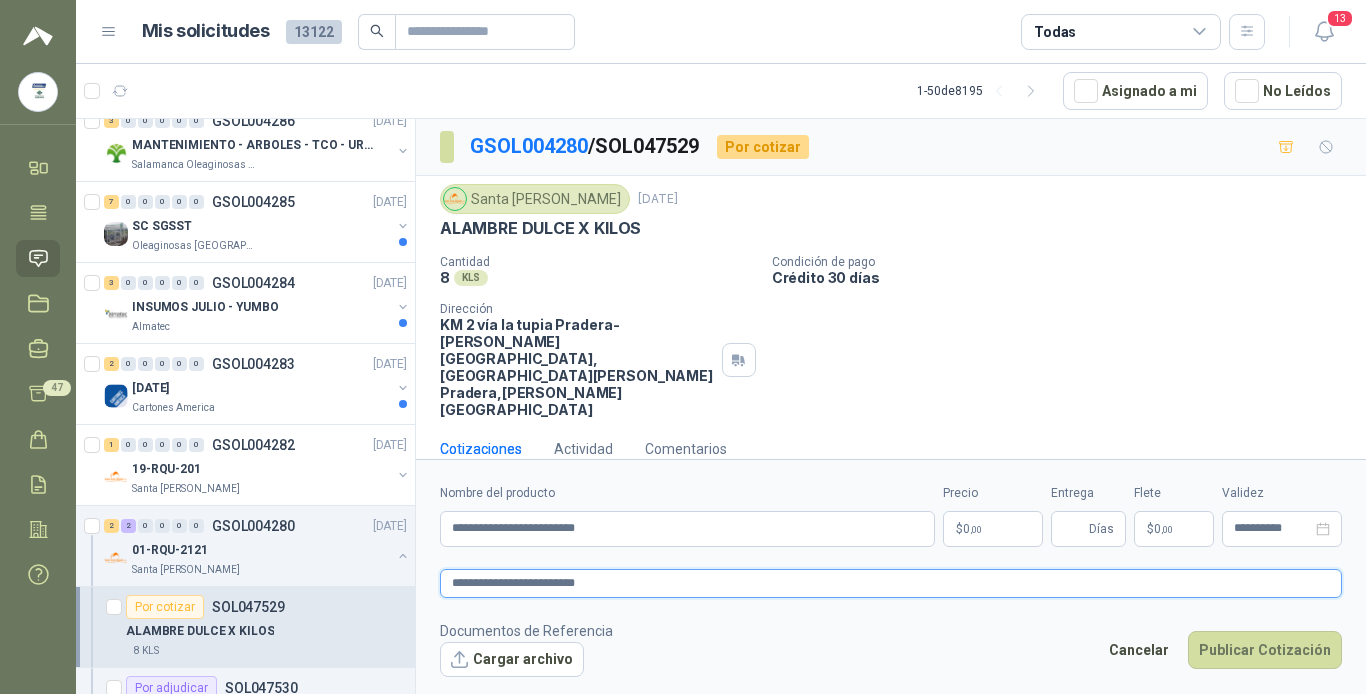 type on "**********" 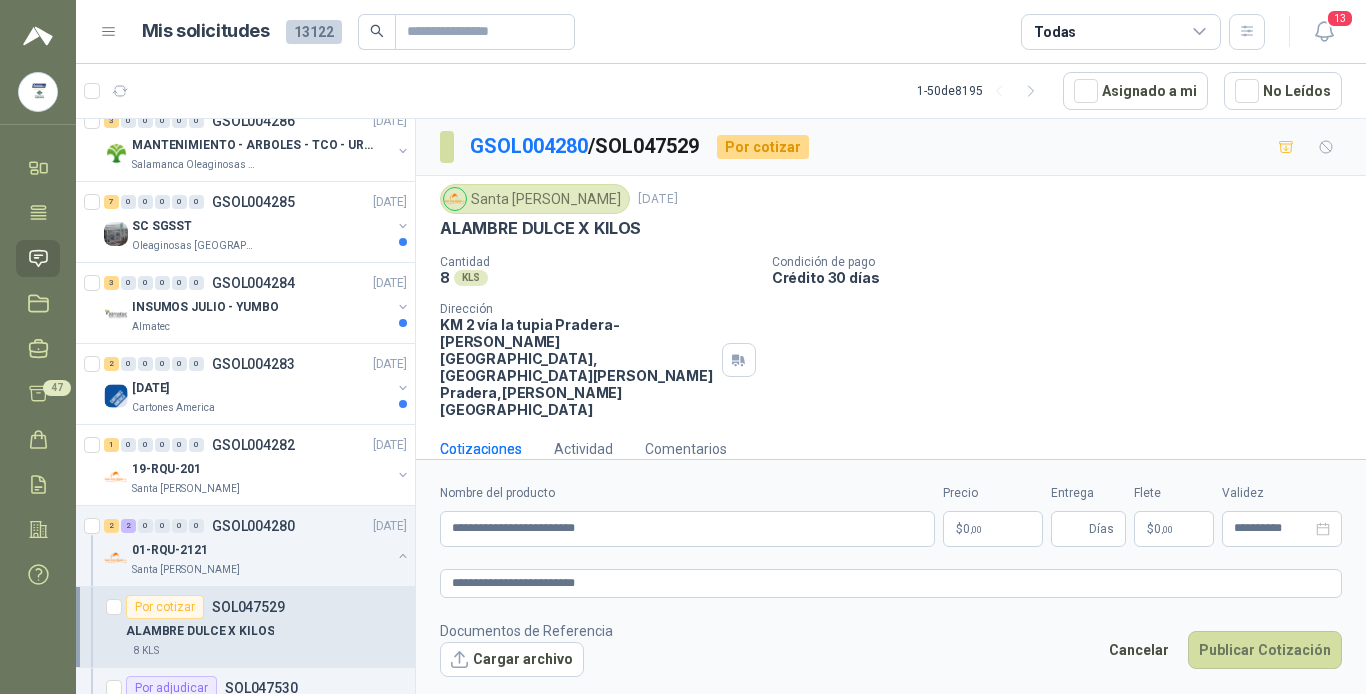 click on ",00" at bounding box center [976, 529] 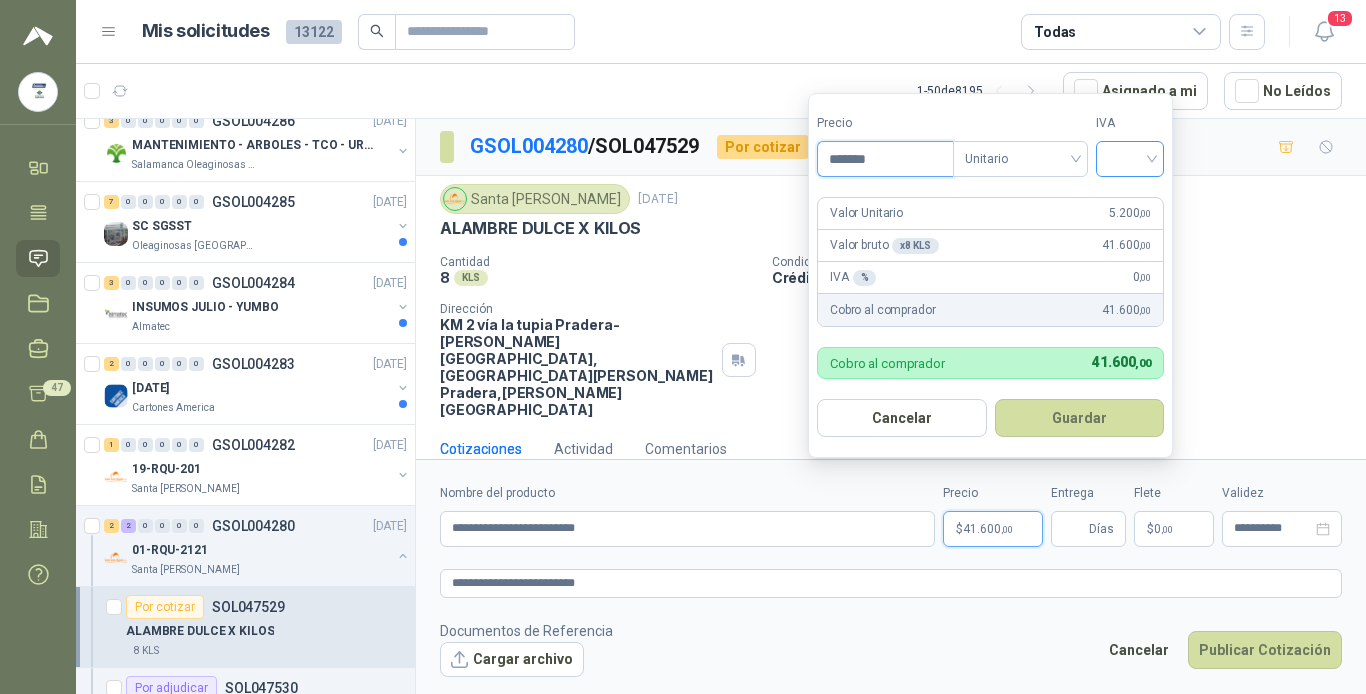 type on "*******" 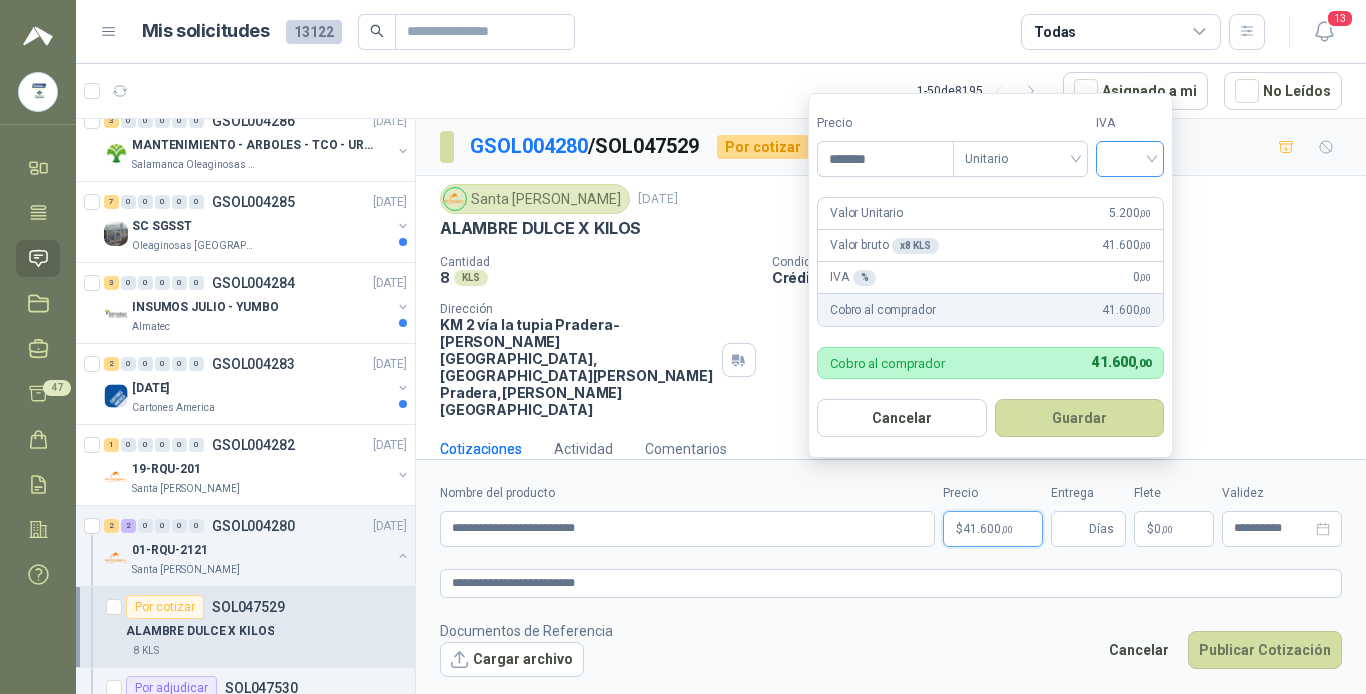 click at bounding box center (1130, 157) 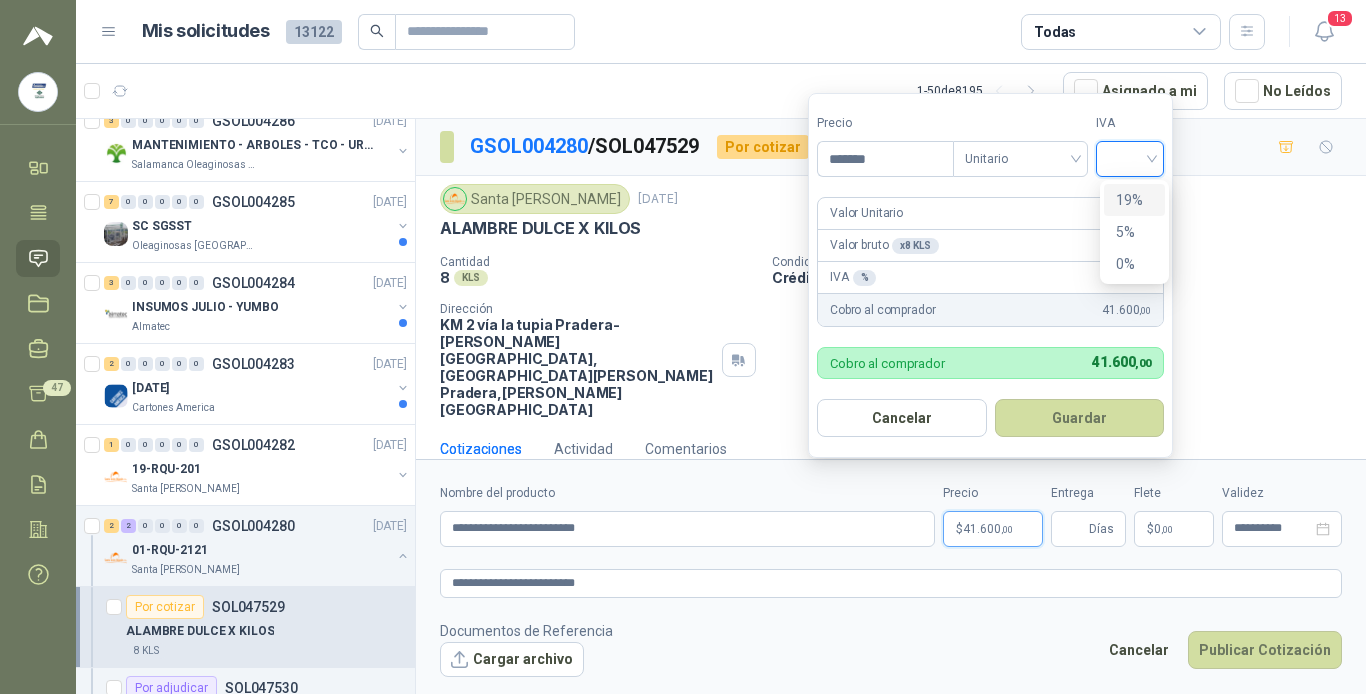 click on "19%" at bounding box center [1134, 200] 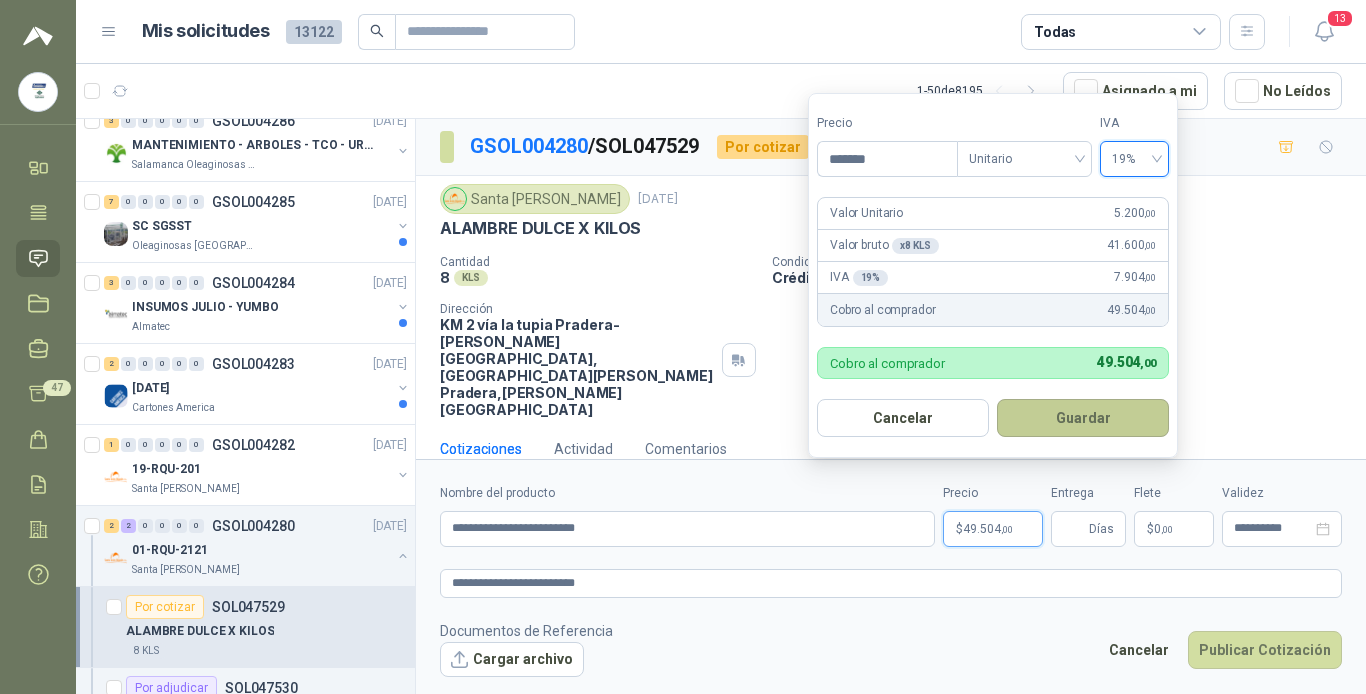 click on "Guardar" at bounding box center [1083, 418] 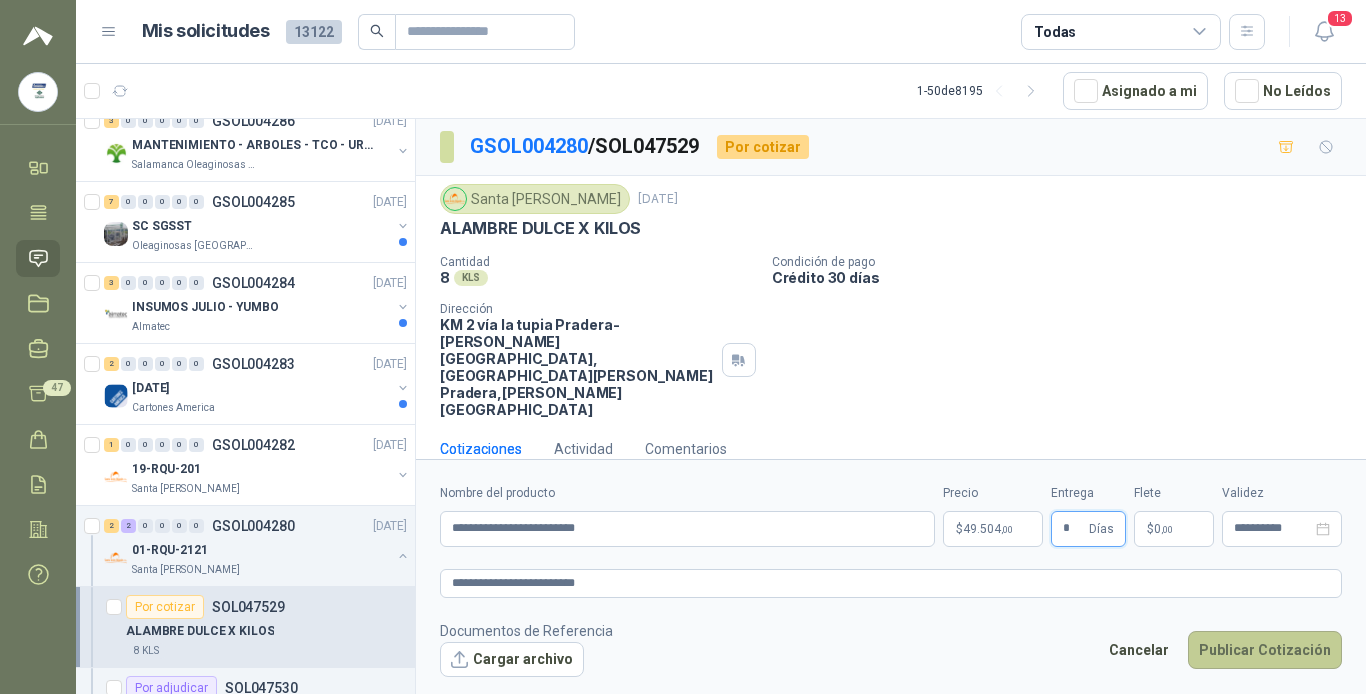 type on "*" 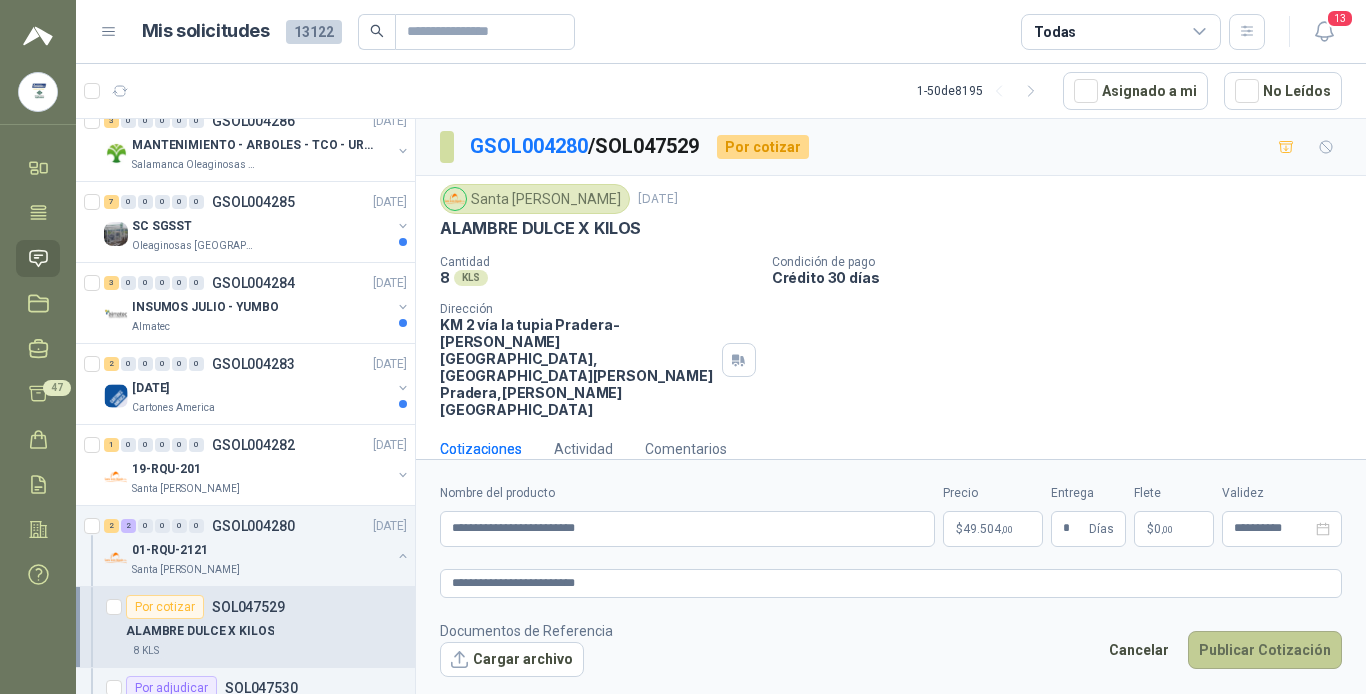 click on "Publicar Cotización" at bounding box center (1265, 650) 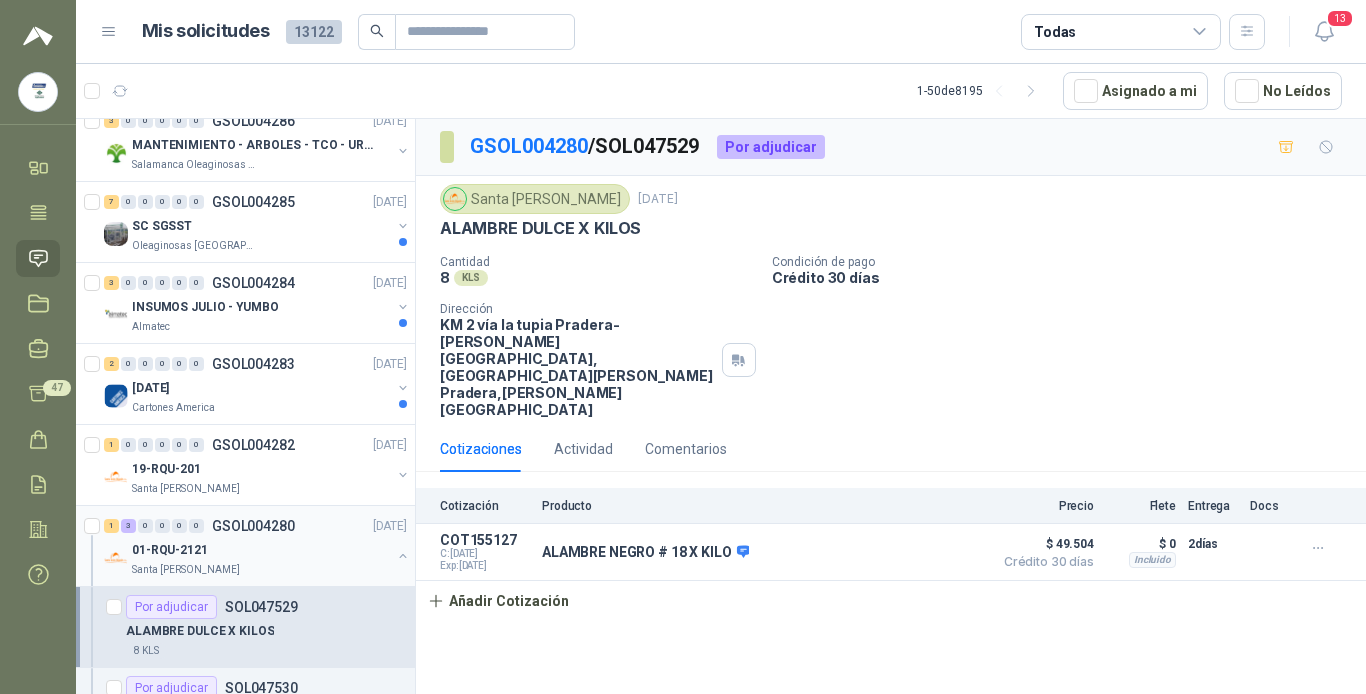click on "01-RQU-2121" at bounding box center (261, 550) 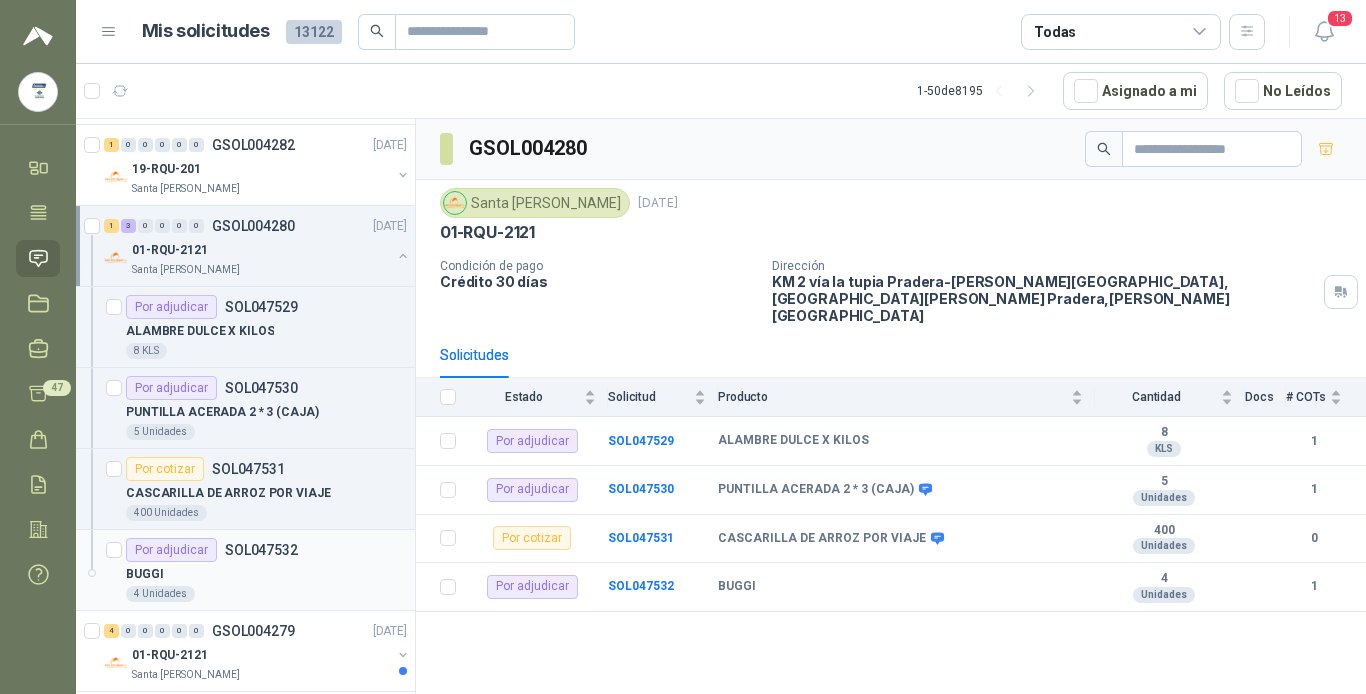 scroll, scrollTop: 2200, scrollLeft: 0, axis: vertical 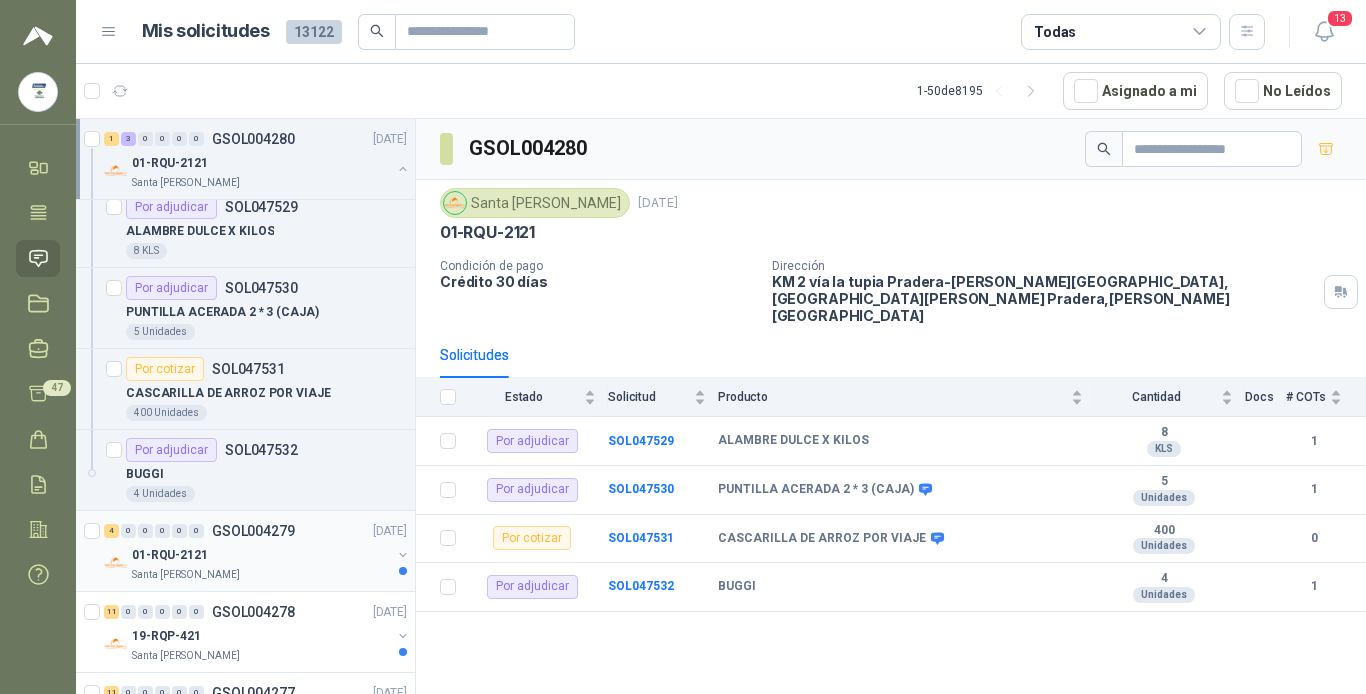 click on "Santa [PERSON_NAME]" at bounding box center (261, 575) 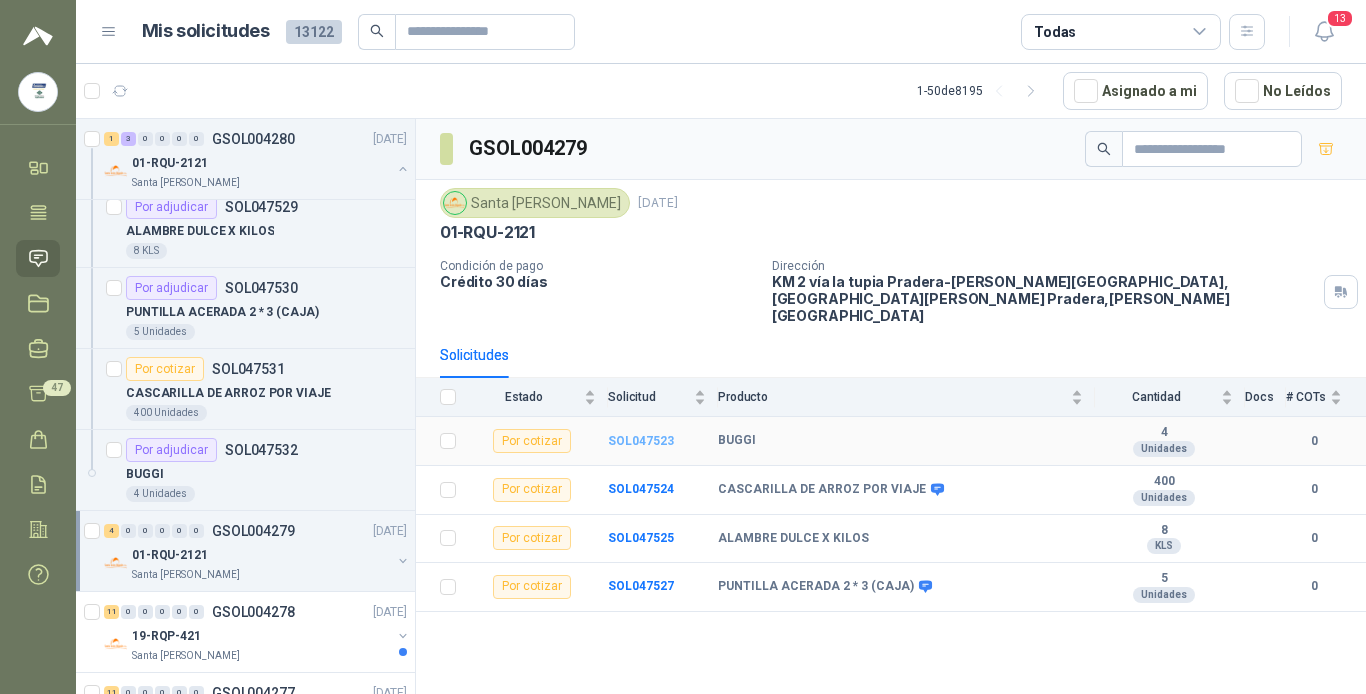 click on "SOL047523" at bounding box center [641, 441] 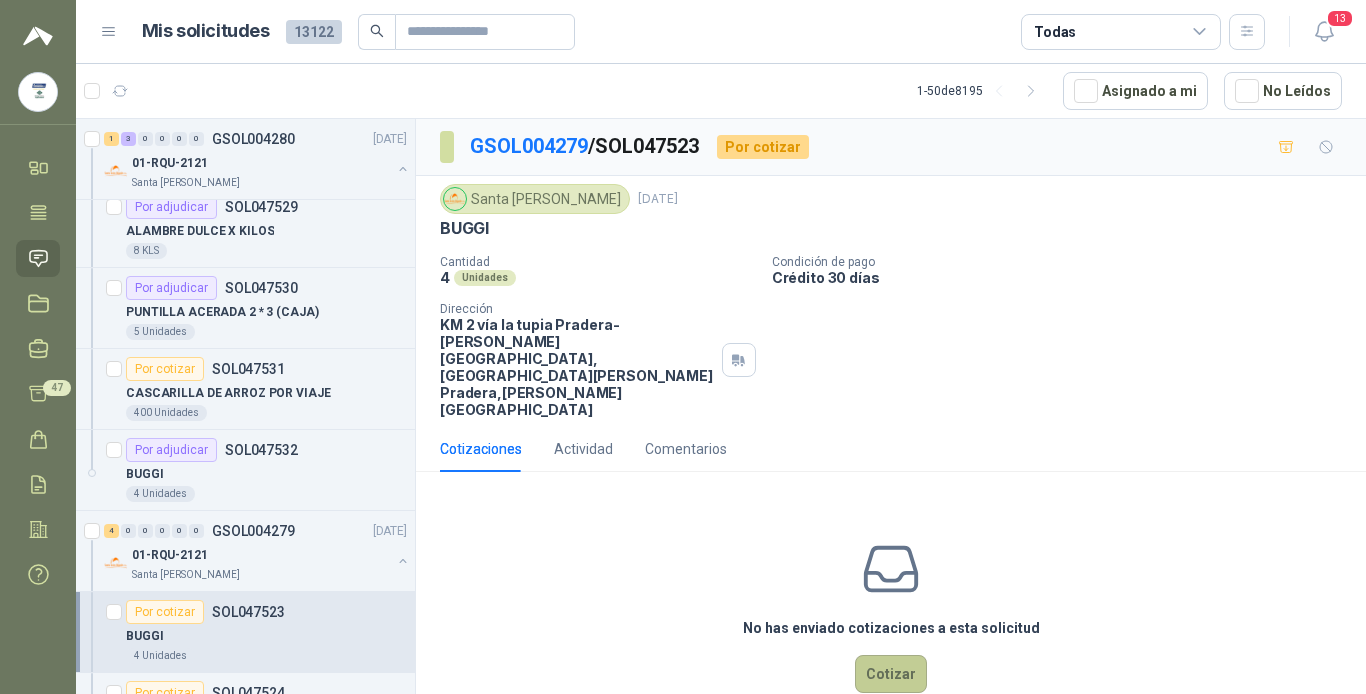click on "Cotizar" at bounding box center [891, 674] 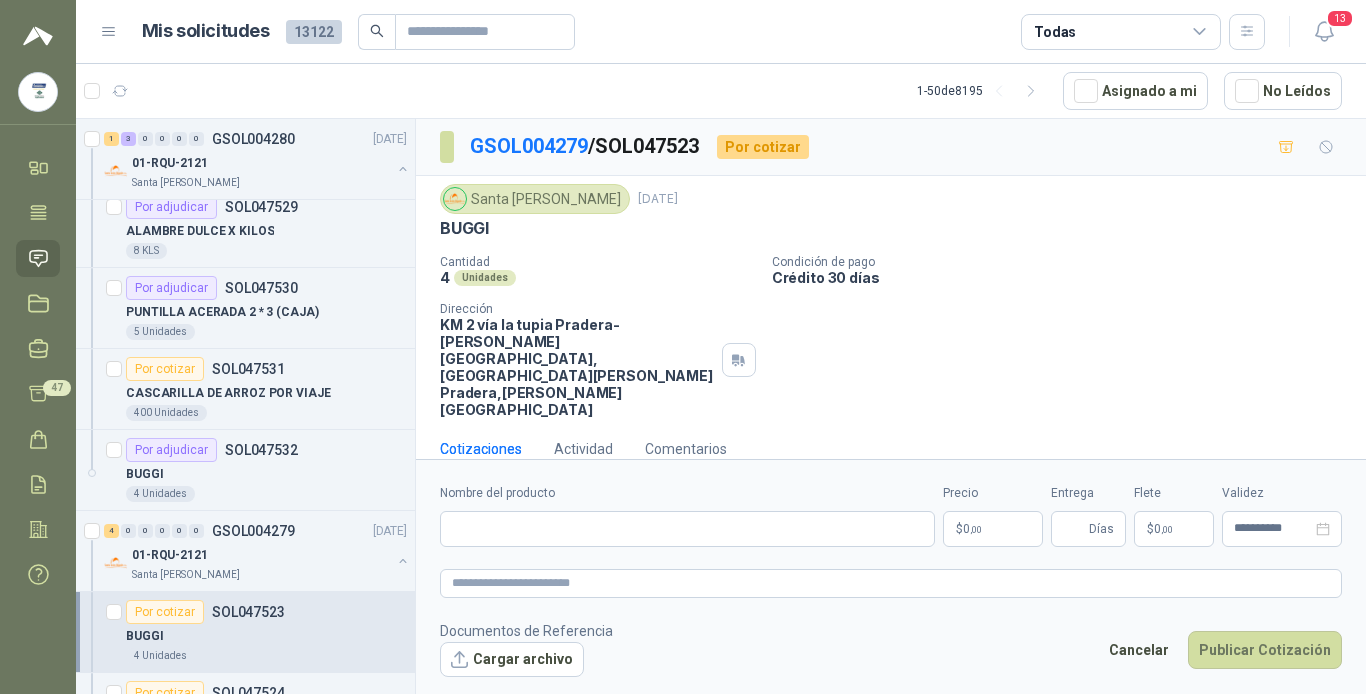 type 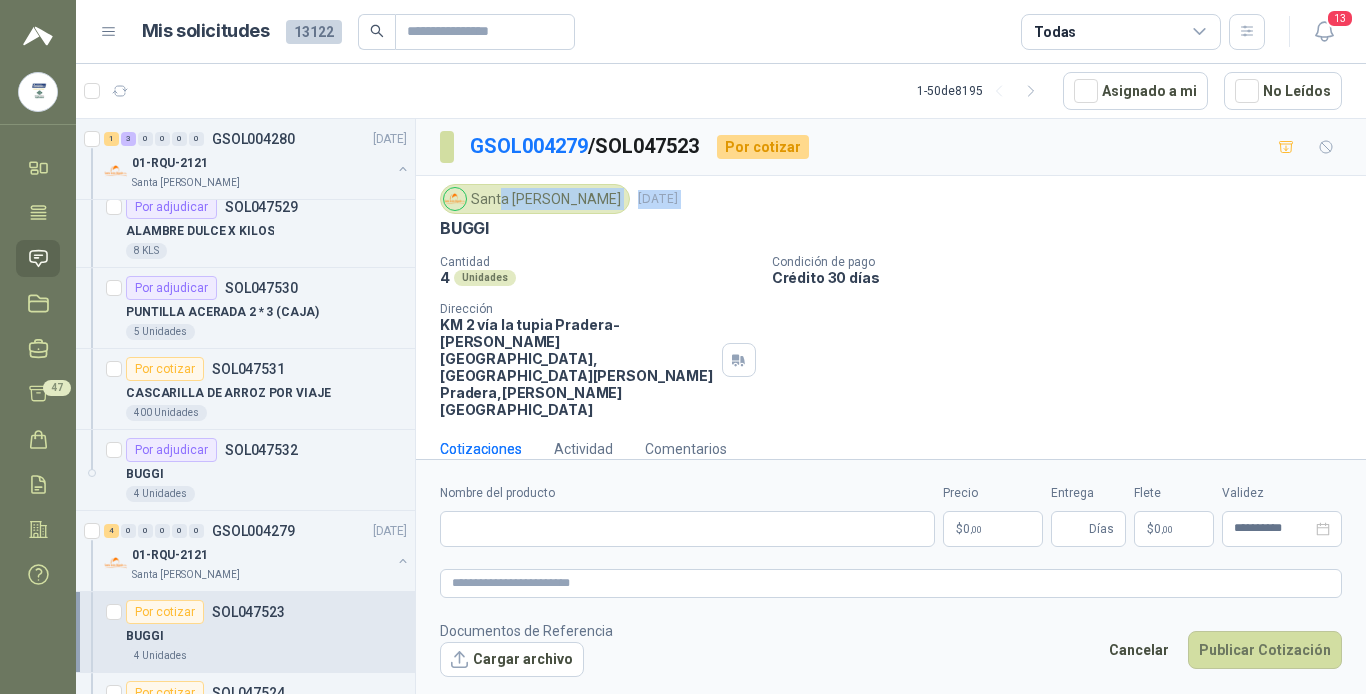 drag, startPoint x: 437, startPoint y: 222, endPoint x: 491, endPoint y: 217, distance: 54.230988 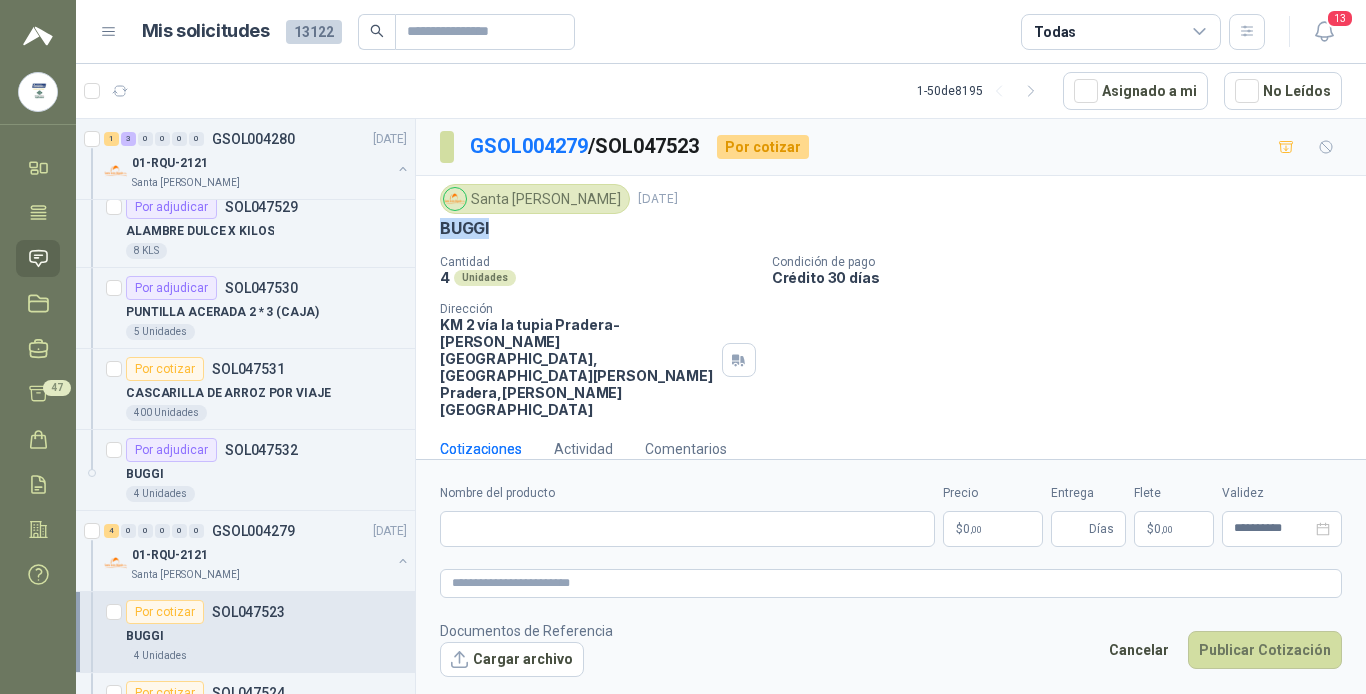 drag, startPoint x: 491, startPoint y: 217, endPoint x: 464, endPoint y: 224, distance: 27.89265 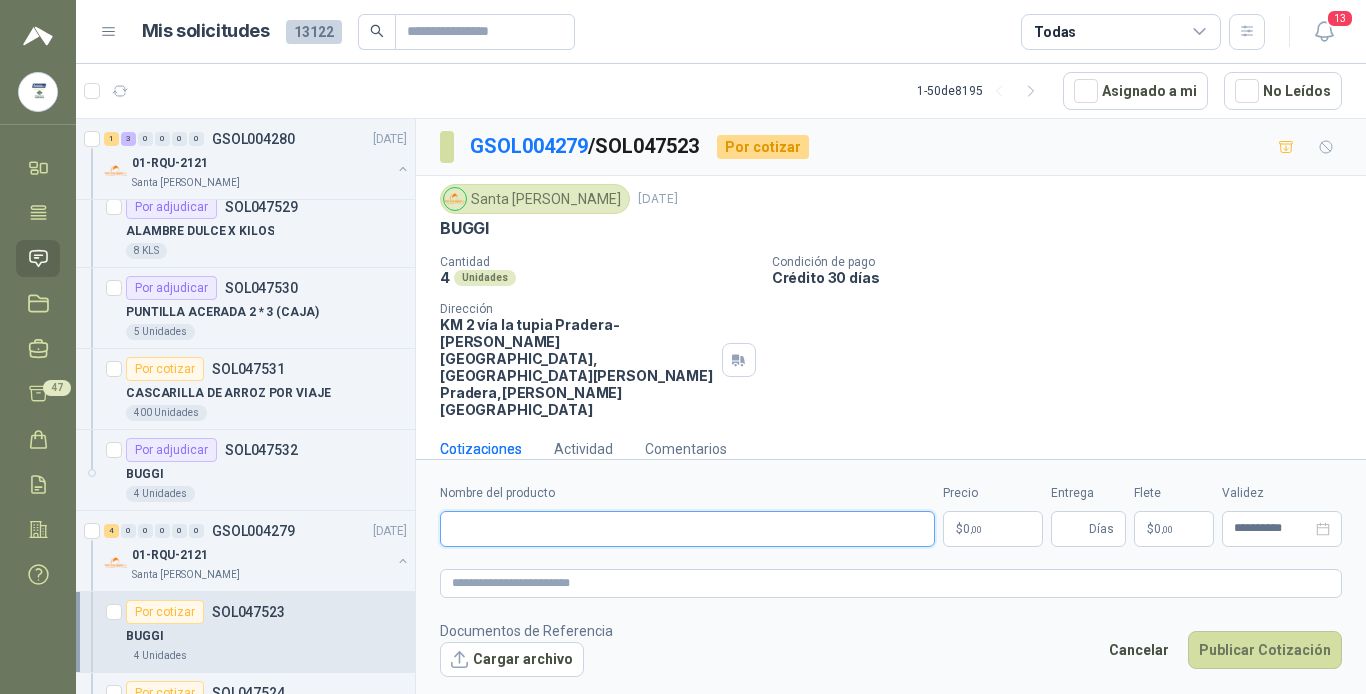 paste on "*****" 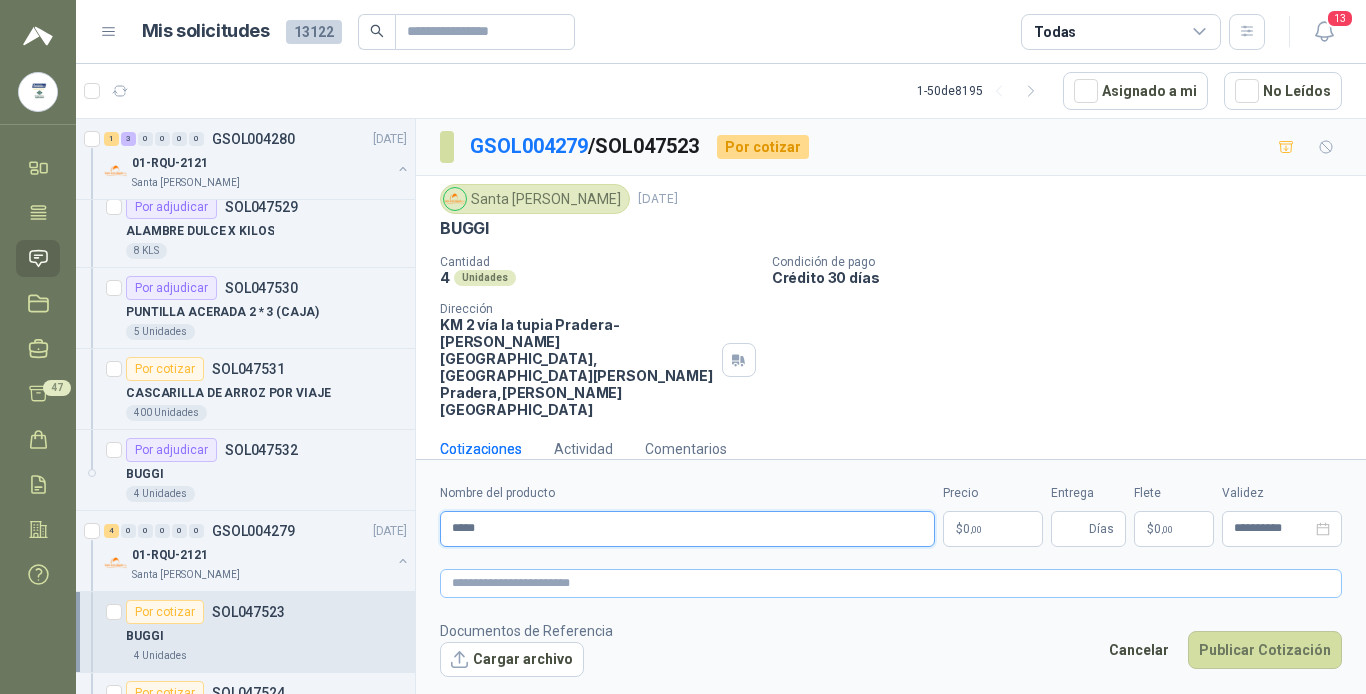 type on "*****" 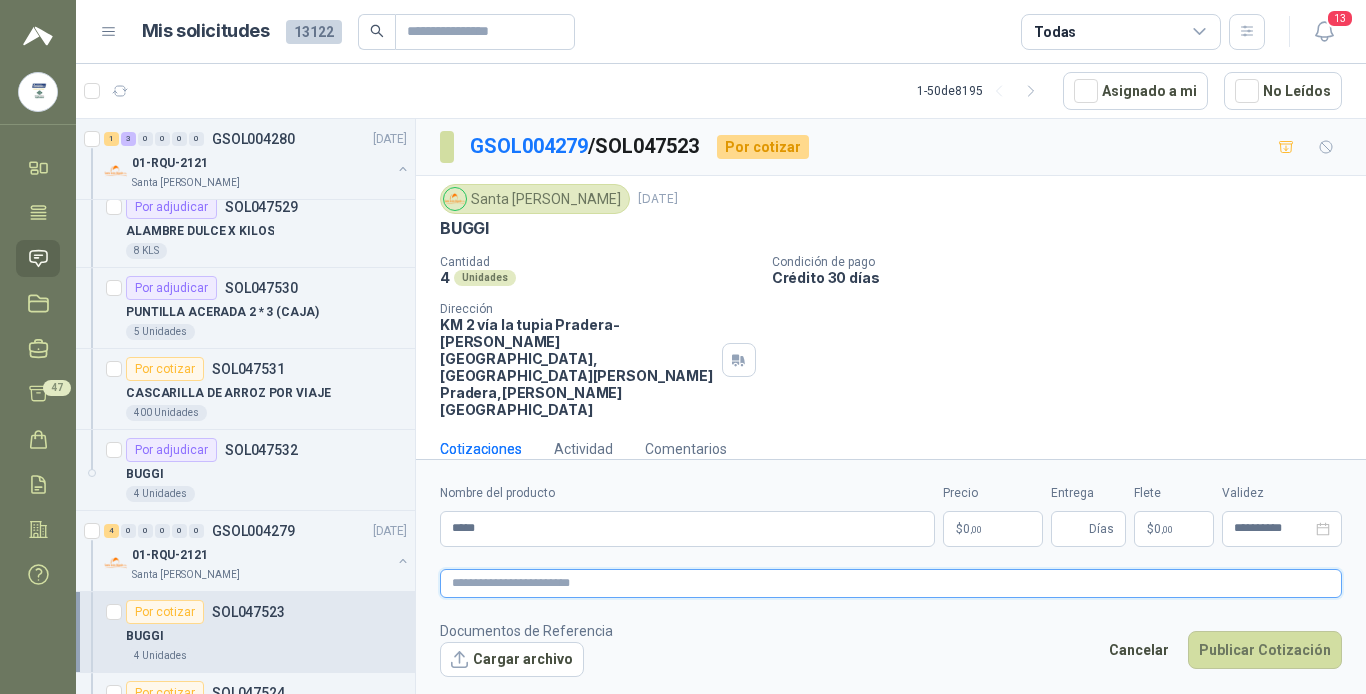 paste on "*****" 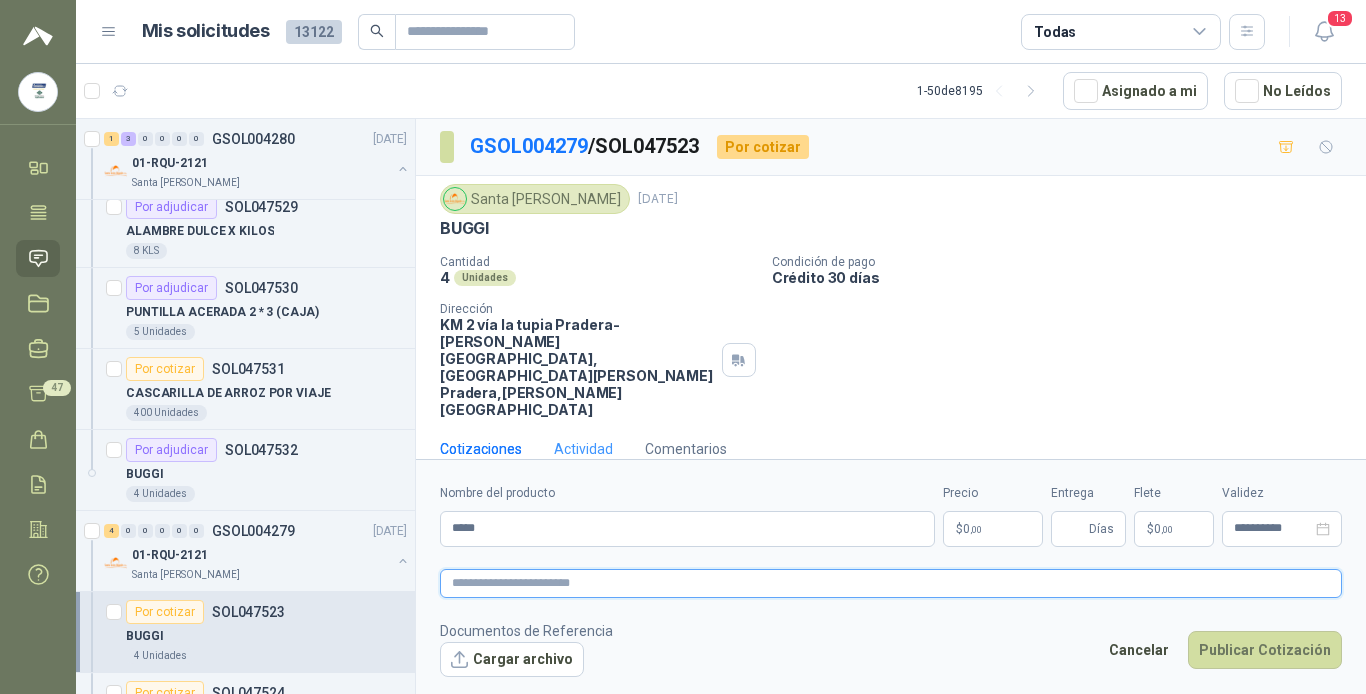 type 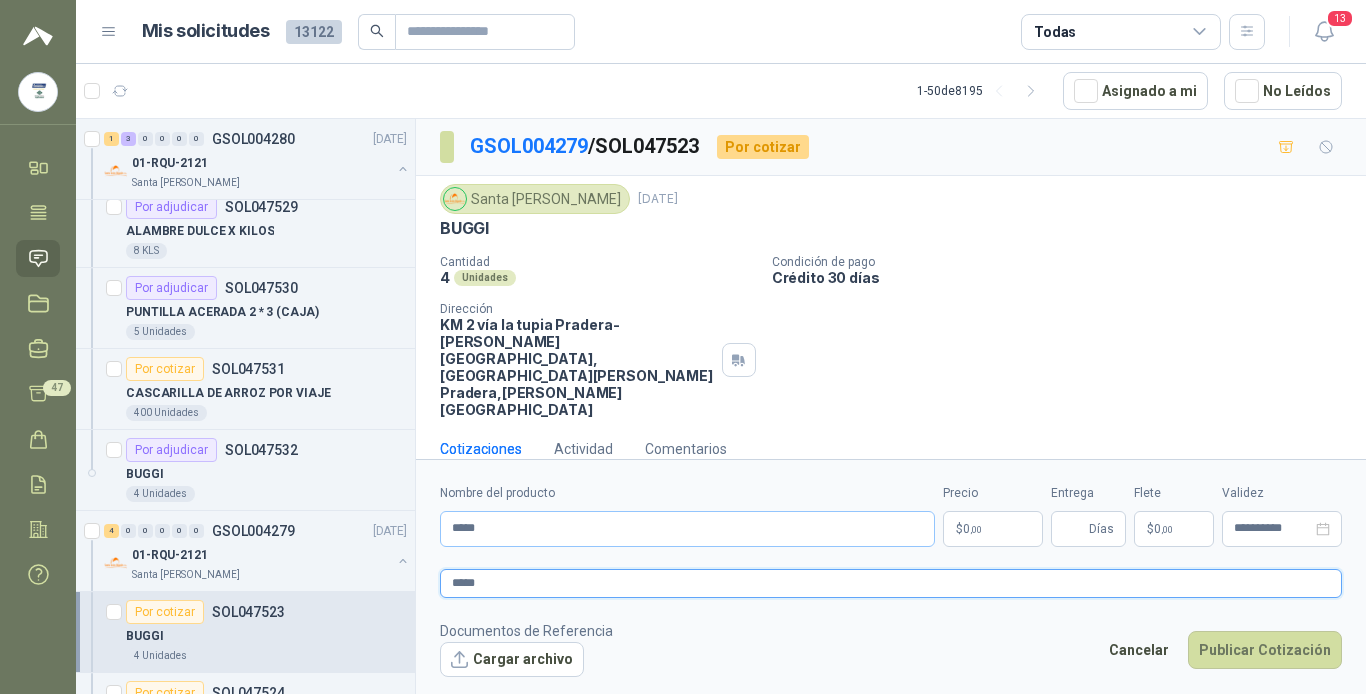 type on "*****" 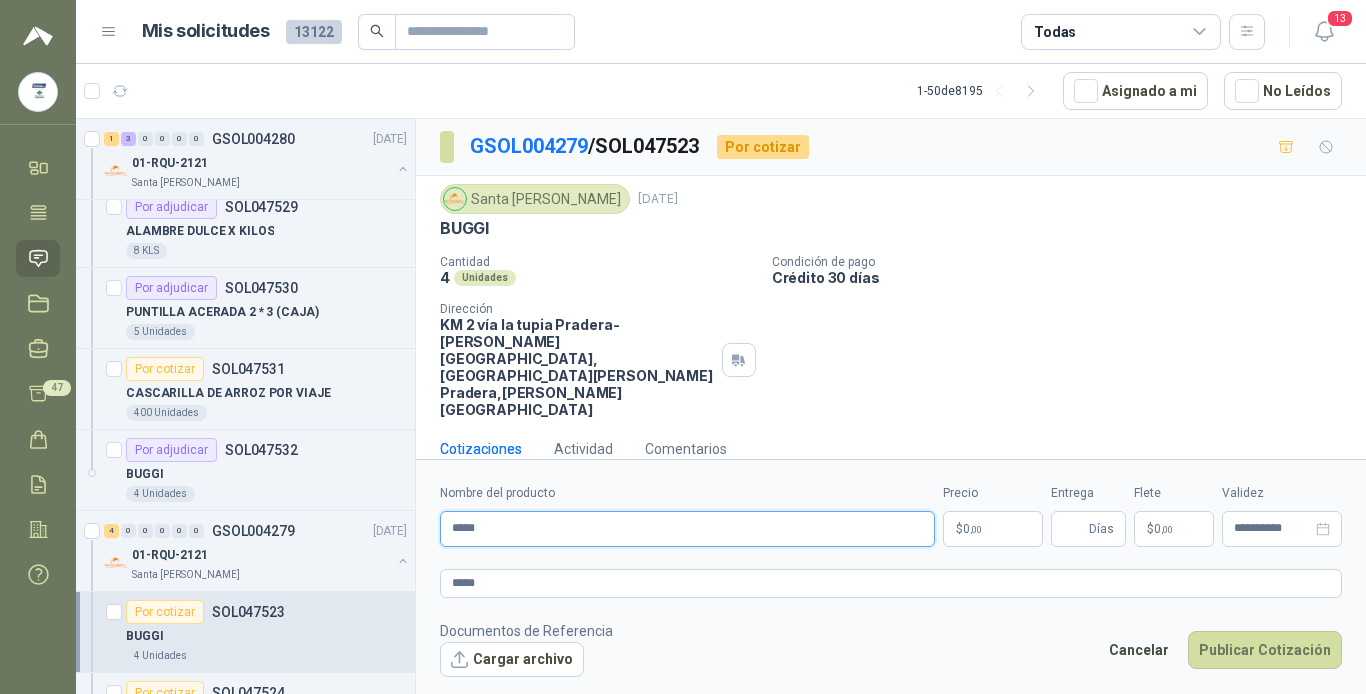 click on "*****" at bounding box center [687, 529] 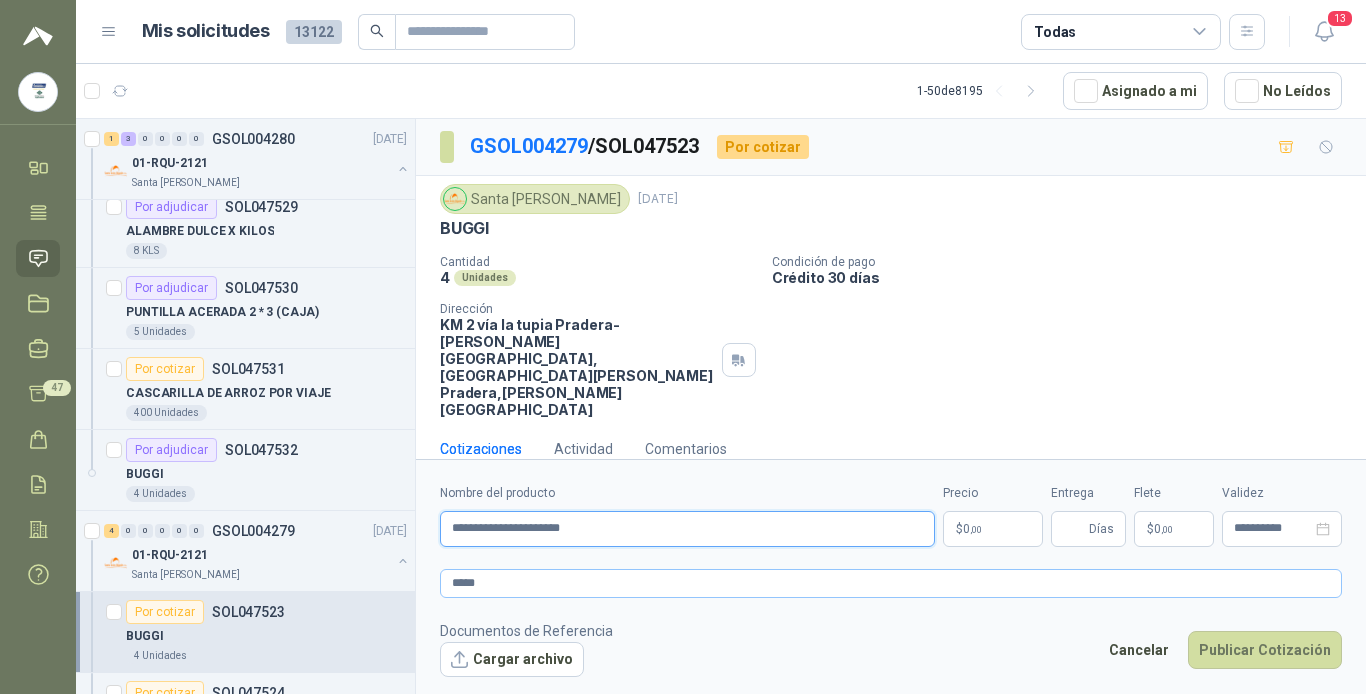 type on "**********" 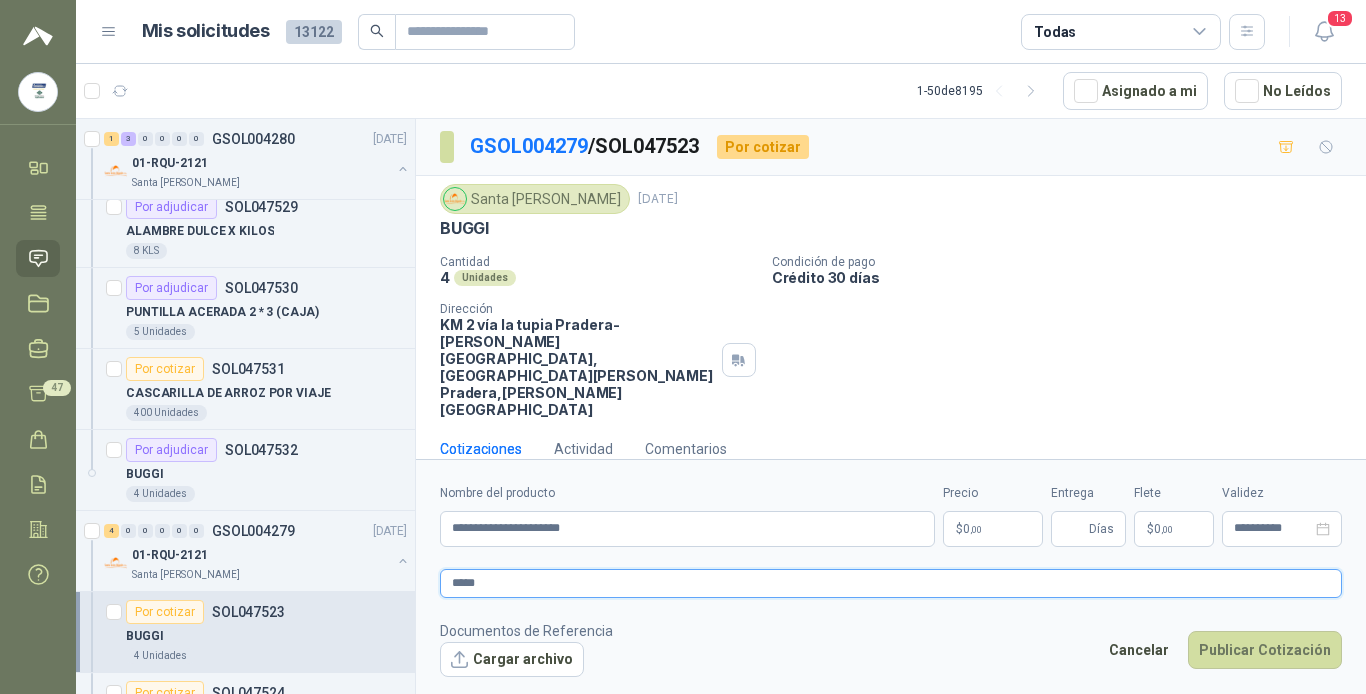 click on "*****" at bounding box center [891, 583] 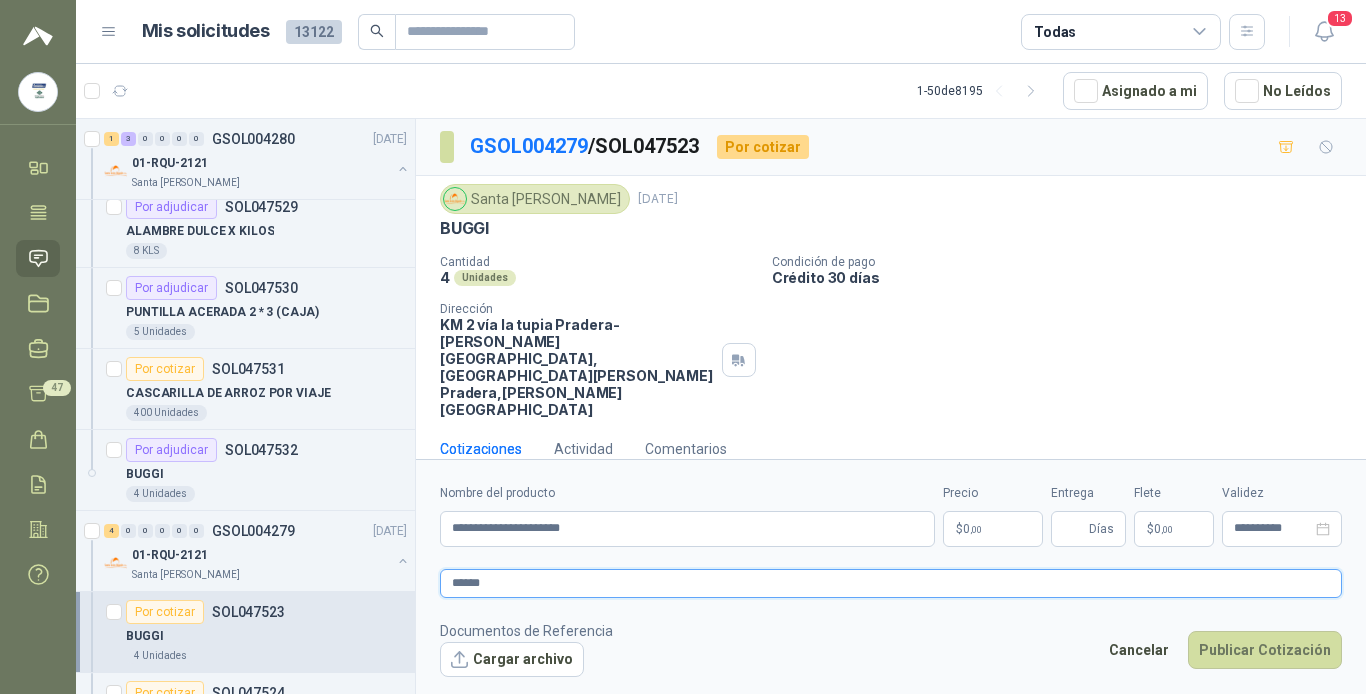 type 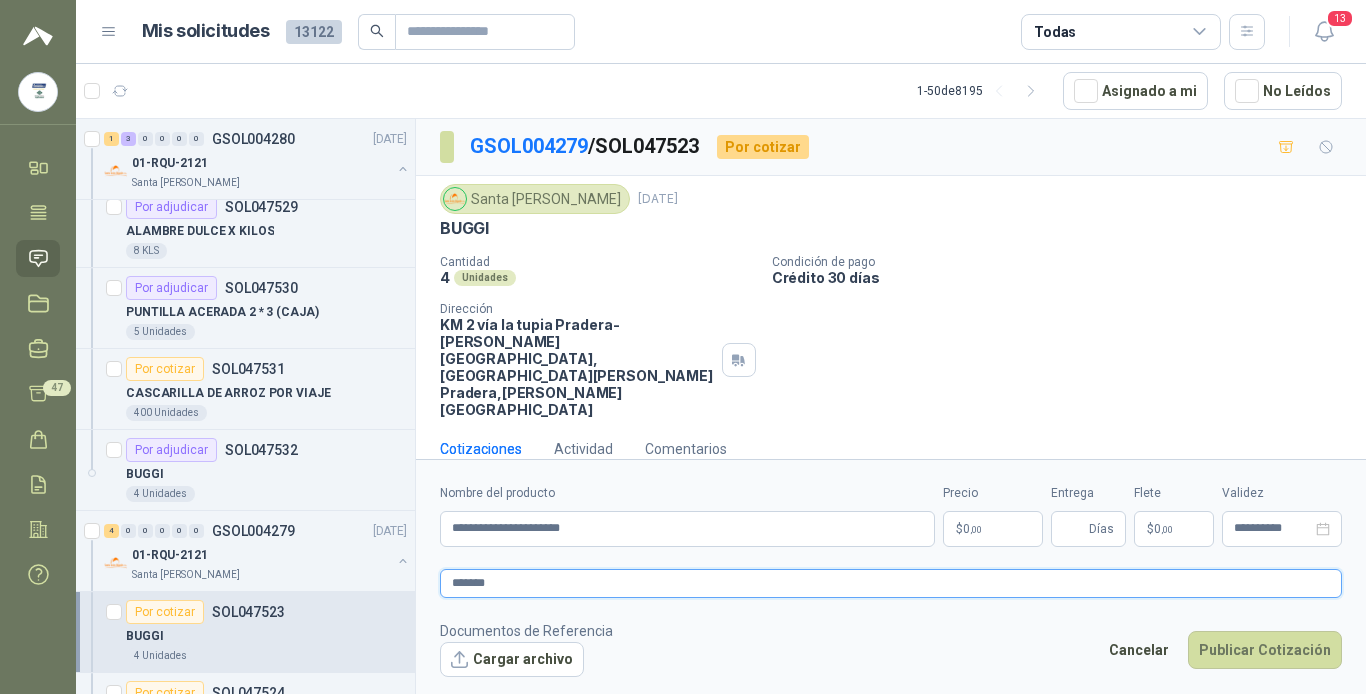 type 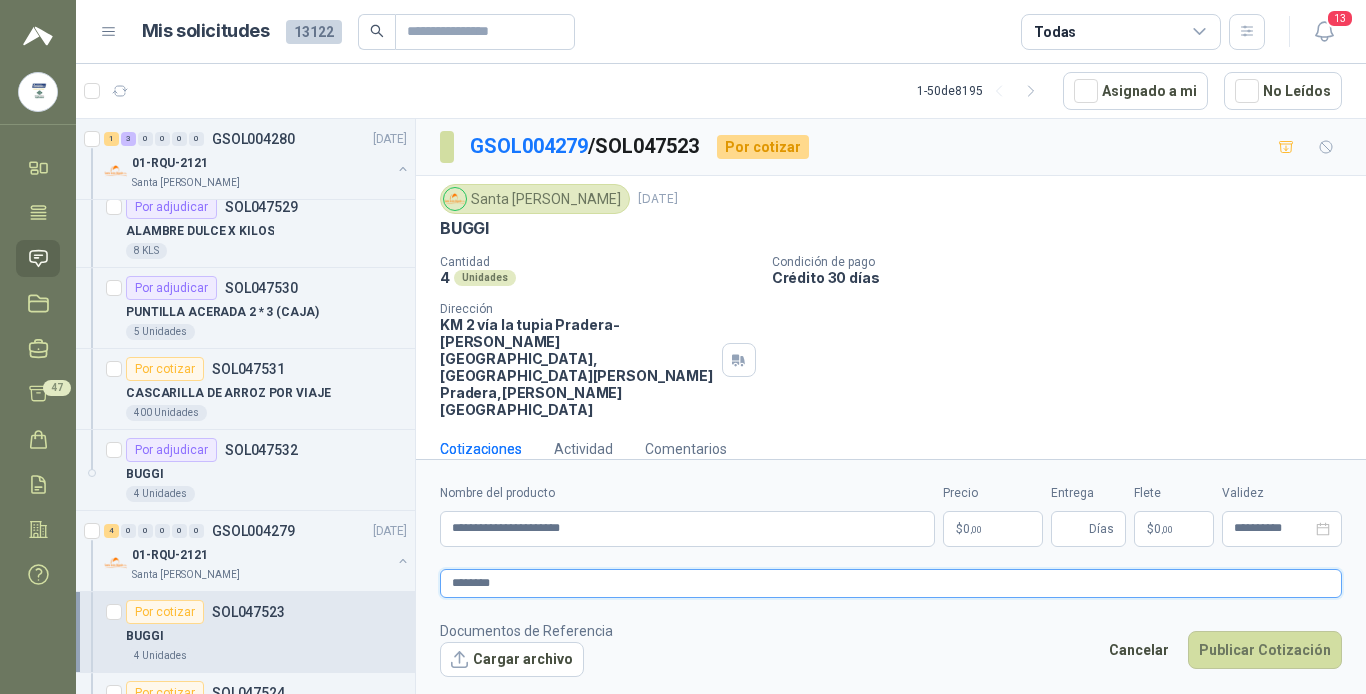 type 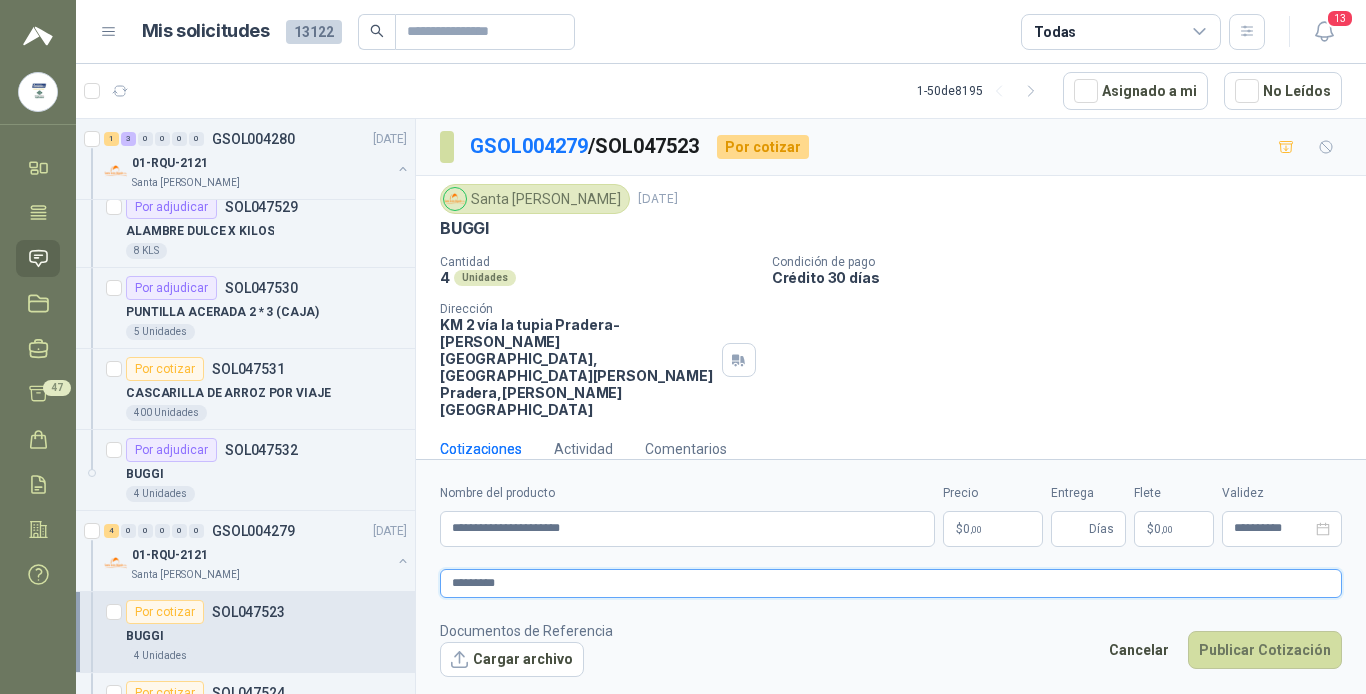 type 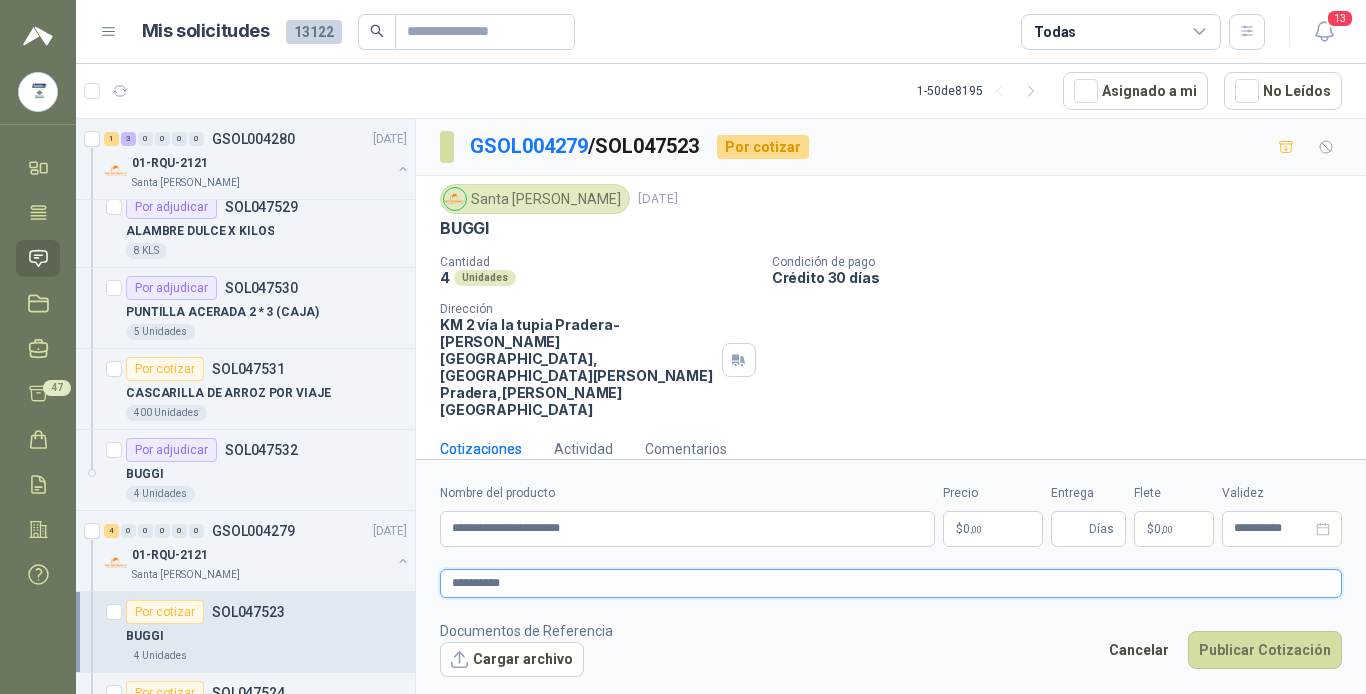 type 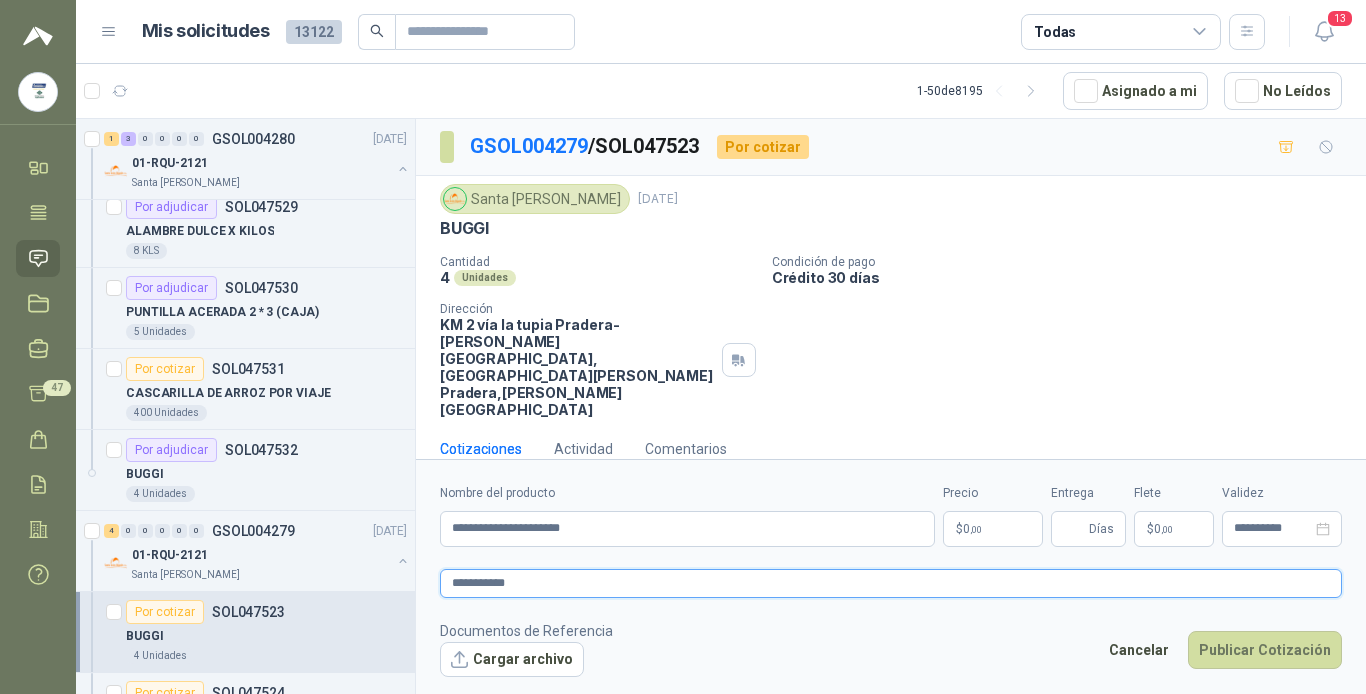 type 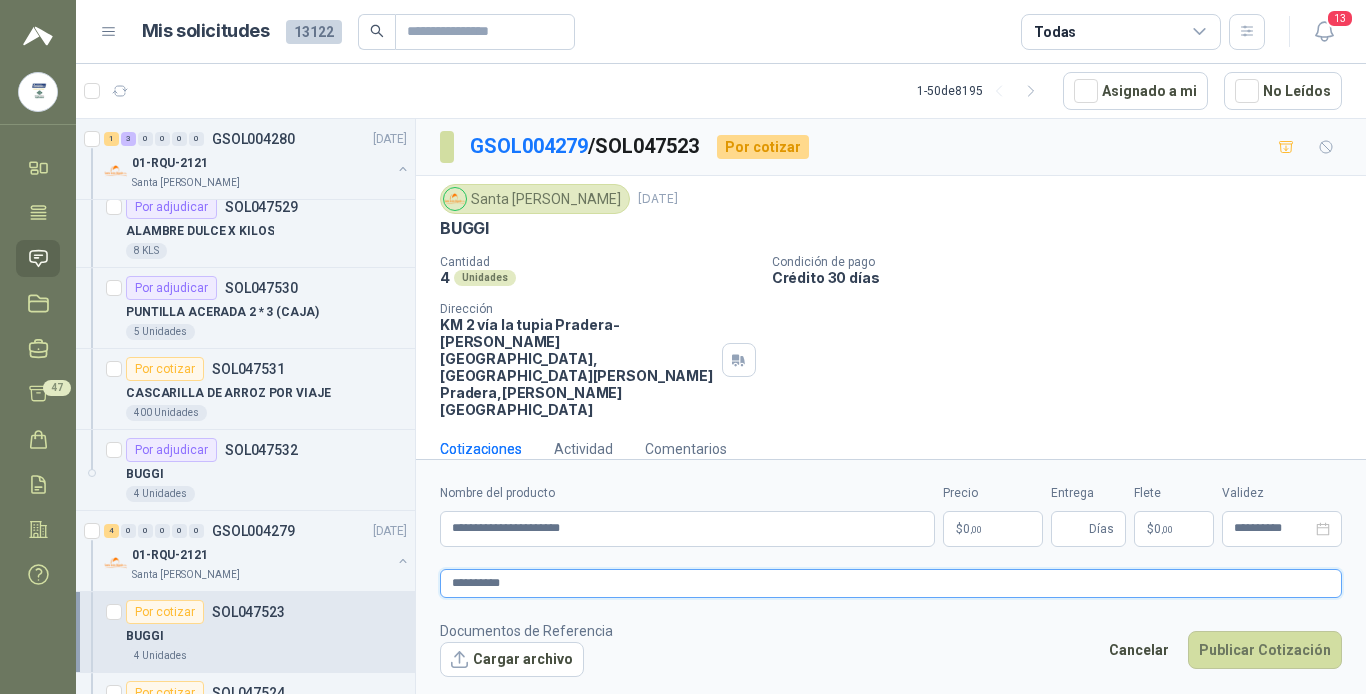 type 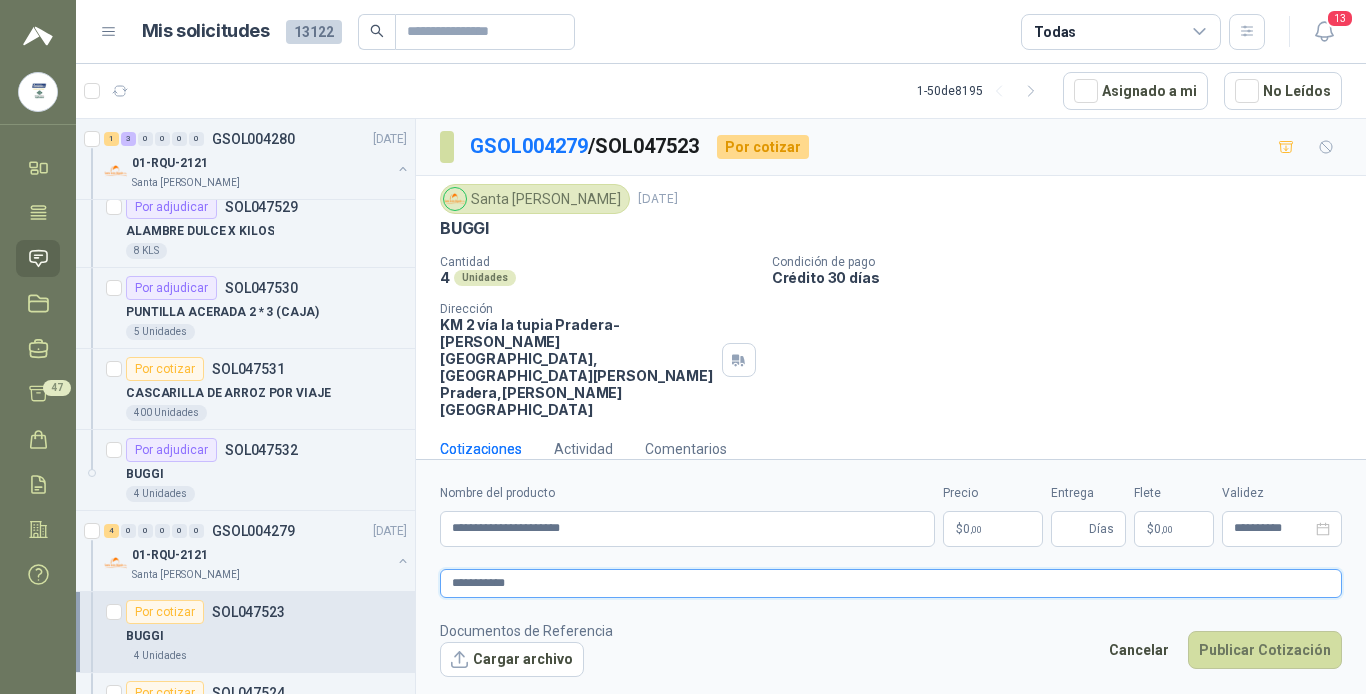 type 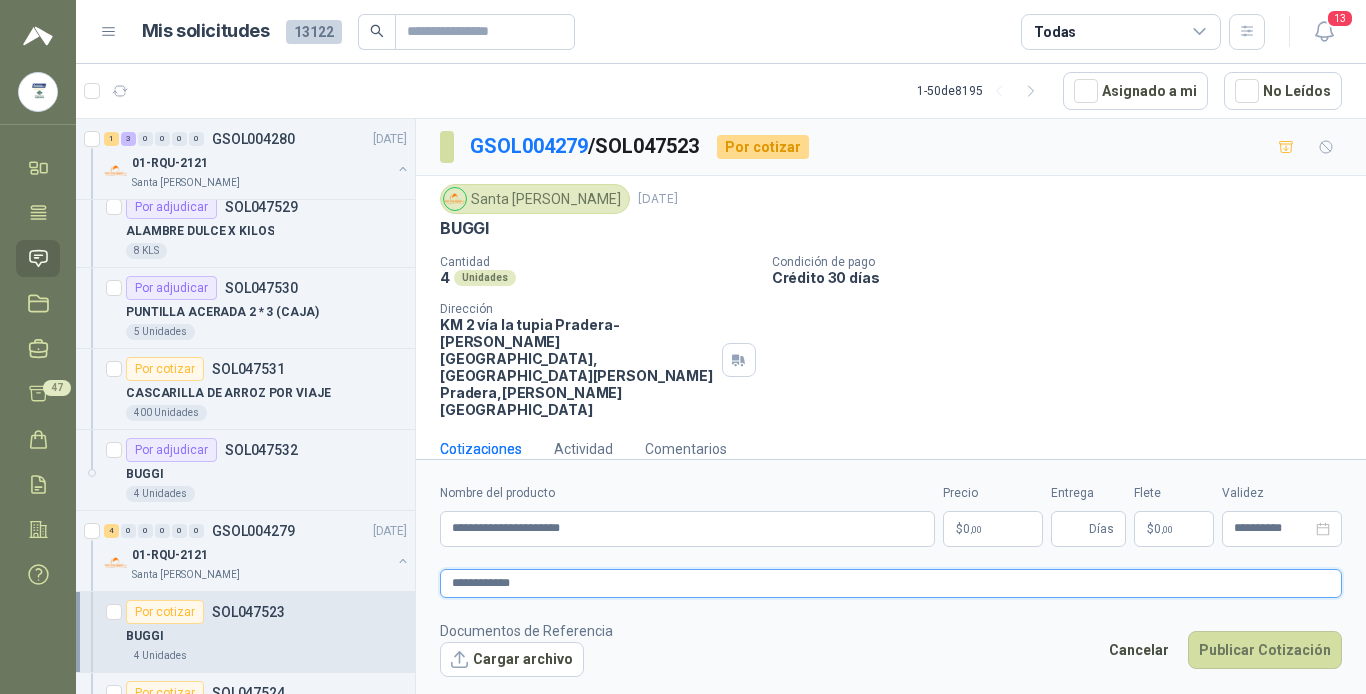 type 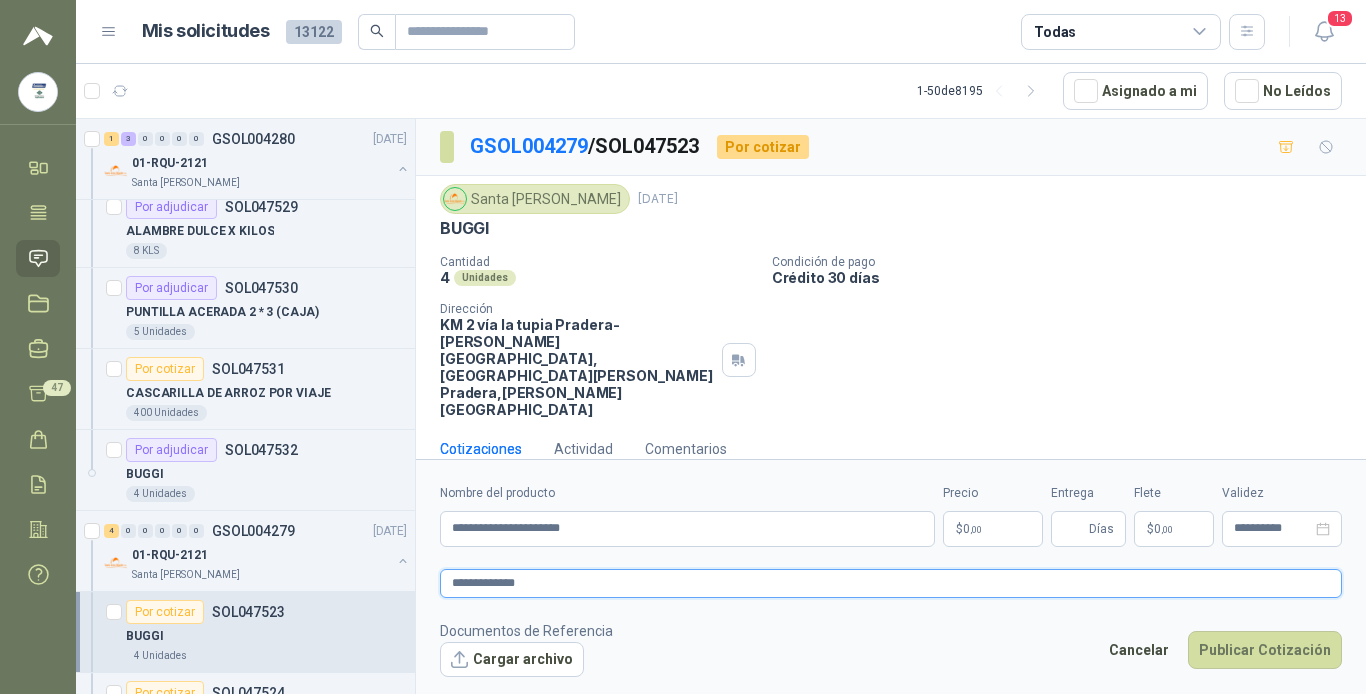 type 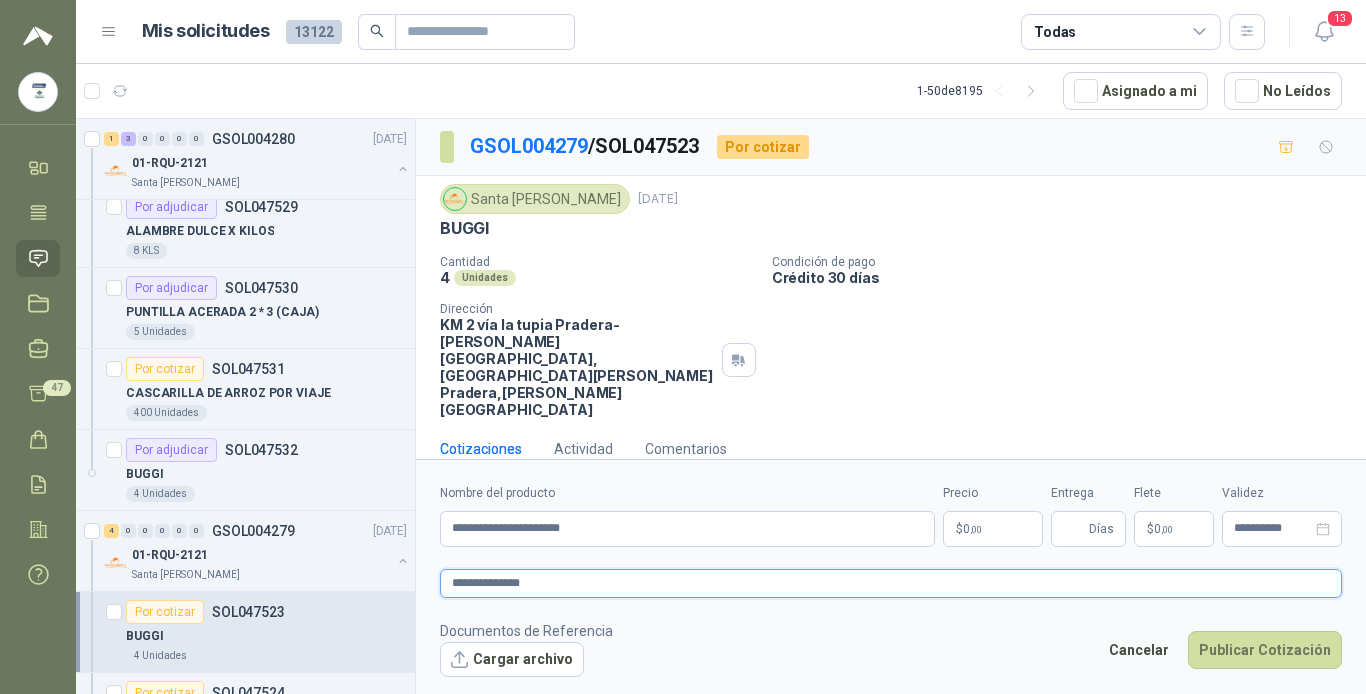type 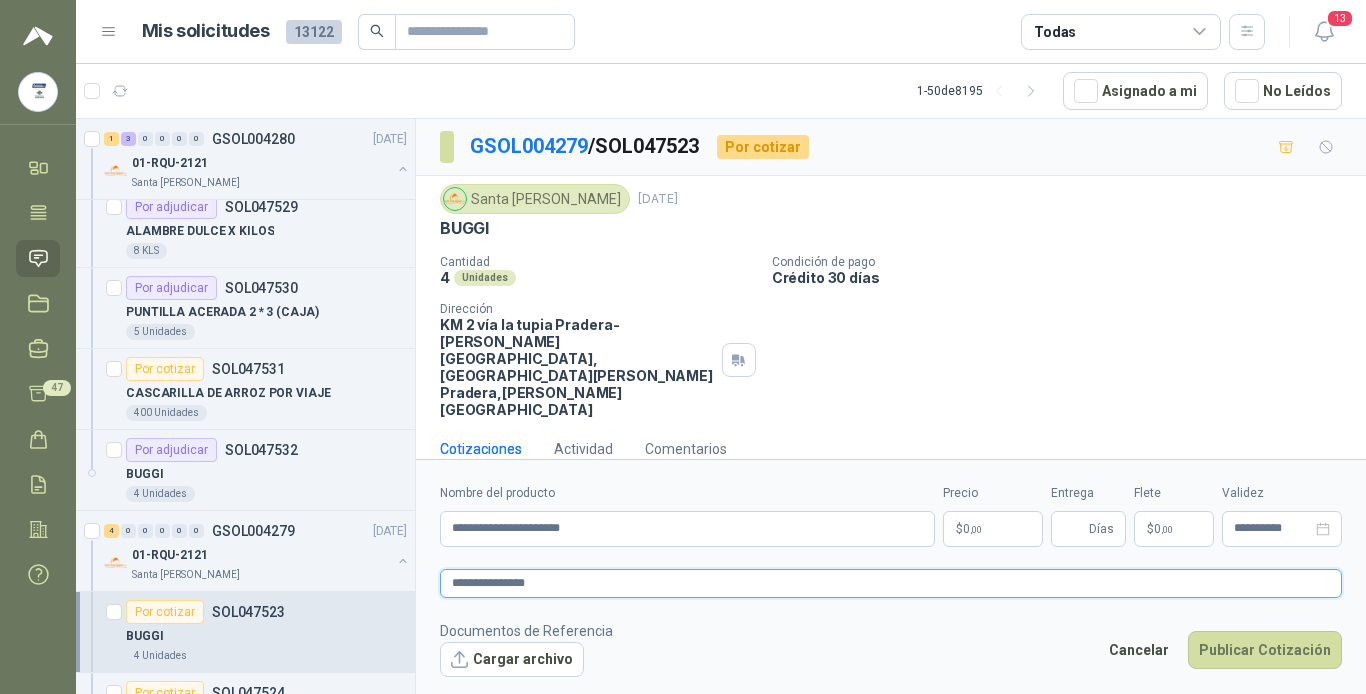 type 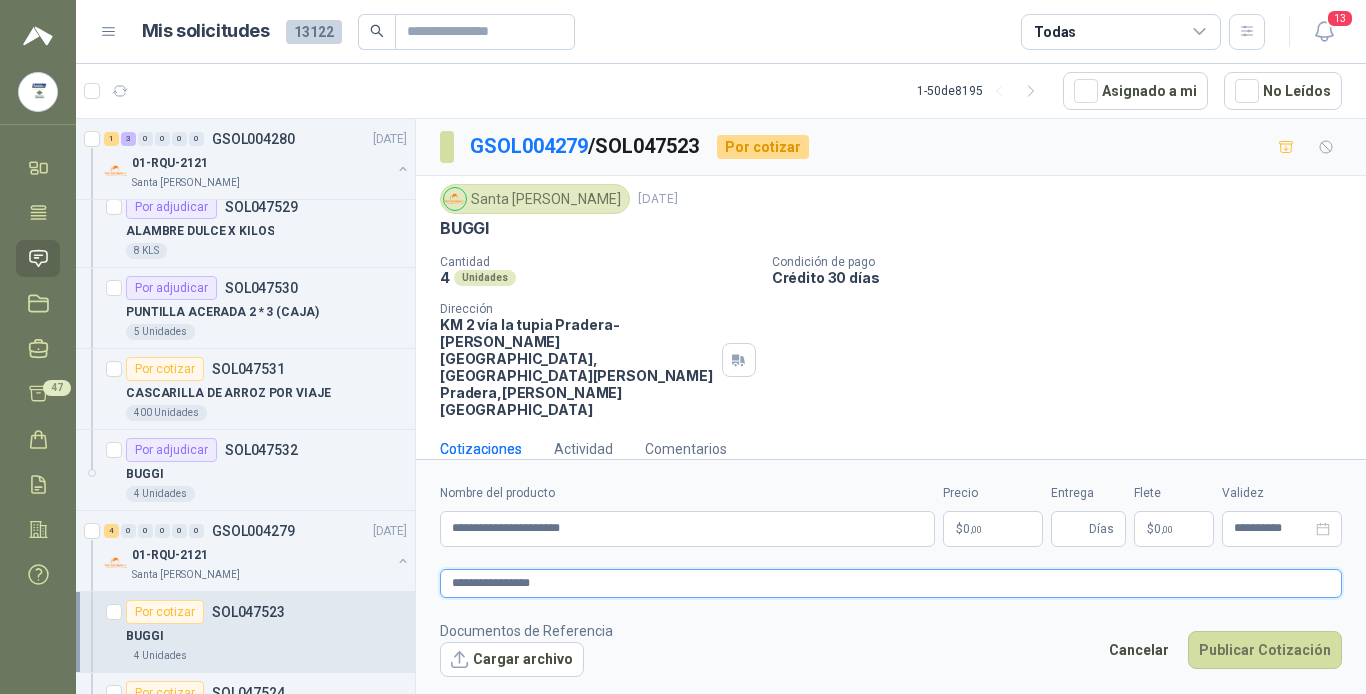 type 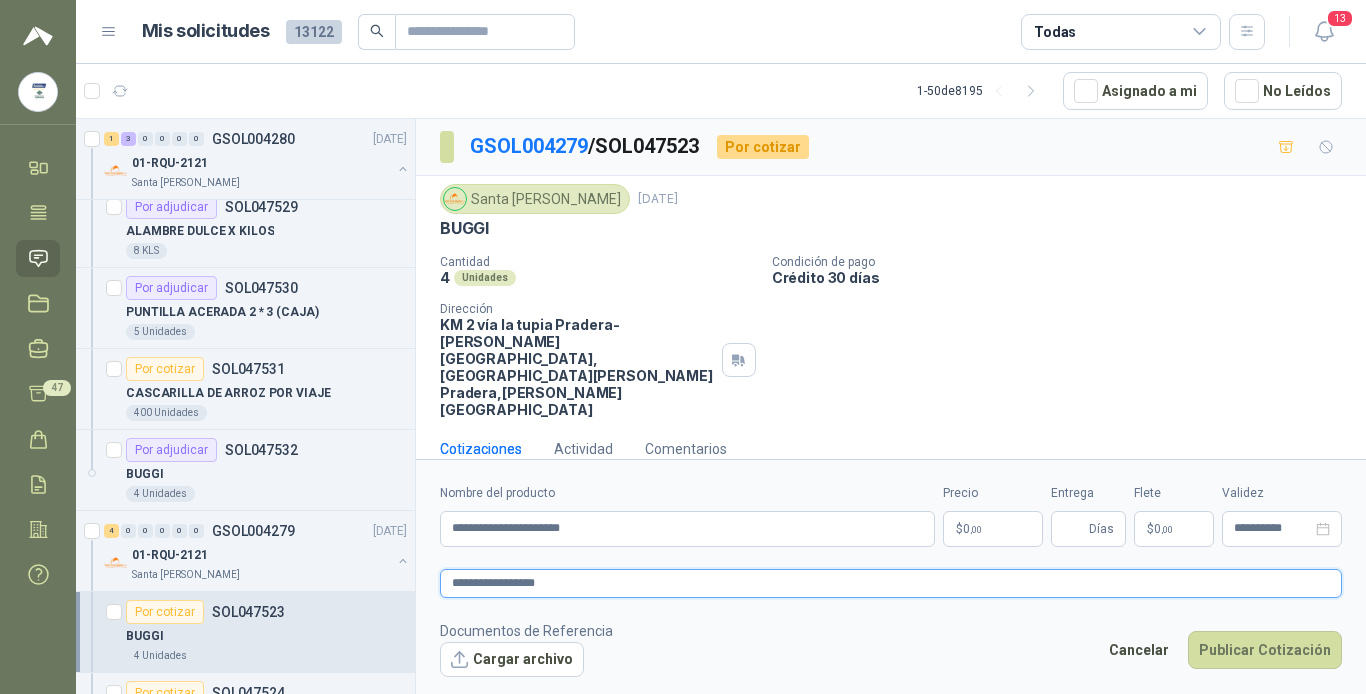 type 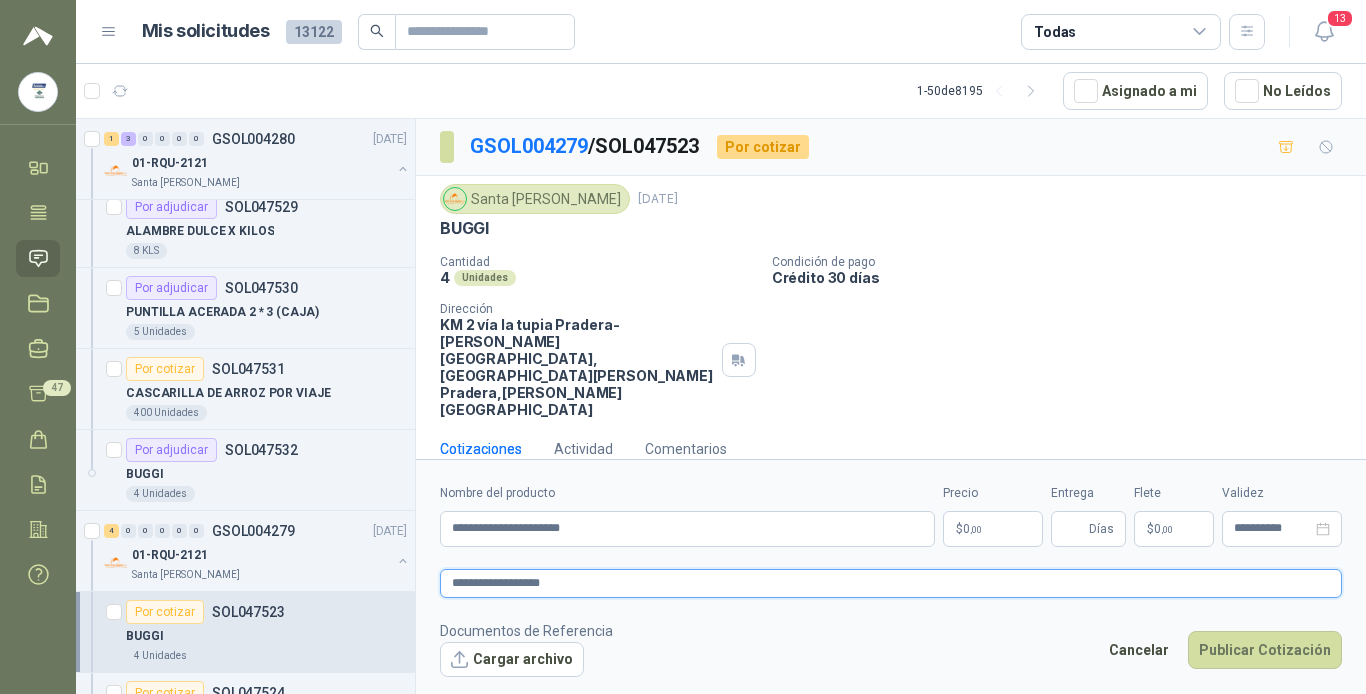 type 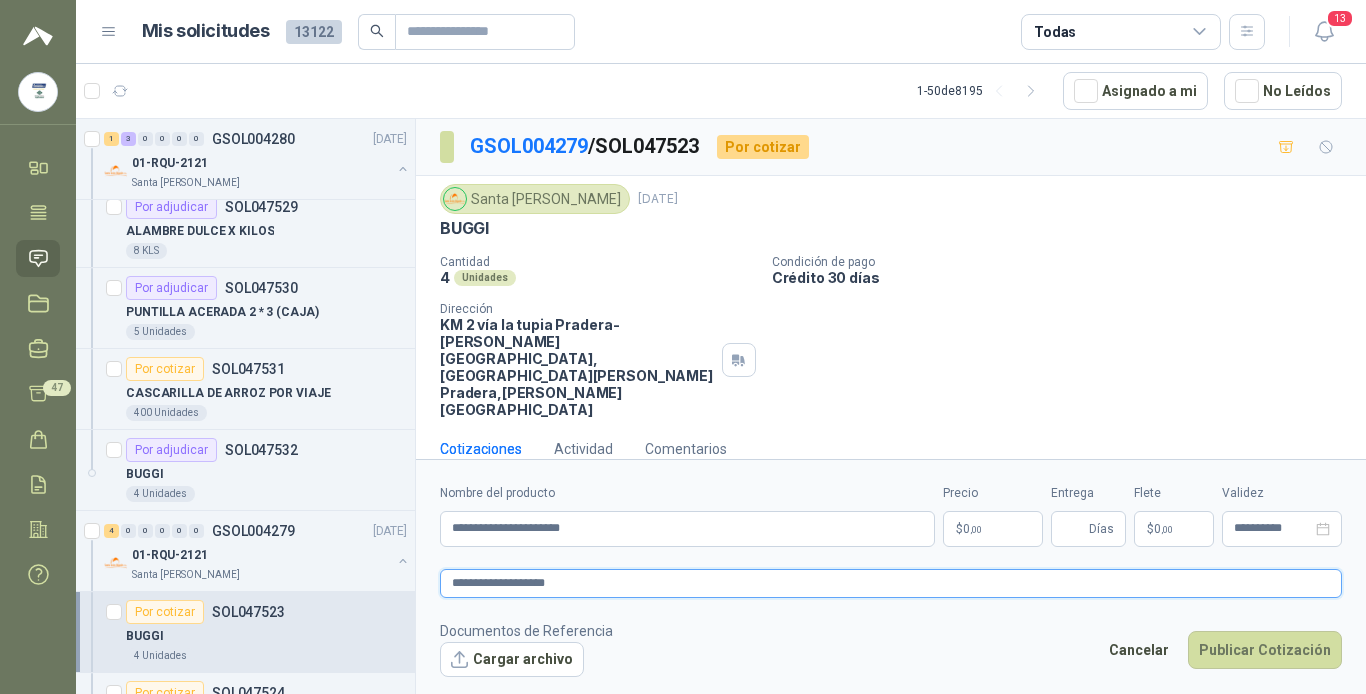 type 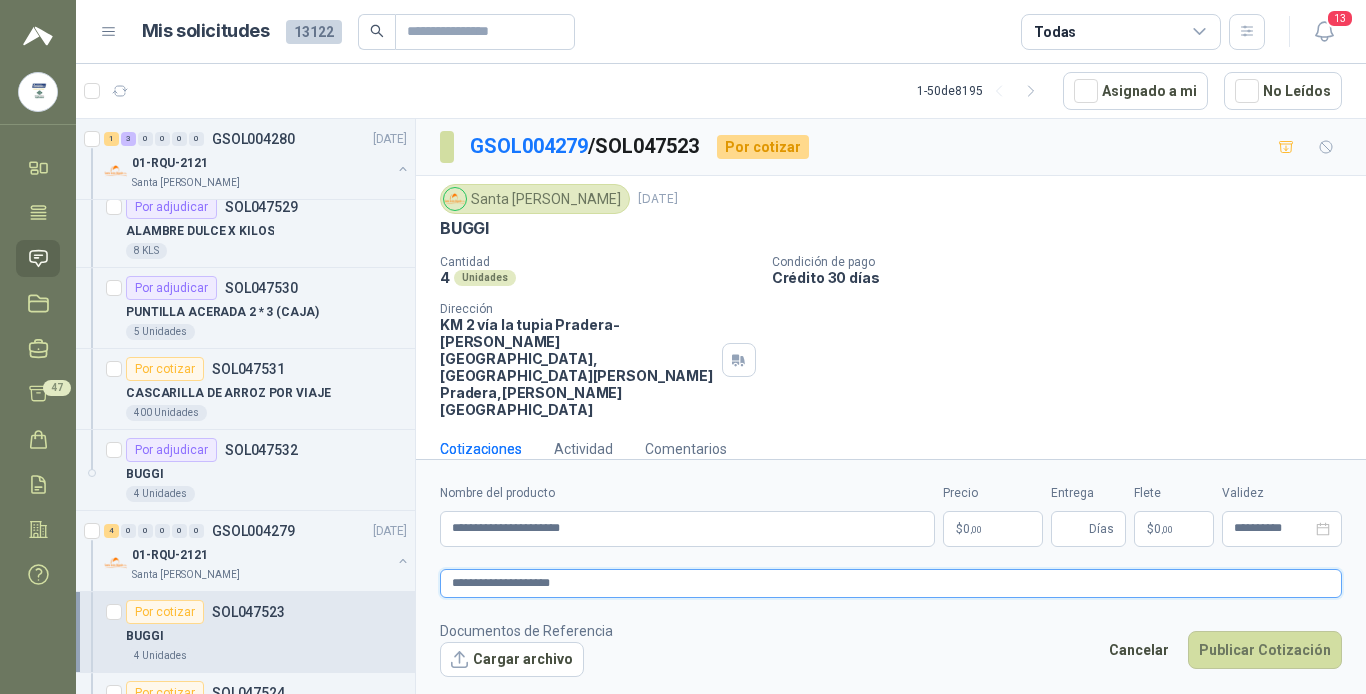 type 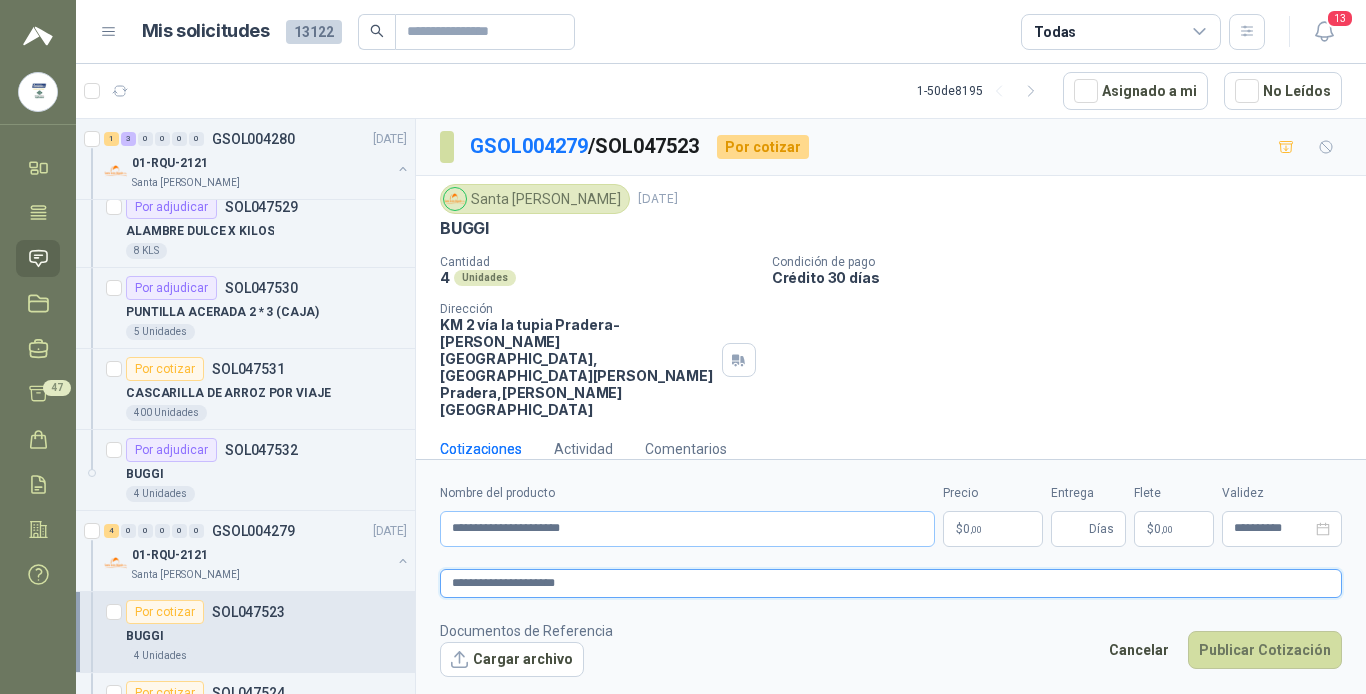 type on "**********" 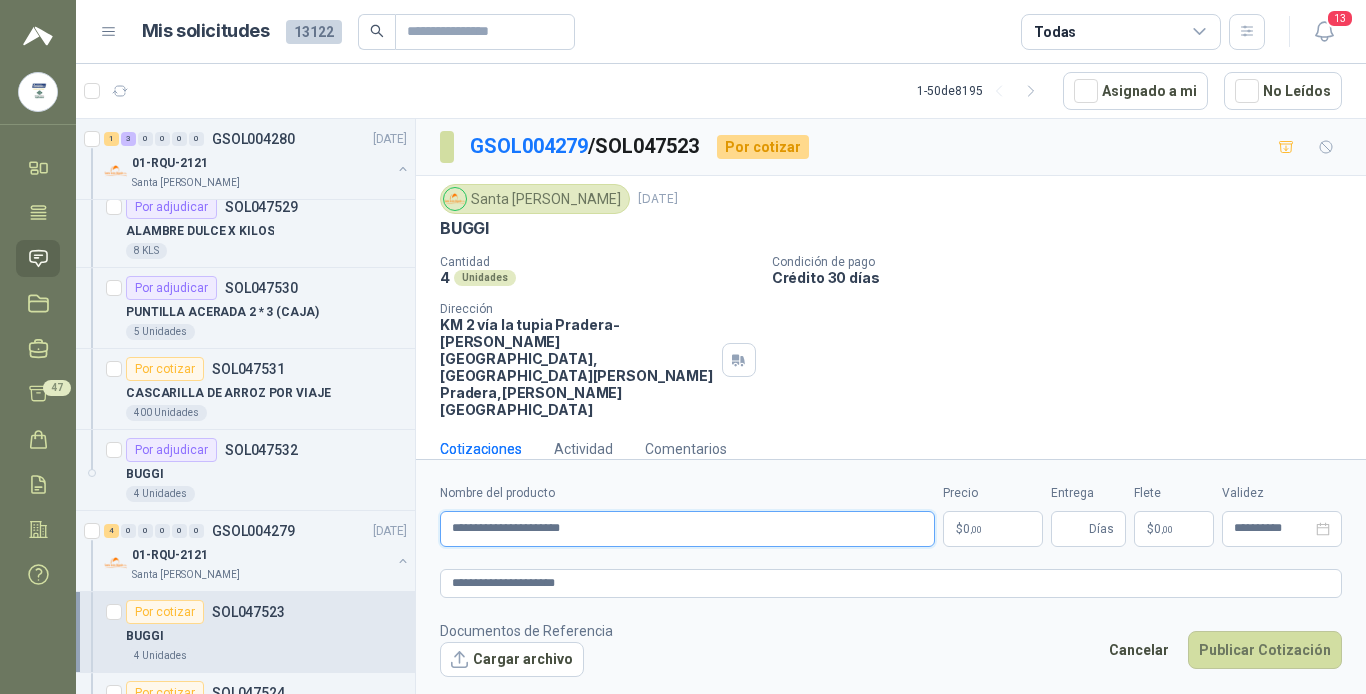 click on "**********" at bounding box center [687, 529] 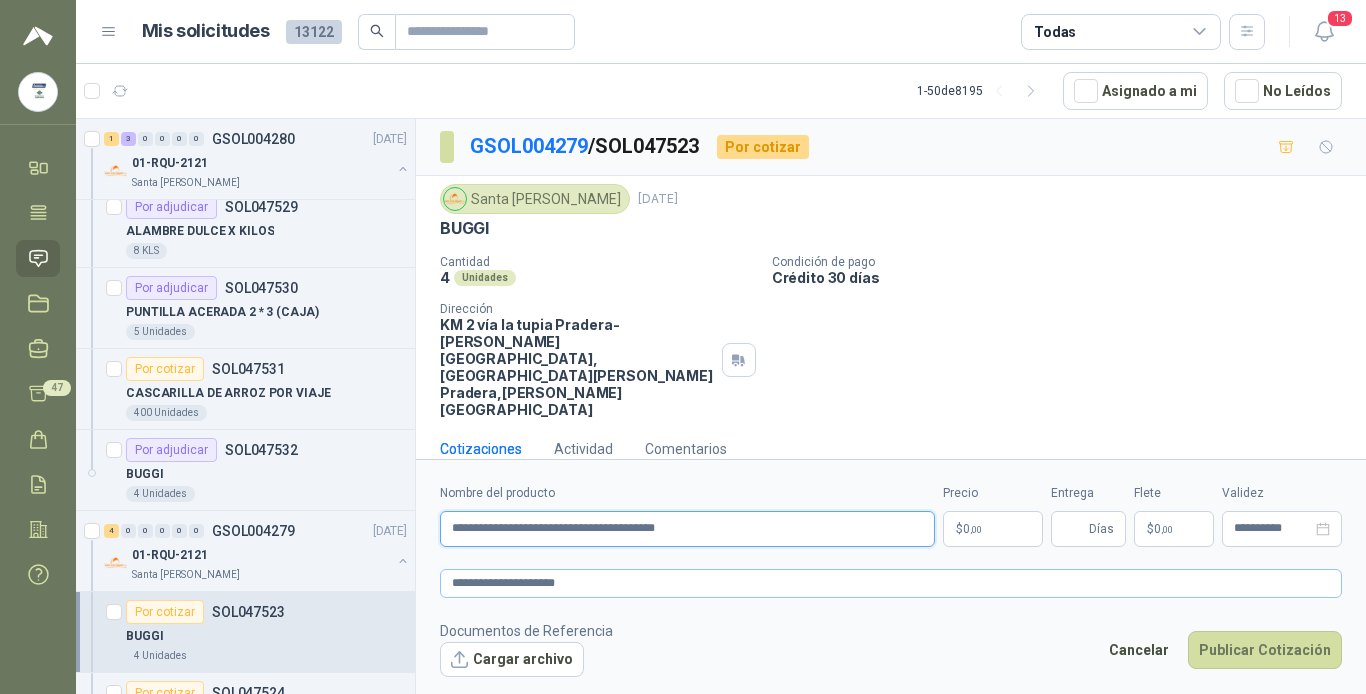 type on "**********" 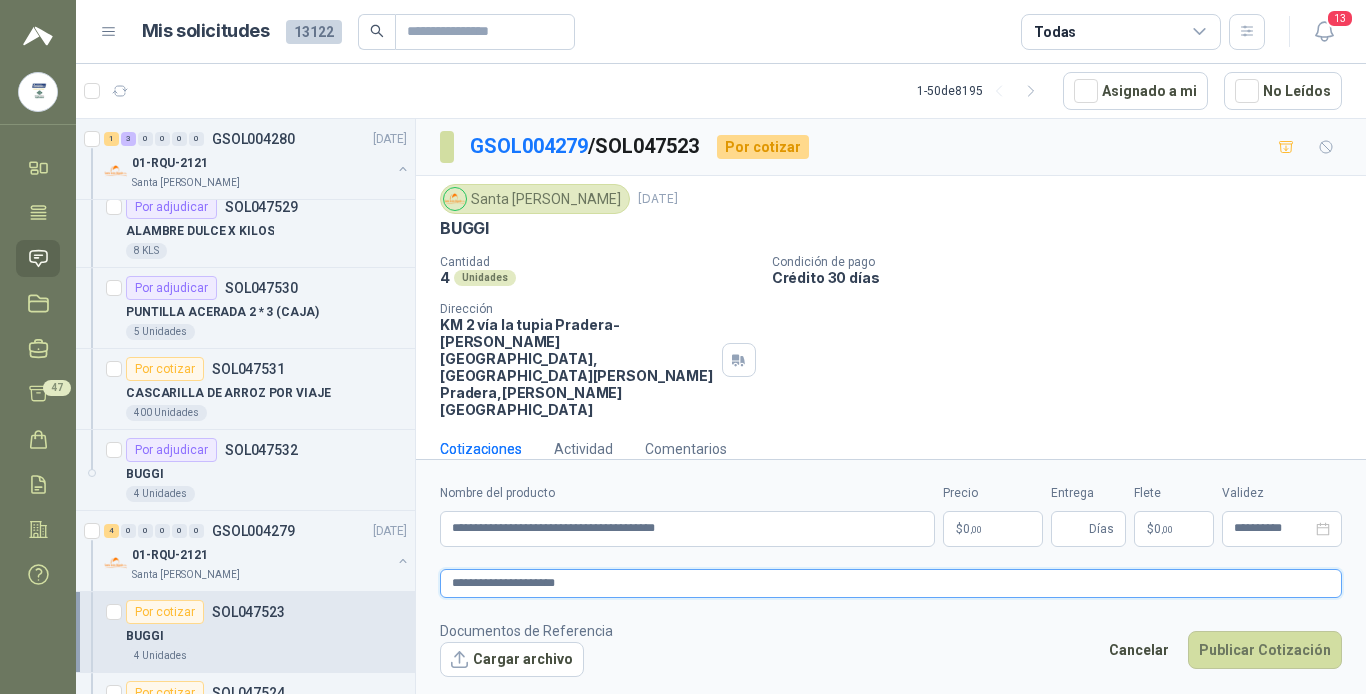 click on "**********" at bounding box center [891, 583] 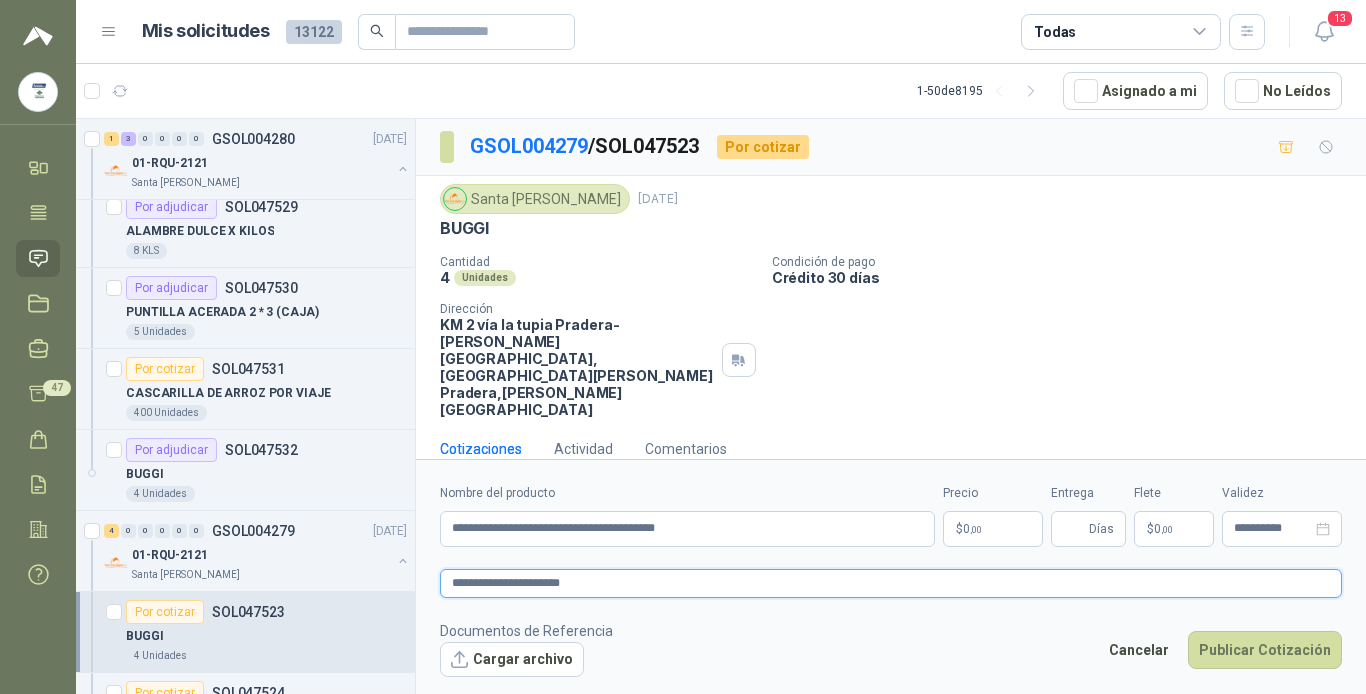 type 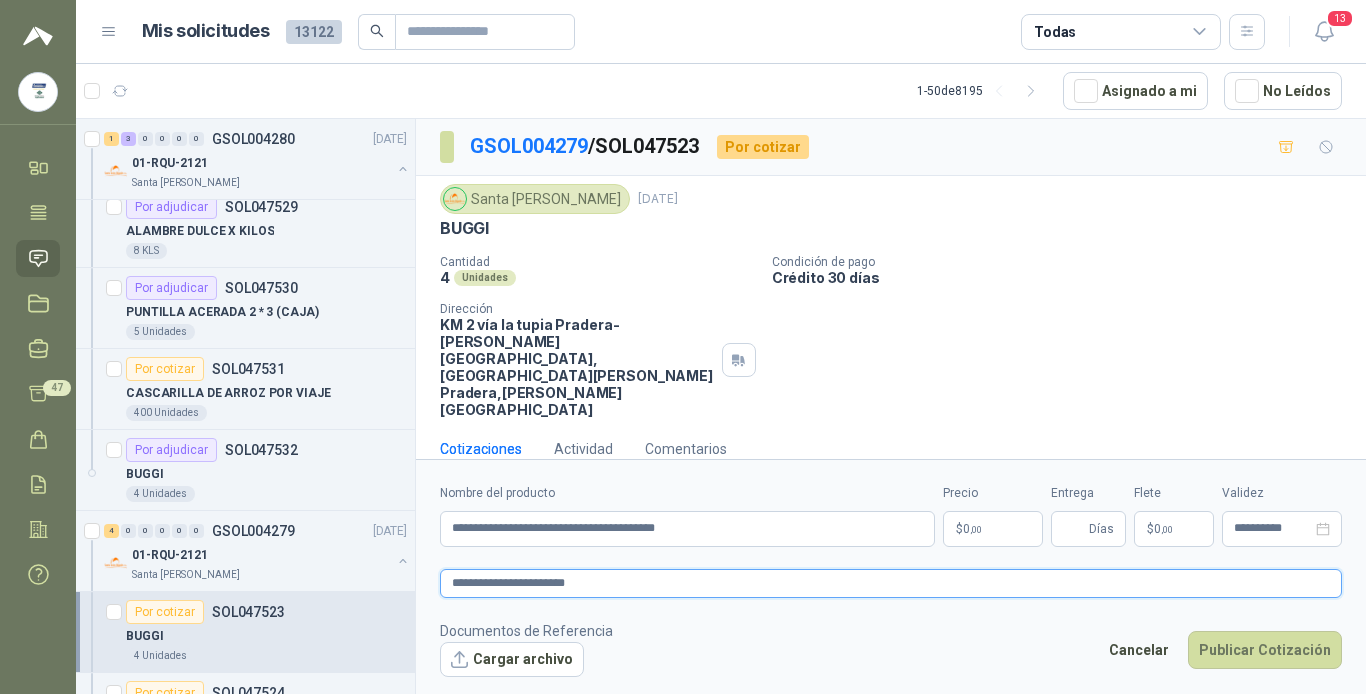 type 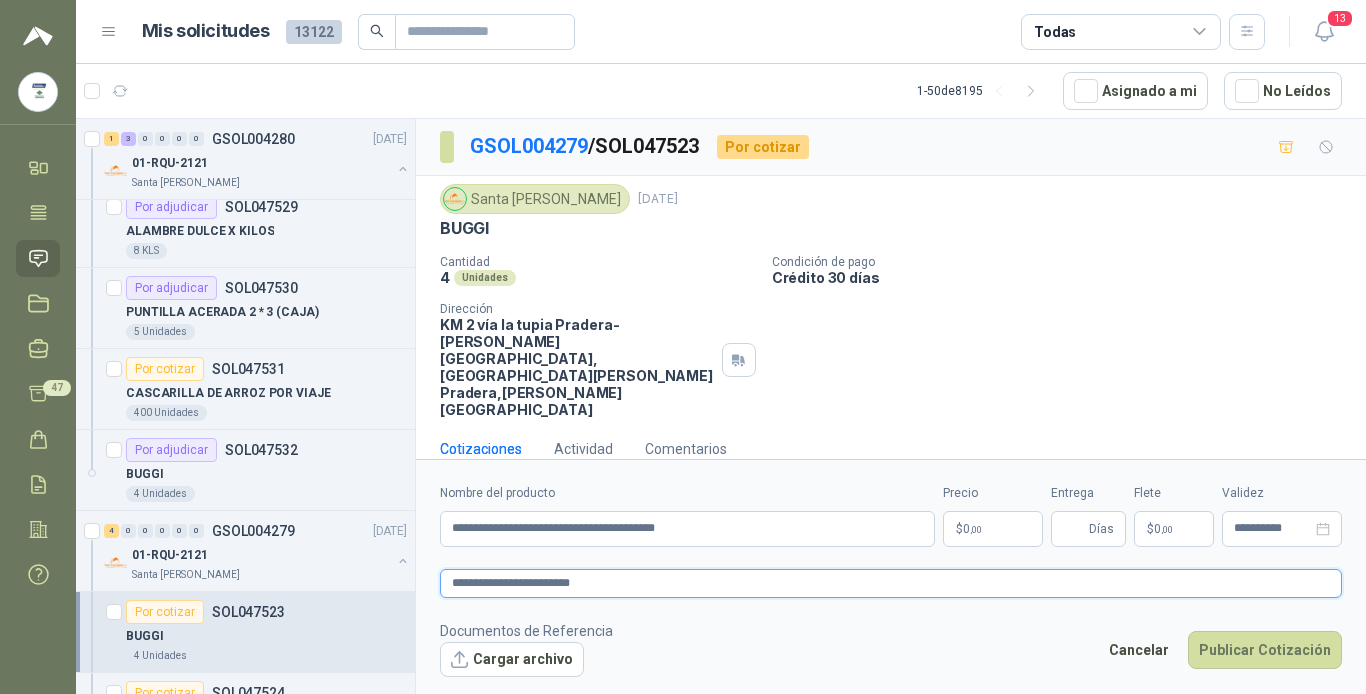 type 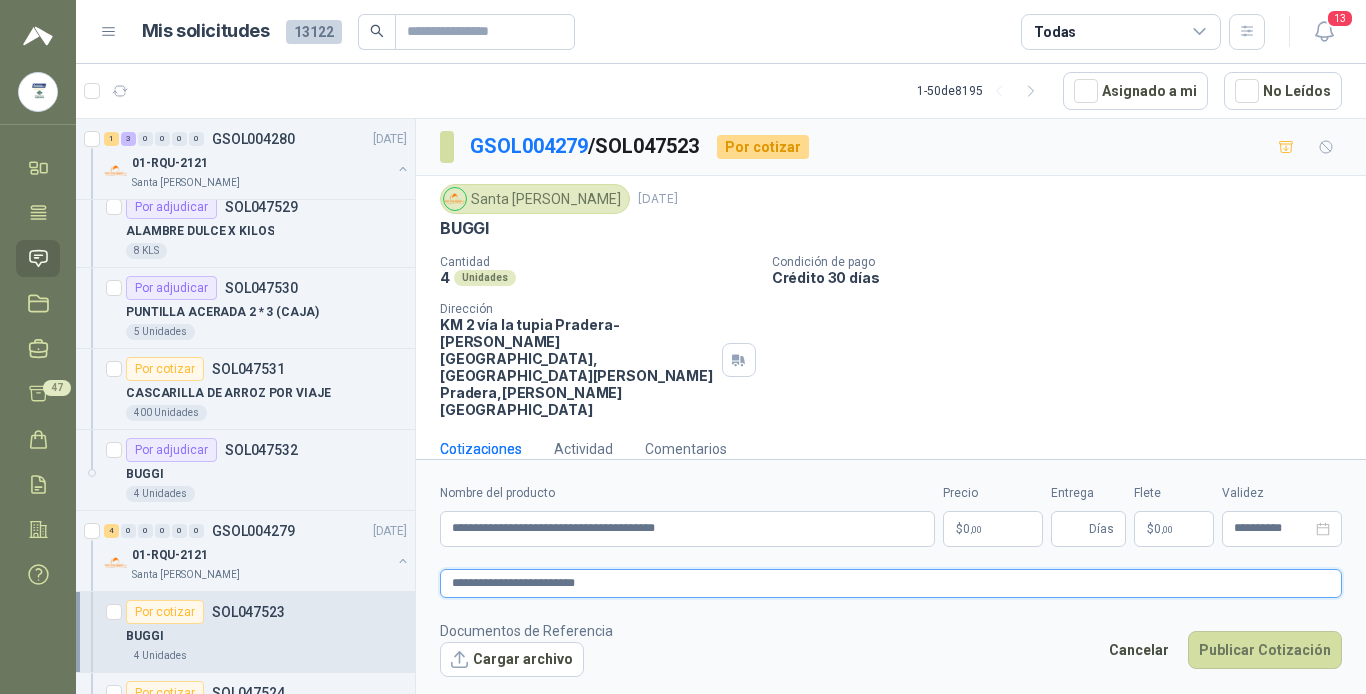 type 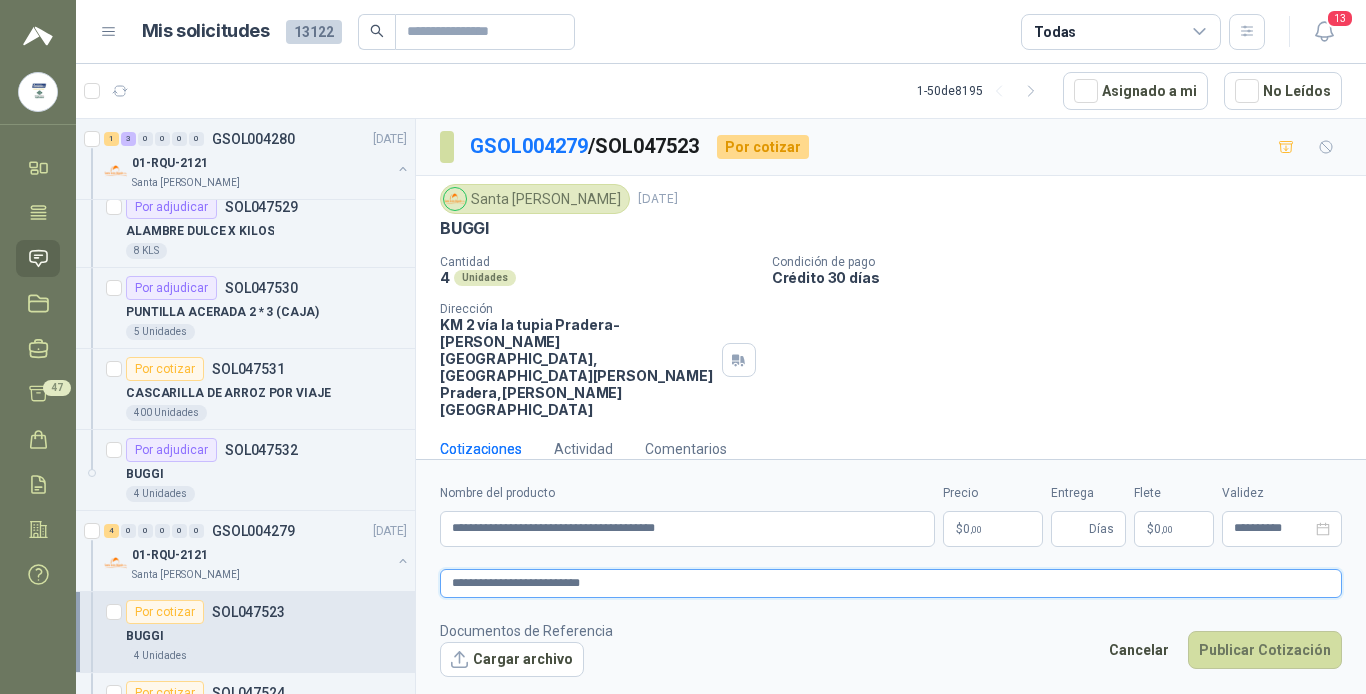type 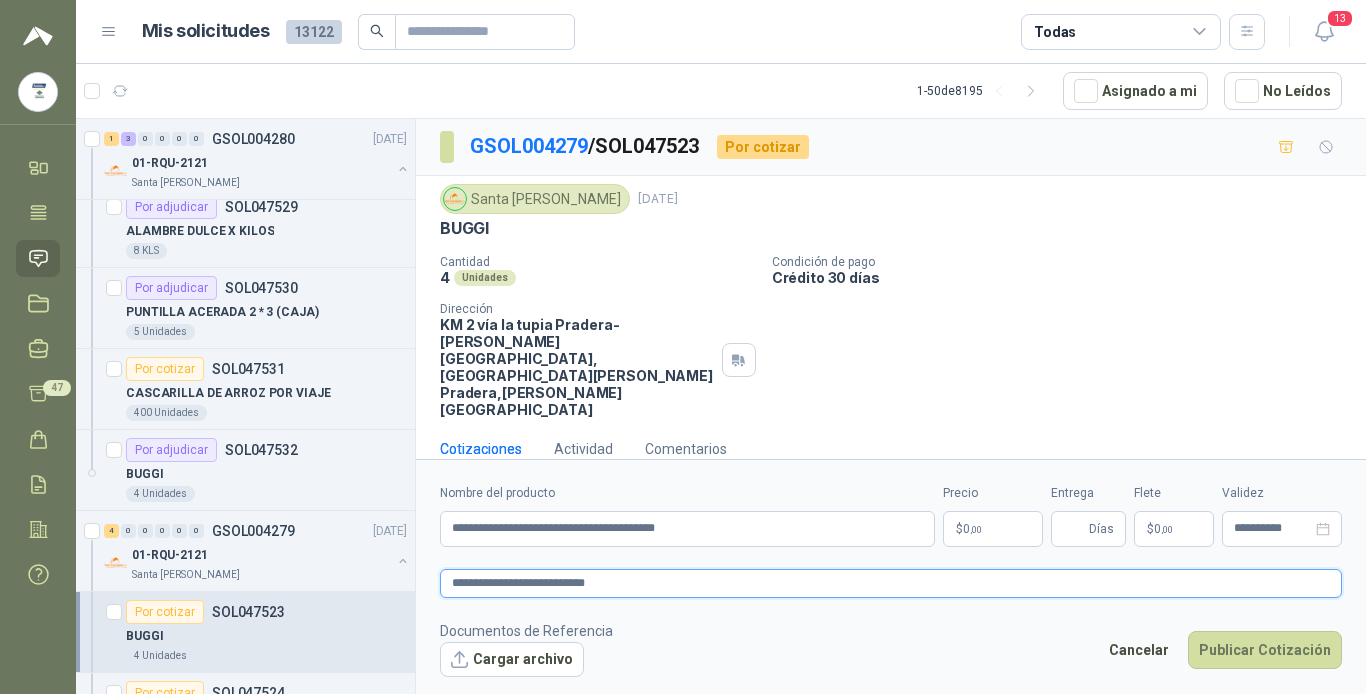 type 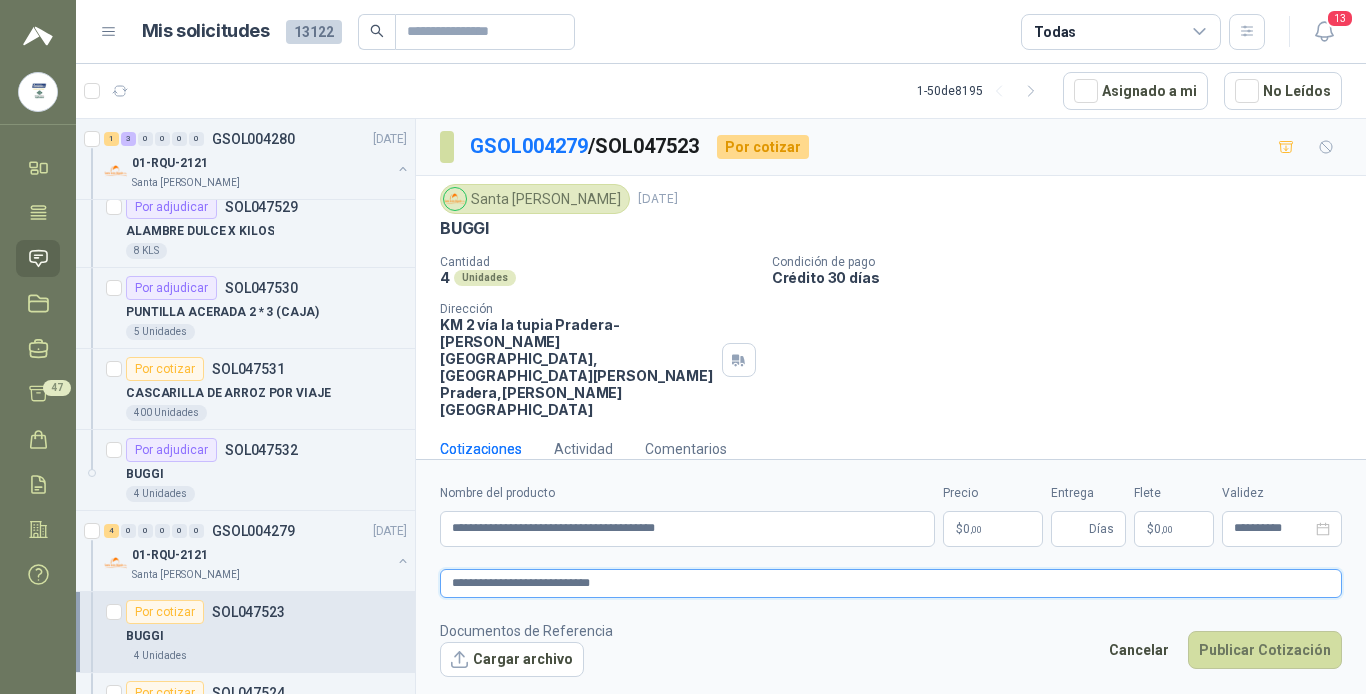 type 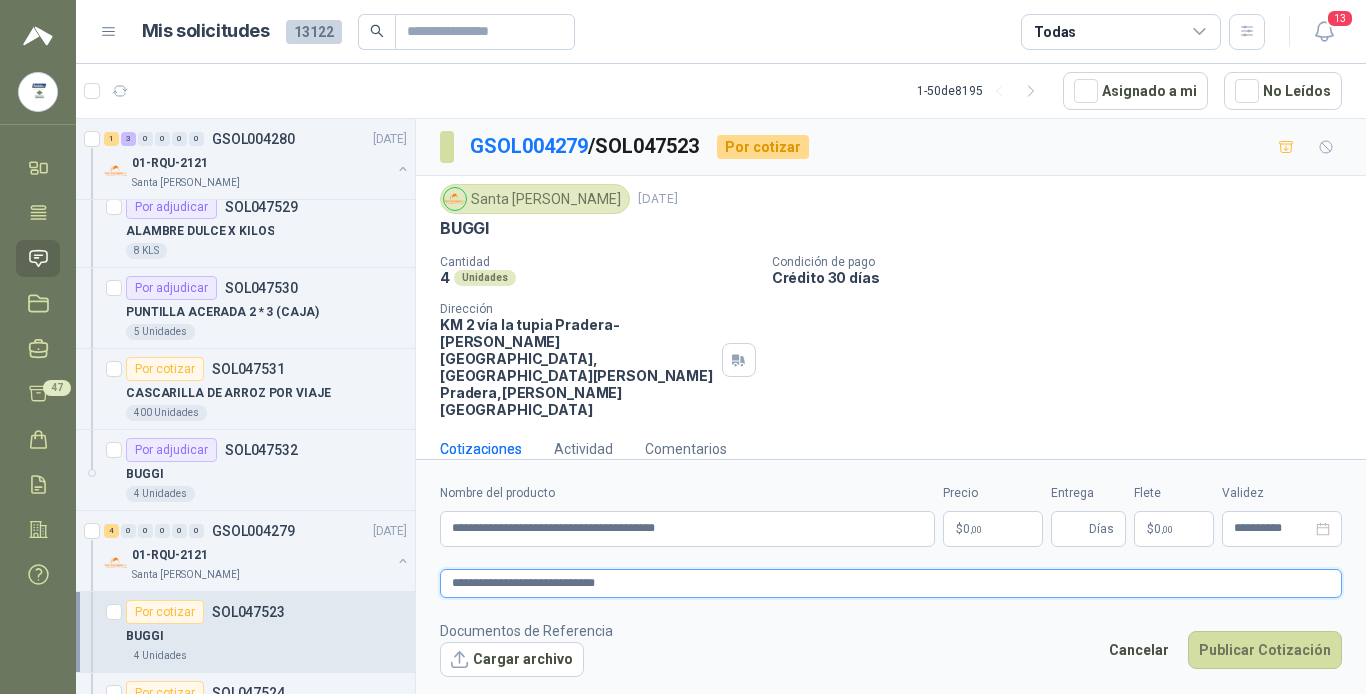 type 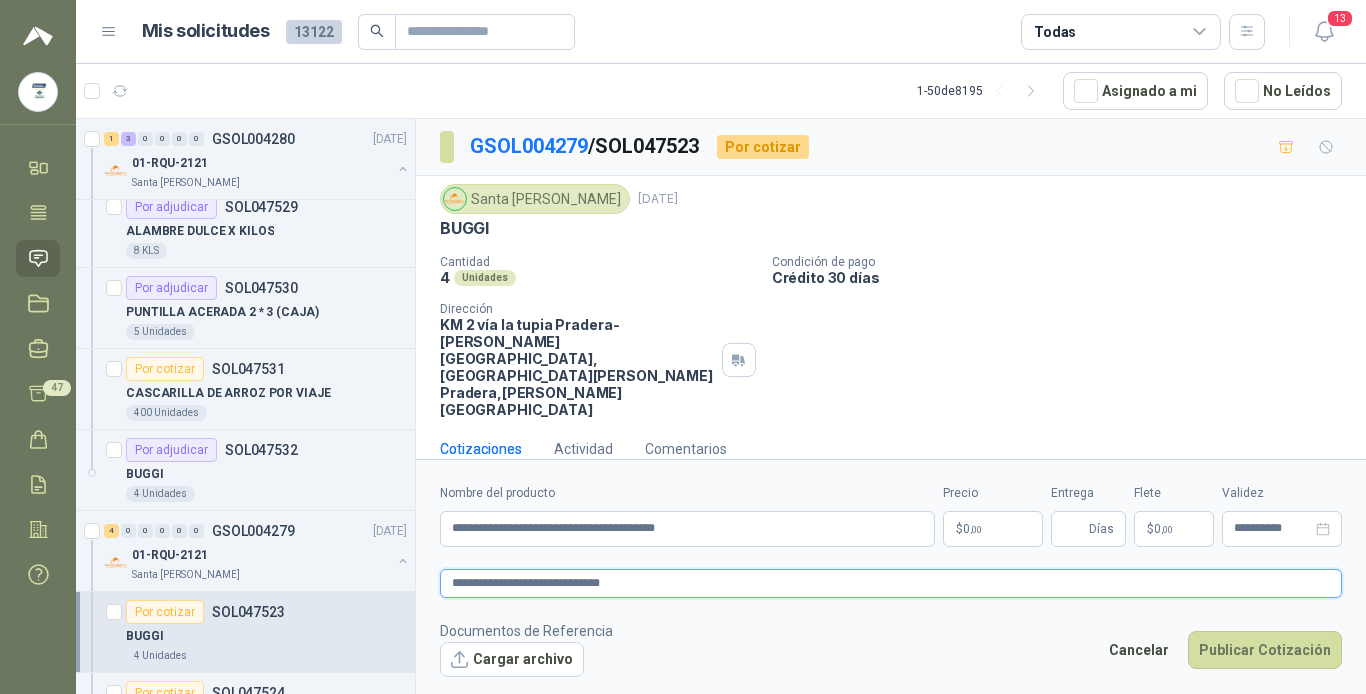 type 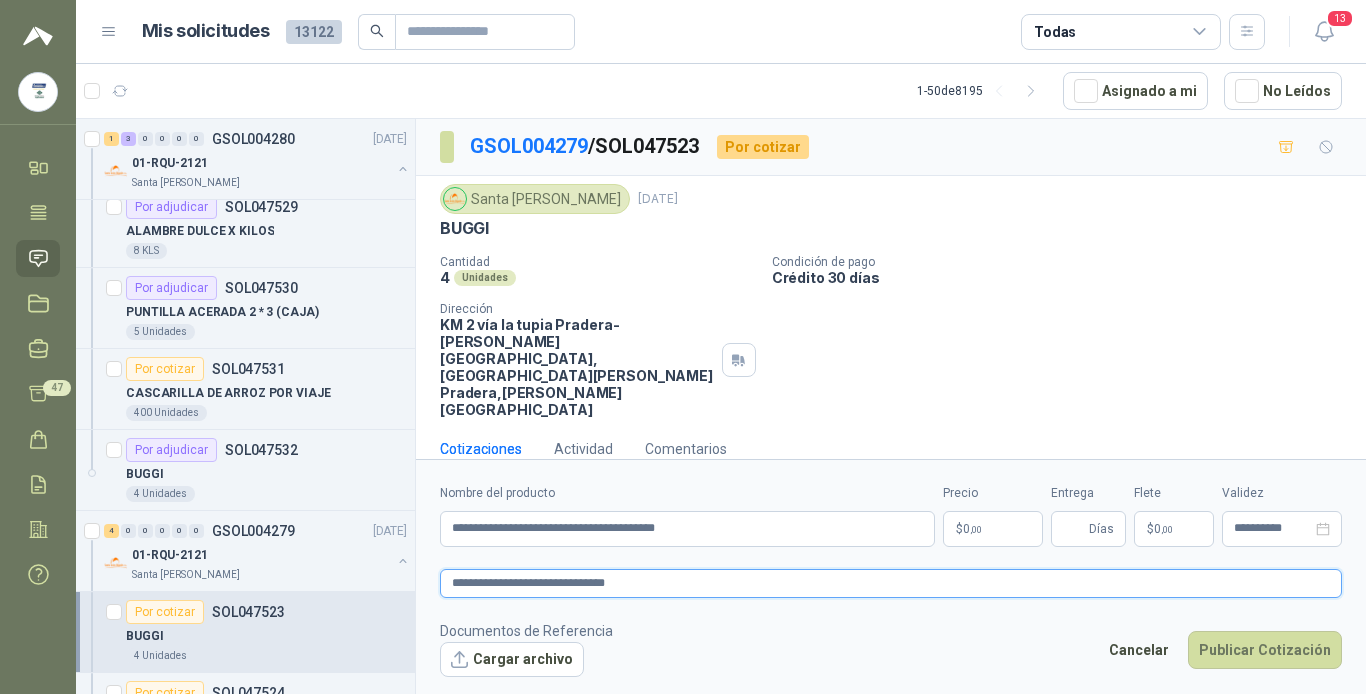 type 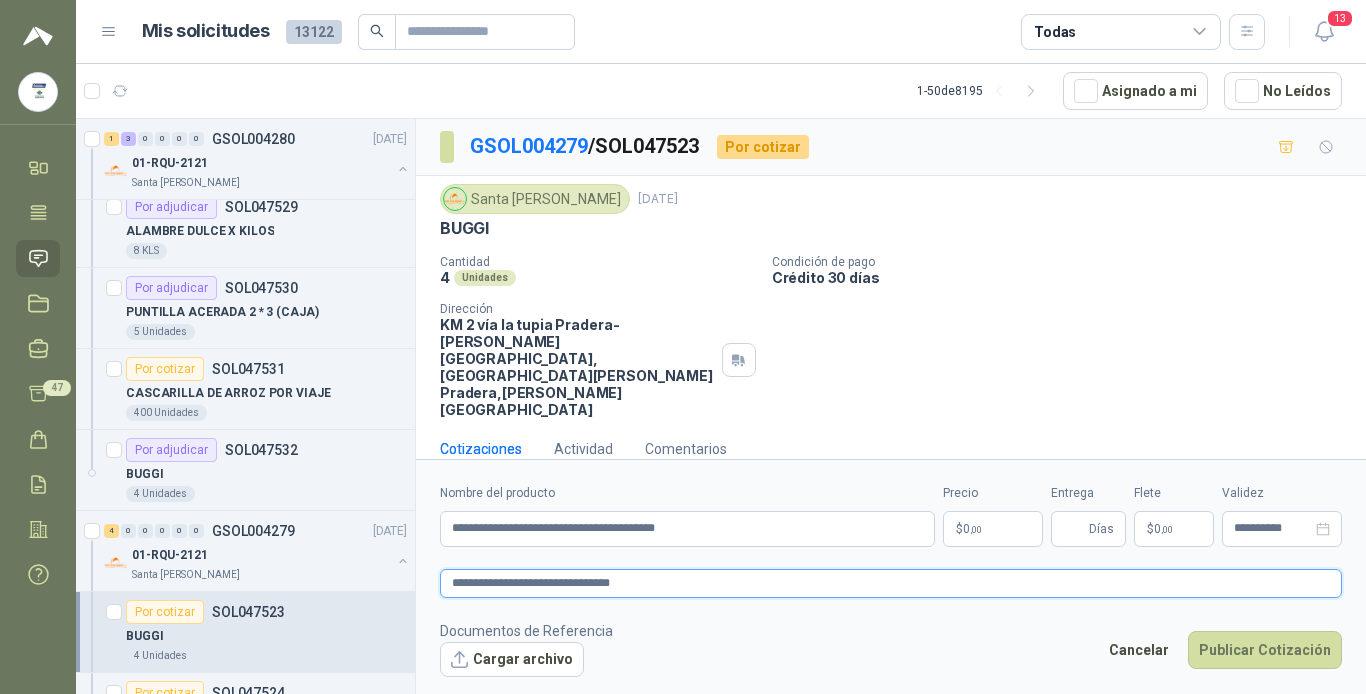 type 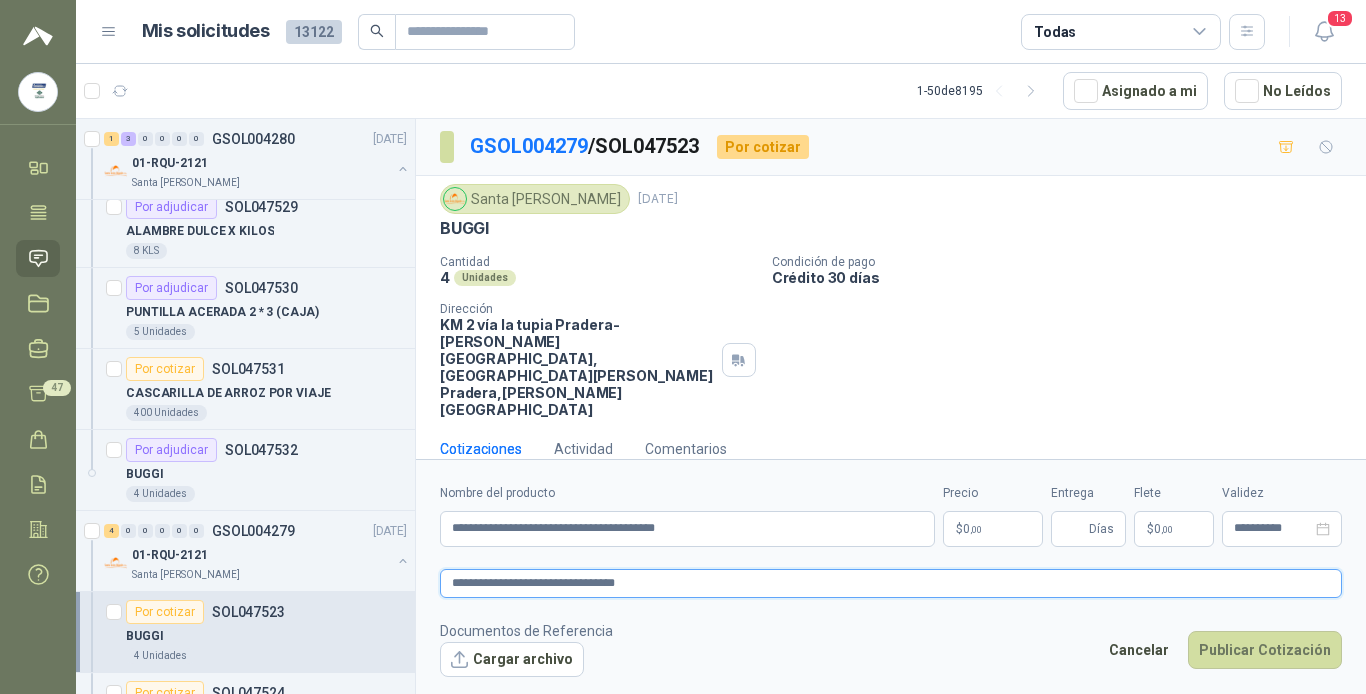 type 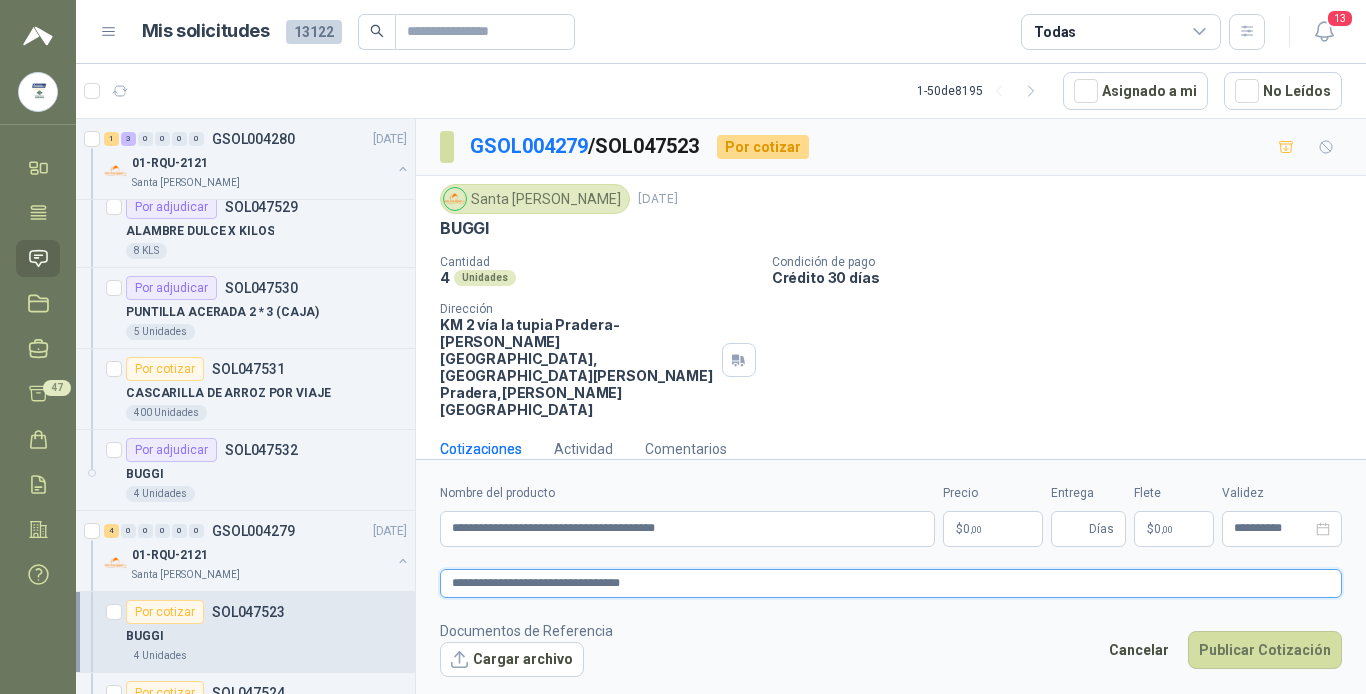 type 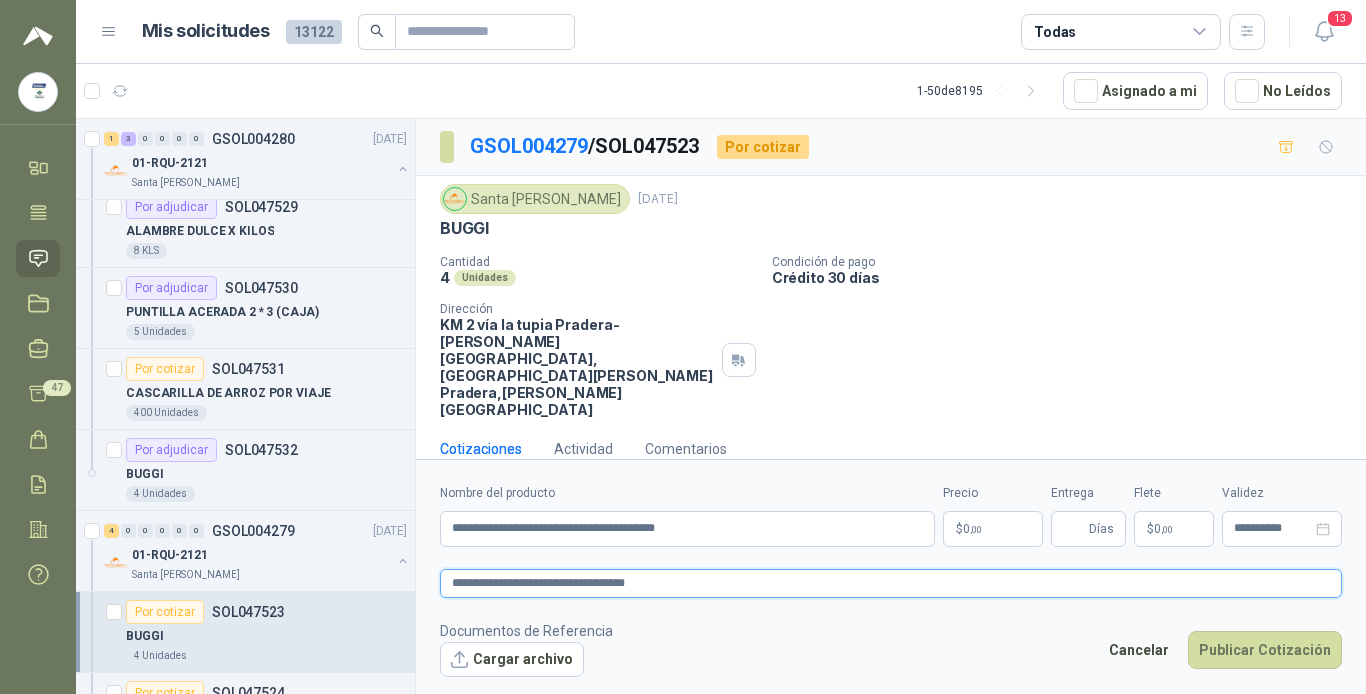 type 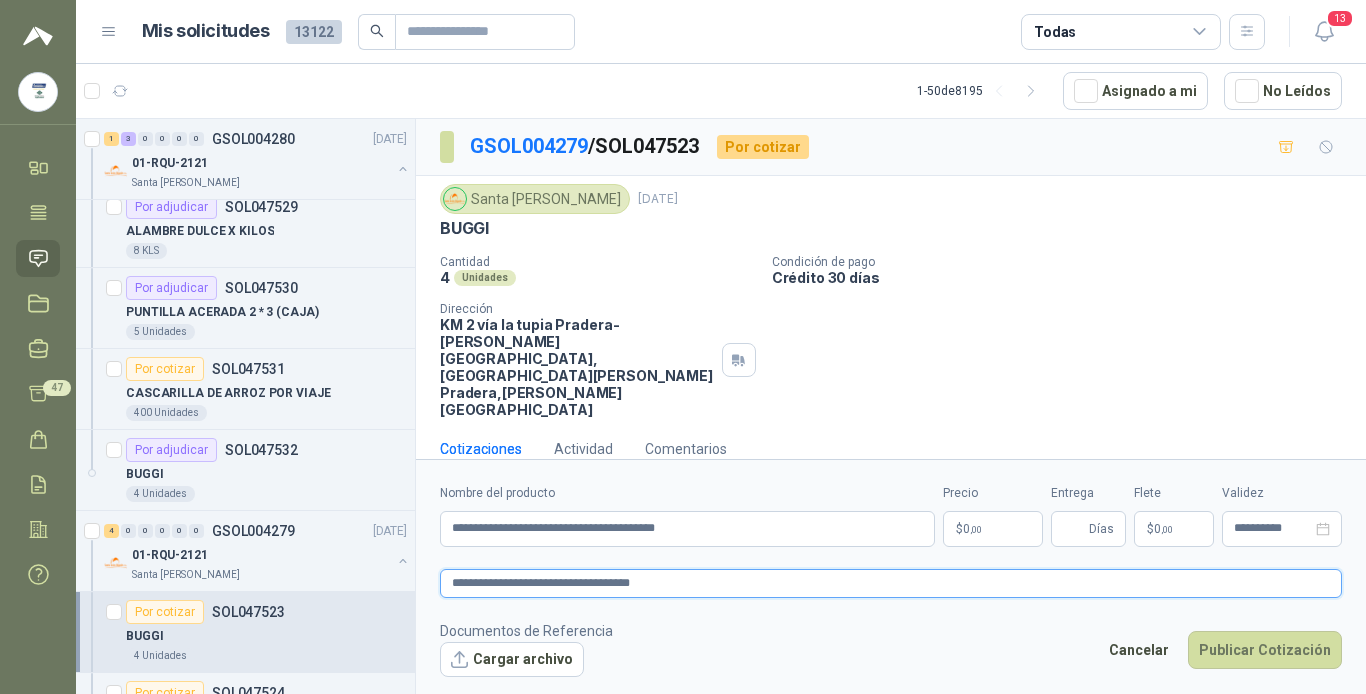 type 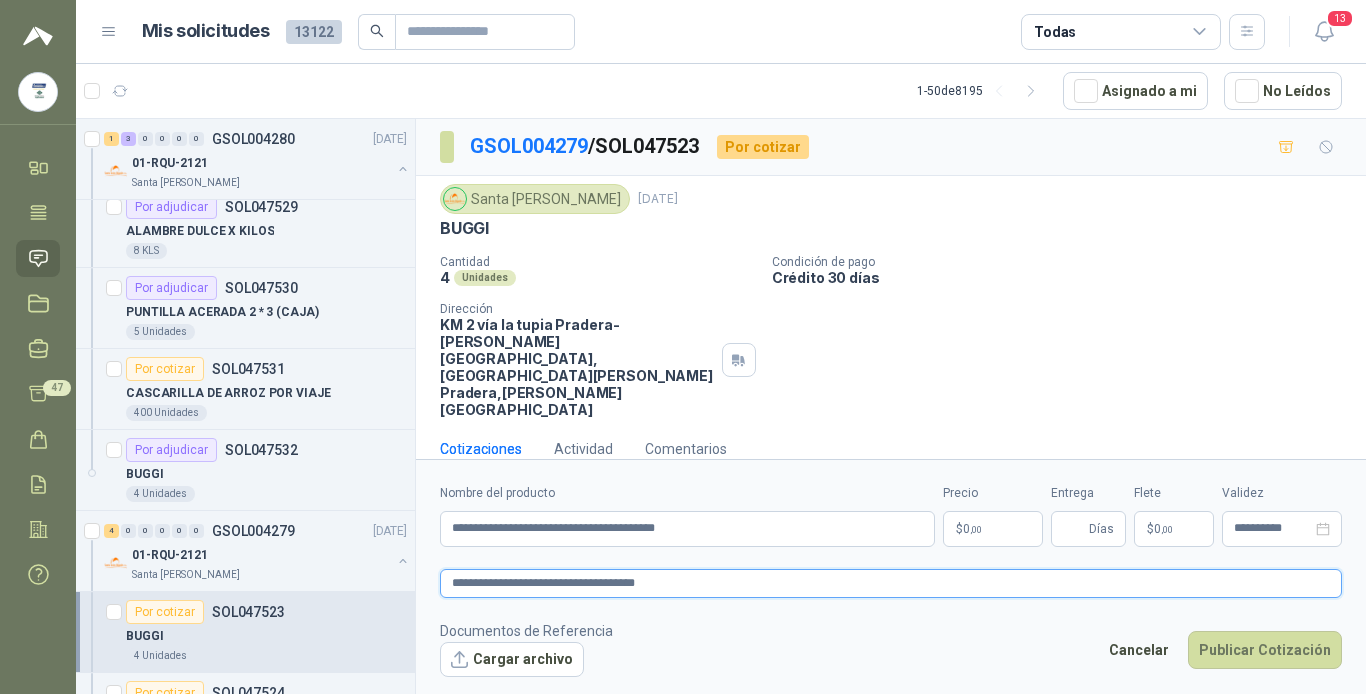 type 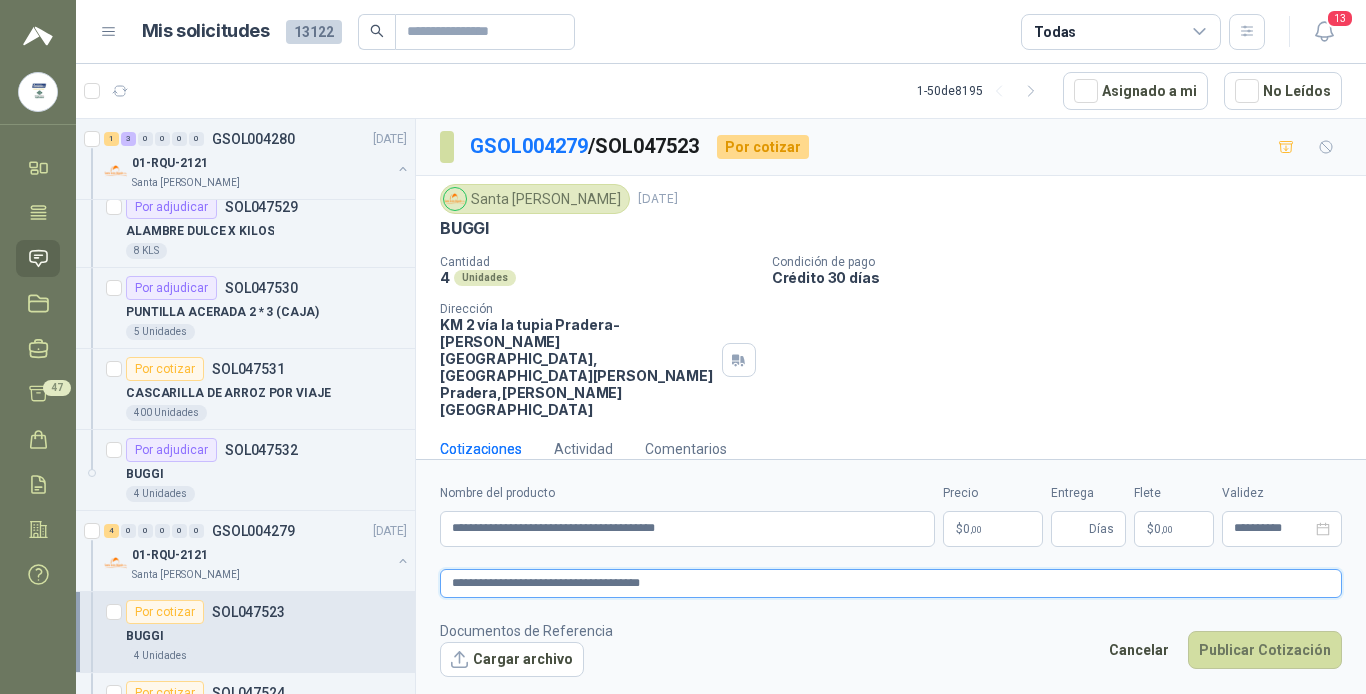 type 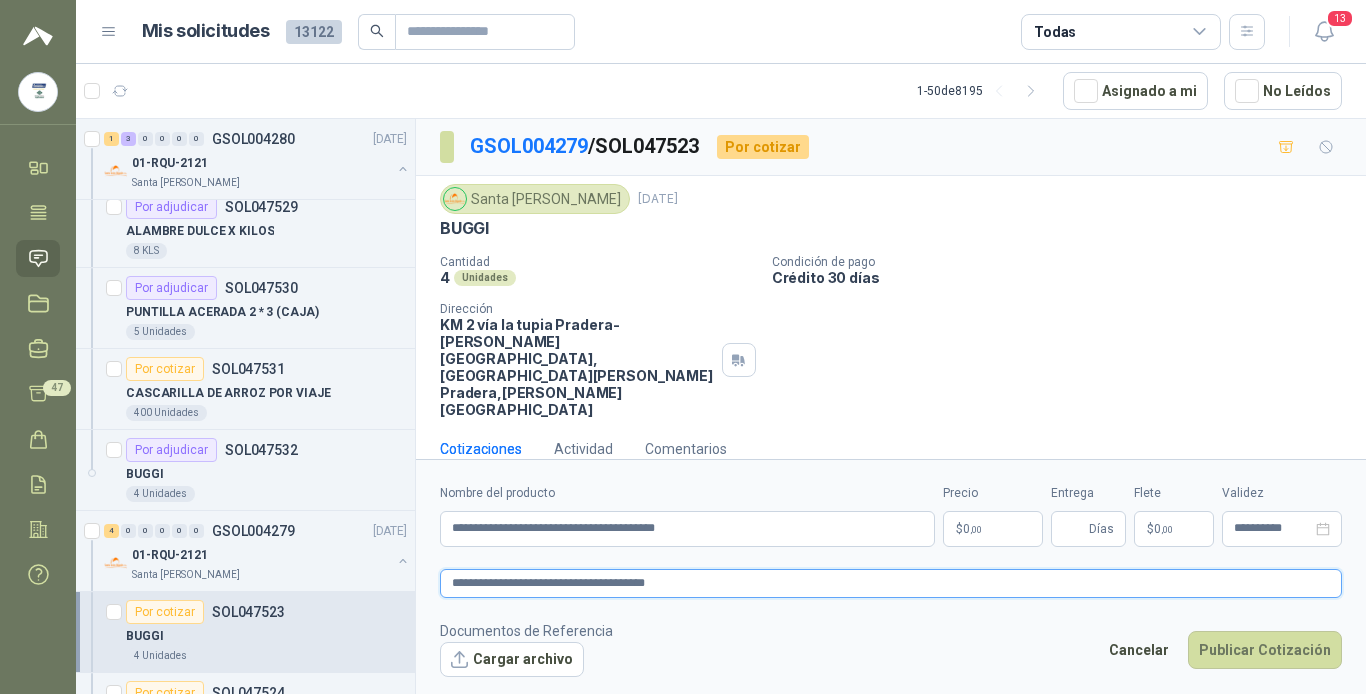 type 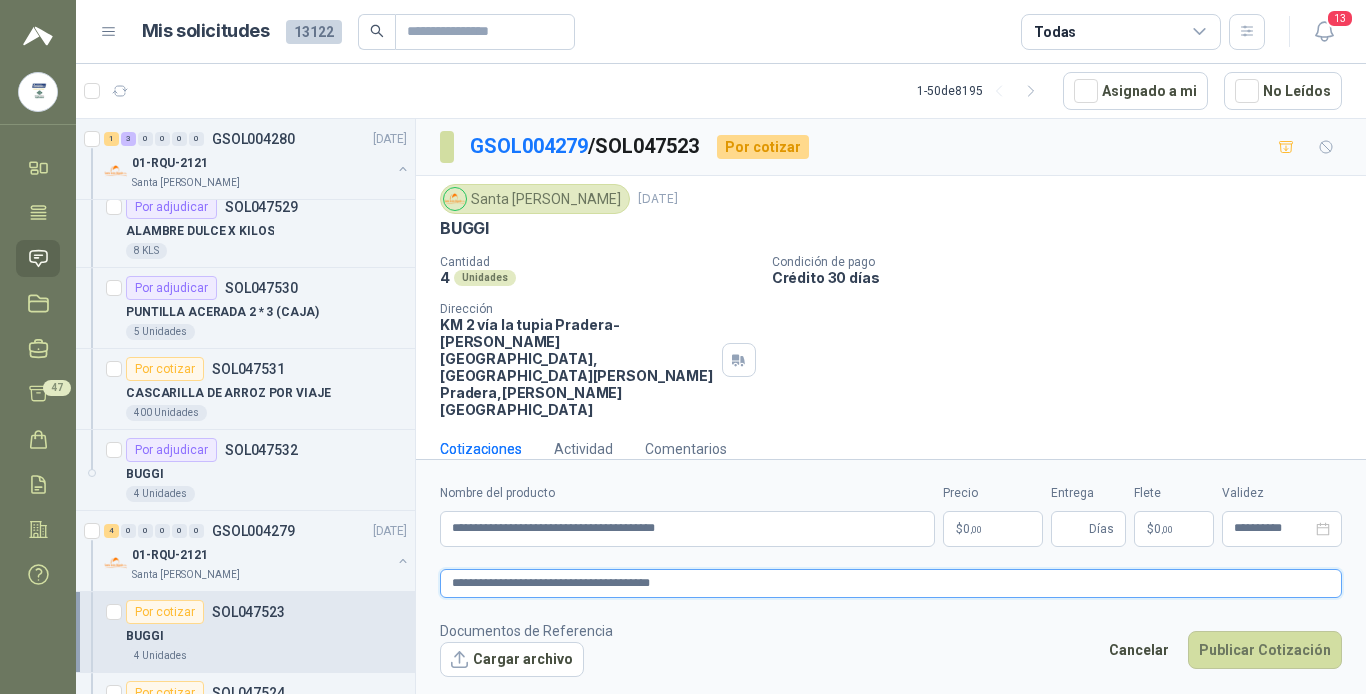 type 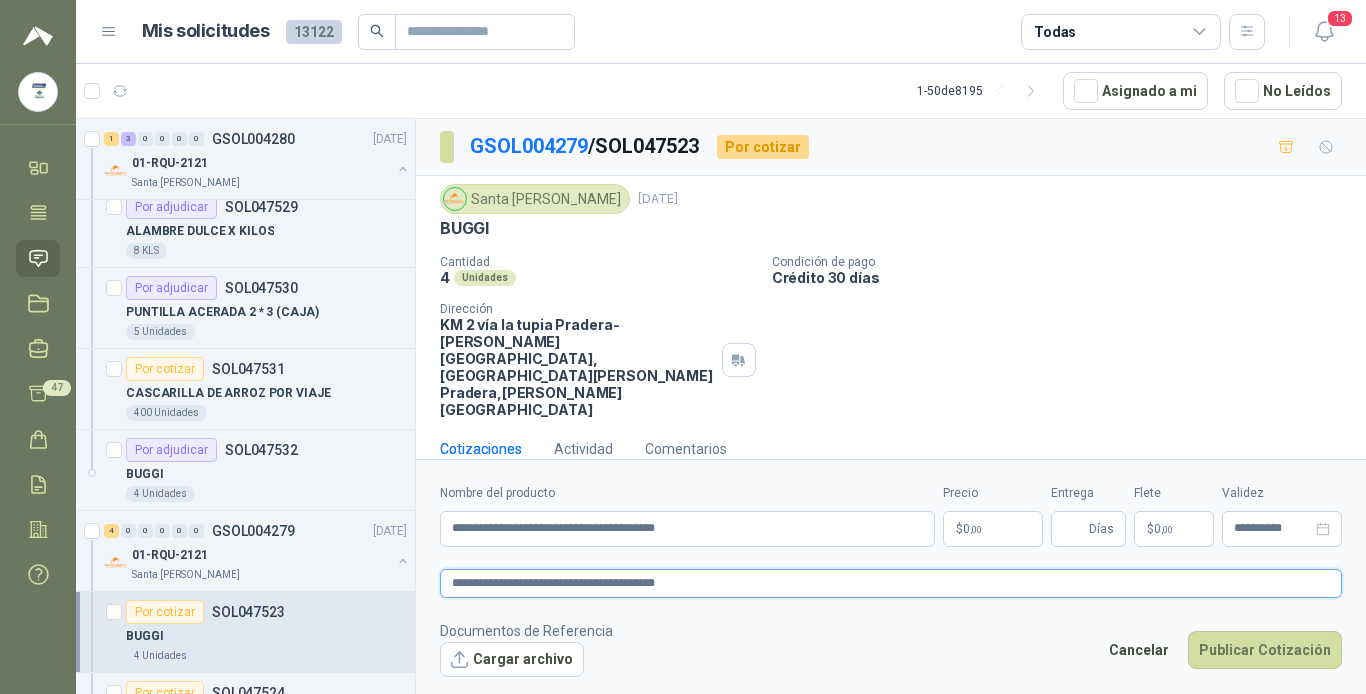 type 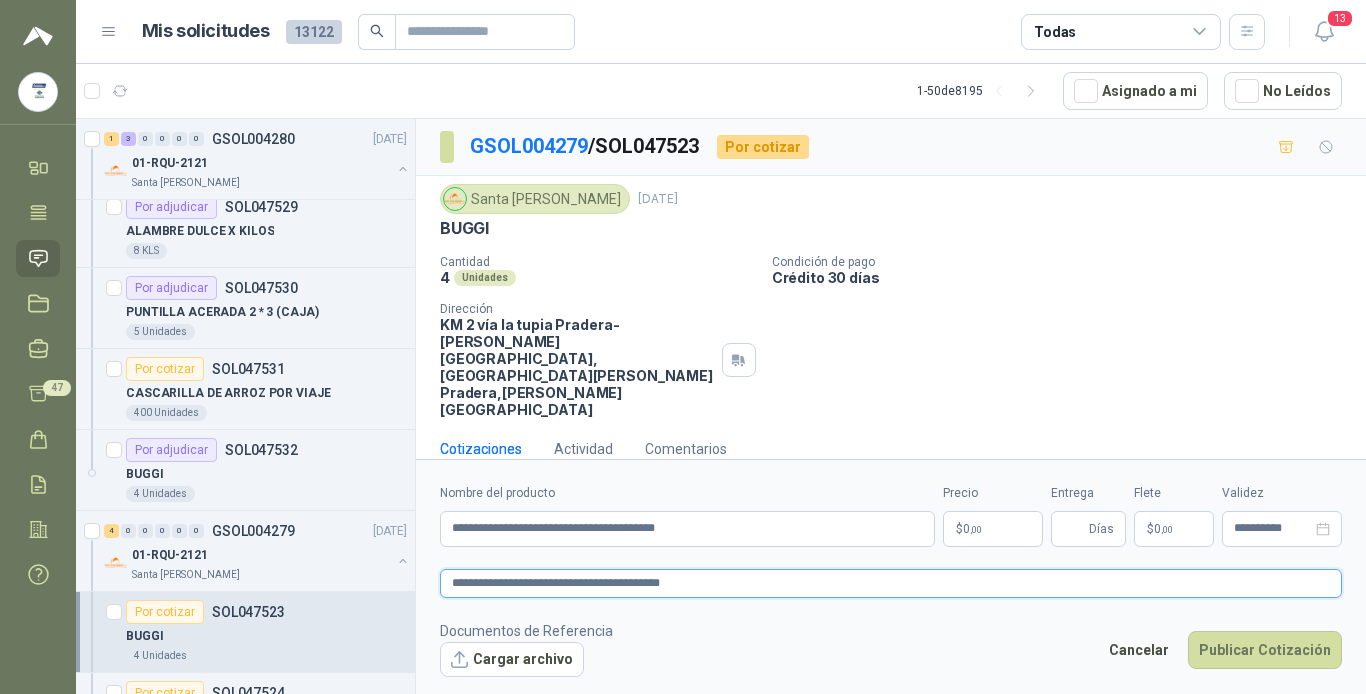 type 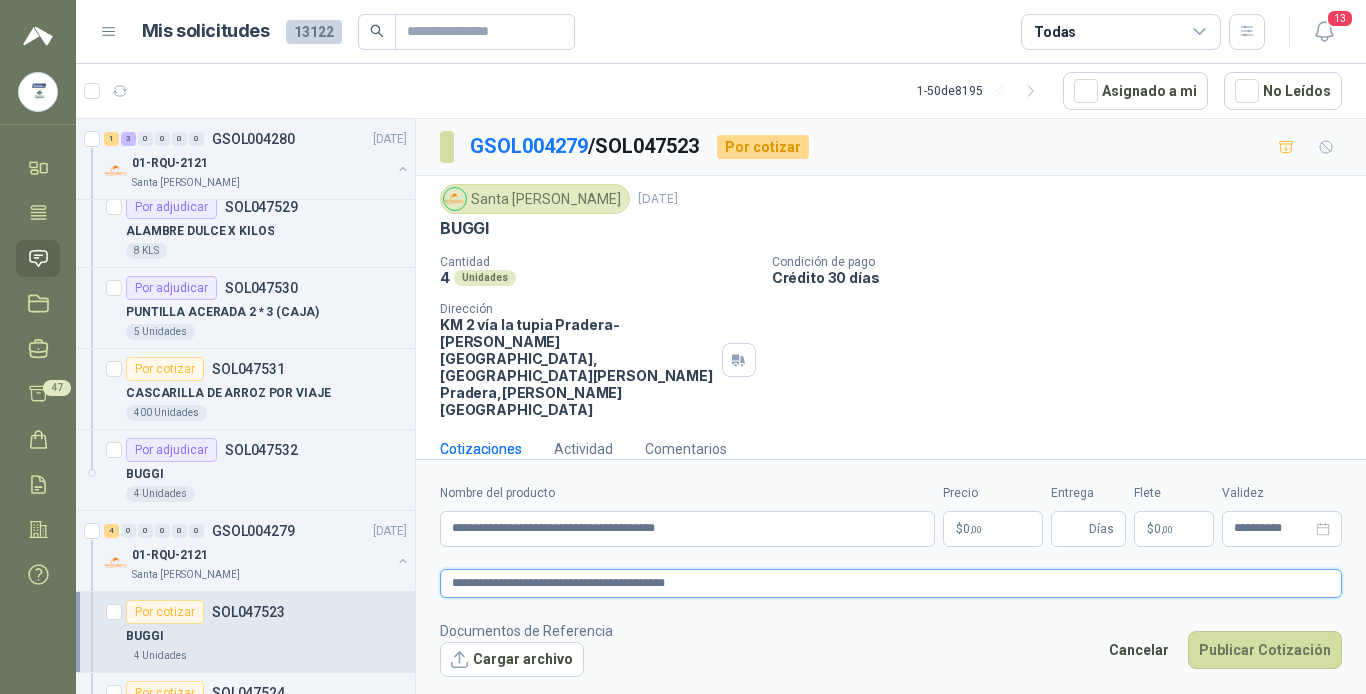 type 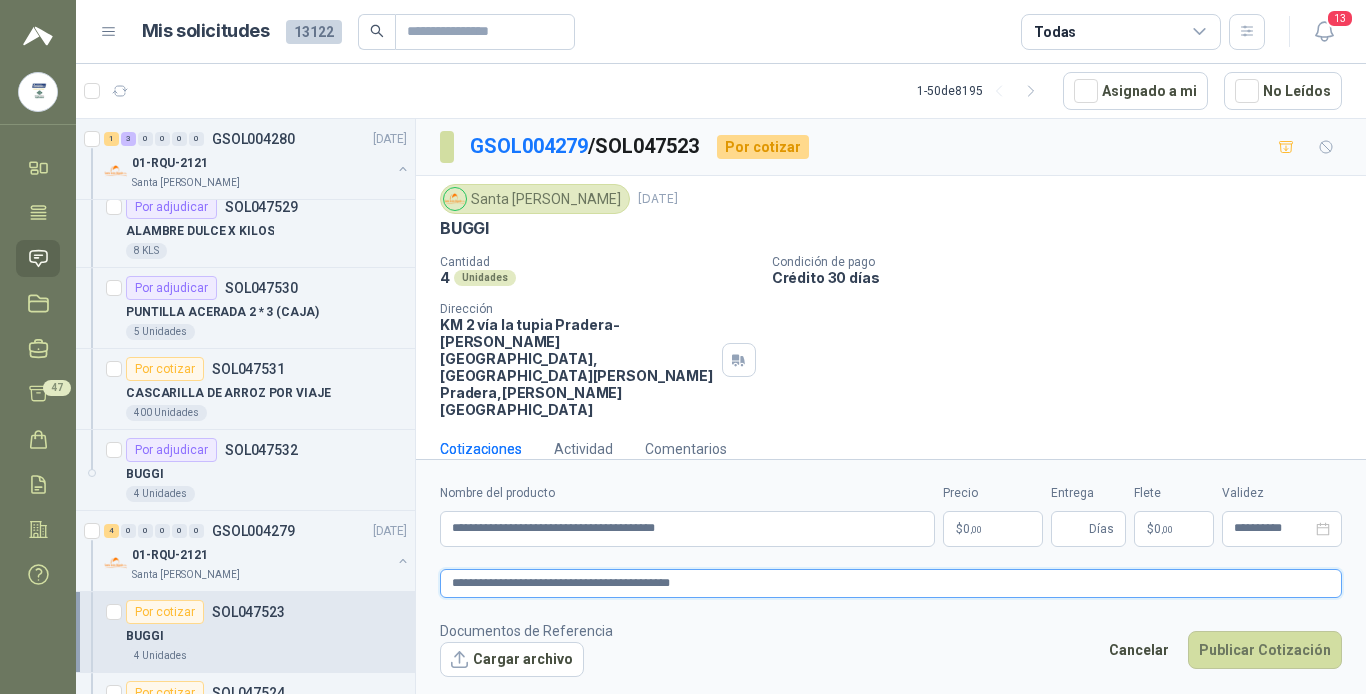 type 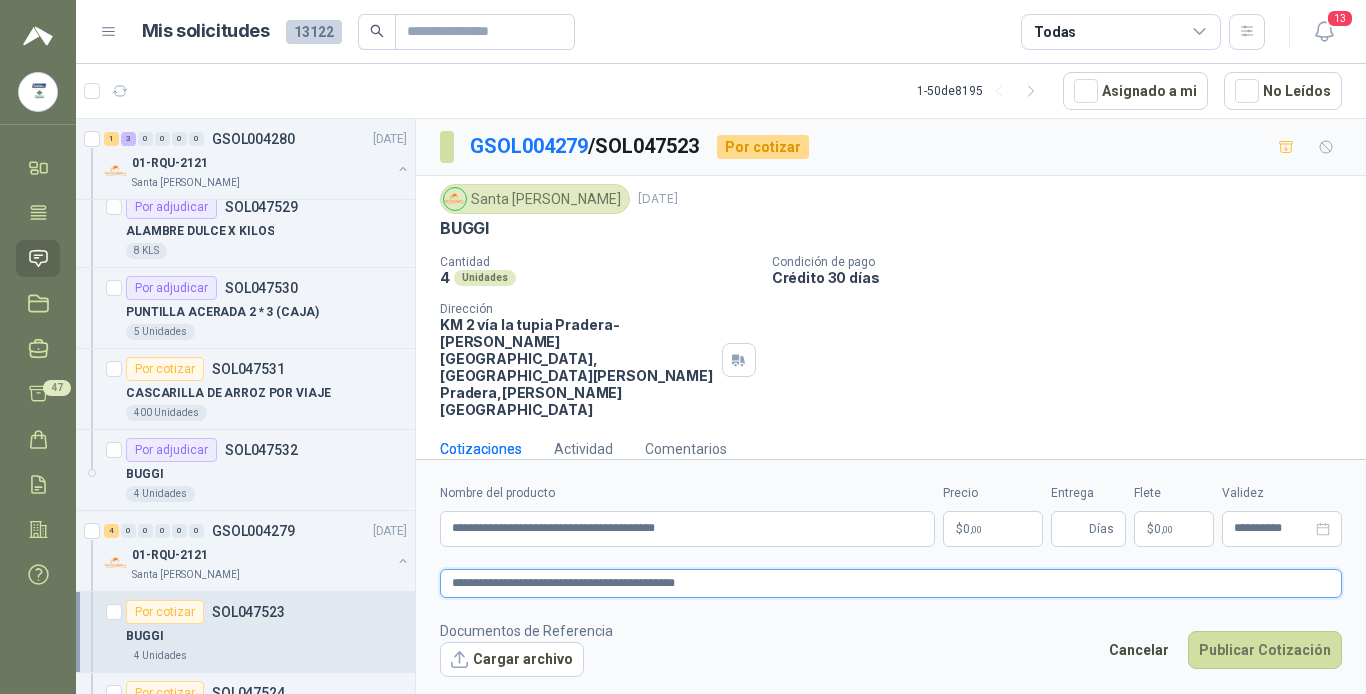 type 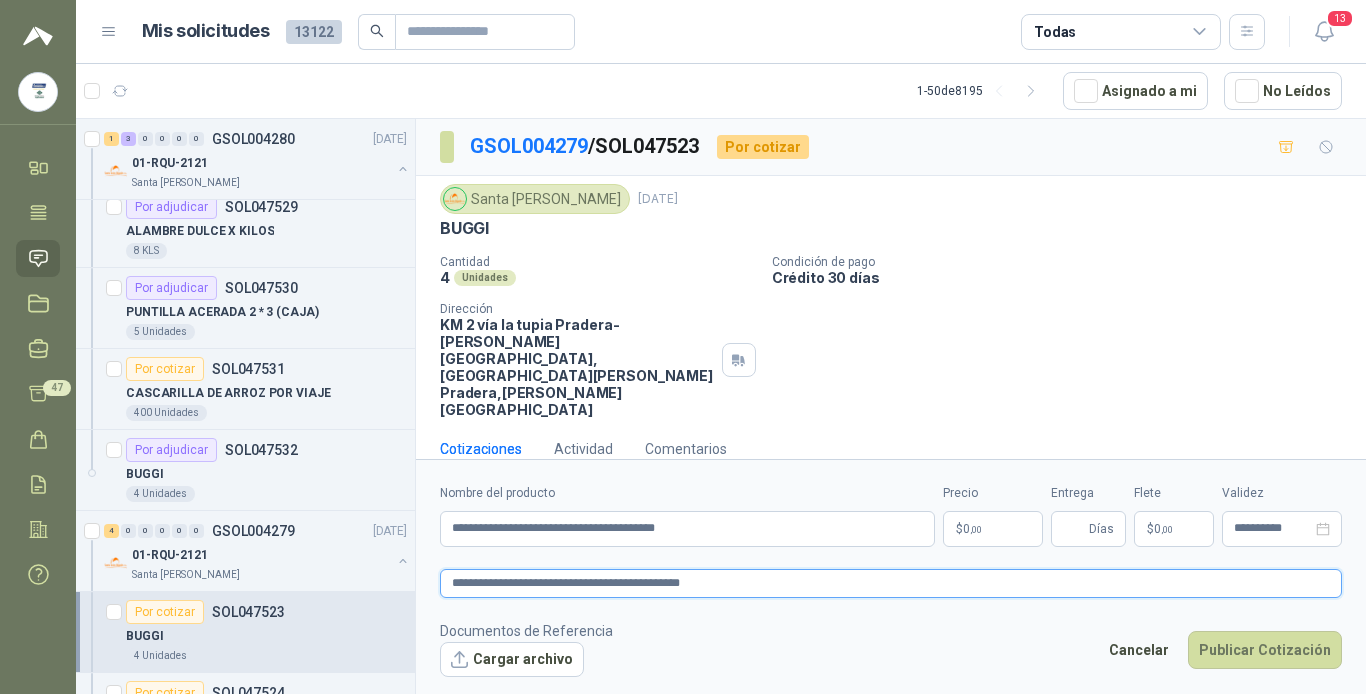 type 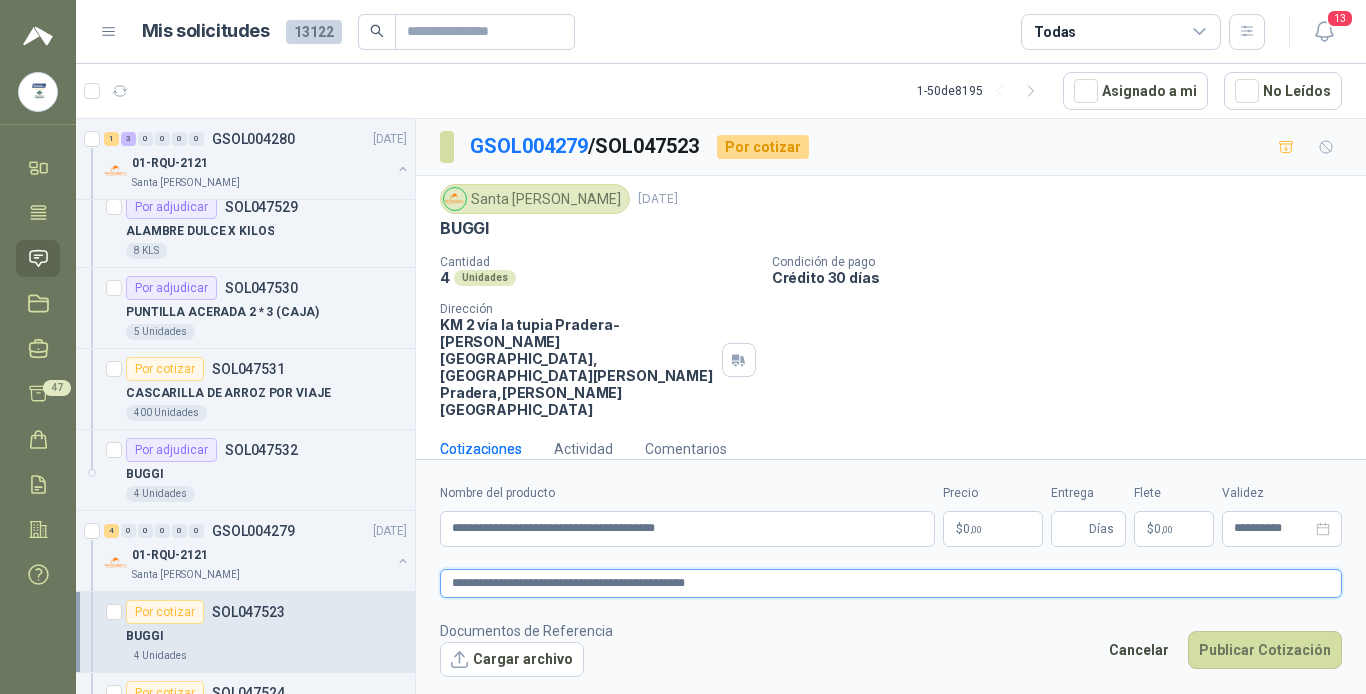 type 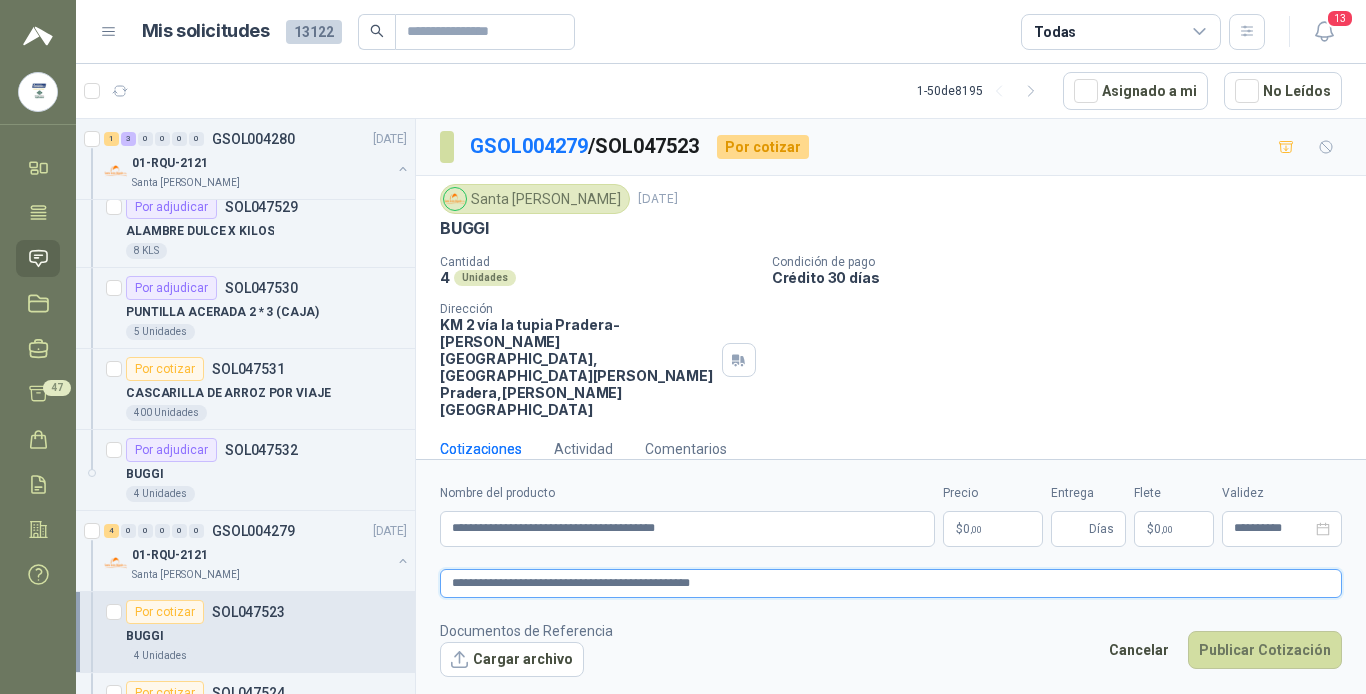 type 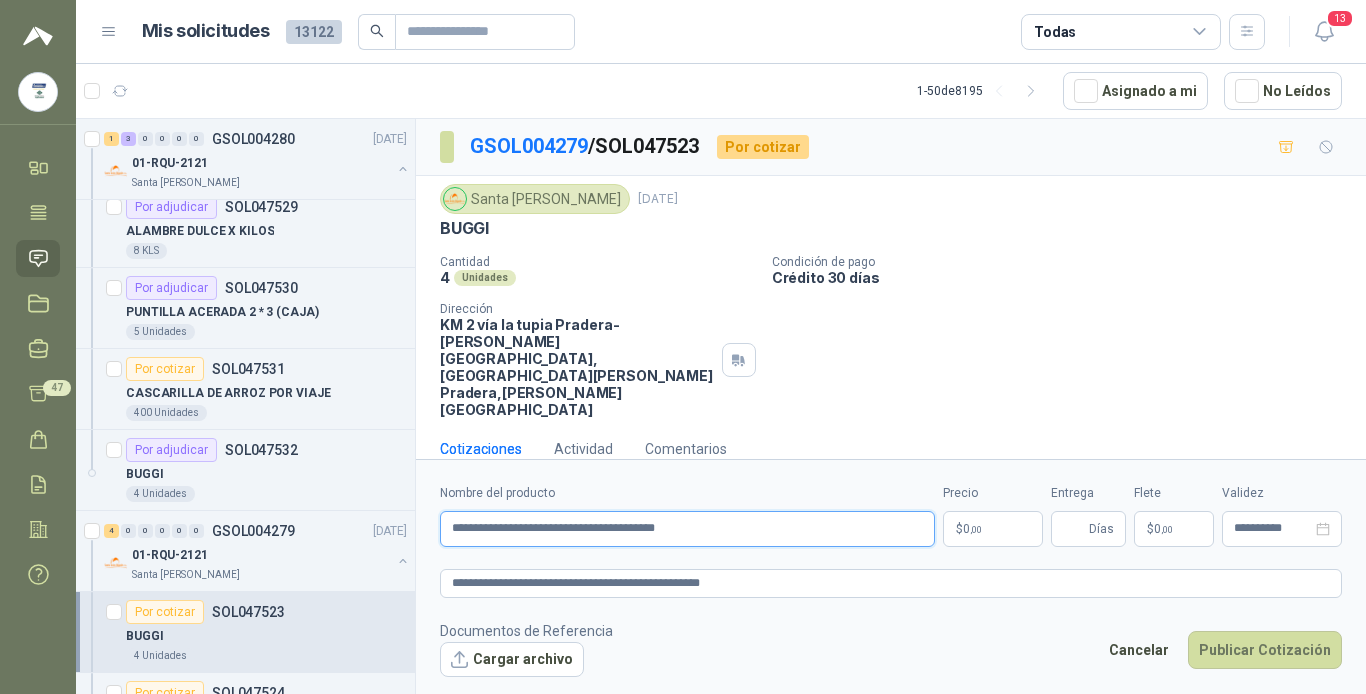 click on "**********" at bounding box center [687, 529] 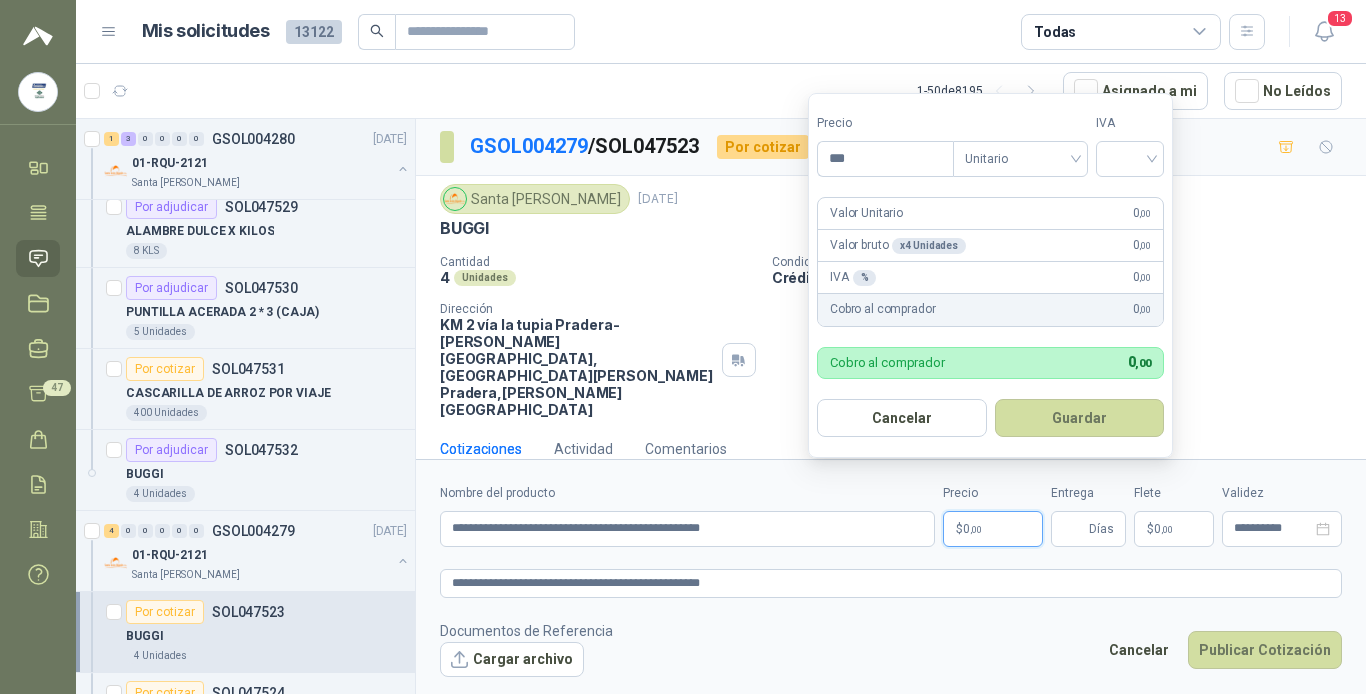 click on ",00" at bounding box center [976, 529] 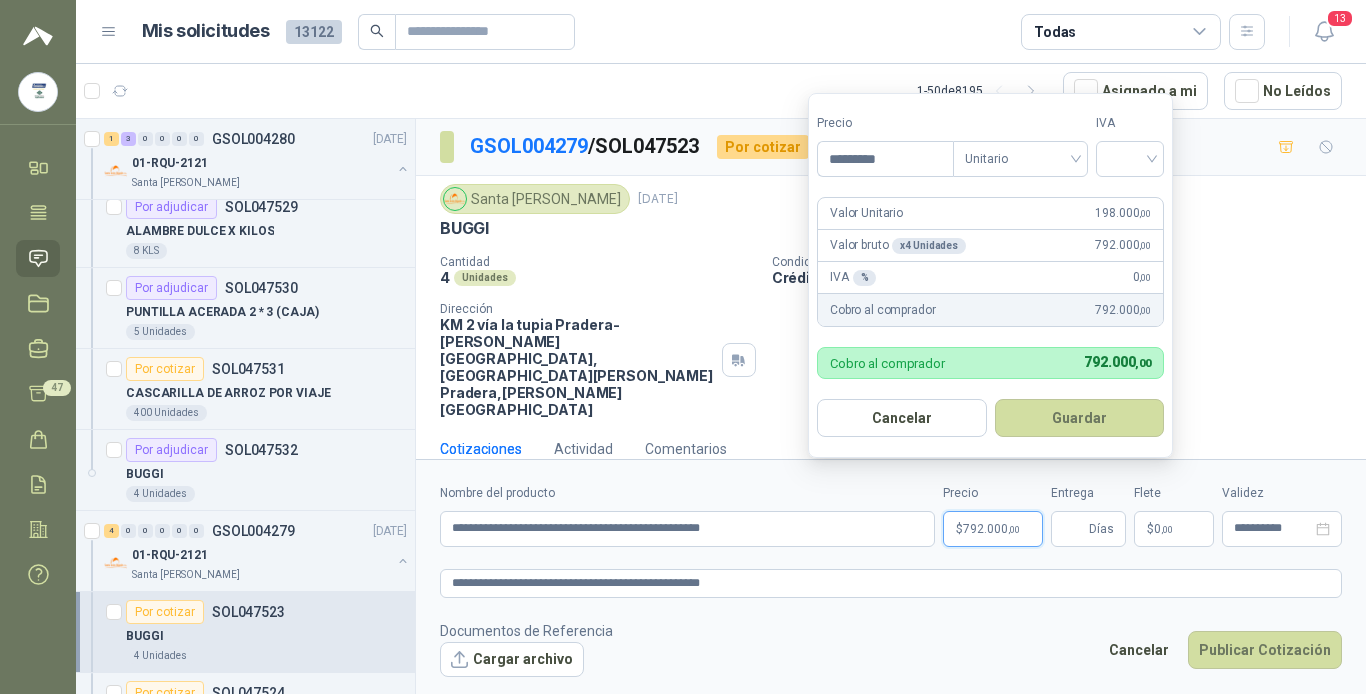 click on "Guardar" at bounding box center (1080, 418) 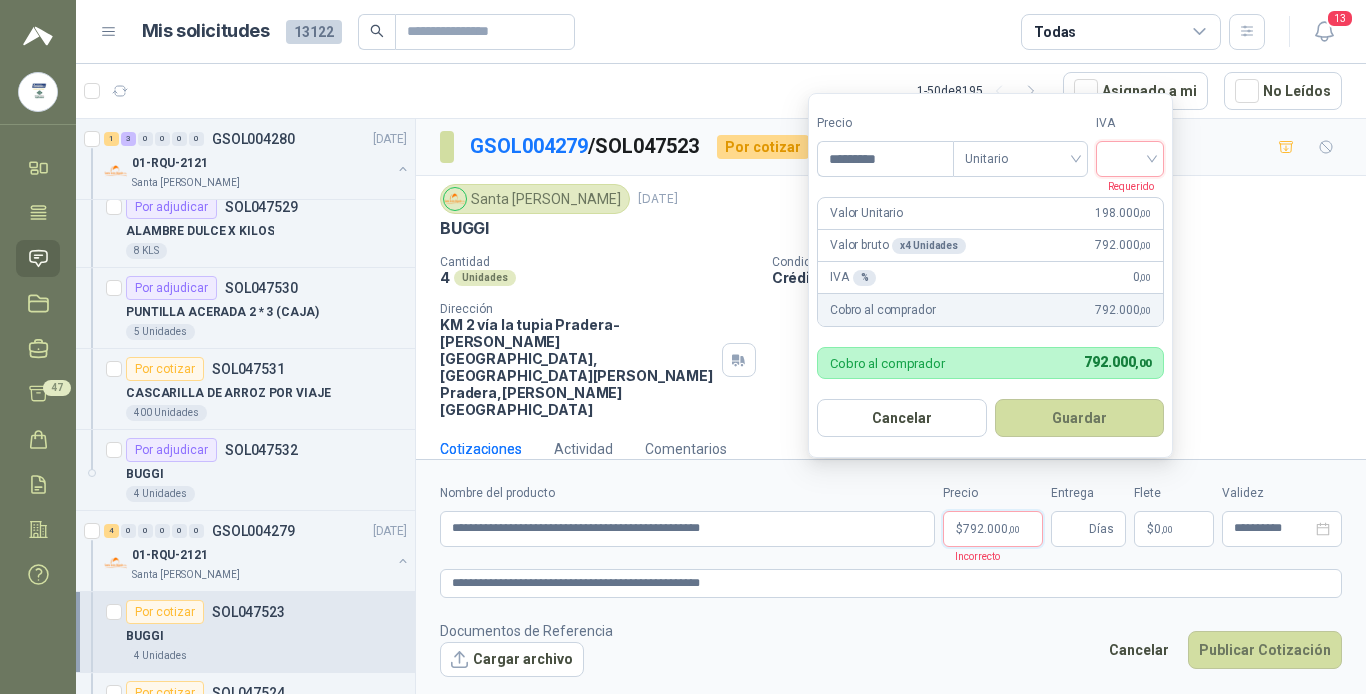 click at bounding box center (1130, 157) 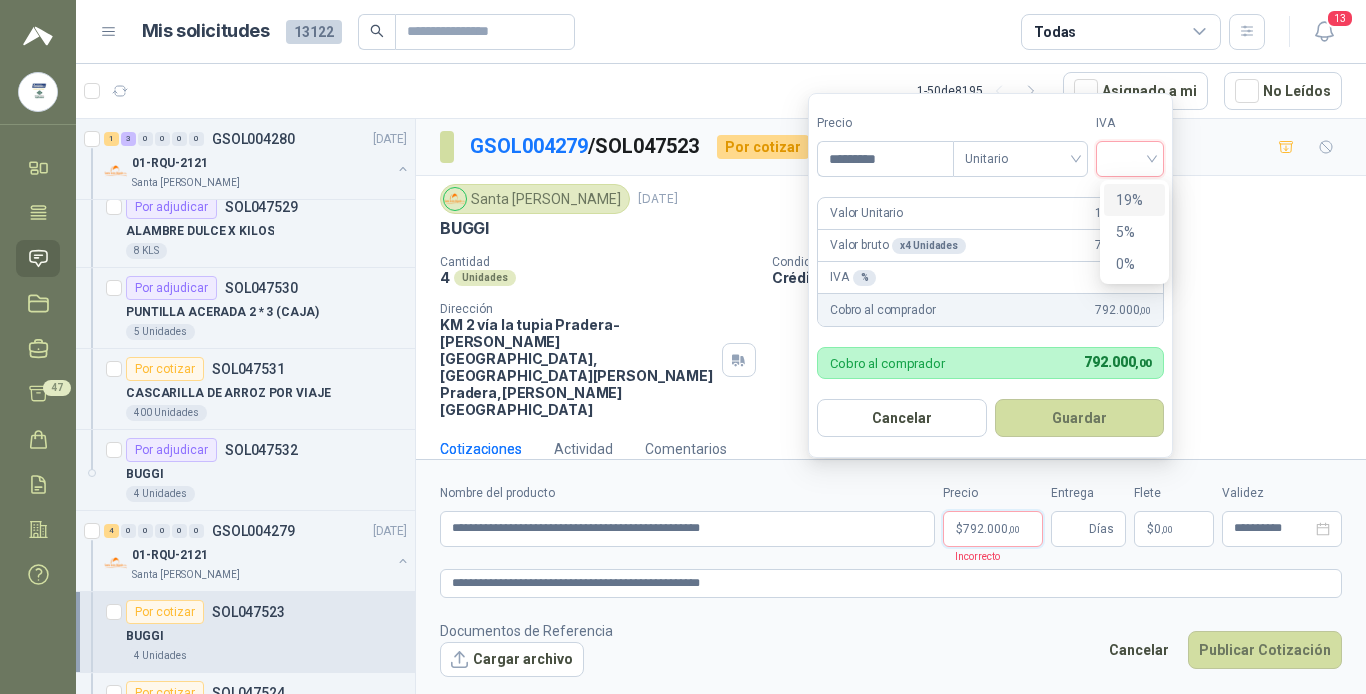click on "19%" at bounding box center (1134, 200) 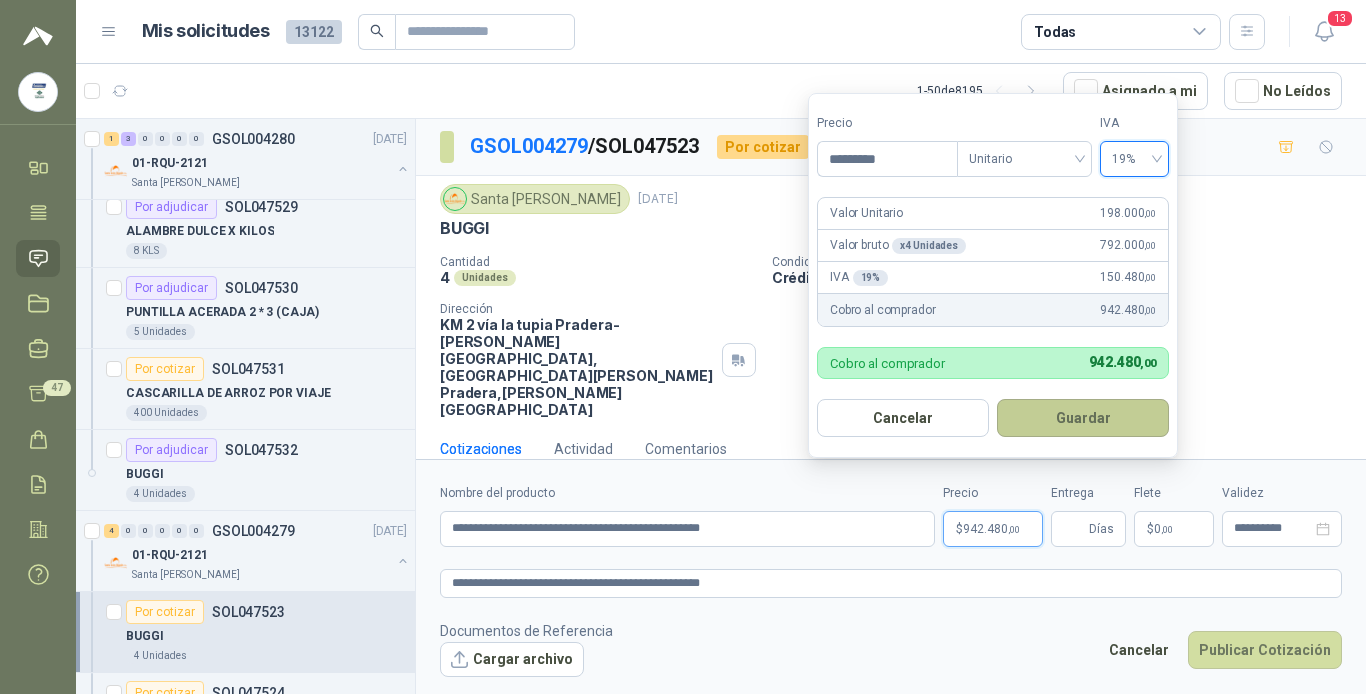 click on "Guardar" at bounding box center [1083, 418] 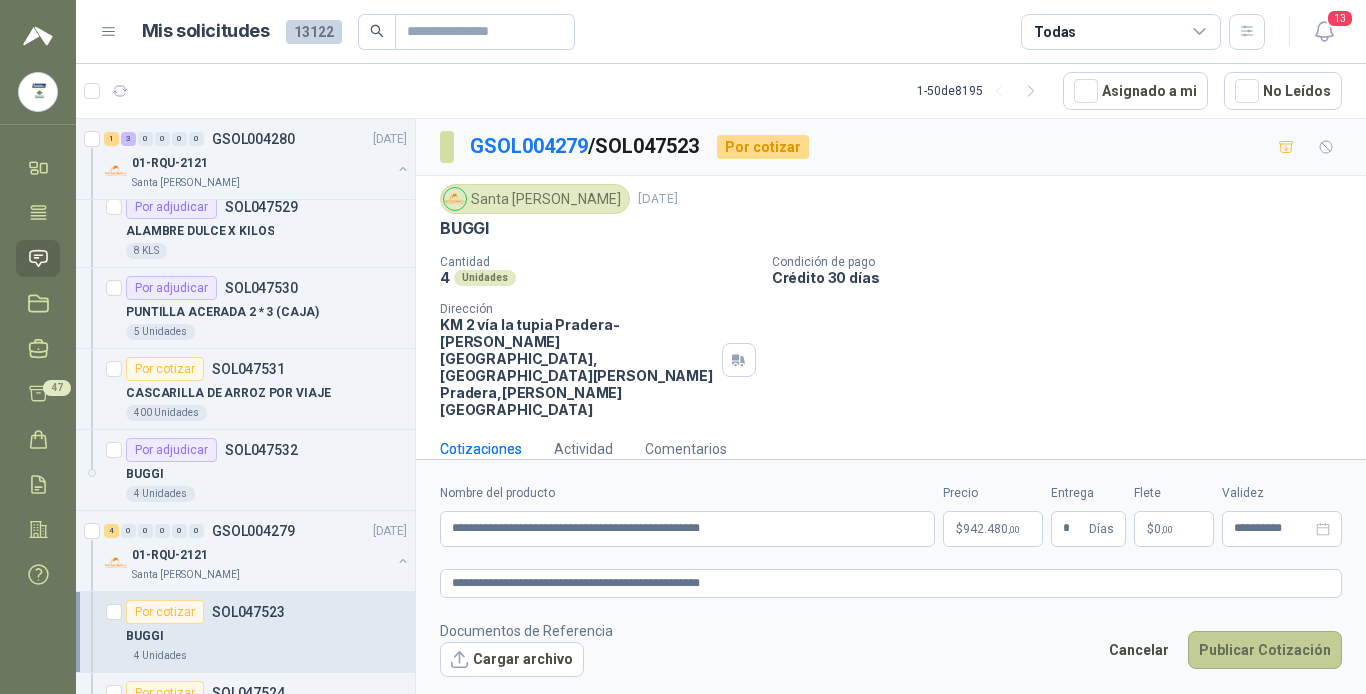 click on "Publicar Cotización" at bounding box center (1265, 650) 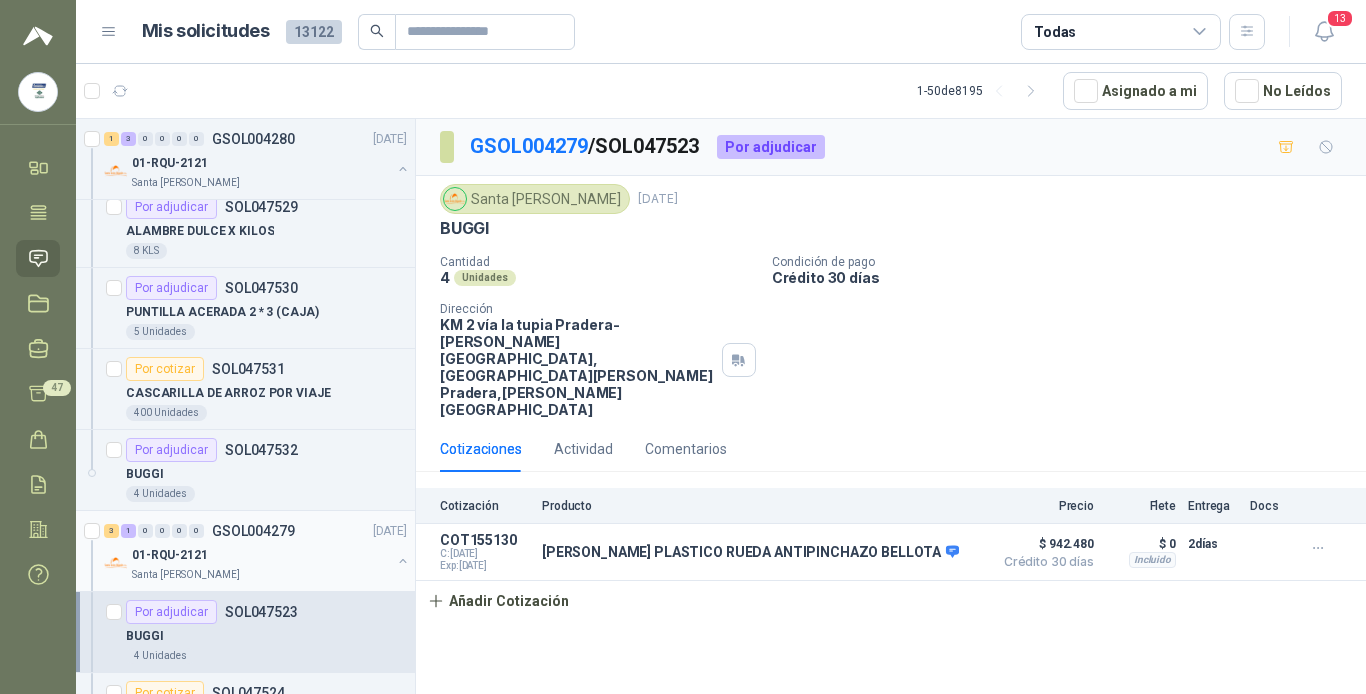 click on "01-RQU-2121" at bounding box center (261, 555) 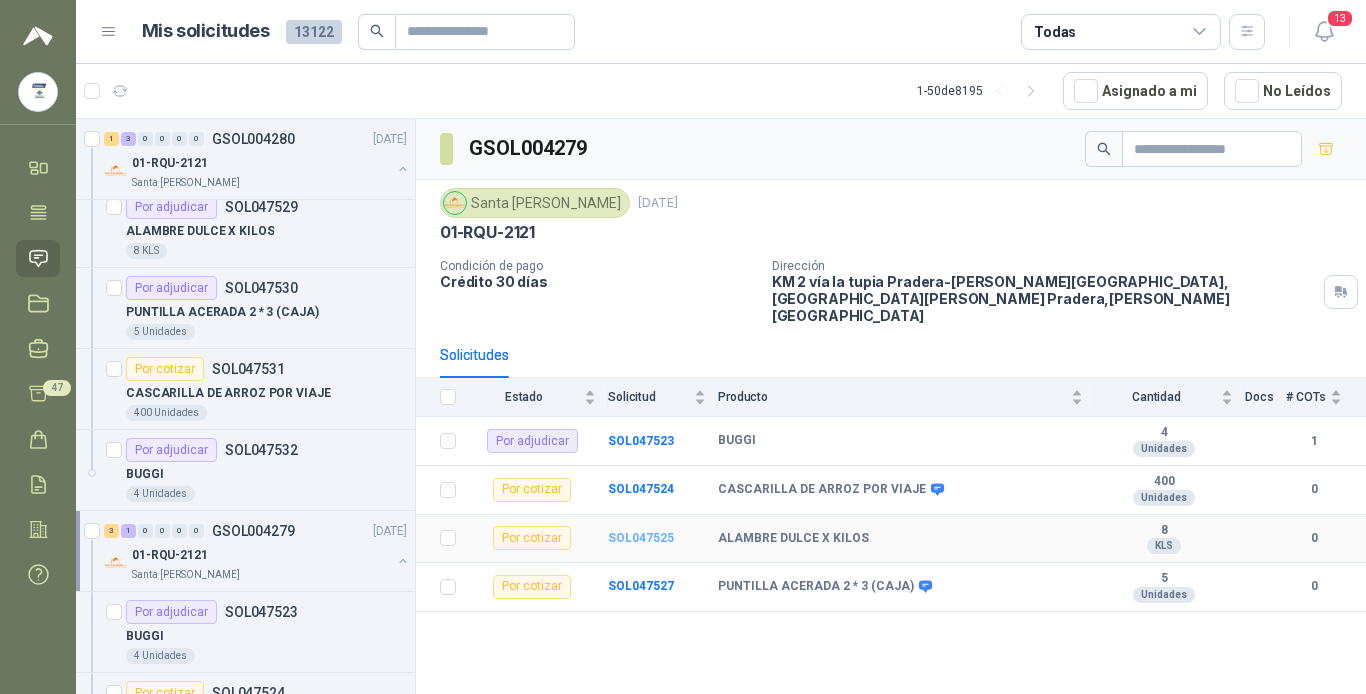 click on "SOL047525" at bounding box center [641, 538] 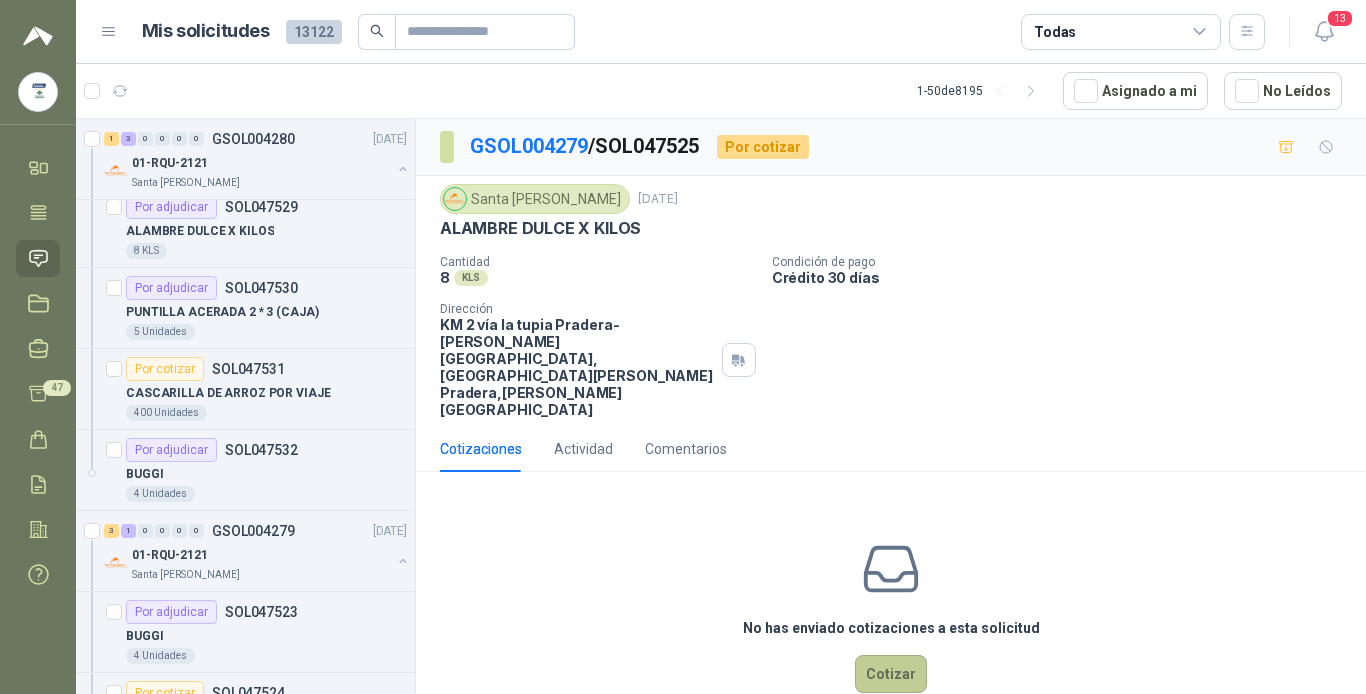 click on "Cotizar" at bounding box center (891, 674) 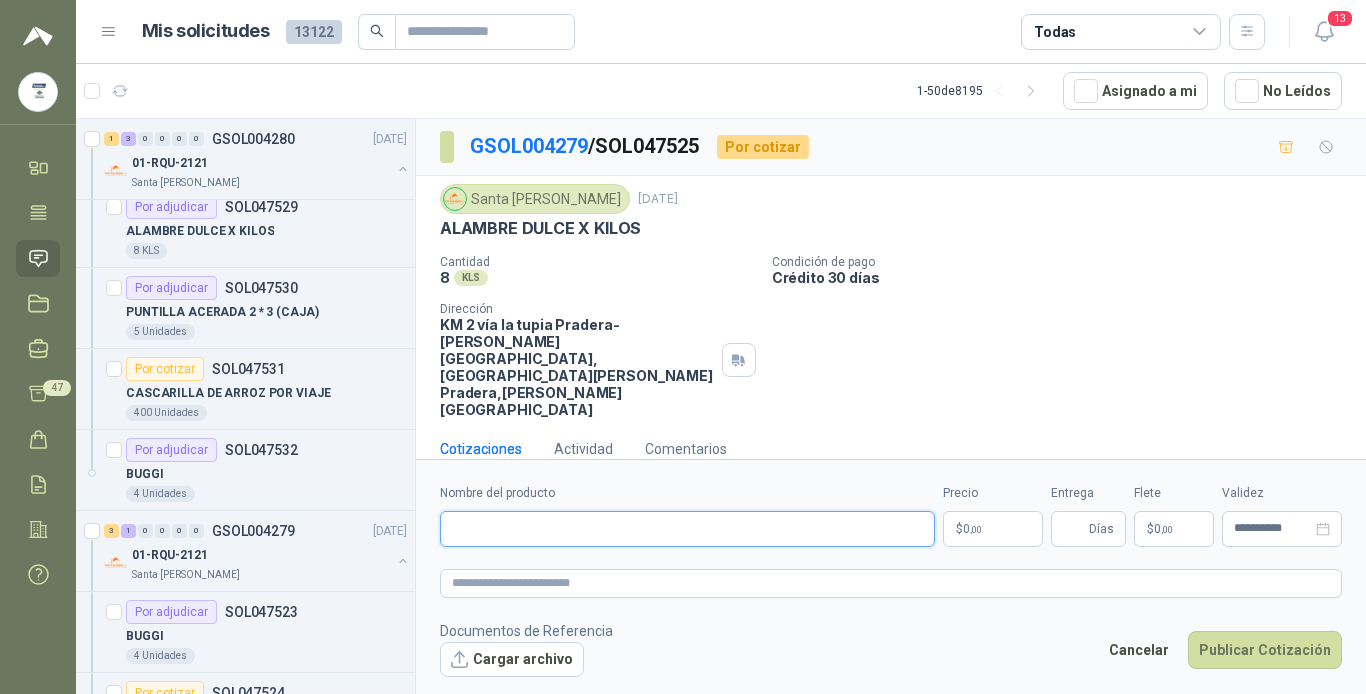 paste on "*****" 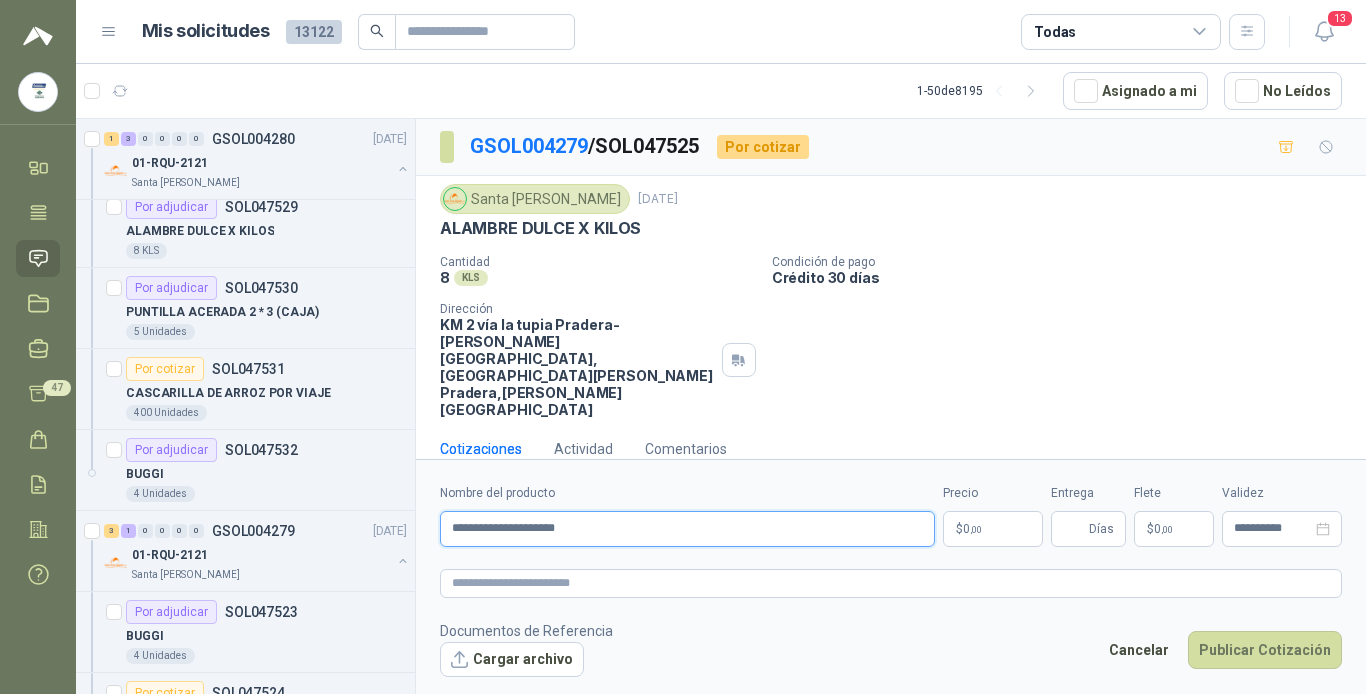 drag, startPoint x: 450, startPoint y: 505, endPoint x: 600, endPoint y: 510, distance: 150.08331 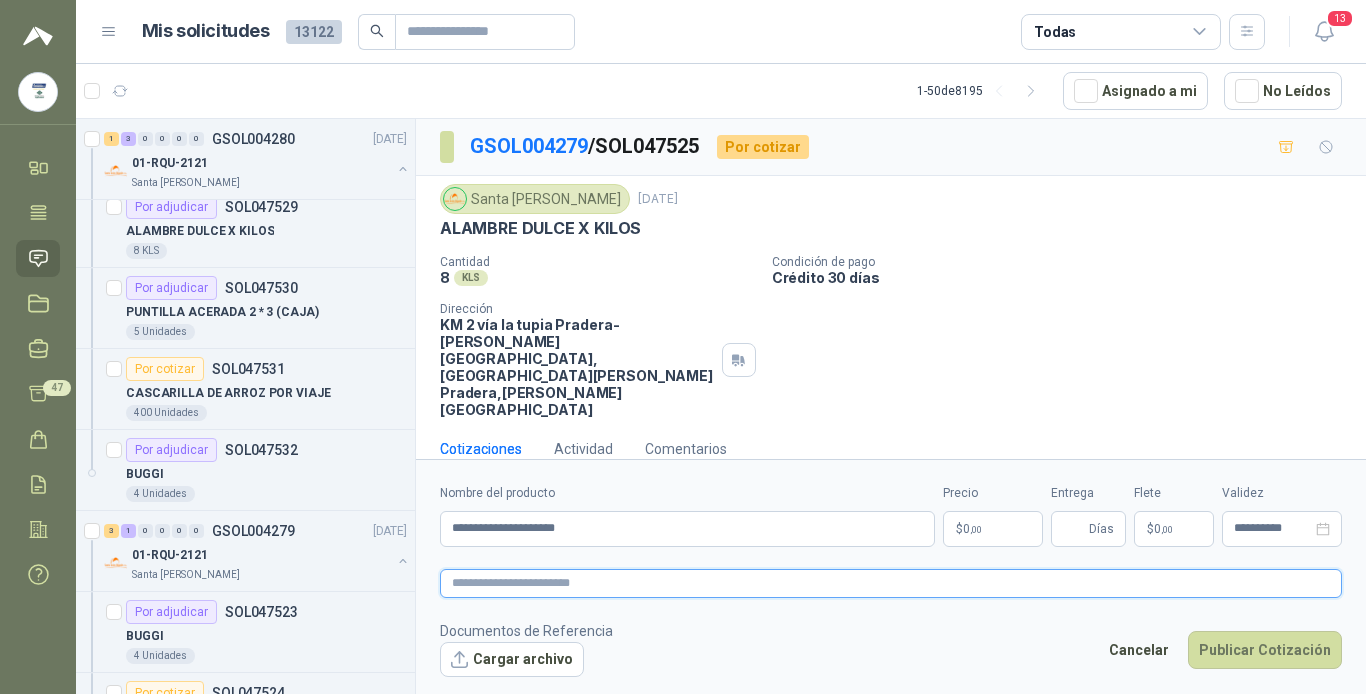 paste on "**********" 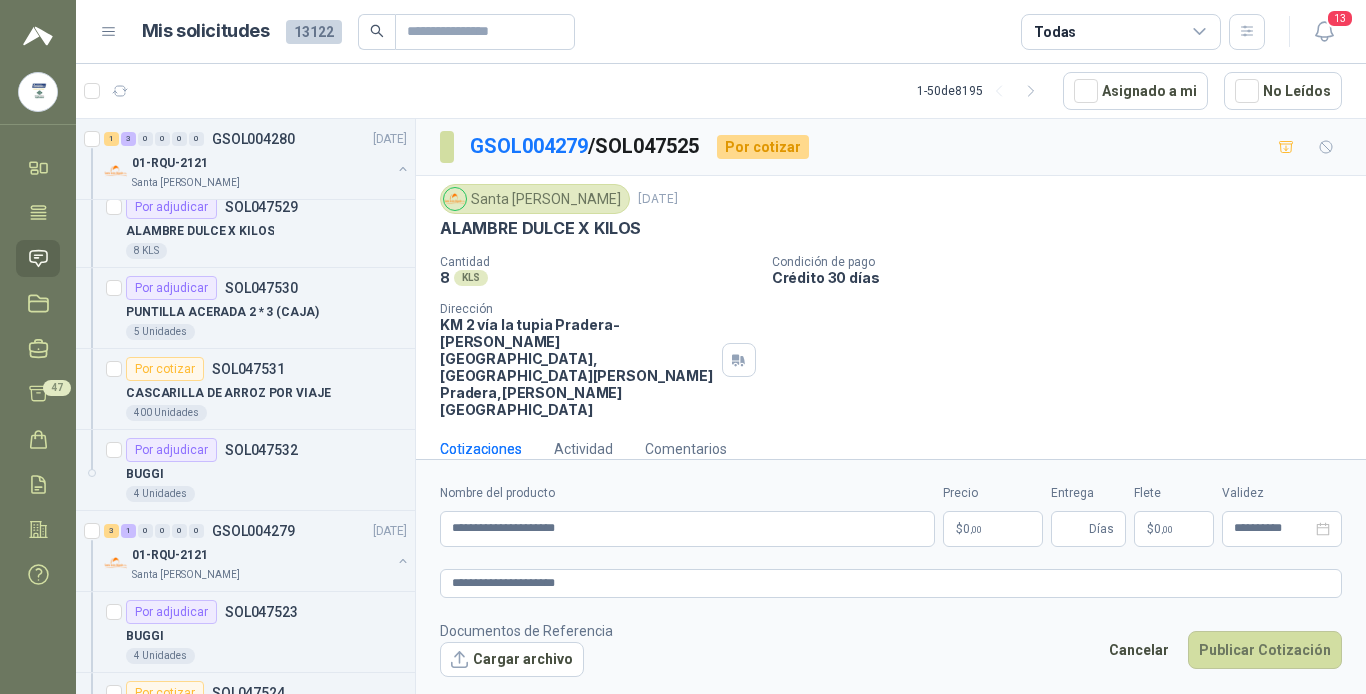 click on "$  0 ,00" at bounding box center [993, 529] 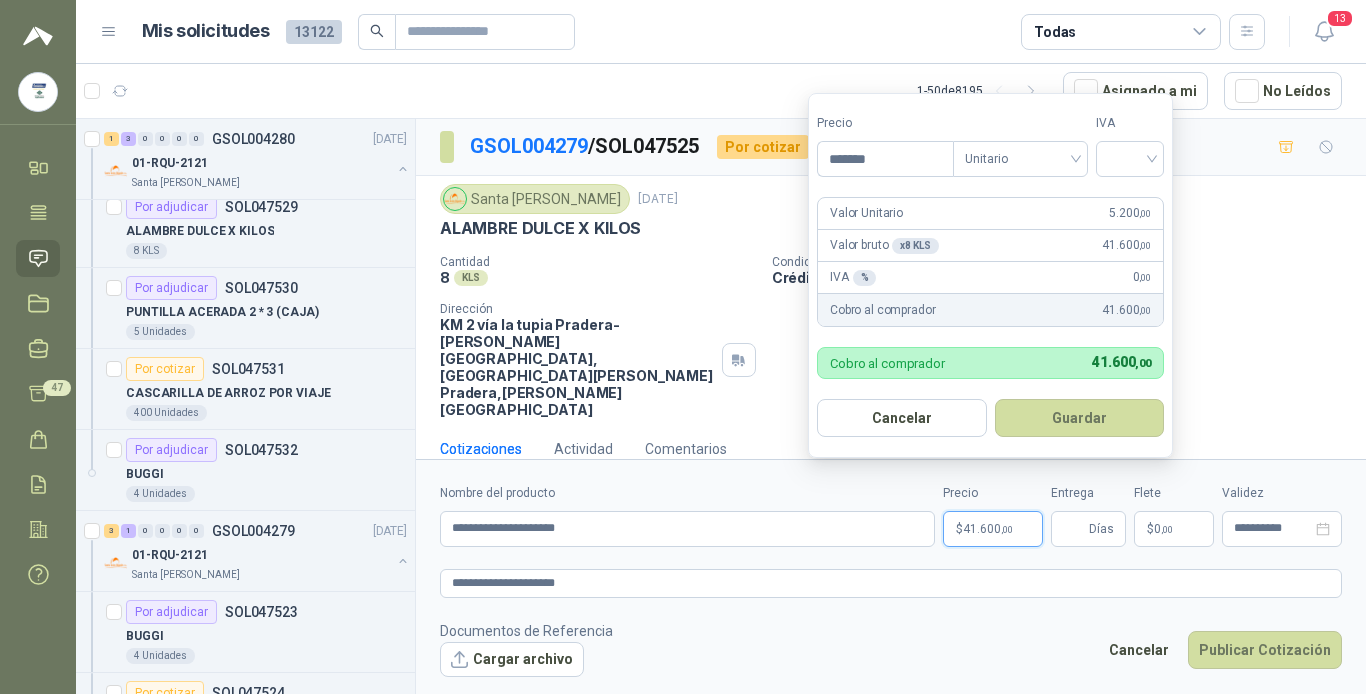 click on "Guardar" at bounding box center [1080, 418] 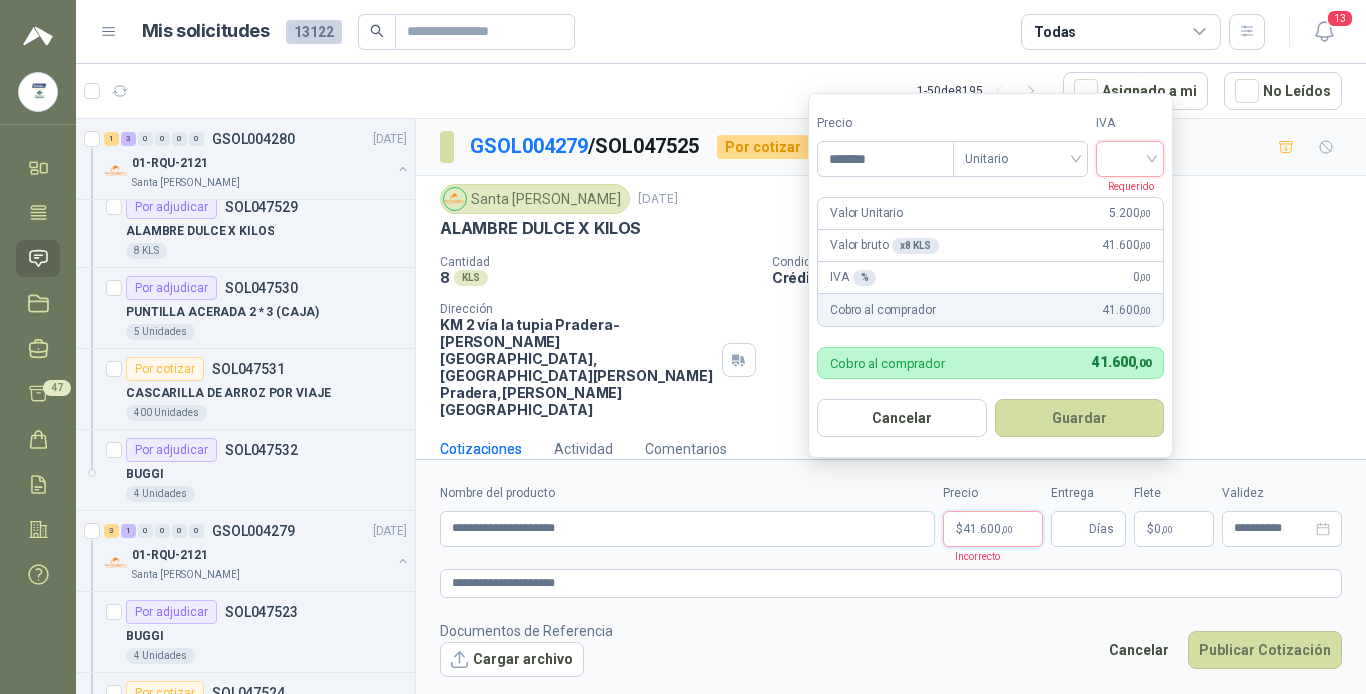 click at bounding box center (1130, 157) 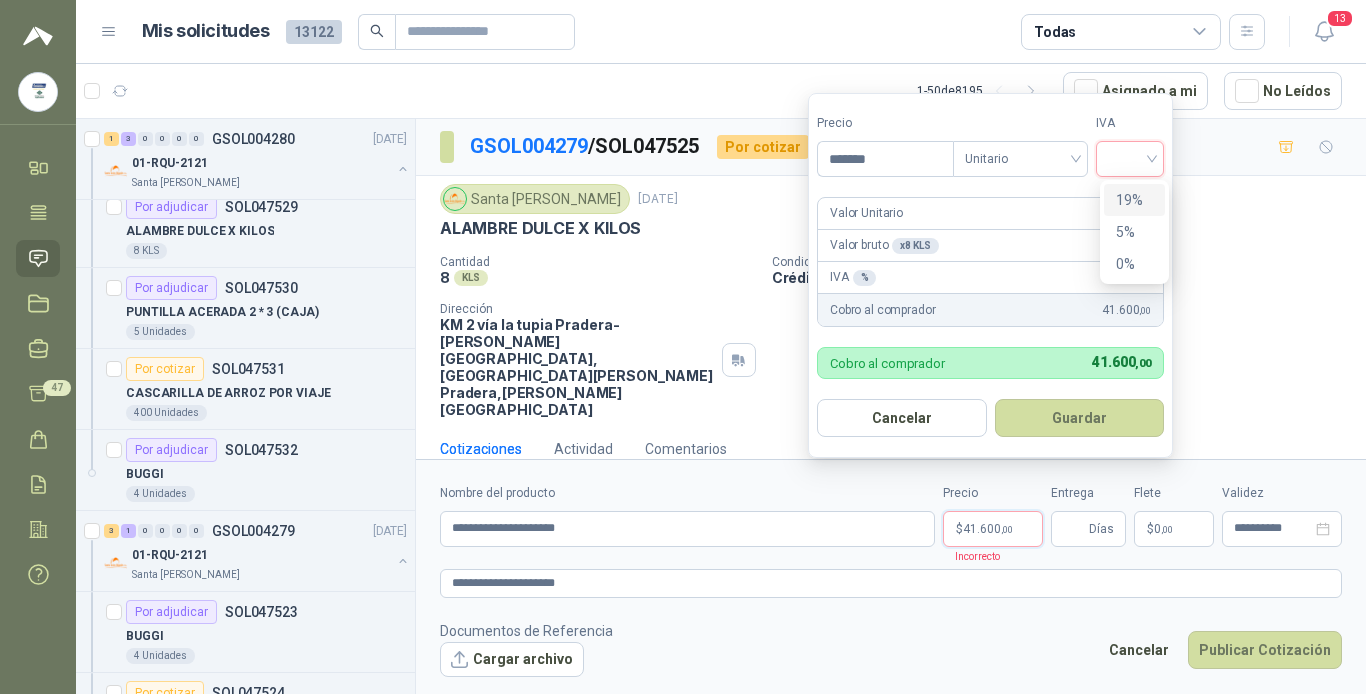 click on "19%" at bounding box center [1134, 200] 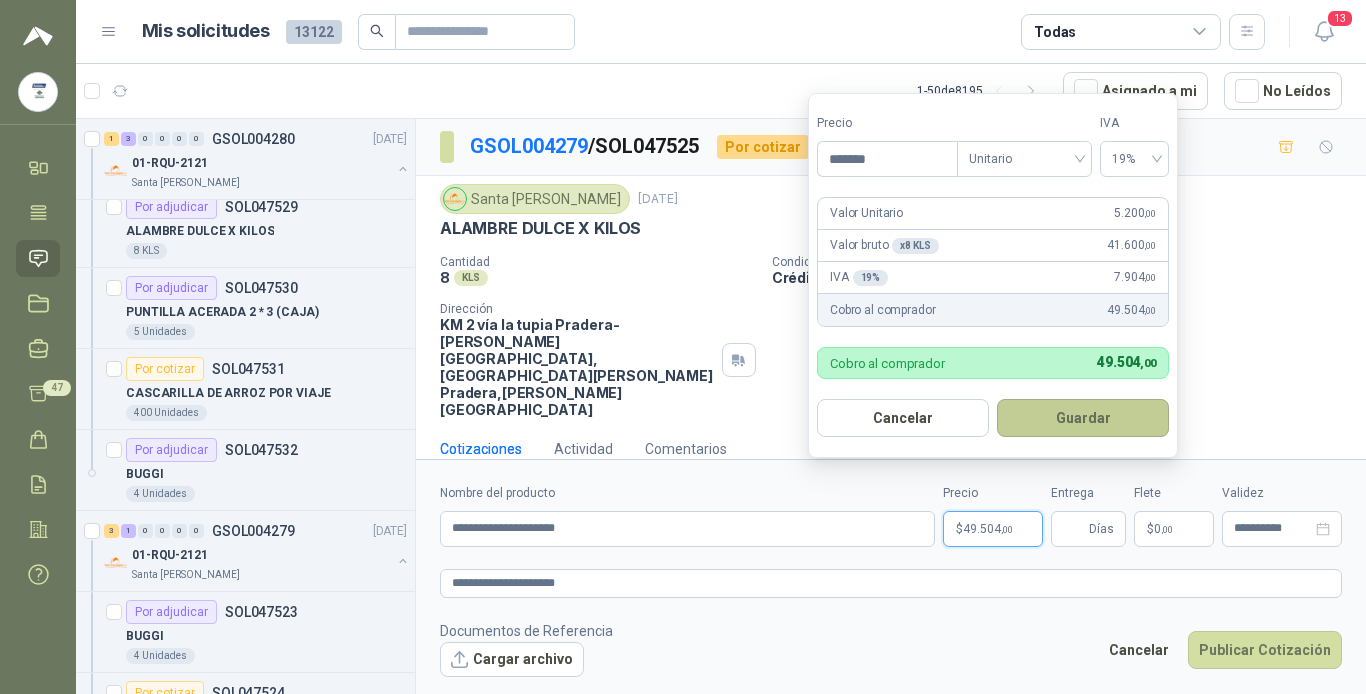 click on "Guardar" at bounding box center (1083, 418) 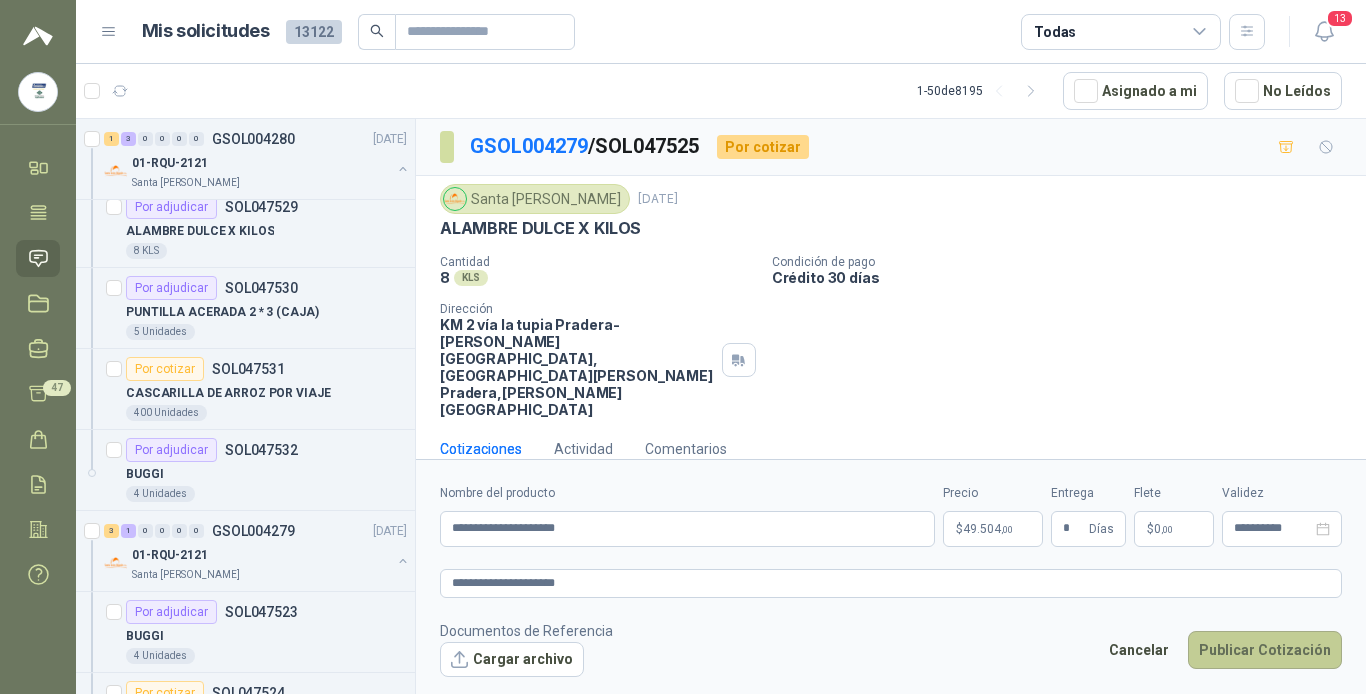 click on "Publicar Cotización" at bounding box center [1265, 650] 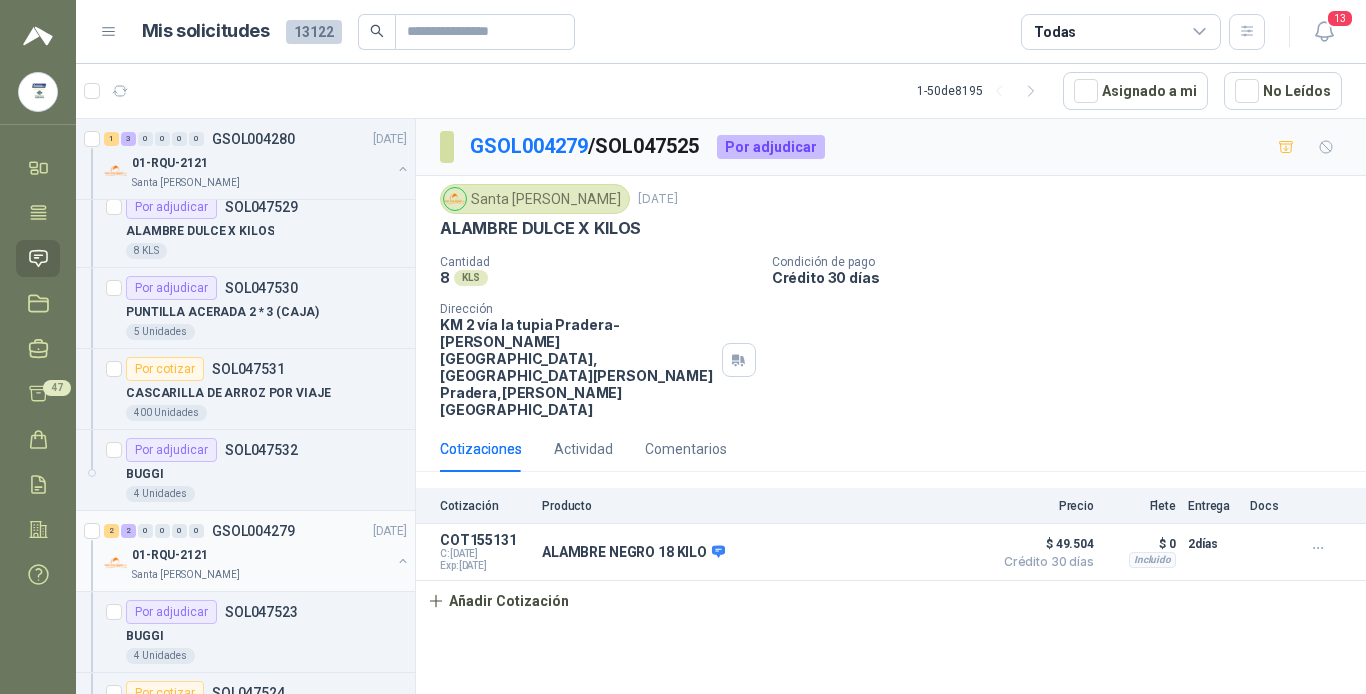 click on "01-RQU-2121" at bounding box center [261, 555] 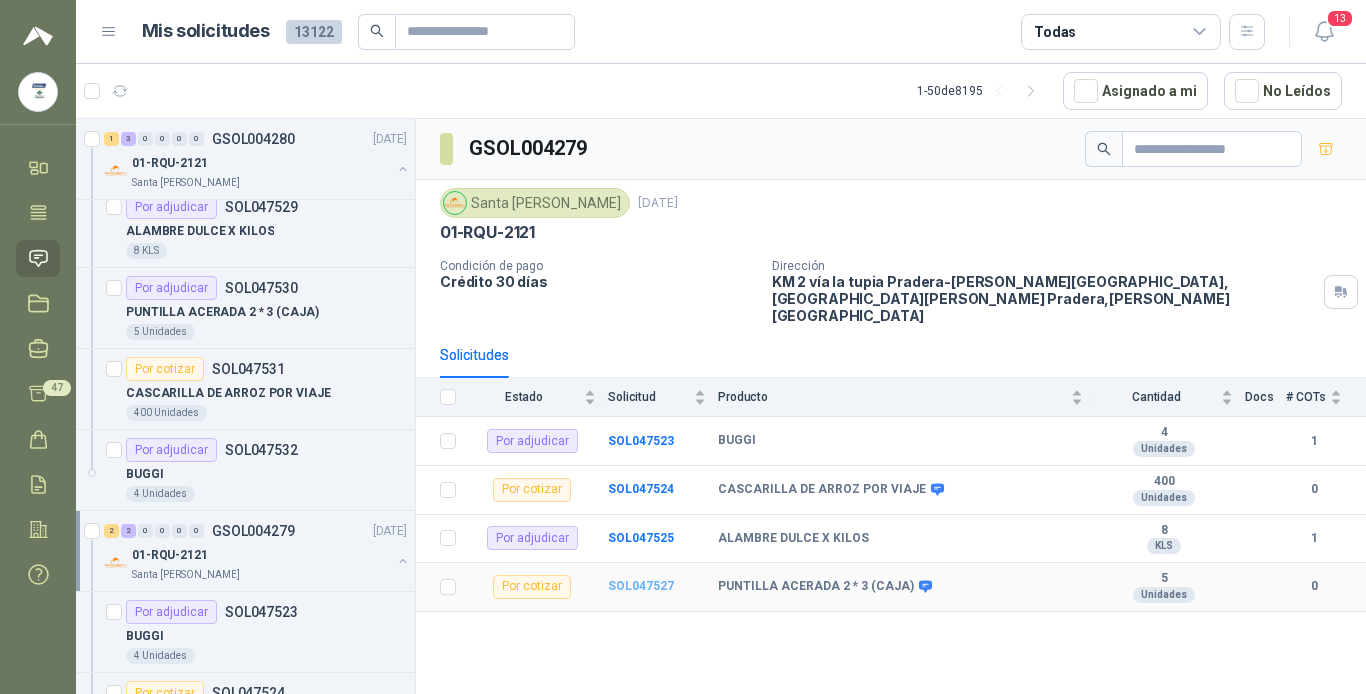 click on "SOL047527" at bounding box center [641, 586] 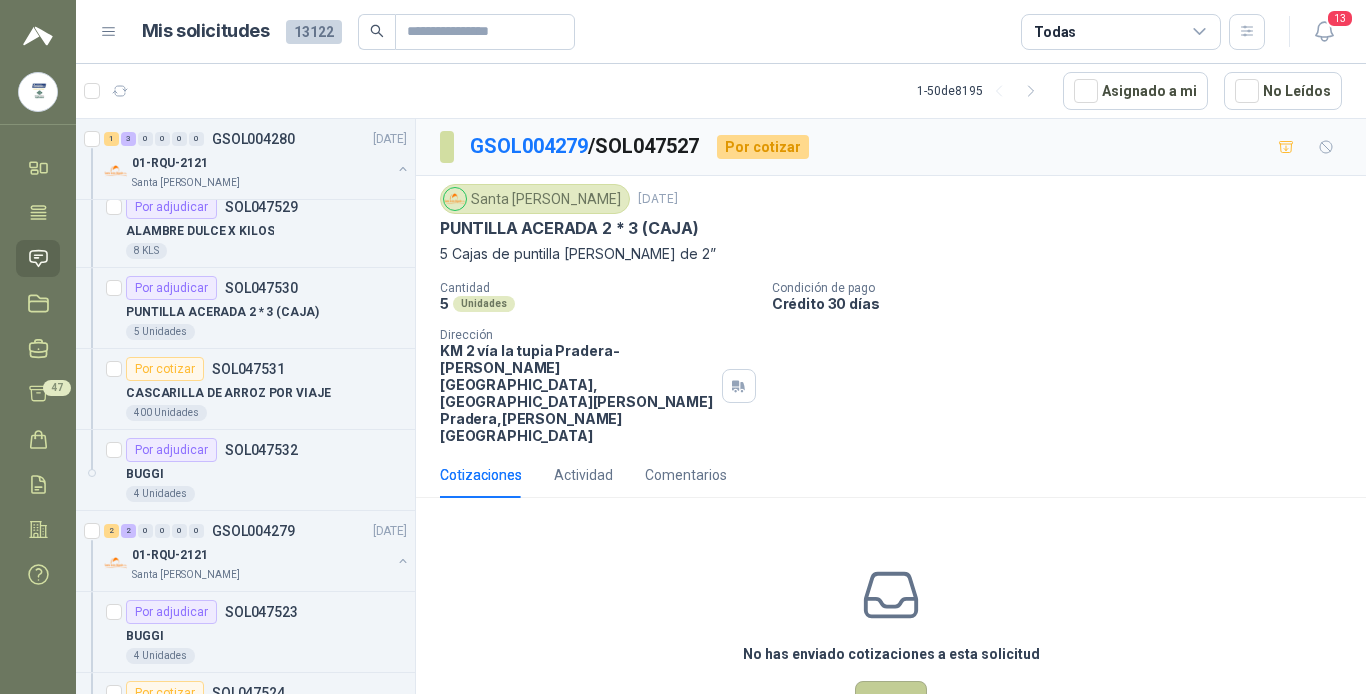 click on "Cotizar" at bounding box center (891, 700) 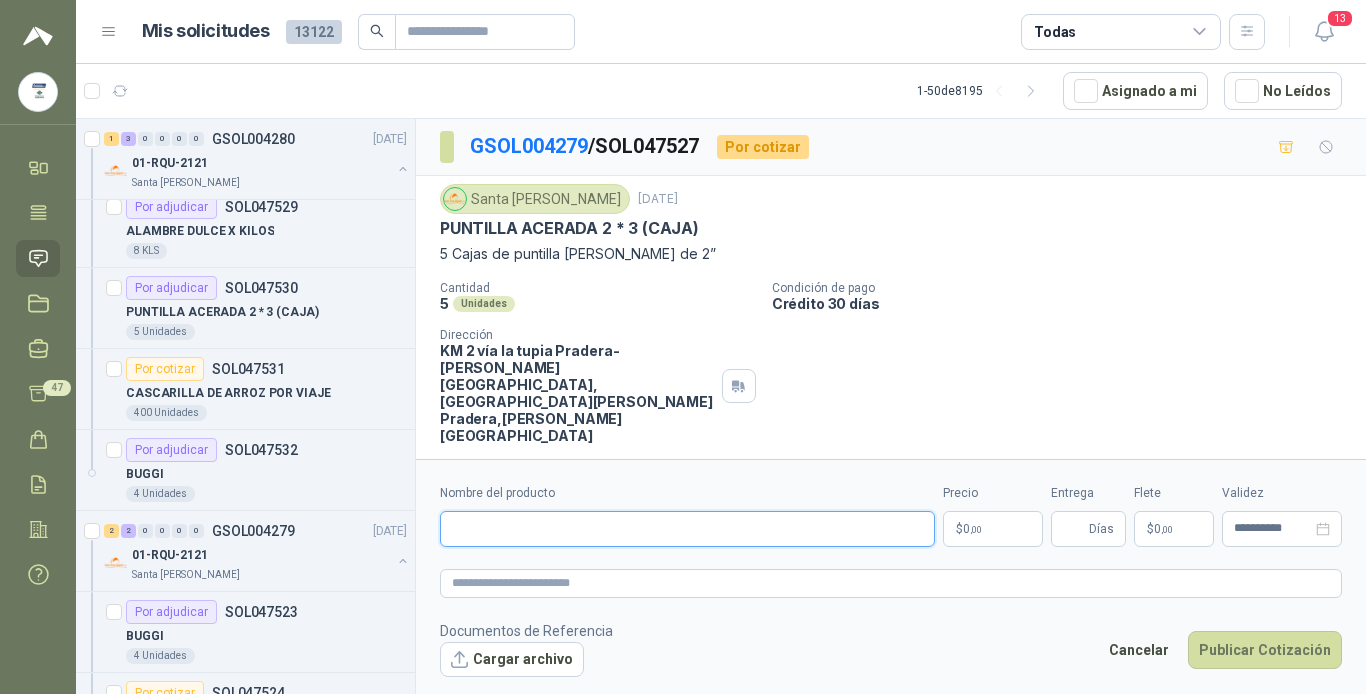 click on "Nombre del producto" at bounding box center (687, 529) 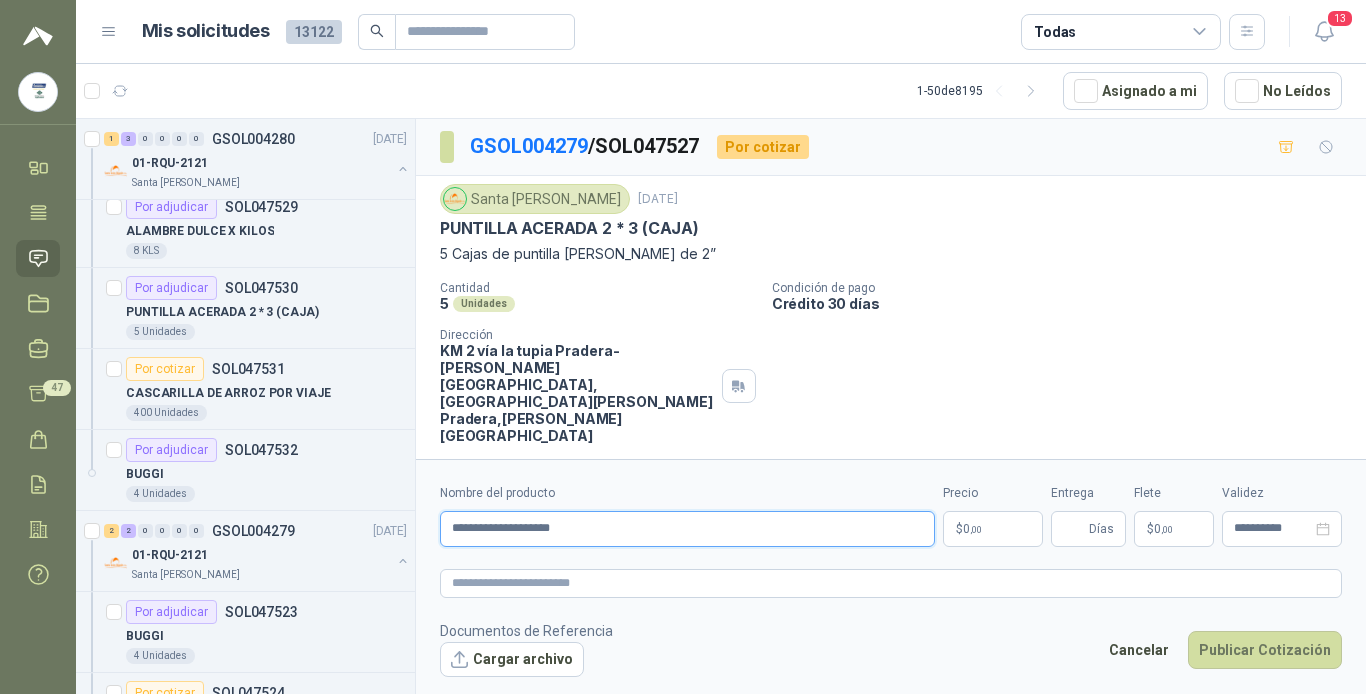 drag, startPoint x: 444, startPoint y: 526, endPoint x: 613, endPoint y: 518, distance: 169.18924 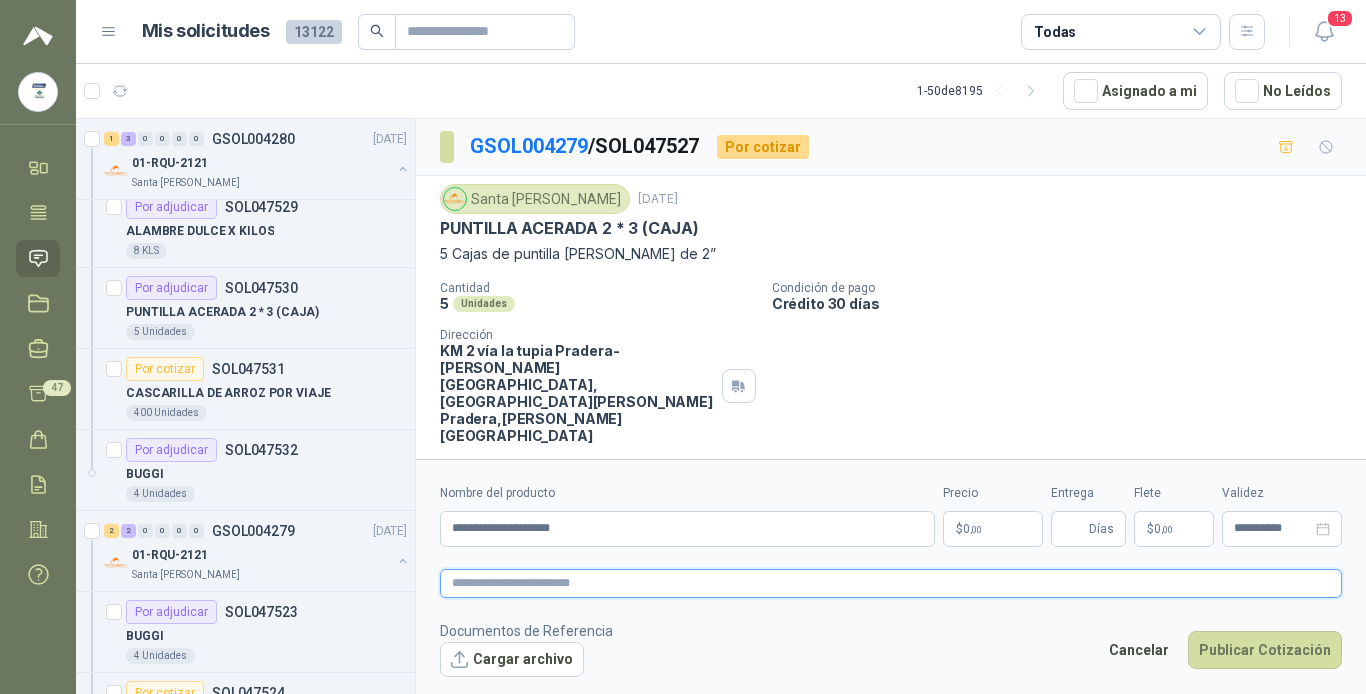 paste on "**********" 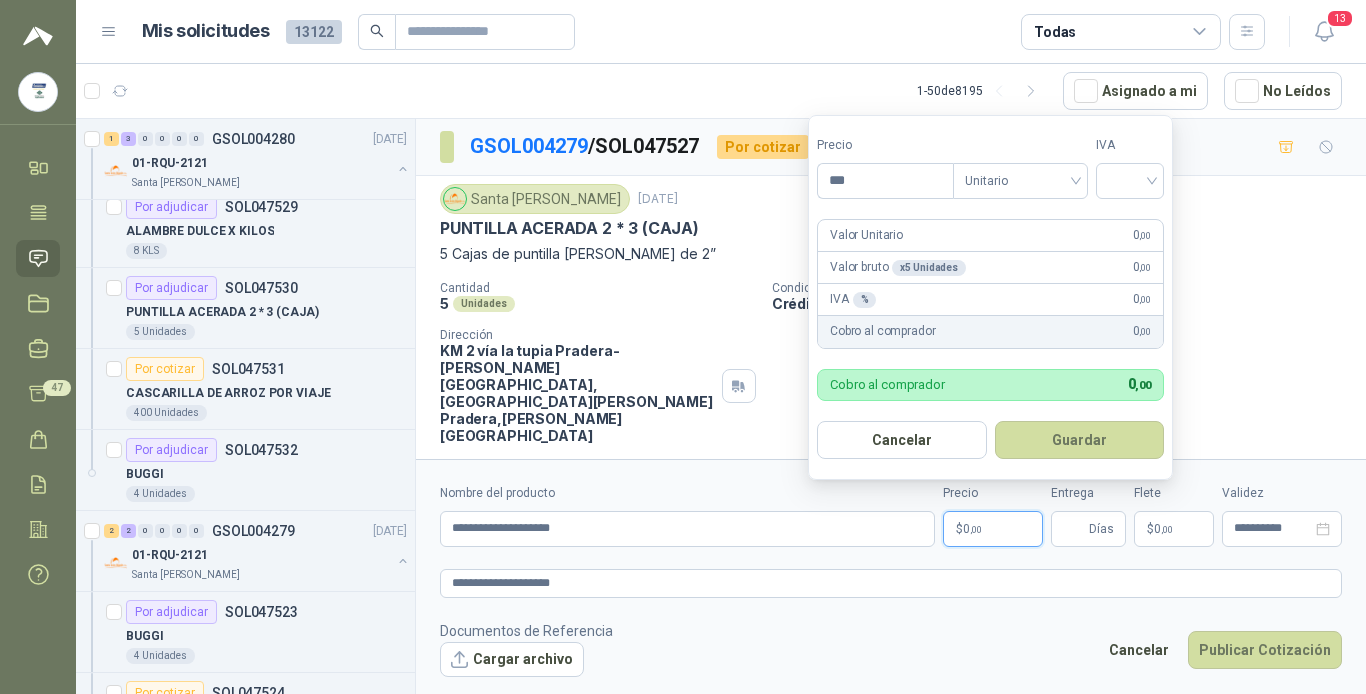 click on ",00" at bounding box center (976, 529) 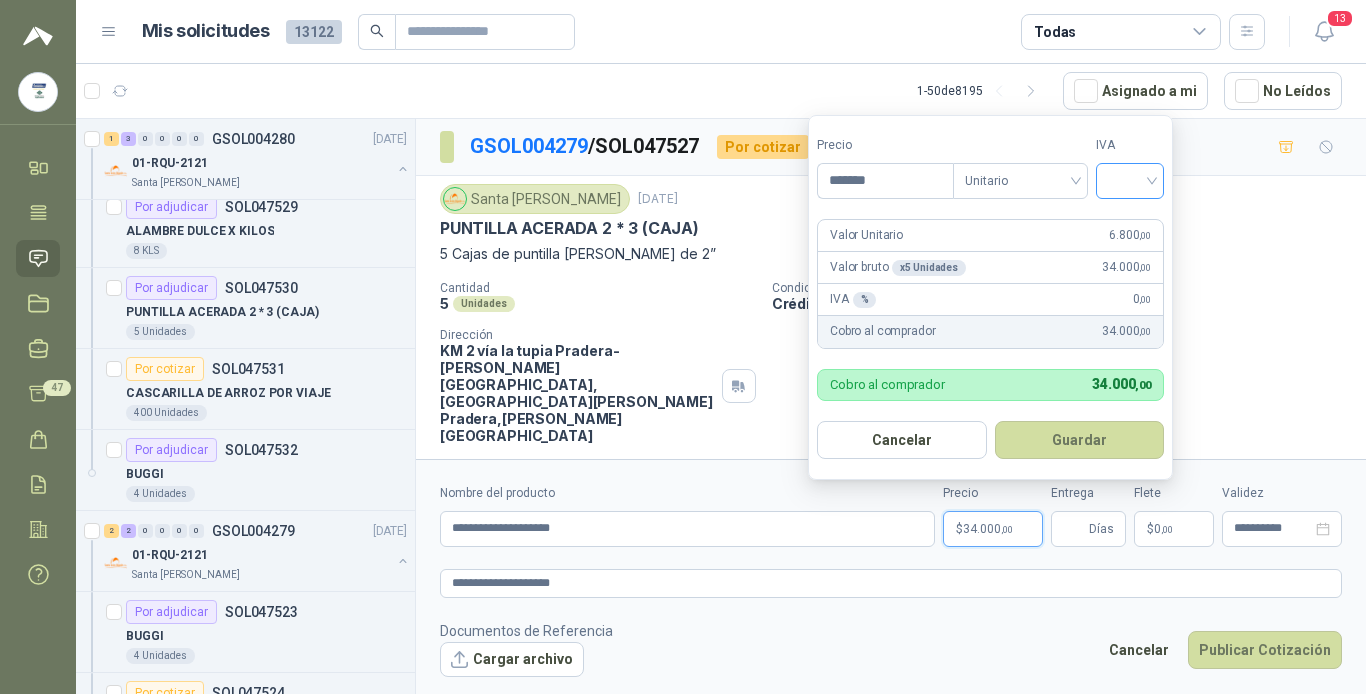 click at bounding box center [1130, 179] 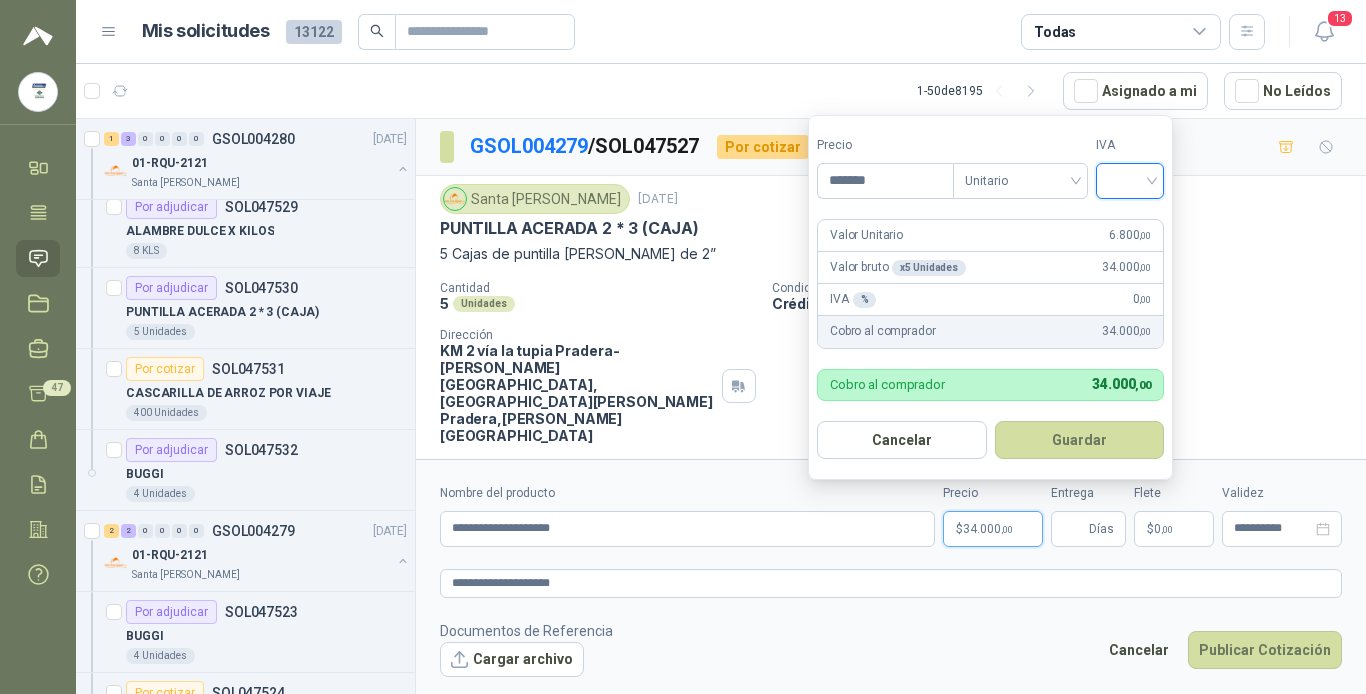 click at bounding box center [1130, 179] 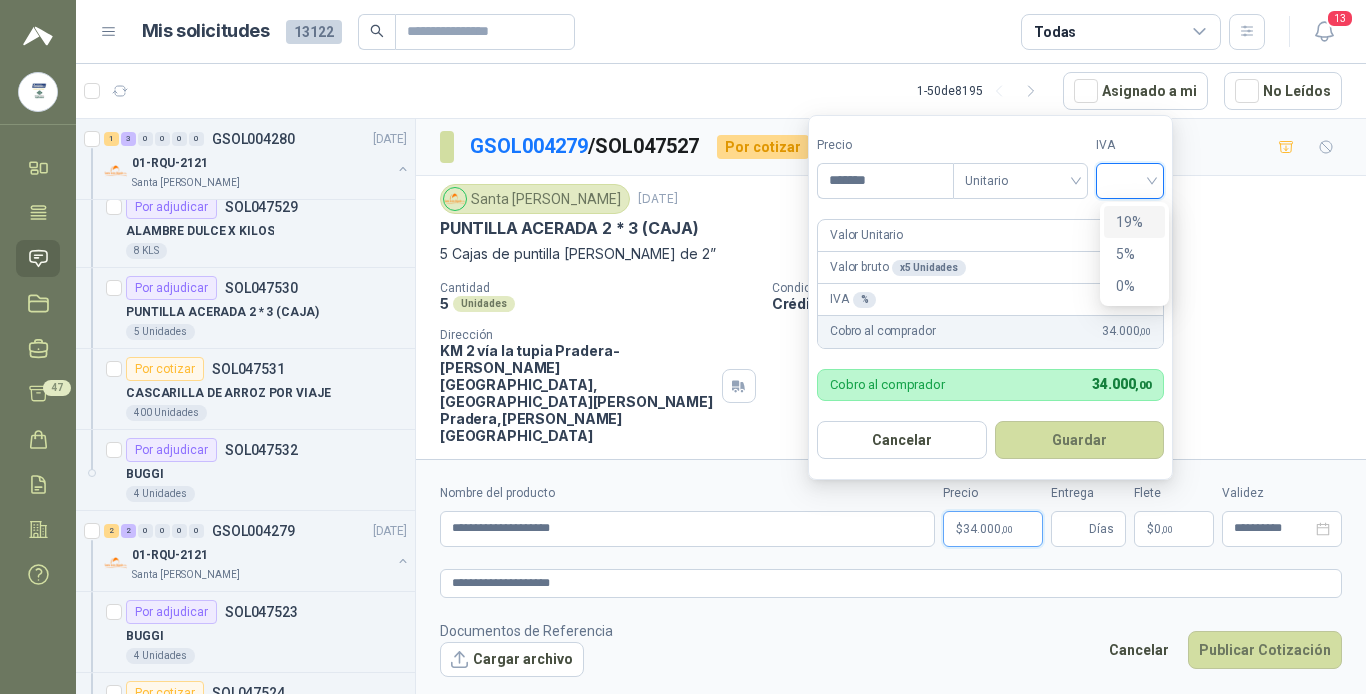 click on "19%" at bounding box center (1134, 222) 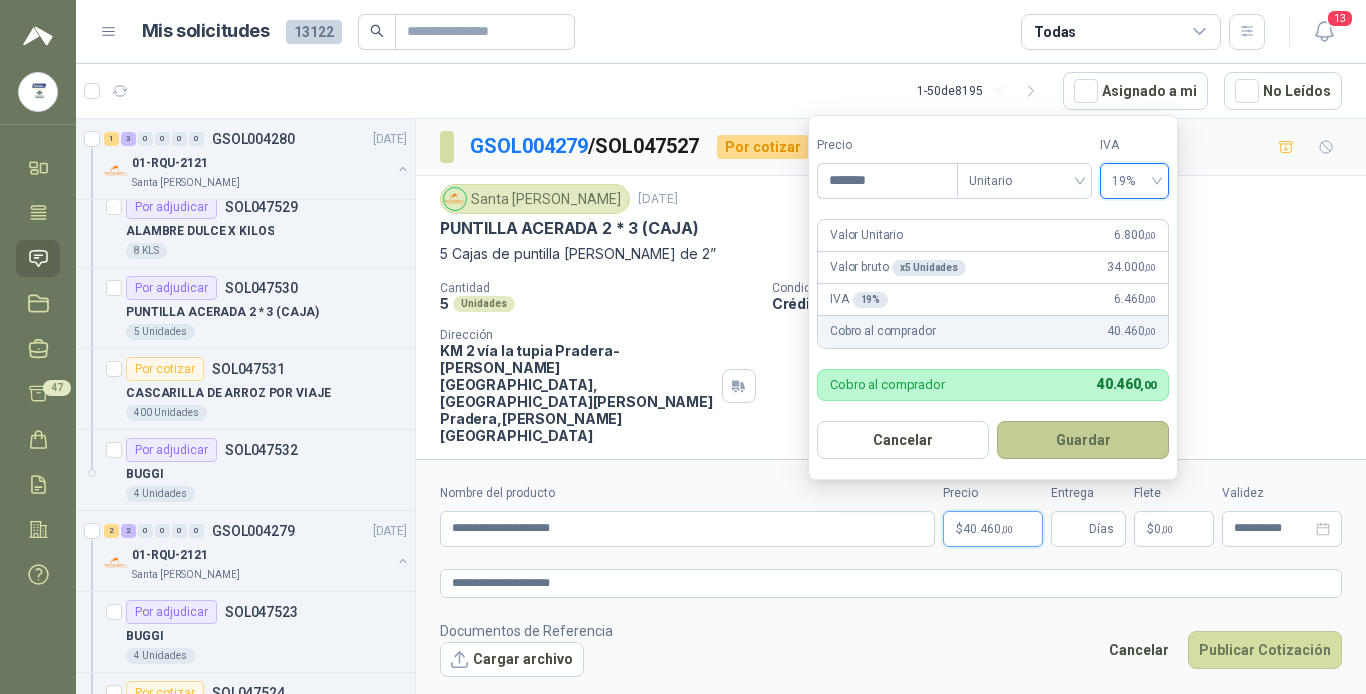 click on "Guardar" at bounding box center [1083, 440] 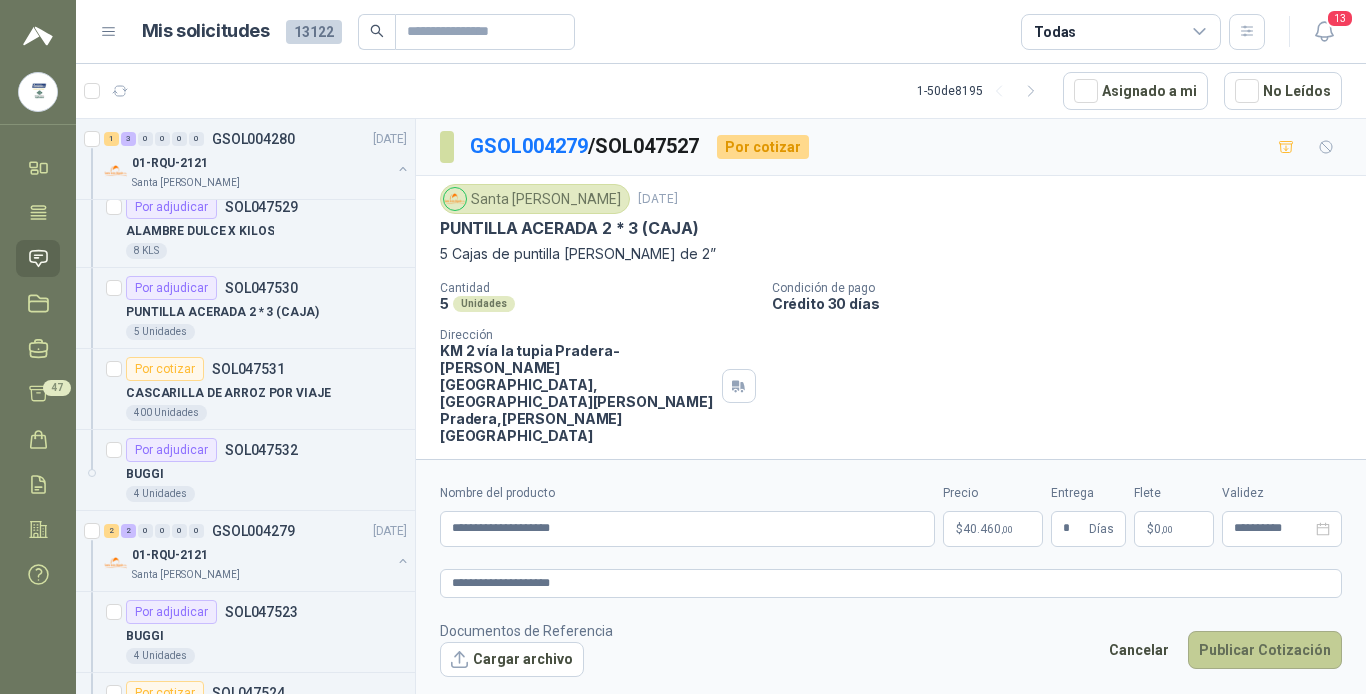 click on "Publicar Cotización" at bounding box center [1265, 650] 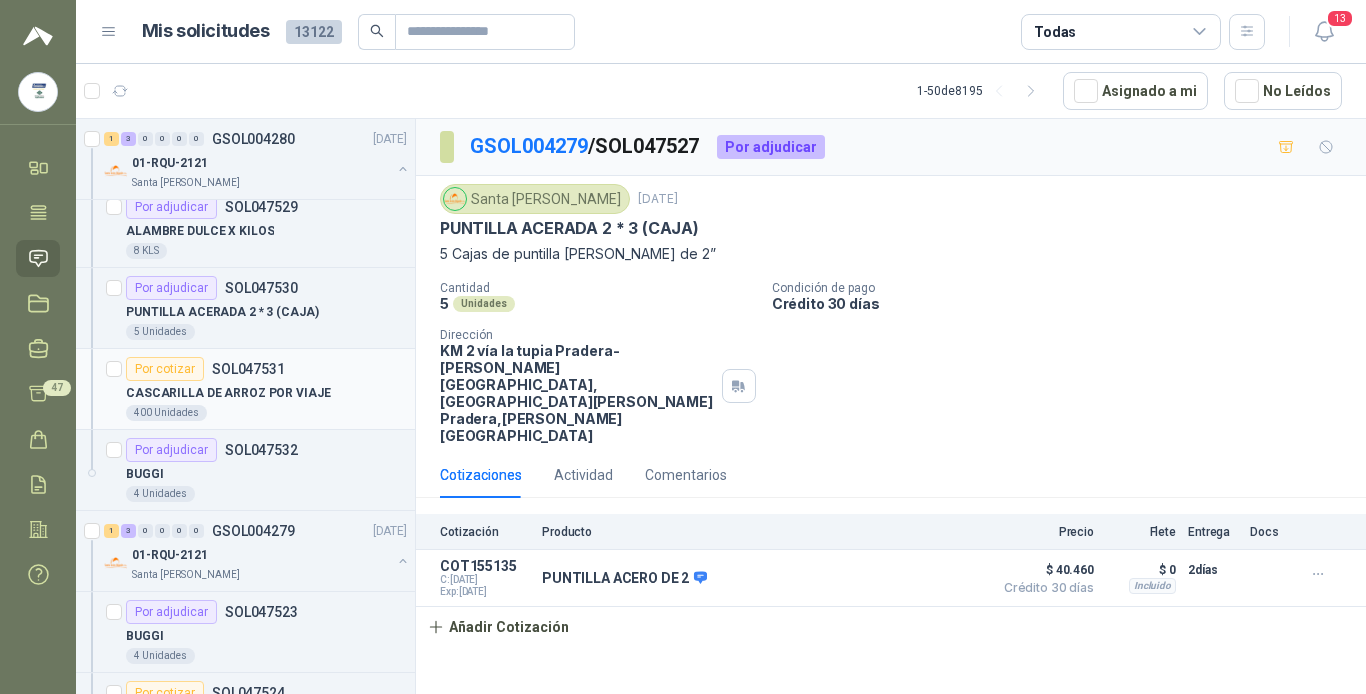 click on "SOL047531" at bounding box center (248, 369) 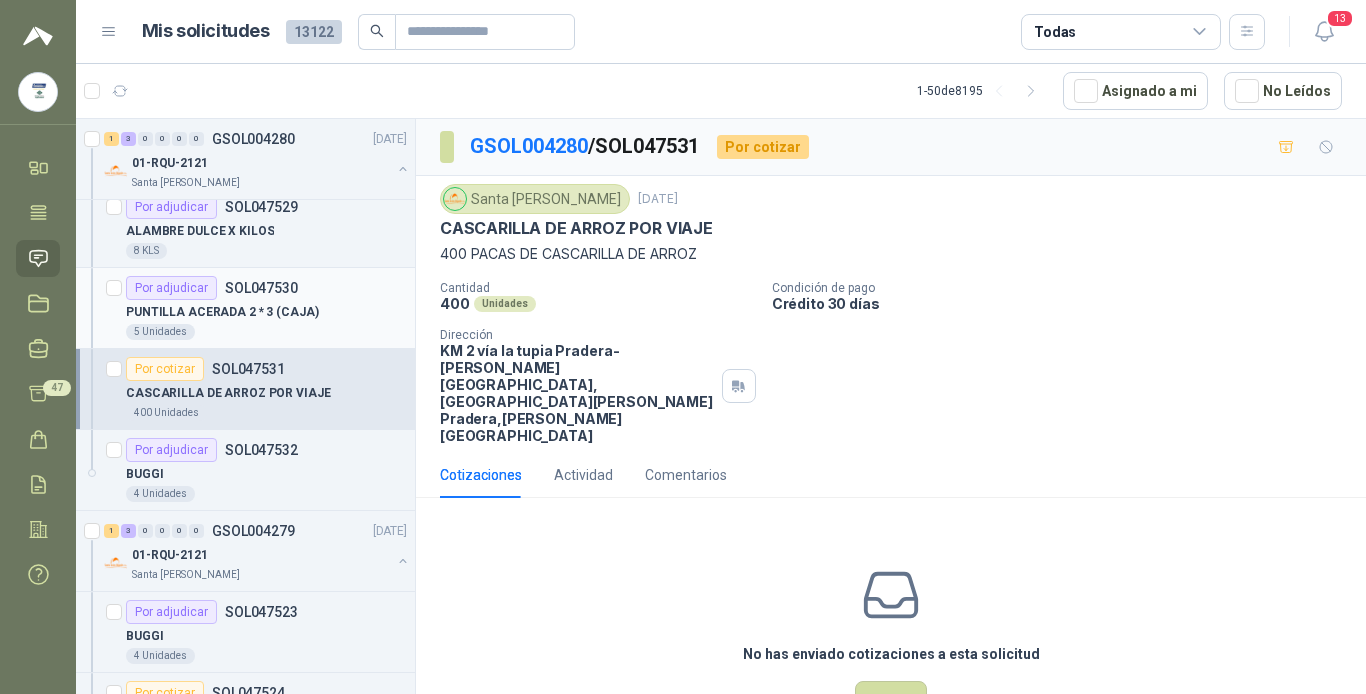 click on "SOL047530" at bounding box center (261, 288) 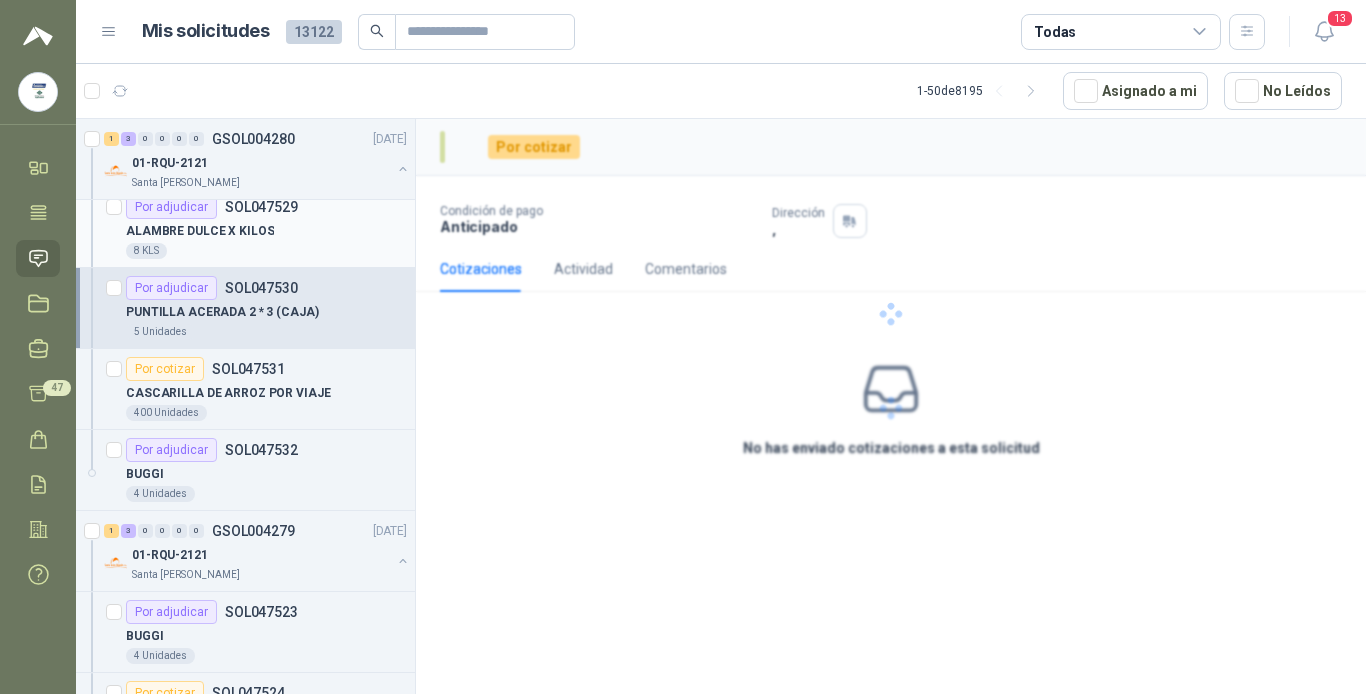 click on "ALAMBRE DULCE X KILOS" at bounding box center (266, 231) 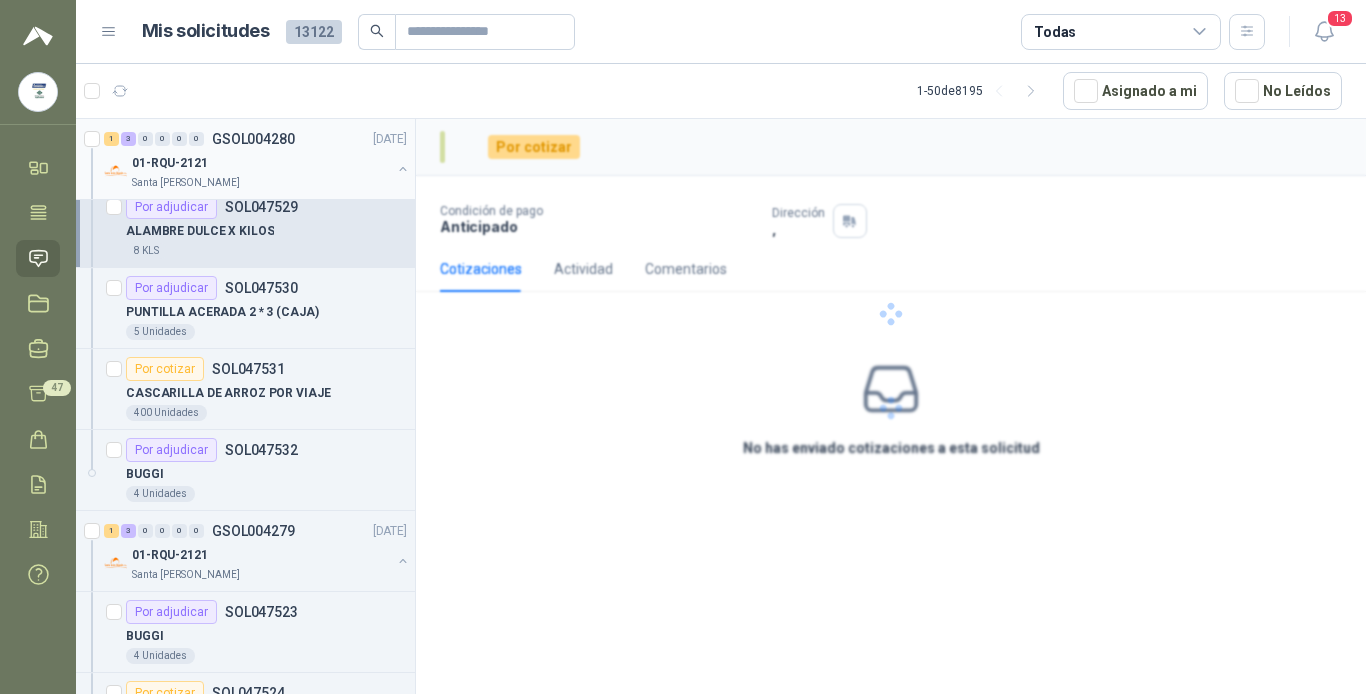 click on "01-RQU-2121" at bounding box center [261, 163] 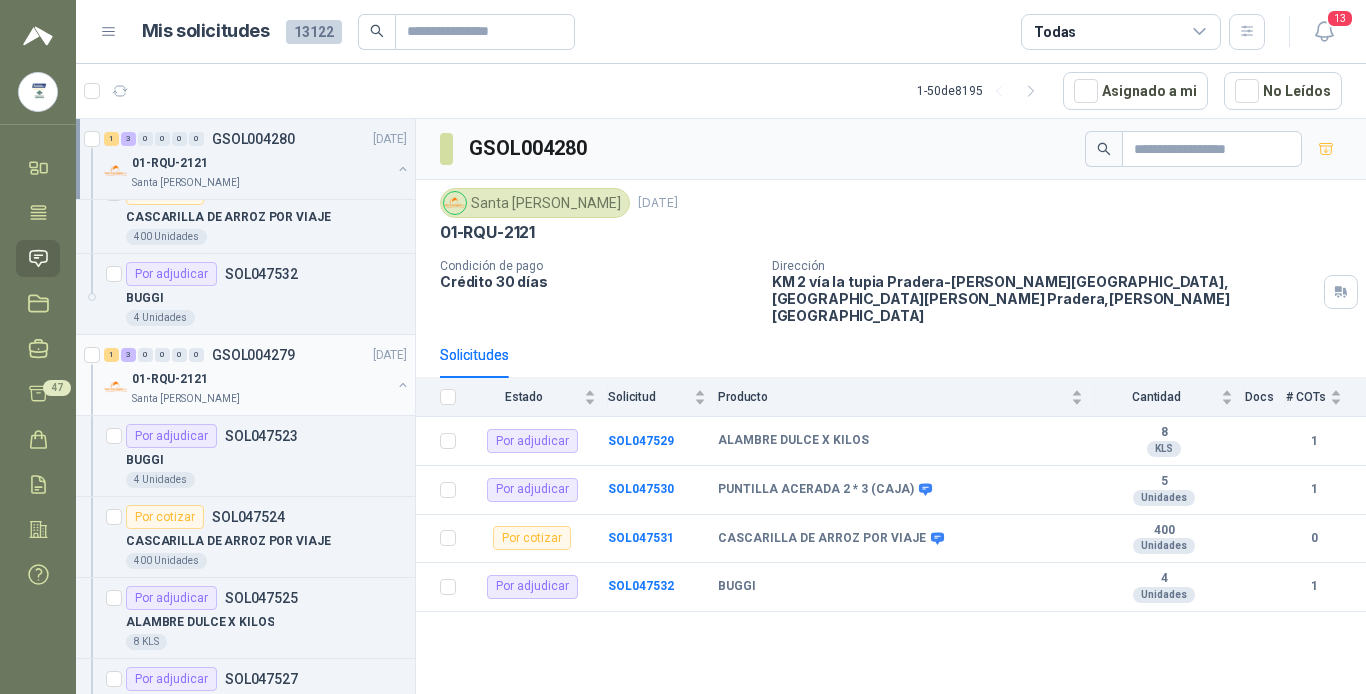 scroll, scrollTop: 2400, scrollLeft: 0, axis: vertical 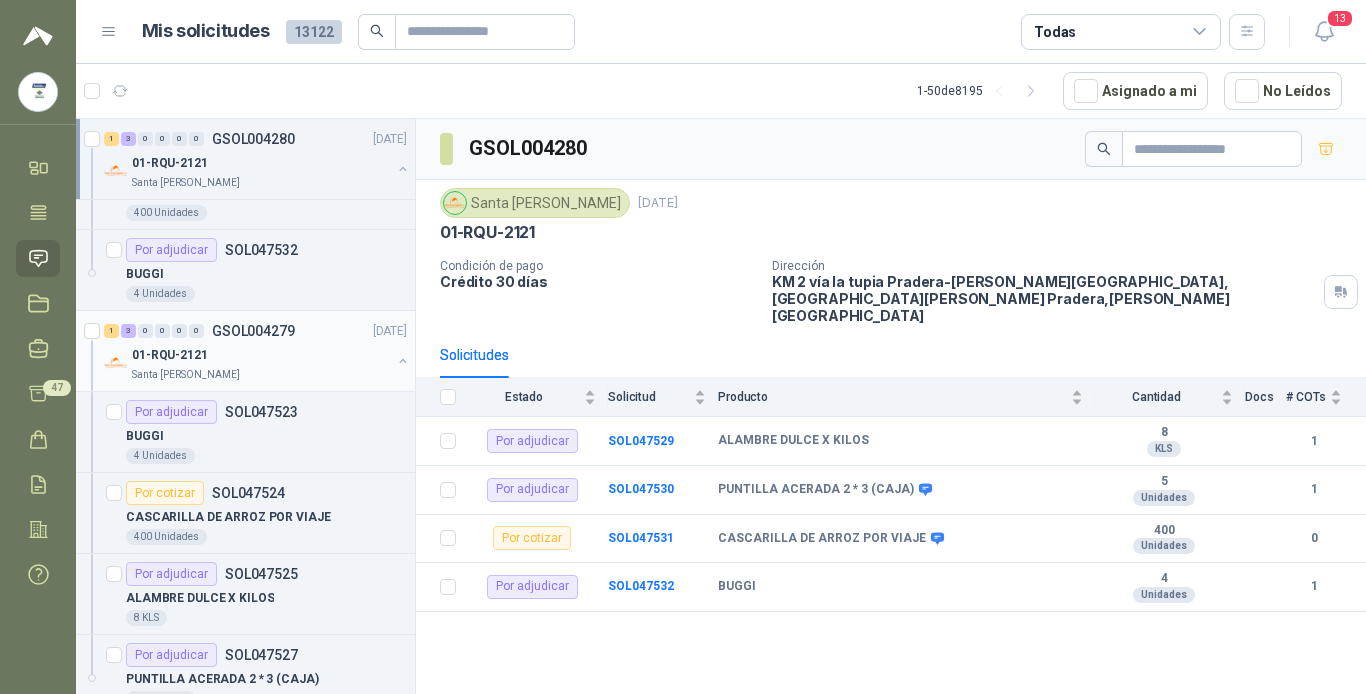 click on "Santa [PERSON_NAME]" at bounding box center (261, 375) 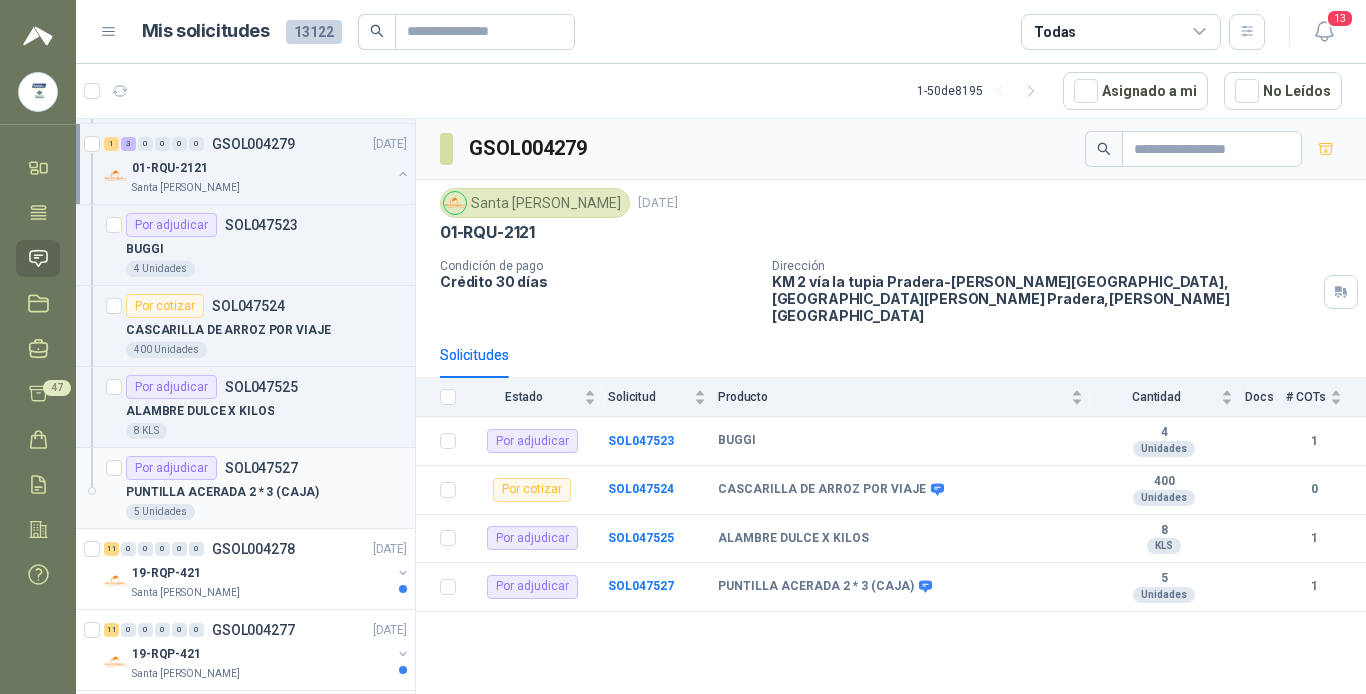 scroll, scrollTop: 2600, scrollLeft: 0, axis: vertical 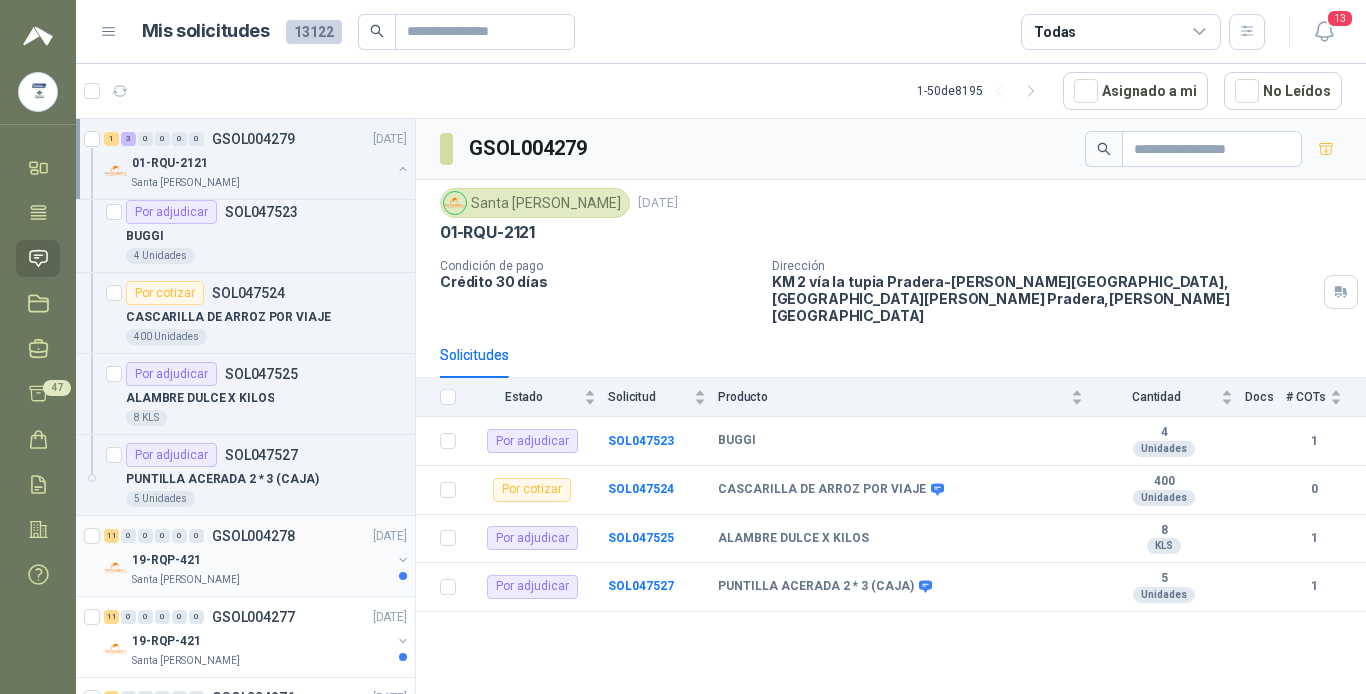 click on "19-RQP-421" at bounding box center [261, 560] 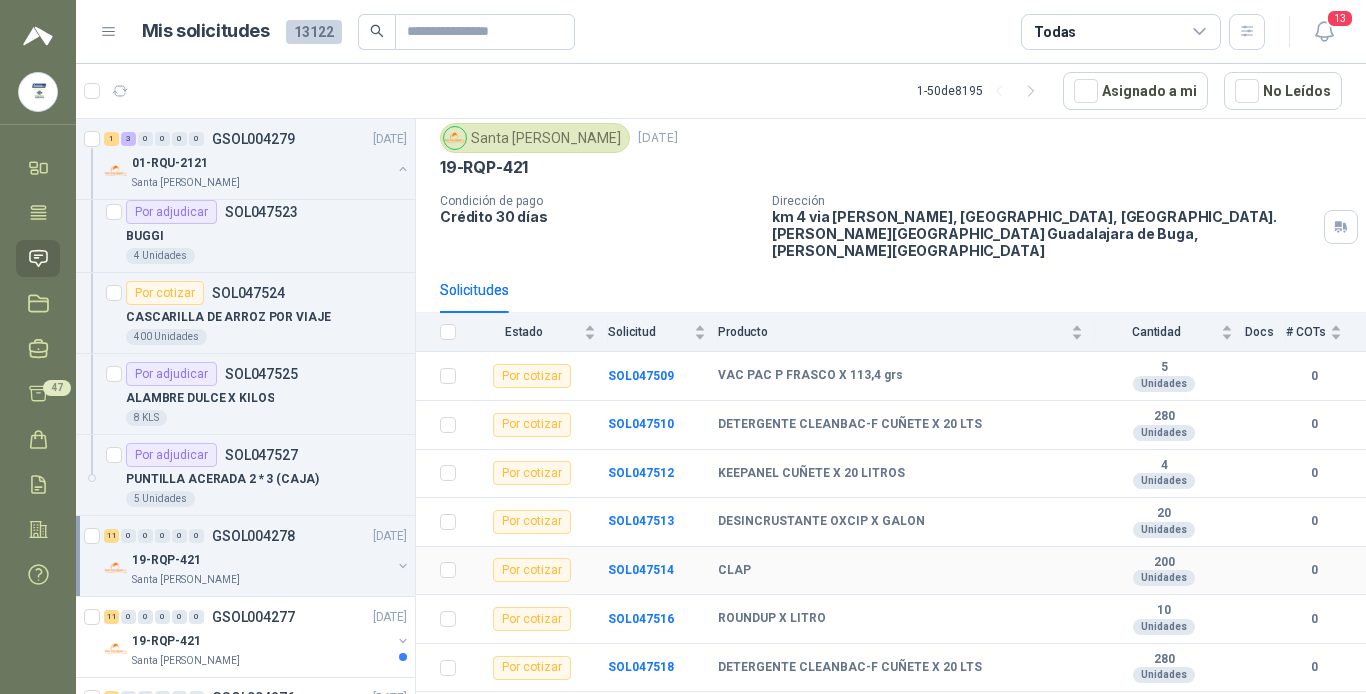 scroll, scrollTop: 100, scrollLeft: 0, axis: vertical 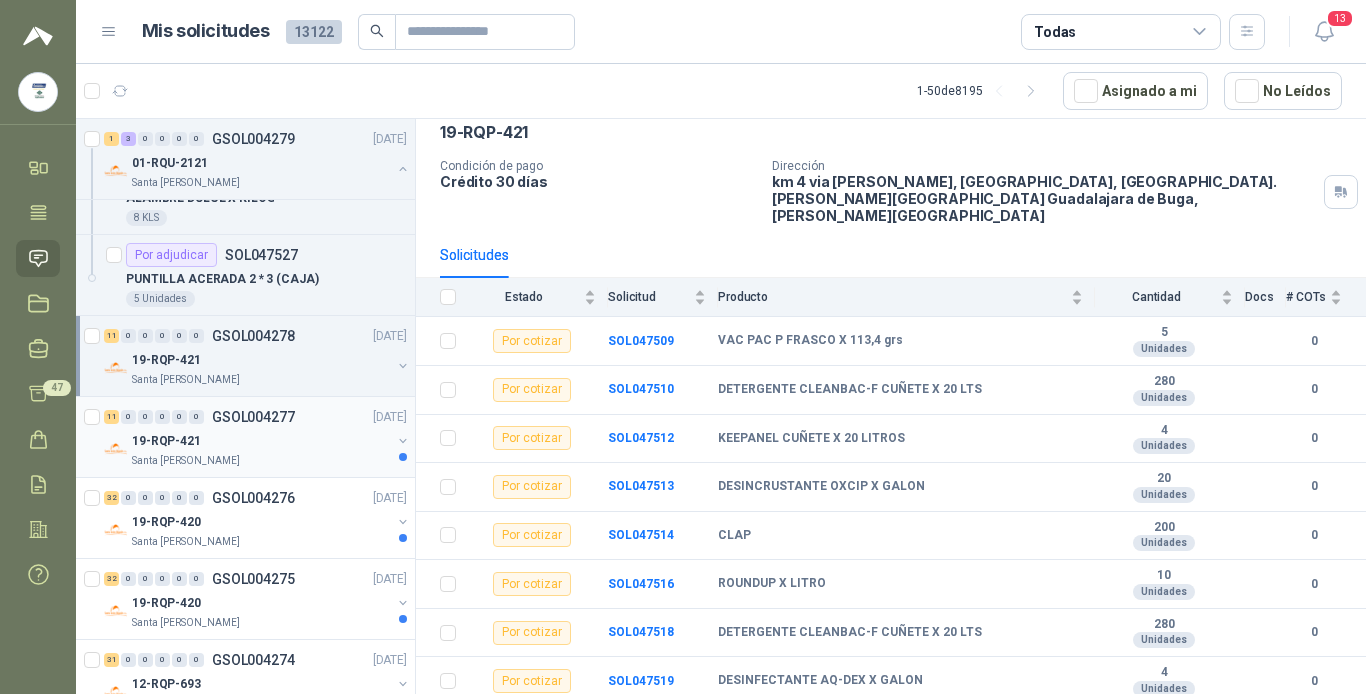 click on "19-RQP-421" at bounding box center [261, 441] 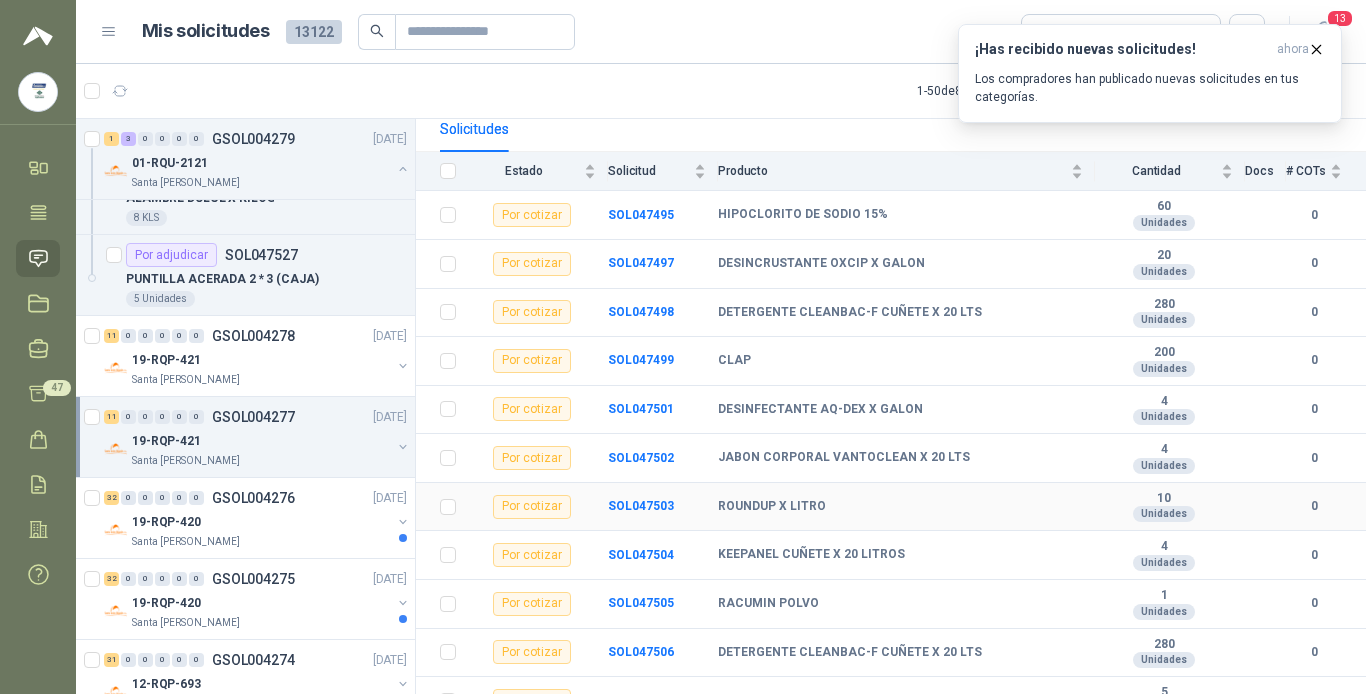 scroll, scrollTop: 234, scrollLeft: 0, axis: vertical 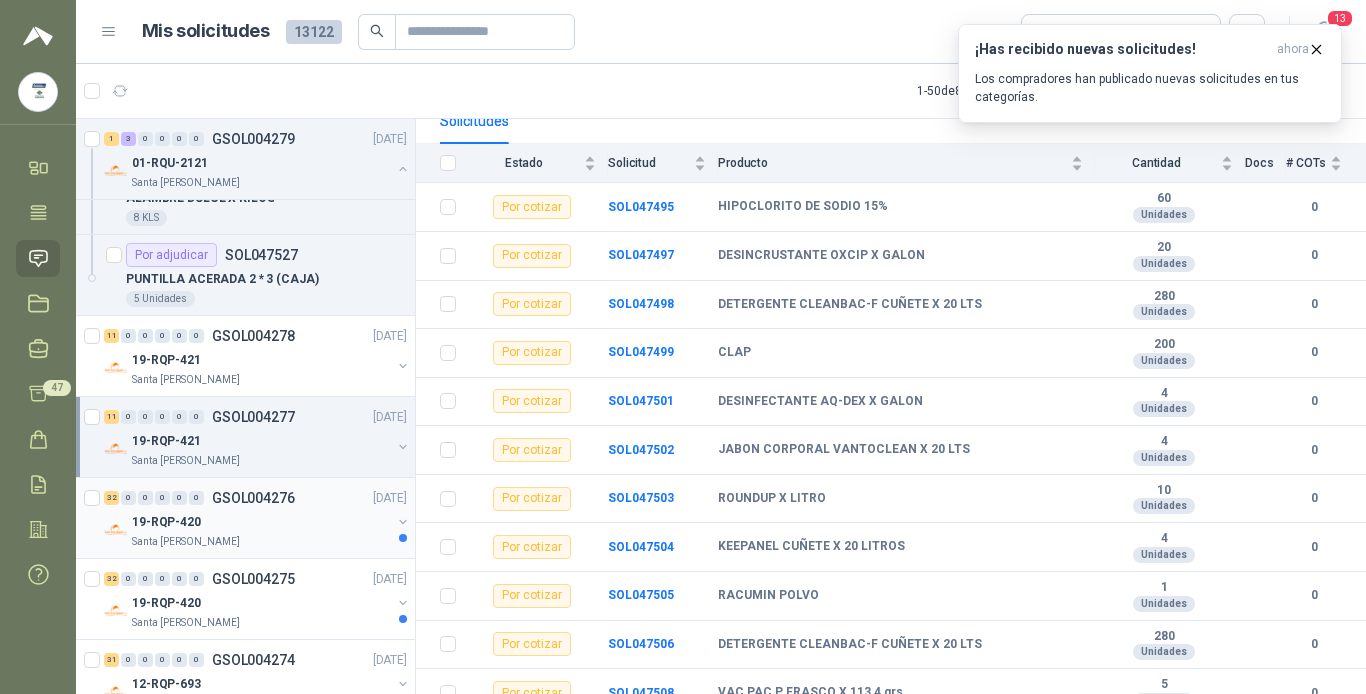 click on "19-RQP-420" at bounding box center [261, 522] 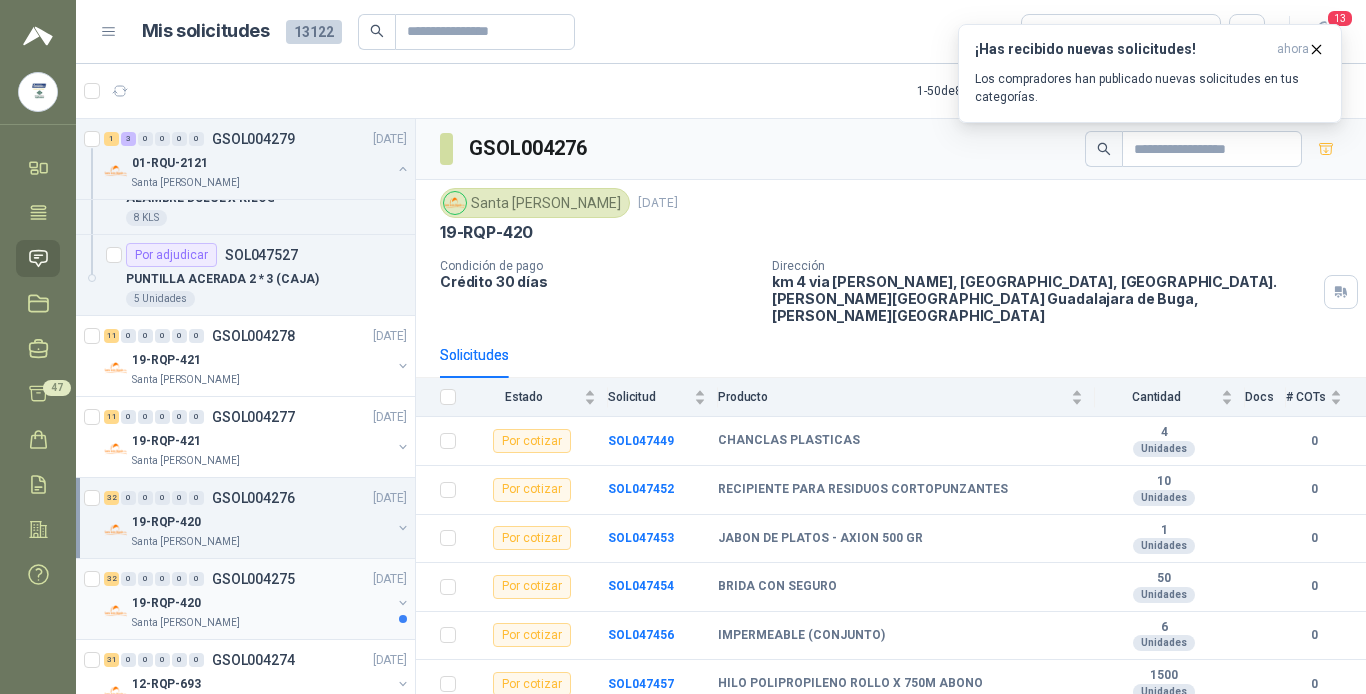 click on "32   0   0   0   0   0   GSOL004275 [DATE]" at bounding box center [257, 579] 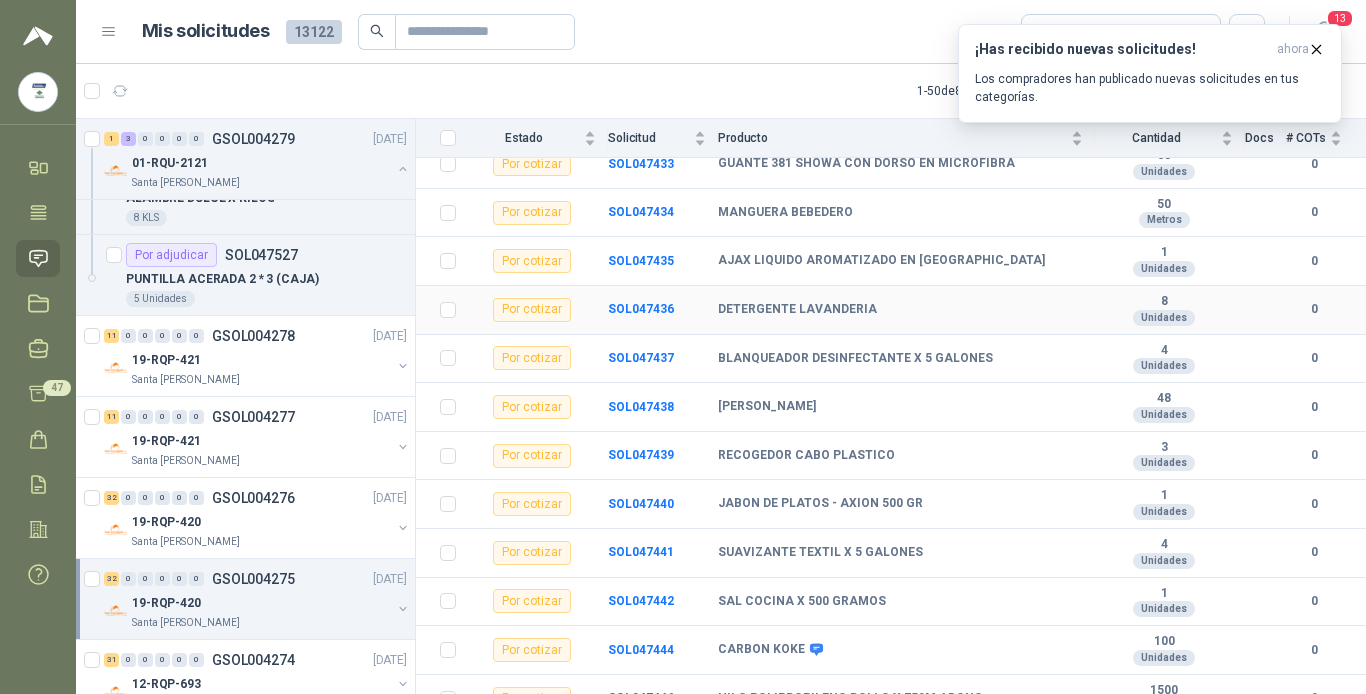 scroll, scrollTop: 1254, scrollLeft: 0, axis: vertical 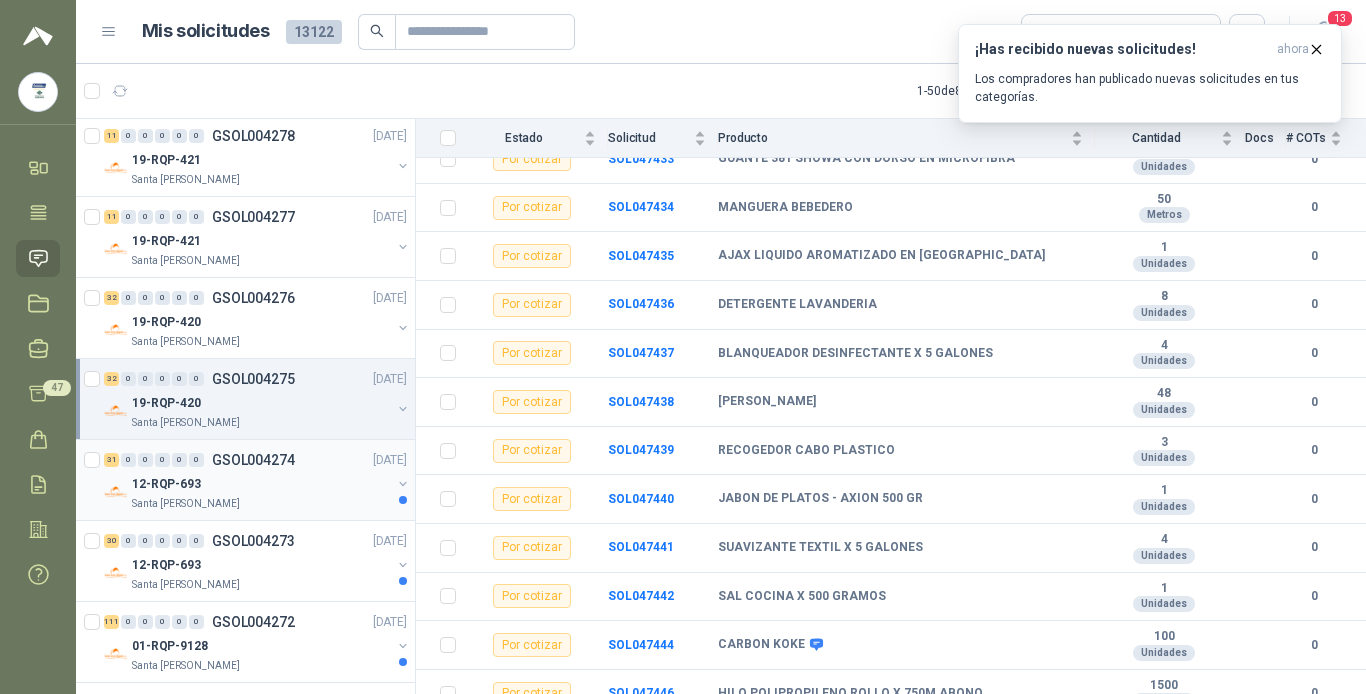 click on "12-RQP-693" at bounding box center [261, 484] 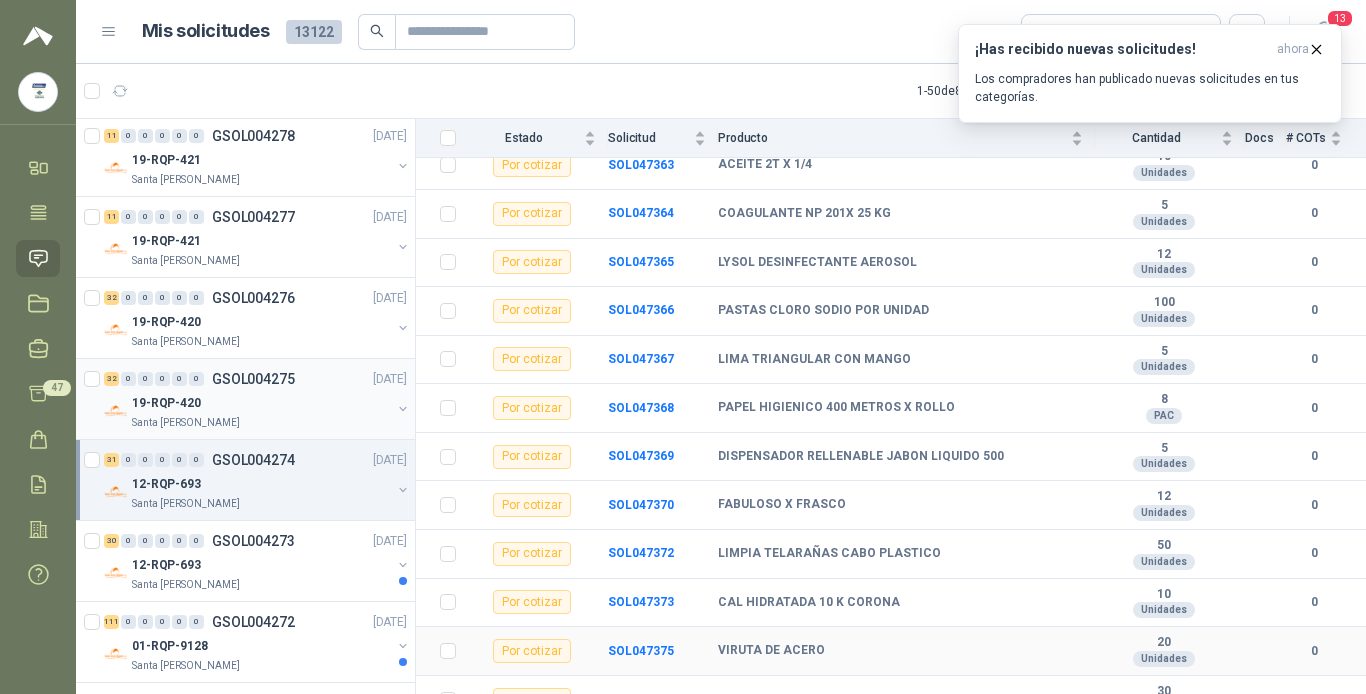 scroll, scrollTop: 0, scrollLeft: 0, axis: both 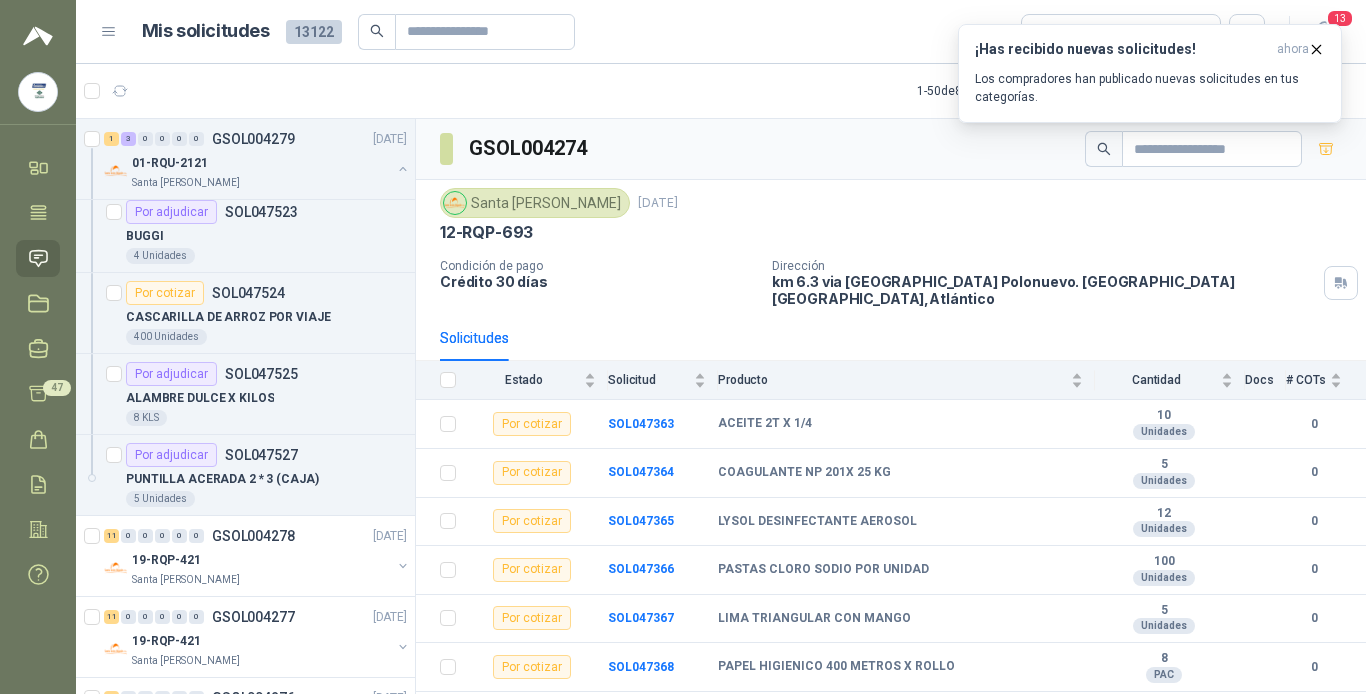 click 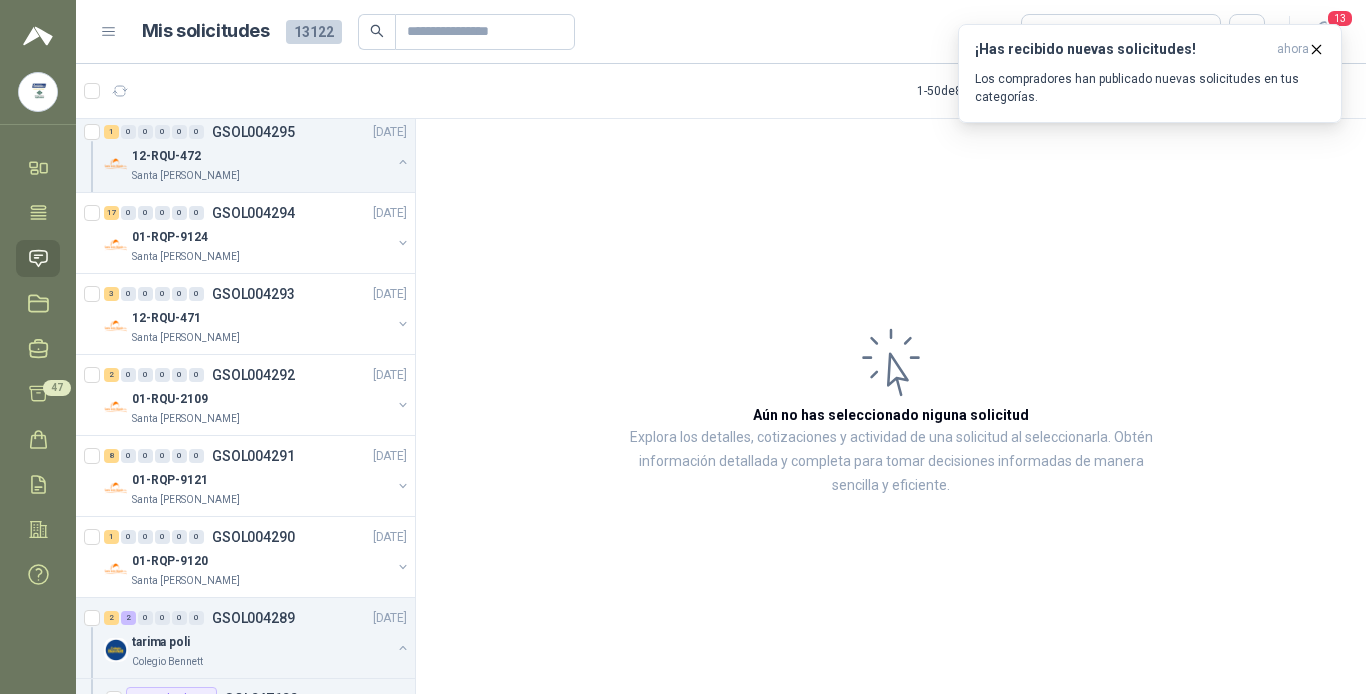 scroll, scrollTop: 37, scrollLeft: 0, axis: vertical 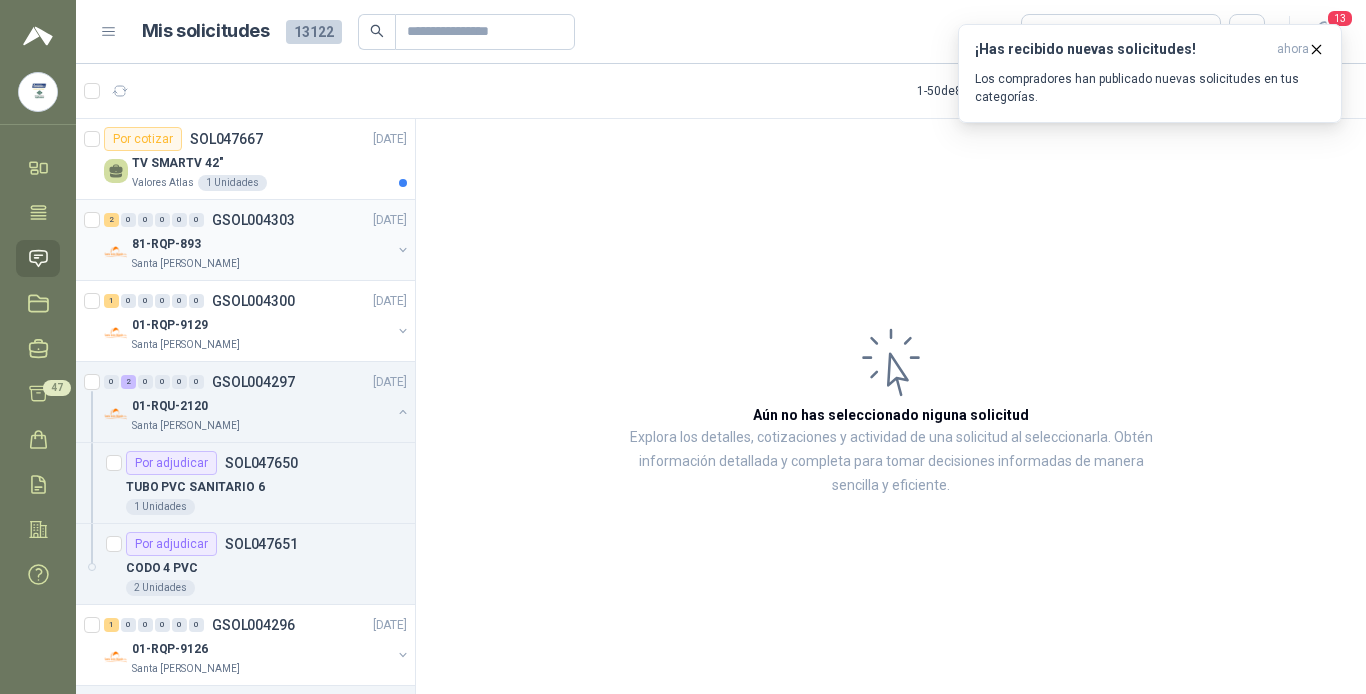 click on "81-RQP-893" at bounding box center [261, 244] 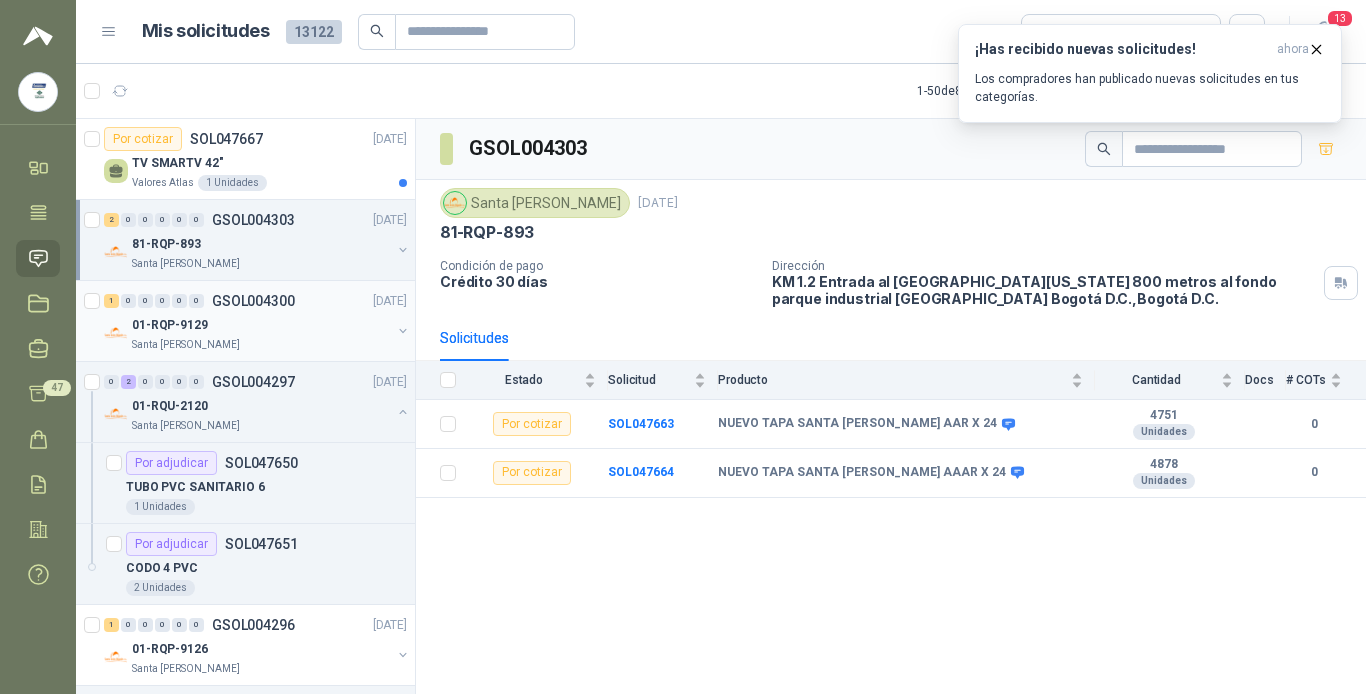 click on "01-RQP-9129" at bounding box center [261, 325] 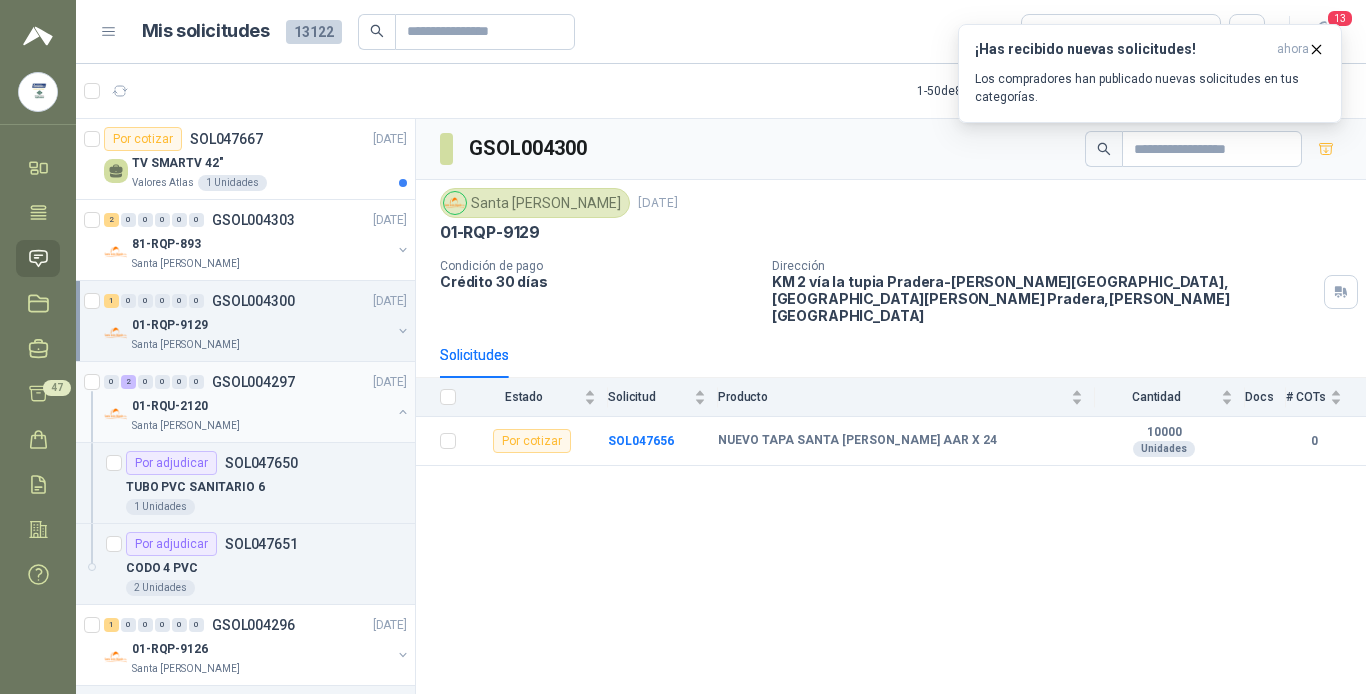 click on "0   2   0   0   0   0   GSOL004297 [DATE]" at bounding box center (257, 382) 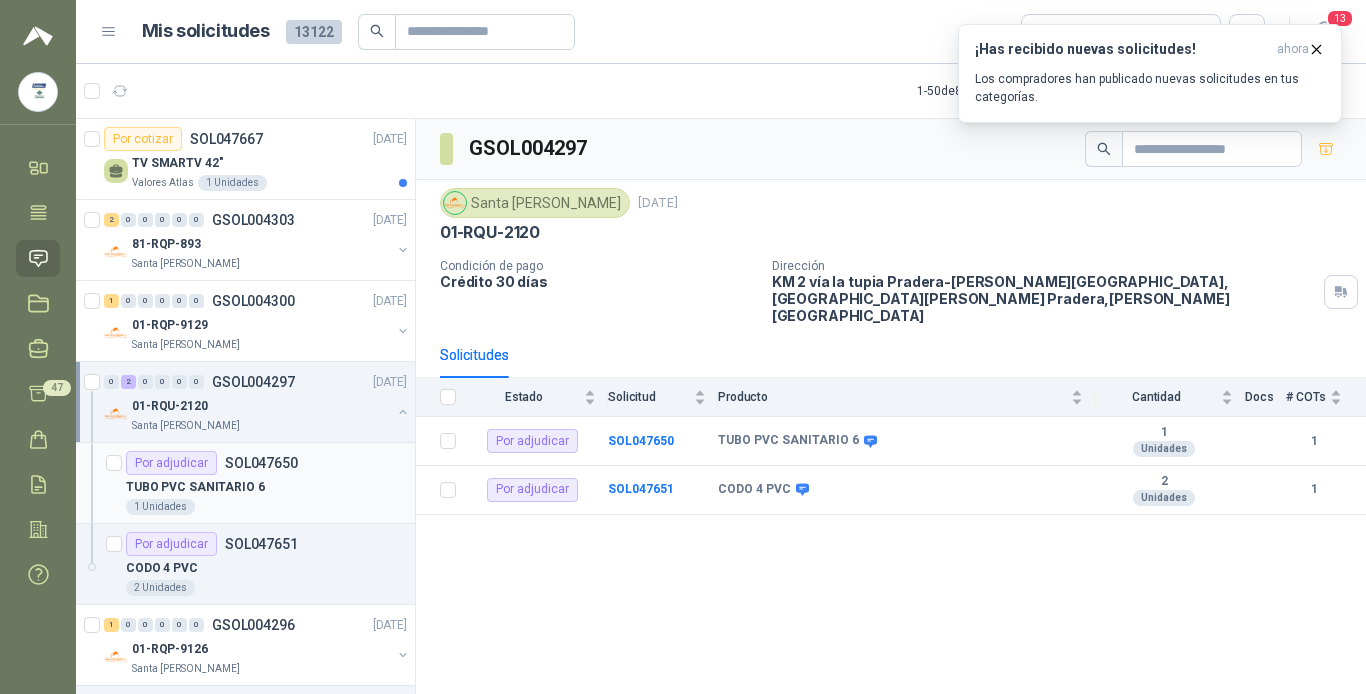 click on "TUBO PVC SANITARIO 6" at bounding box center (266, 487) 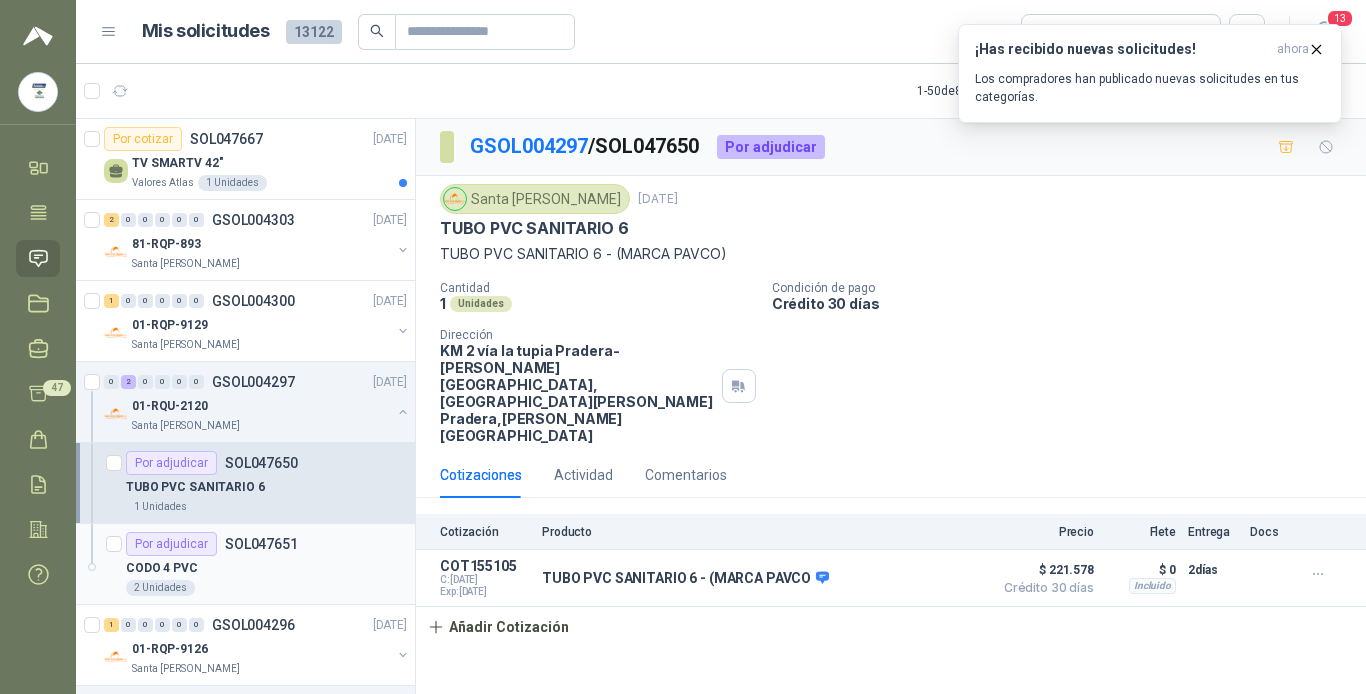 click on "Por adjudicar SOL047651" at bounding box center [266, 544] 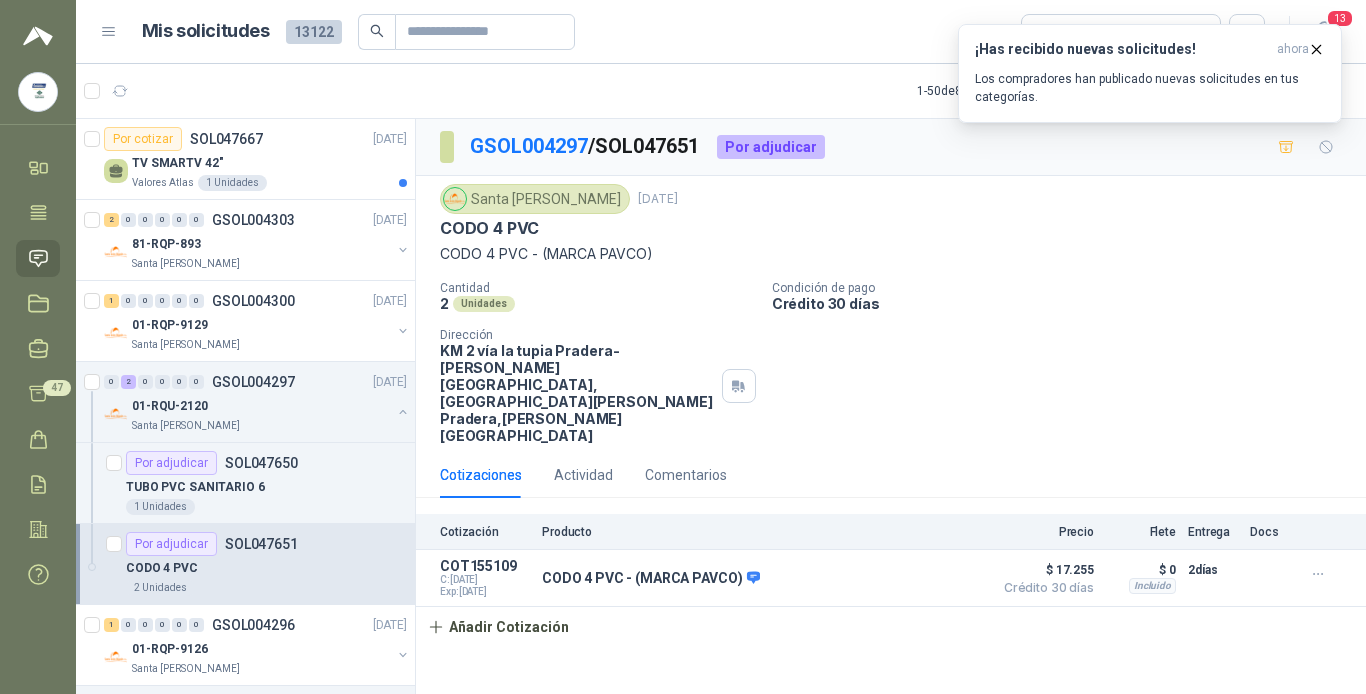 scroll, scrollTop: 100, scrollLeft: 0, axis: vertical 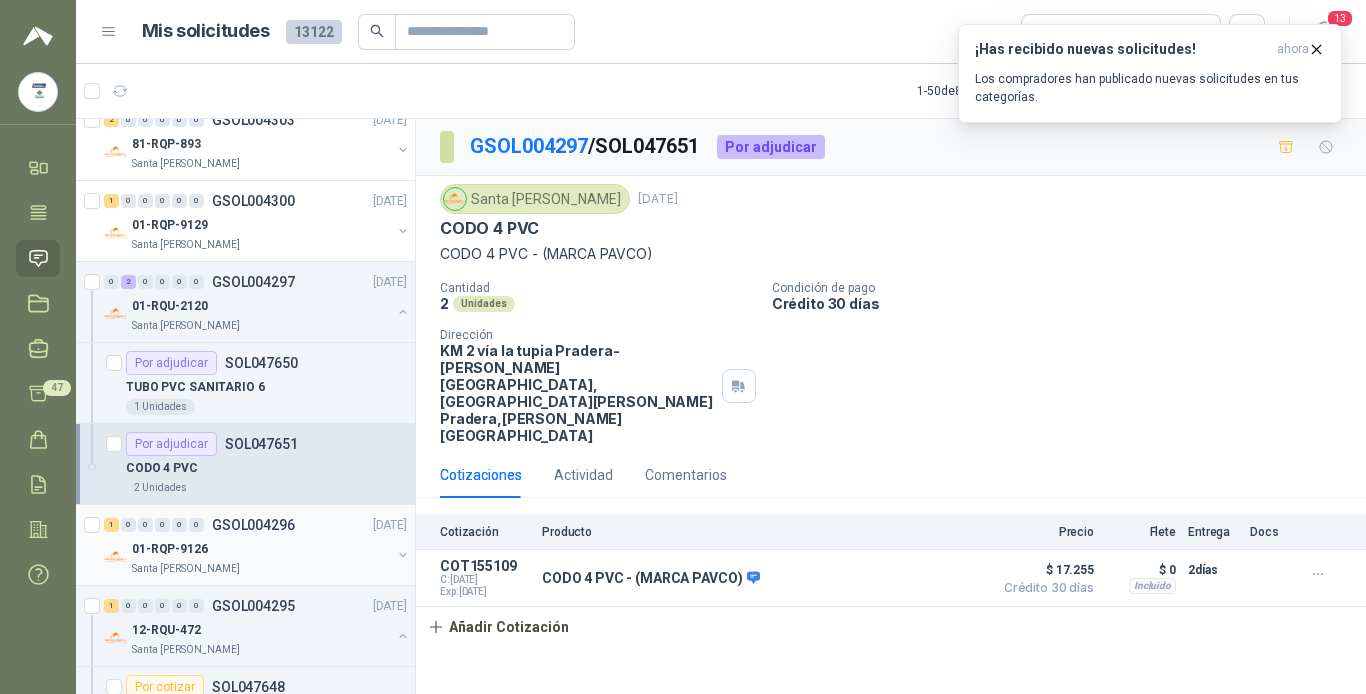 click on "01-RQP-9126" at bounding box center [261, 549] 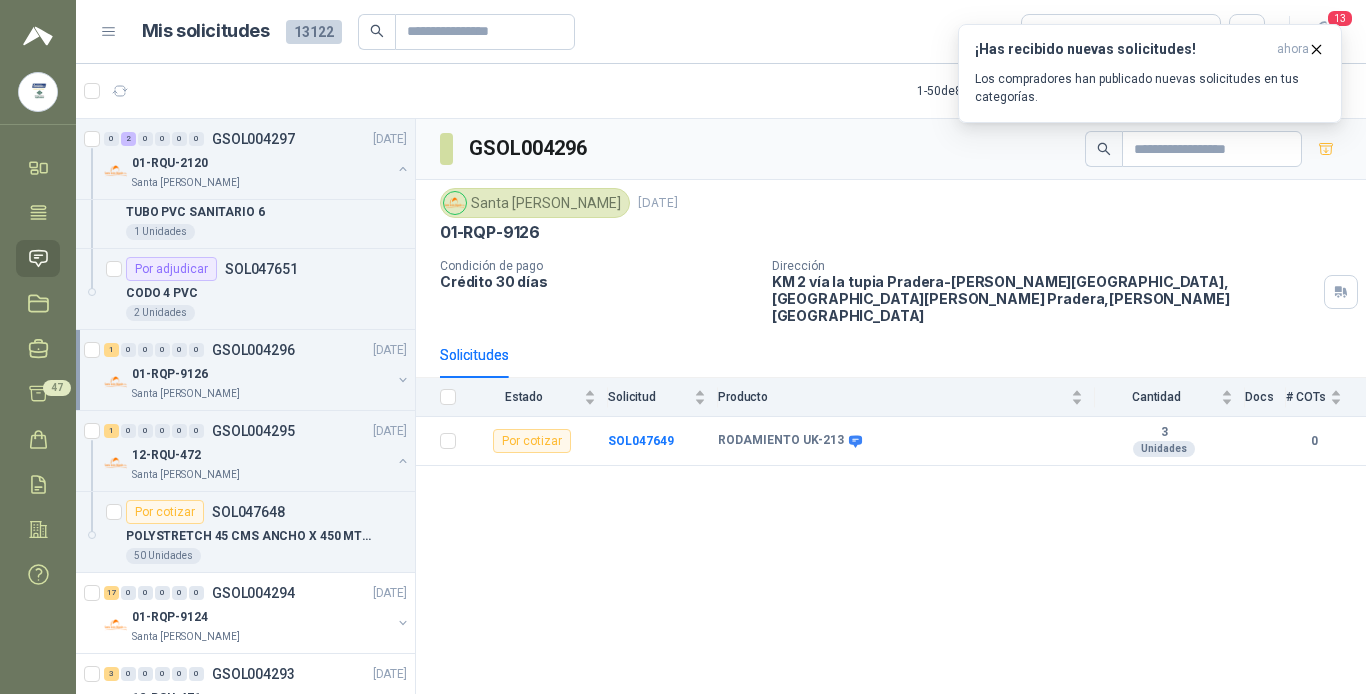 scroll, scrollTop: 300, scrollLeft: 0, axis: vertical 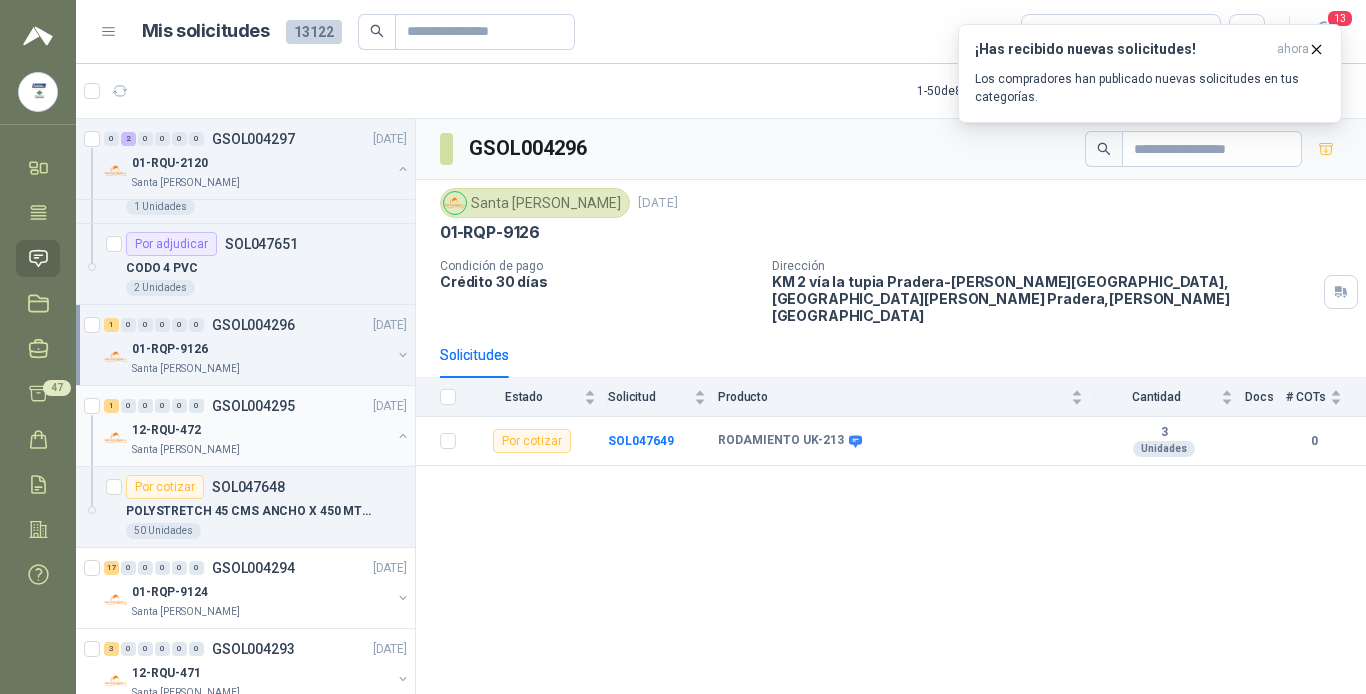 click on "1   0   0   0   0   0   GSOL004295 [DATE]" at bounding box center (257, 406) 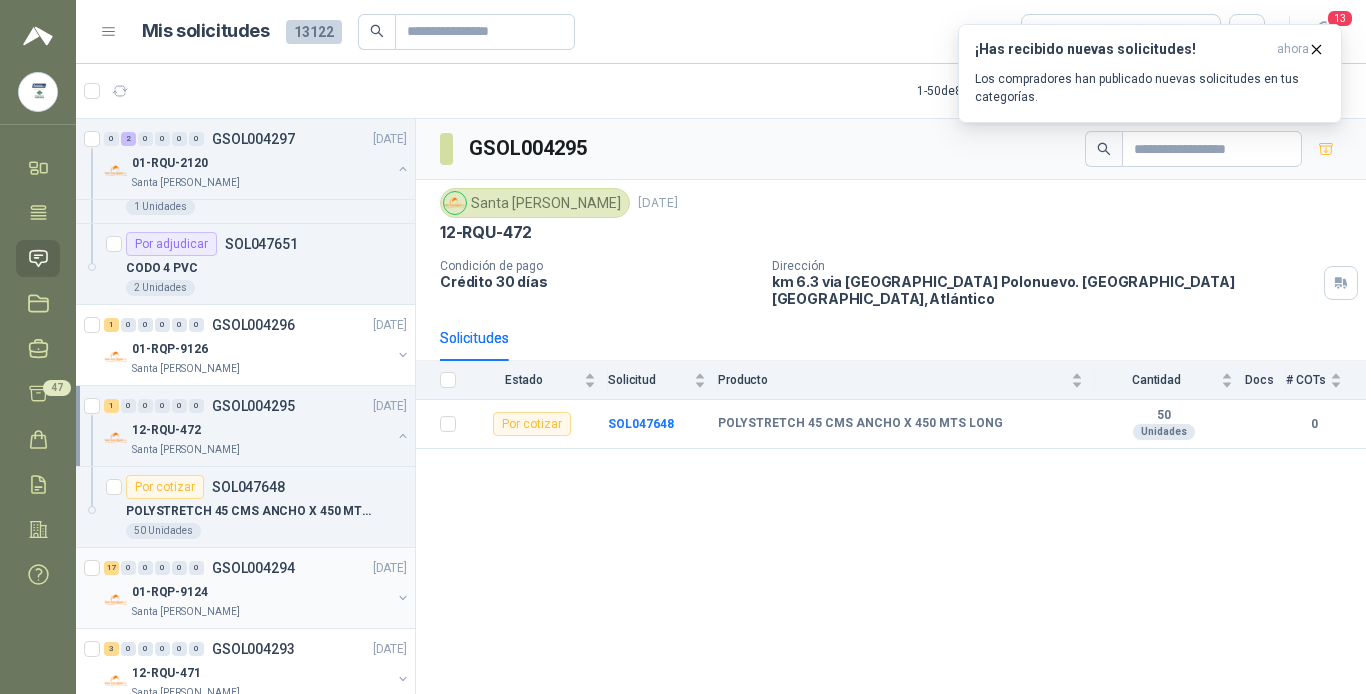 click on "01-RQP-9124" at bounding box center (261, 592) 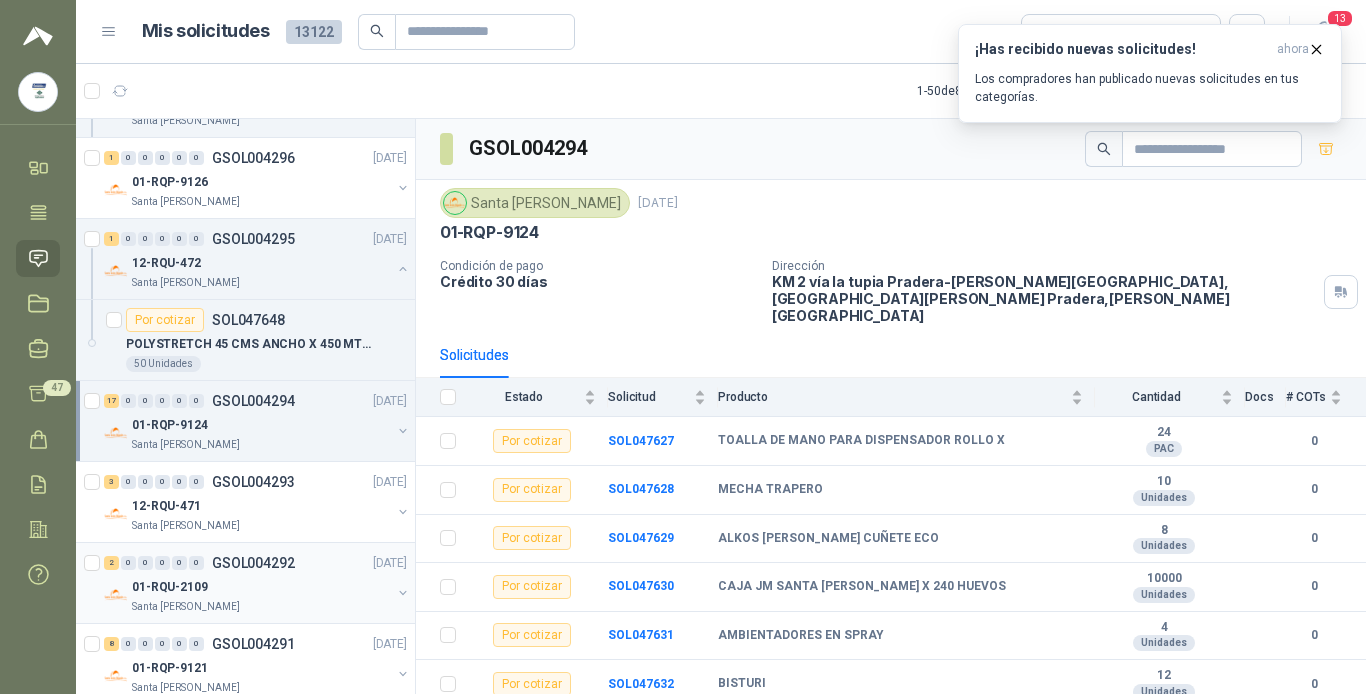scroll, scrollTop: 500, scrollLeft: 0, axis: vertical 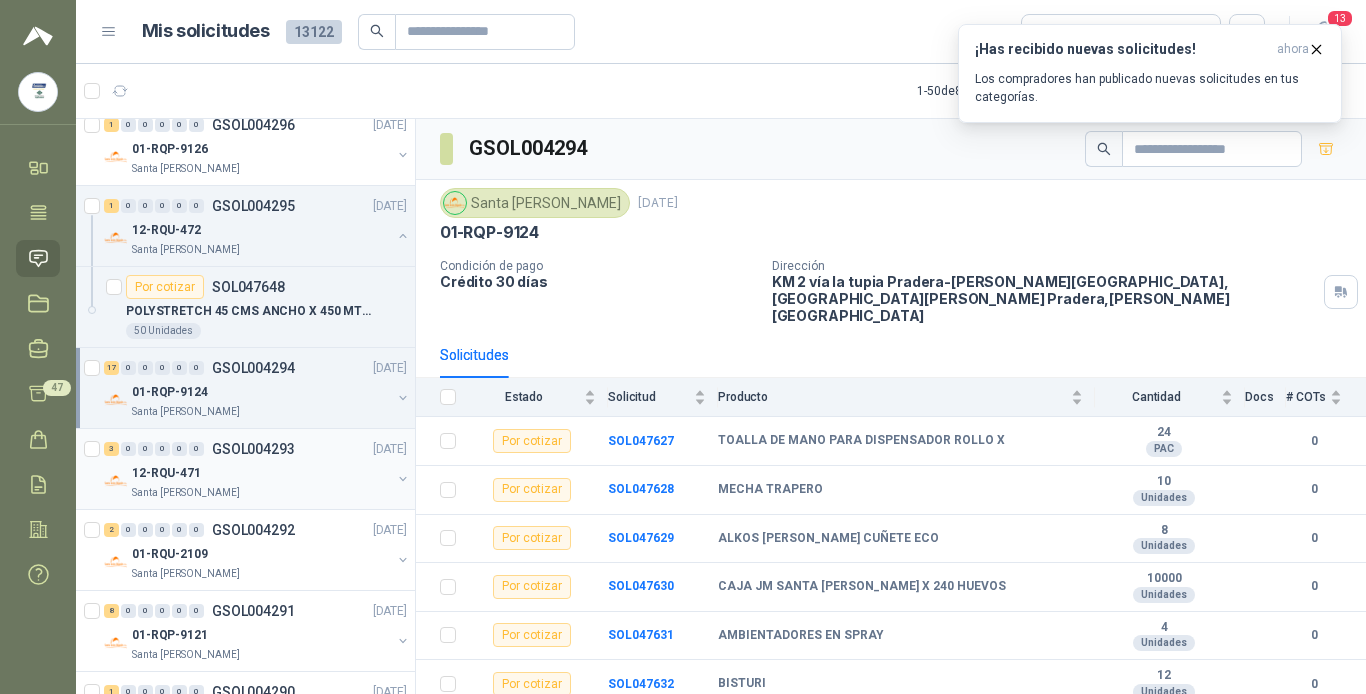 click on "12-RQU-471" at bounding box center [261, 473] 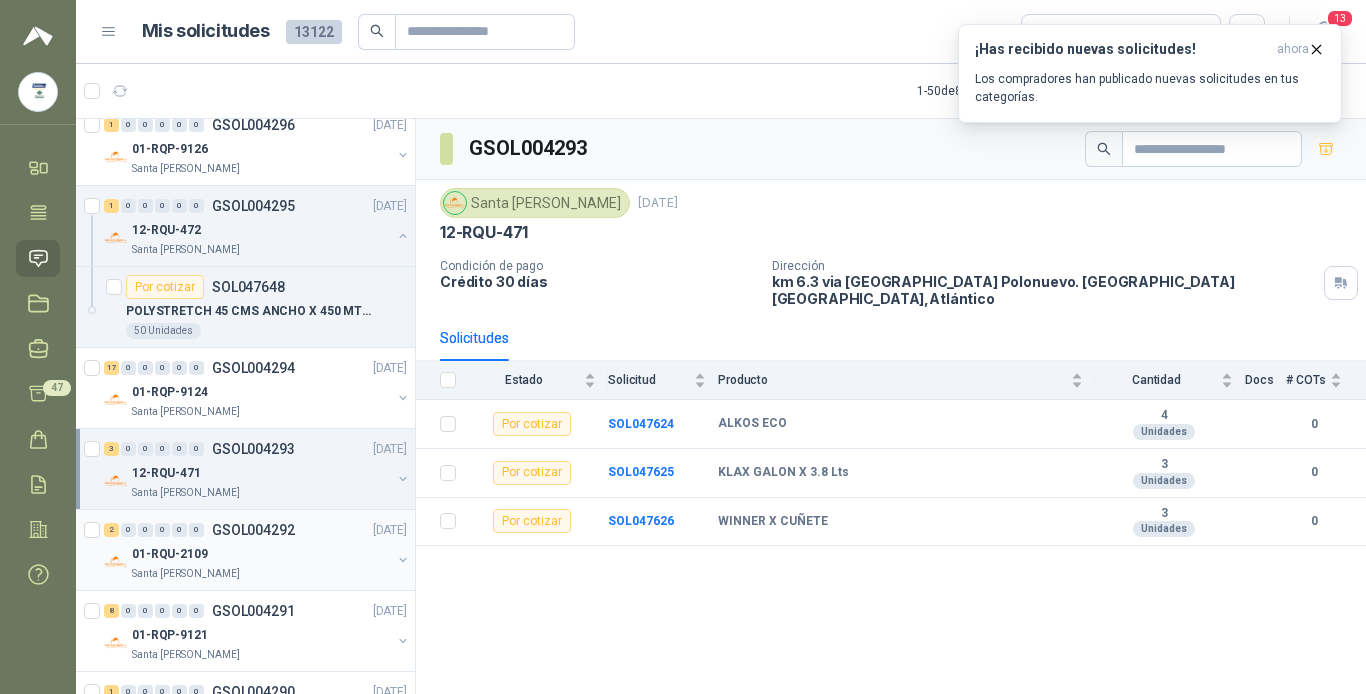 click on "01-RQU-2109" at bounding box center [261, 554] 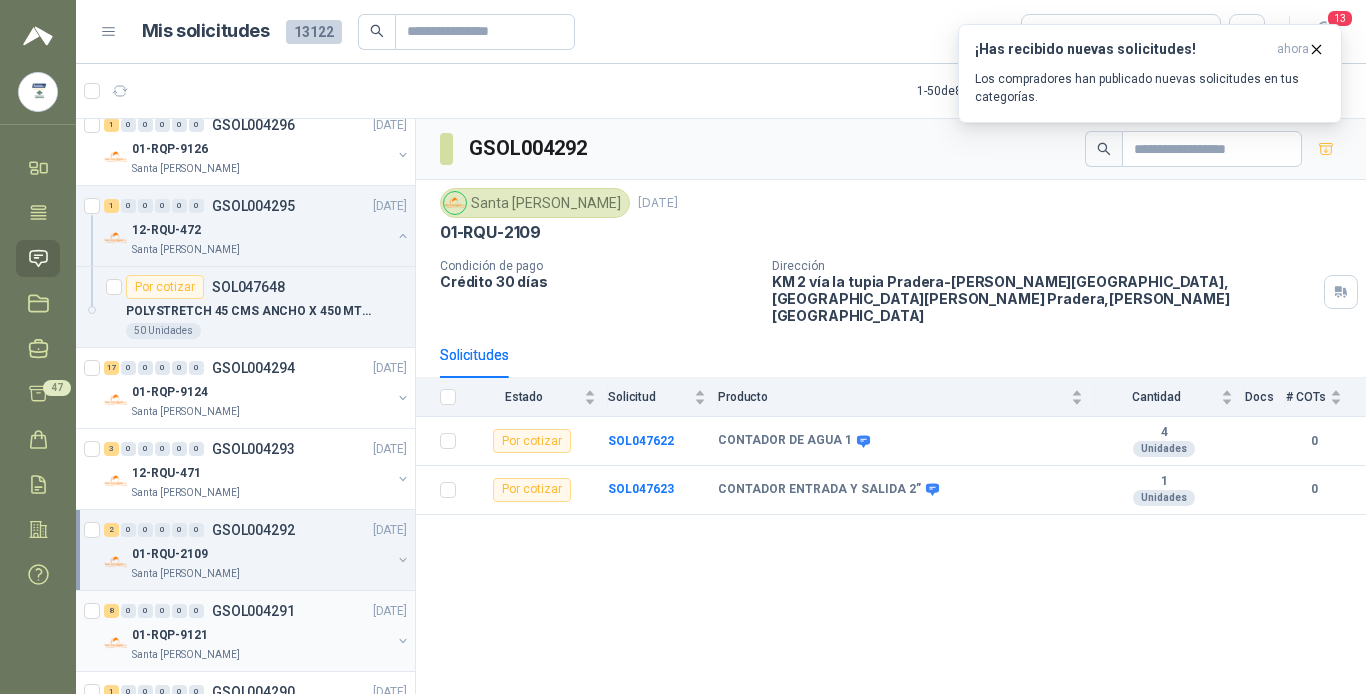 click on "8   0   0   0   0   0   GSOL004291 [DATE]" at bounding box center (257, 611) 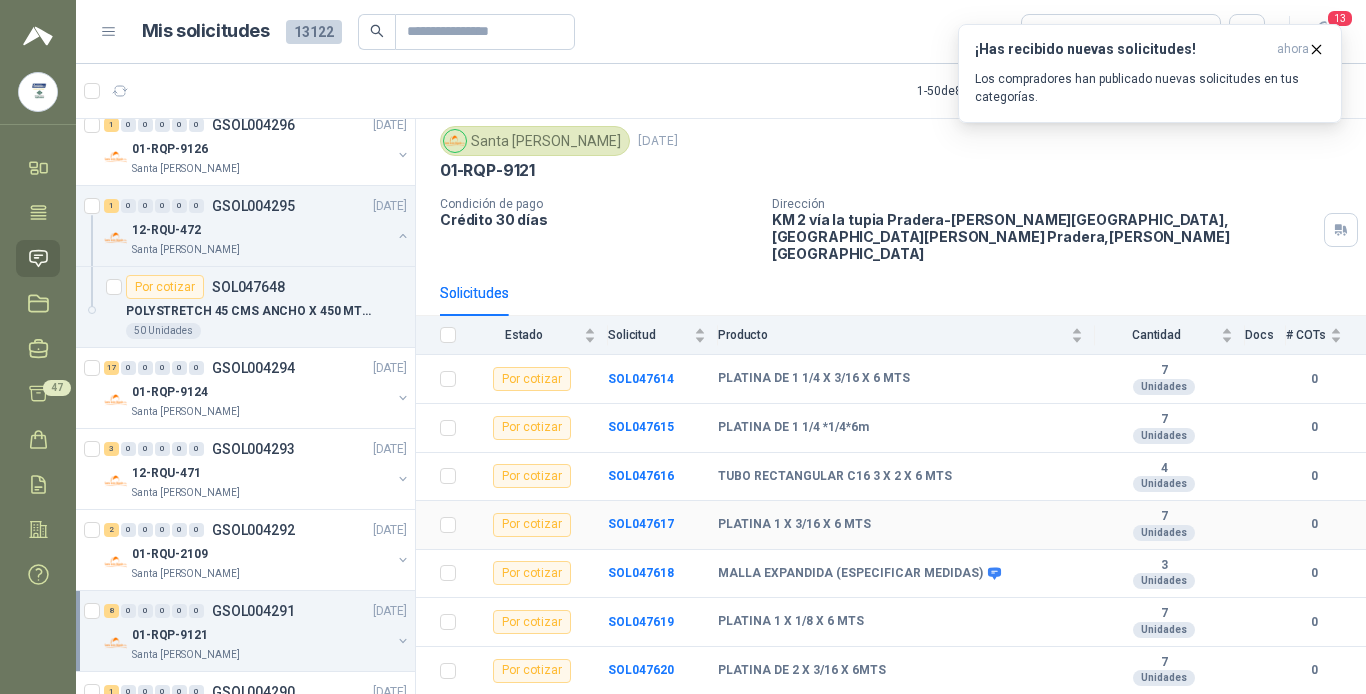 scroll, scrollTop: 88, scrollLeft: 0, axis: vertical 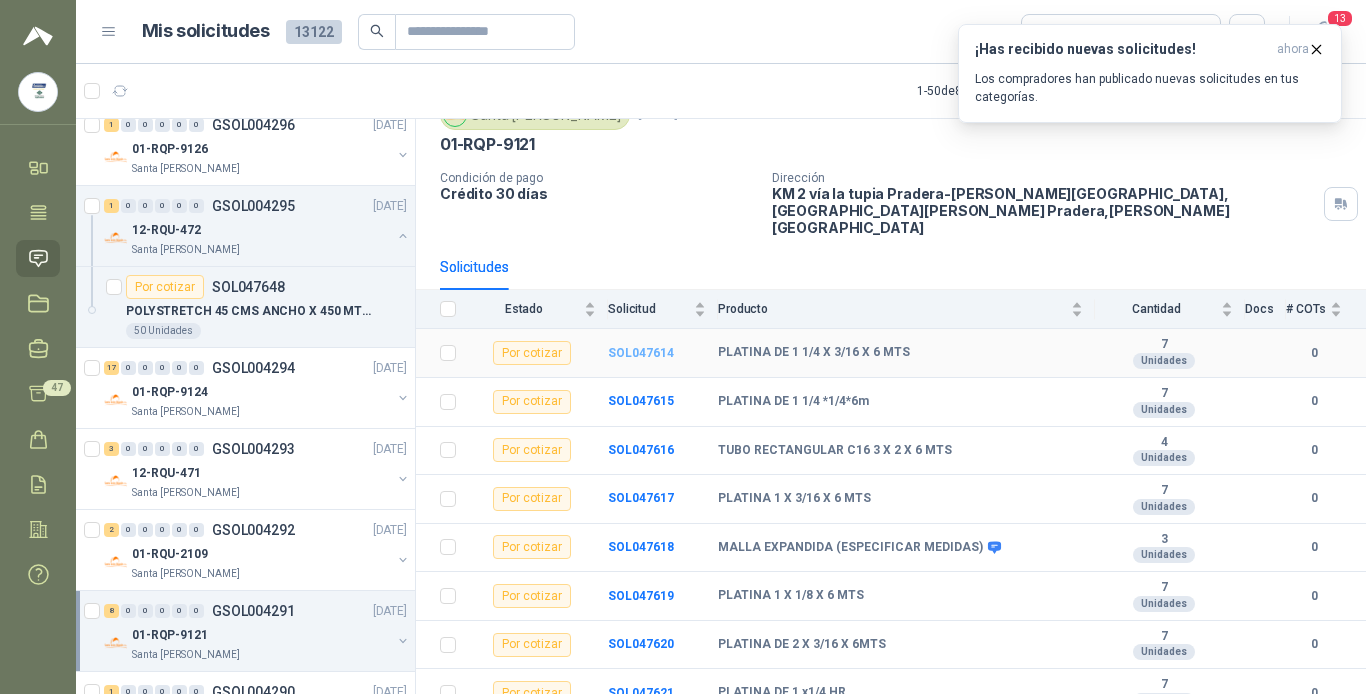 click on "SOL047614" at bounding box center (641, 353) 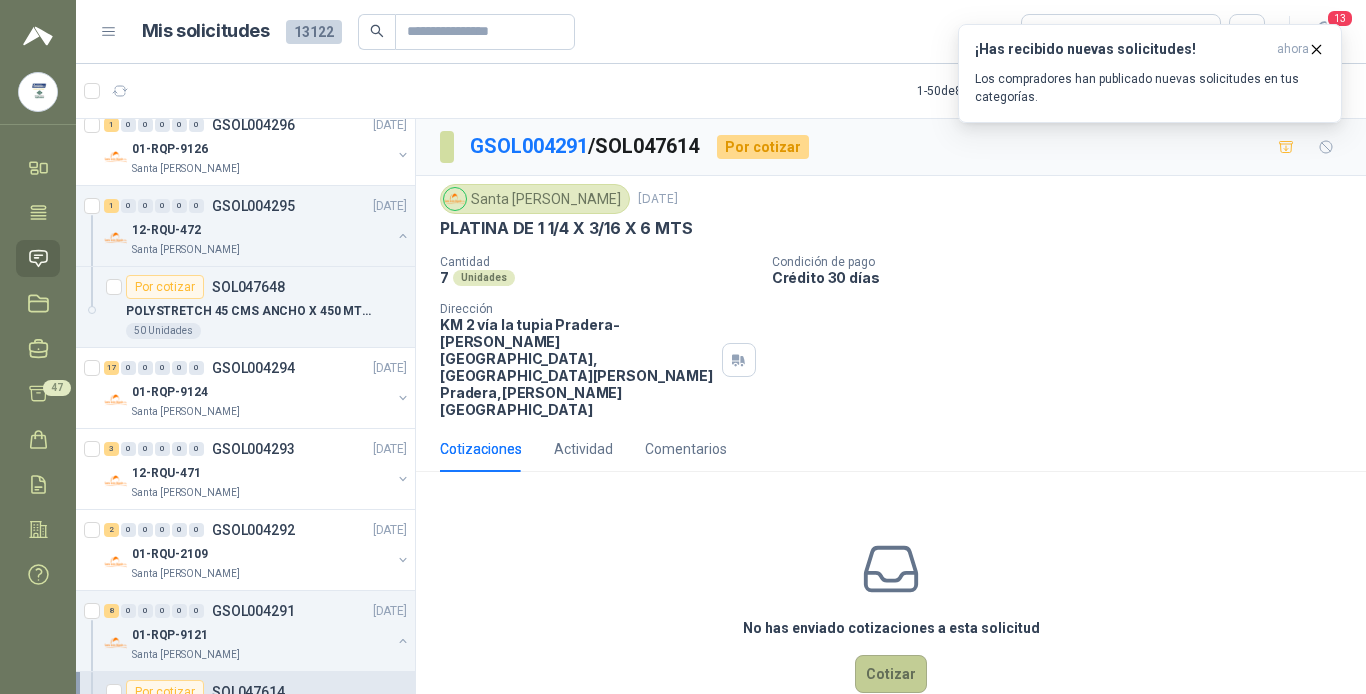 click on "Cotizar" at bounding box center [891, 674] 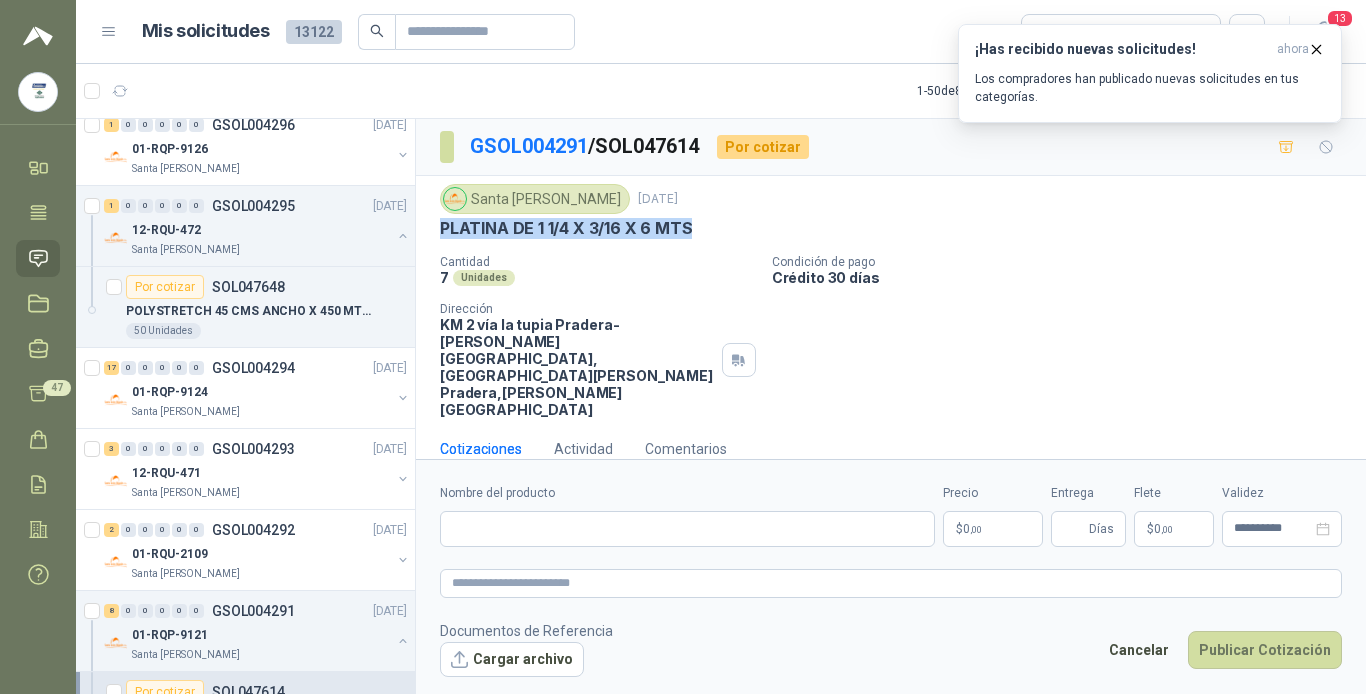 drag, startPoint x: 438, startPoint y: 220, endPoint x: 691, endPoint y: 237, distance: 253.5705 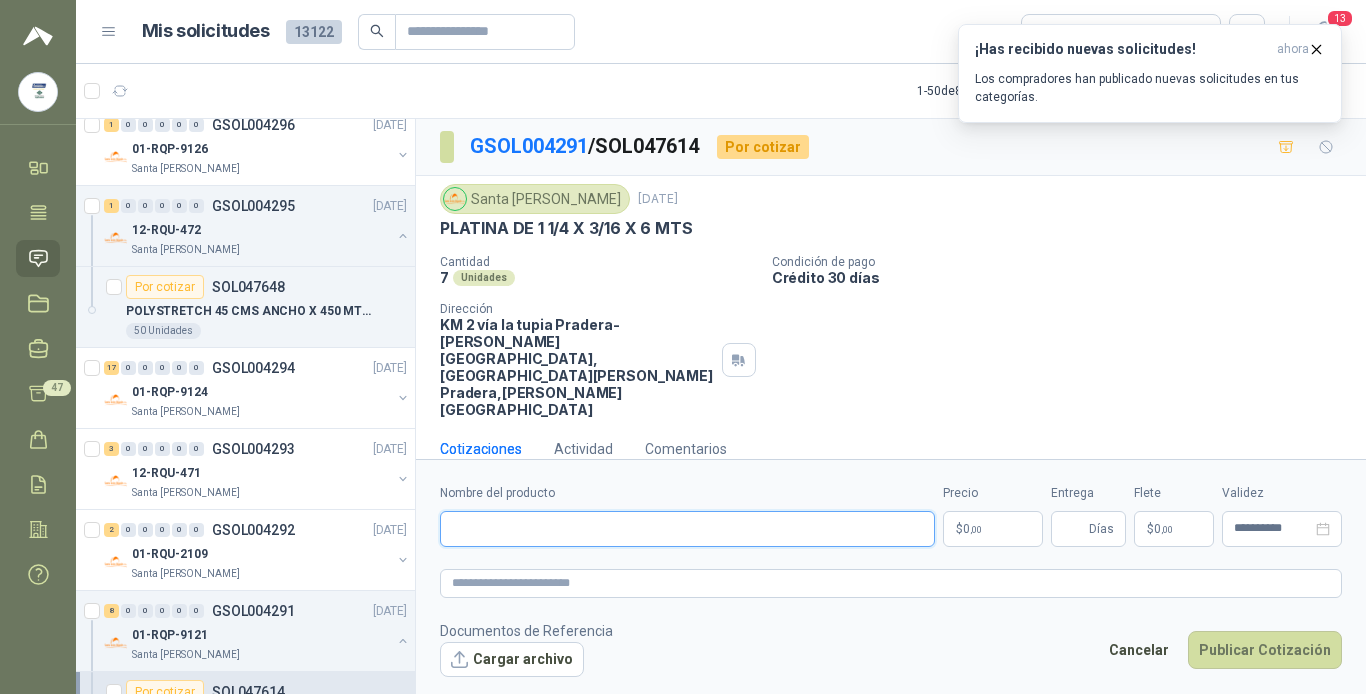 paste on "**********" 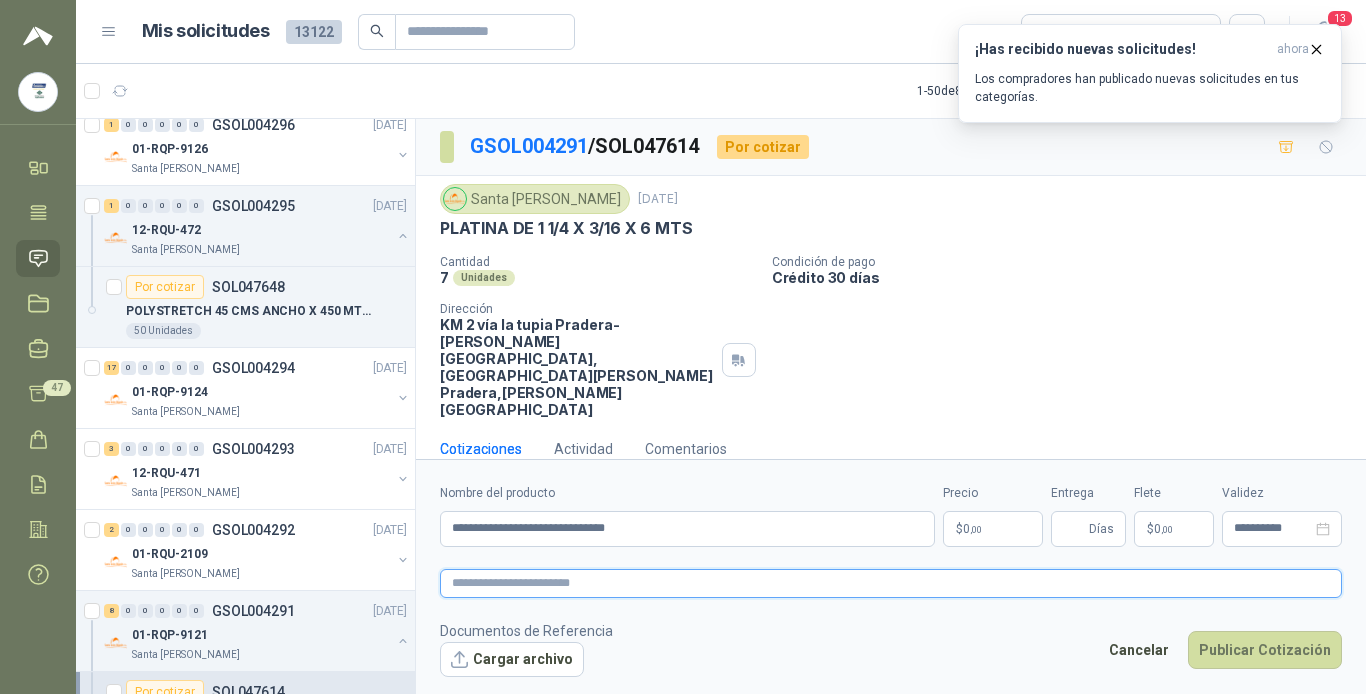 paste on "**********" 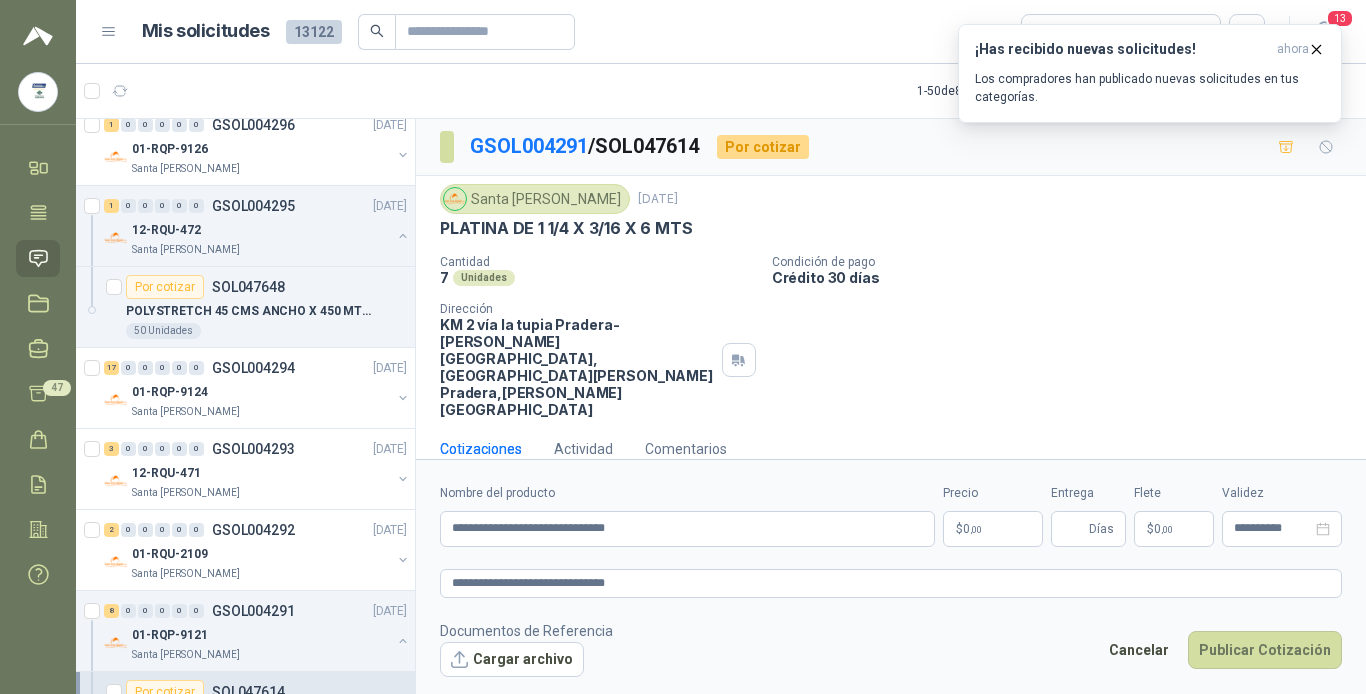 click on "$  0 ,00" at bounding box center (993, 529) 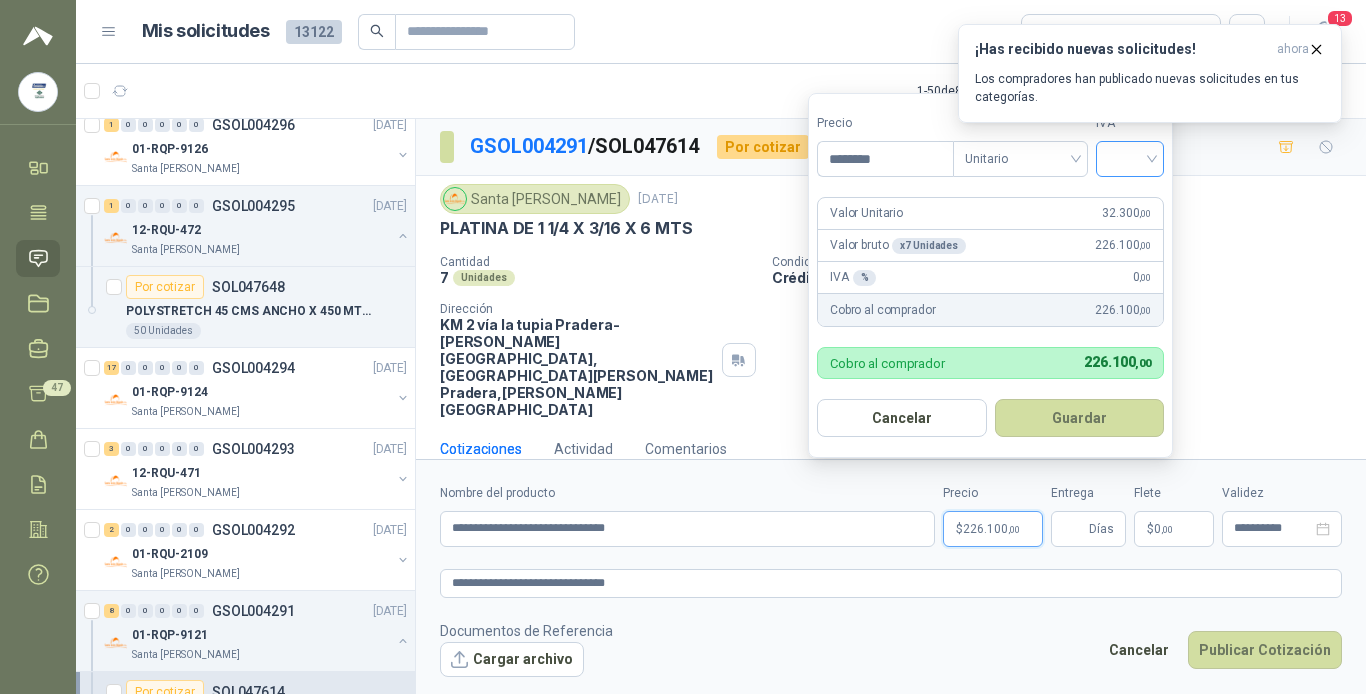 click at bounding box center (1130, 157) 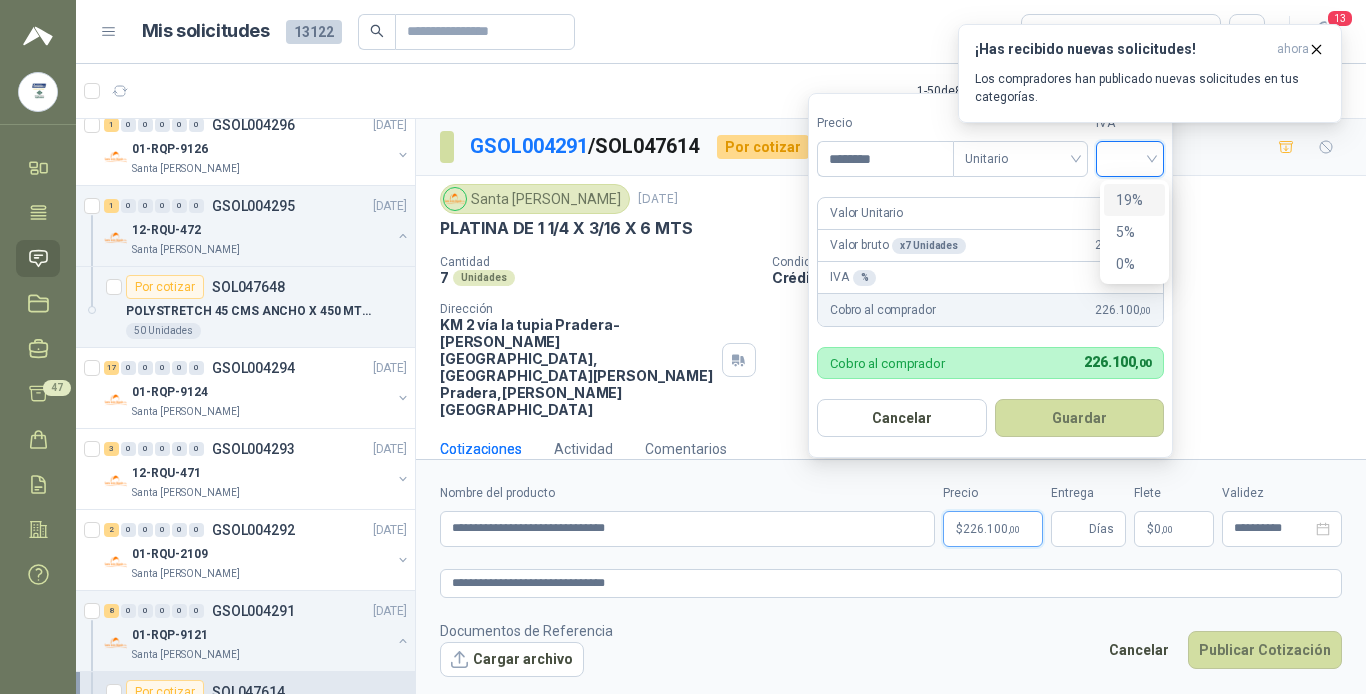 click on "19%" at bounding box center (1134, 200) 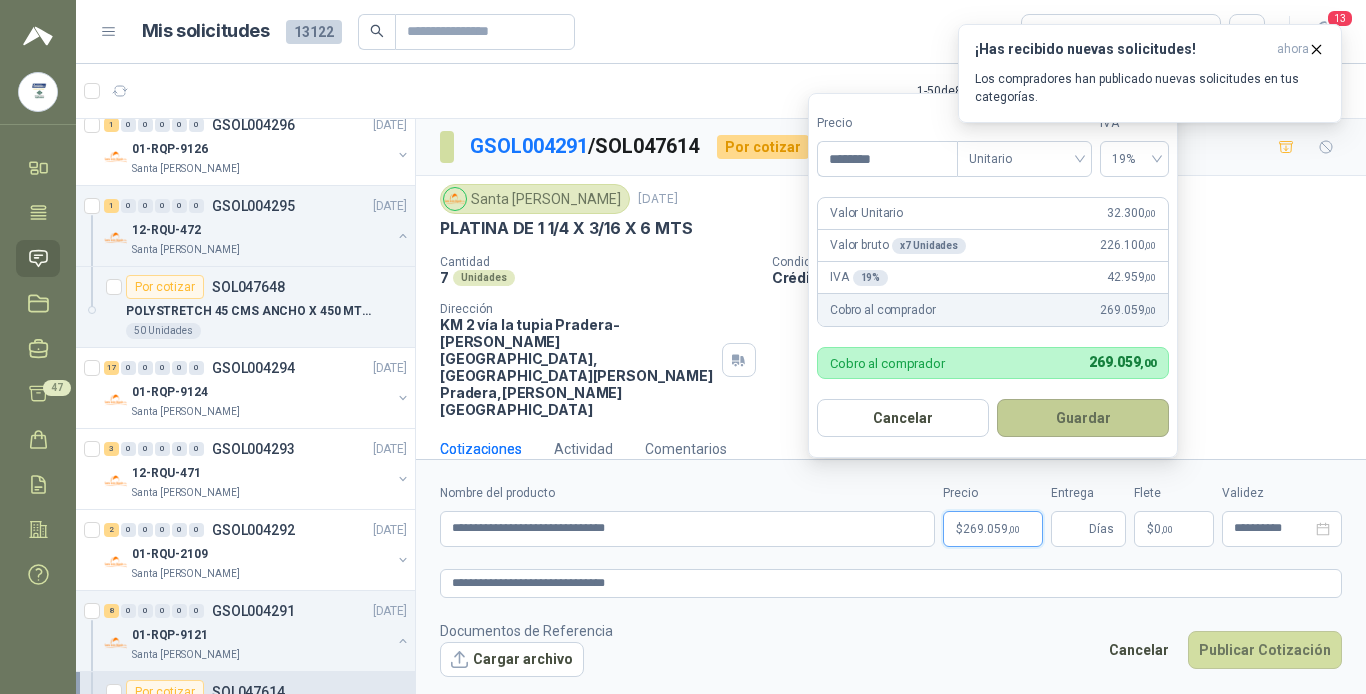 click on "Guardar" at bounding box center (1083, 418) 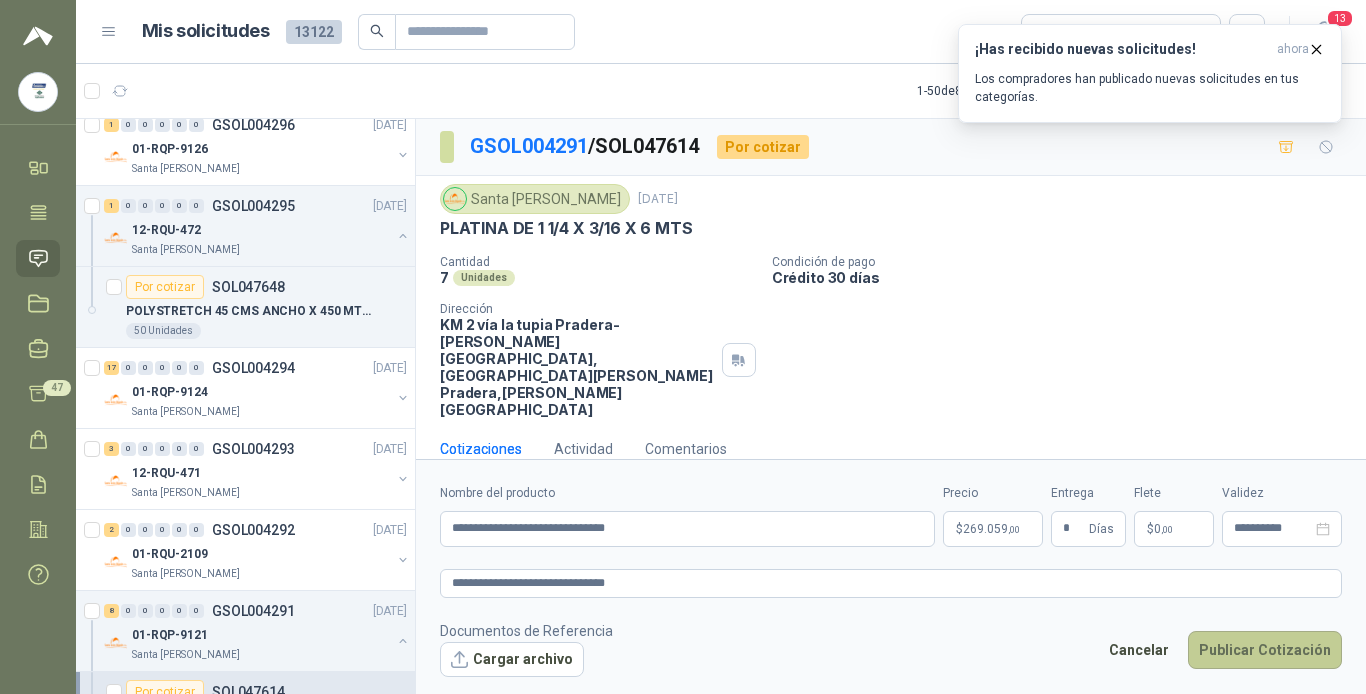 click on "Publicar Cotización" at bounding box center [1265, 650] 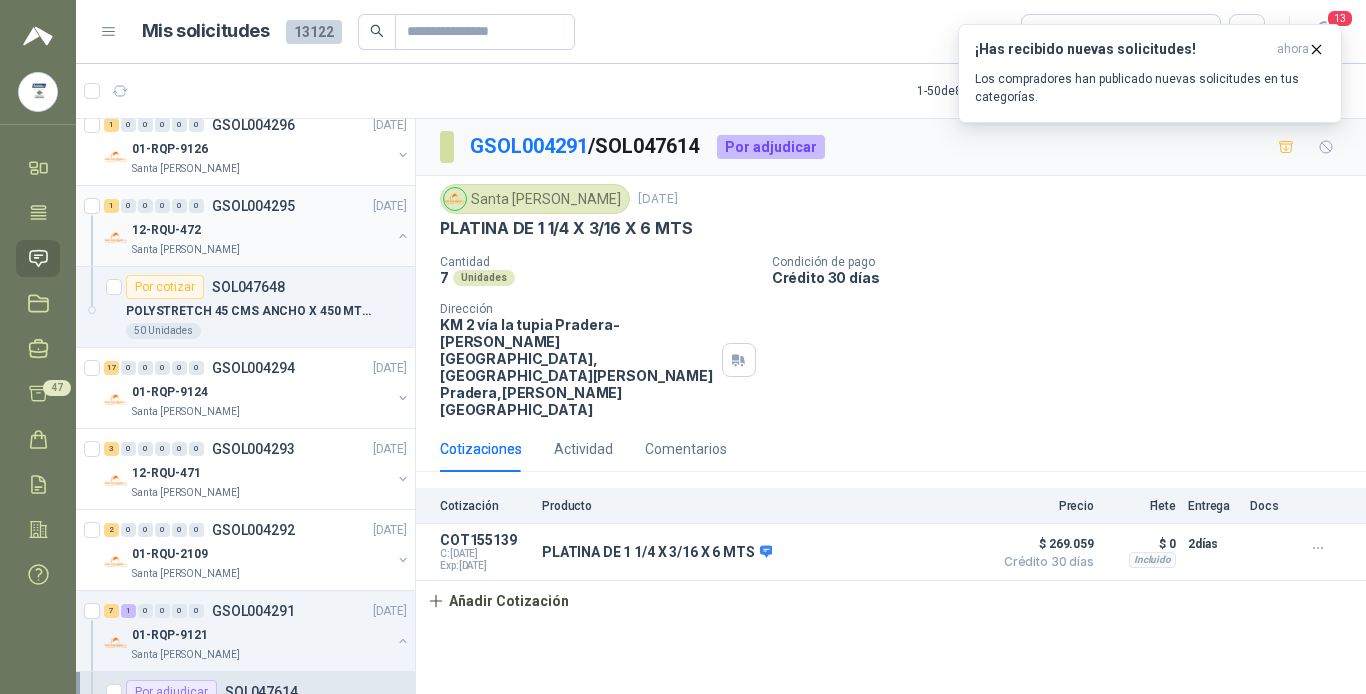 click on "12-RQU-472" at bounding box center (261, 230) 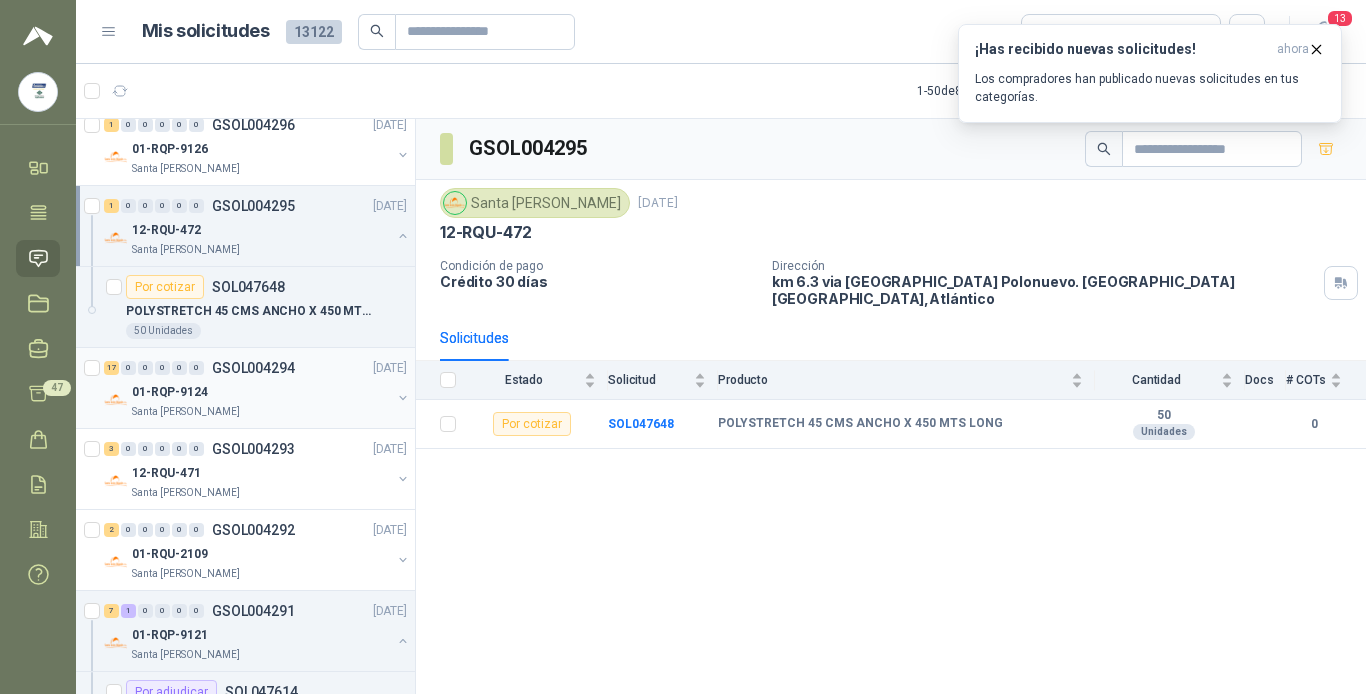click on "17   0   0   0   0   0   GSOL004294 [DATE]" at bounding box center [257, 368] 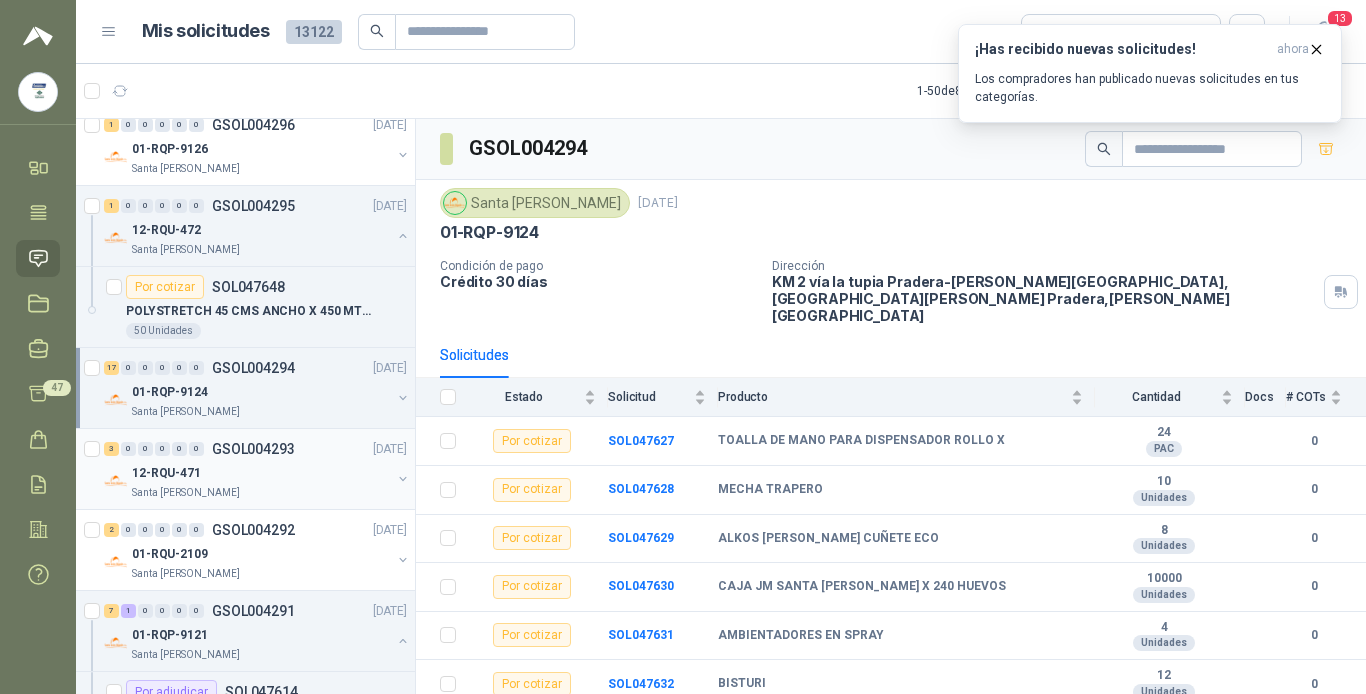 click on "12-RQU-471" at bounding box center (261, 473) 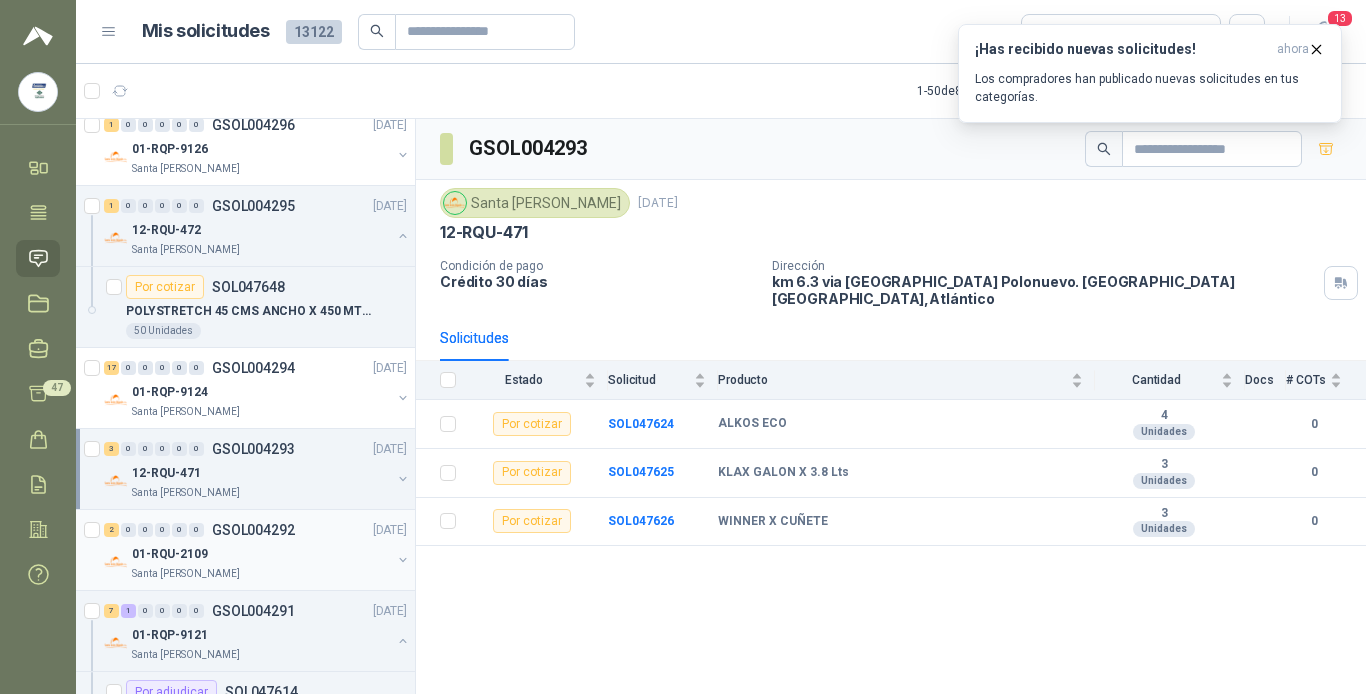 click on "01-RQU-2109" at bounding box center [261, 554] 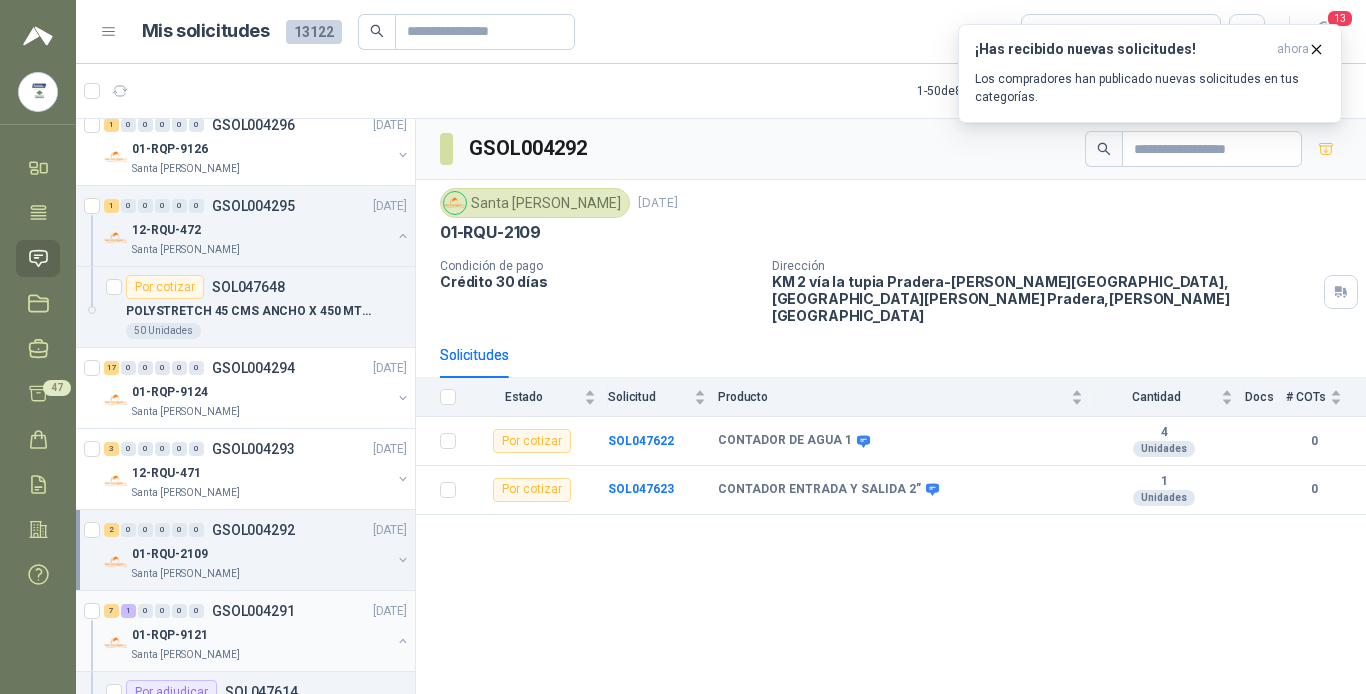 click on "01-RQP-9121" at bounding box center [261, 635] 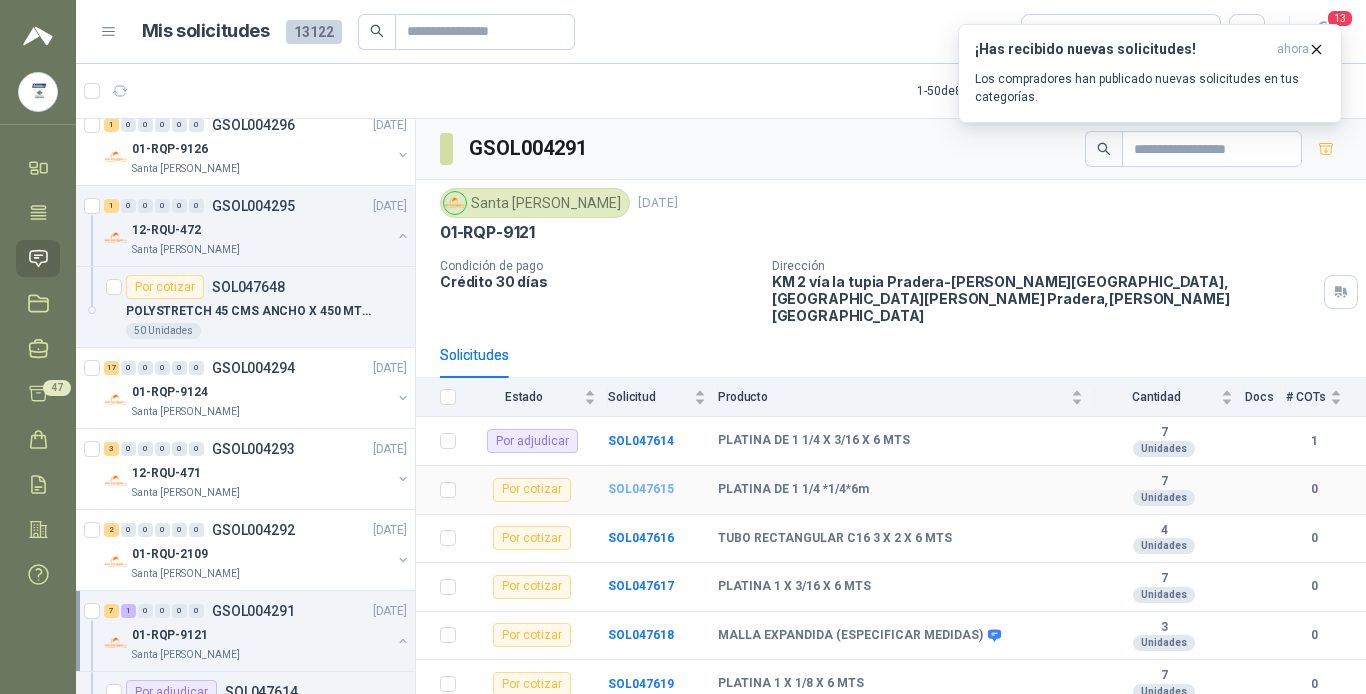 click on "SOL047615" at bounding box center (641, 489) 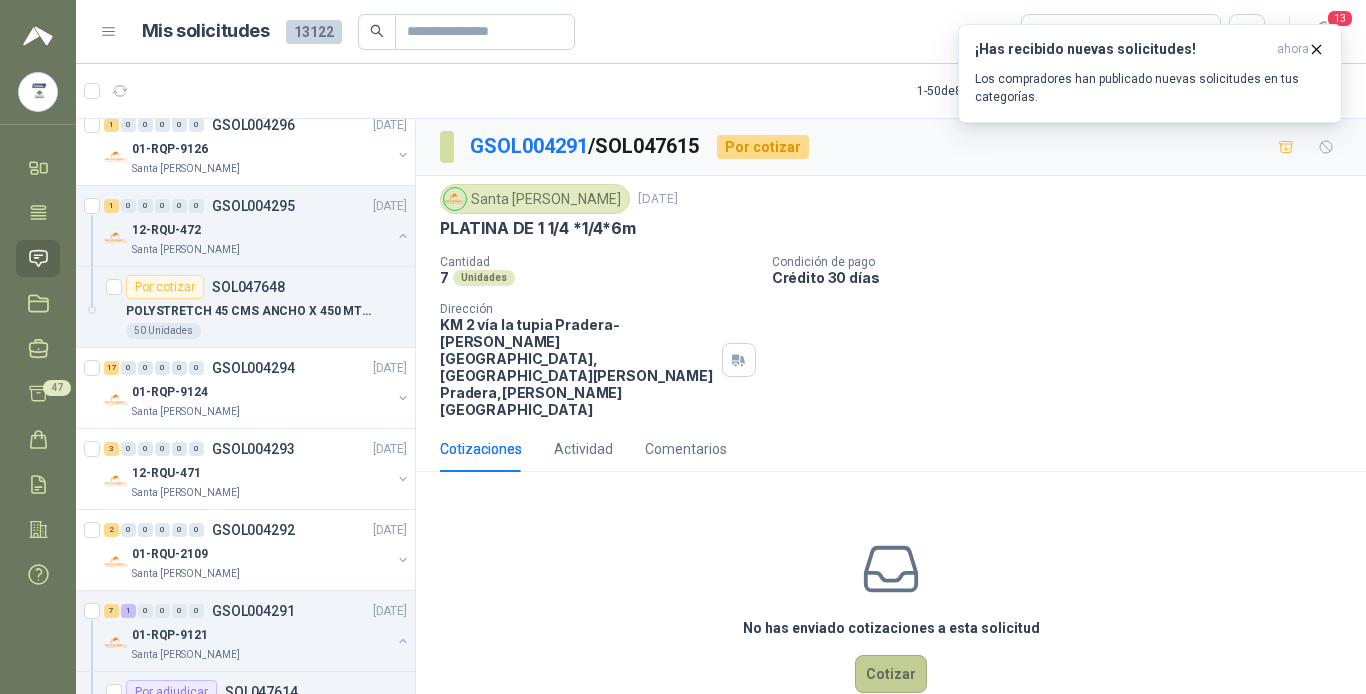 click on "Cotizar" at bounding box center [891, 674] 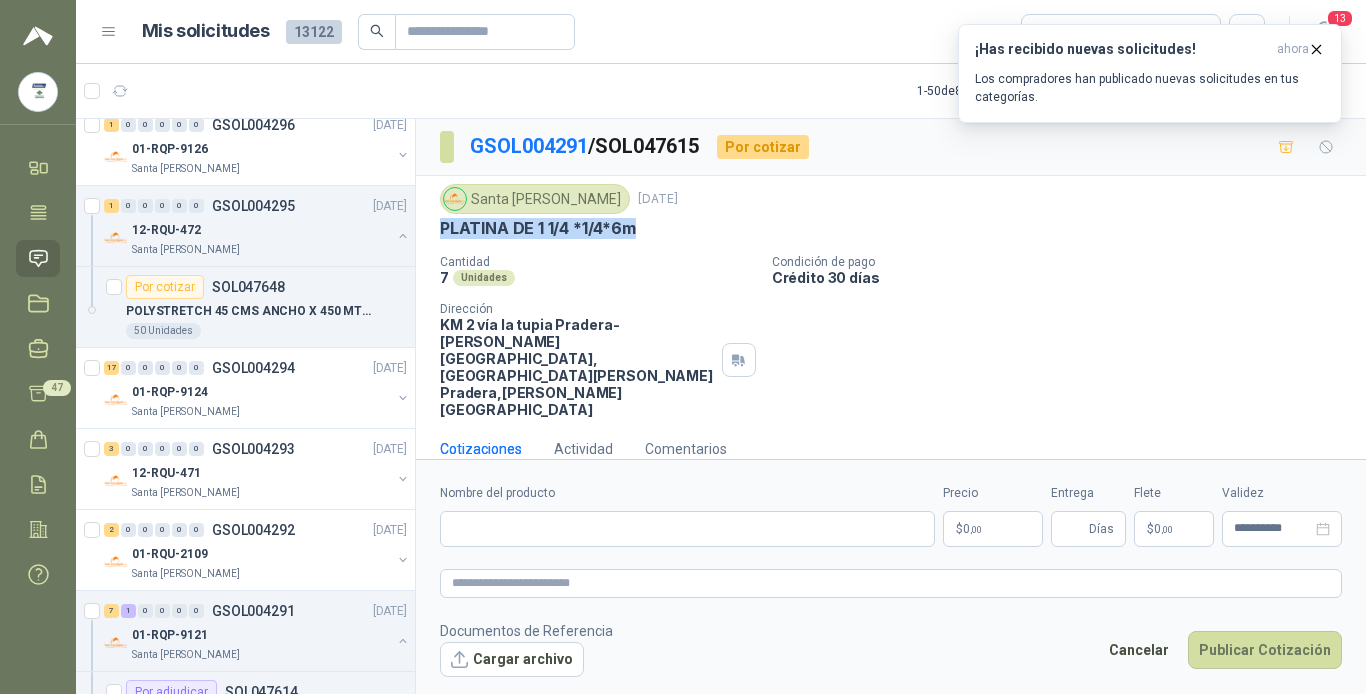 drag, startPoint x: 439, startPoint y: 224, endPoint x: 641, endPoint y: 237, distance: 202.41788 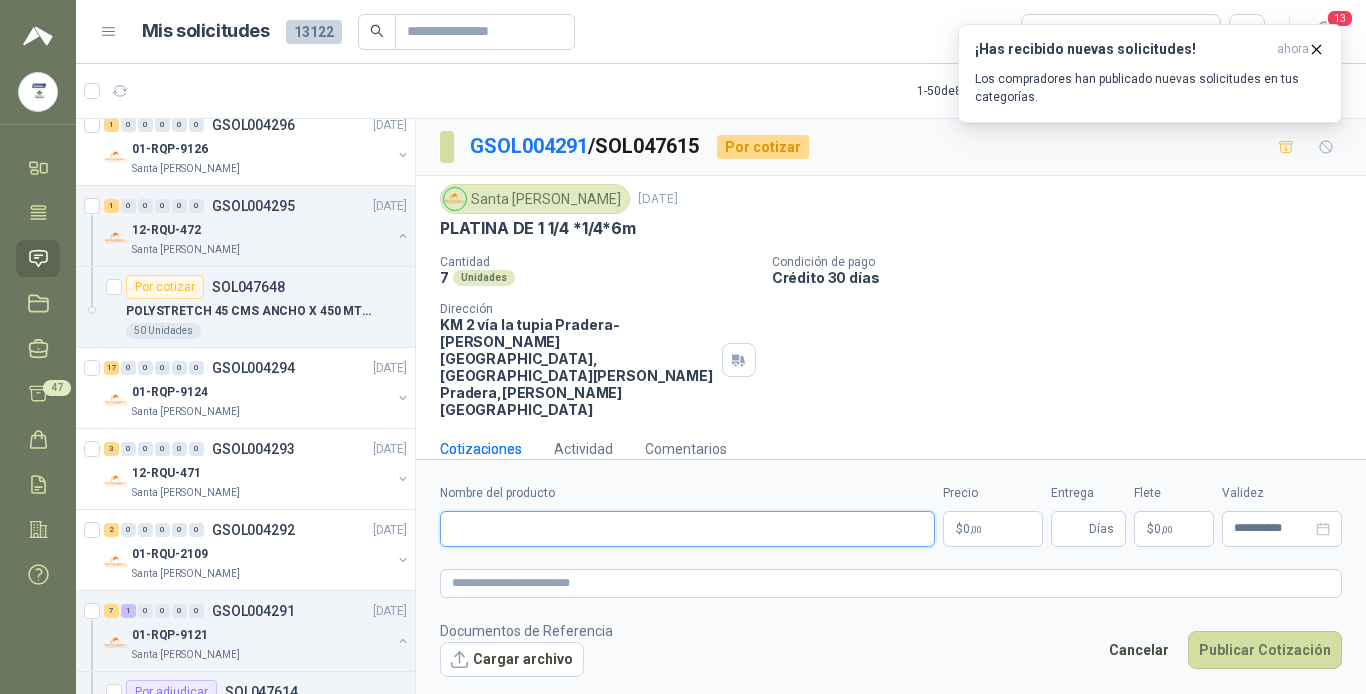 paste on "**********" 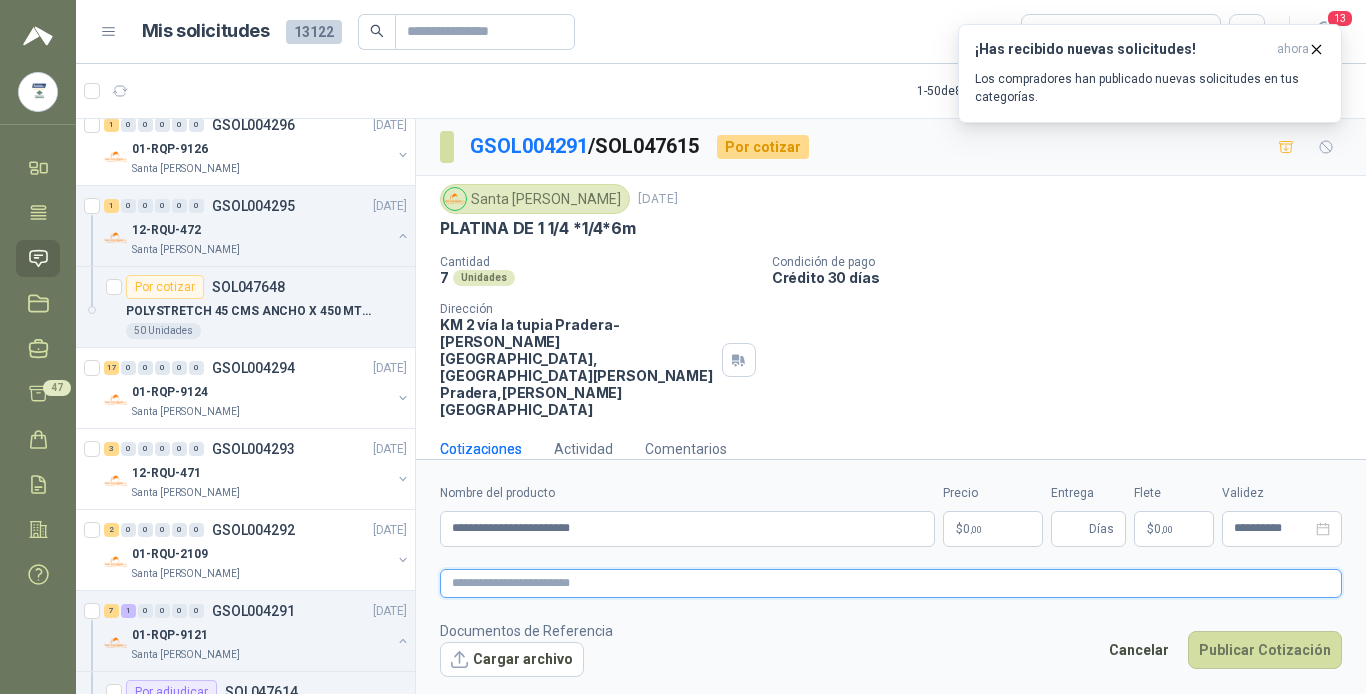 paste on "**********" 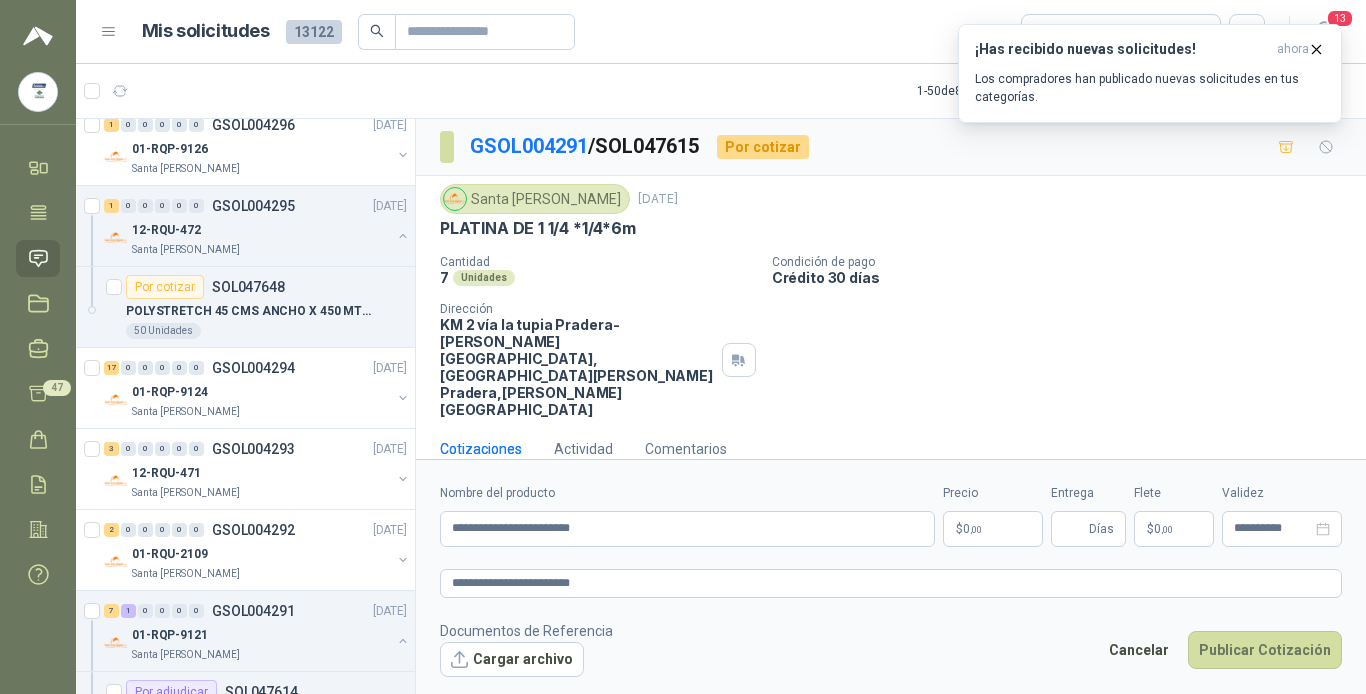 click on ",00" at bounding box center (976, 529) 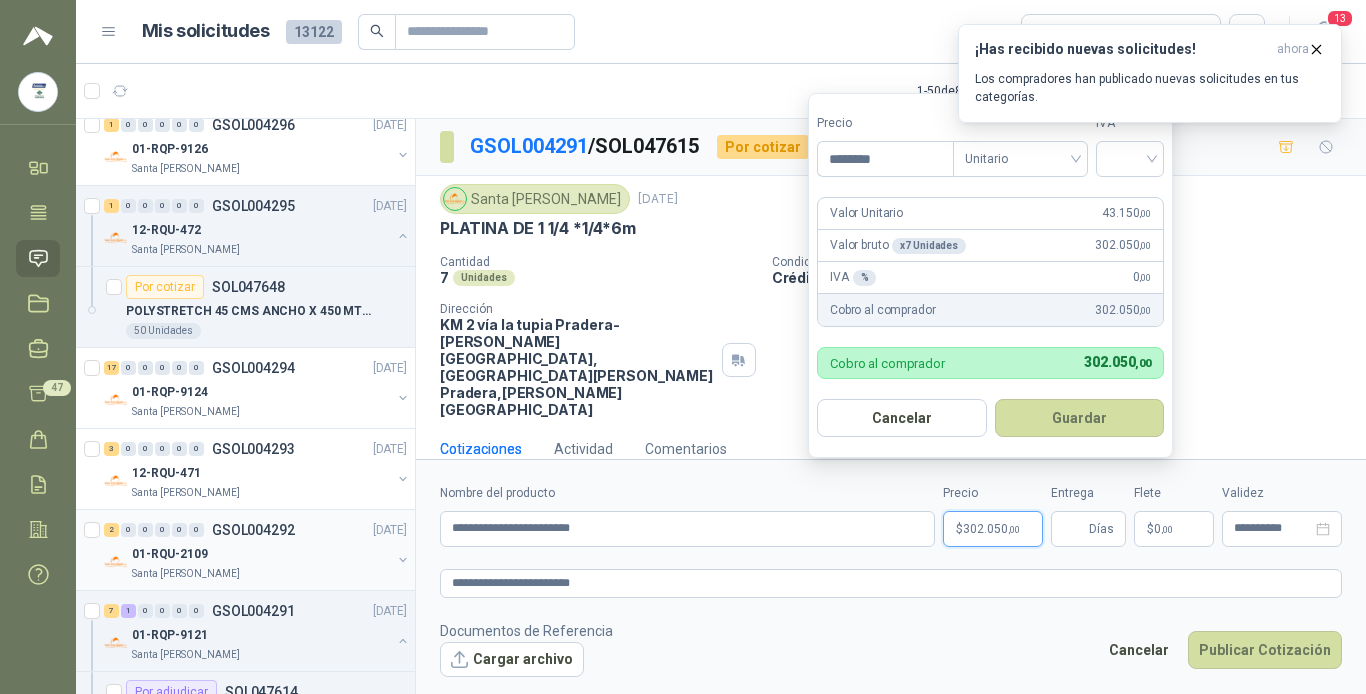 click on "Guardar" at bounding box center [1080, 418] 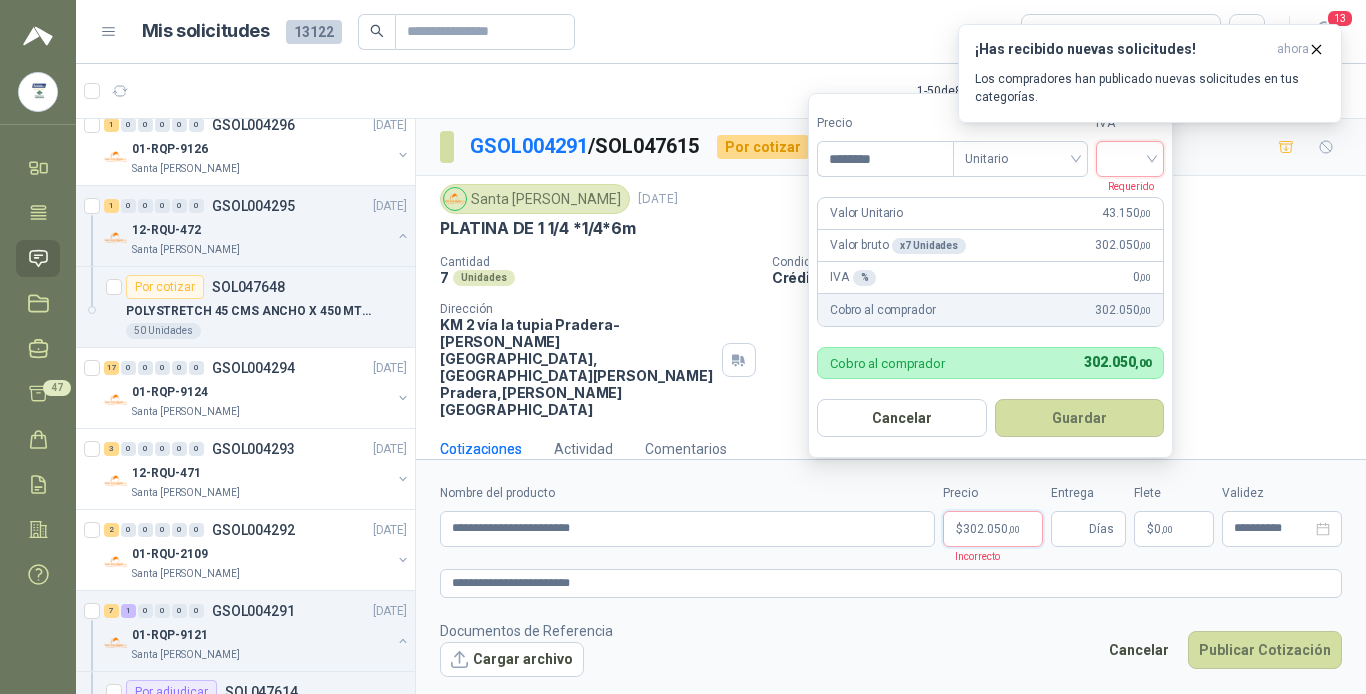 click at bounding box center [1130, 157] 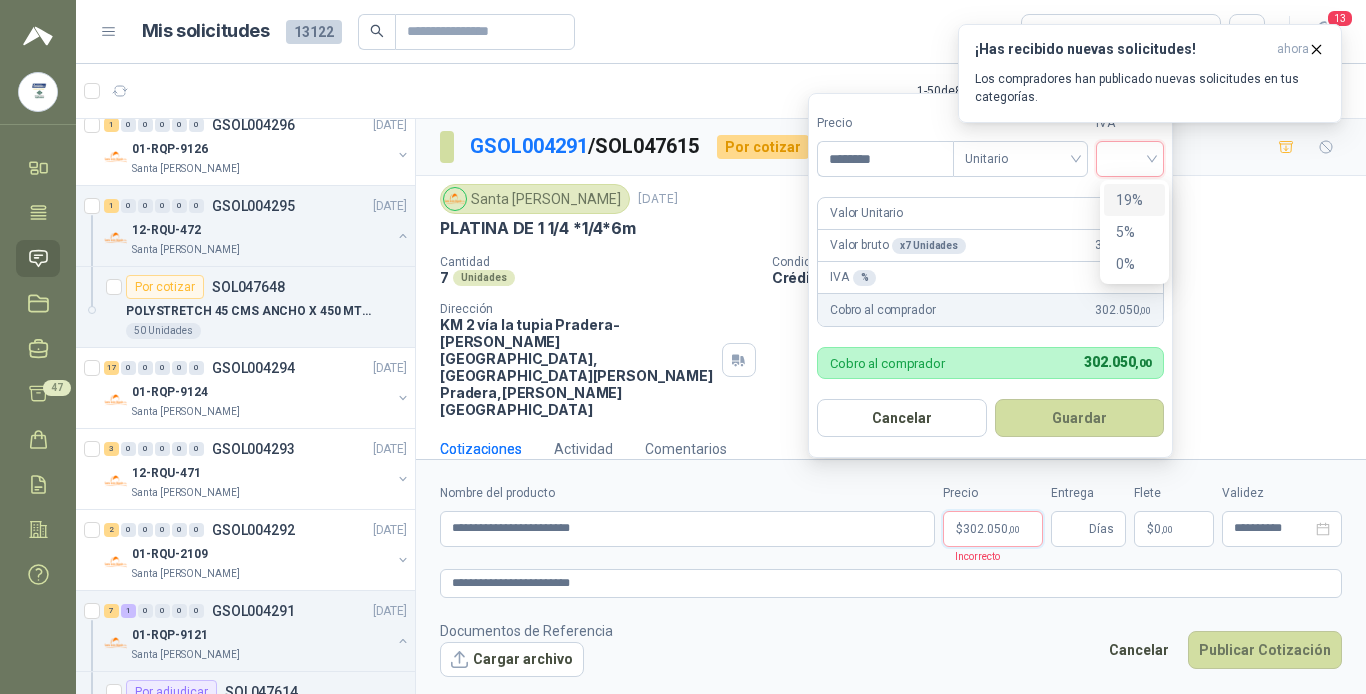 click on "19%" at bounding box center (1134, 200) 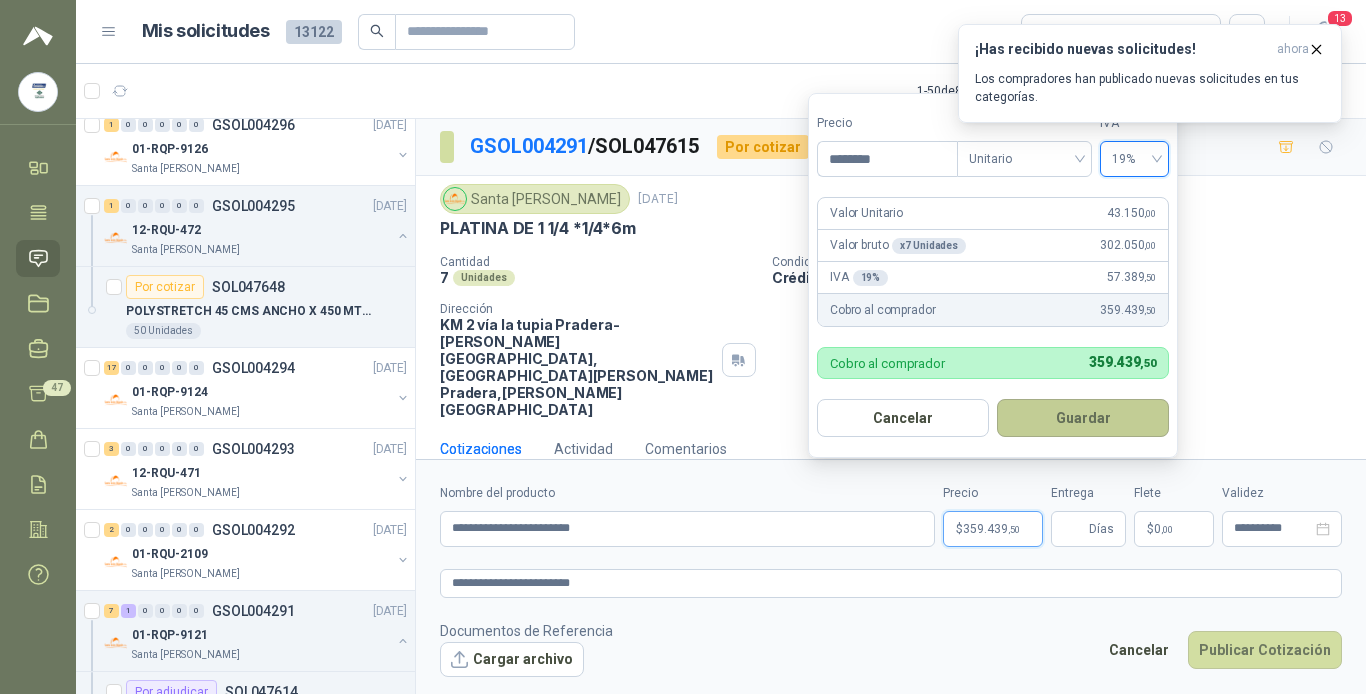 click on "Guardar" at bounding box center [1083, 418] 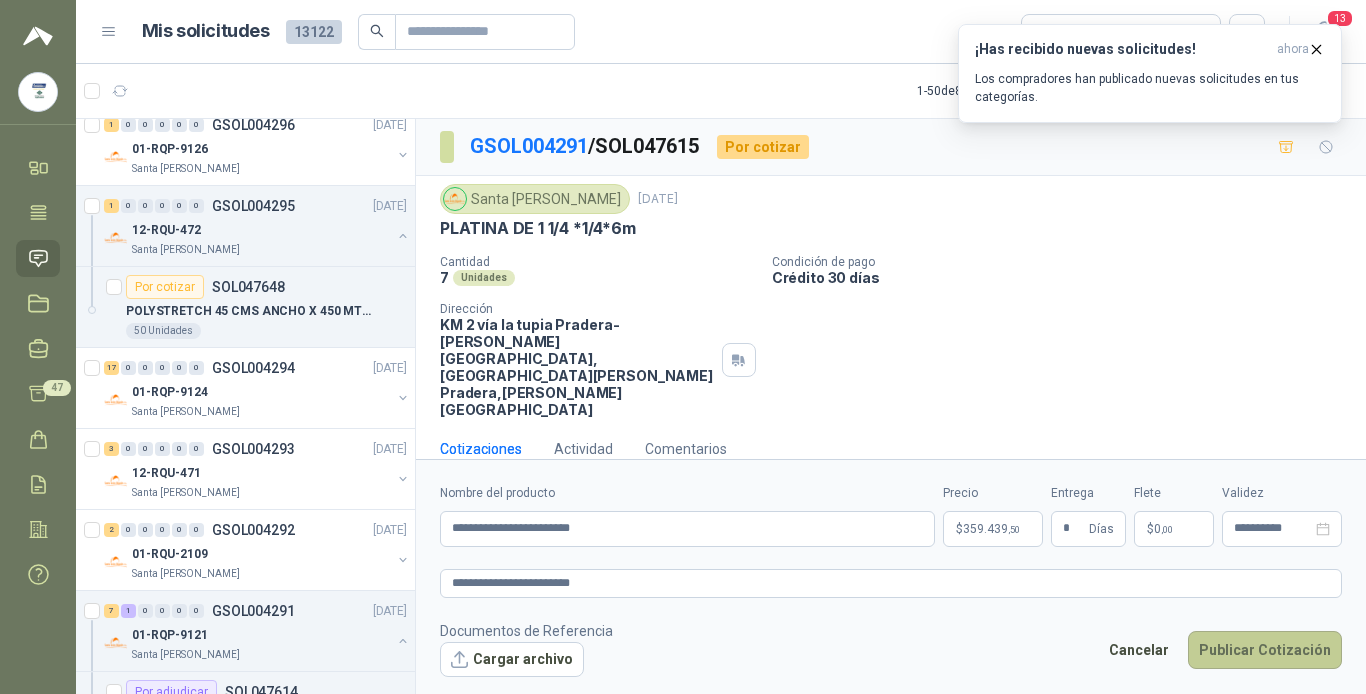 click on "Publicar Cotización" at bounding box center (1265, 650) 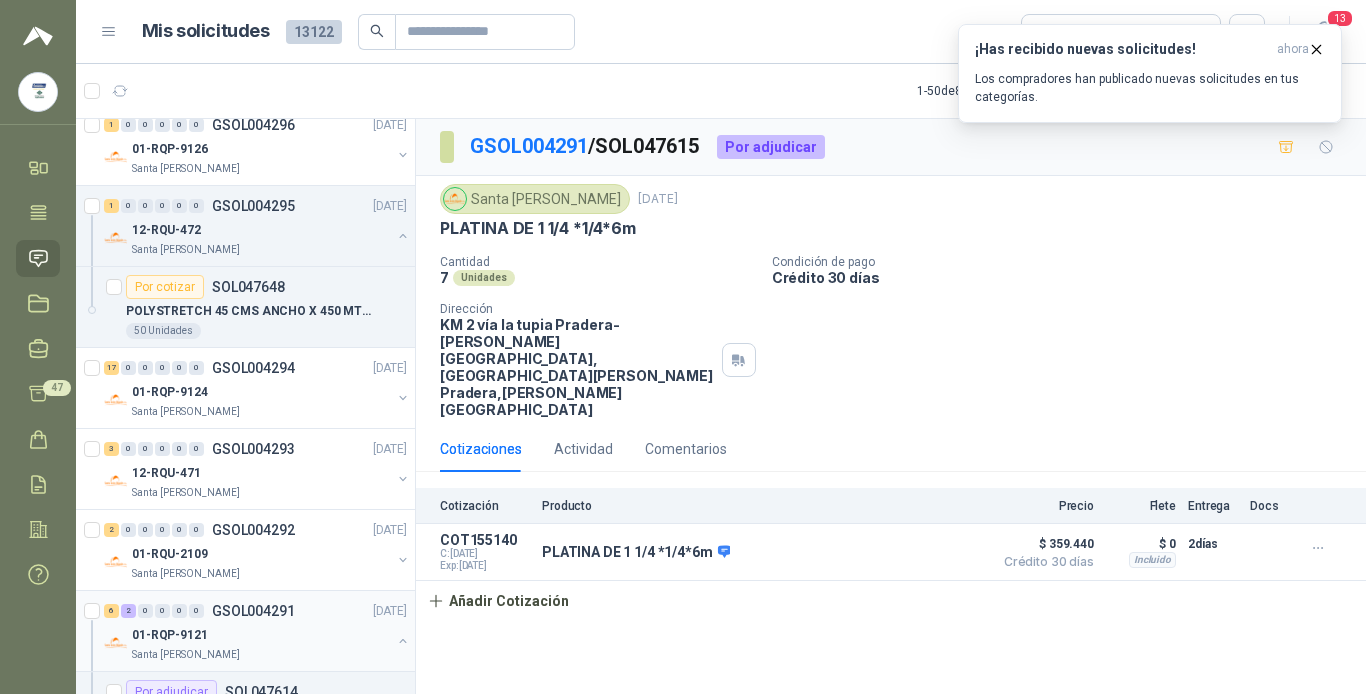 click on "6   2   0   0   0   0   GSOL004291 [DATE]" at bounding box center (257, 611) 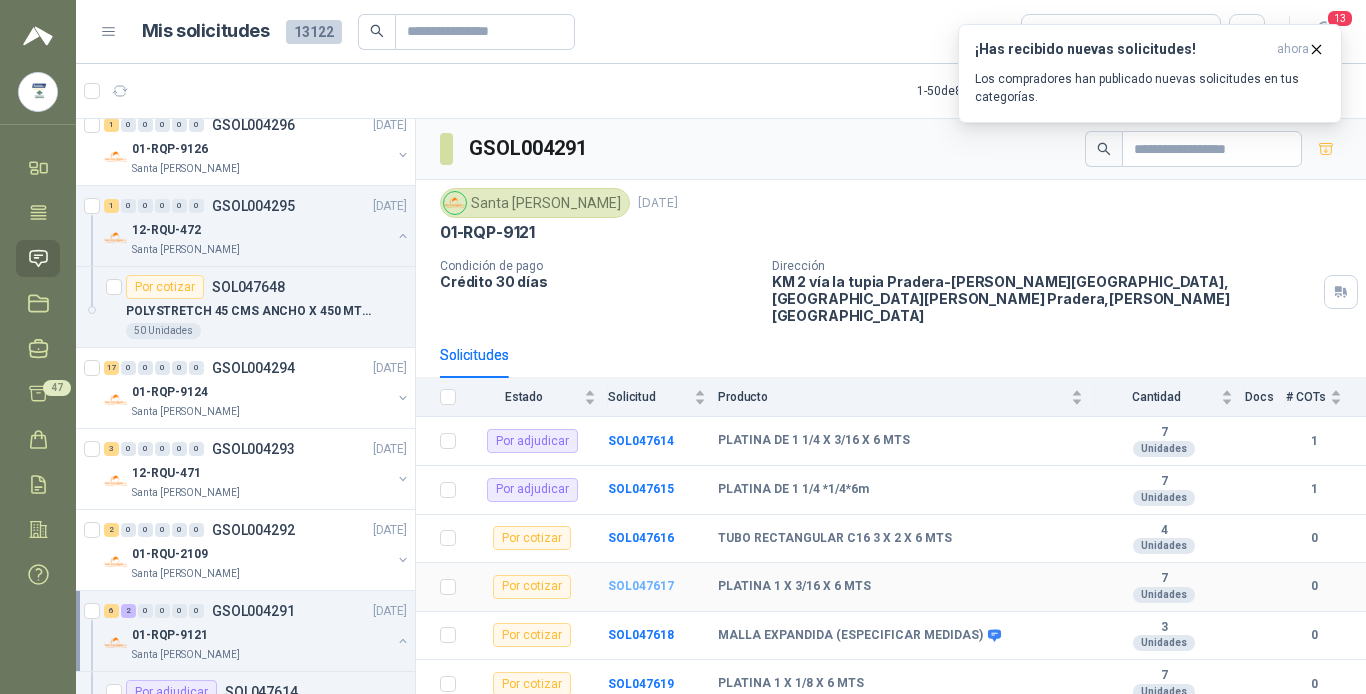 click on "SOL047617" at bounding box center [641, 586] 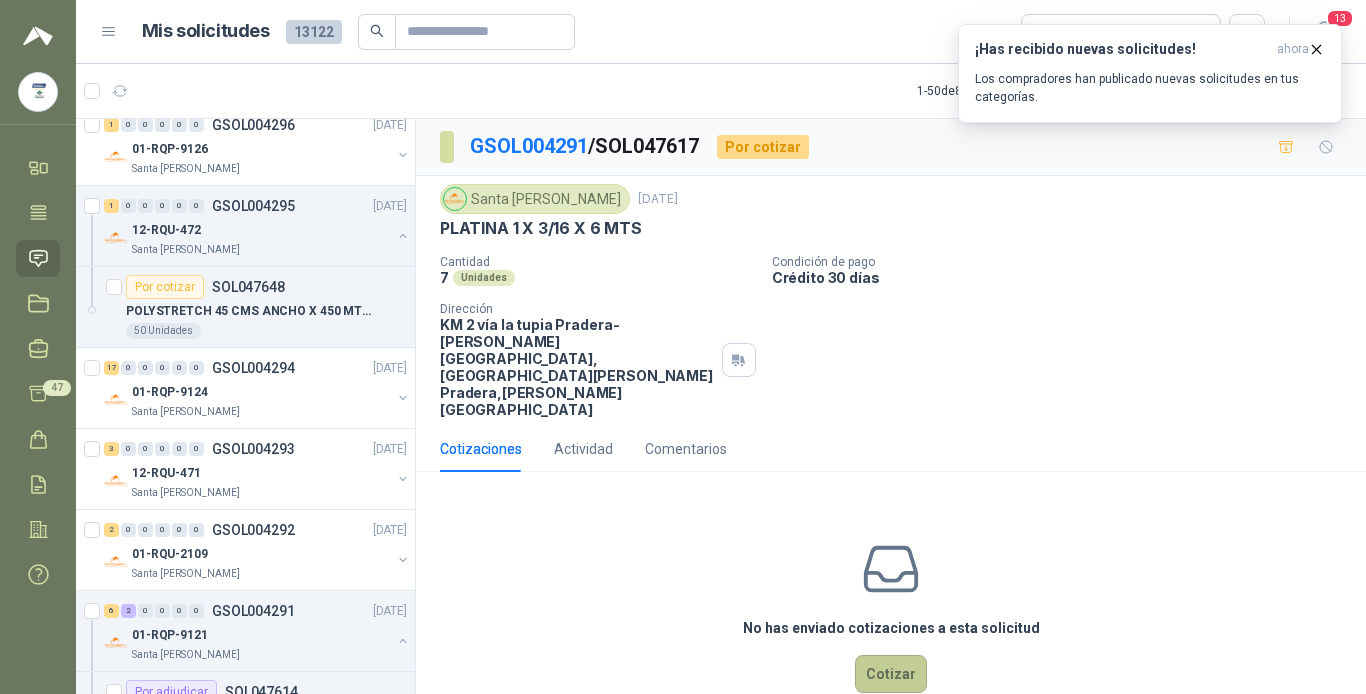 click on "Cotizar" at bounding box center [891, 674] 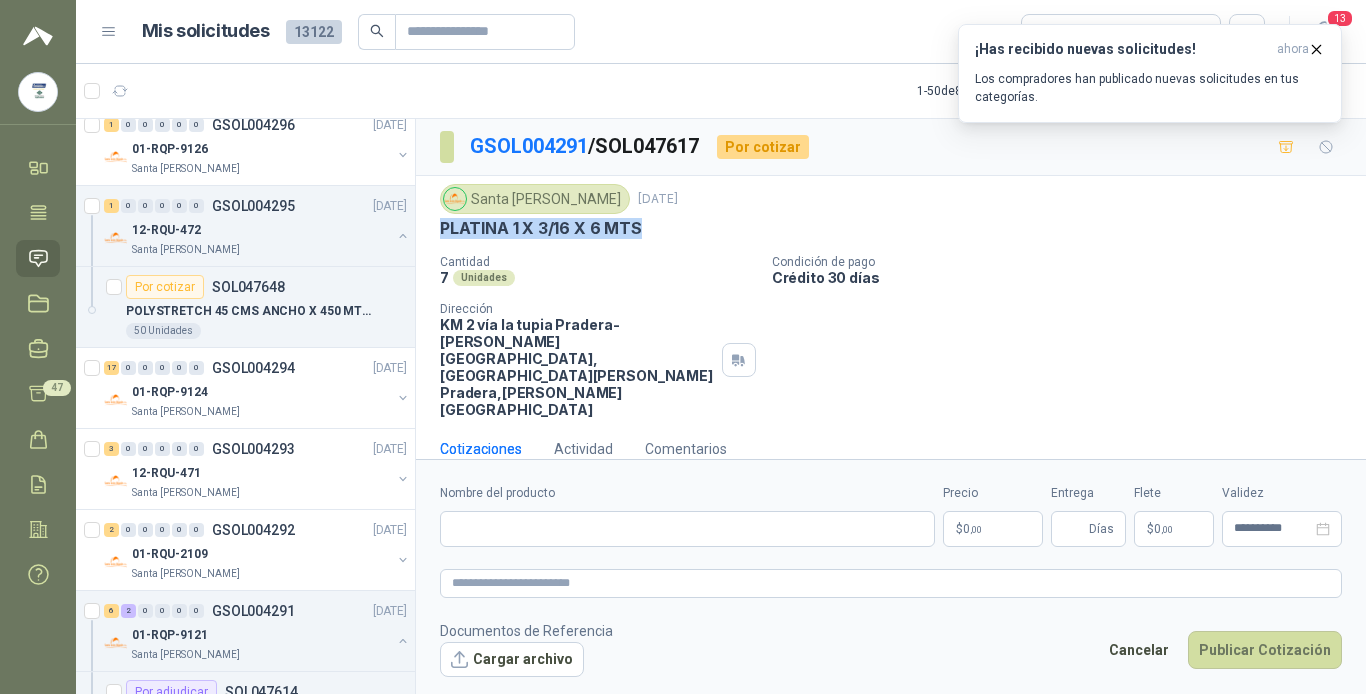 drag, startPoint x: 449, startPoint y: 221, endPoint x: 633, endPoint y: 238, distance: 184.78366 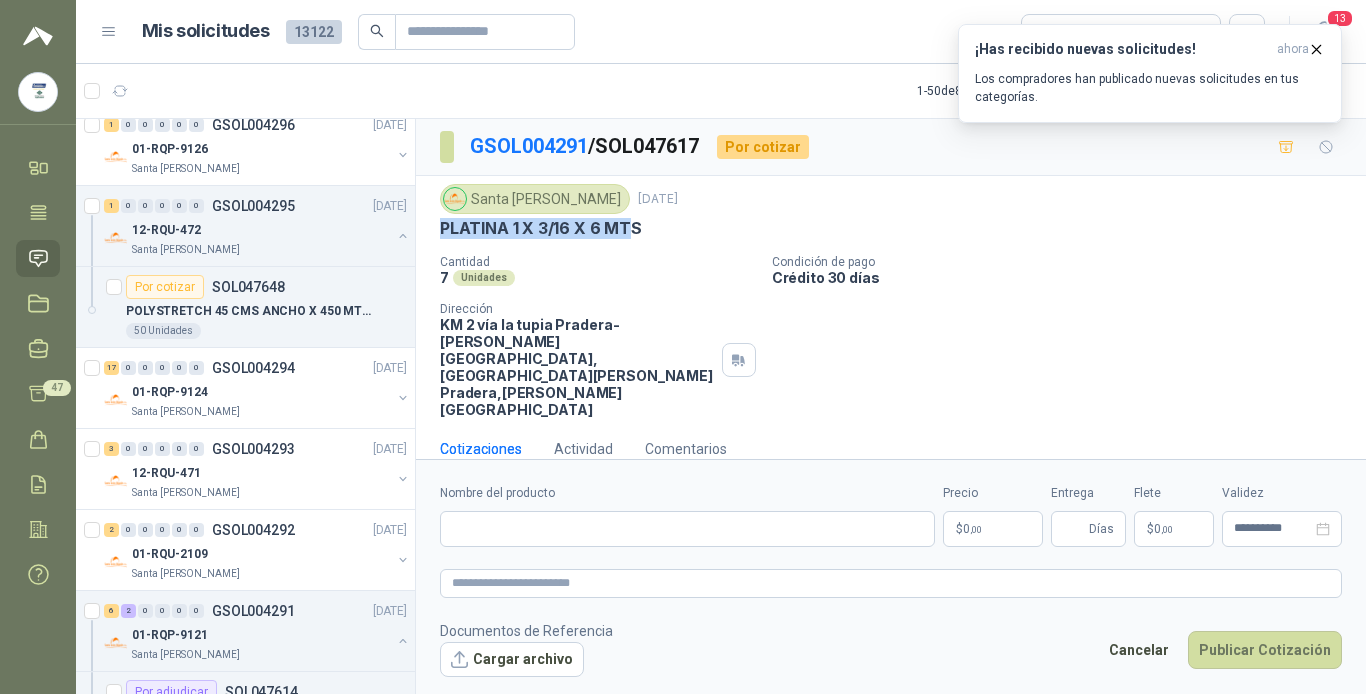 drag, startPoint x: 633, startPoint y: 238, endPoint x: 600, endPoint y: 232, distance: 33.54102 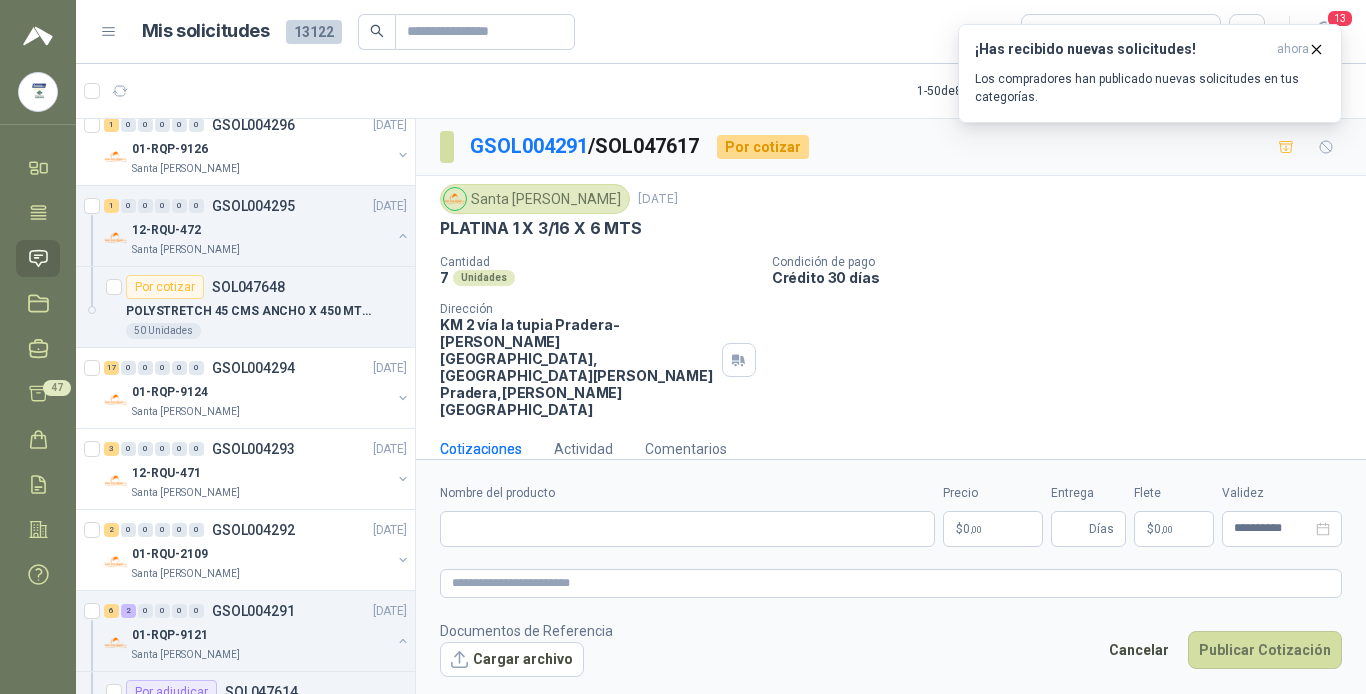 drag, startPoint x: 600, startPoint y: 232, endPoint x: 668, endPoint y: 225, distance: 68.359344 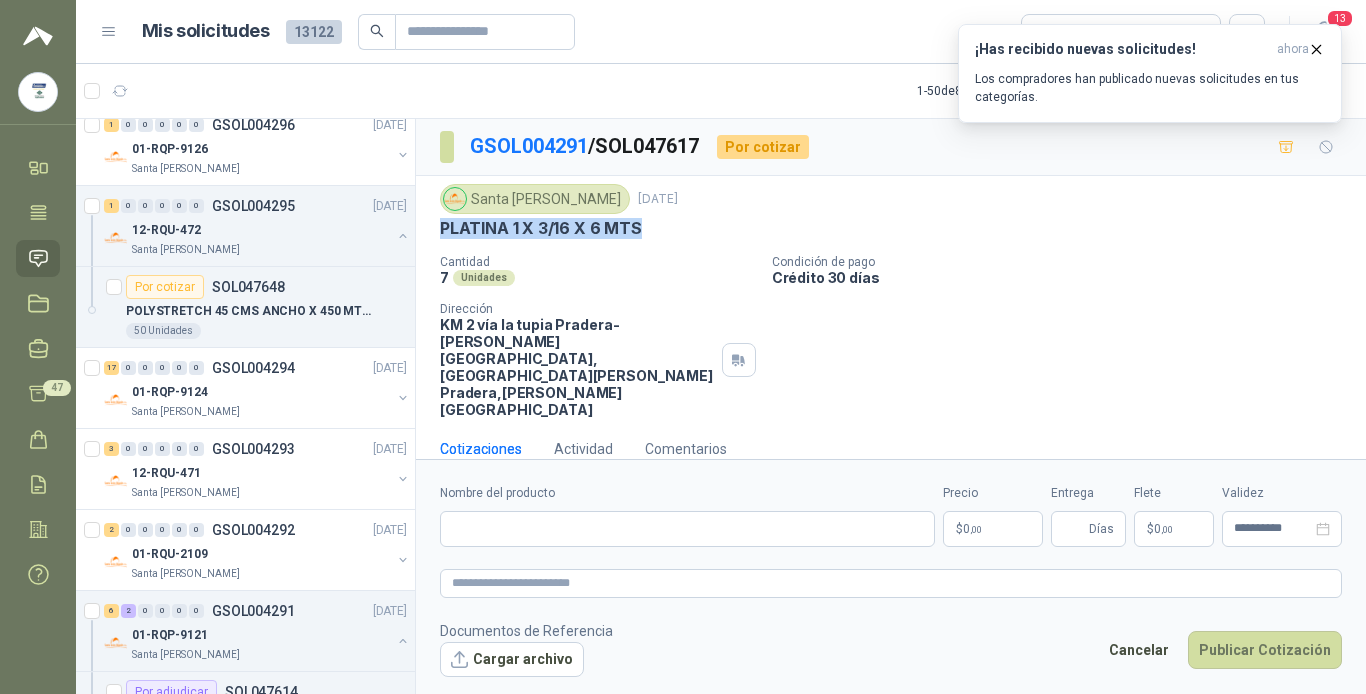 drag, startPoint x: 440, startPoint y: 225, endPoint x: 660, endPoint y: 235, distance: 220.22716 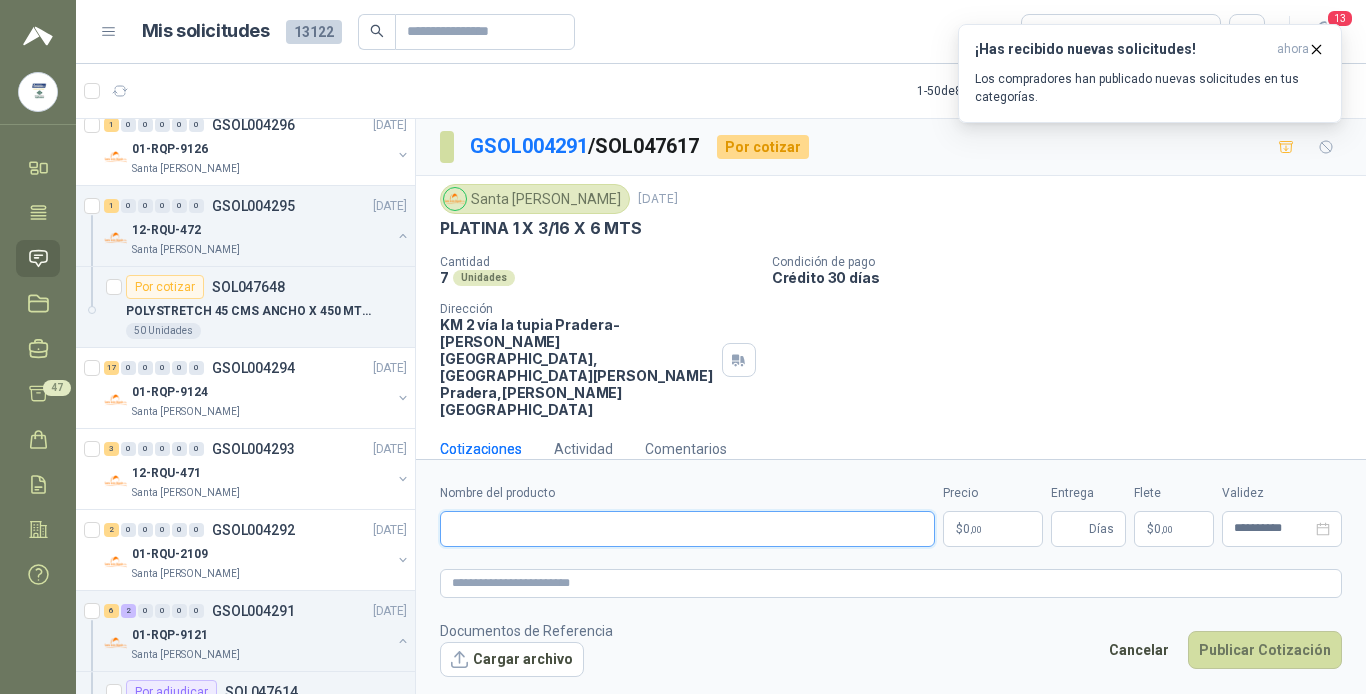paste on "**********" 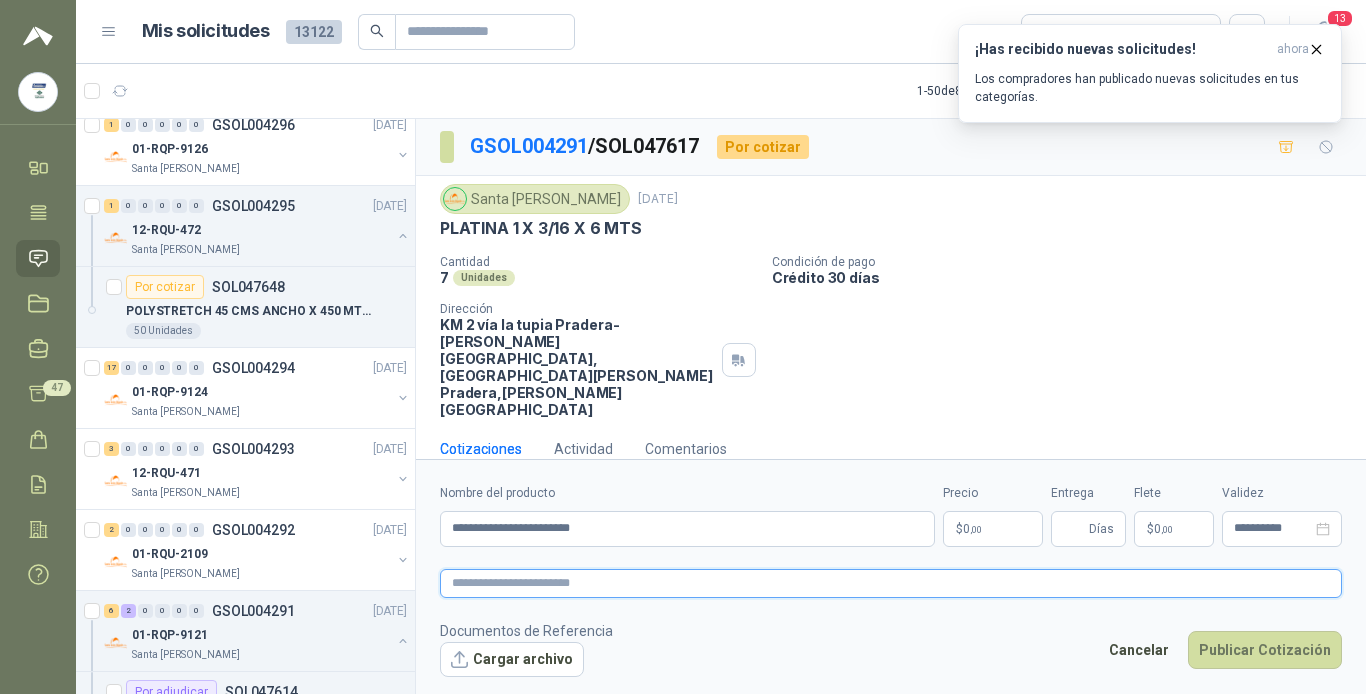 paste on "**********" 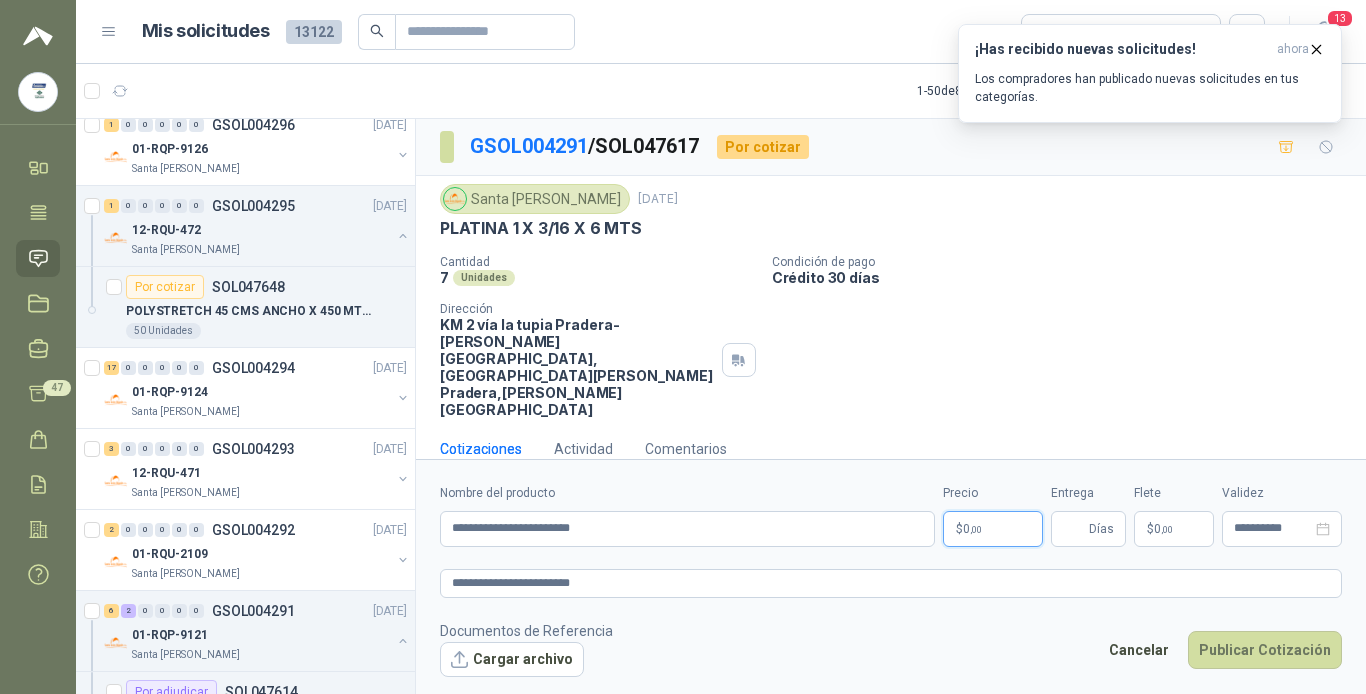 click on "$  0 ,00" at bounding box center [993, 529] 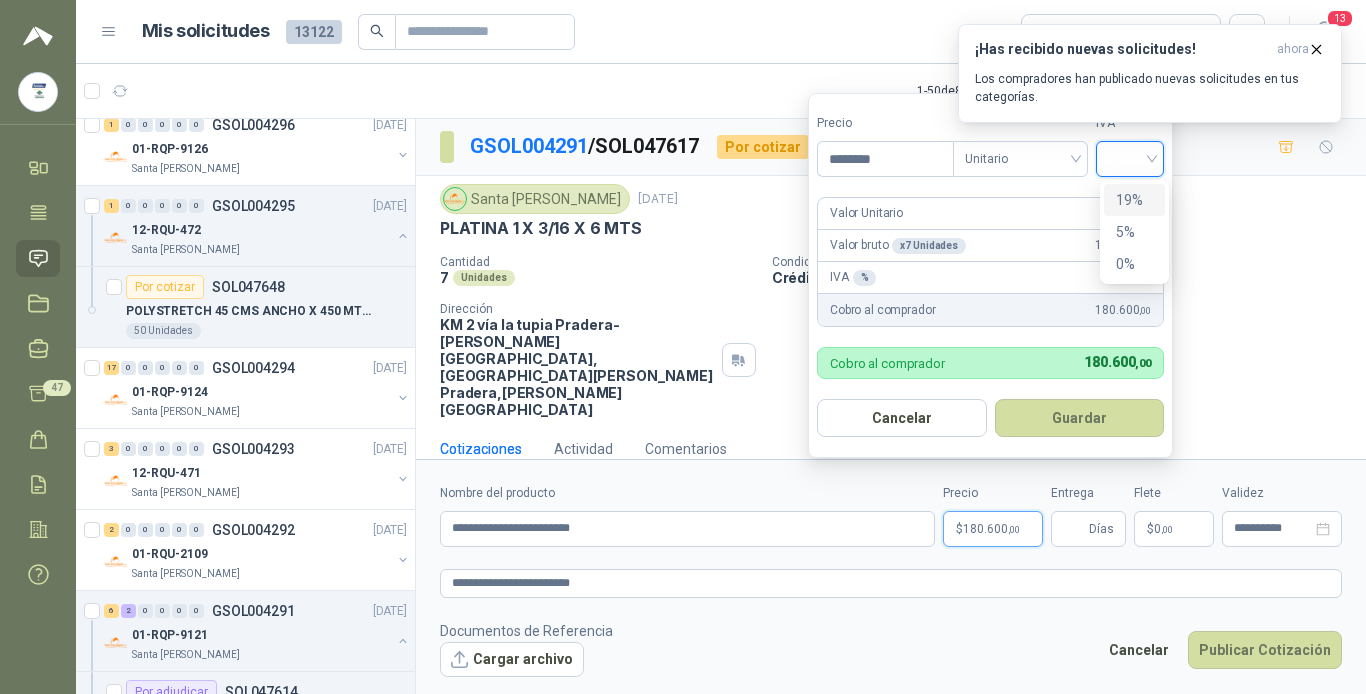click at bounding box center (1130, 157) 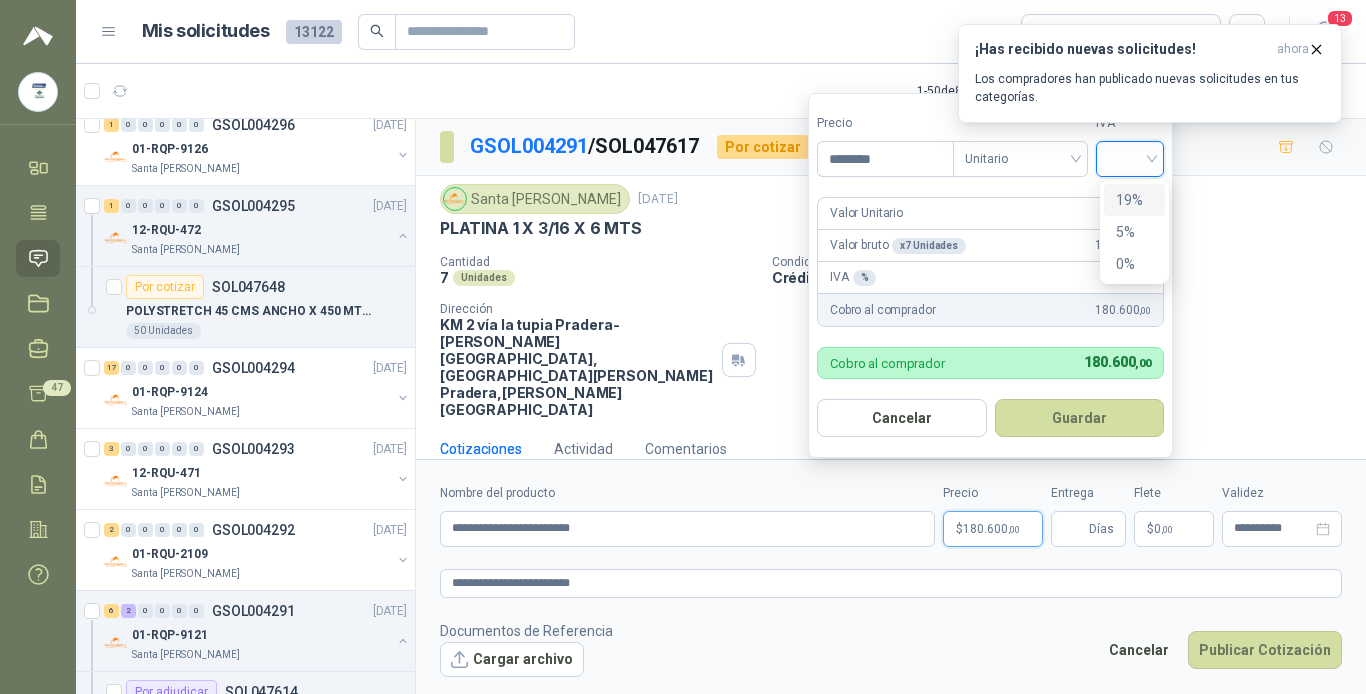 click on "19%" at bounding box center [1134, 200] 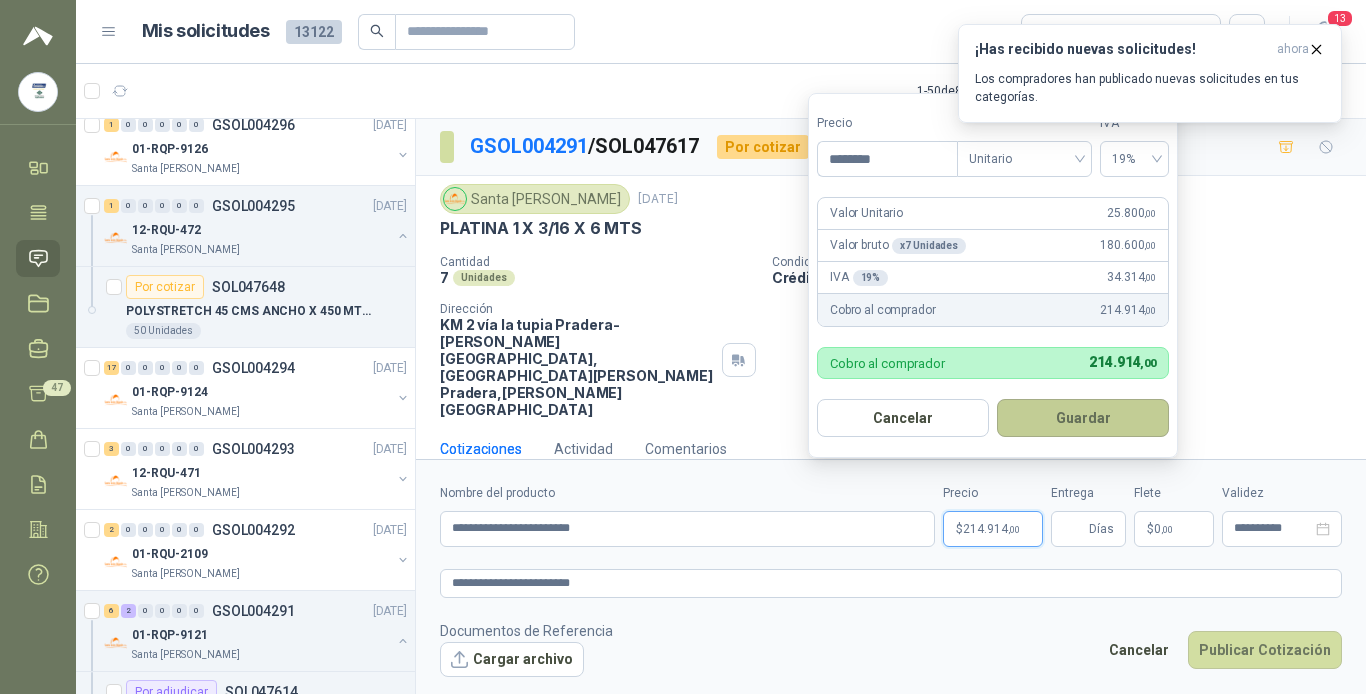 click on "Guardar" at bounding box center (1083, 418) 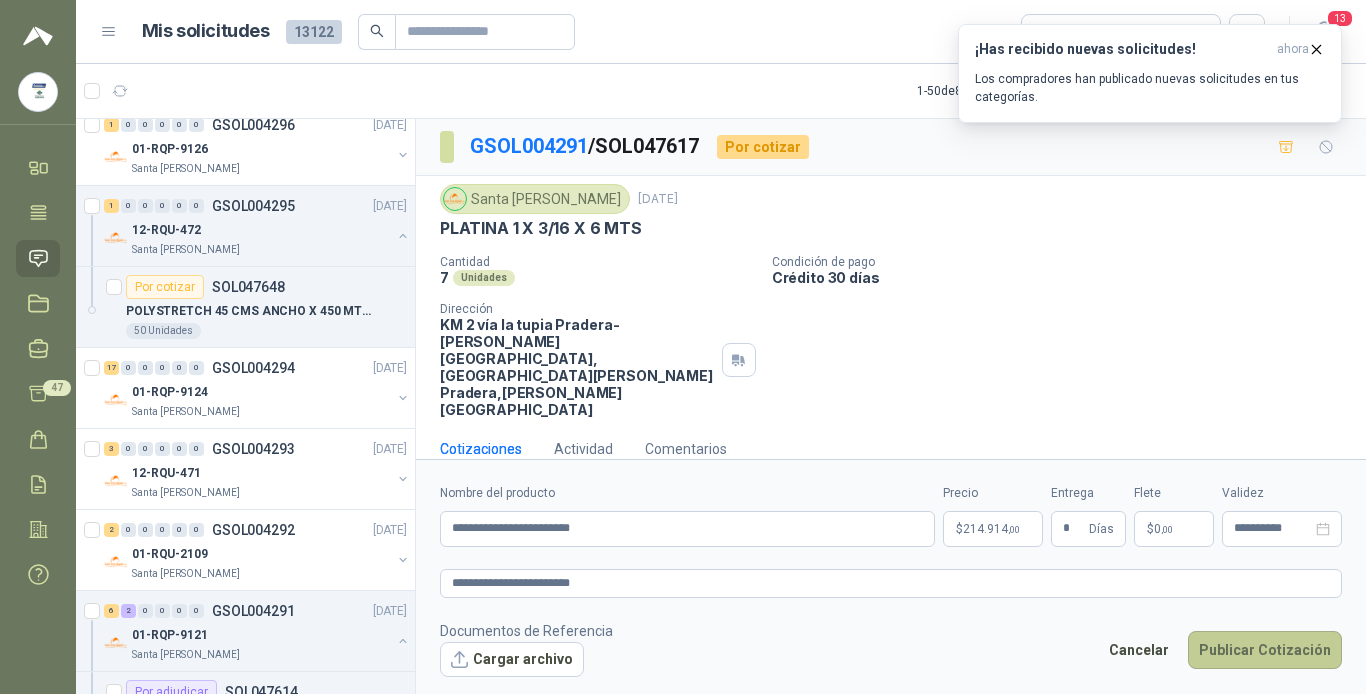 click on "Publicar Cotización" at bounding box center (1265, 650) 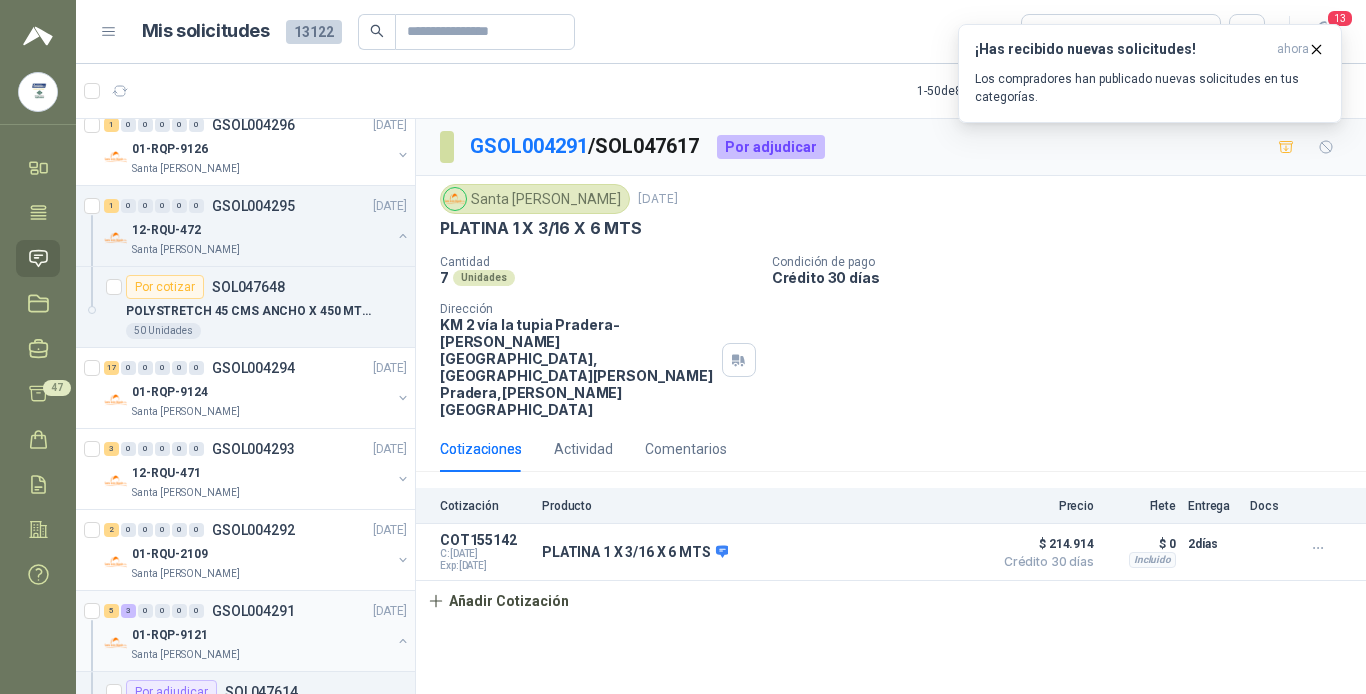 click on "5   3   0   0   0   0   GSOL004291 [DATE]" at bounding box center (257, 611) 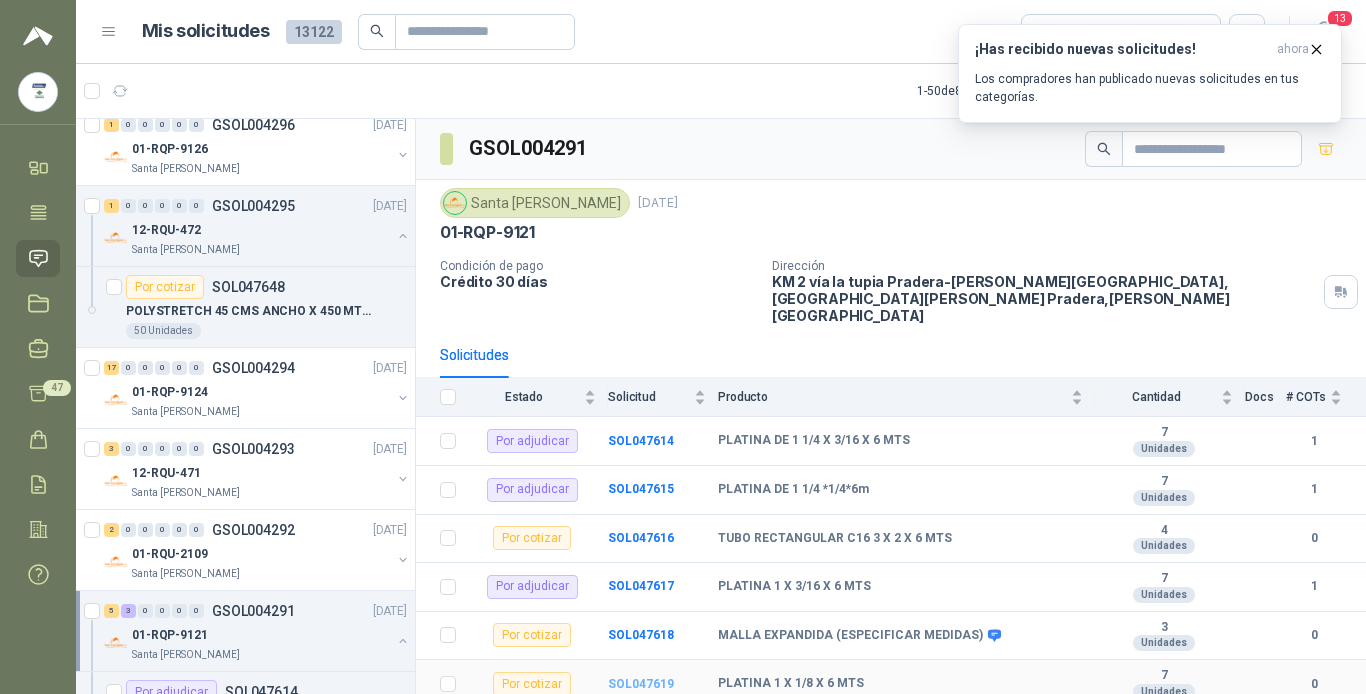 click on "SOL047619" at bounding box center (641, 684) 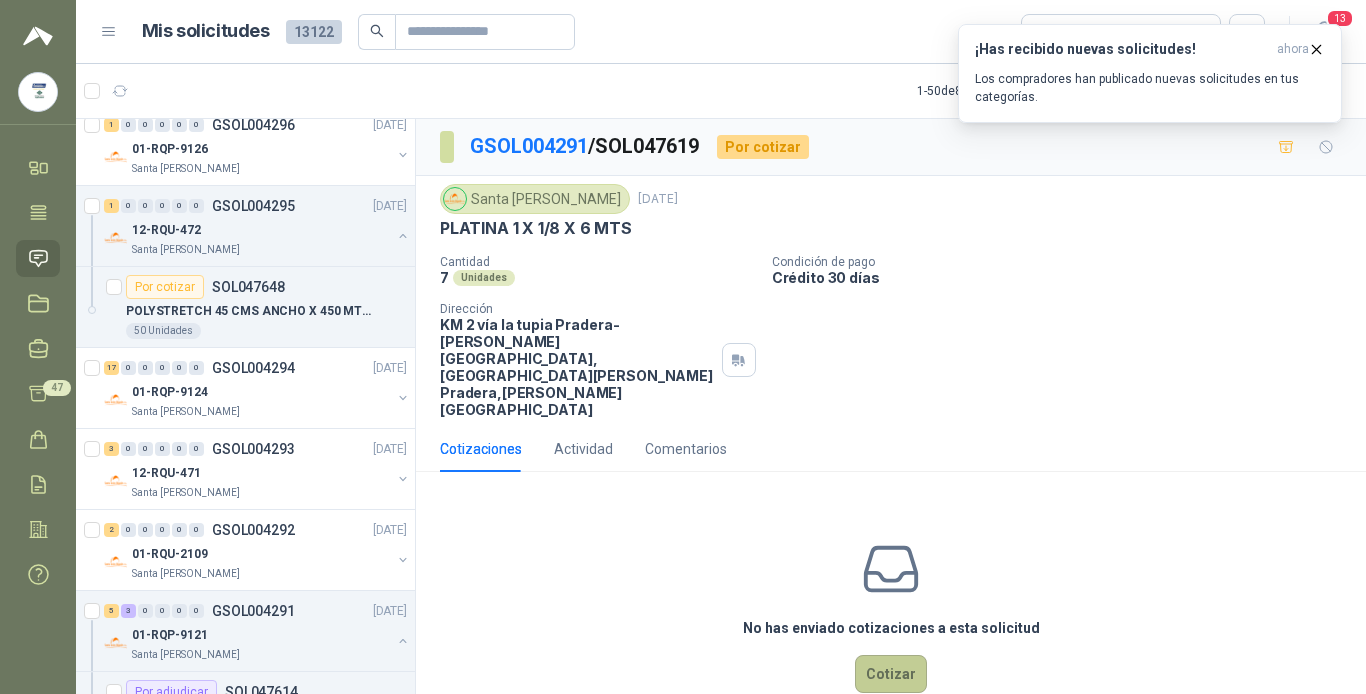 click on "Cotizar" at bounding box center [891, 674] 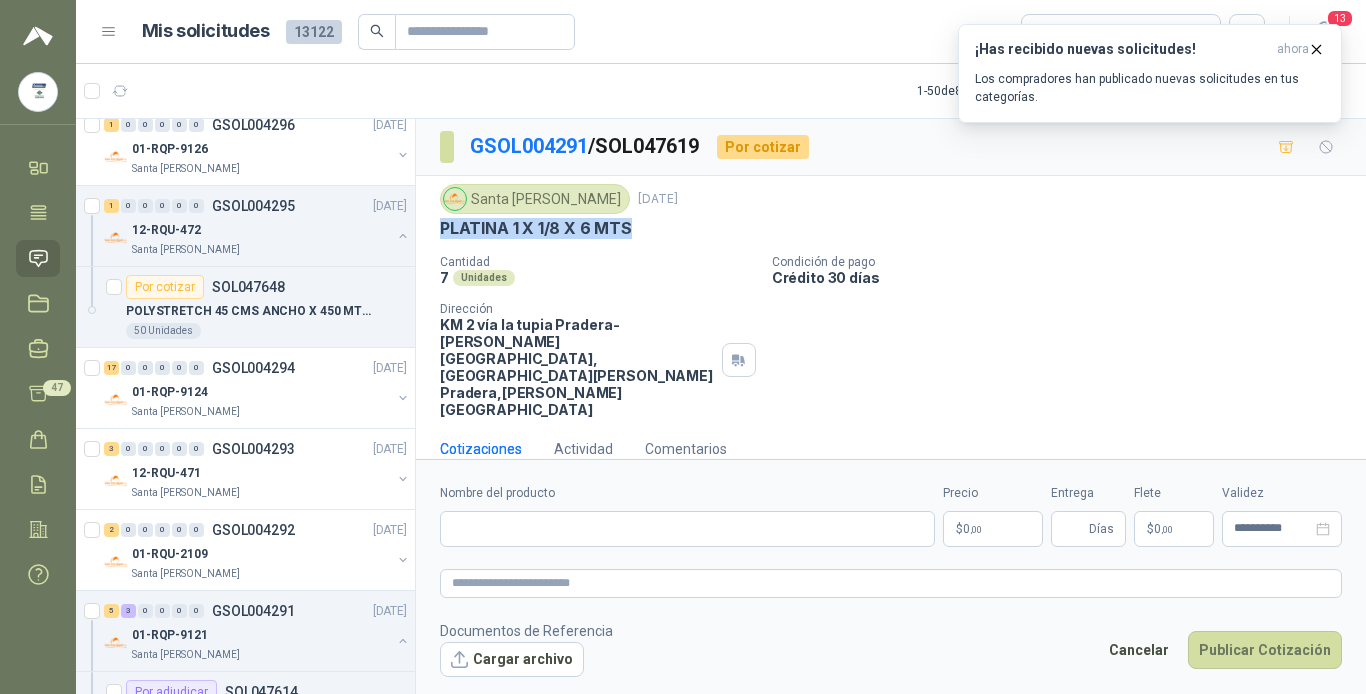 drag, startPoint x: 437, startPoint y: 222, endPoint x: 624, endPoint y: 244, distance: 188.28967 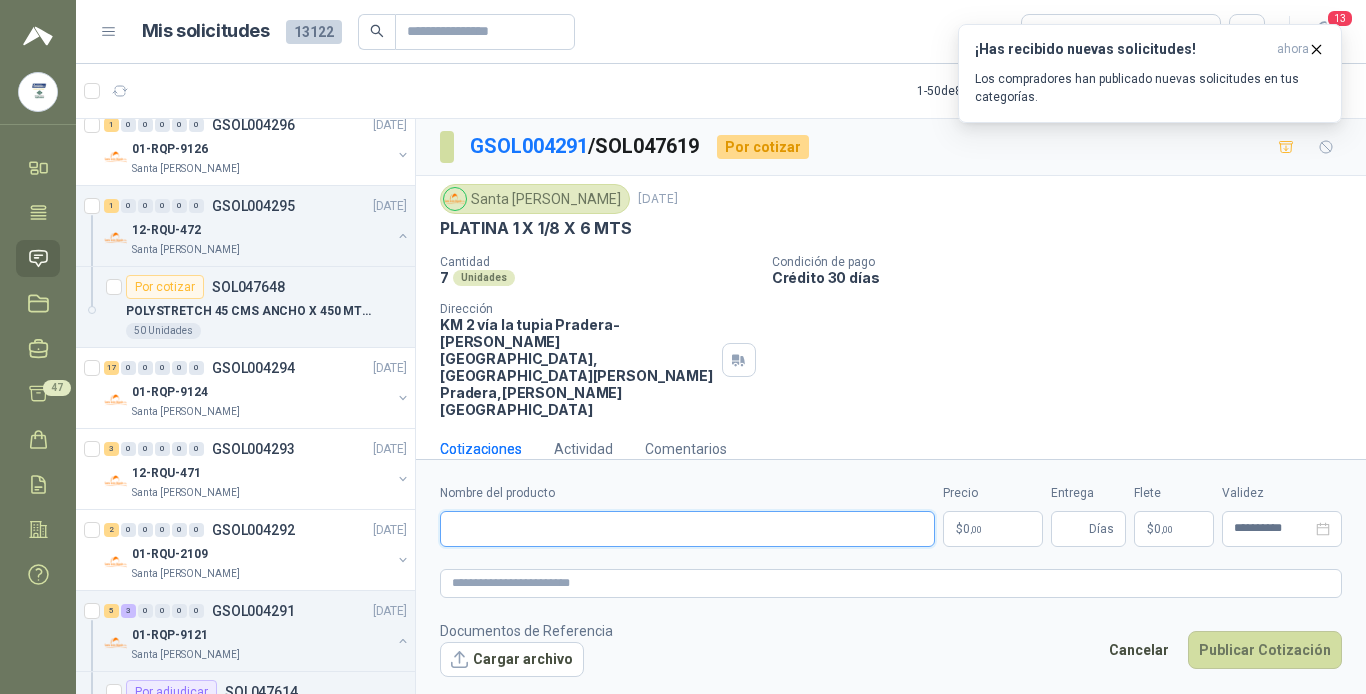 paste on "**********" 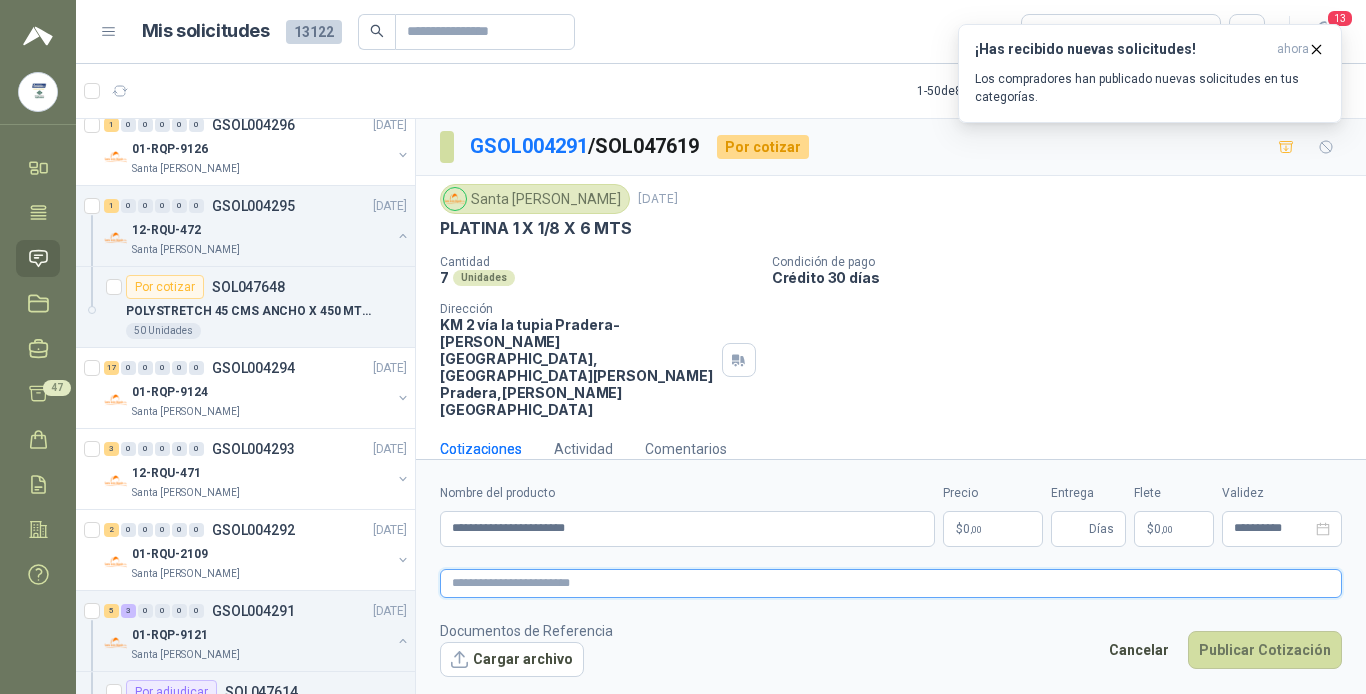 paste on "**********" 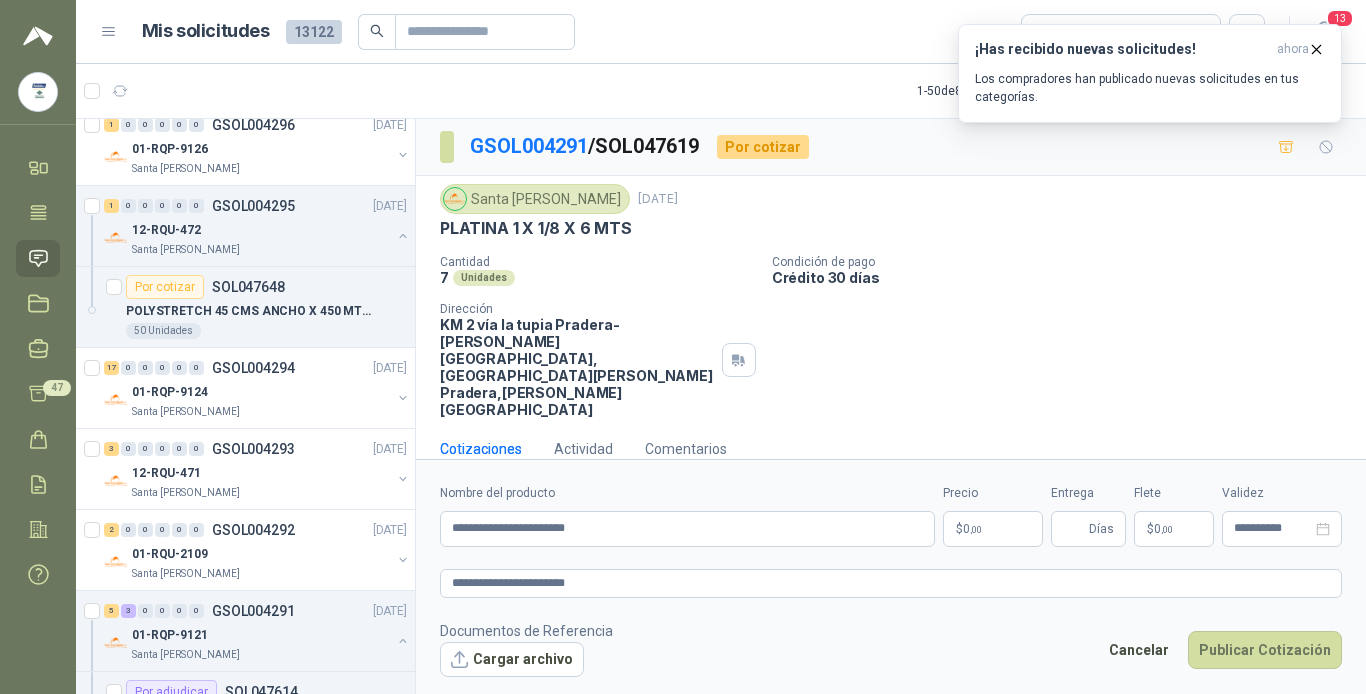 click on ",00" at bounding box center [976, 529] 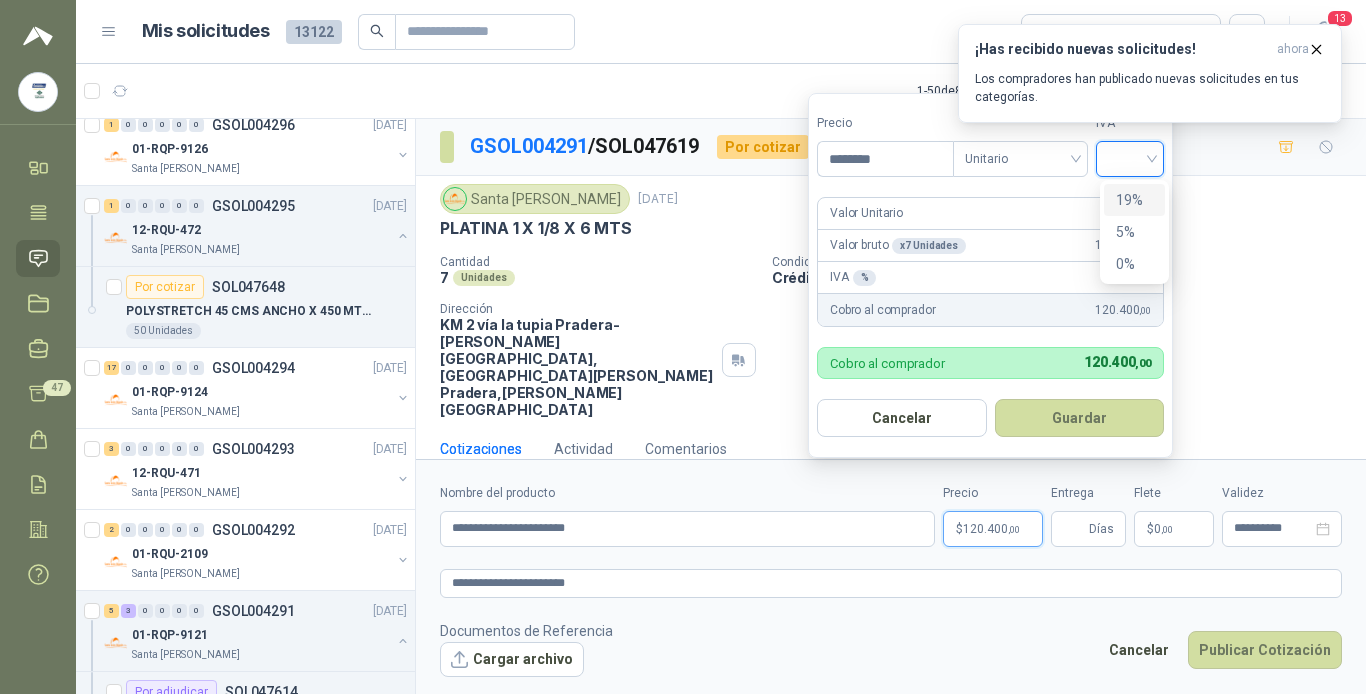 click at bounding box center [1130, 157] 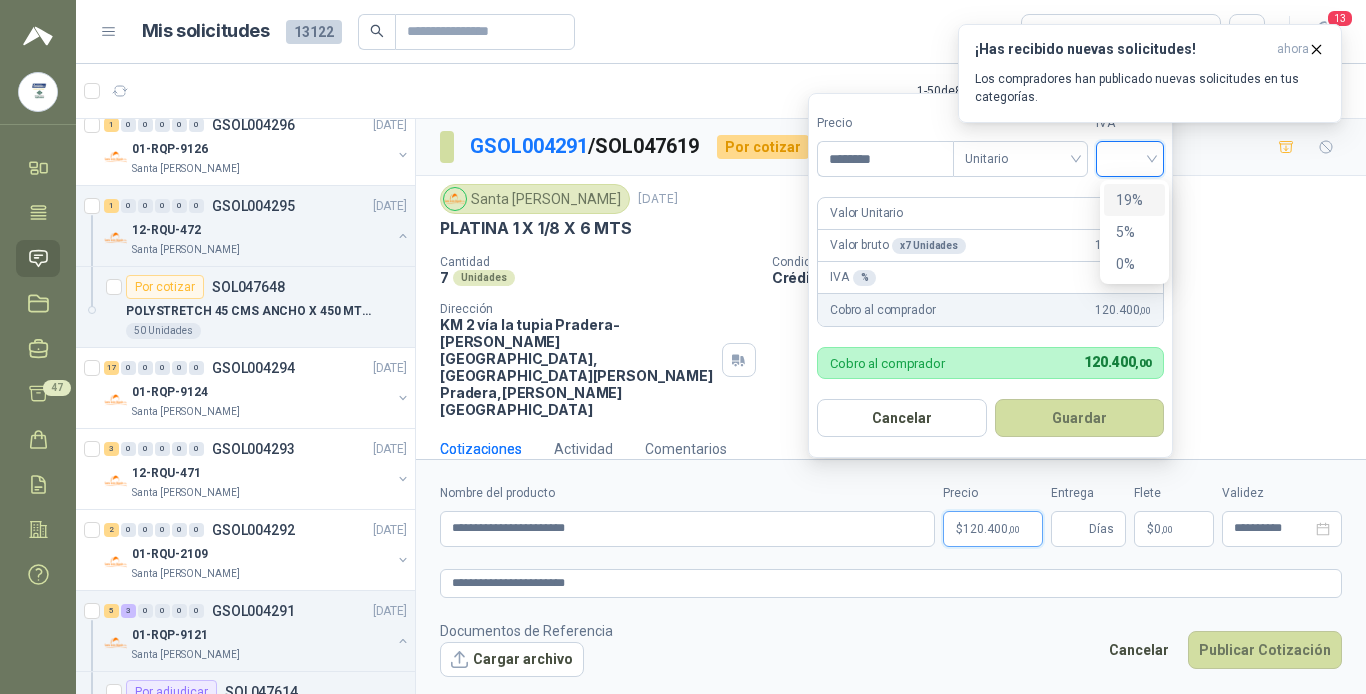 click on "19%" at bounding box center [1134, 200] 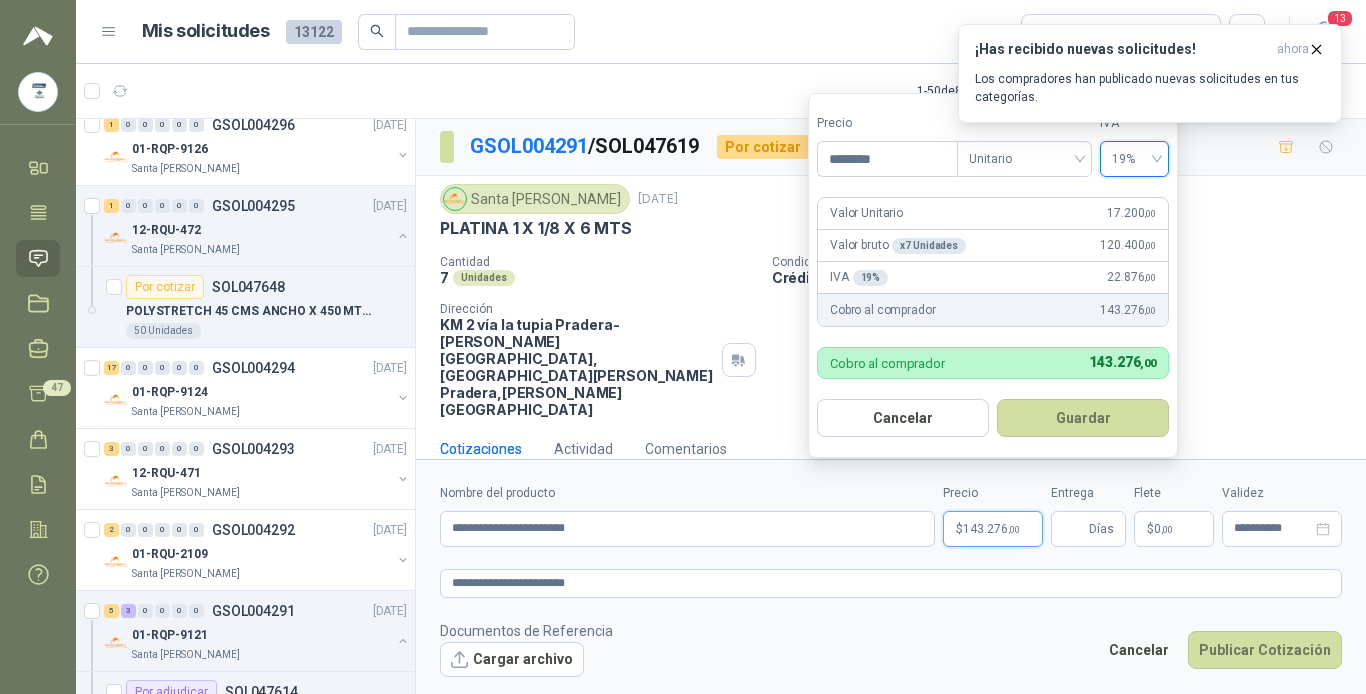 drag, startPoint x: 1113, startPoint y: 405, endPoint x: 1109, endPoint y: 416, distance: 11.7046995 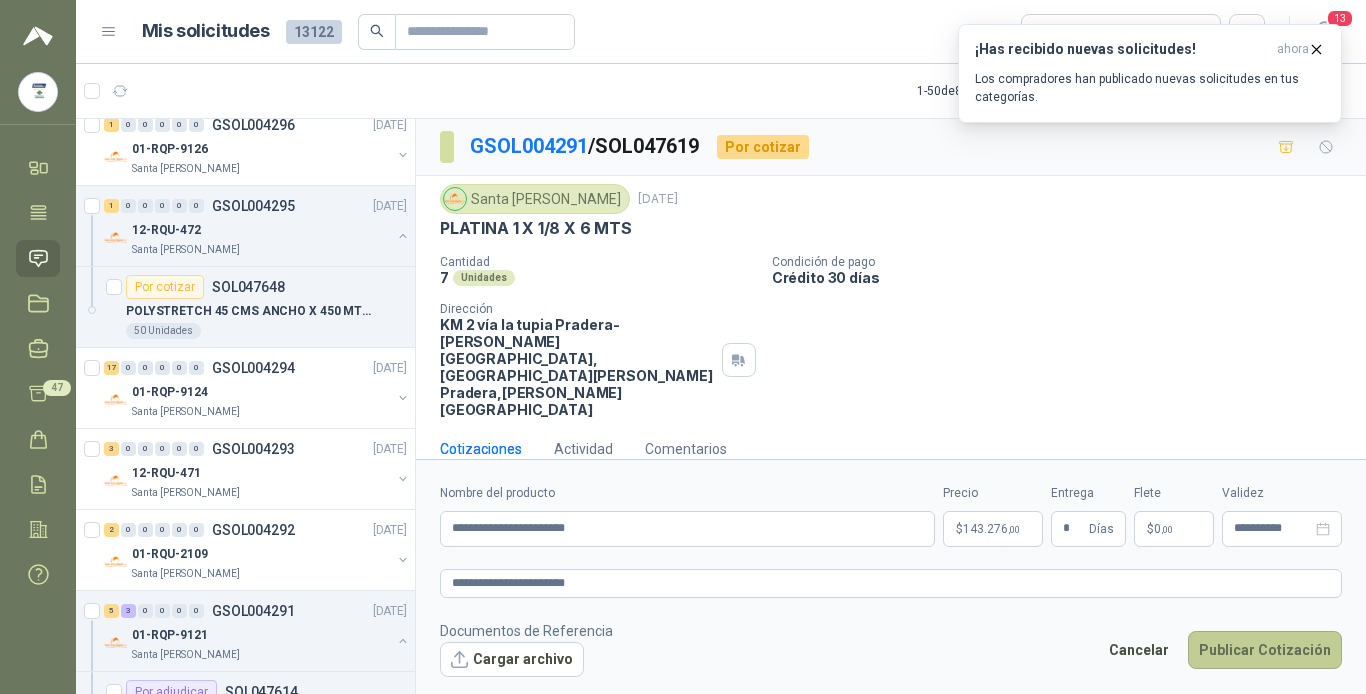 click on "Publicar Cotización" at bounding box center [1265, 650] 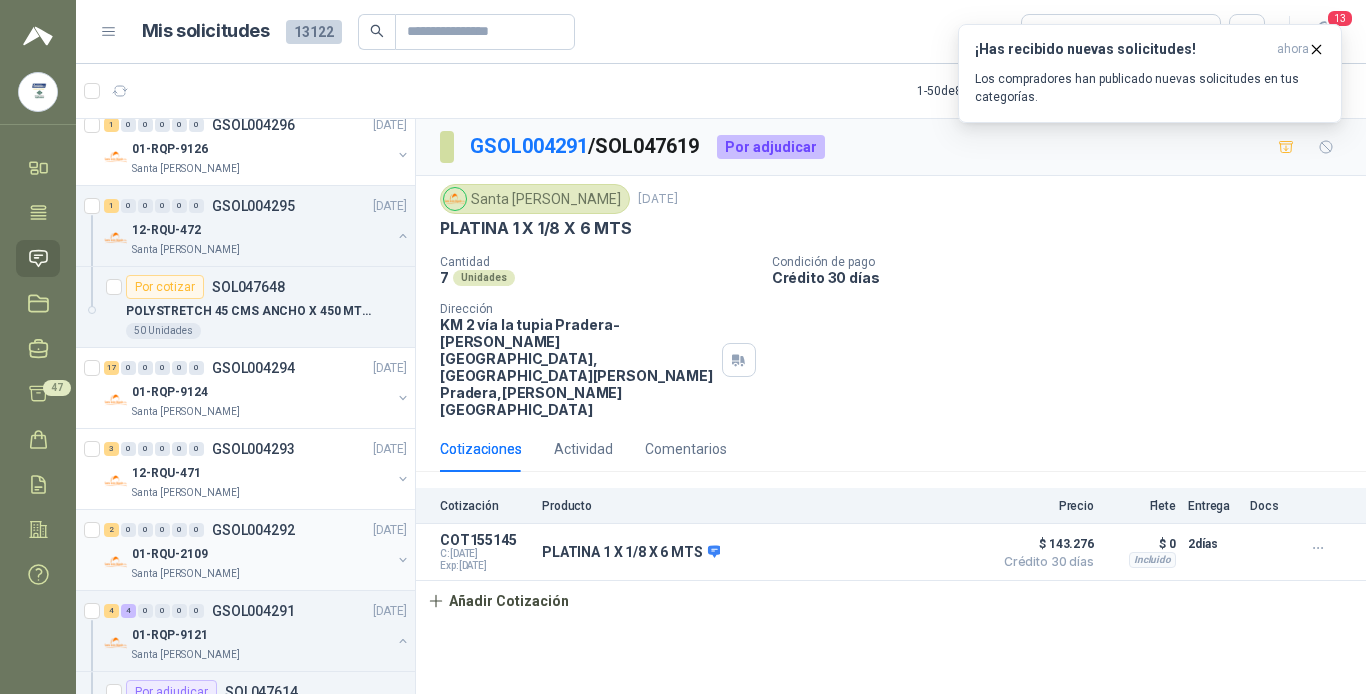 click on "01-RQU-2109" at bounding box center [261, 554] 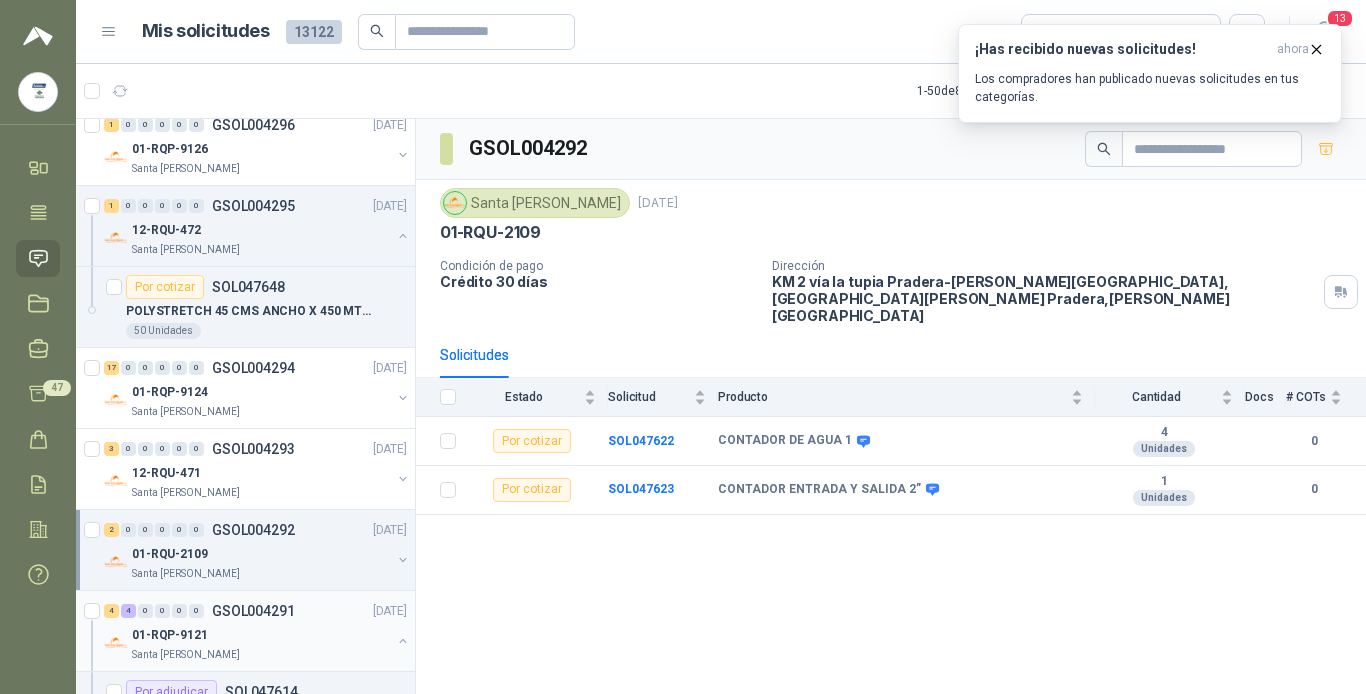 click on "01-RQP-9121" at bounding box center [261, 635] 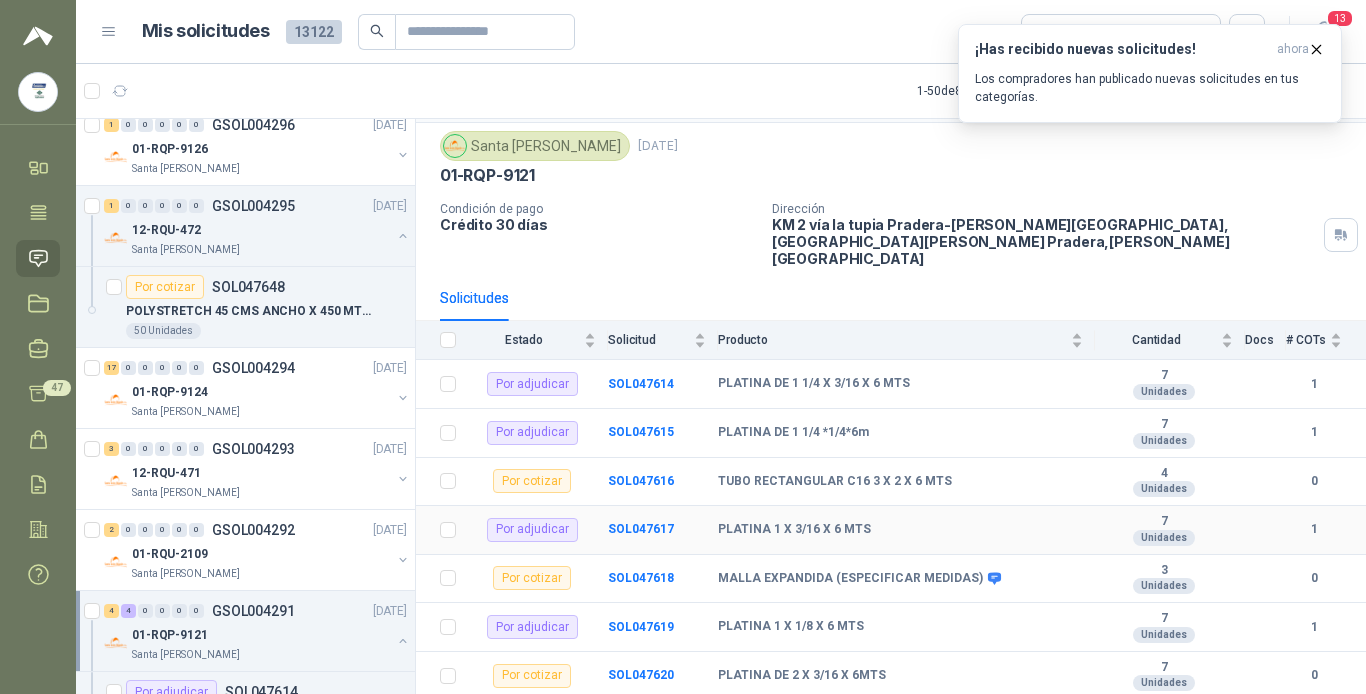 scroll, scrollTop: 88, scrollLeft: 0, axis: vertical 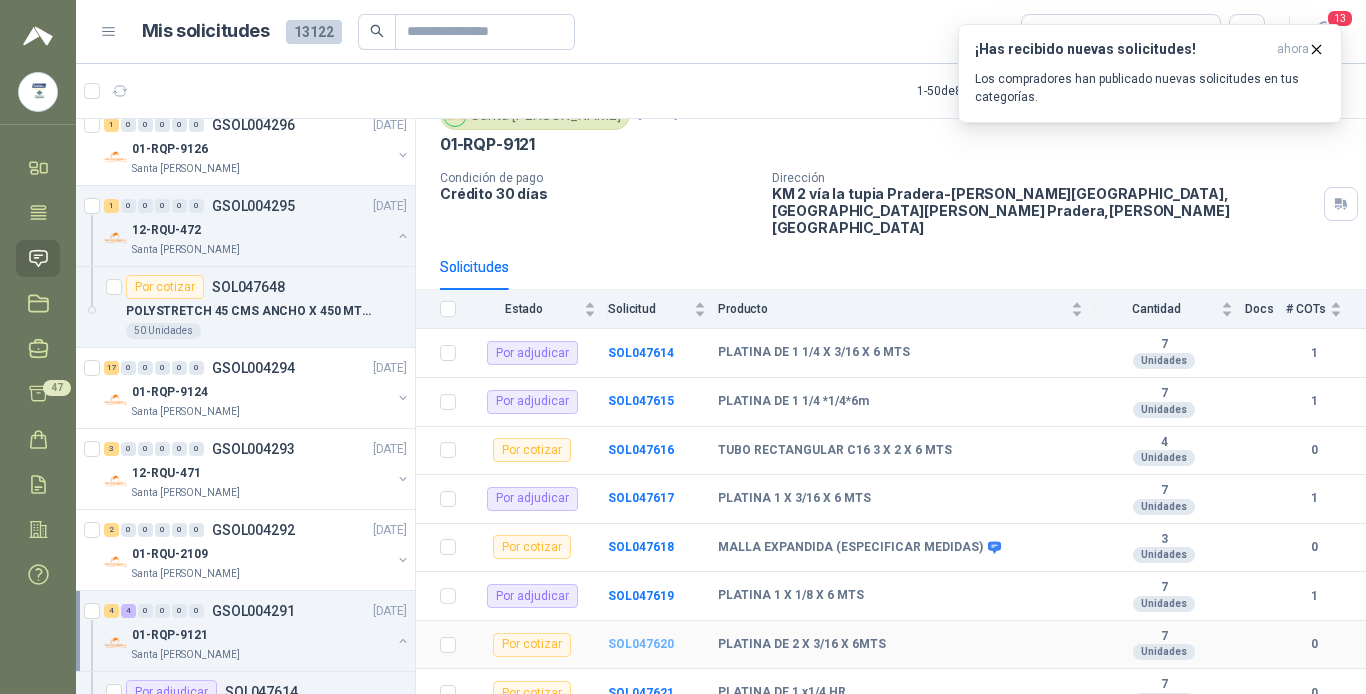 click on "SOL047620" at bounding box center (641, 644) 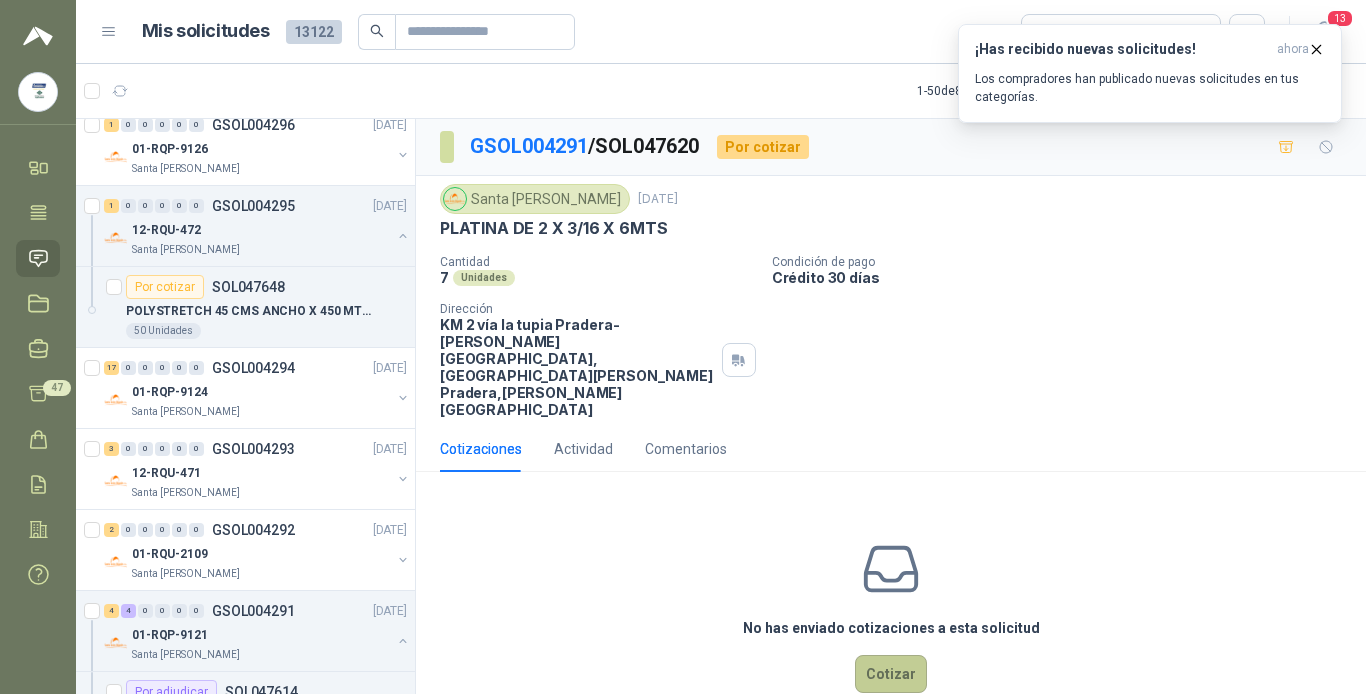 click on "Cotizar" at bounding box center (891, 674) 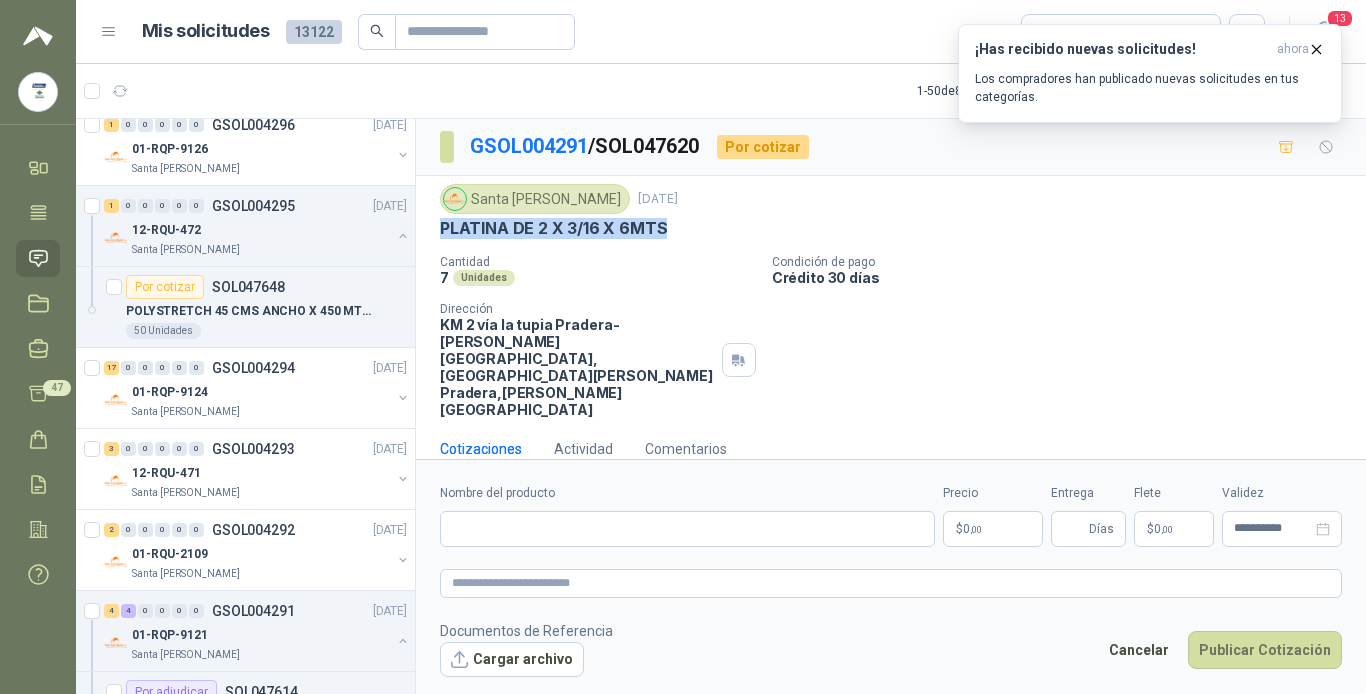 drag, startPoint x: 436, startPoint y: 223, endPoint x: 662, endPoint y: 228, distance: 226.0553 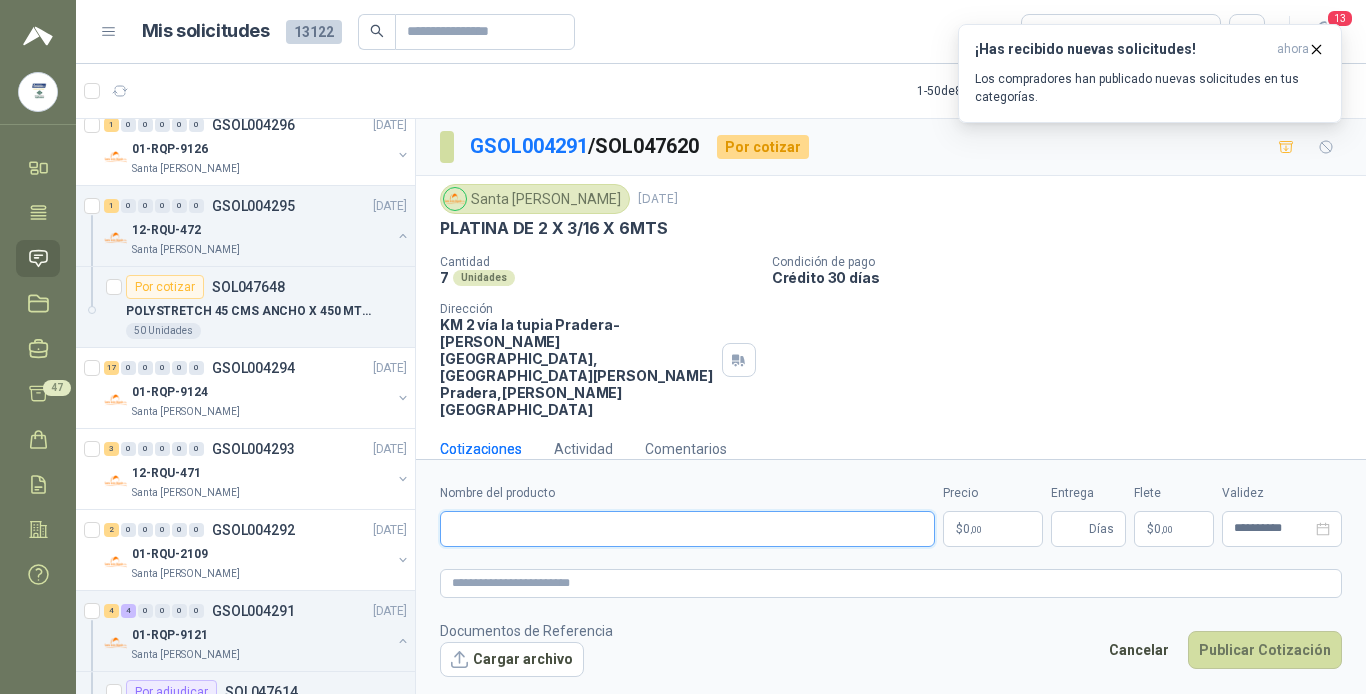 paste on "**********" 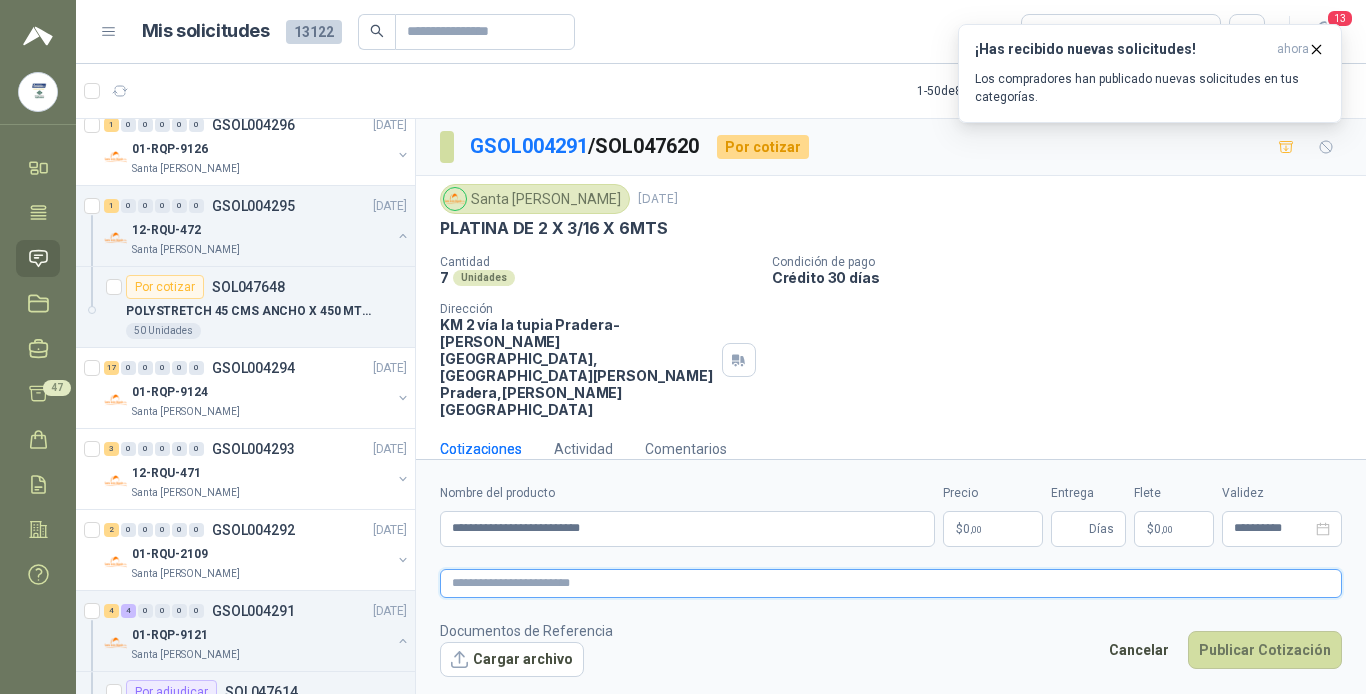 paste on "**********" 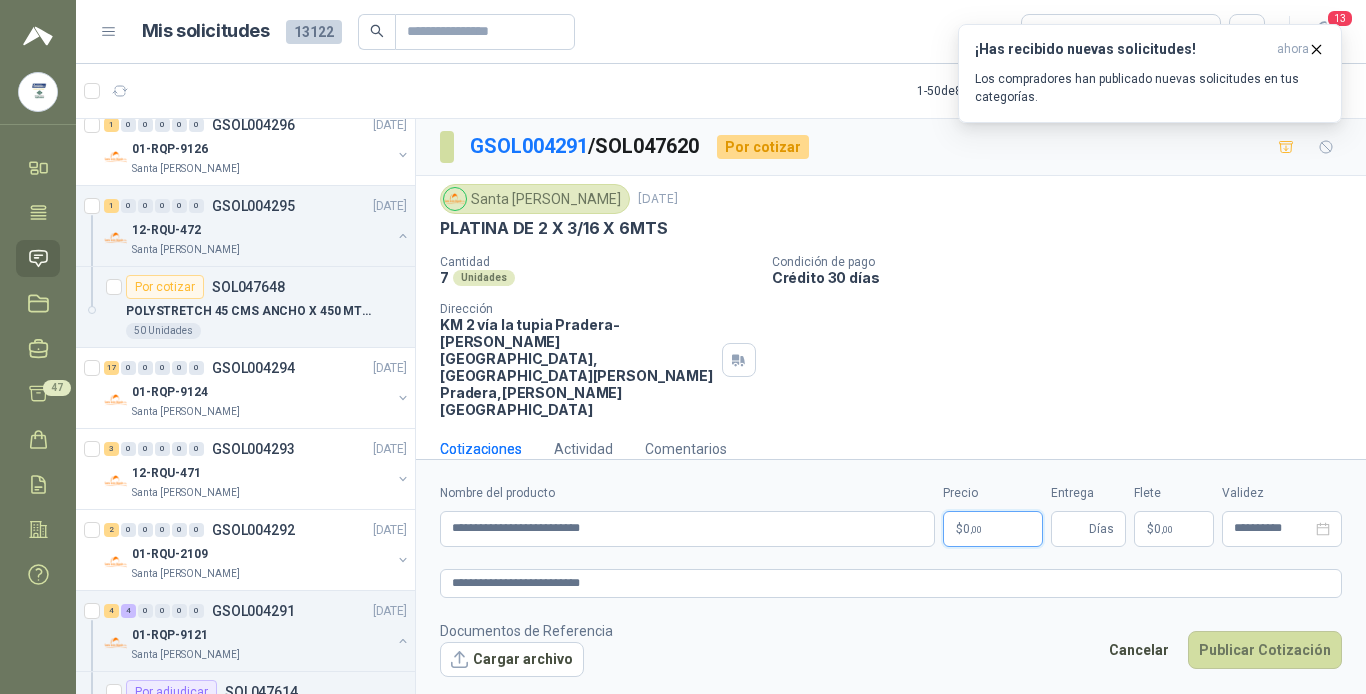 click on "$  0 ,00" at bounding box center (993, 529) 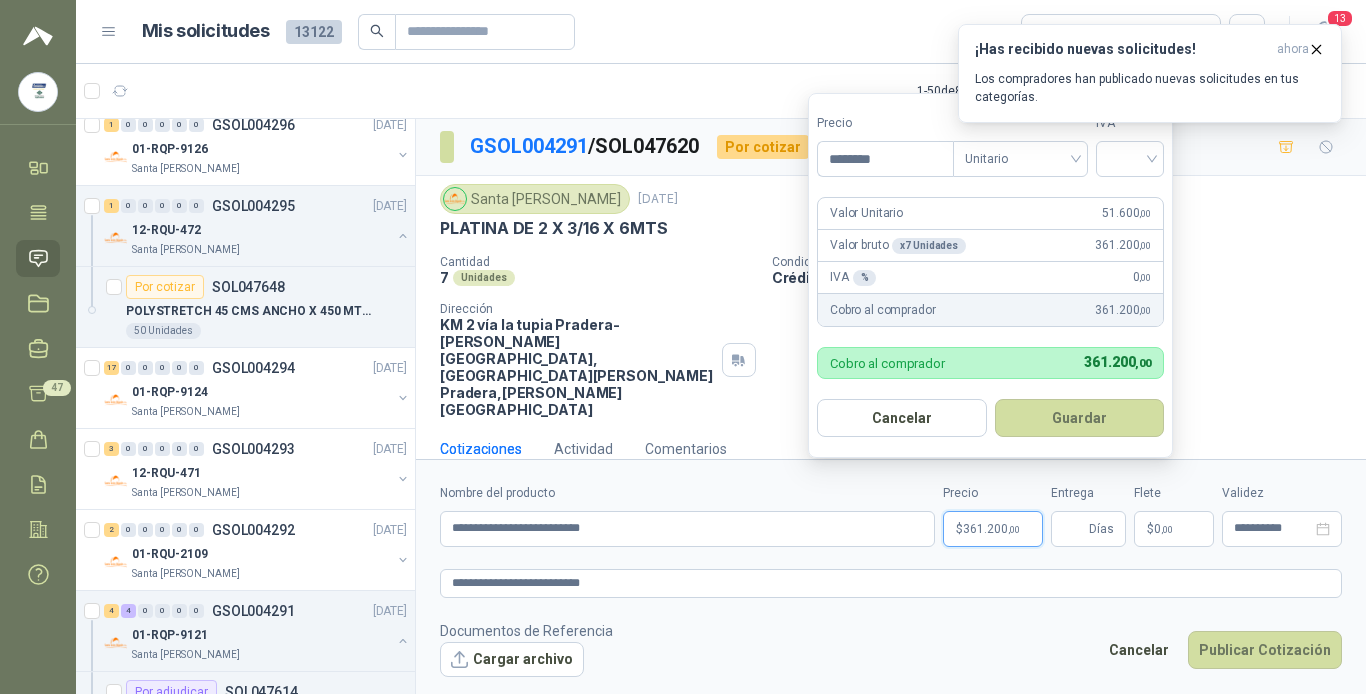 click on "Guardar" at bounding box center [1080, 418] 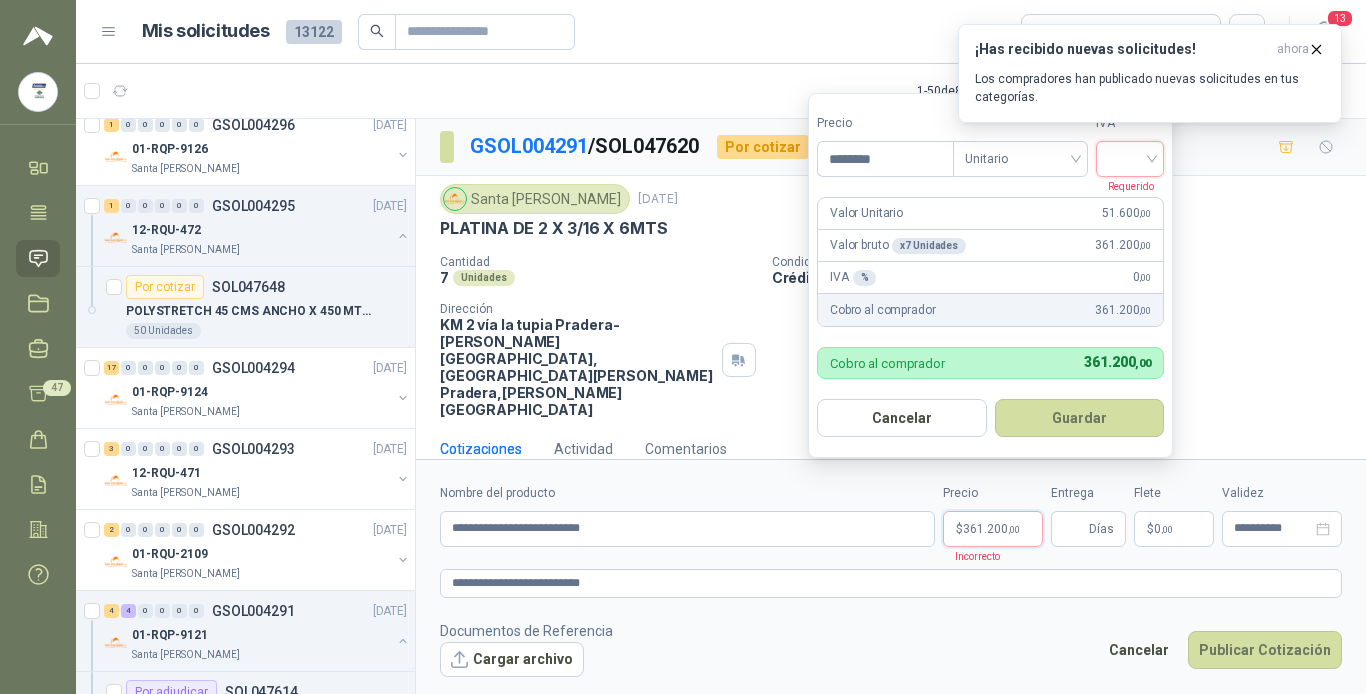 click at bounding box center [1130, 157] 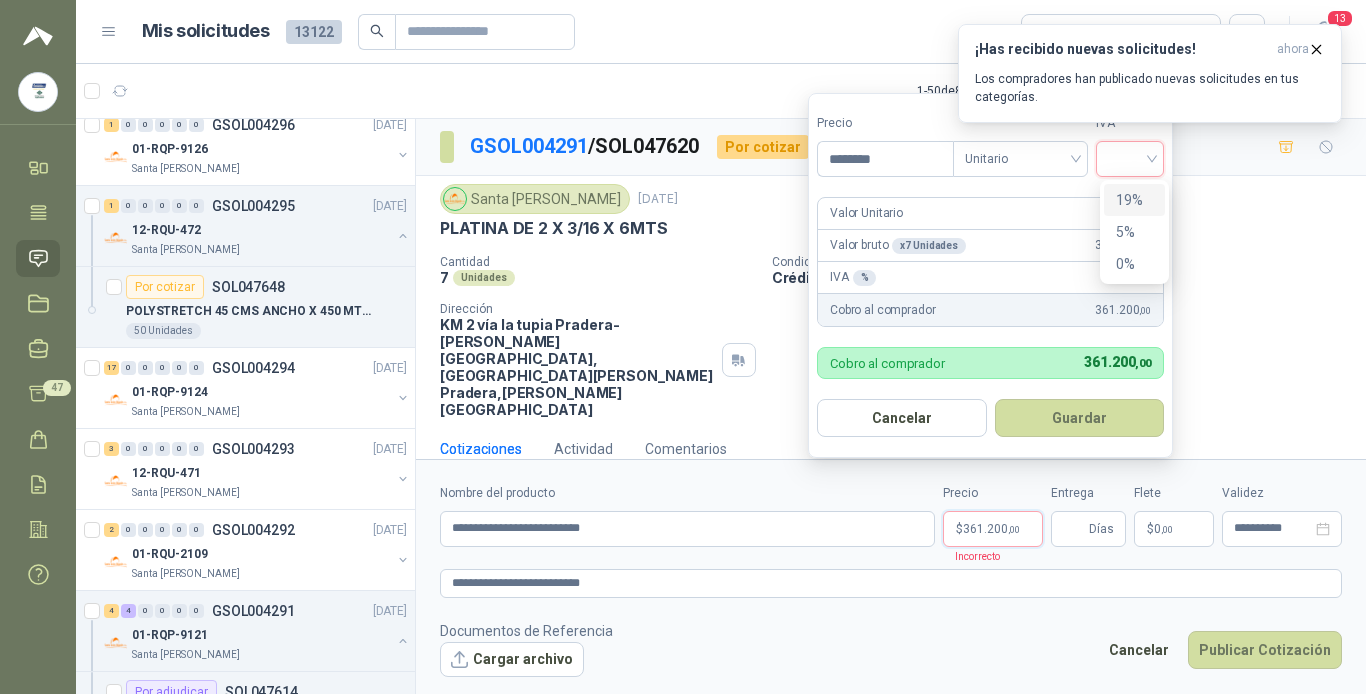 click on "19%" at bounding box center [1134, 200] 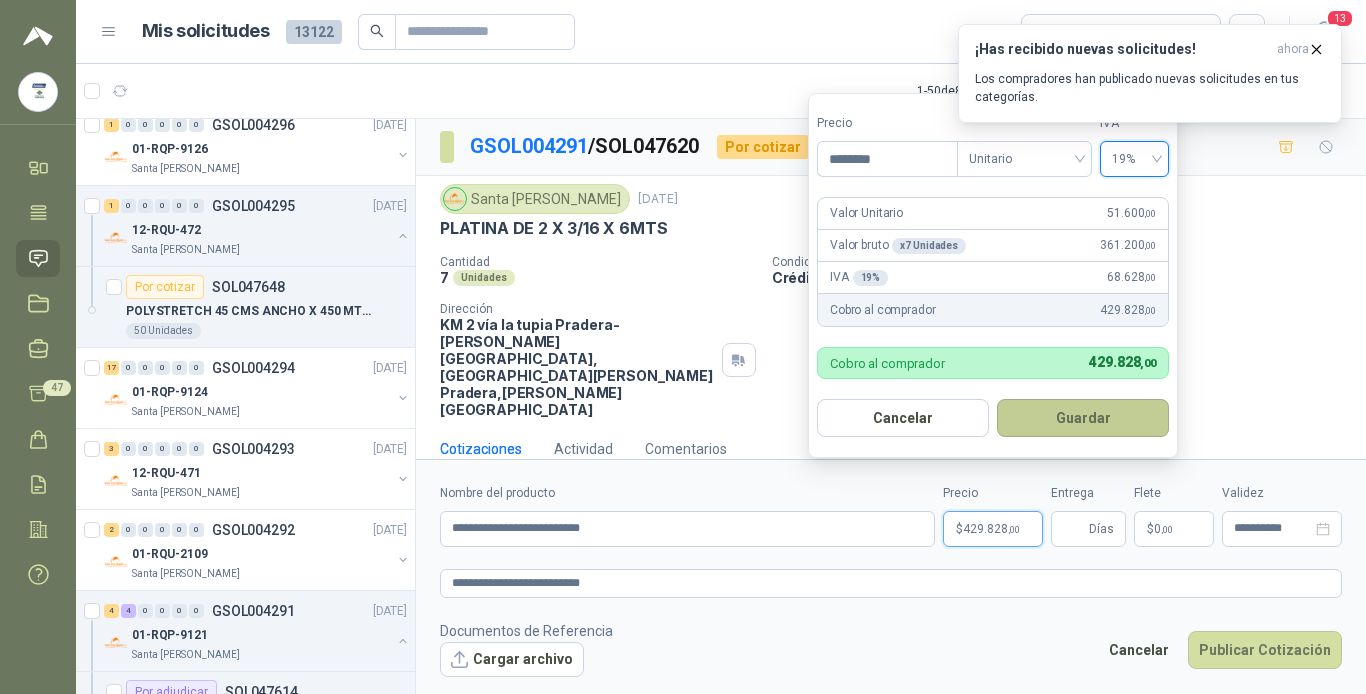 click on "Guardar" at bounding box center [1083, 418] 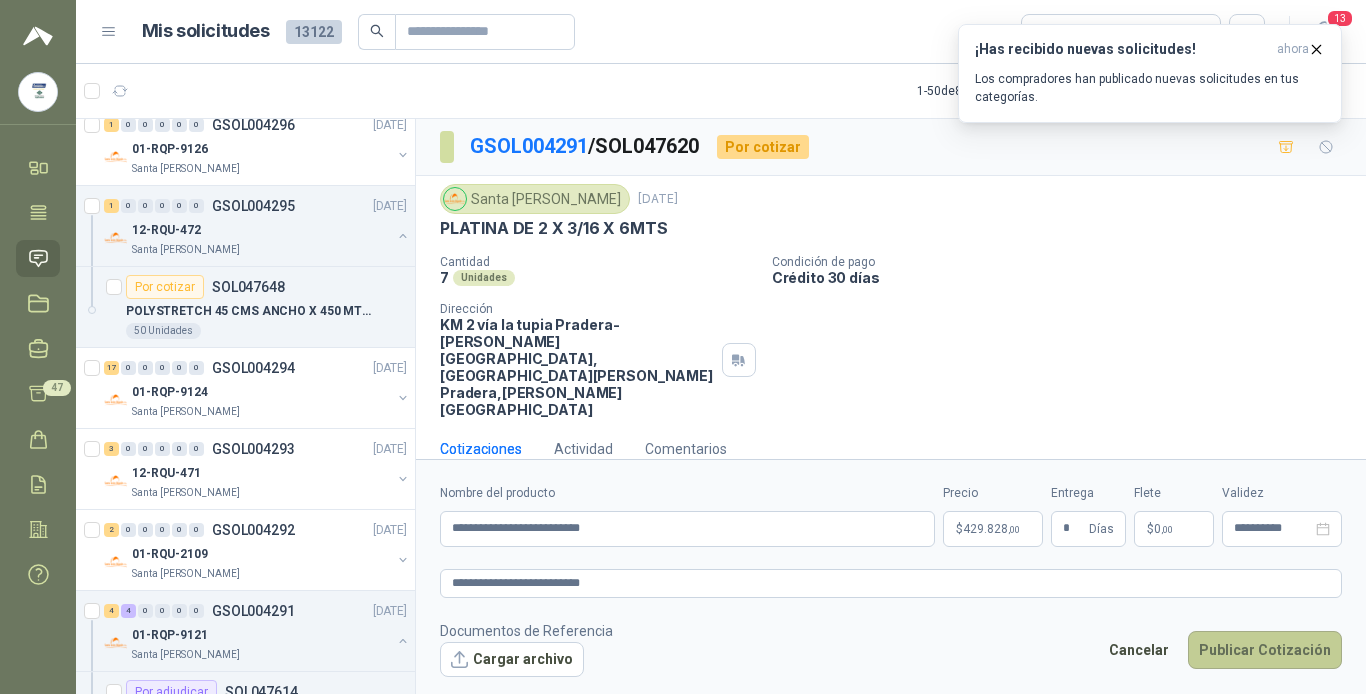 click on "Publicar Cotización" at bounding box center (1265, 650) 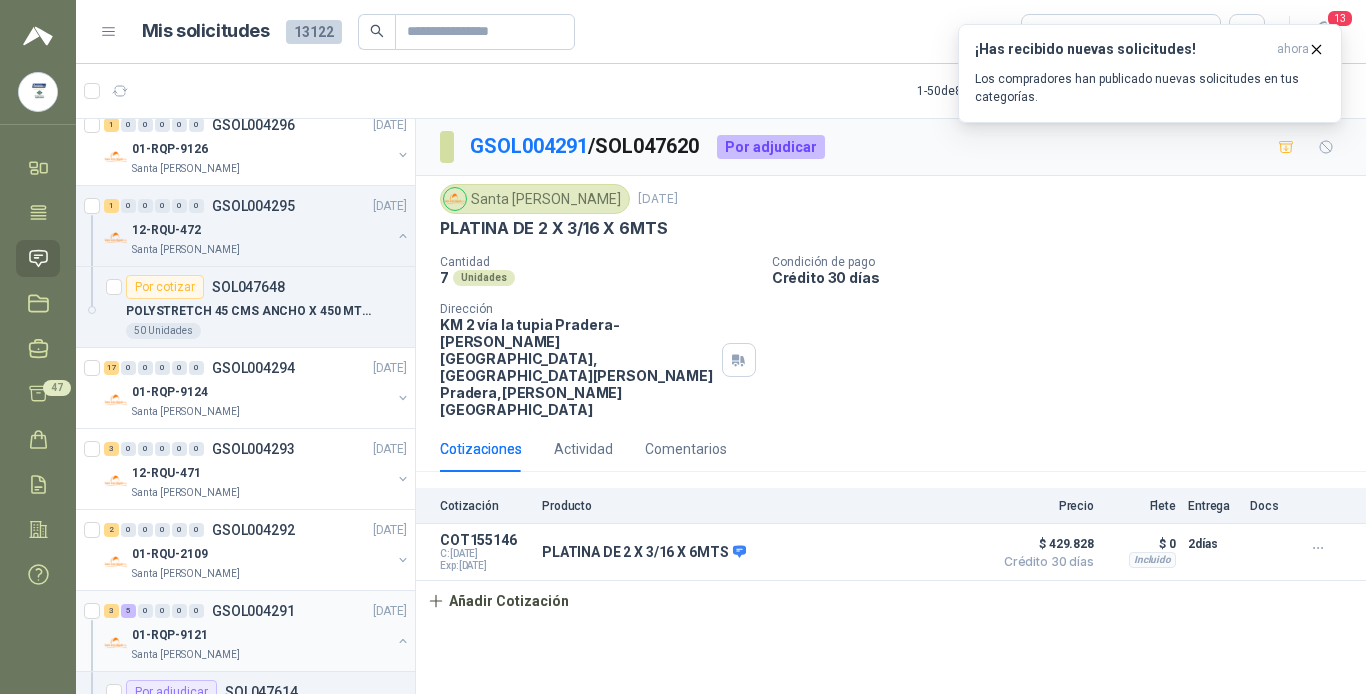 click on "3   5   0   0   0   0   GSOL004291 [DATE]" at bounding box center [257, 611] 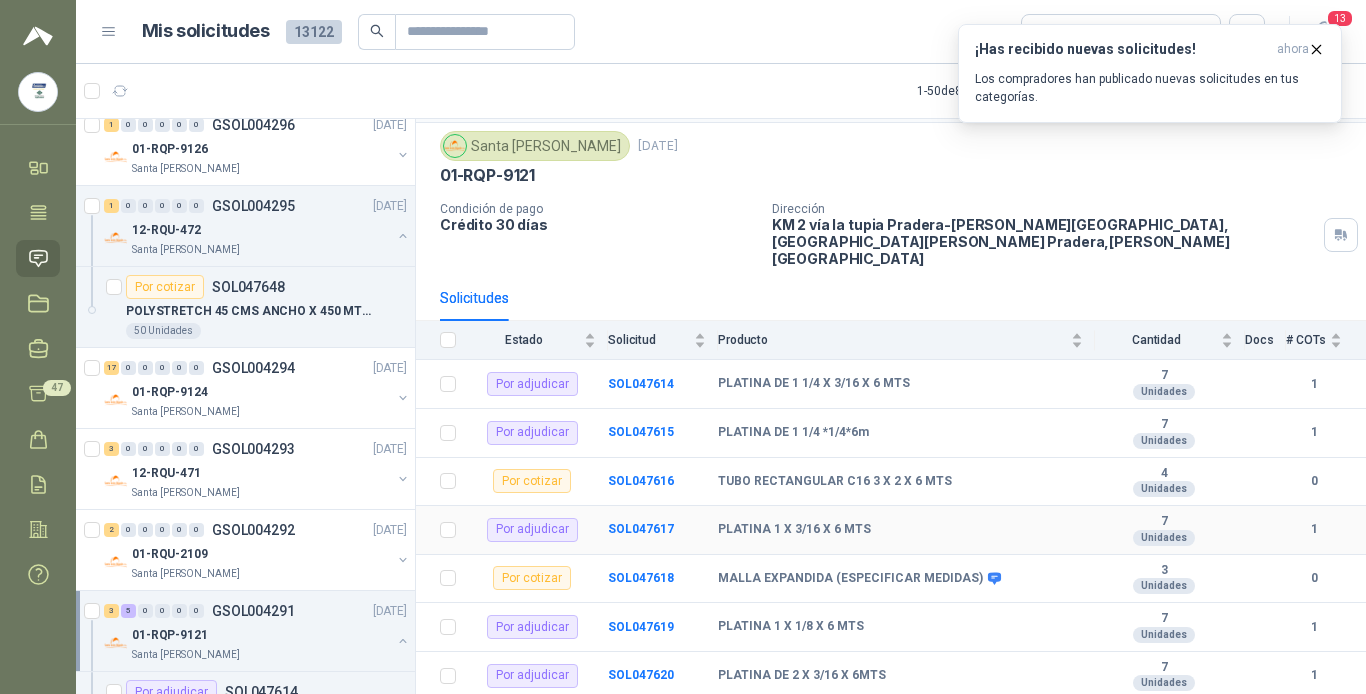 scroll, scrollTop: 88, scrollLeft: 0, axis: vertical 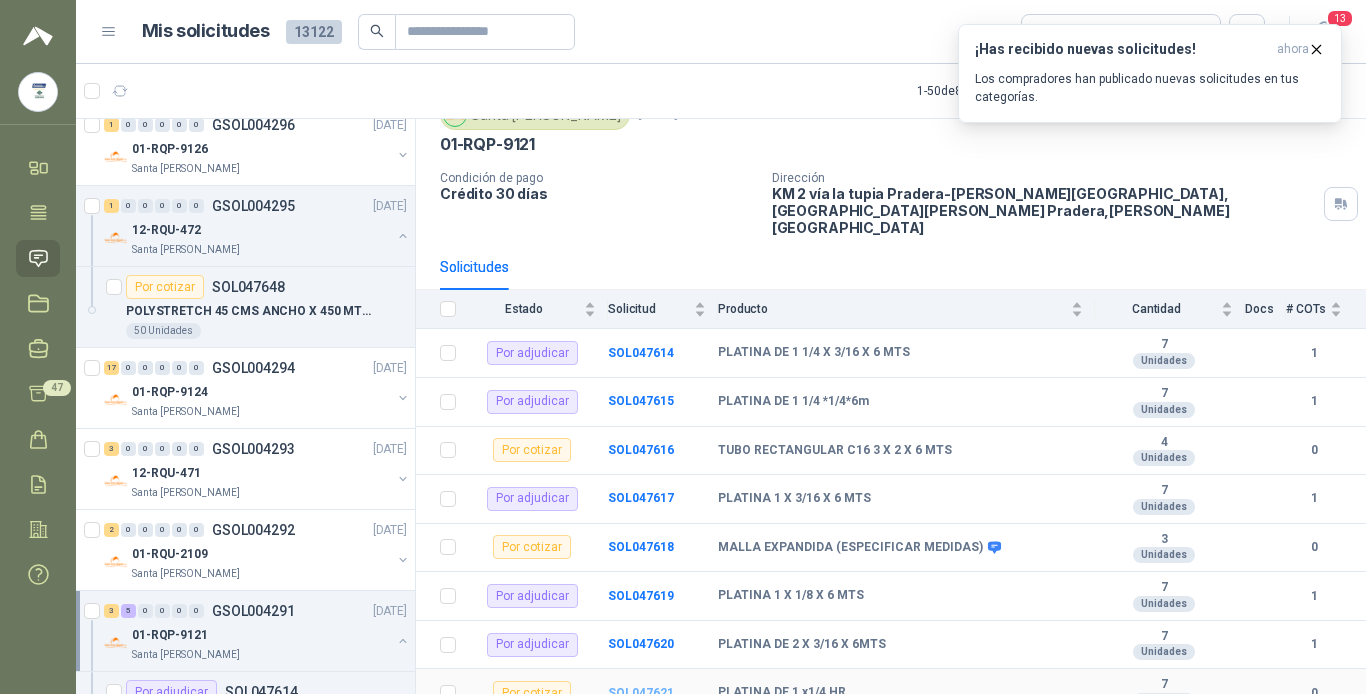 click on "SOL047621" at bounding box center [641, 693] 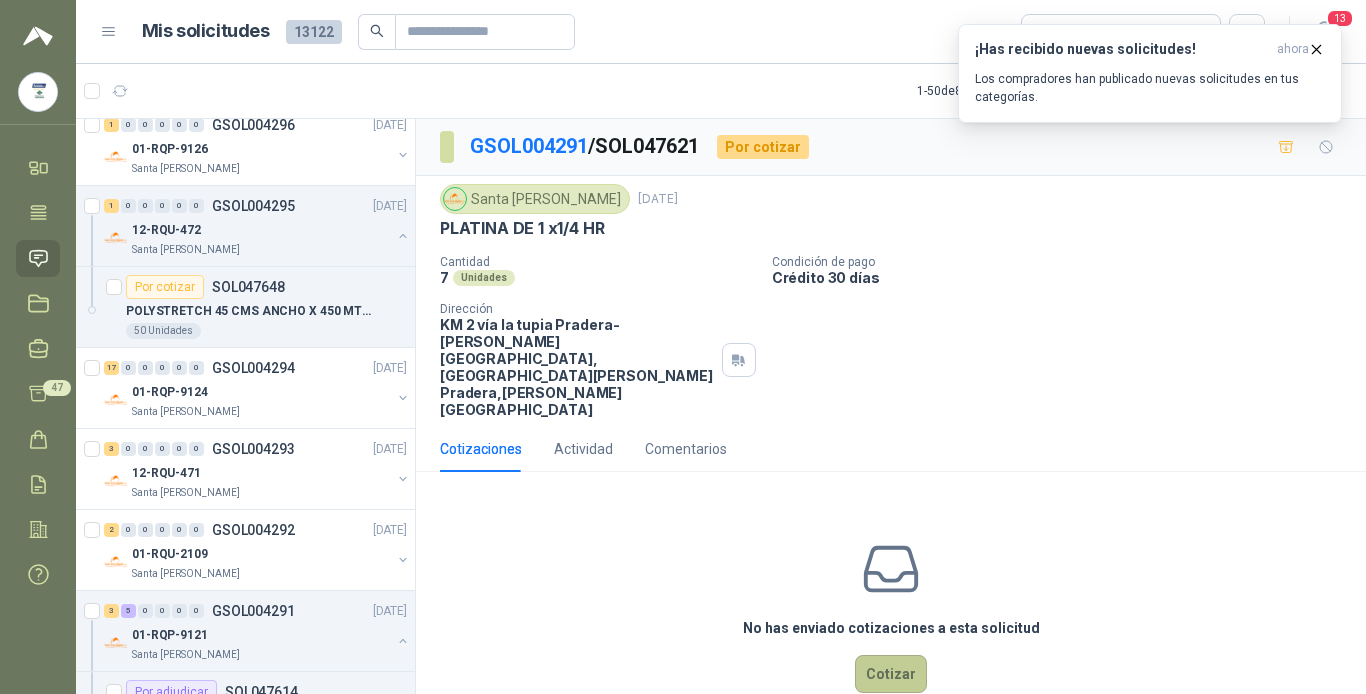 click on "Cotizar" at bounding box center (891, 674) 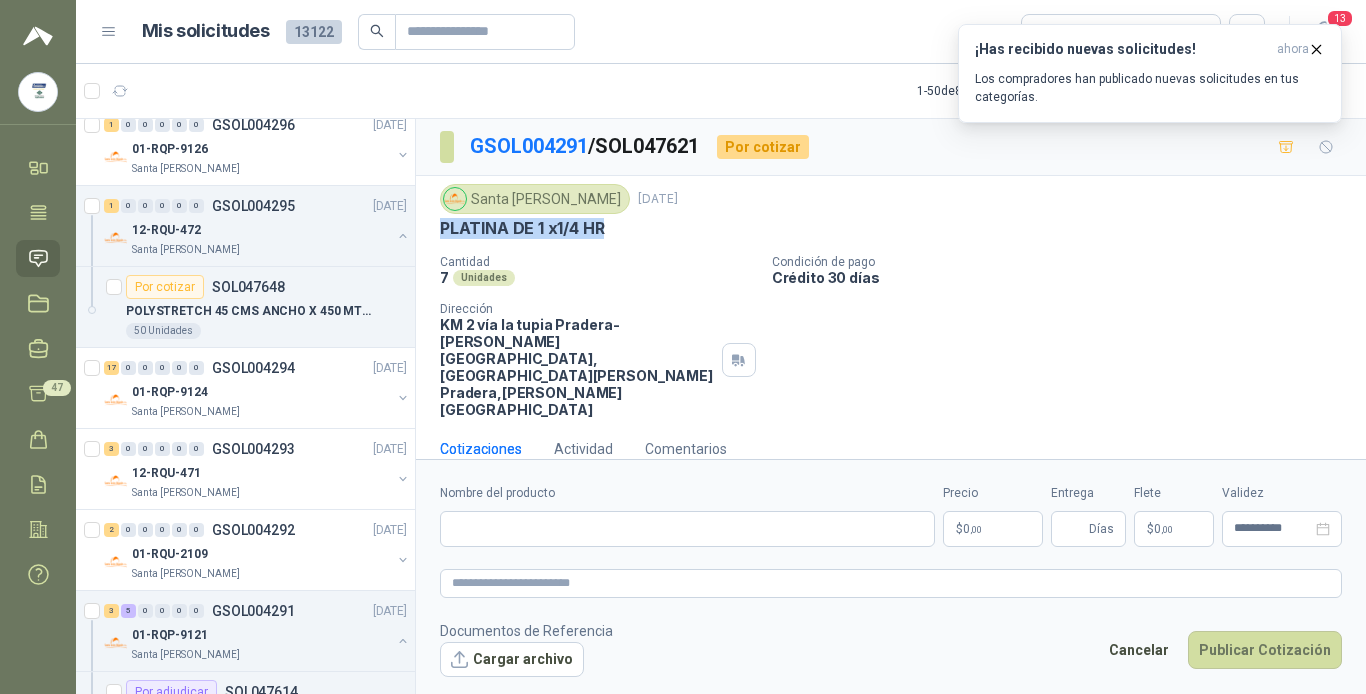 drag, startPoint x: 443, startPoint y: 225, endPoint x: 626, endPoint y: 230, distance: 183.0683 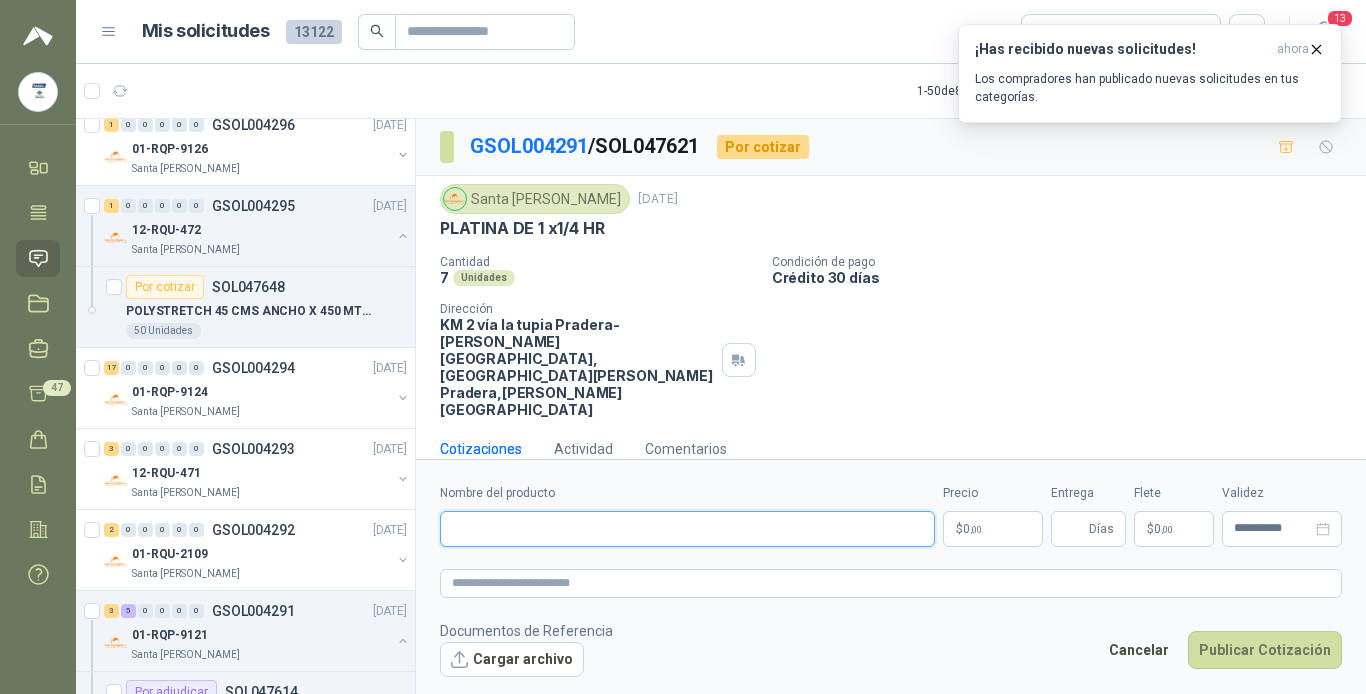 paste on "**********" 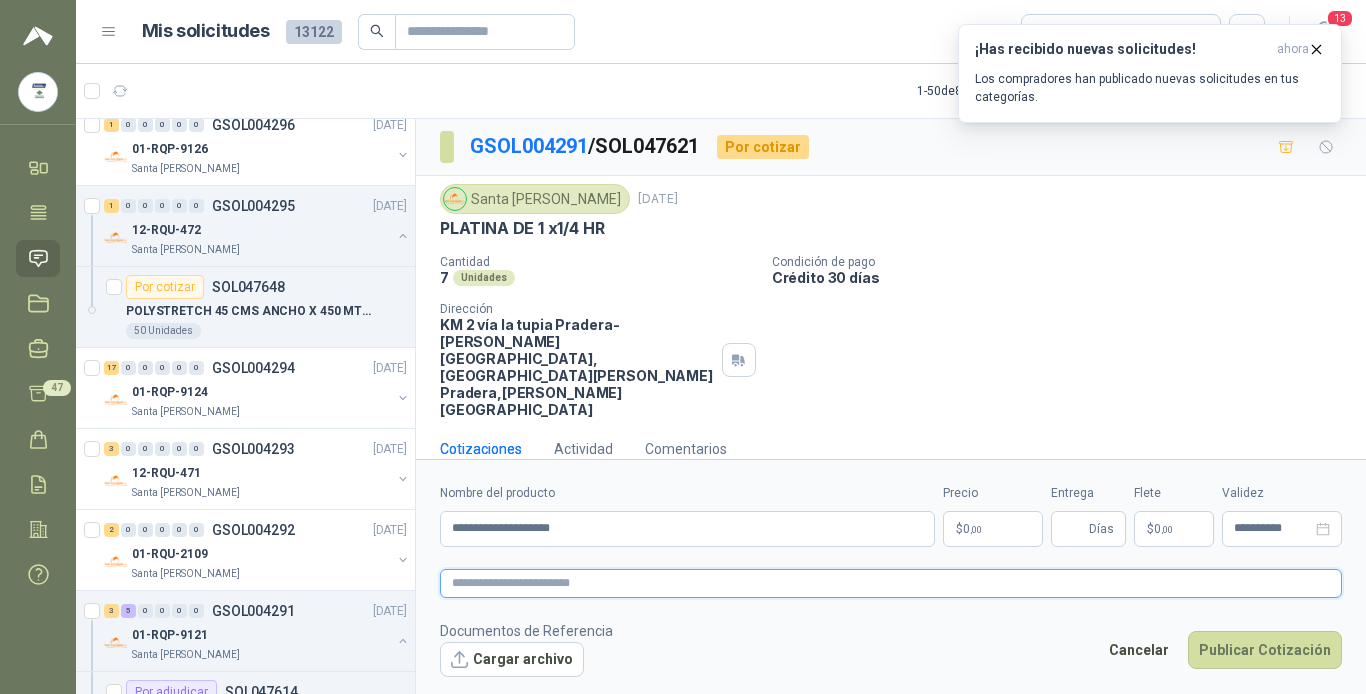 paste on "**********" 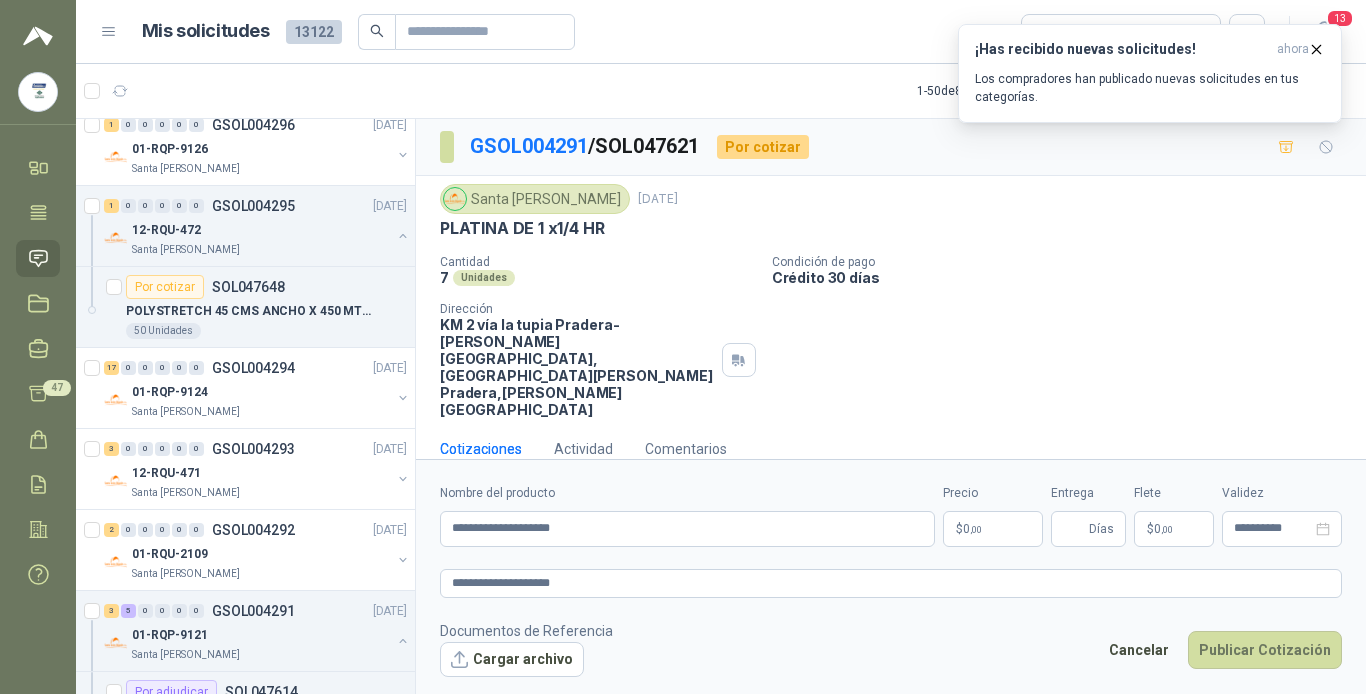 click on "$  0 ,00" at bounding box center [993, 529] 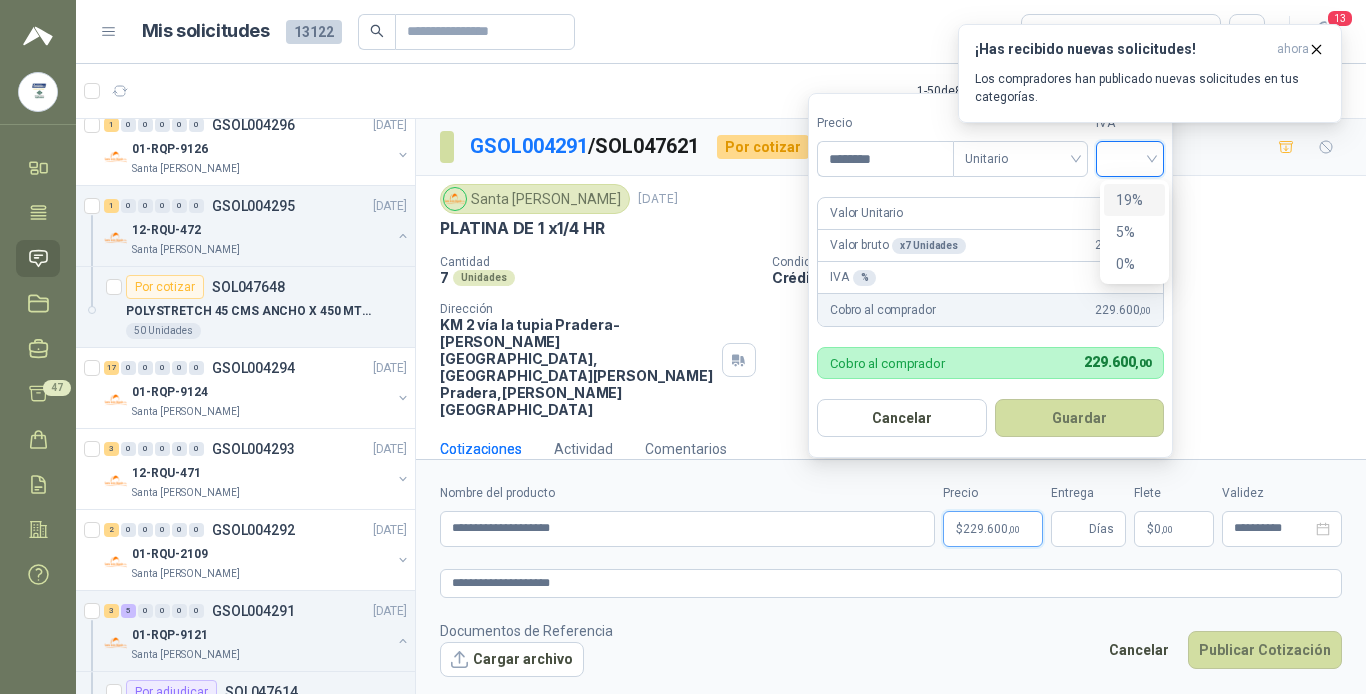 click at bounding box center [1130, 157] 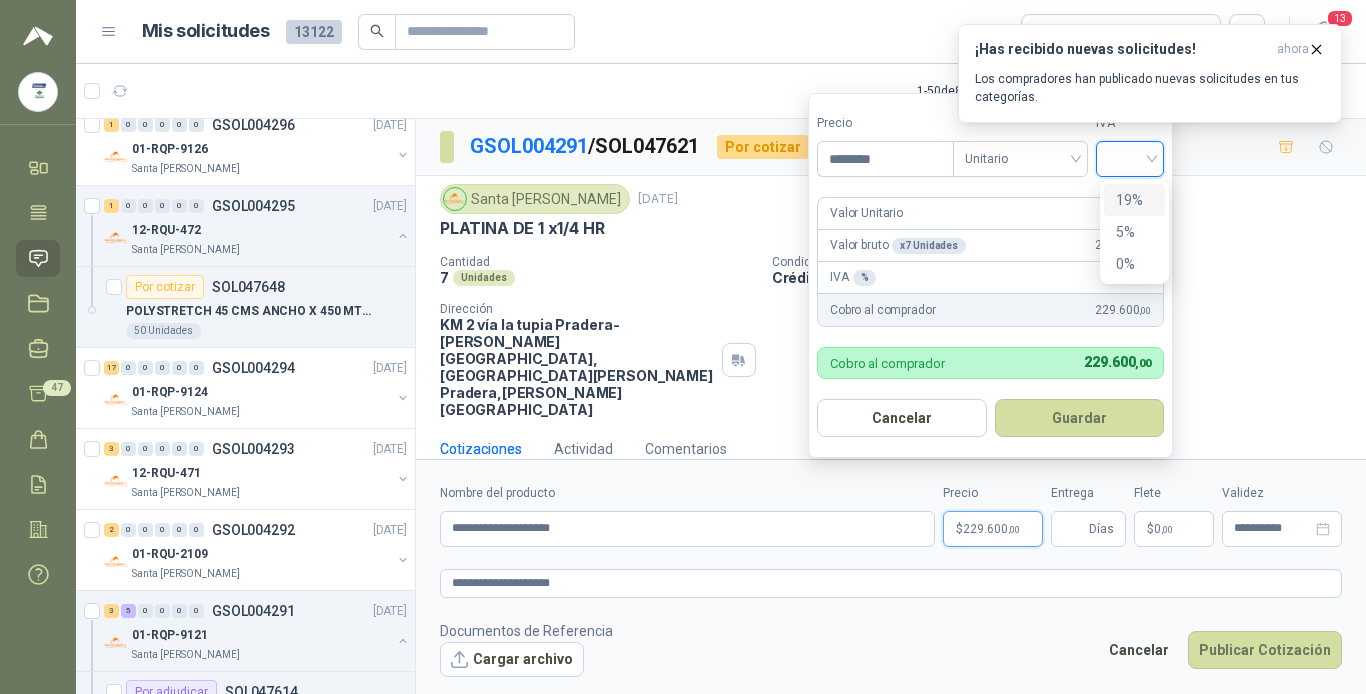 drag, startPoint x: 1133, startPoint y: 197, endPoint x: 1124, endPoint y: 213, distance: 18.35756 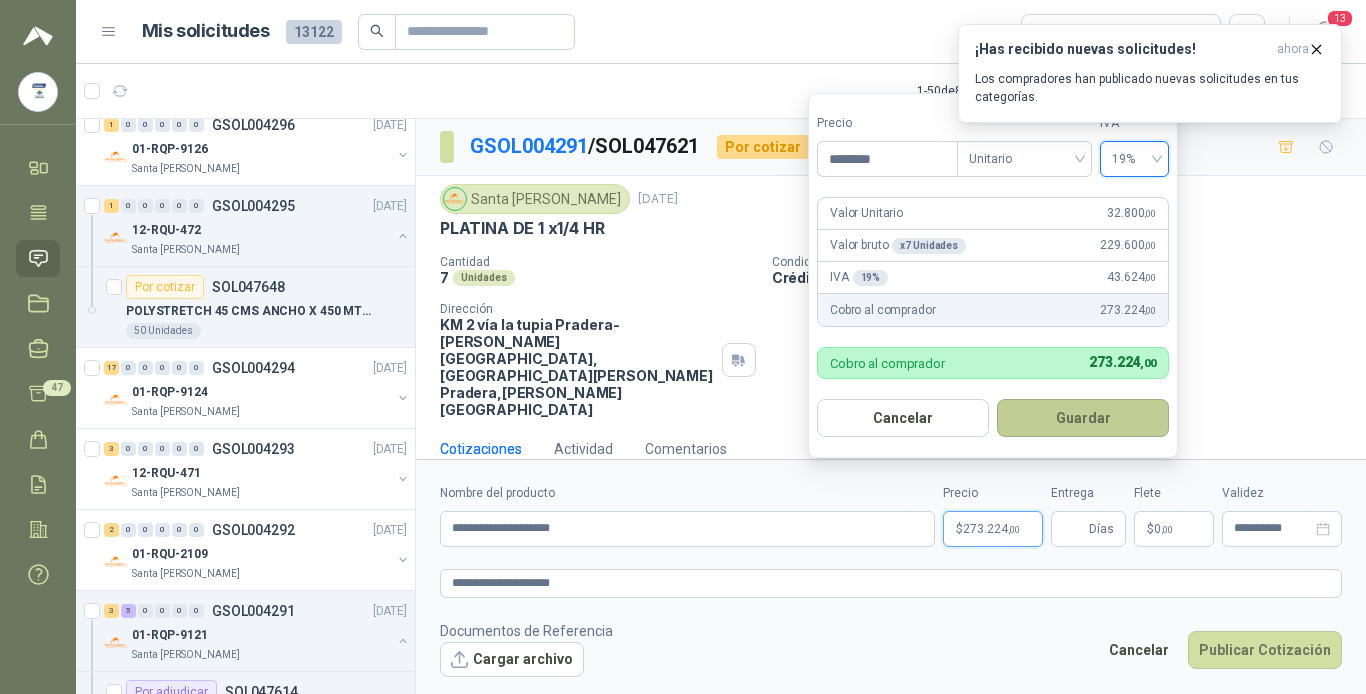 click on "Guardar" at bounding box center [1083, 418] 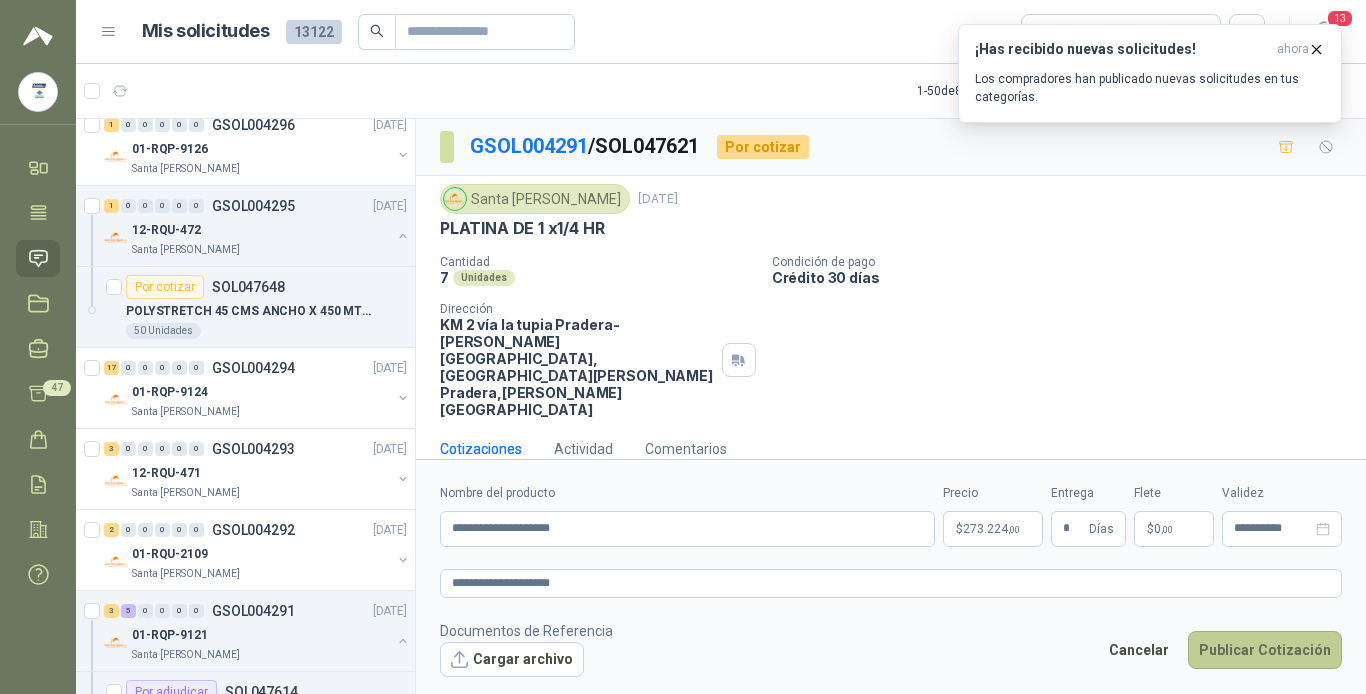 click on "Publicar Cotización" at bounding box center (1265, 650) 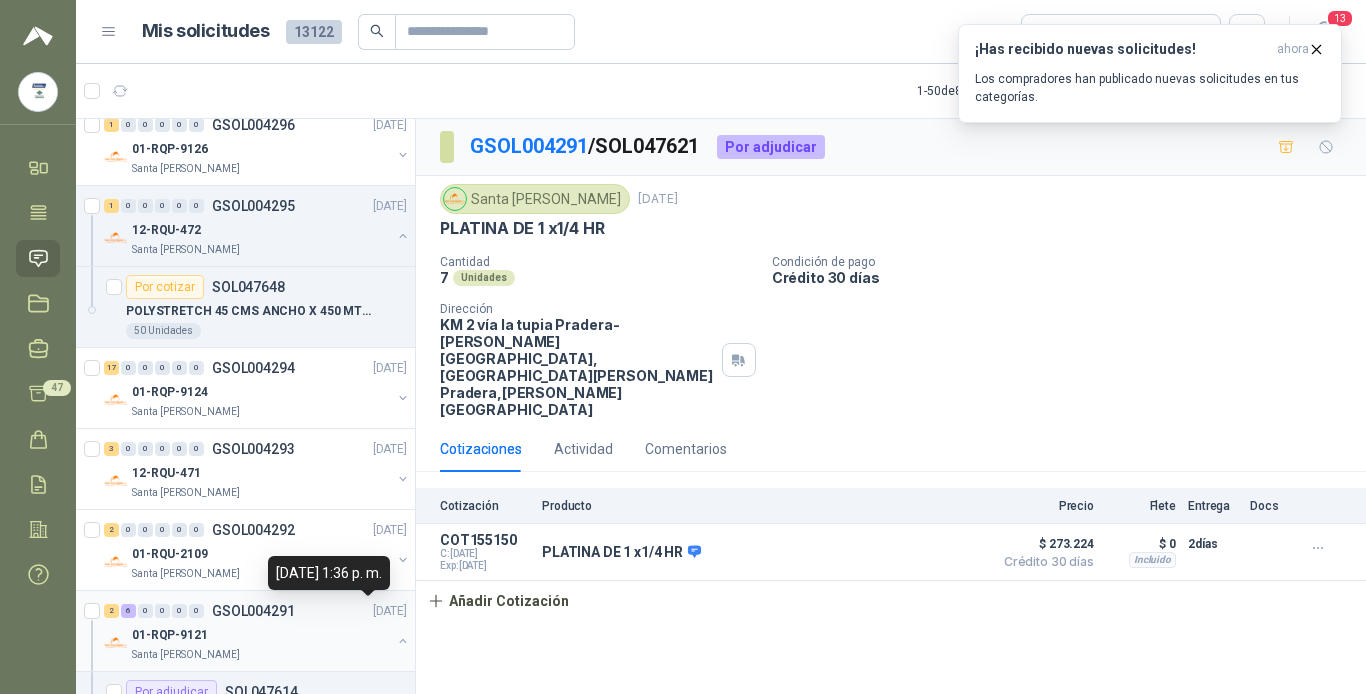 click on "[DATE]" at bounding box center [390, 611] 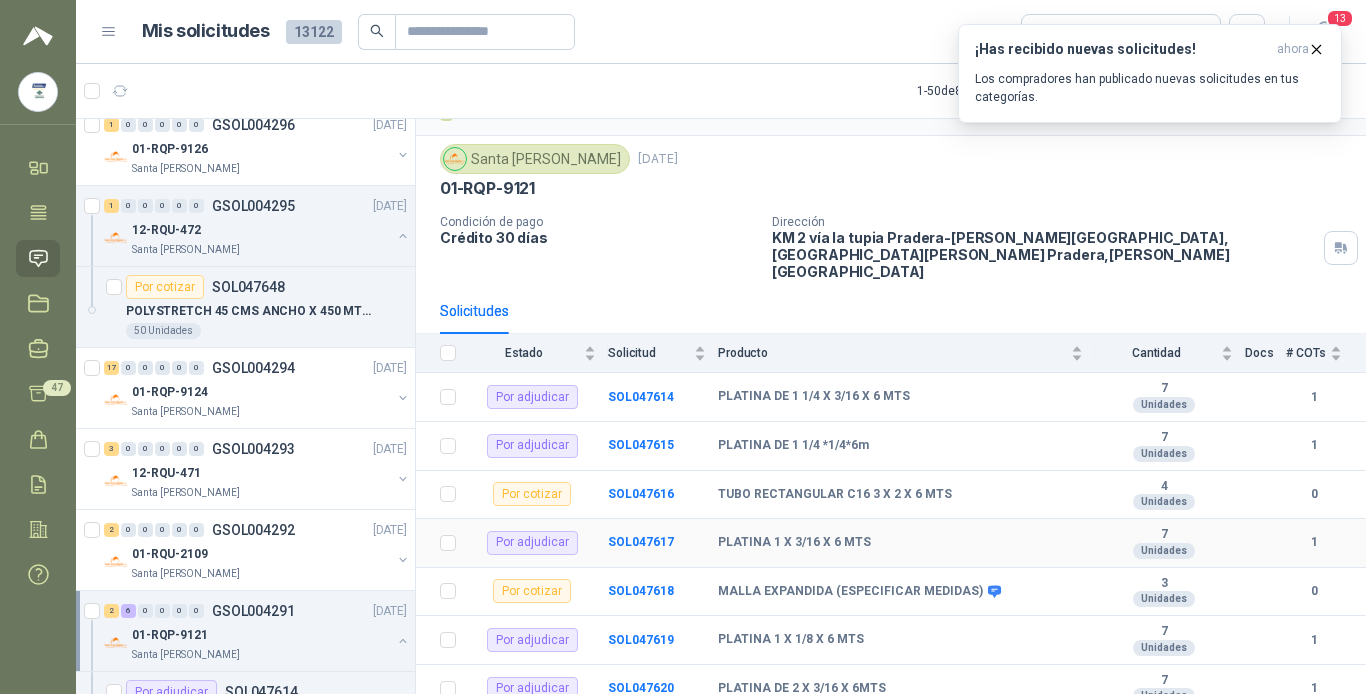 scroll, scrollTop: 88, scrollLeft: 0, axis: vertical 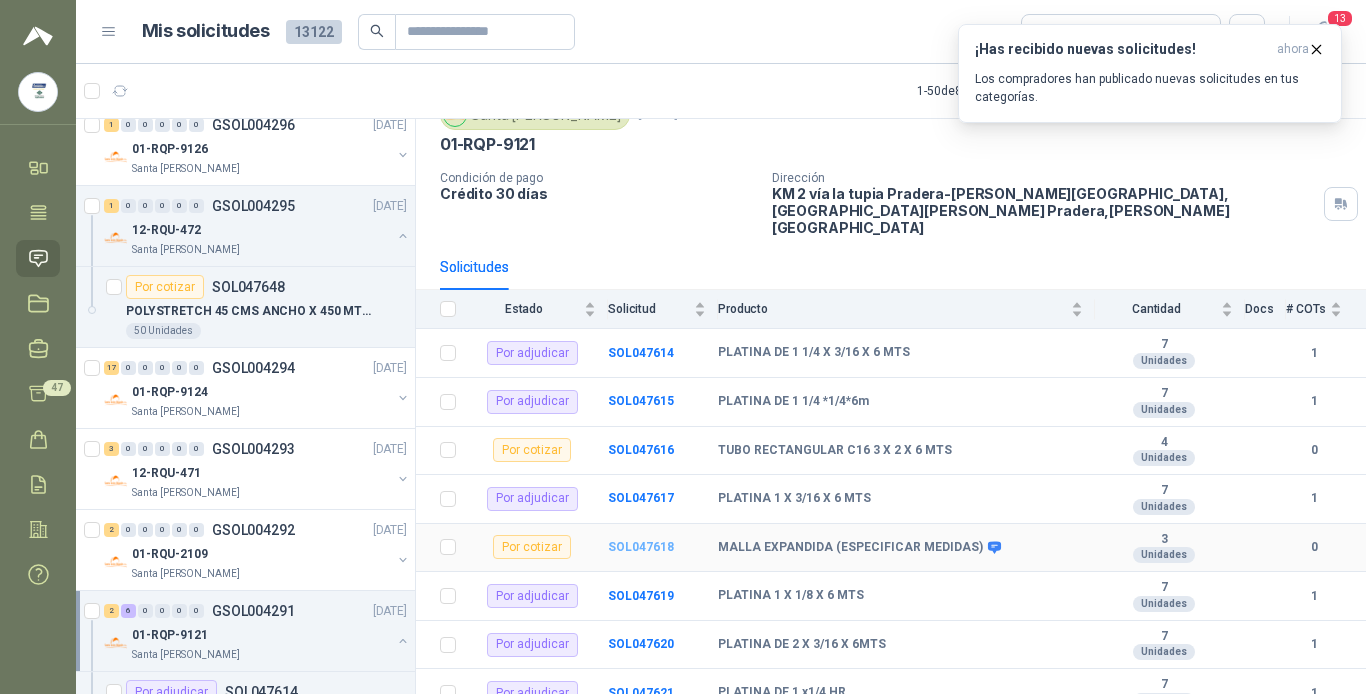 click on "SOL047618" at bounding box center [641, 547] 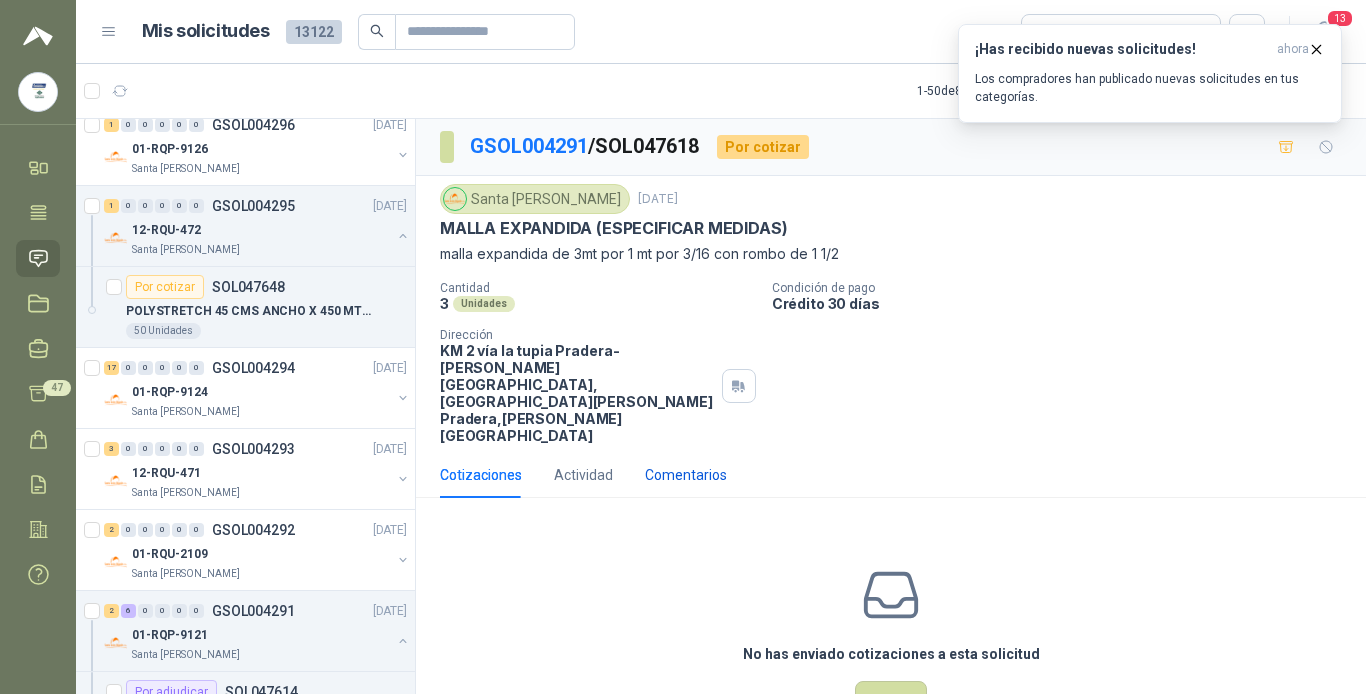 click on "Comentarios" at bounding box center (686, 475) 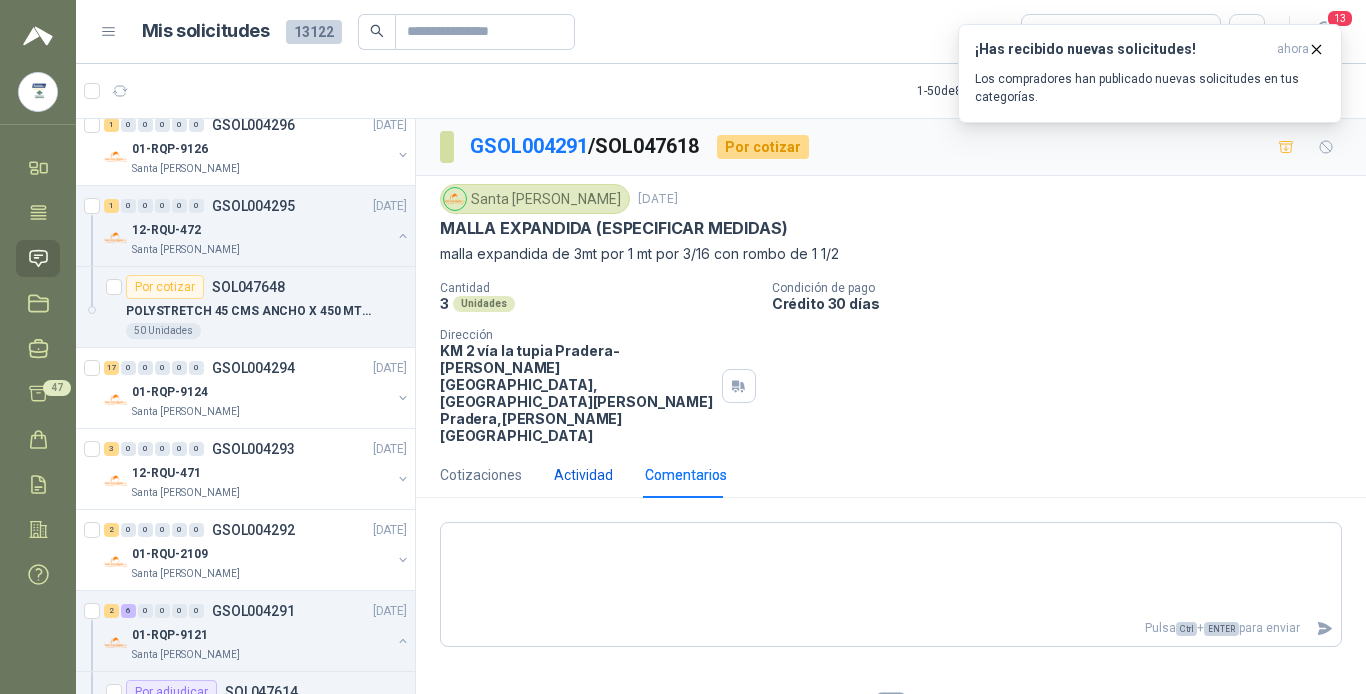 click on "Actividad" at bounding box center [583, 475] 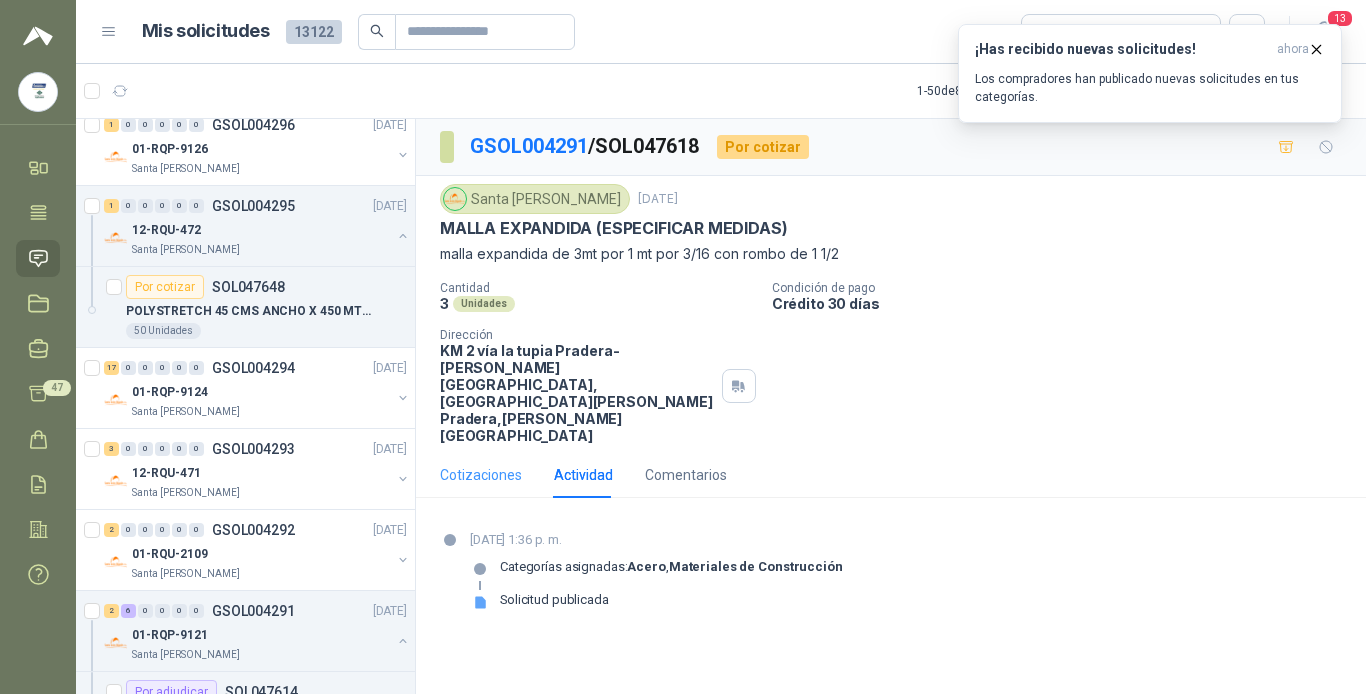 click on "Cotizaciones" at bounding box center (481, 475) 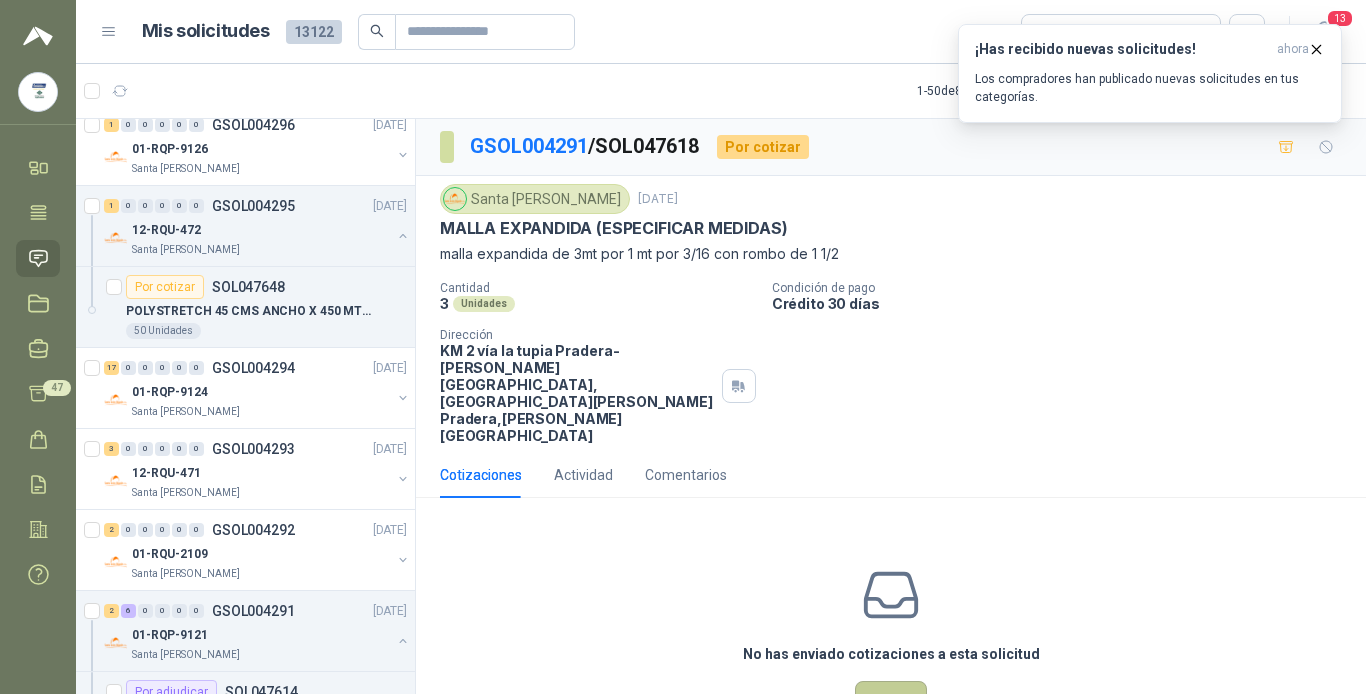 click on "Cotizar" at bounding box center (891, 700) 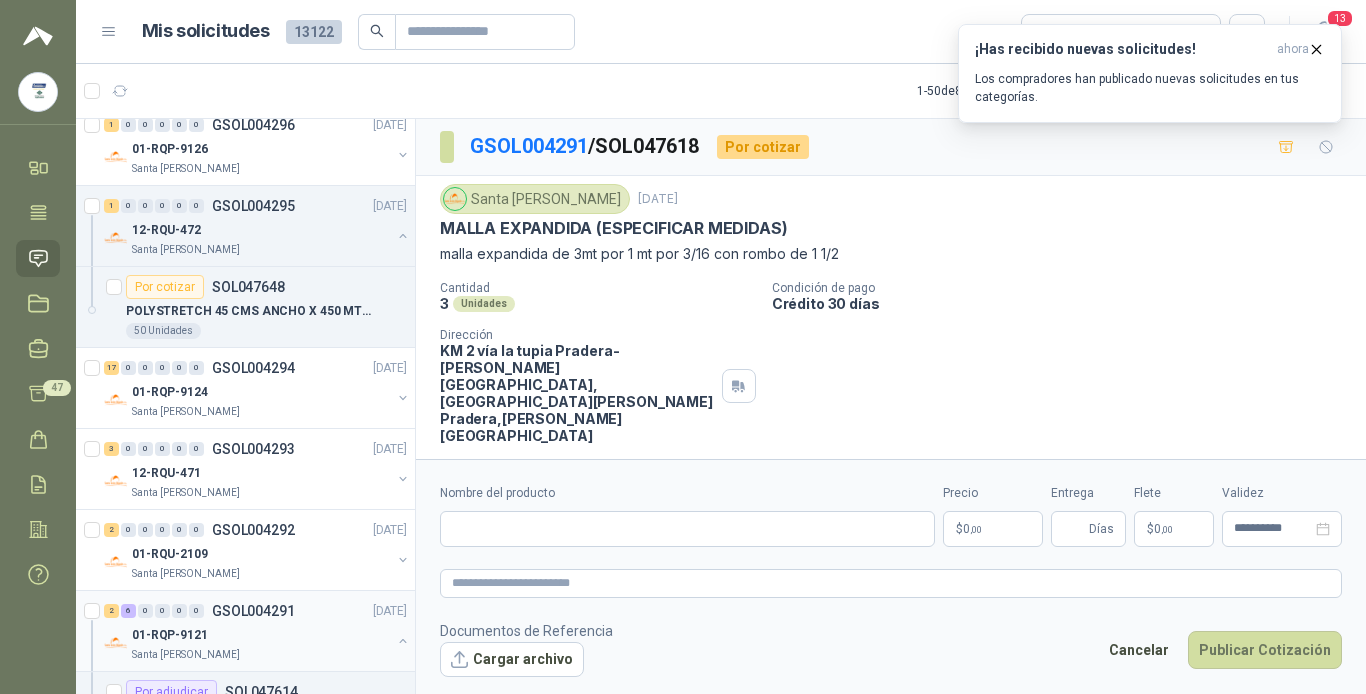 click on "GSOL004291" at bounding box center [253, 611] 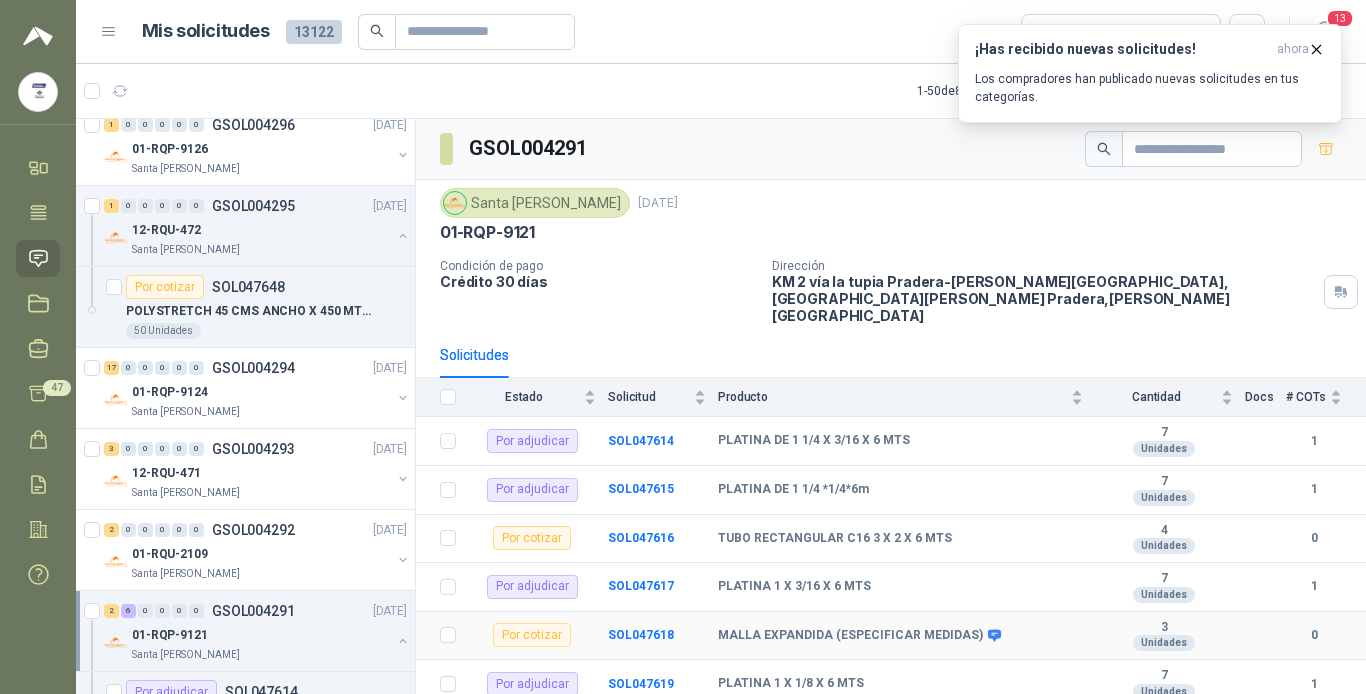 scroll, scrollTop: 88, scrollLeft: 0, axis: vertical 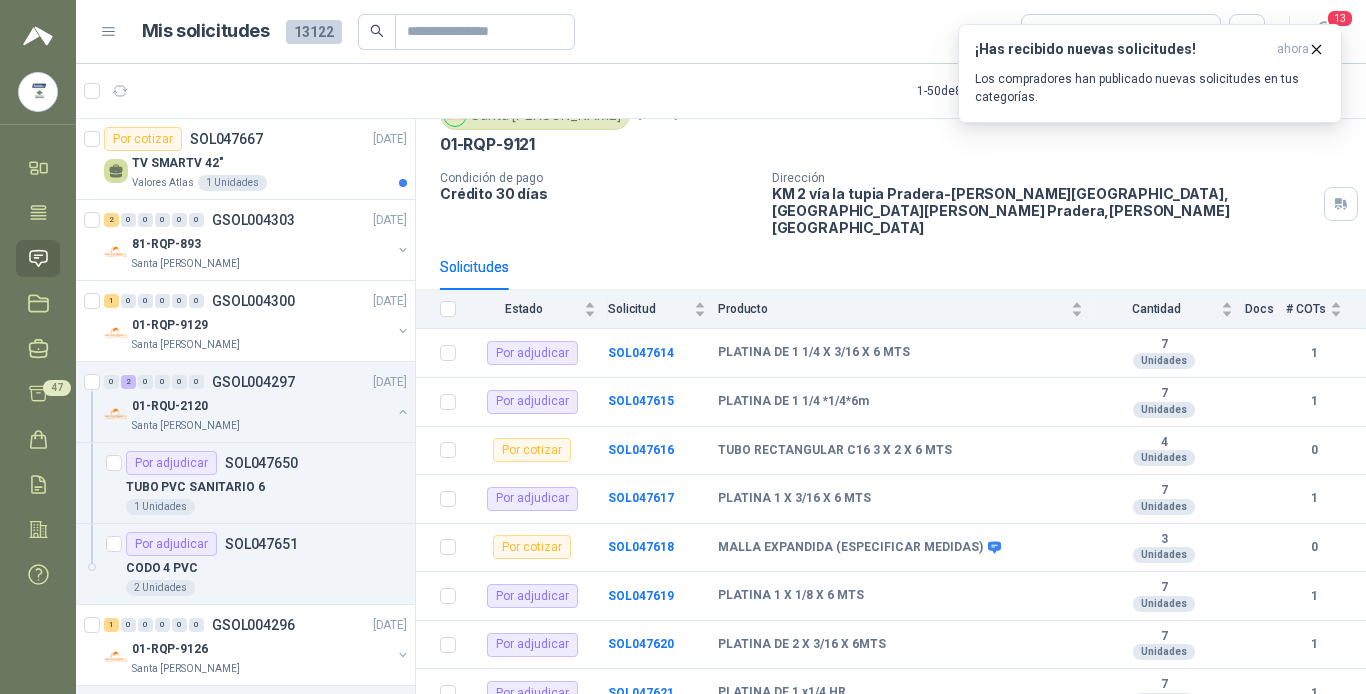 click 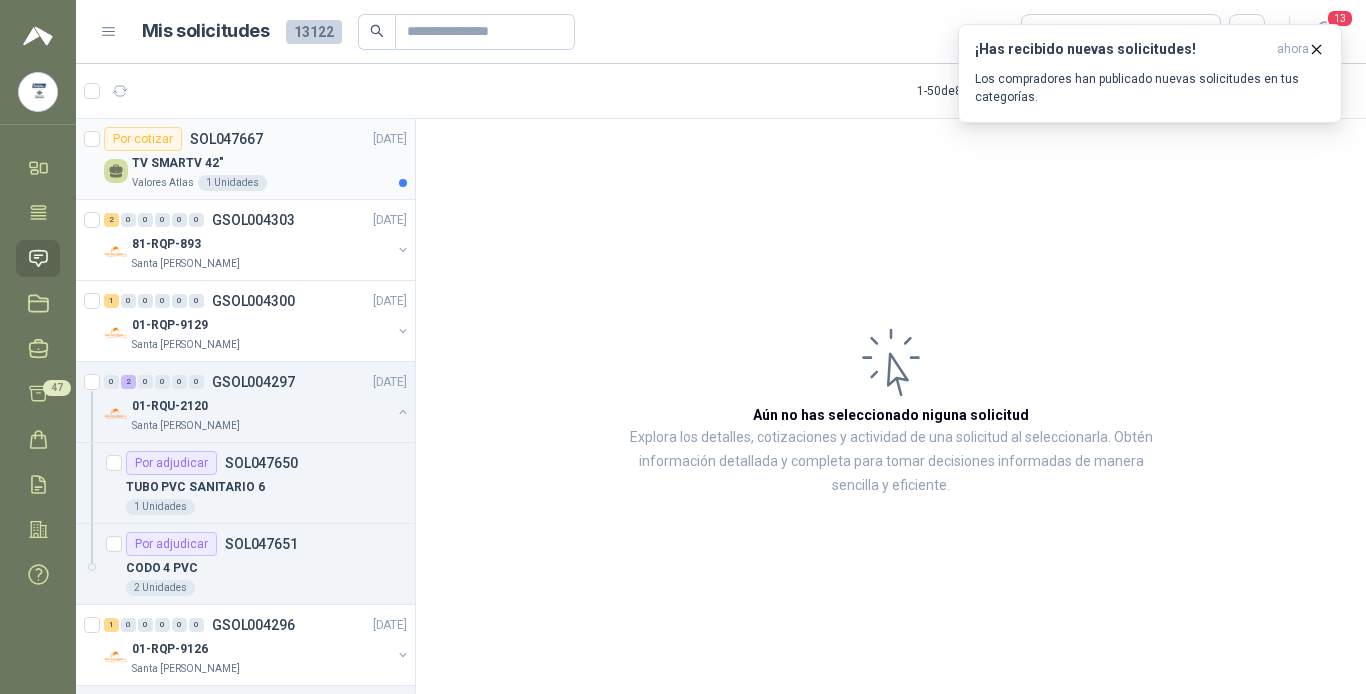 click on "TV SMARTV 42"" at bounding box center (177, 163) 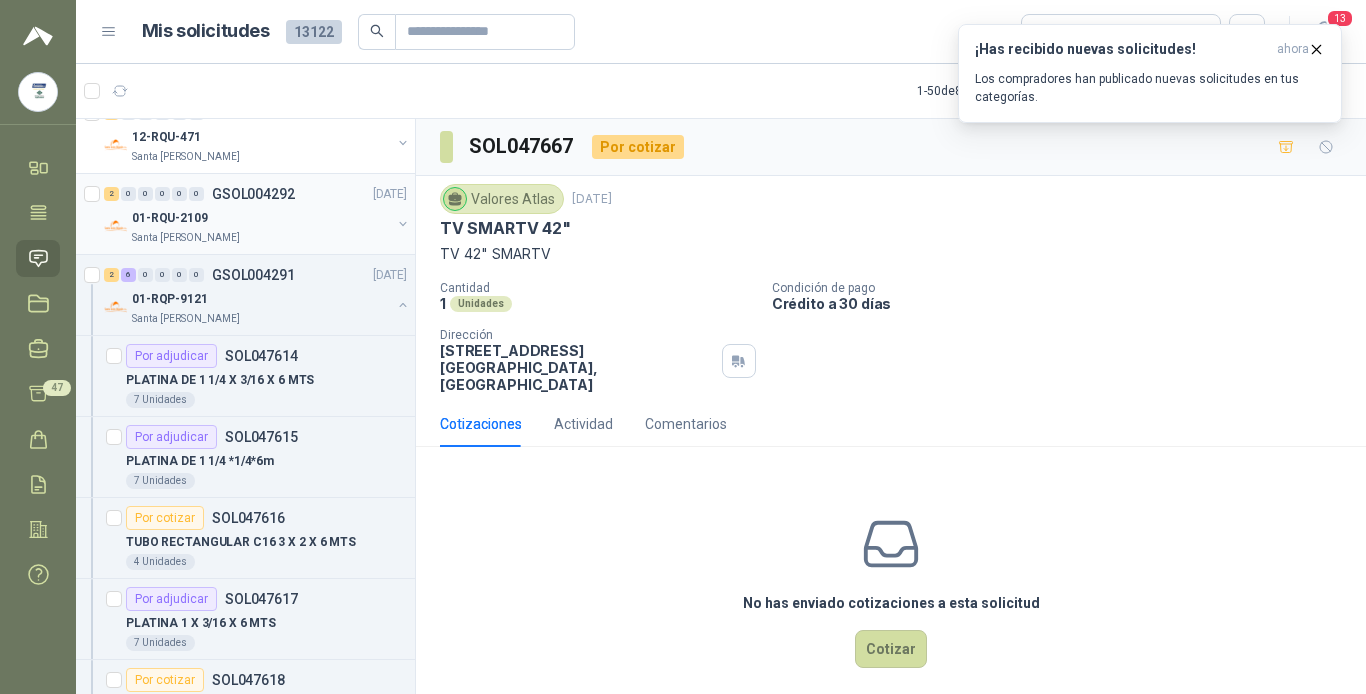 scroll, scrollTop: 800, scrollLeft: 0, axis: vertical 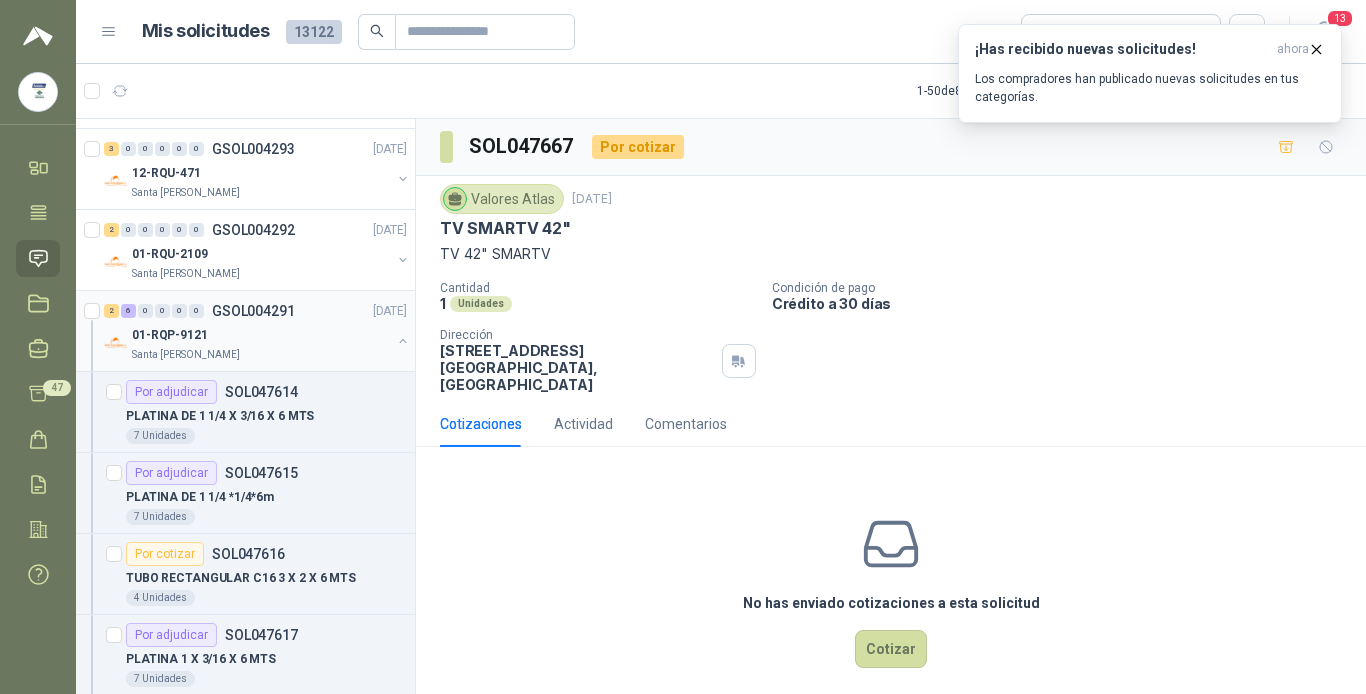 click on "01-RQP-9121" at bounding box center (261, 335) 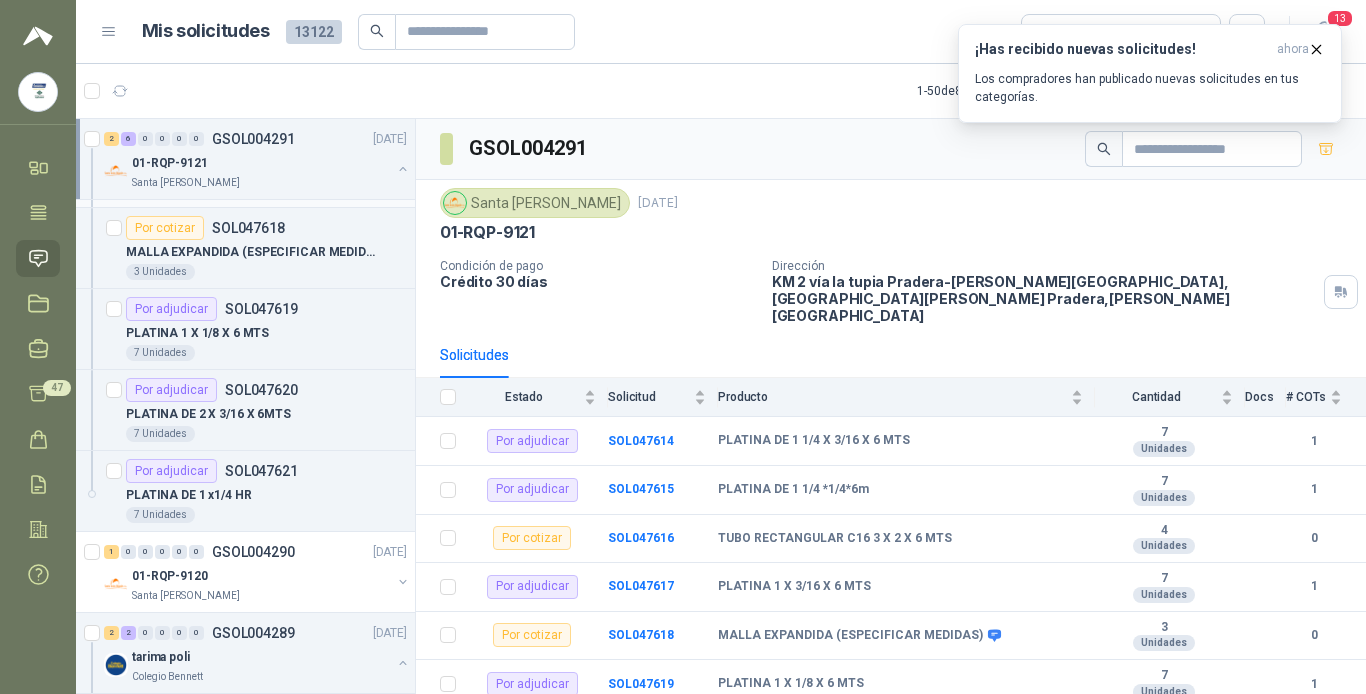 scroll, scrollTop: 1300, scrollLeft: 0, axis: vertical 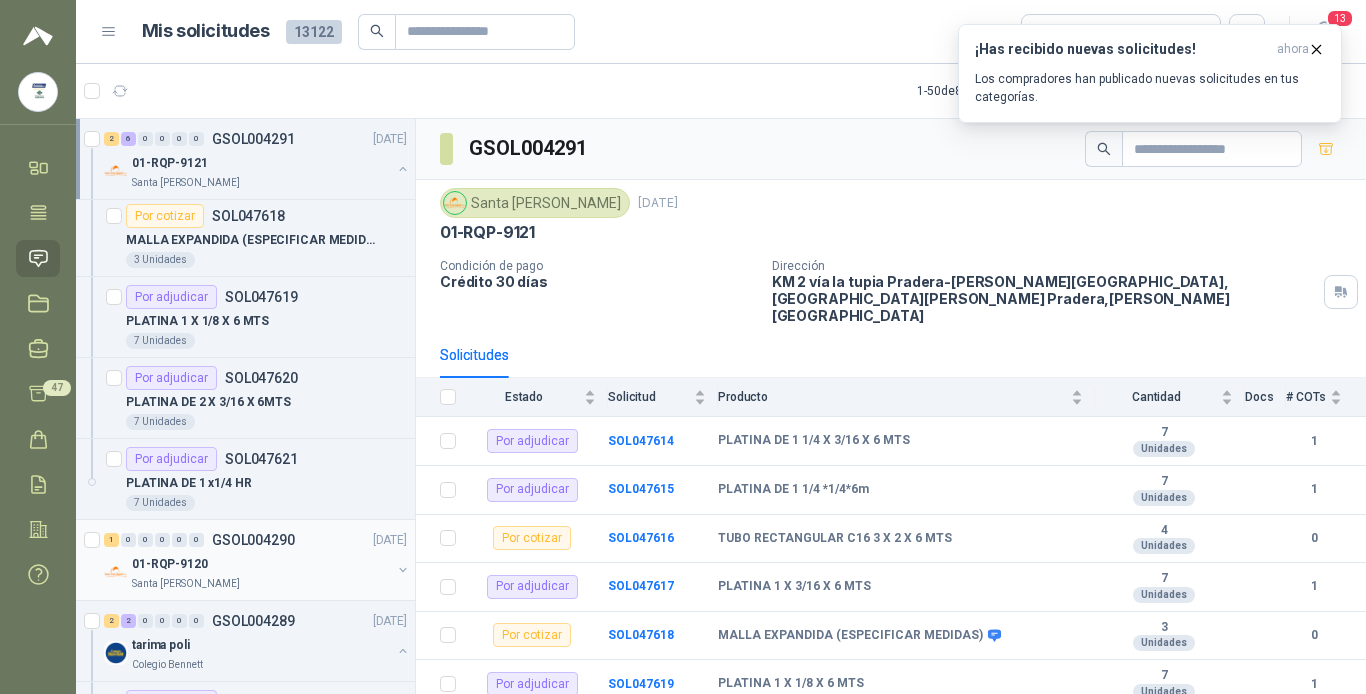 click on "01-RQP-9120" at bounding box center [261, 564] 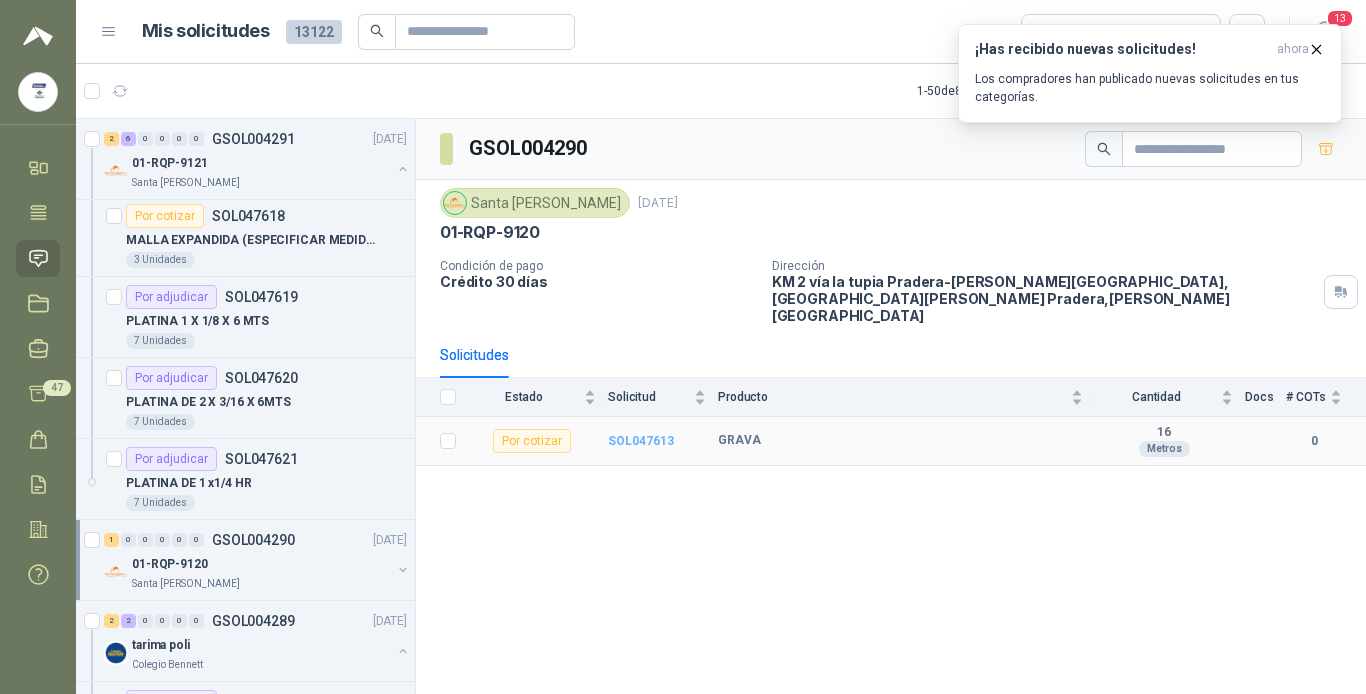 click on "SOL047613" at bounding box center [641, 441] 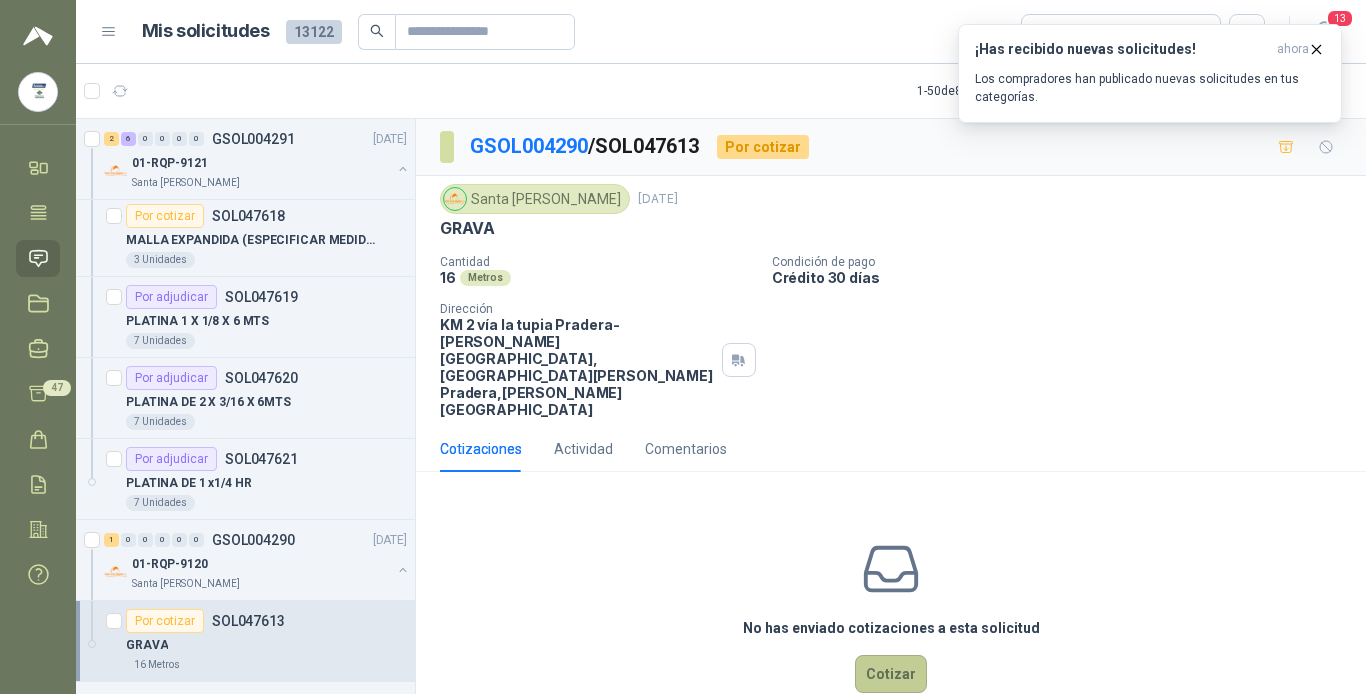 click on "Cotizar" at bounding box center [891, 674] 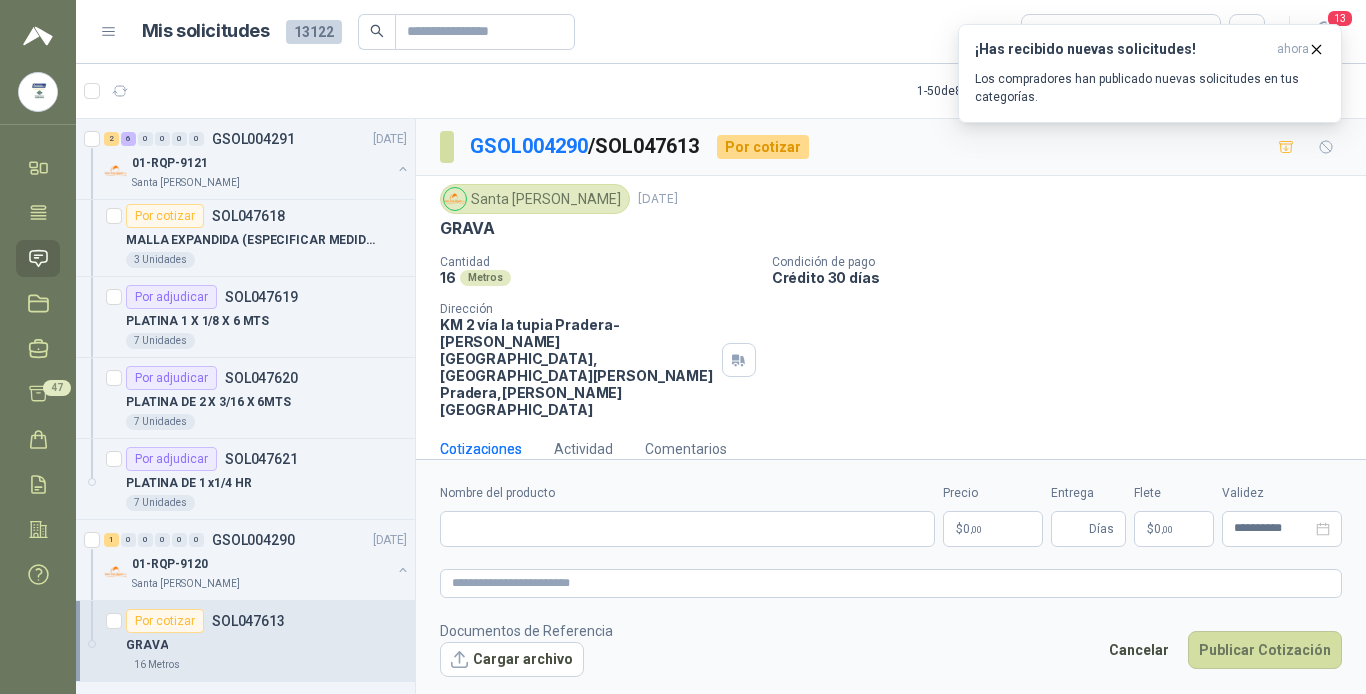 click on "Santa [PERSON_NAME] [DATE]   GRAVA Cantidad 16   Metros Condición de pago Crédito 30 días Dirección KM 2 vía la tupia Pradera-[PERSON_NAME][GEOGRAPHIC_DATA], [GEOGRAPHIC_DATA][PERSON_NAME] ,  [PERSON_NAME][GEOGRAPHIC_DATA]" at bounding box center (891, 301) 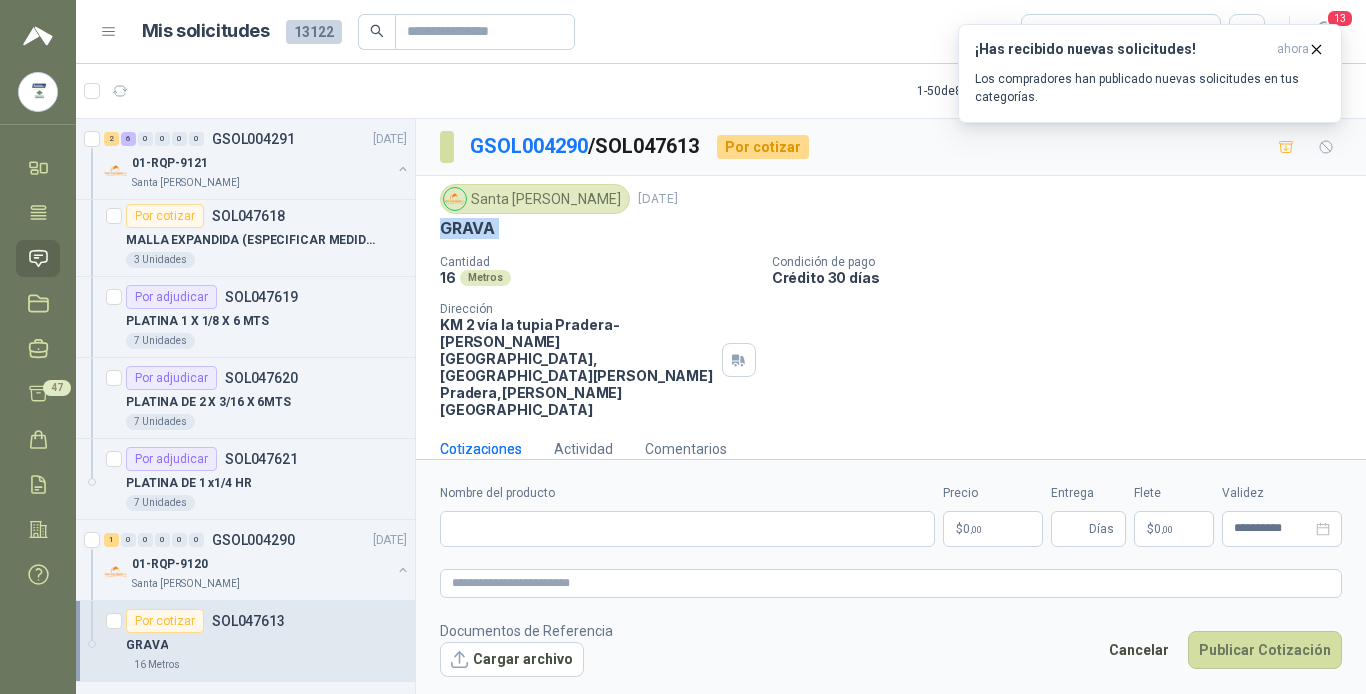 drag, startPoint x: 440, startPoint y: 222, endPoint x: 531, endPoint y: 232, distance: 91.5478 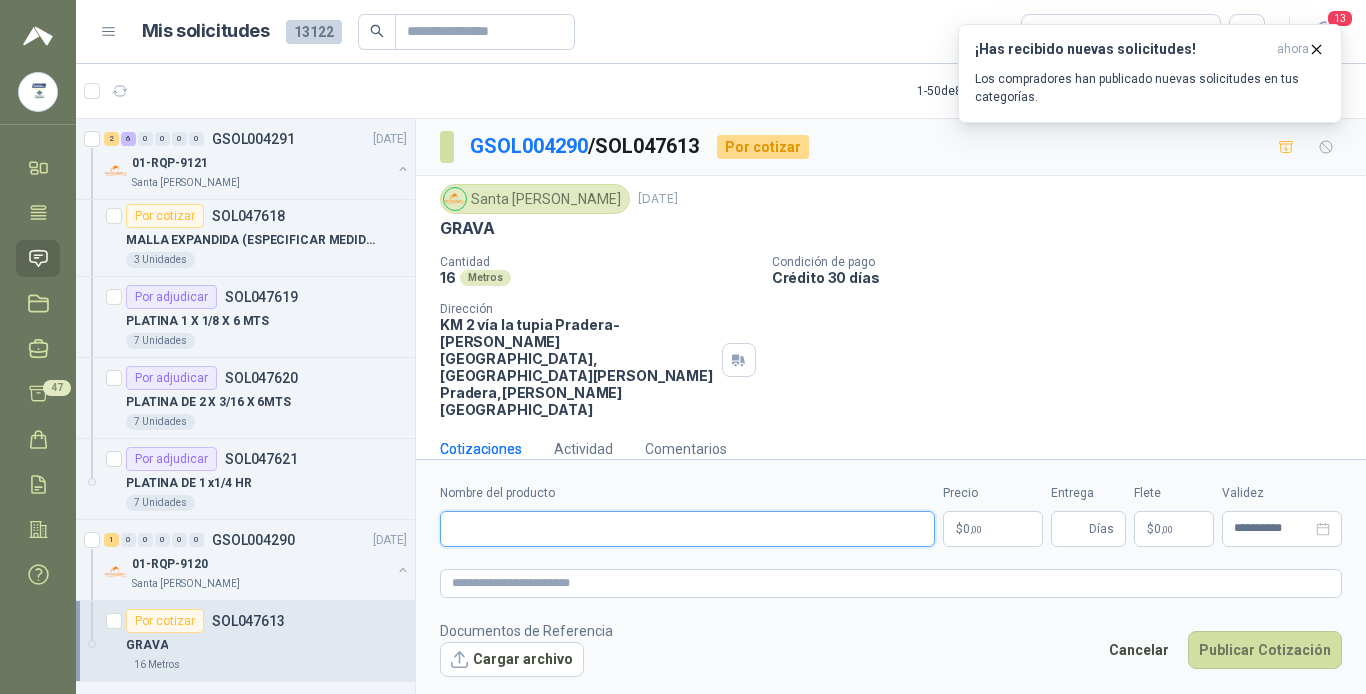 paste on "*****" 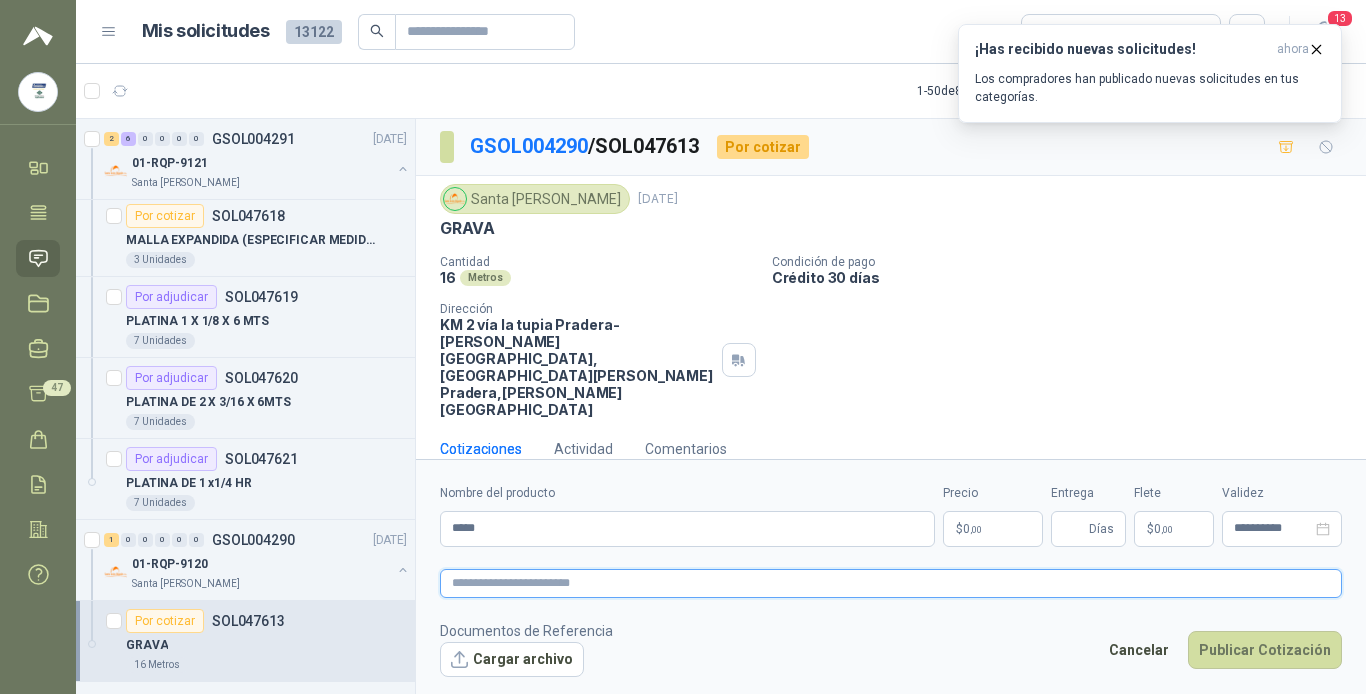 paste on "*****" 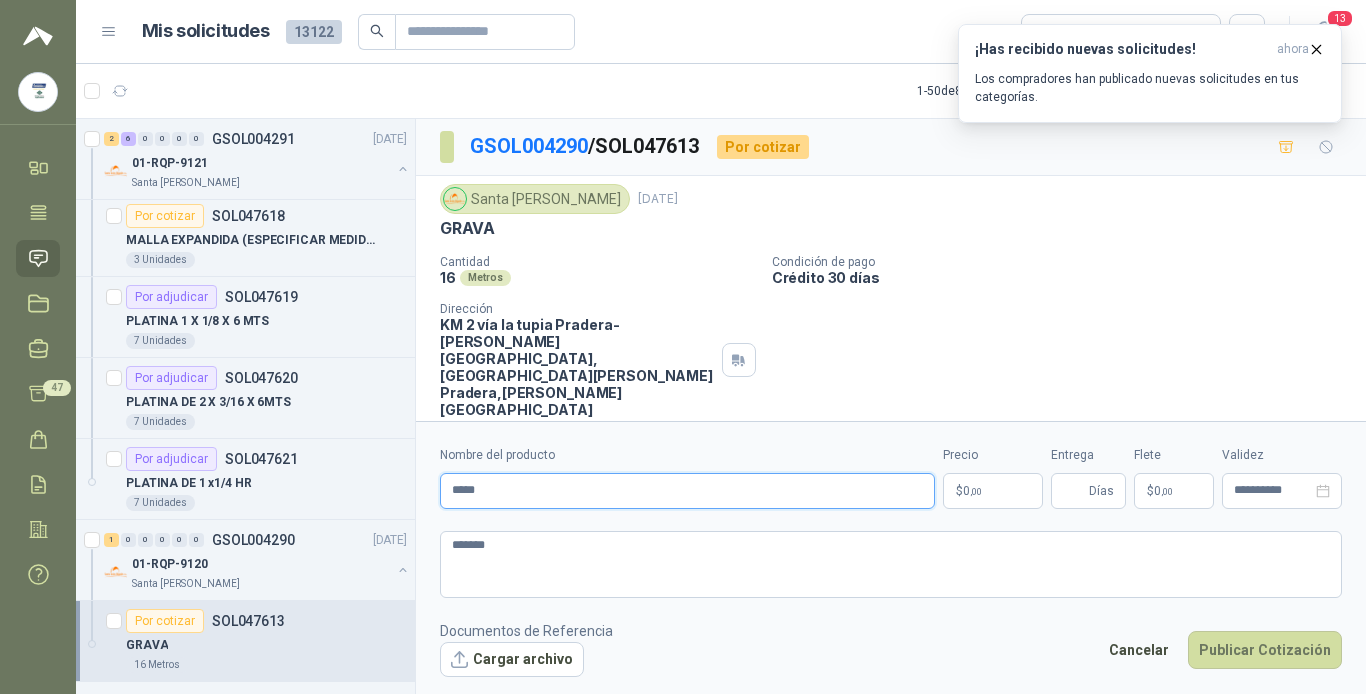 click on "*****" at bounding box center (687, 491) 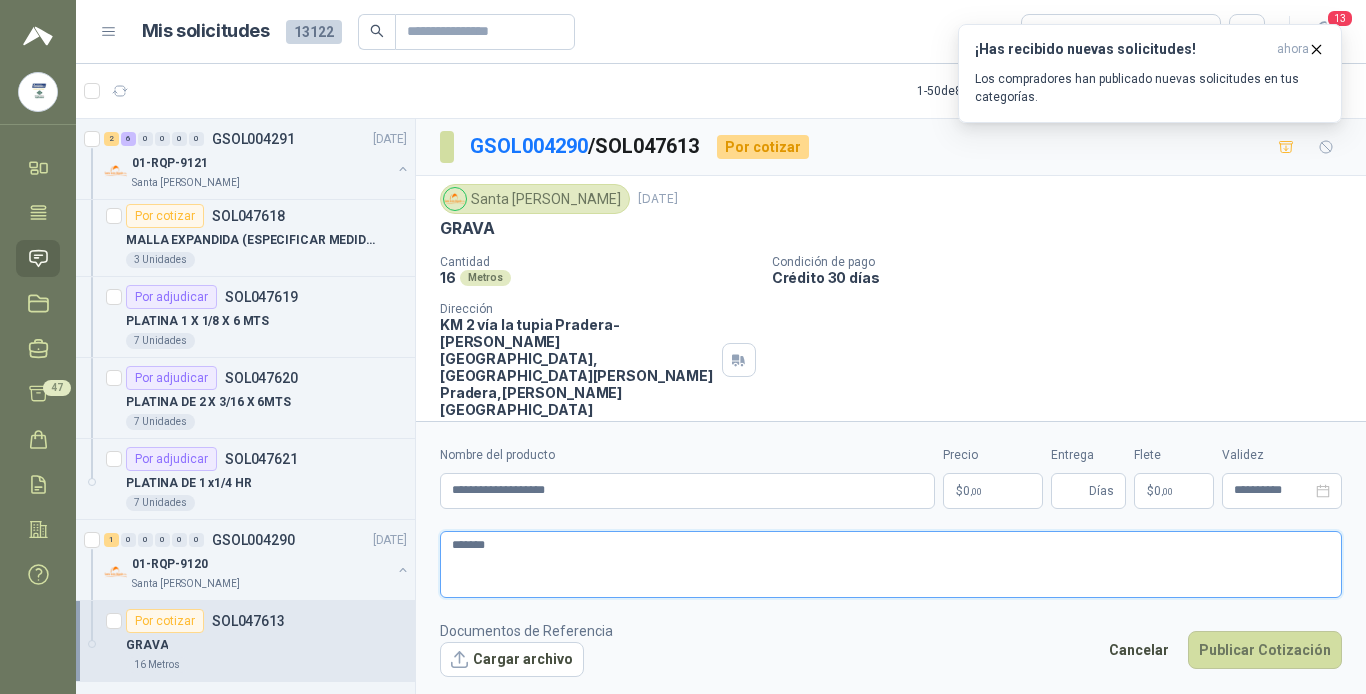 click on "*****" at bounding box center (891, 564) 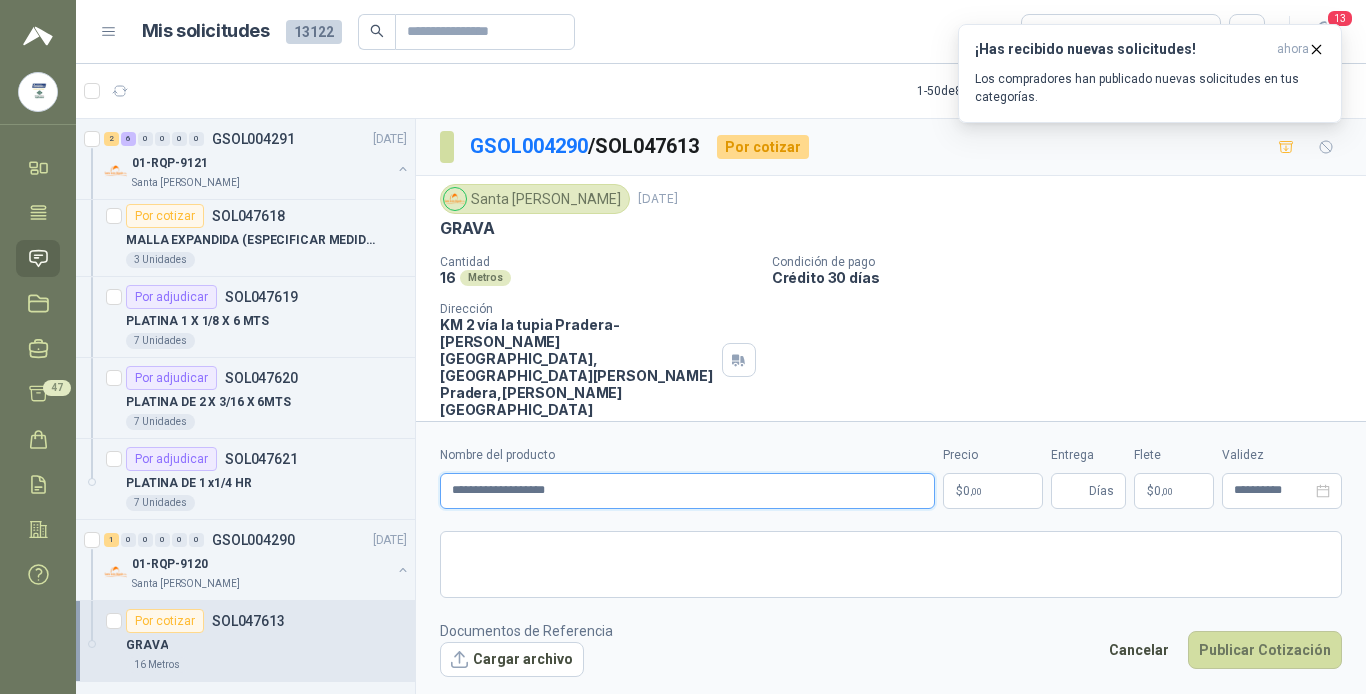 drag, startPoint x: 447, startPoint y: 492, endPoint x: 586, endPoint y: 500, distance: 139.23003 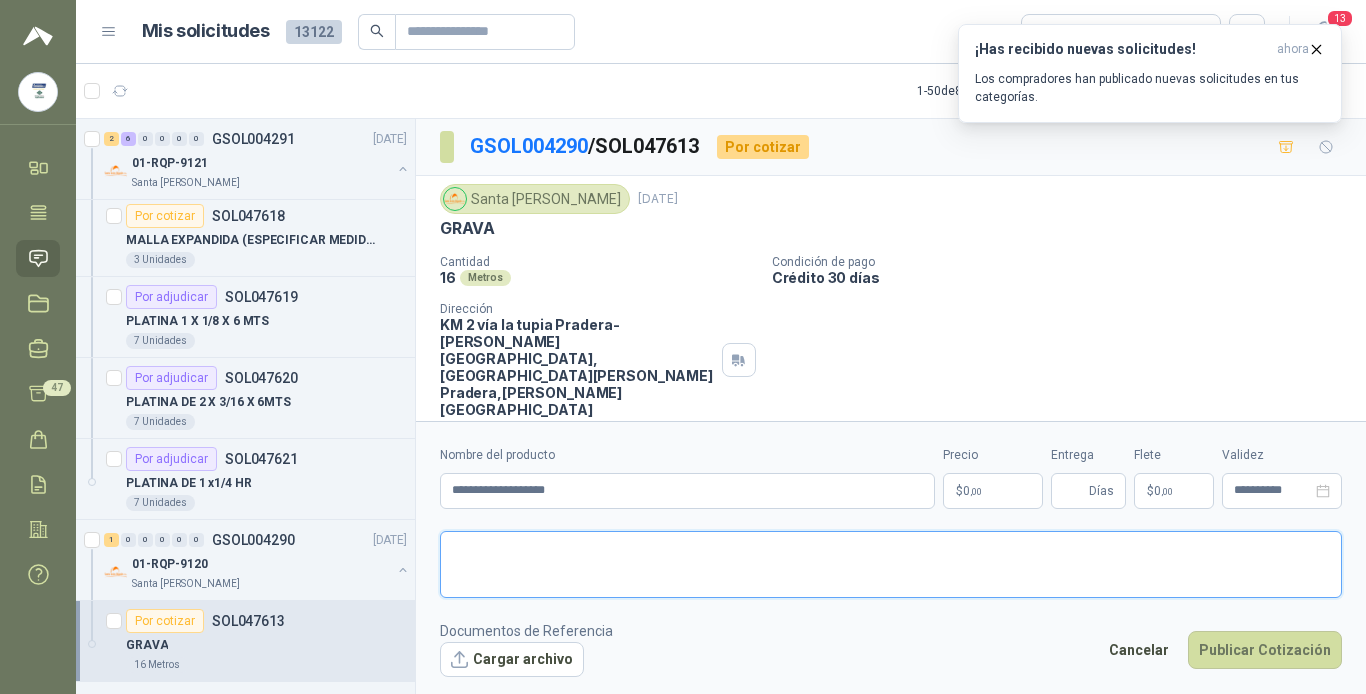 paste on "**********" 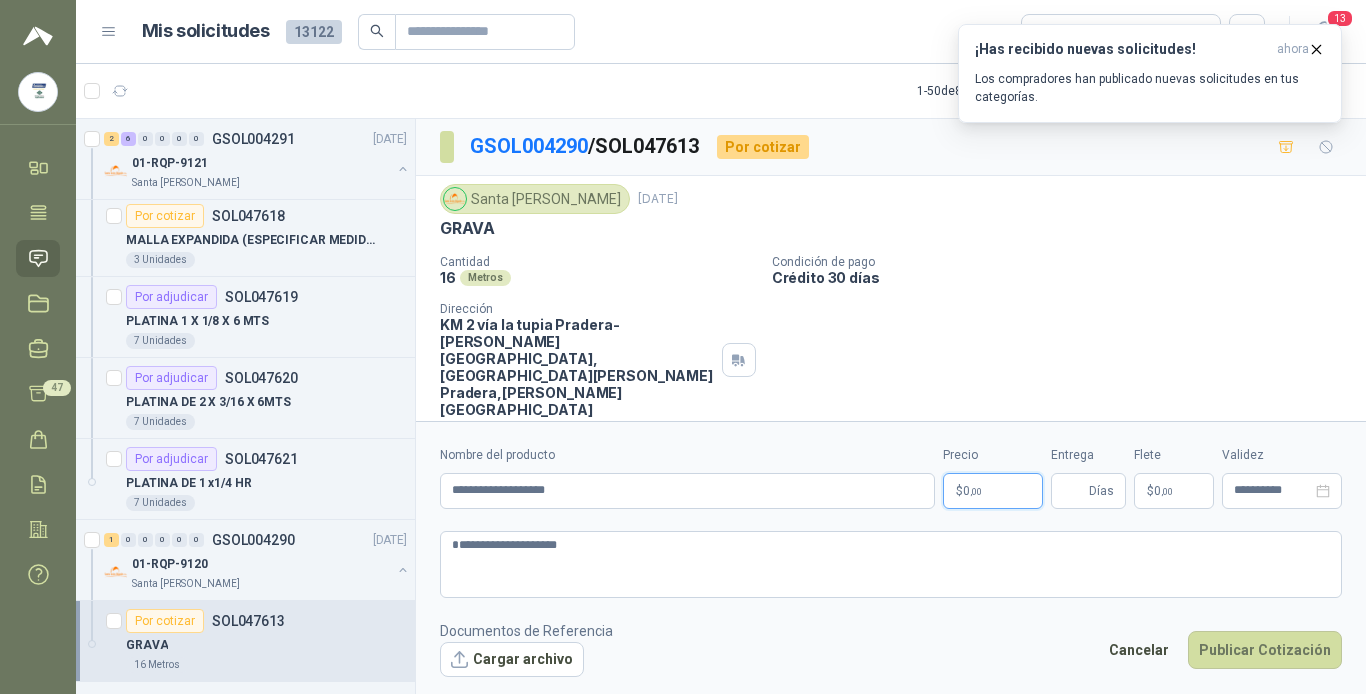 click on ",00" at bounding box center (976, 491) 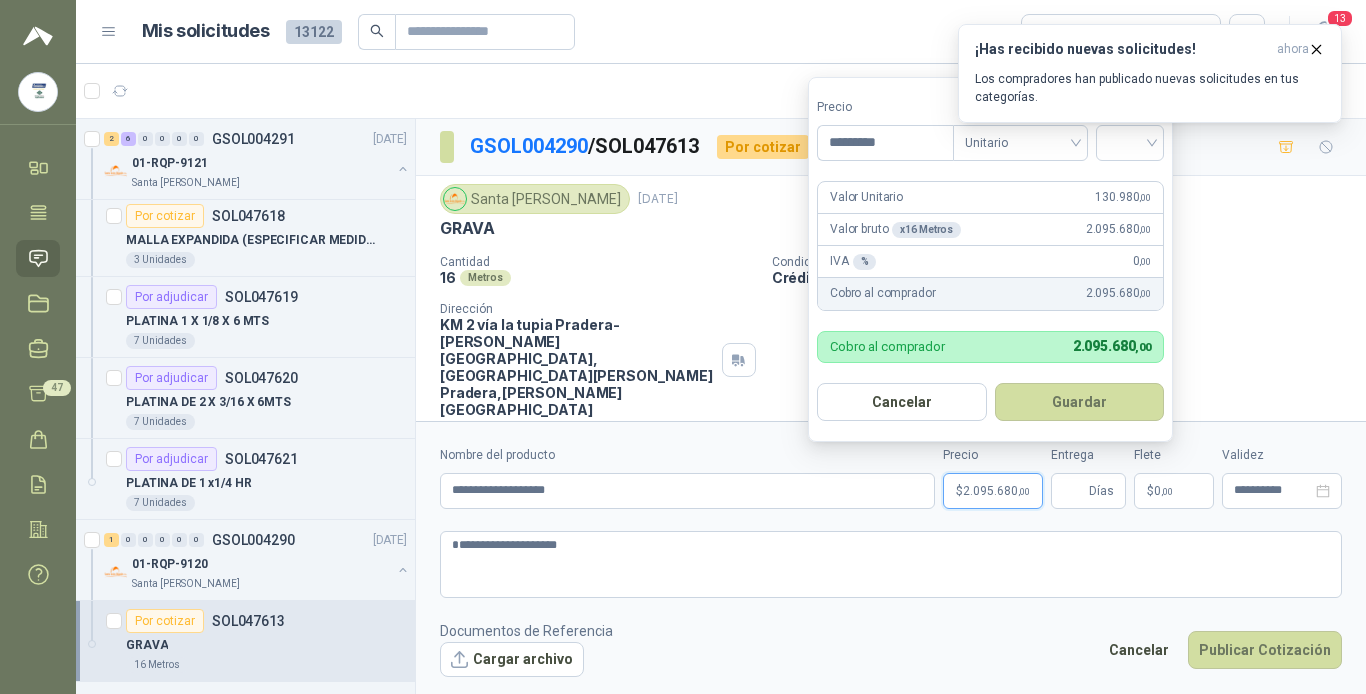 click on "Guardar" at bounding box center (1080, 402) 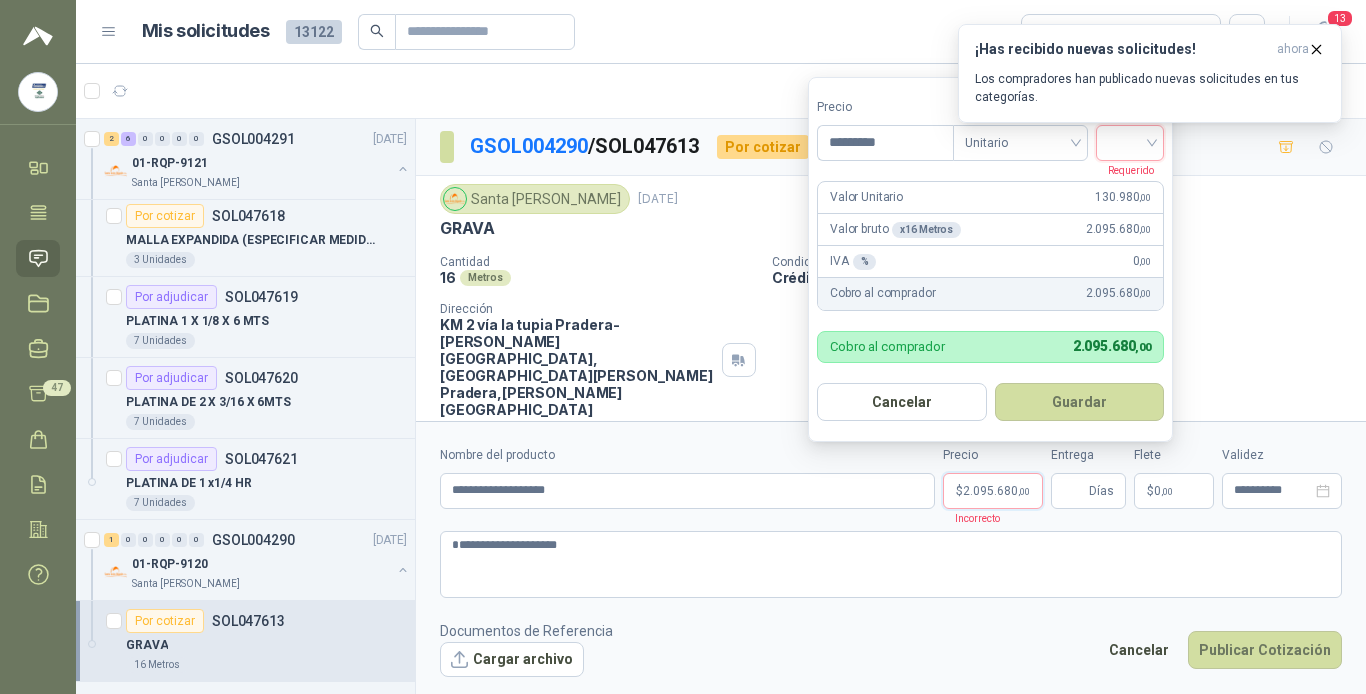 click at bounding box center [1130, 141] 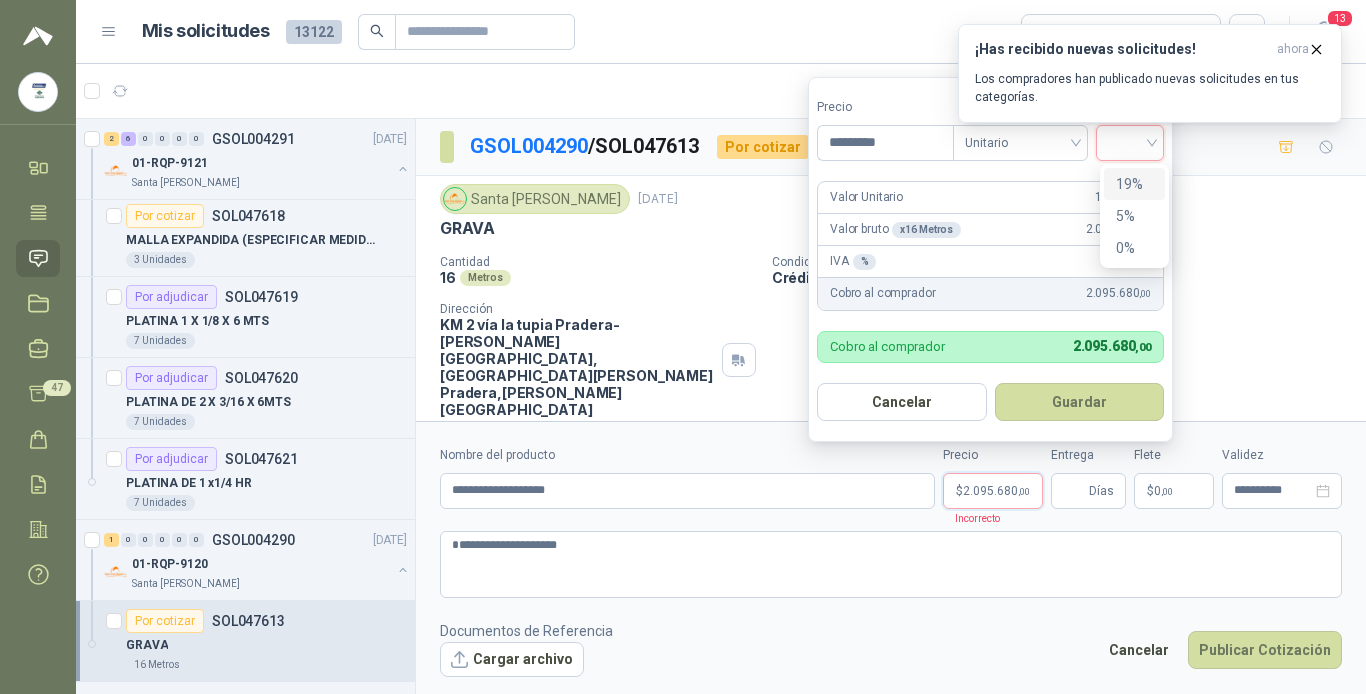 click on "19%" at bounding box center (1134, 184) 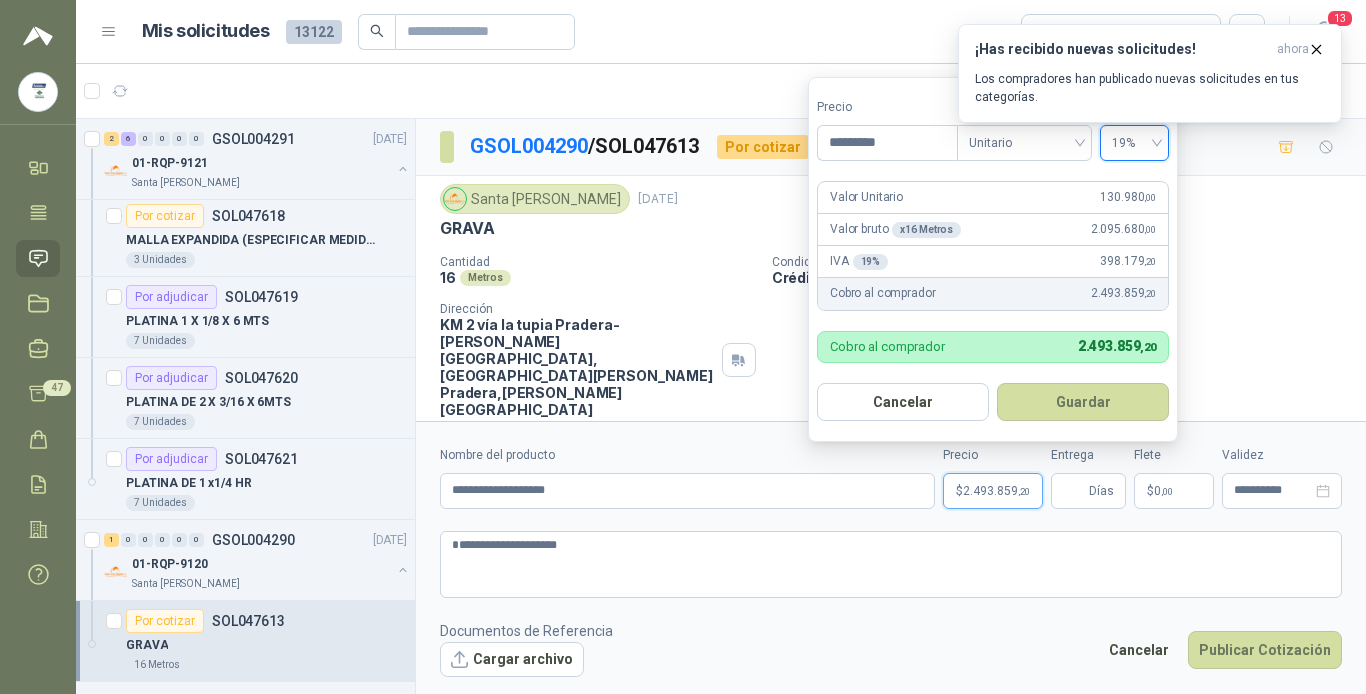 click on "Guardar" at bounding box center [1083, 402] 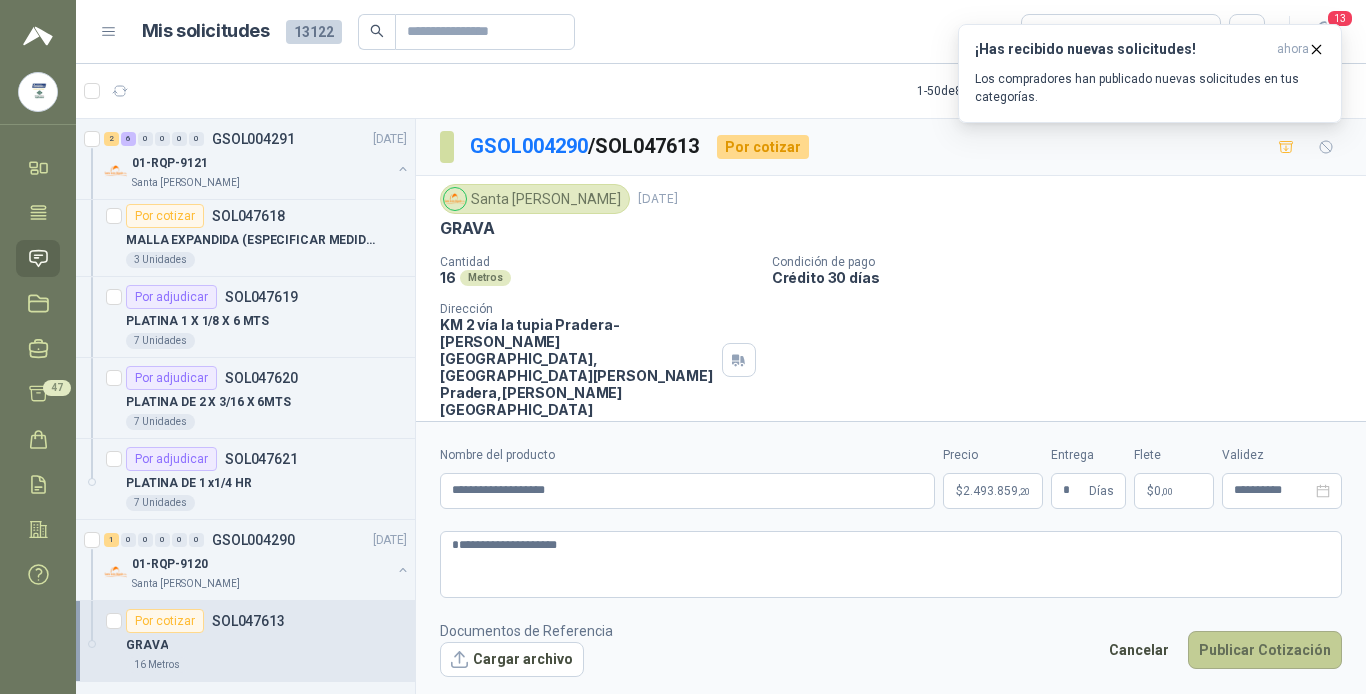 click on "Publicar Cotización" at bounding box center (1265, 650) 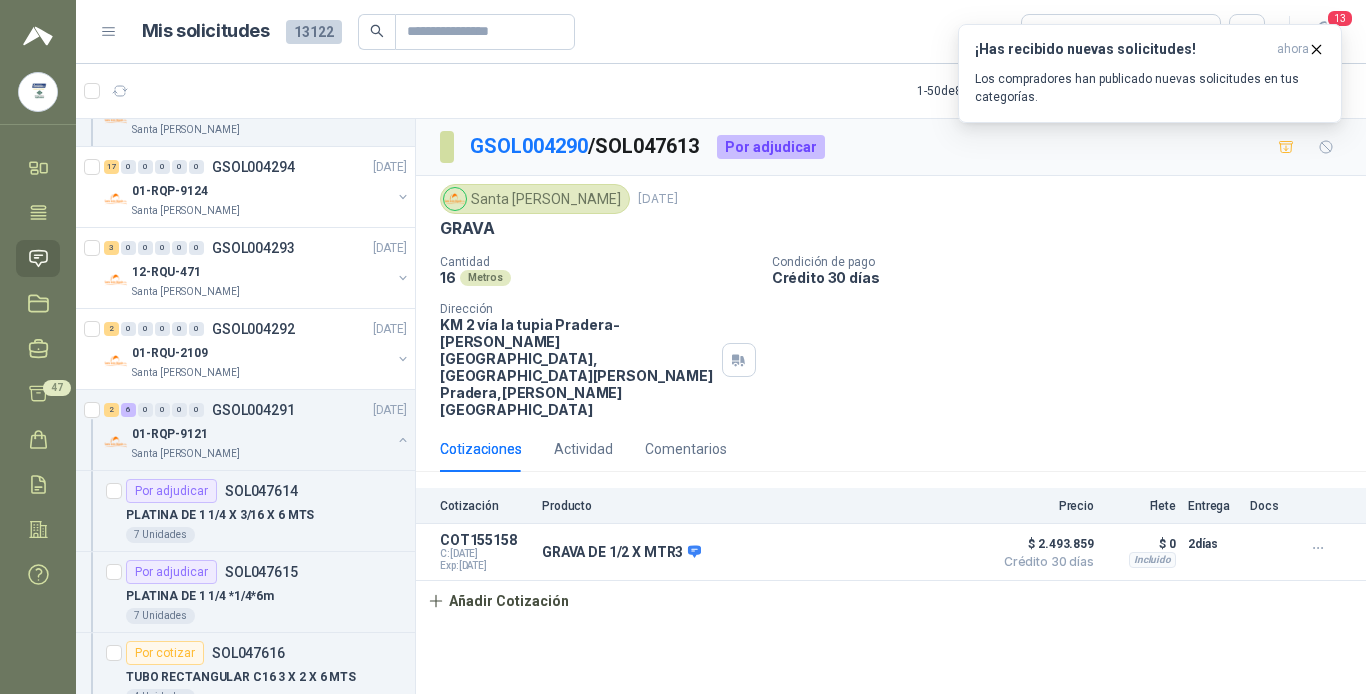scroll, scrollTop: 700, scrollLeft: 0, axis: vertical 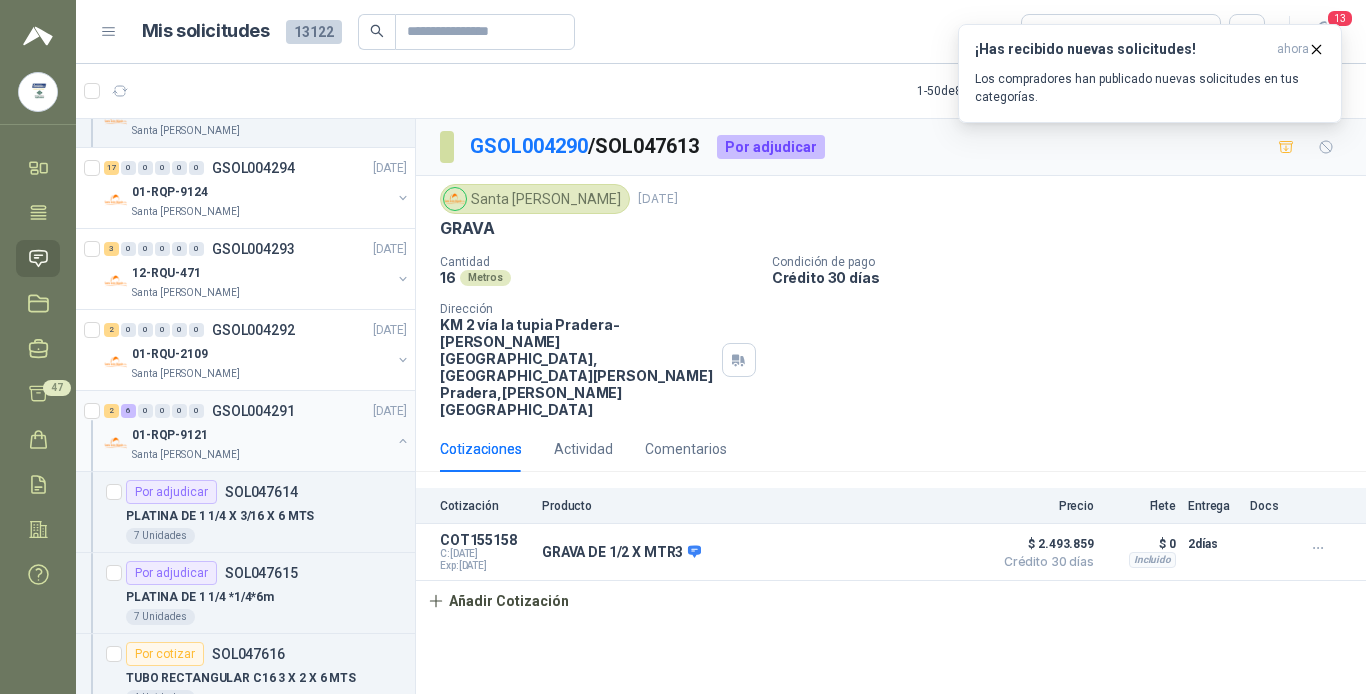 click on "01-RQP-9121" at bounding box center [261, 435] 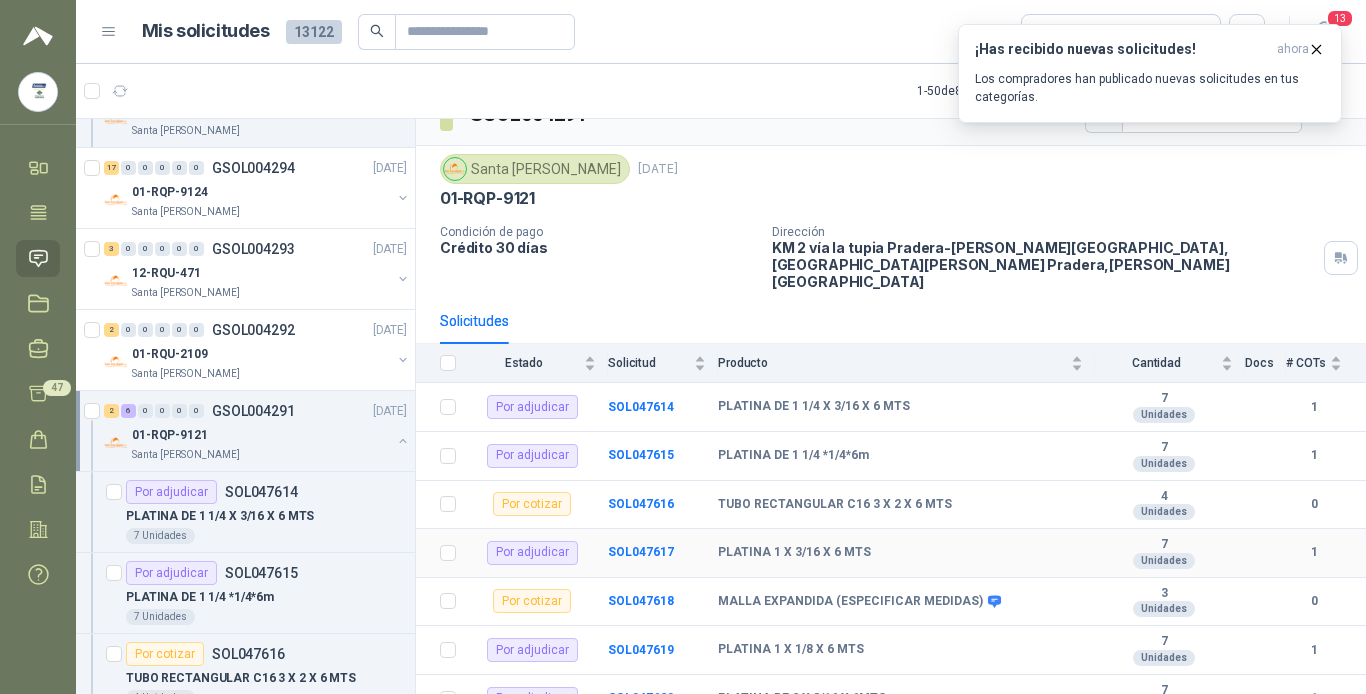 scroll, scrollTop: 88, scrollLeft: 0, axis: vertical 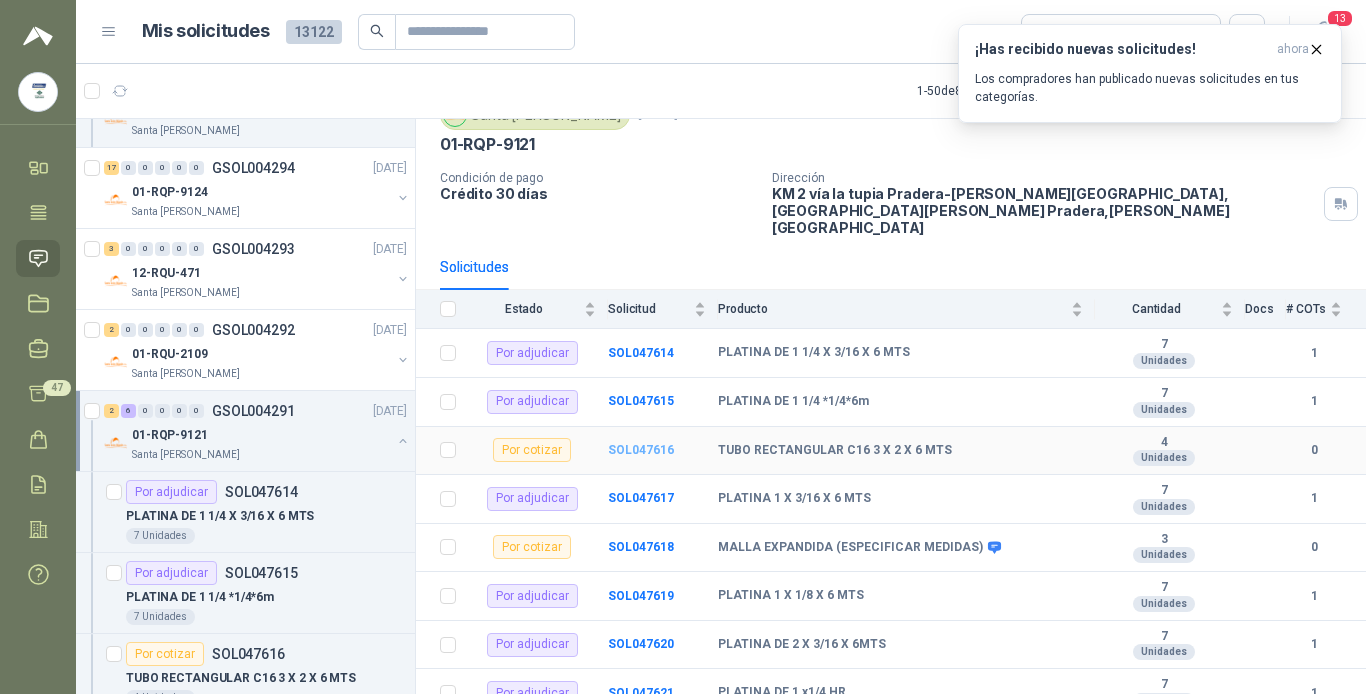 click on "SOL047616" at bounding box center (641, 450) 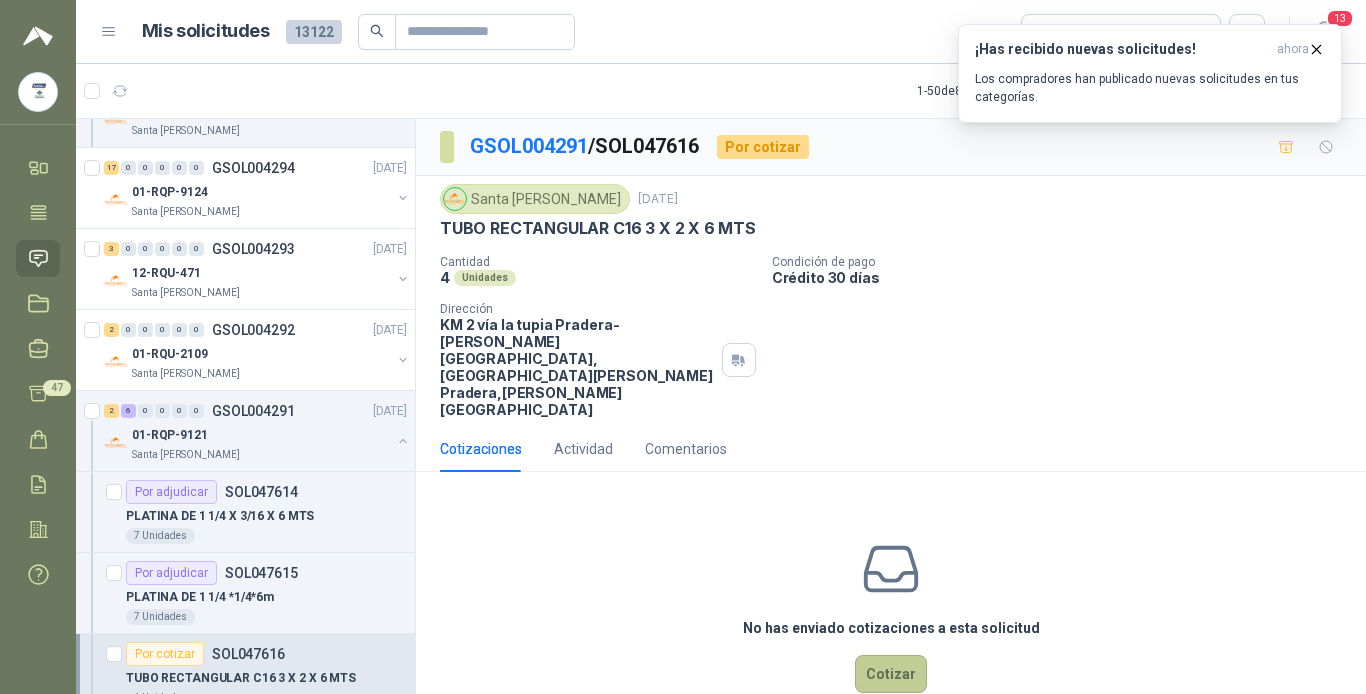 click on "Cotizar" at bounding box center [891, 674] 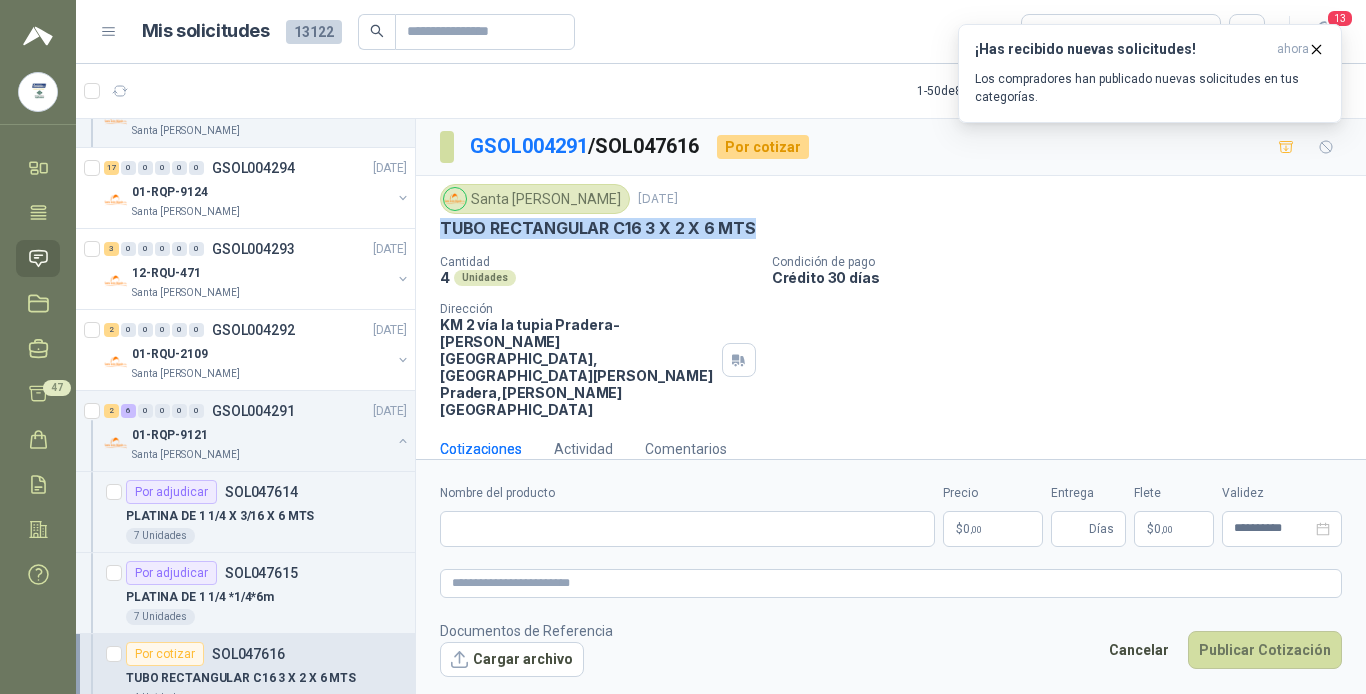 drag, startPoint x: 443, startPoint y: 225, endPoint x: 757, endPoint y: 243, distance: 314.5155 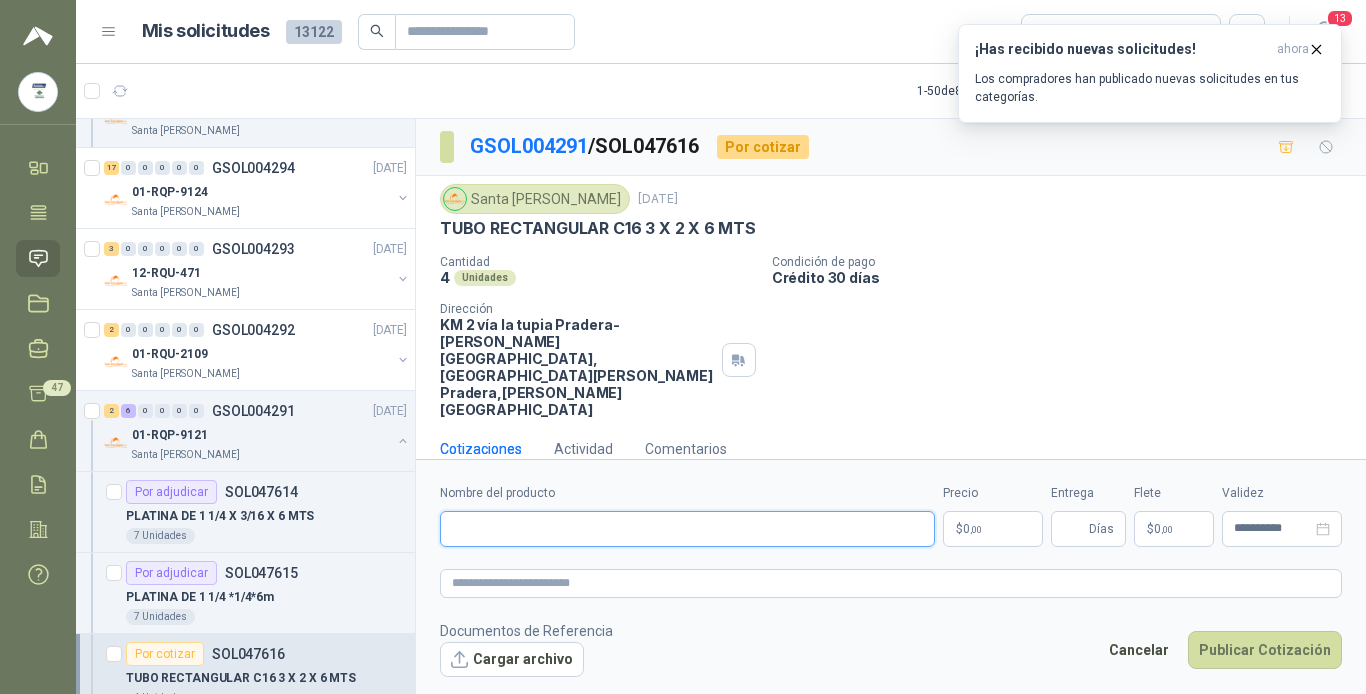 paste on "**********" 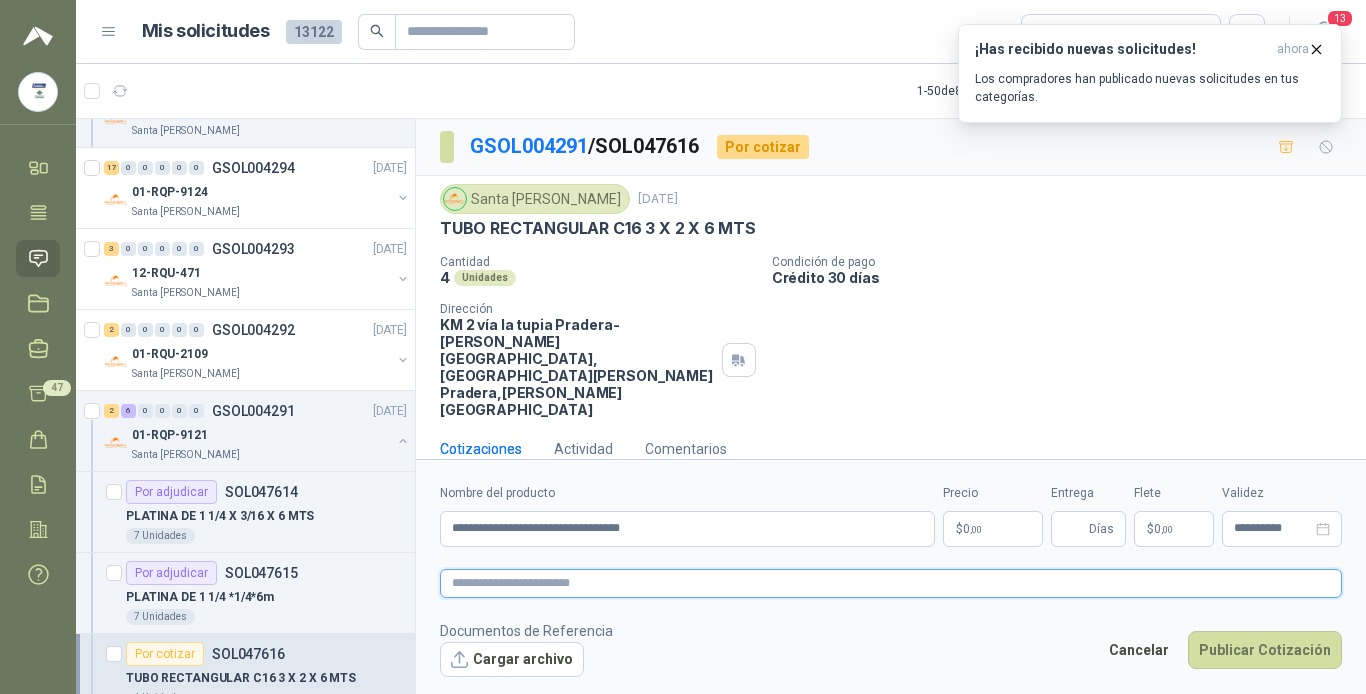paste on "**********" 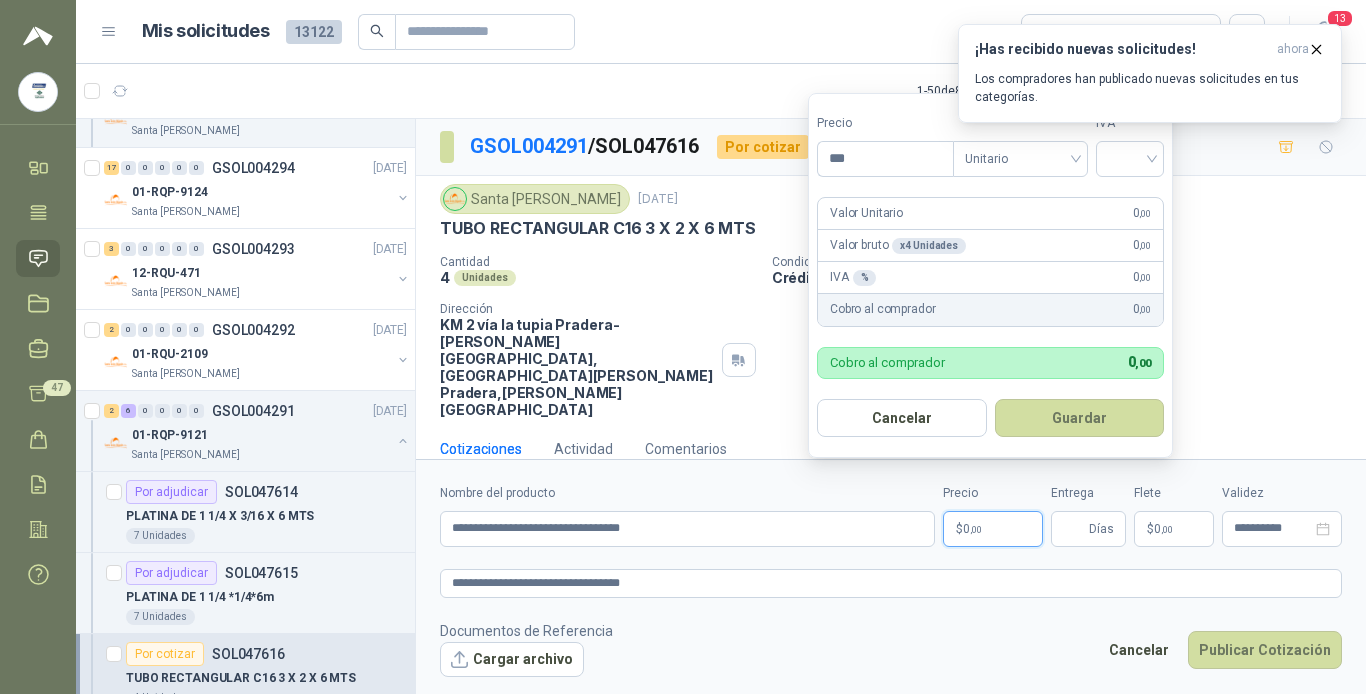 click on "0 ,00" at bounding box center [972, 529] 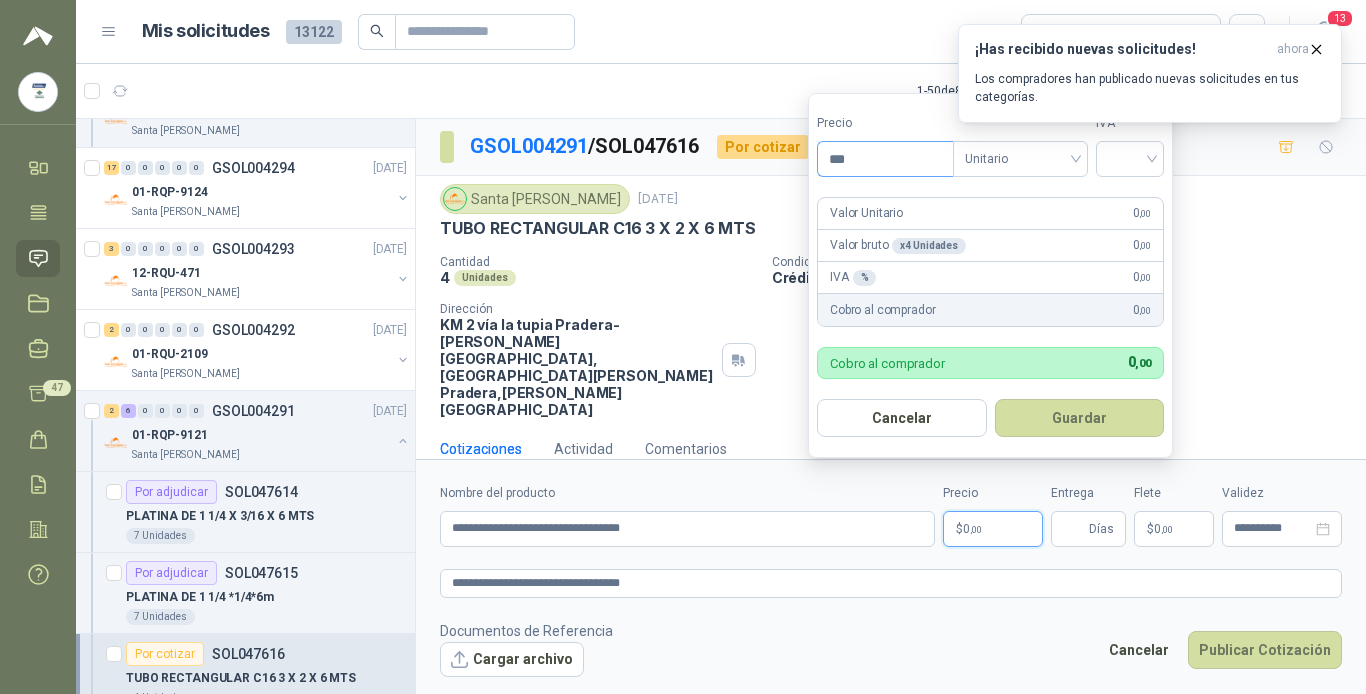 click on "***" at bounding box center (885, 159) 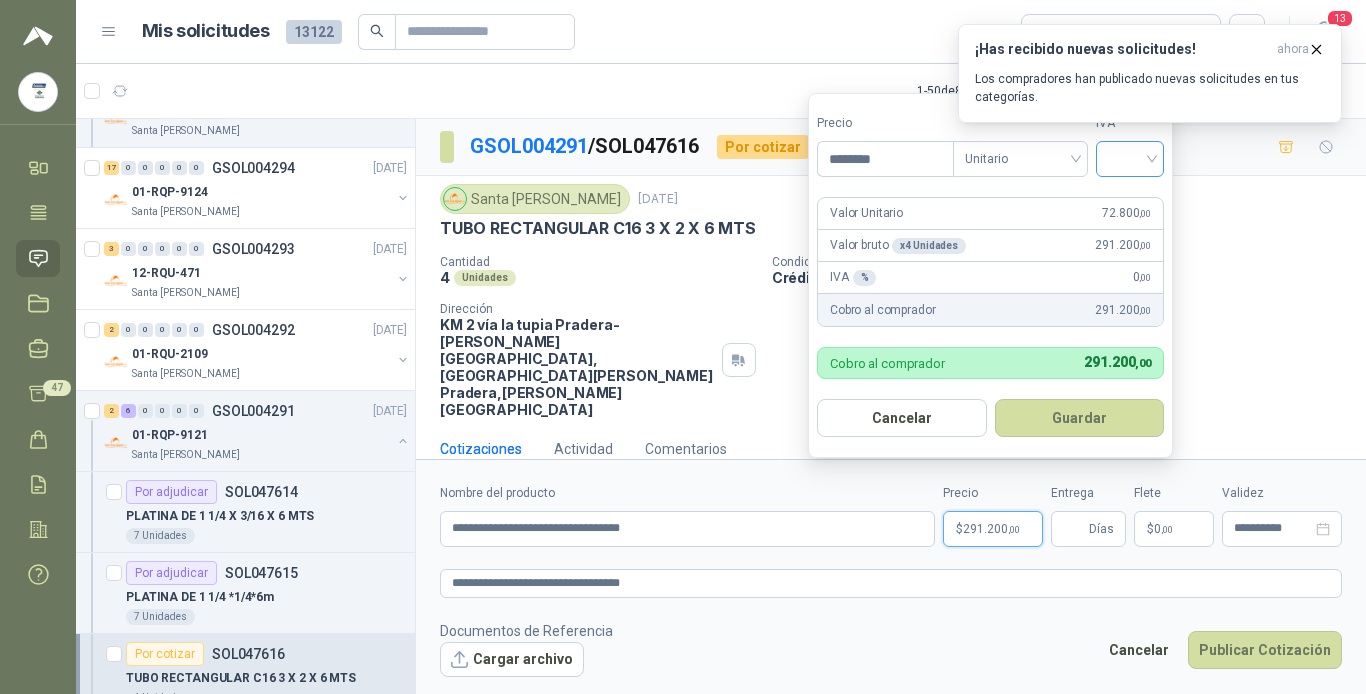 click at bounding box center [1130, 157] 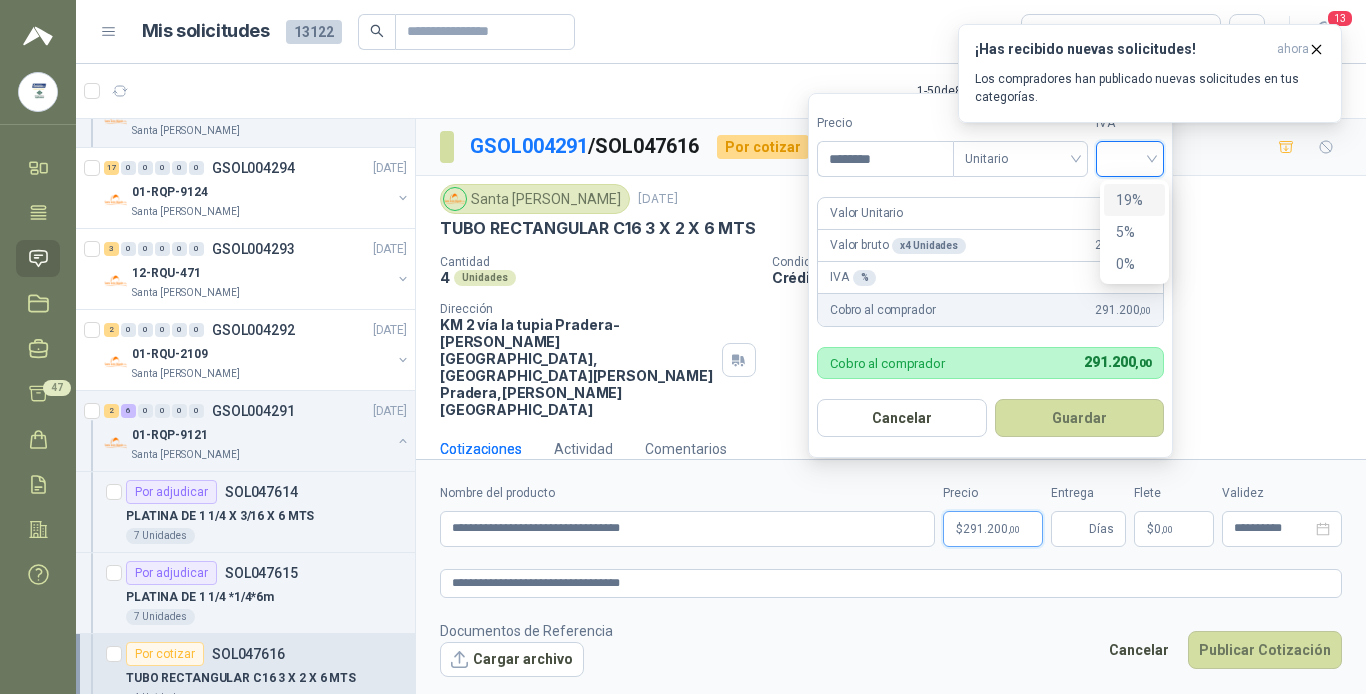 click on "19%" at bounding box center (1134, 200) 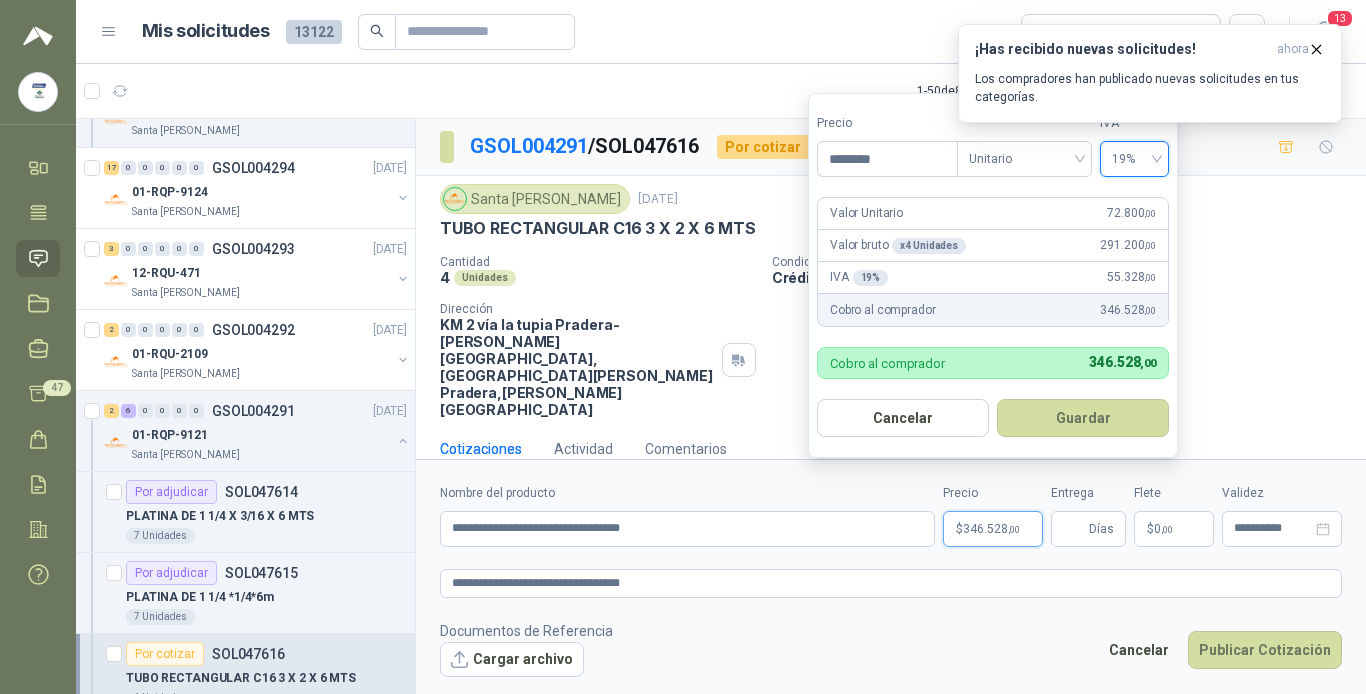 click on "Guardar" at bounding box center (1083, 418) 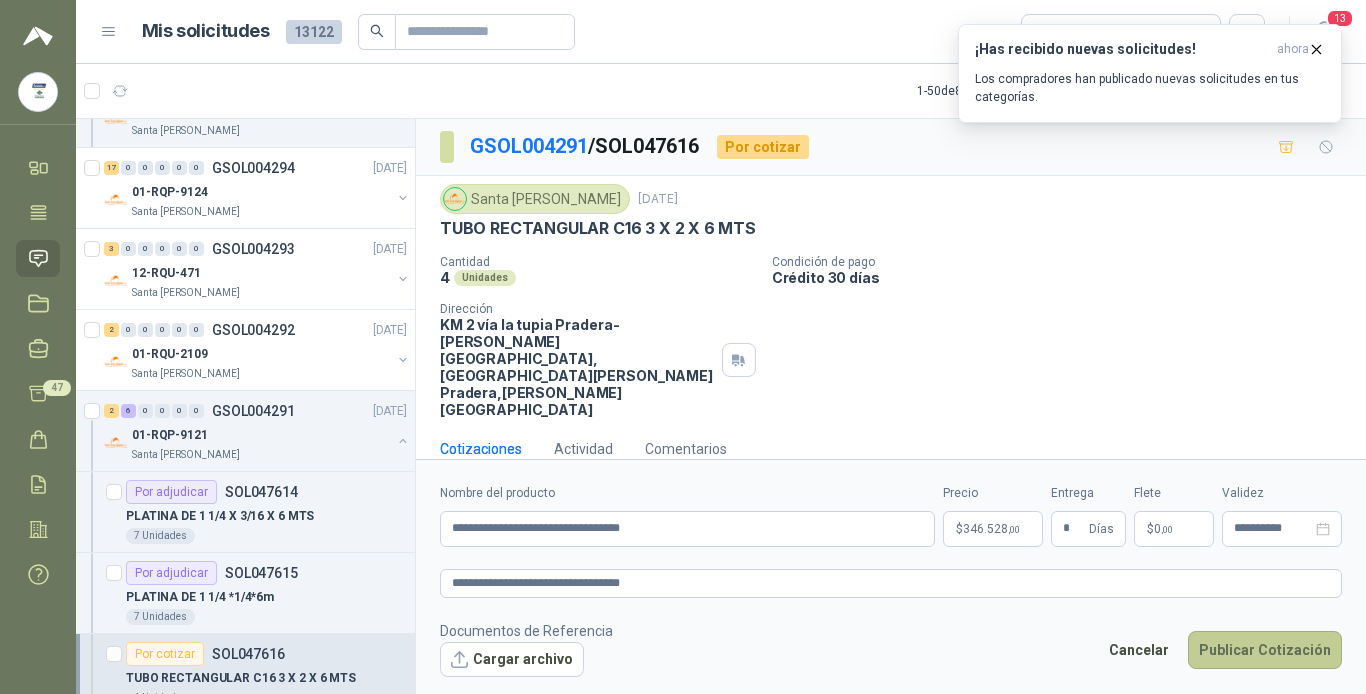 click on "Publicar Cotización" at bounding box center [1265, 650] 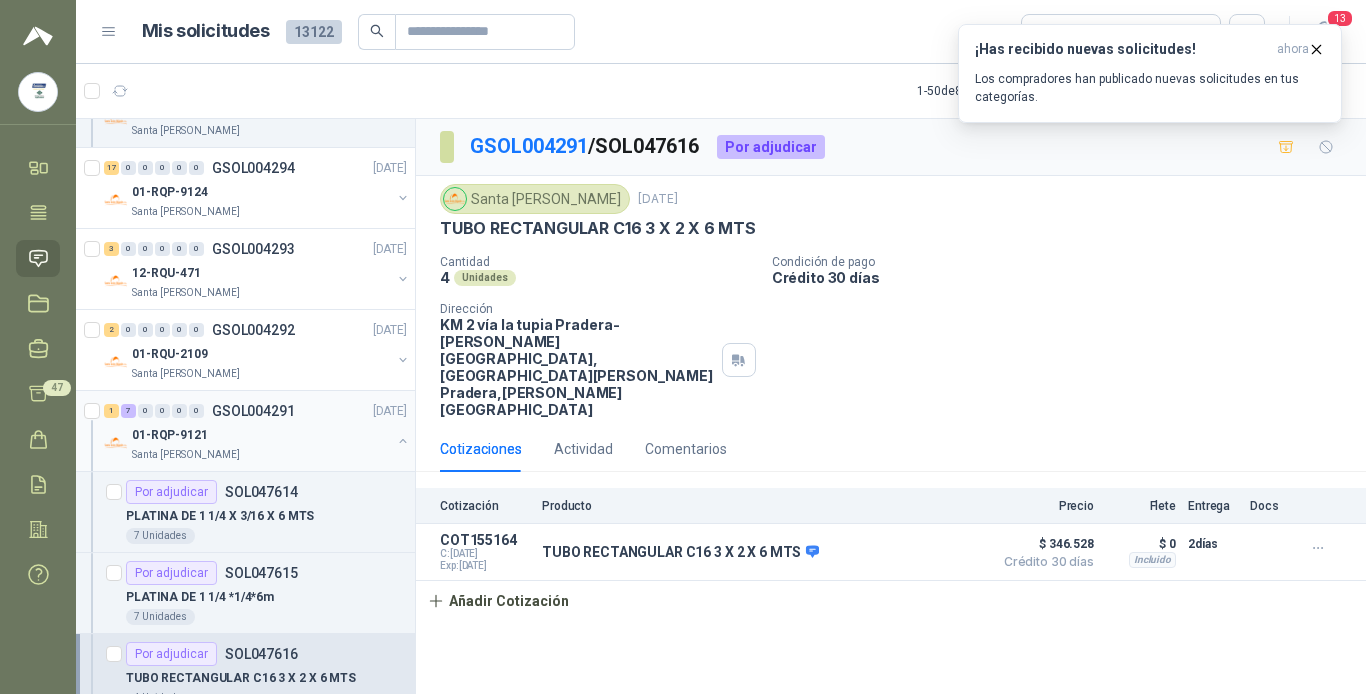 click on "01-RQP-9121" at bounding box center [261, 435] 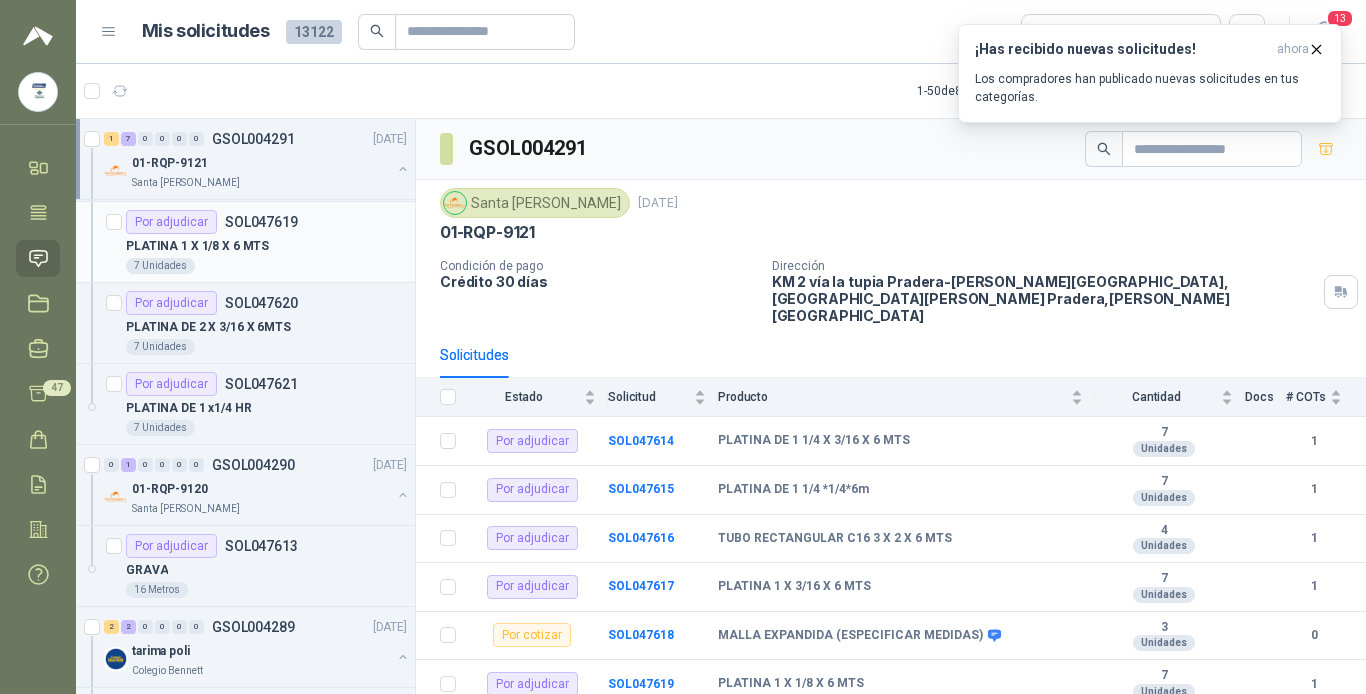 scroll, scrollTop: 1400, scrollLeft: 0, axis: vertical 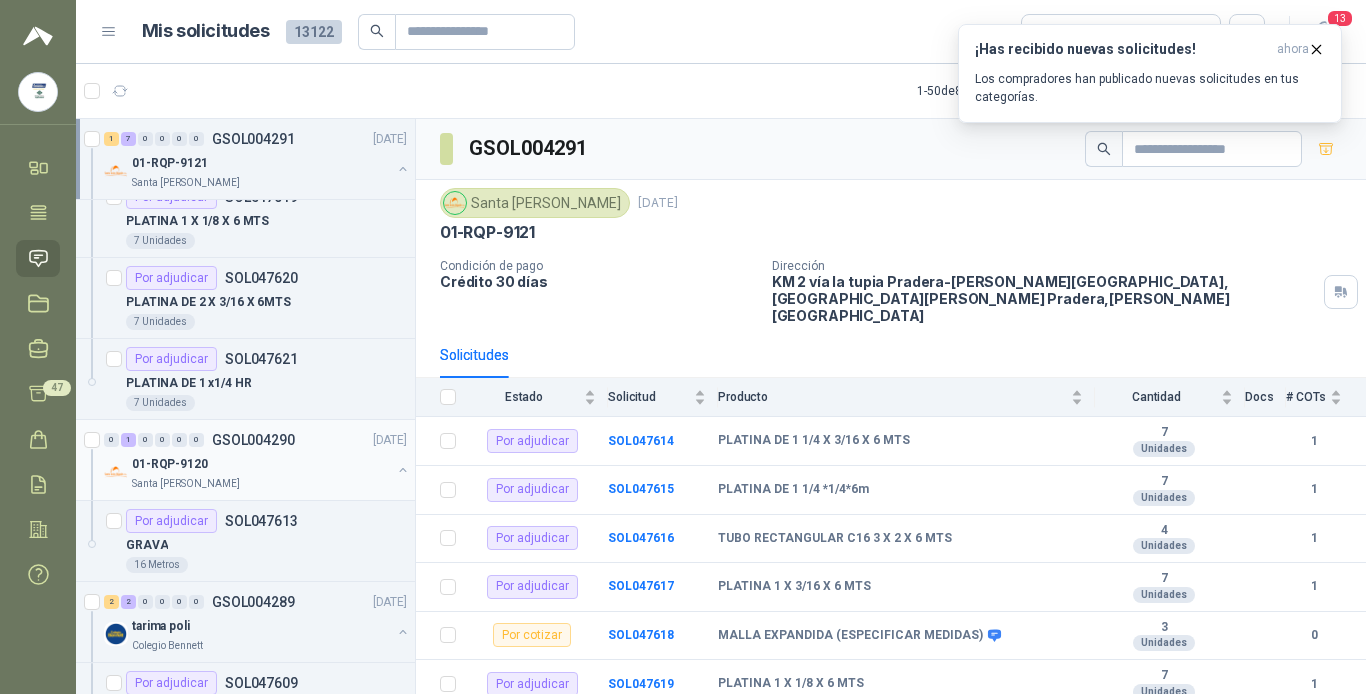 click on "01-RQP-9120" at bounding box center (261, 464) 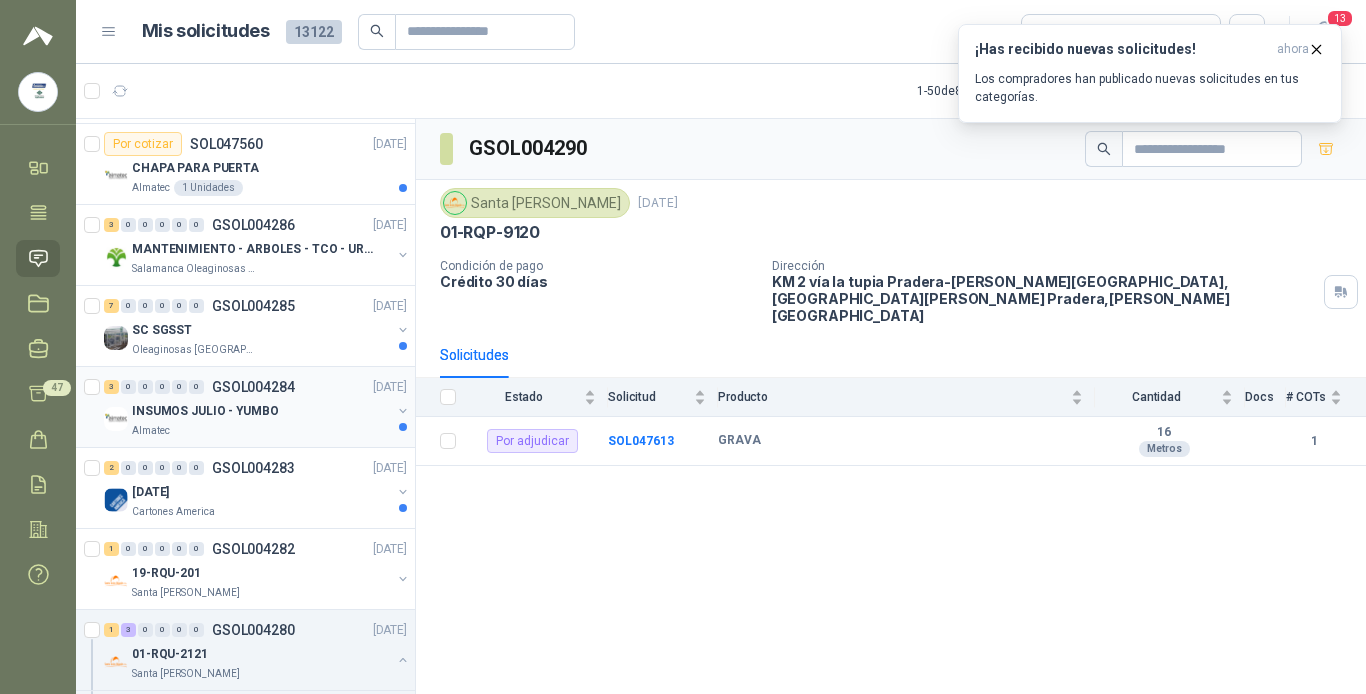 scroll, scrollTop: 2500, scrollLeft: 0, axis: vertical 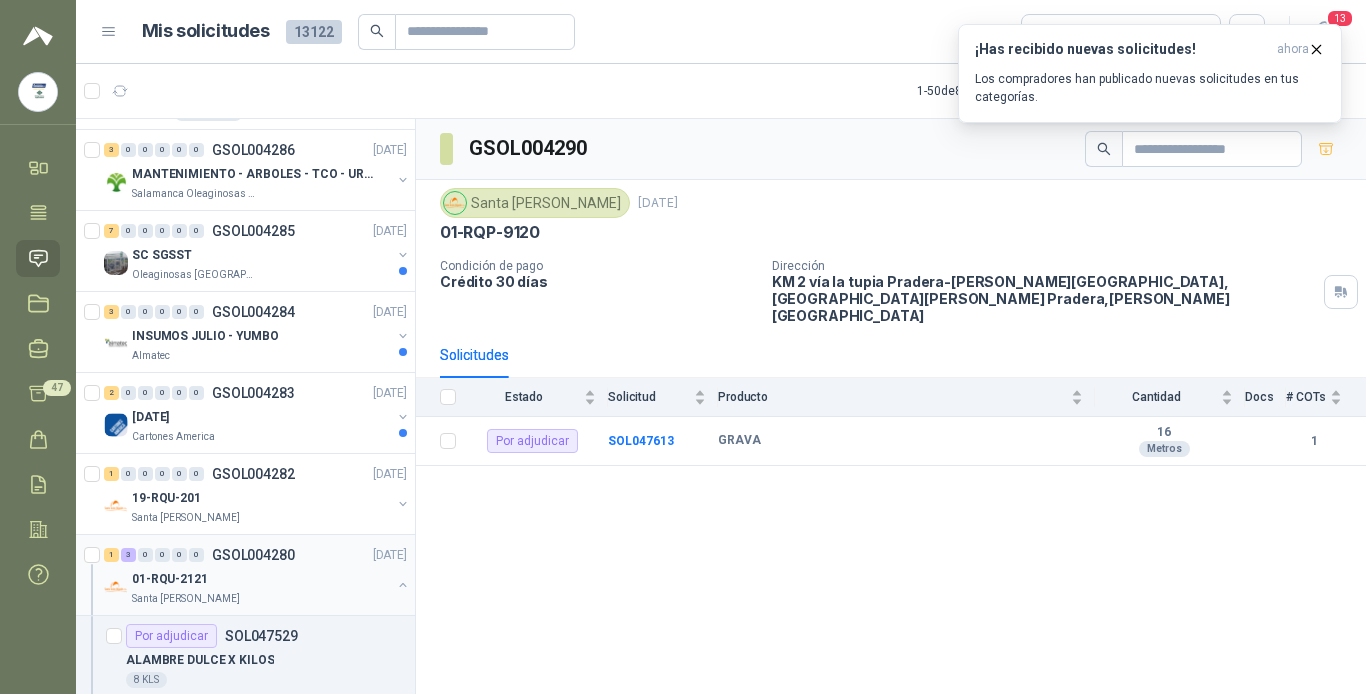 click on "1   3   0   0   0   0   GSOL004280 [DATE]" at bounding box center (257, 555) 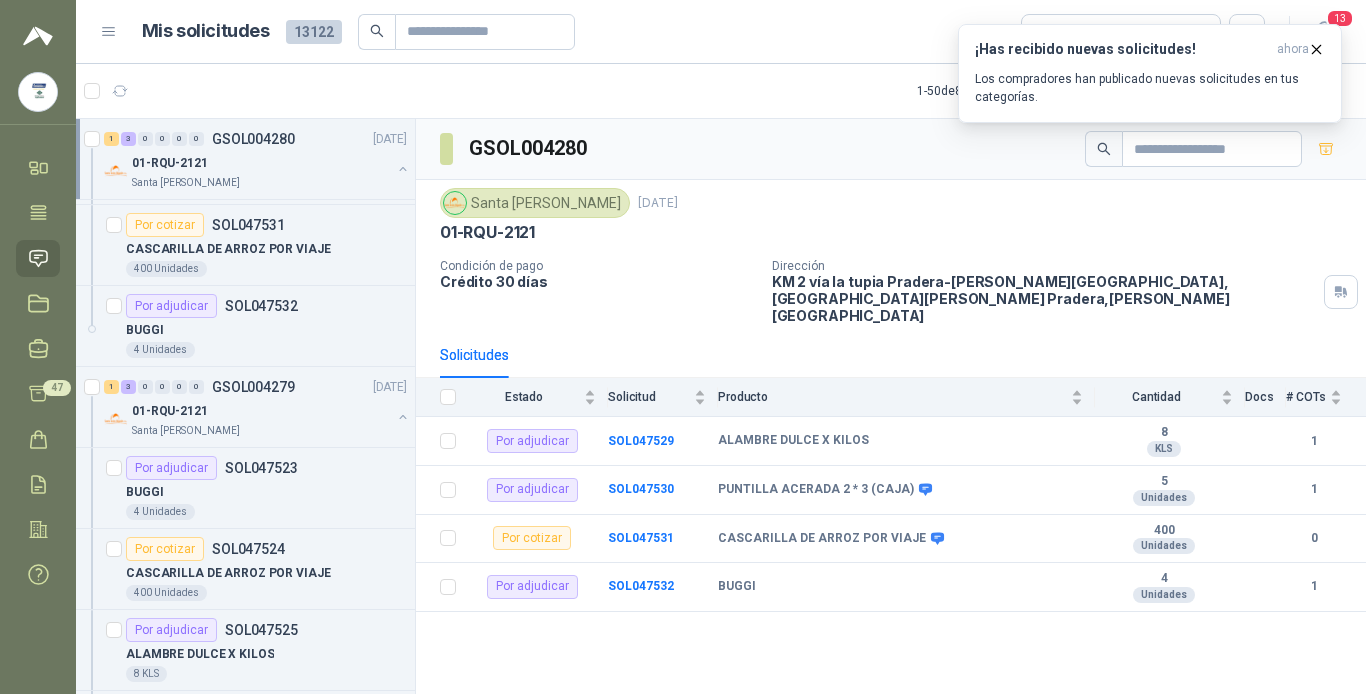 scroll, scrollTop: 3100, scrollLeft: 0, axis: vertical 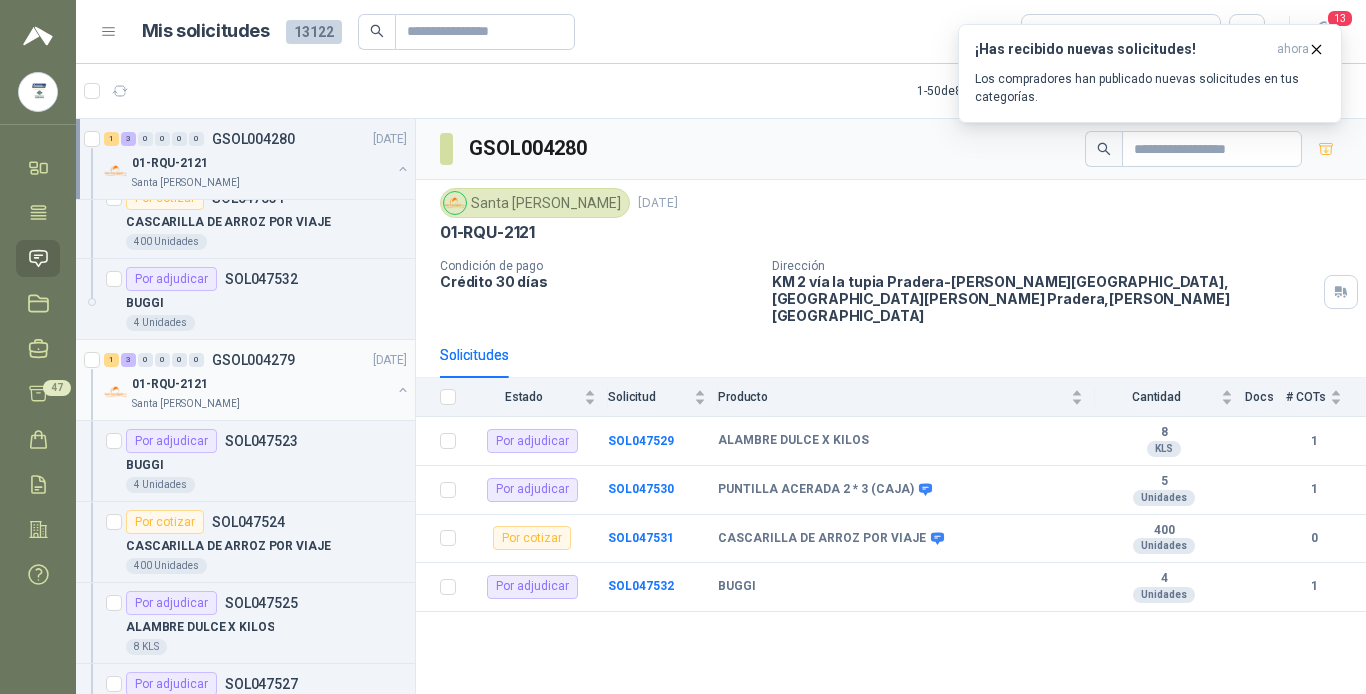 click on "01-RQU-2121" at bounding box center [261, 384] 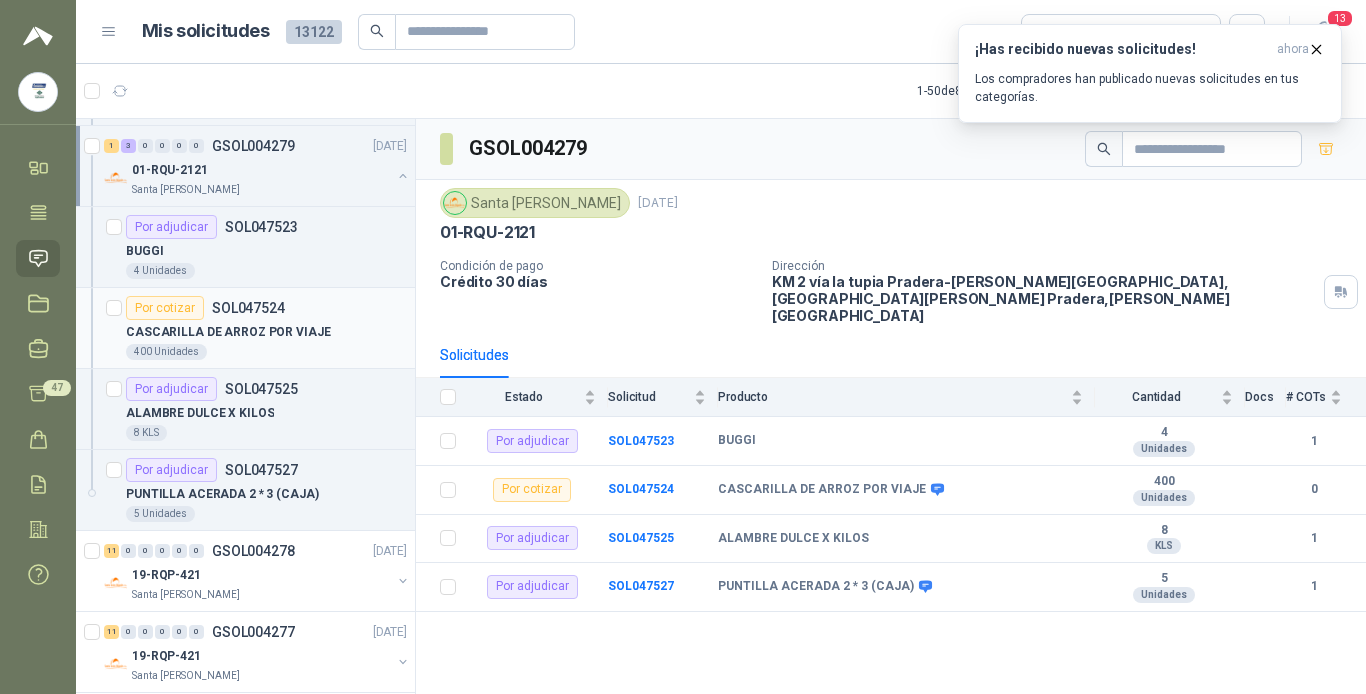 scroll, scrollTop: 3400, scrollLeft: 0, axis: vertical 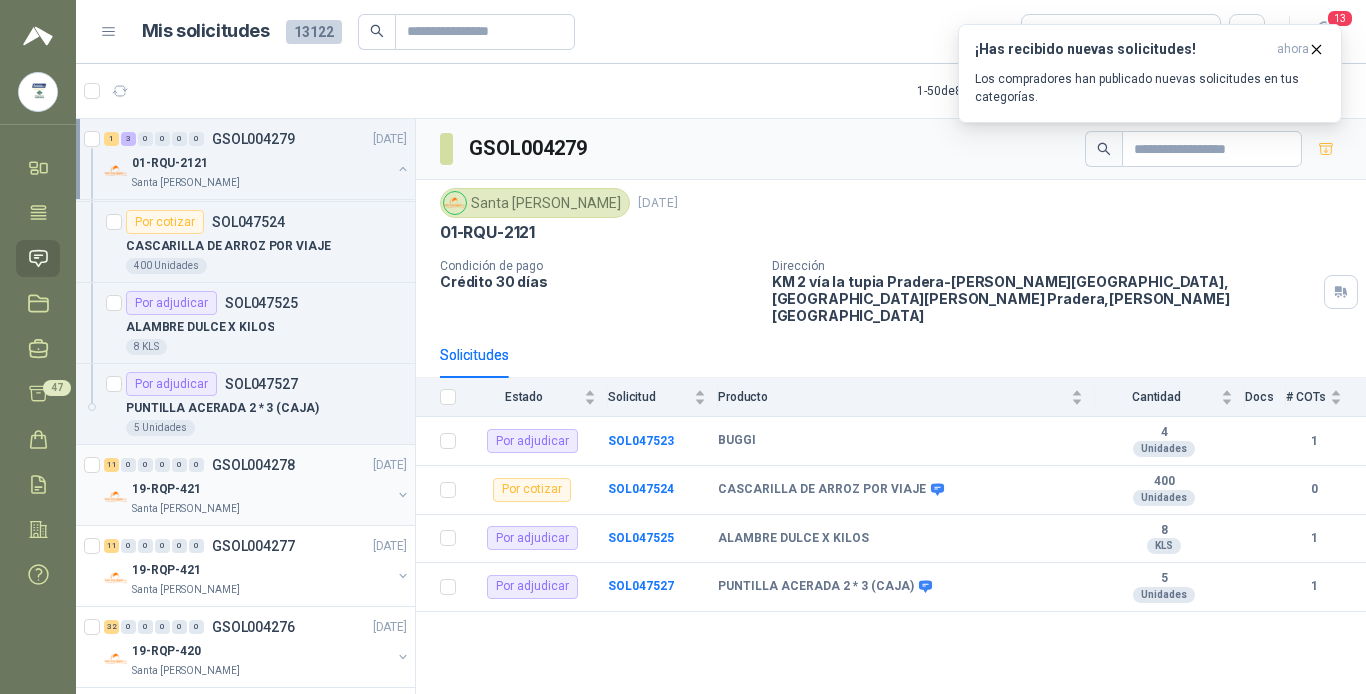 click on "19-RQP-421" at bounding box center [261, 489] 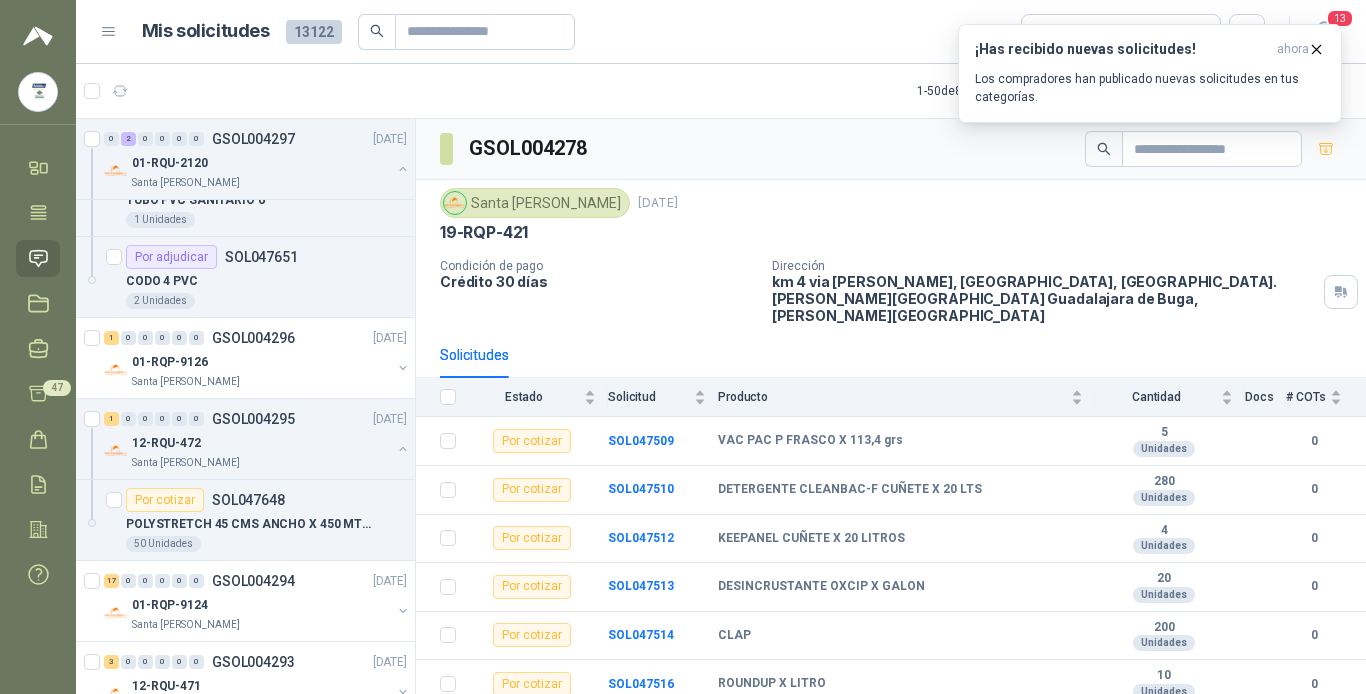 scroll, scrollTop: 0, scrollLeft: 0, axis: both 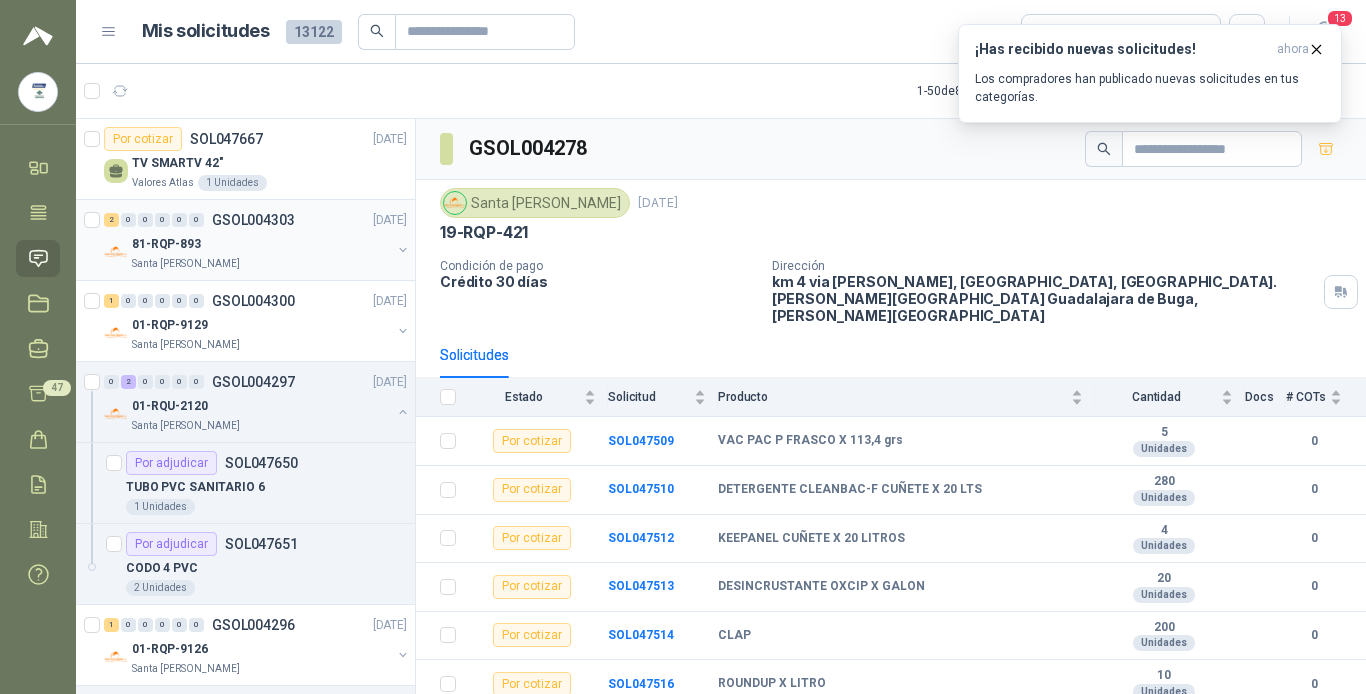 click on "81-RQP-893" at bounding box center [261, 244] 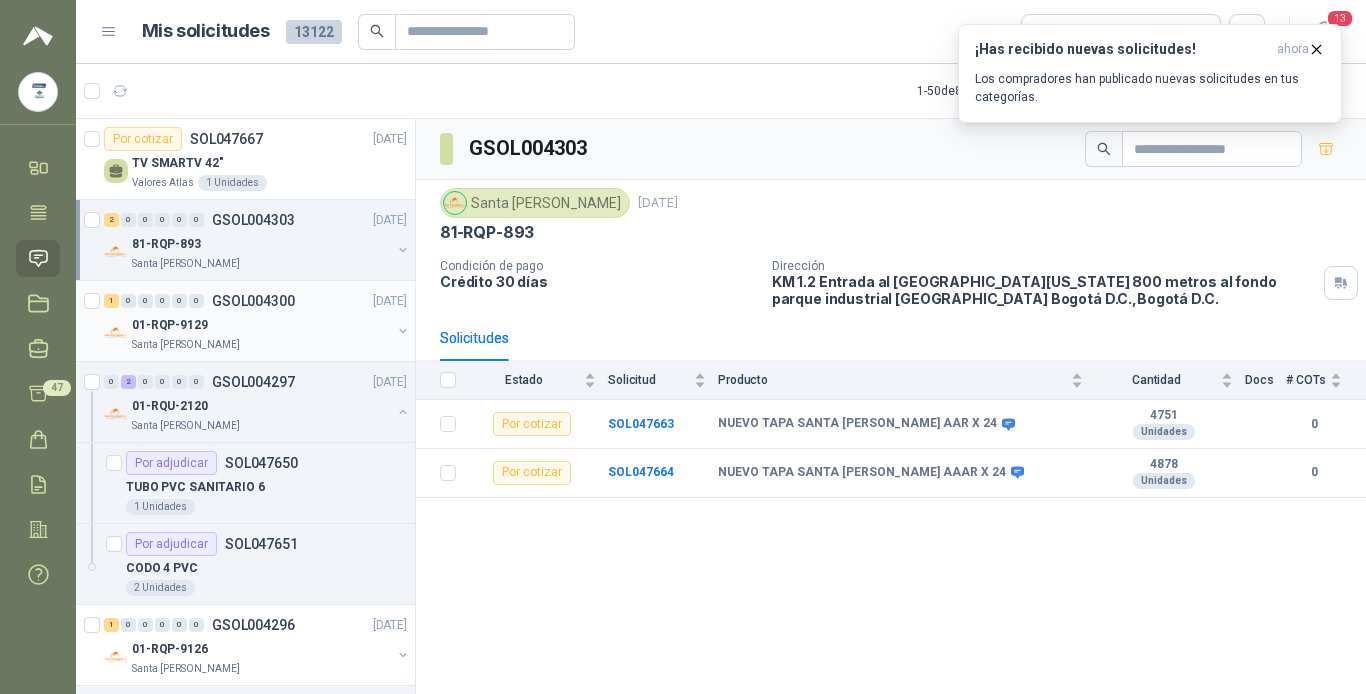 click on "01-RQP-9129" at bounding box center (261, 325) 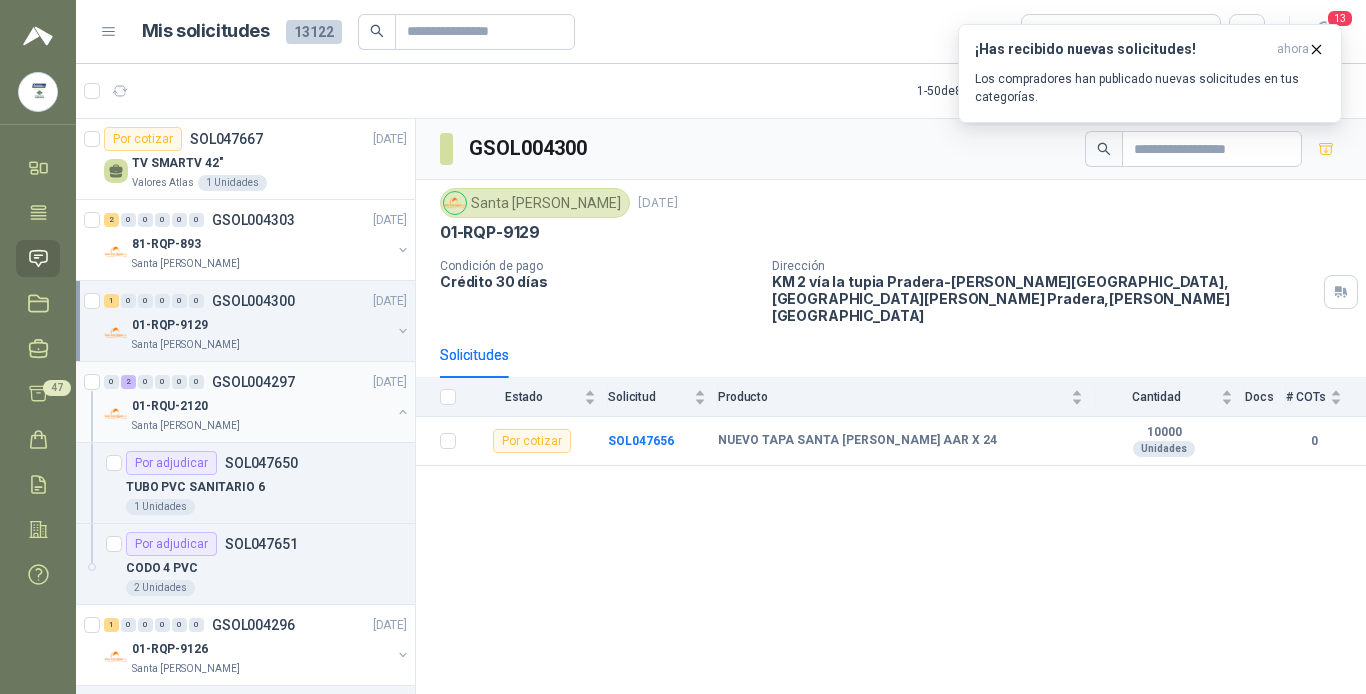 click on "01-RQU-2120" at bounding box center (261, 406) 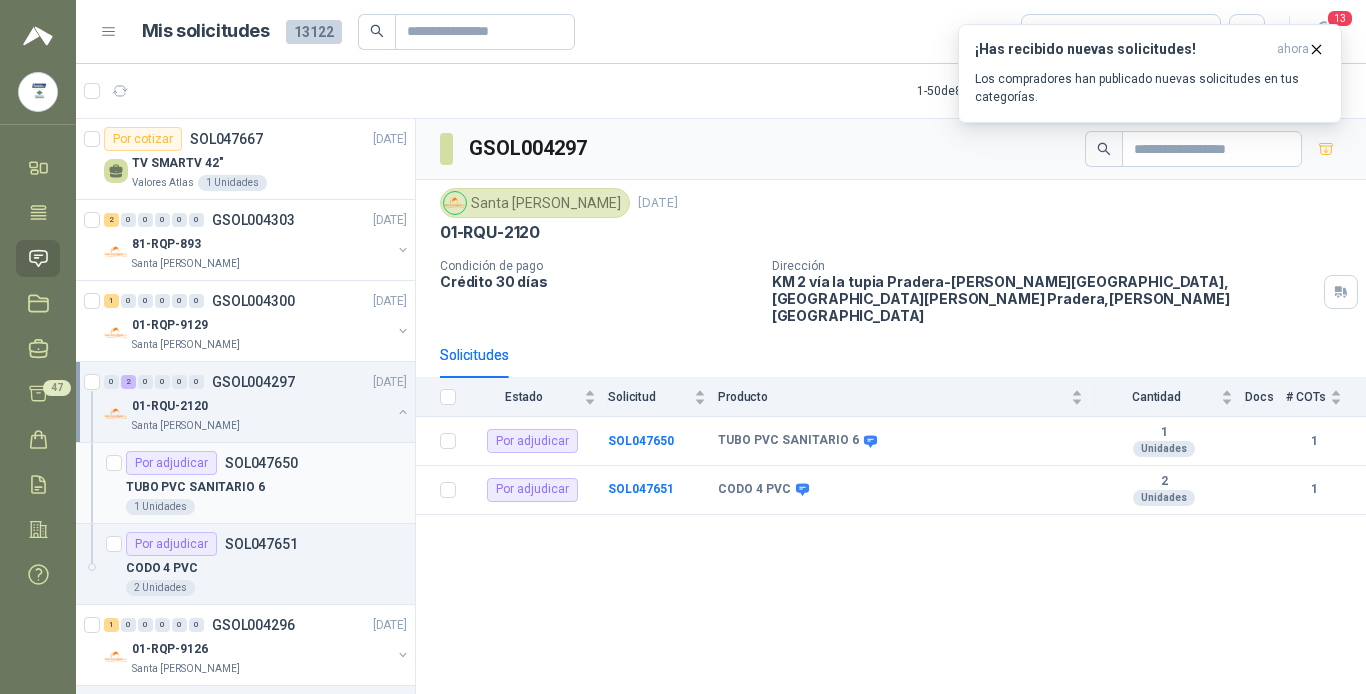 click on "SOL047650" at bounding box center (261, 463) 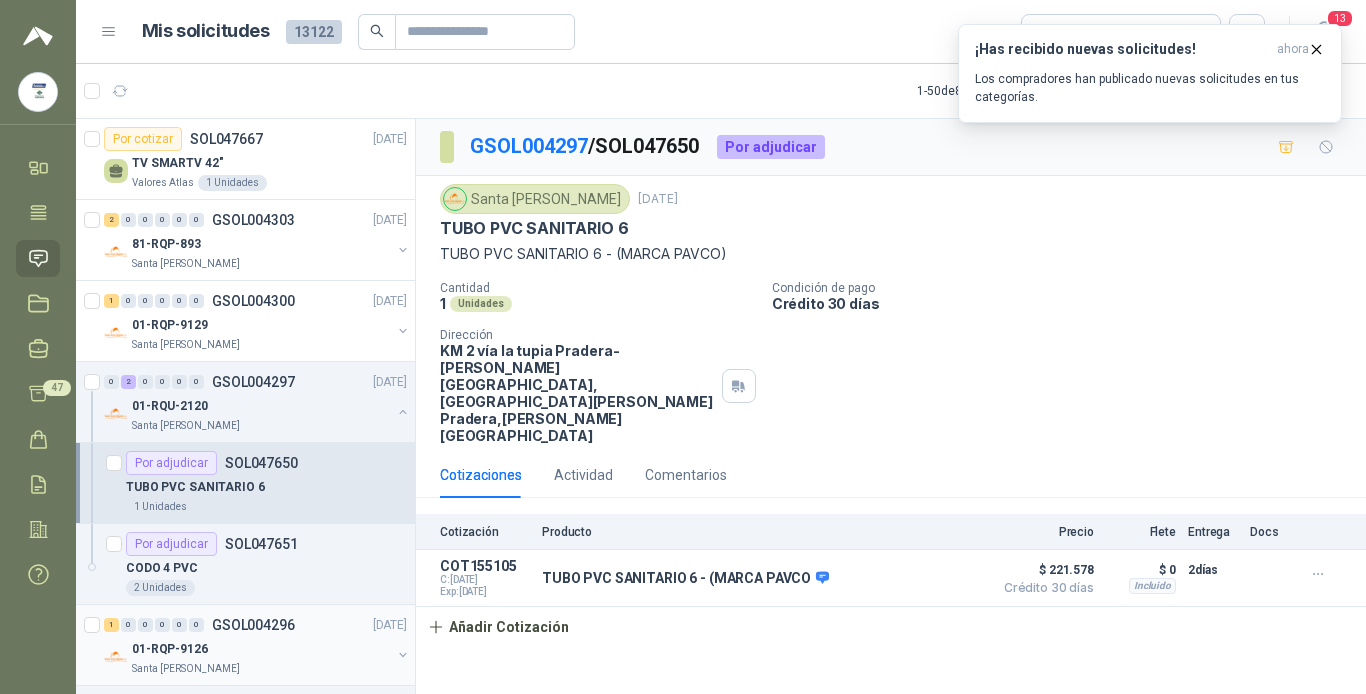 click on "1   0   0   0   0   0   GSOL004296 [DATE]" at bounding box center [257, 625] 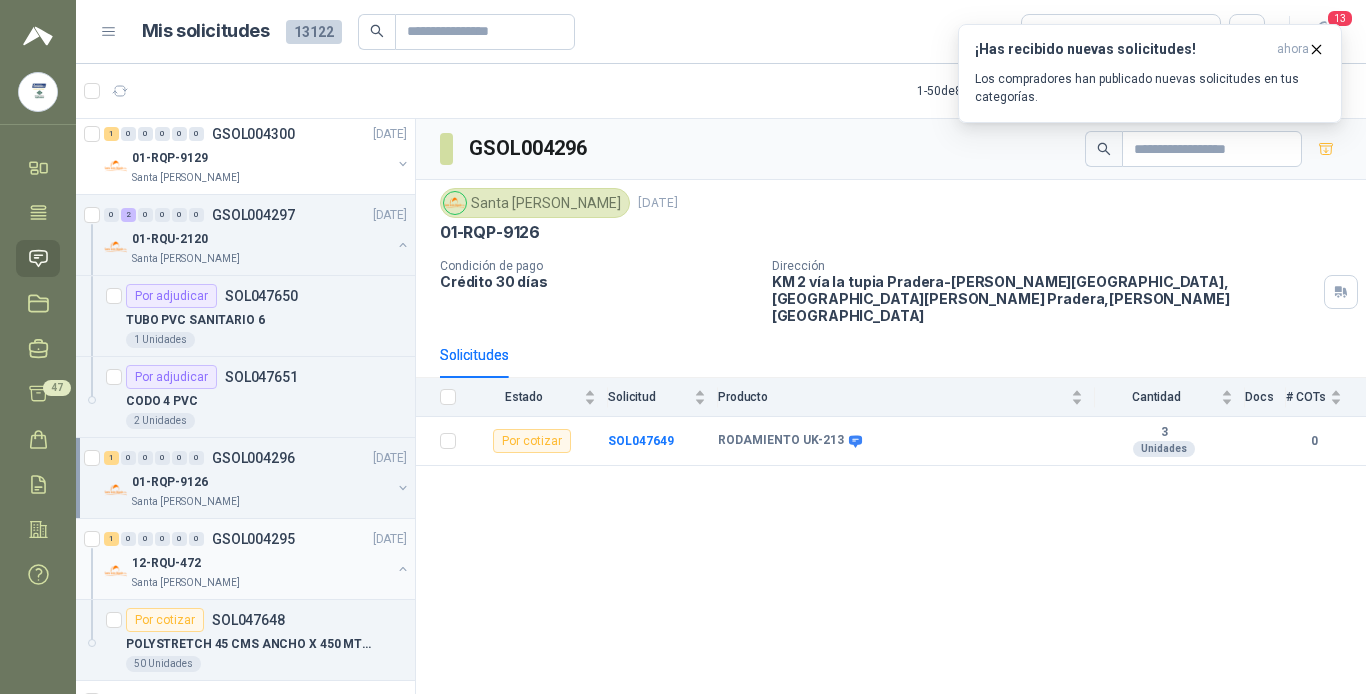 scroll, scrollTop: 200, scrollLeft: 0, axis: vertical 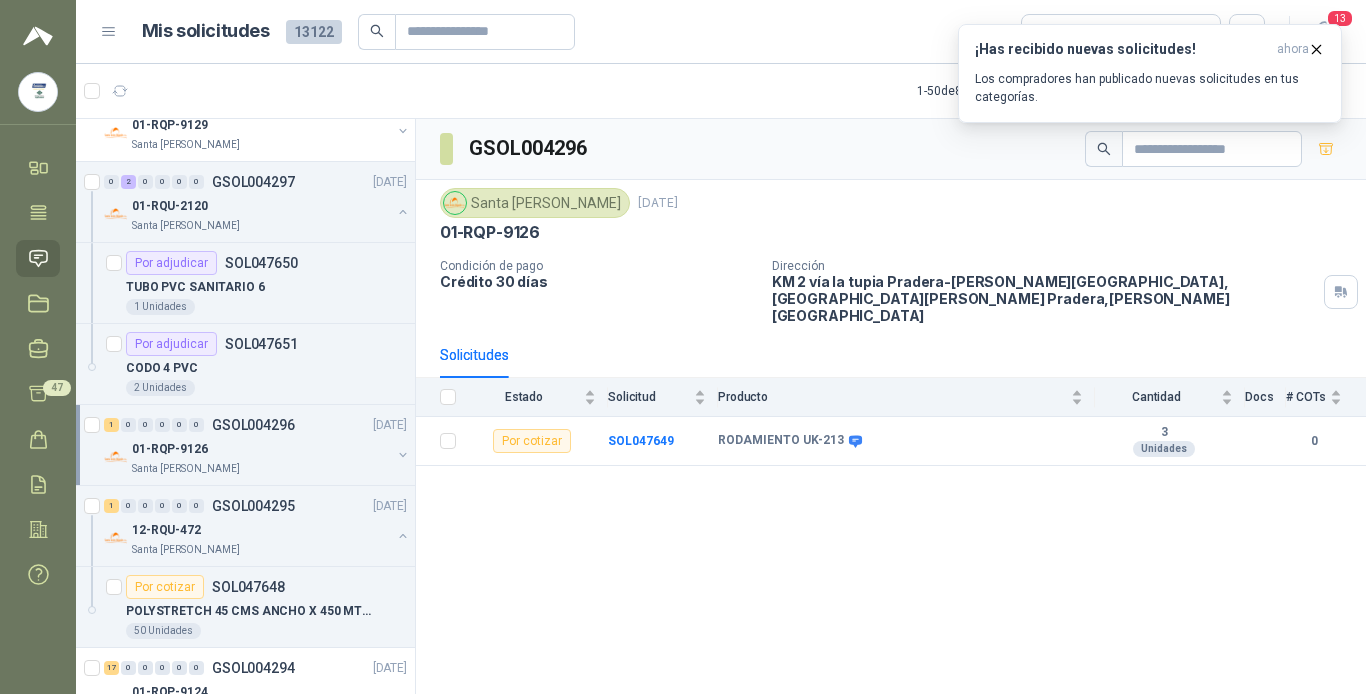 click on "Santa [PERSON_NAME]" at bounding box center (261, 469) 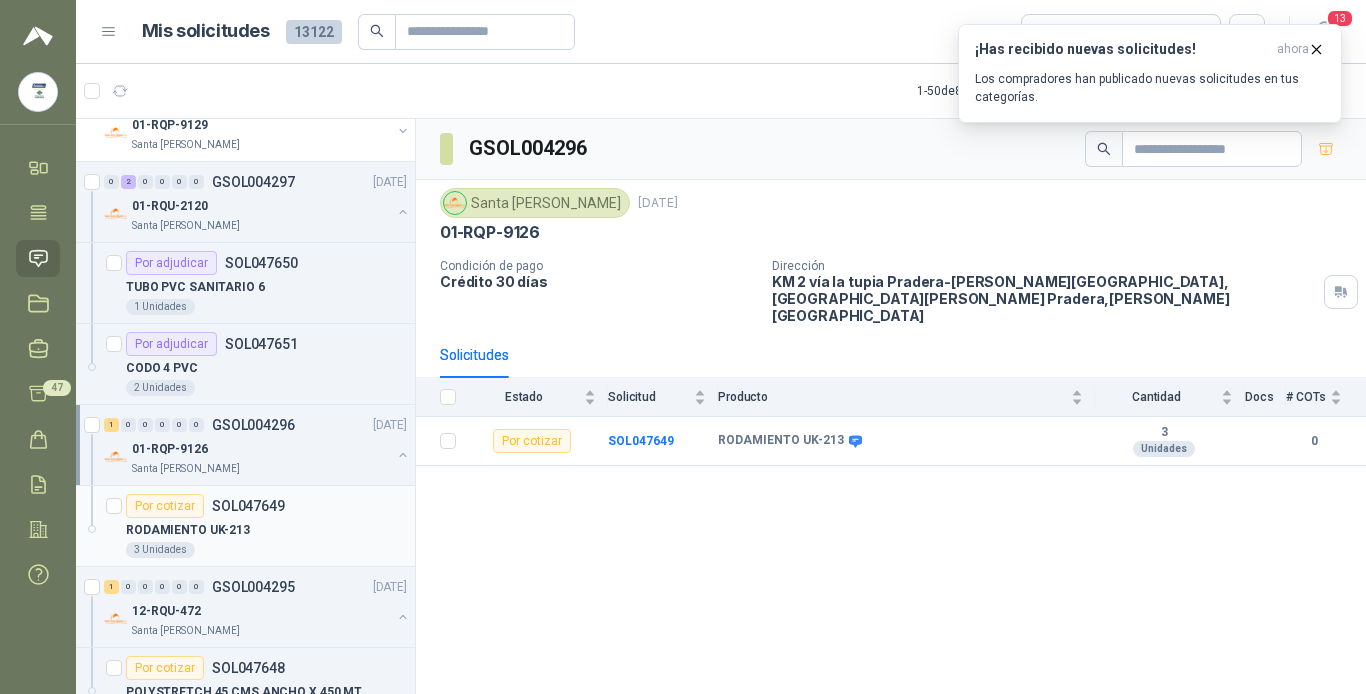 click on "3   Unidades" at bounding box center (266, 550) 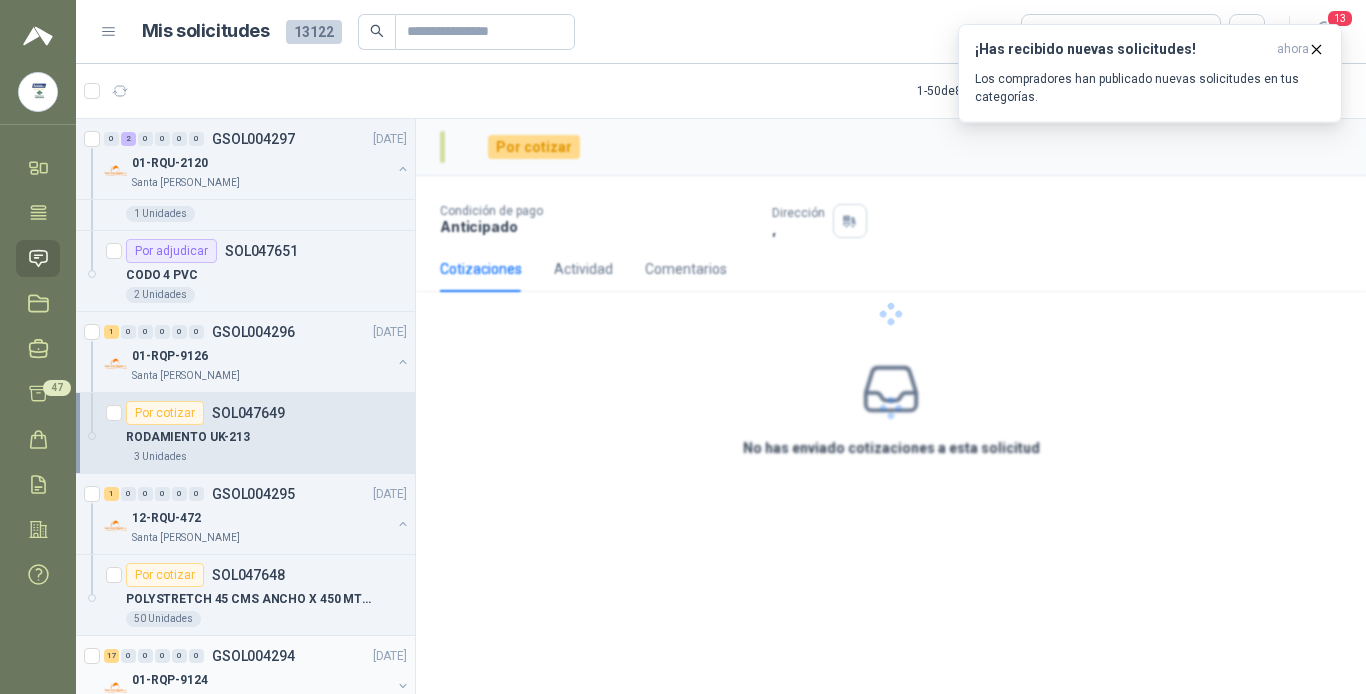 scroll, scrollTop: 400, scrollLeft: 0, axis: vertical 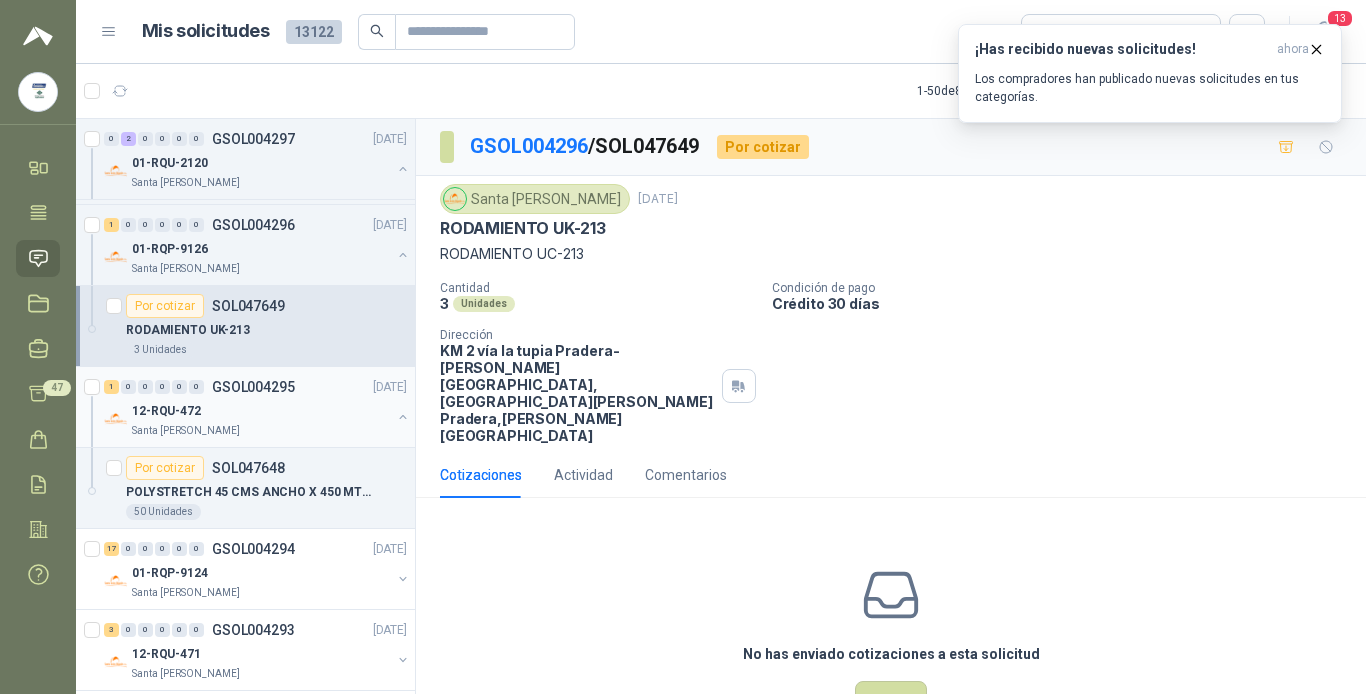 click on "12-RQU-472" at bounding box center (261, 411) 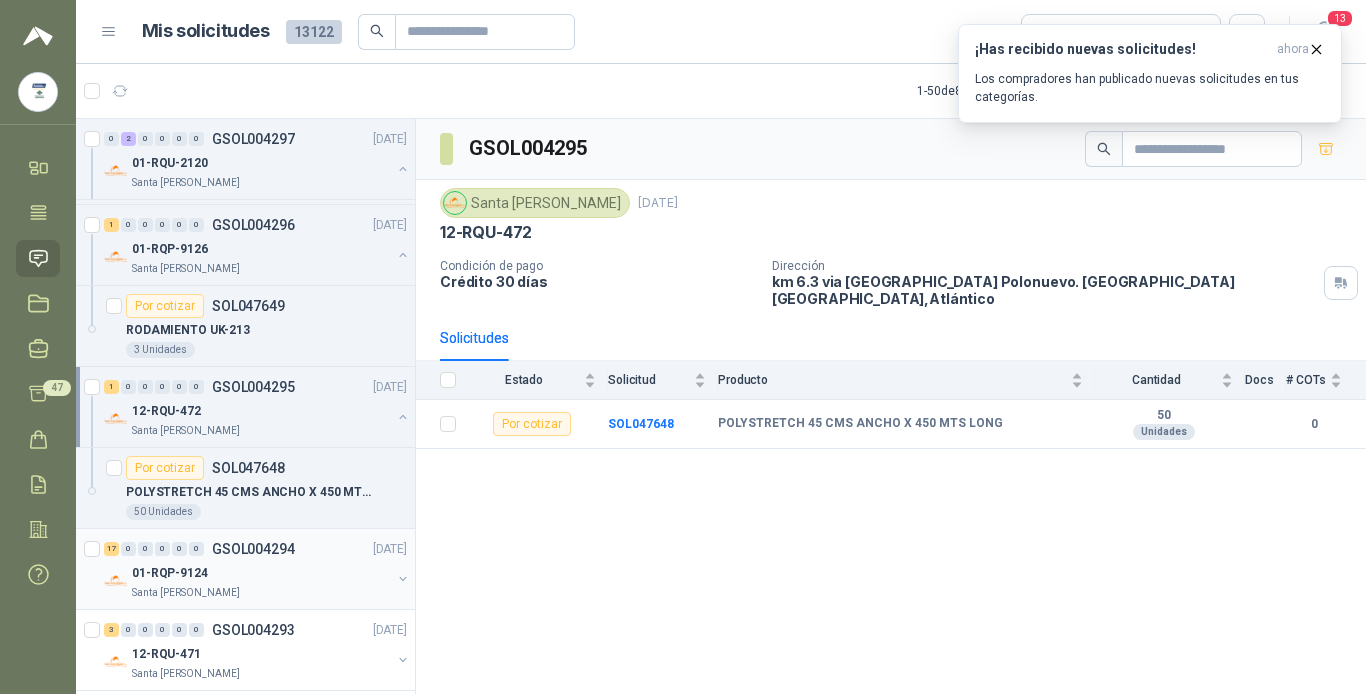 click on "01-RQP-9124" at bounding box center (261, 573) 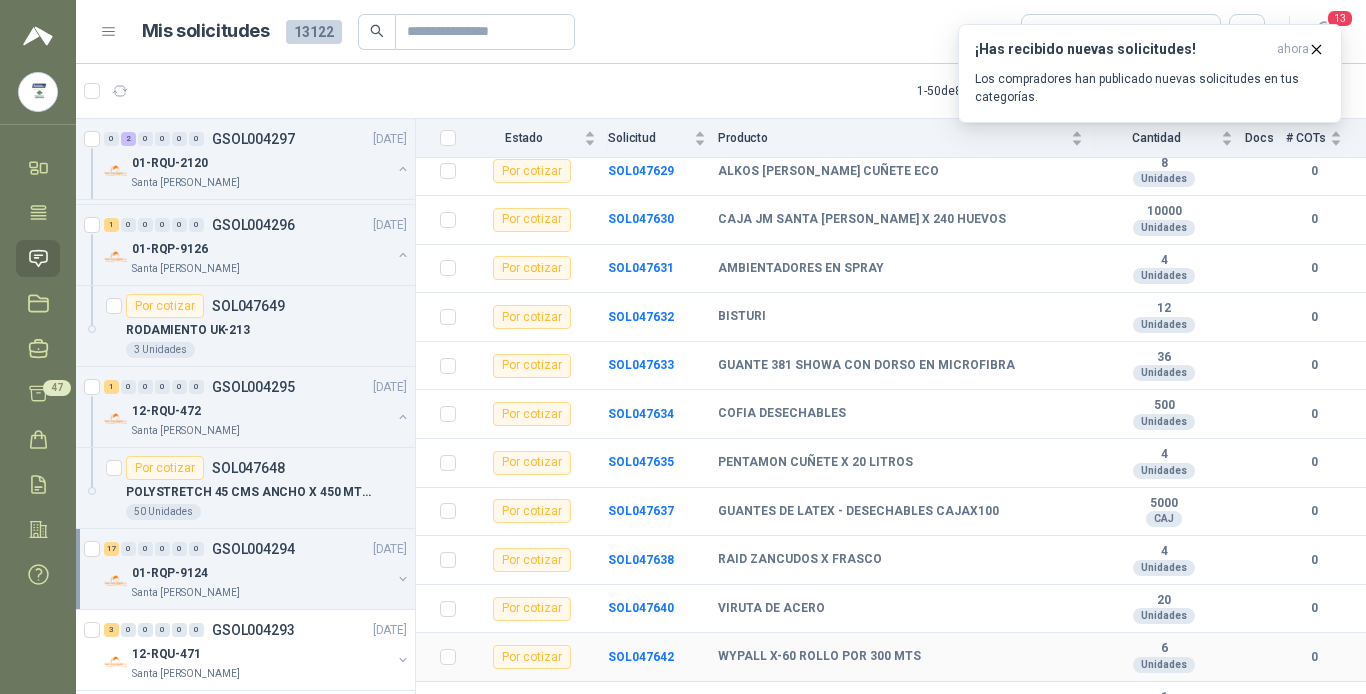 scroll, scrollTop: 400, scrollLeft: 0, axis: vertical 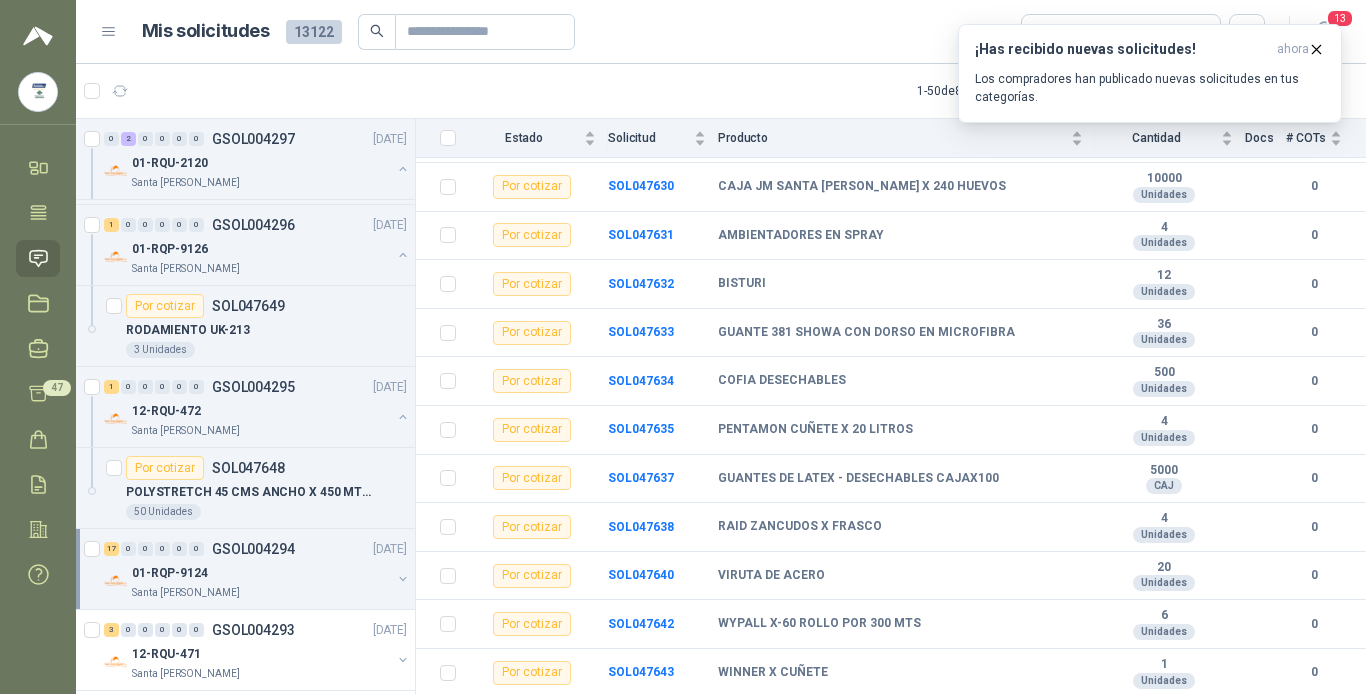 click on "01-RQP-9124" at bounding box center [261, 573] 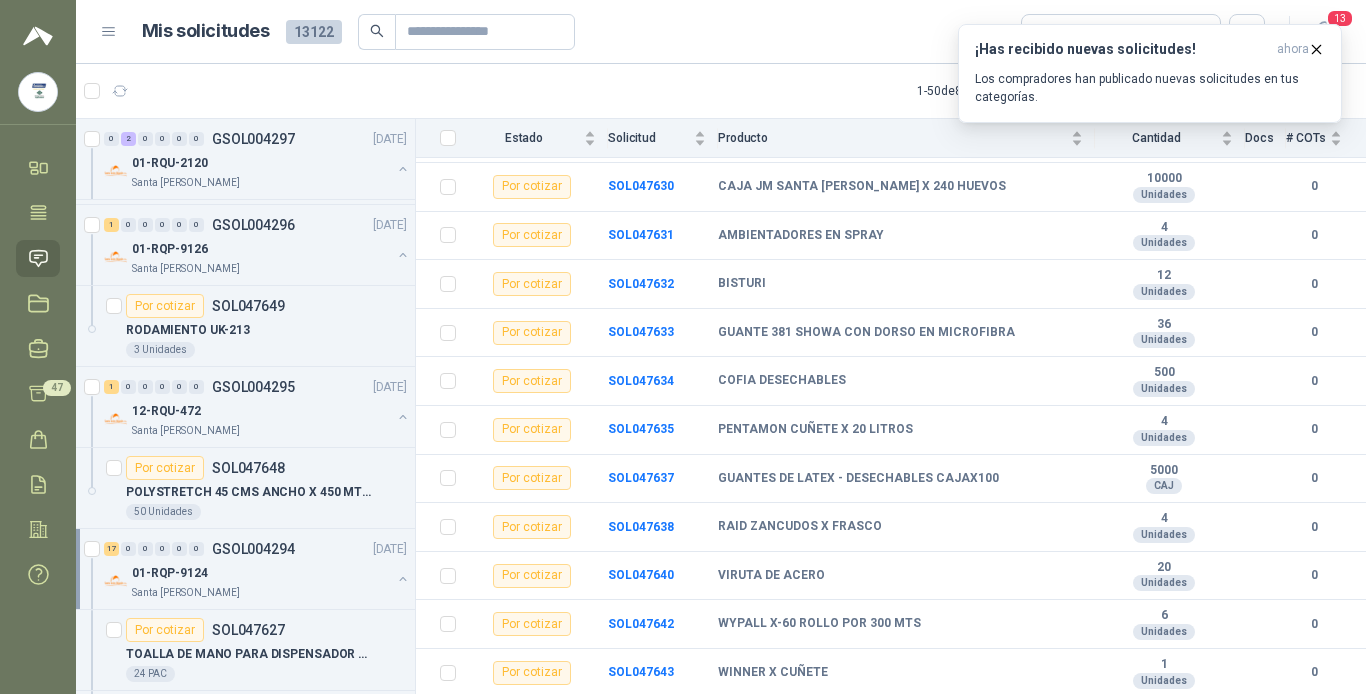 scroll, scrollTop: 7, scrollLeft: 0, axis: vertical 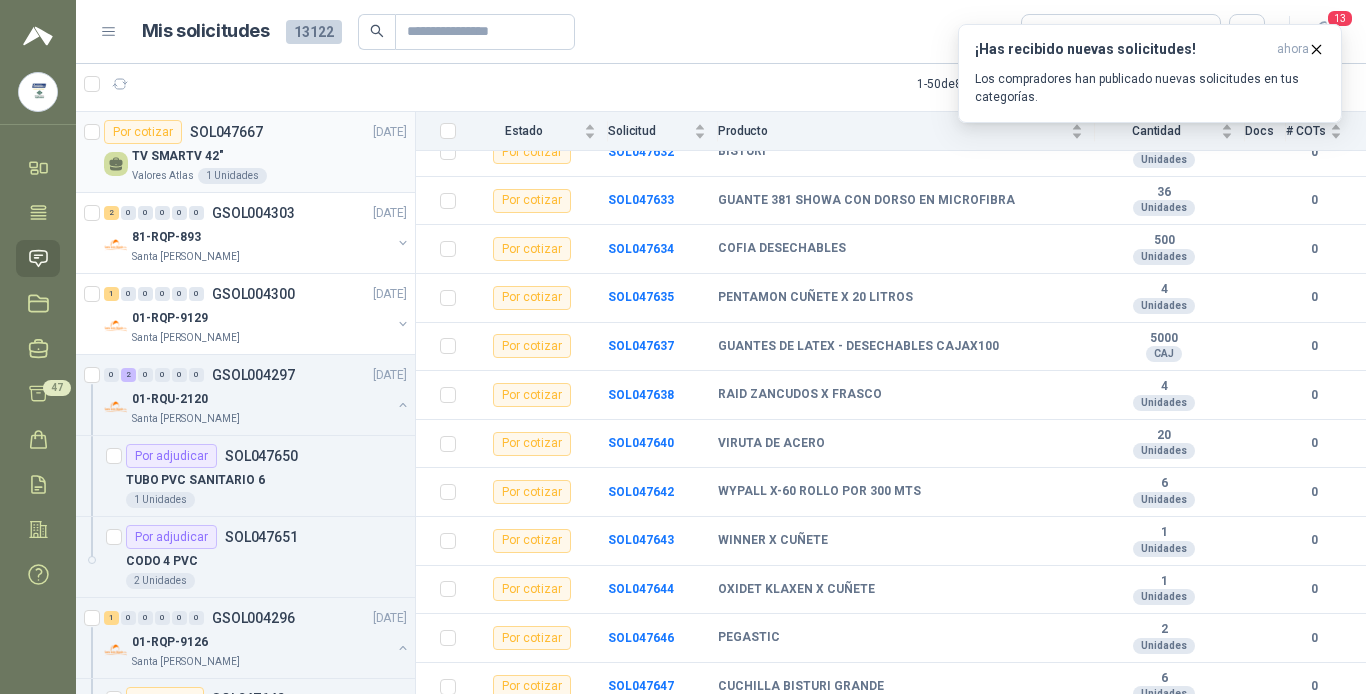 click on "TV SMARTV 42"" at bounding box center [269, 156] 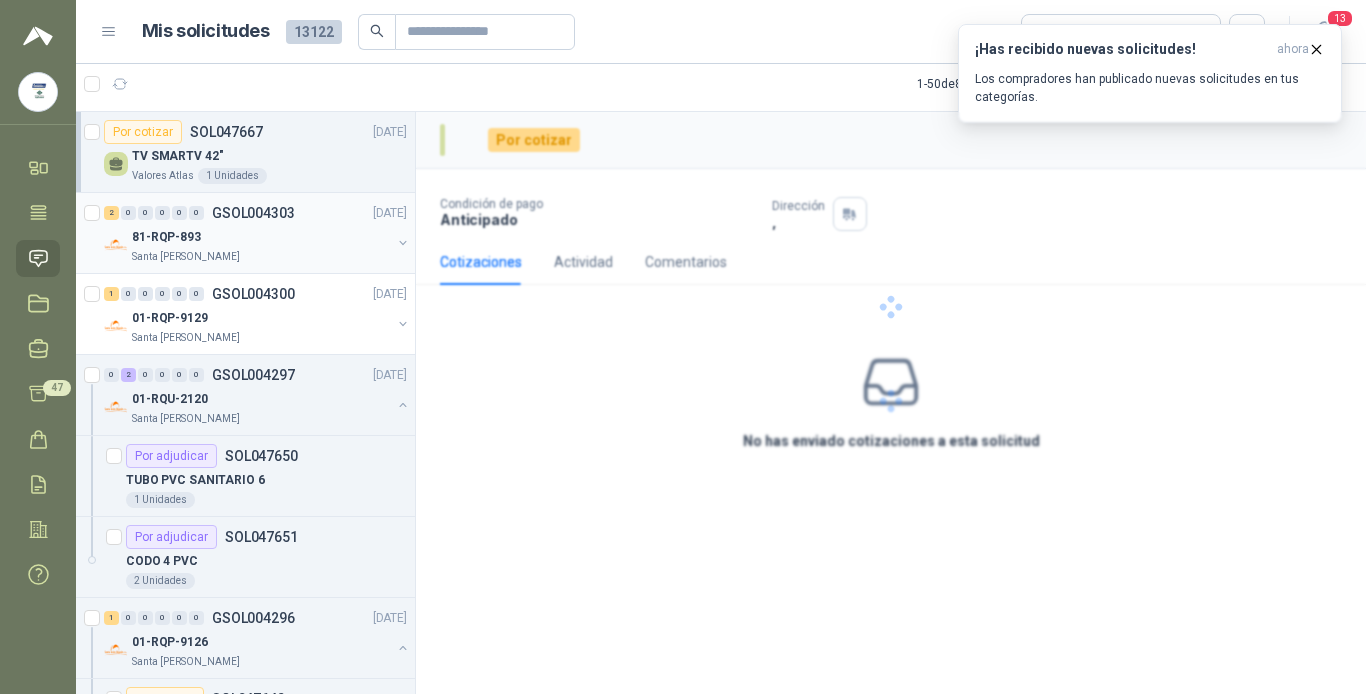 click on "81-RQP-893" at bounding box center (261, 237) 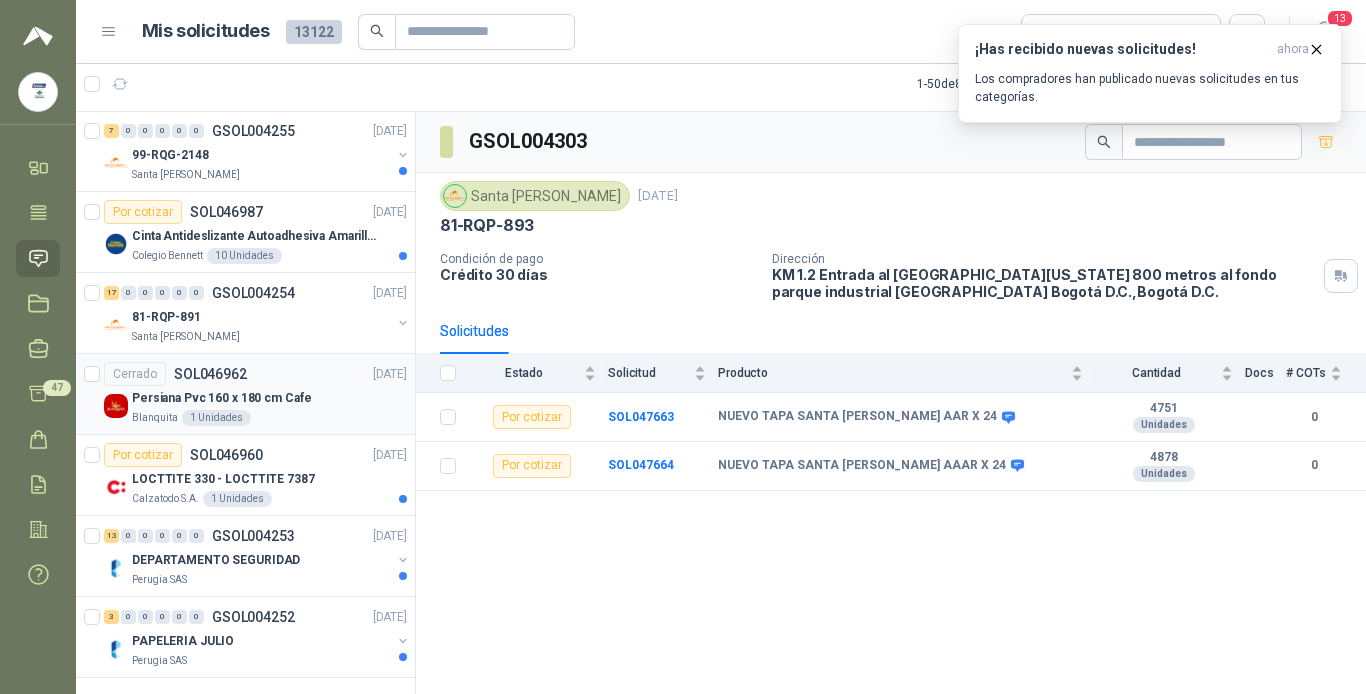 scroll, scrollTop: 6914, scrollLeft: 0, axis: vertical 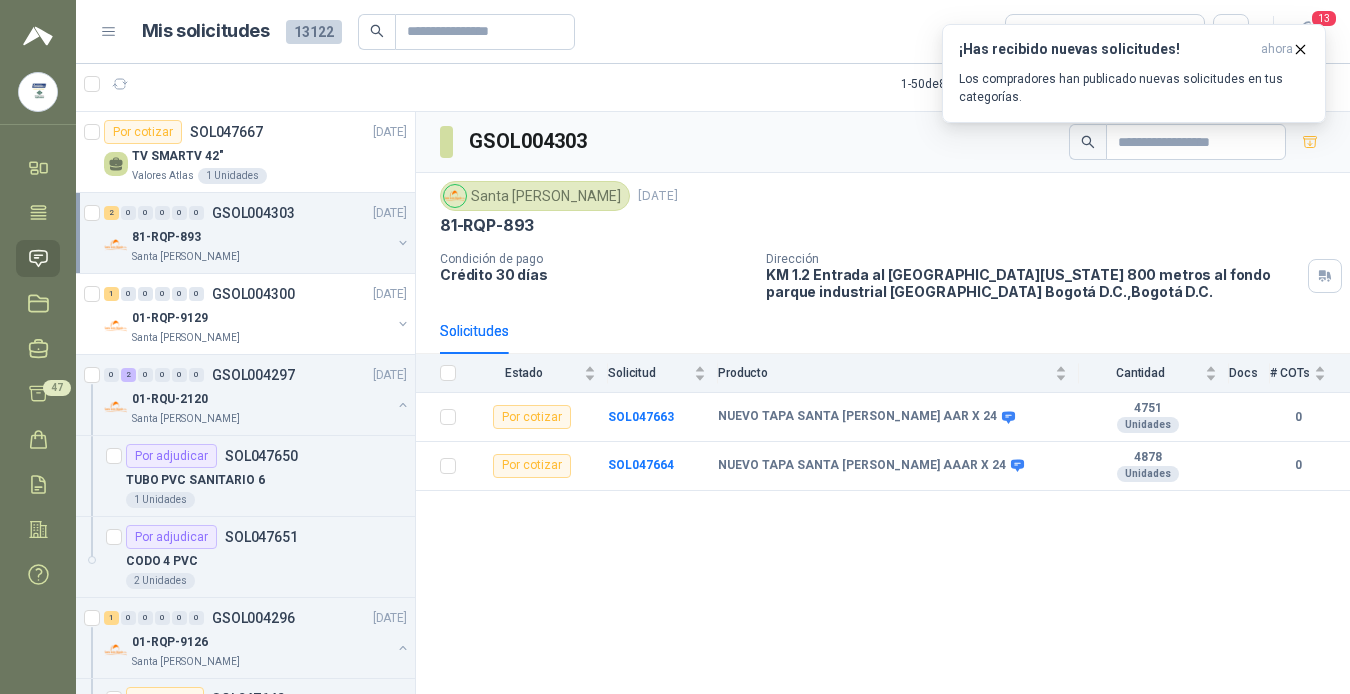 click 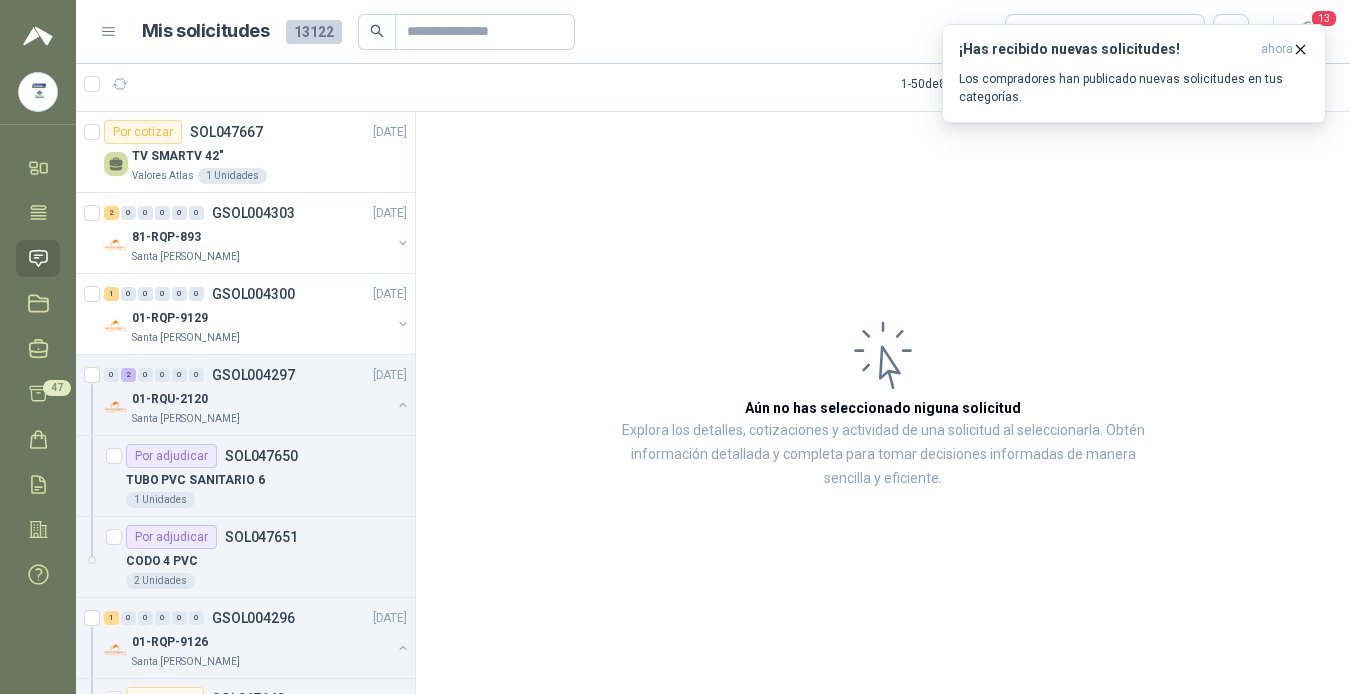 click 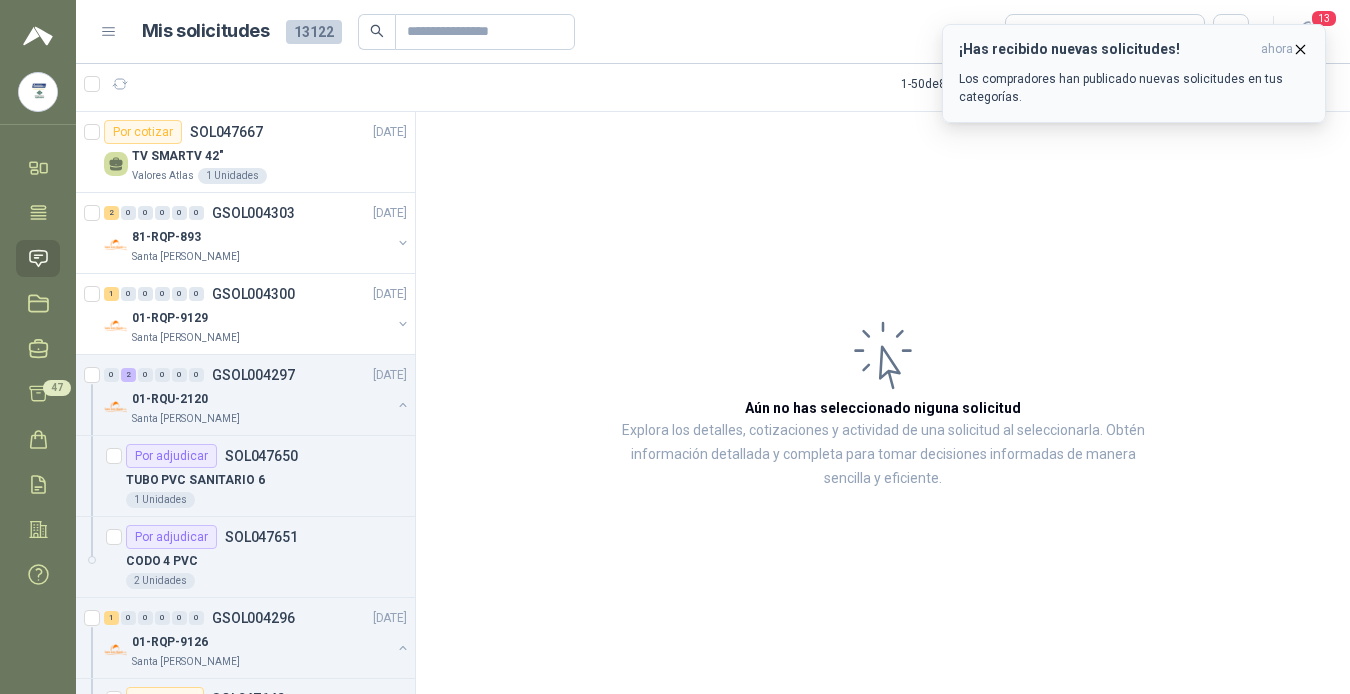 click 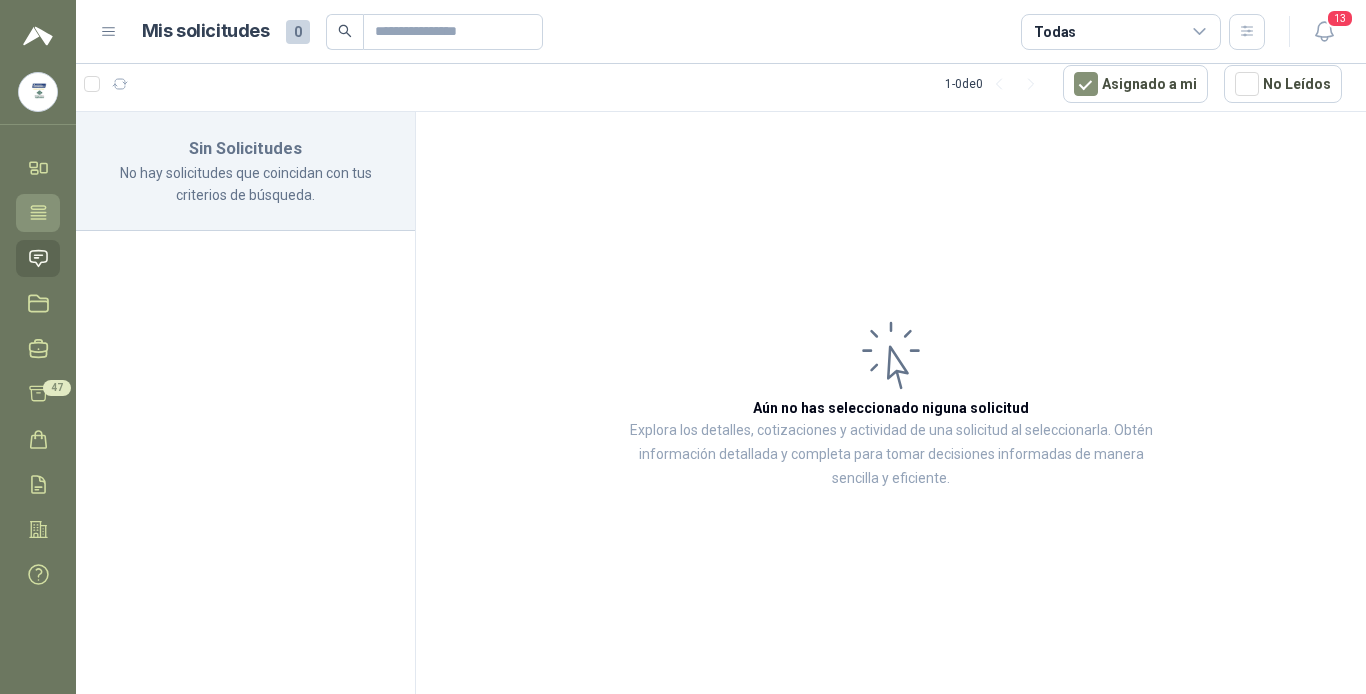 click on "Tareas" at bounding box center [38, 212] 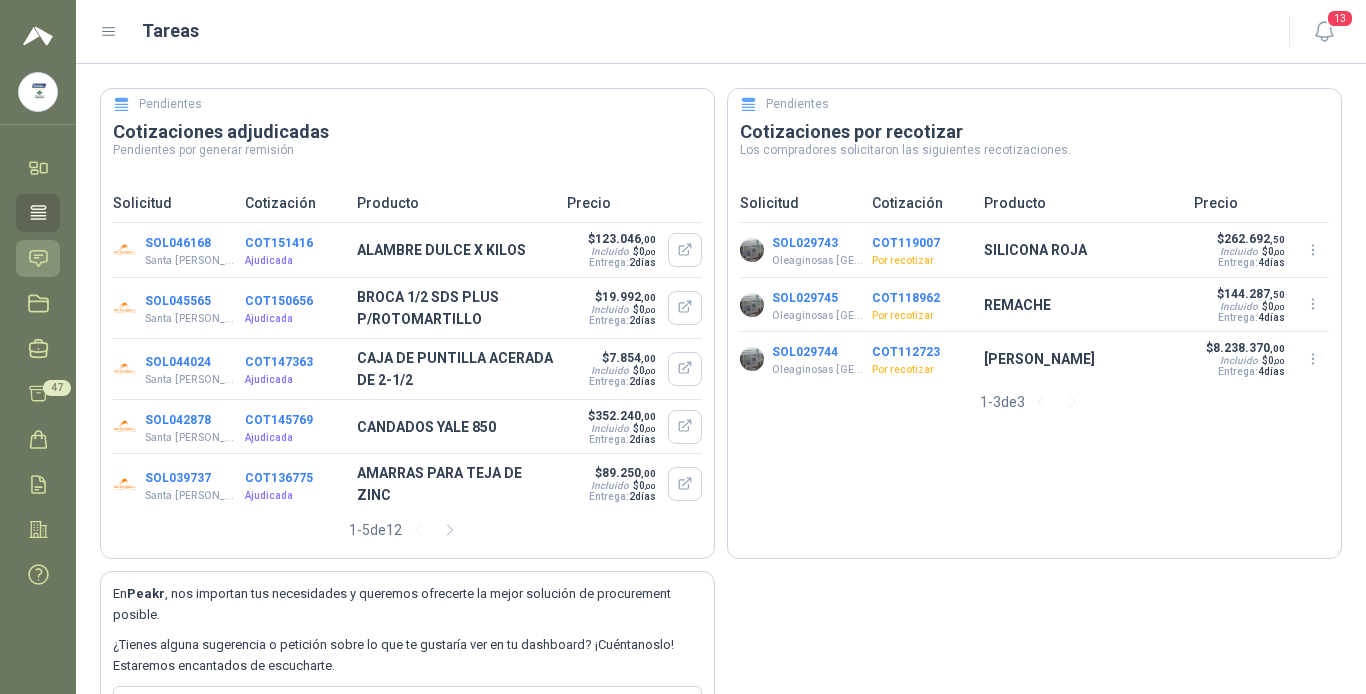 click on "Solicitudes" at bounding box center [38, 258] 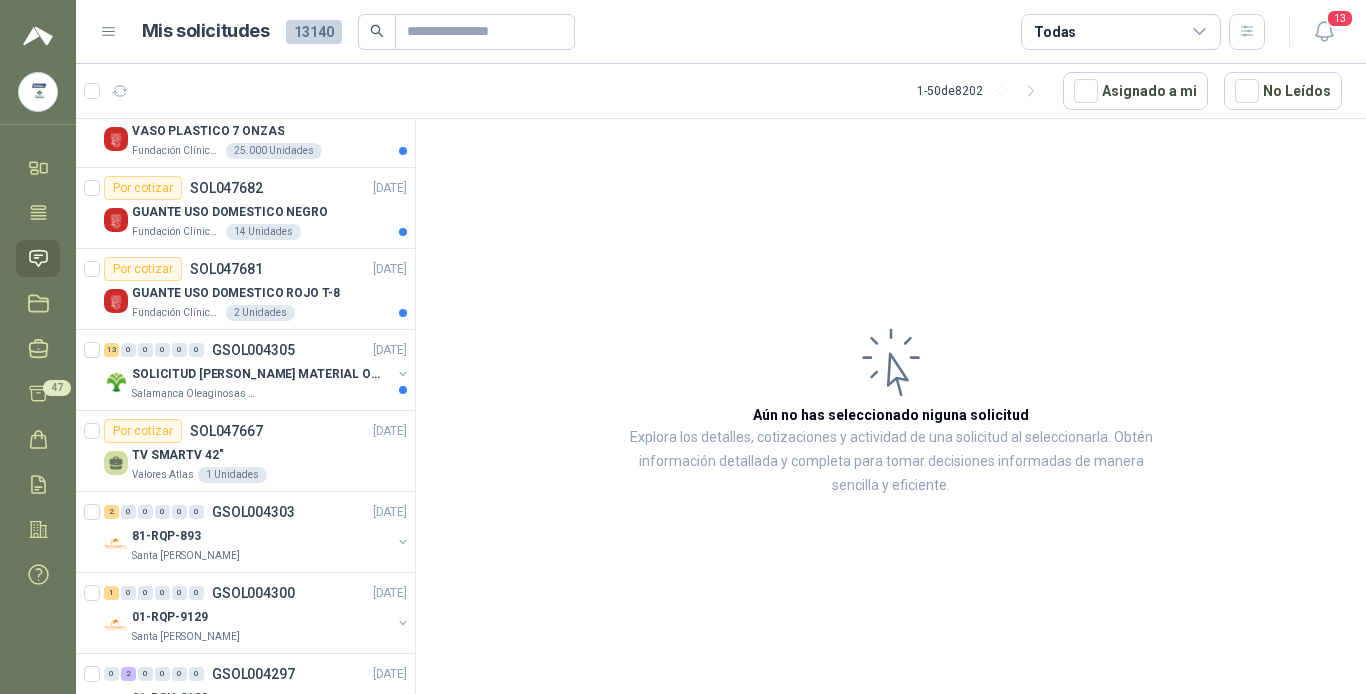 scroll, scrollTop: 300, scrollLeft: 0, axis: vertical 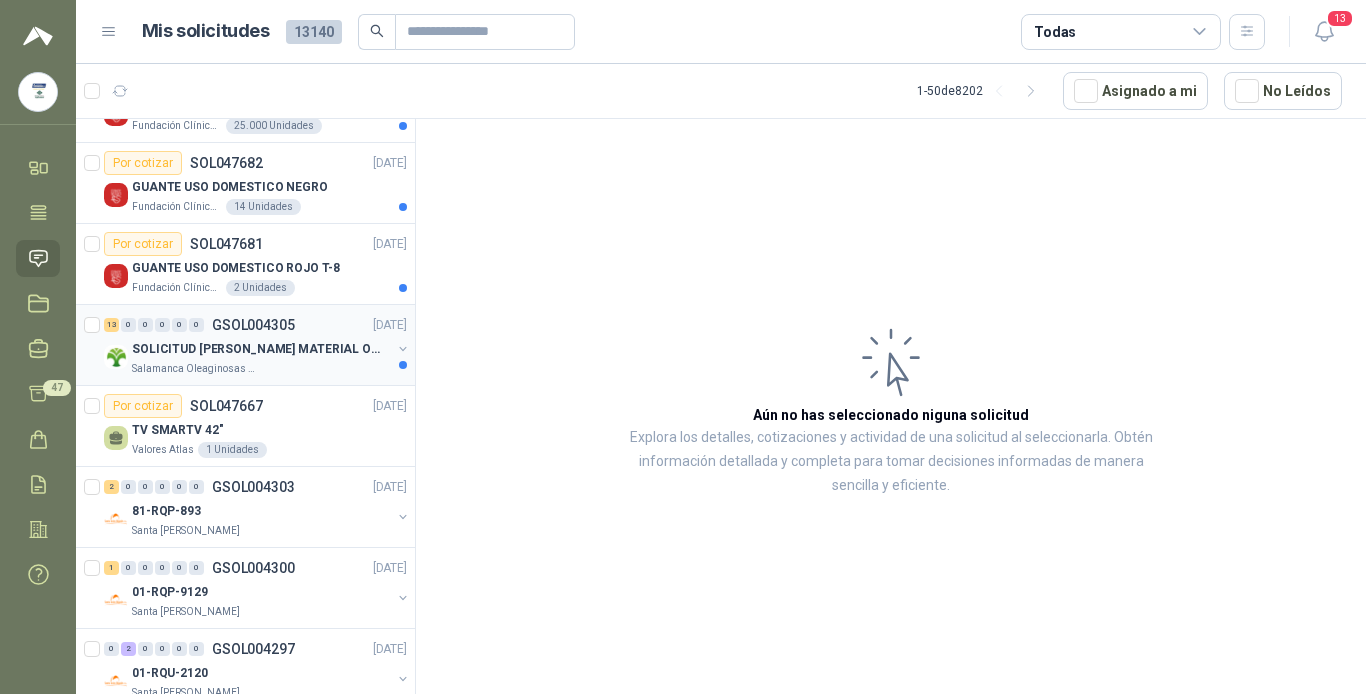 click on "SOLICITUD [PERSON_NAME] MATERIAL OBRA EDIFICIO" at bounding box center (256, 349) 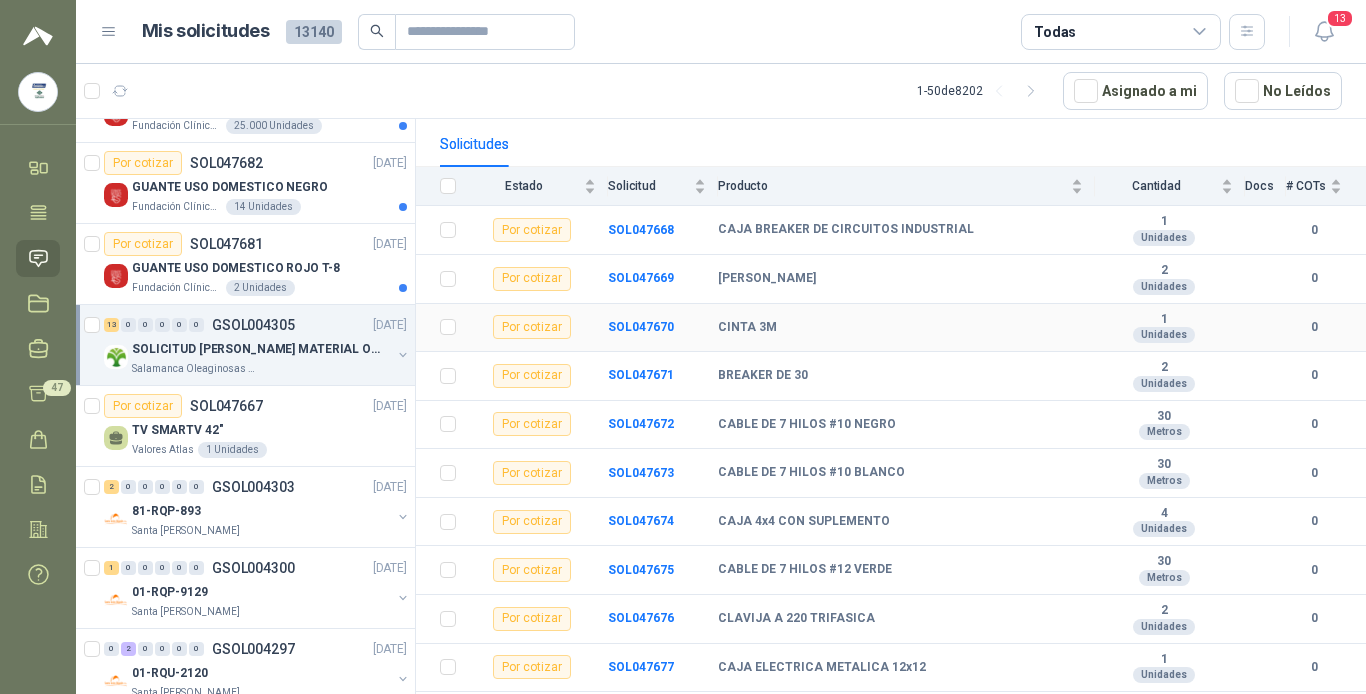 scroll, scrollTop: 200, scrollLeft: 0, axis: vertical 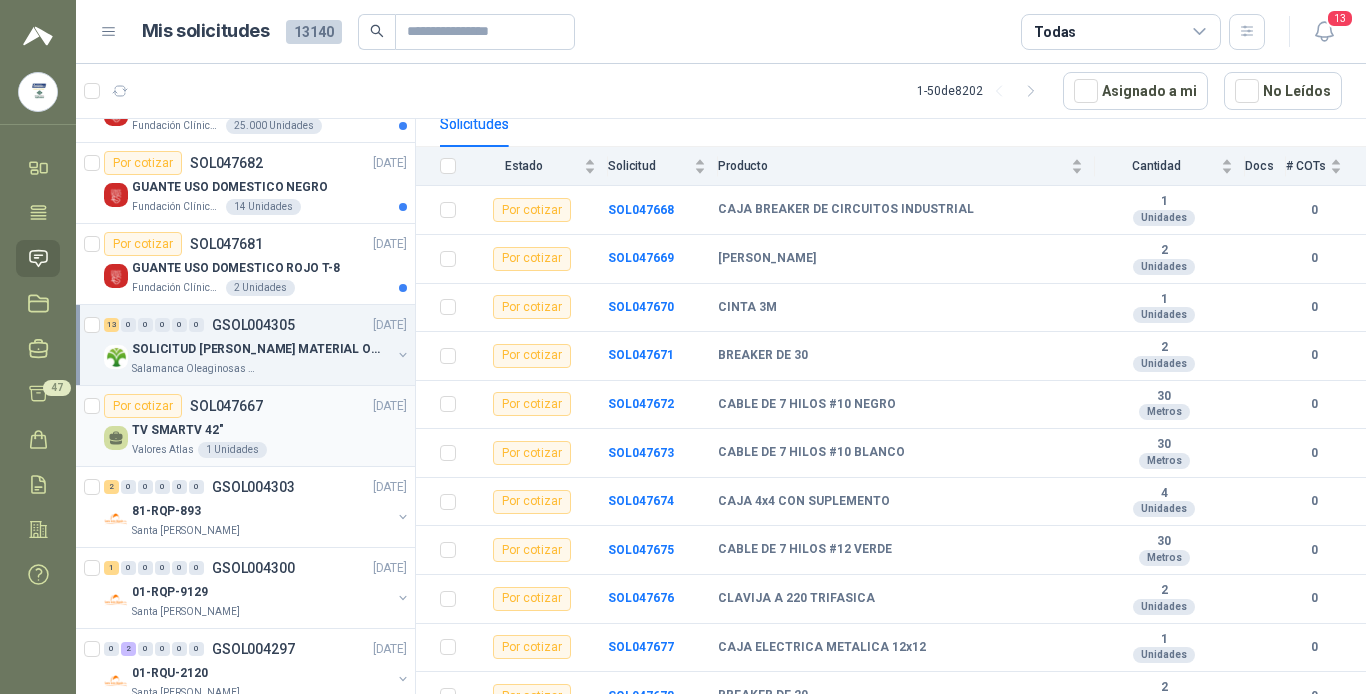 click on "TV SMARTV 42"" at bounding box center (269, 430) 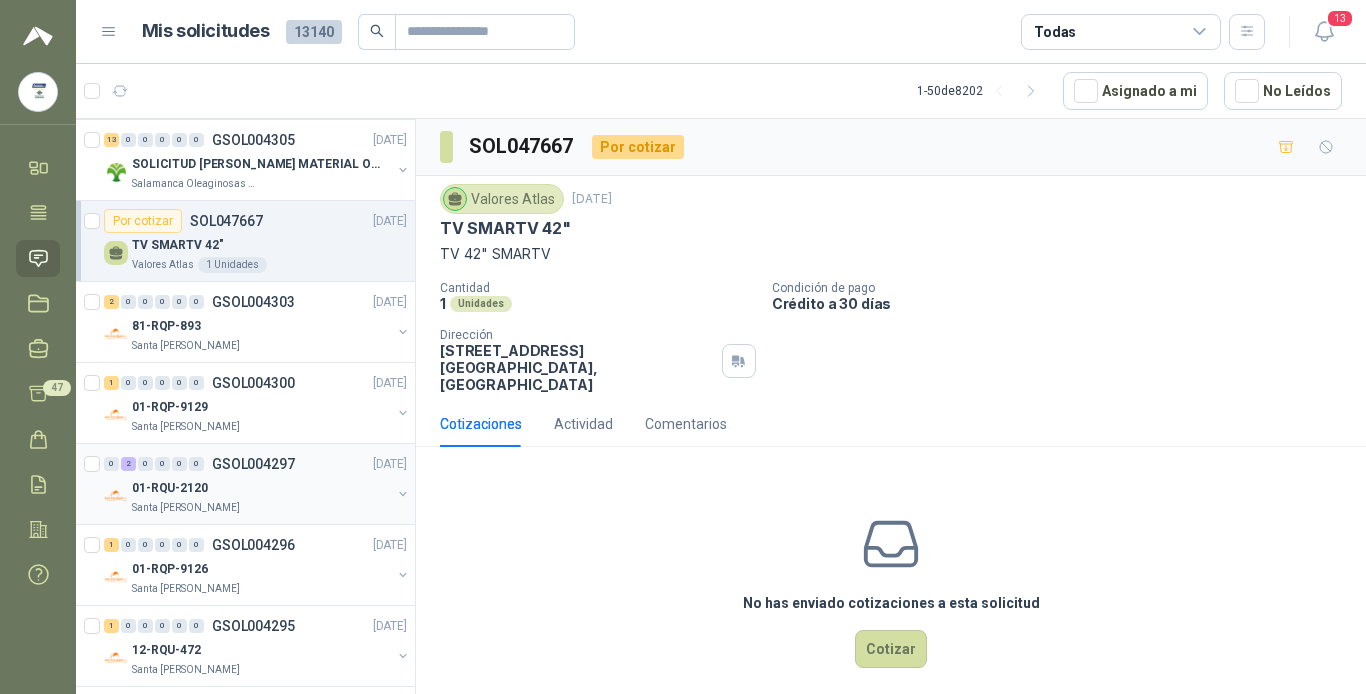 scroll, scrollTop: 500, scrollLeft: 0, axis: vertical 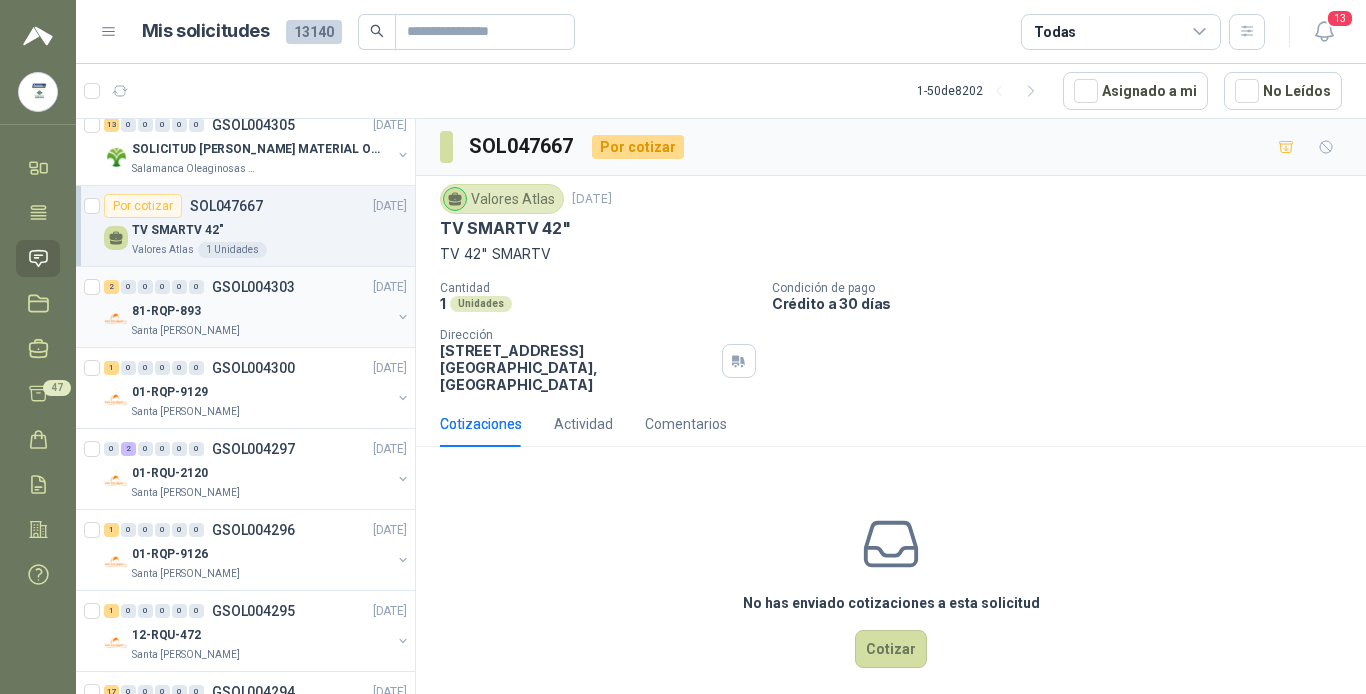 click on "81-RQP-893" at bounding box center [261, 311] 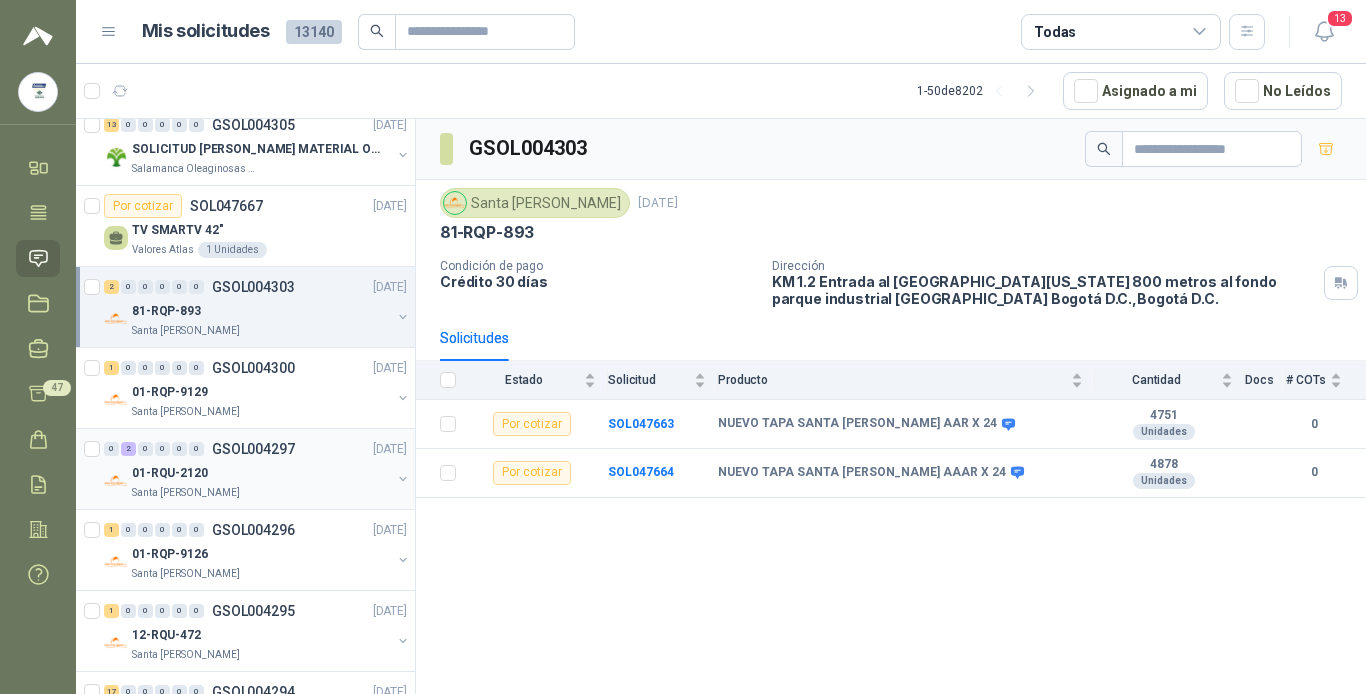 click on "0   2   0   0   0   0   GSOL004297 [DATE]" at bounding box center (257, 449) 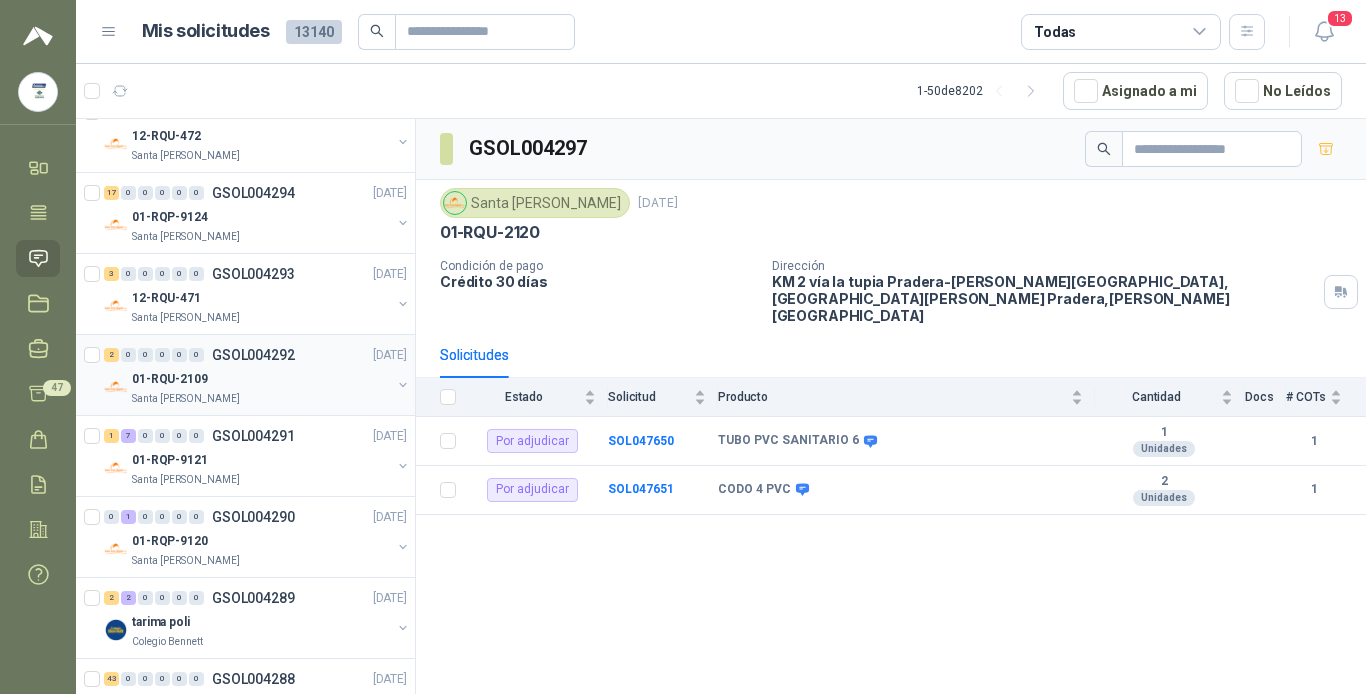 scroll, scrollTop: 1000, scrollLeft: 0, axis: vertical 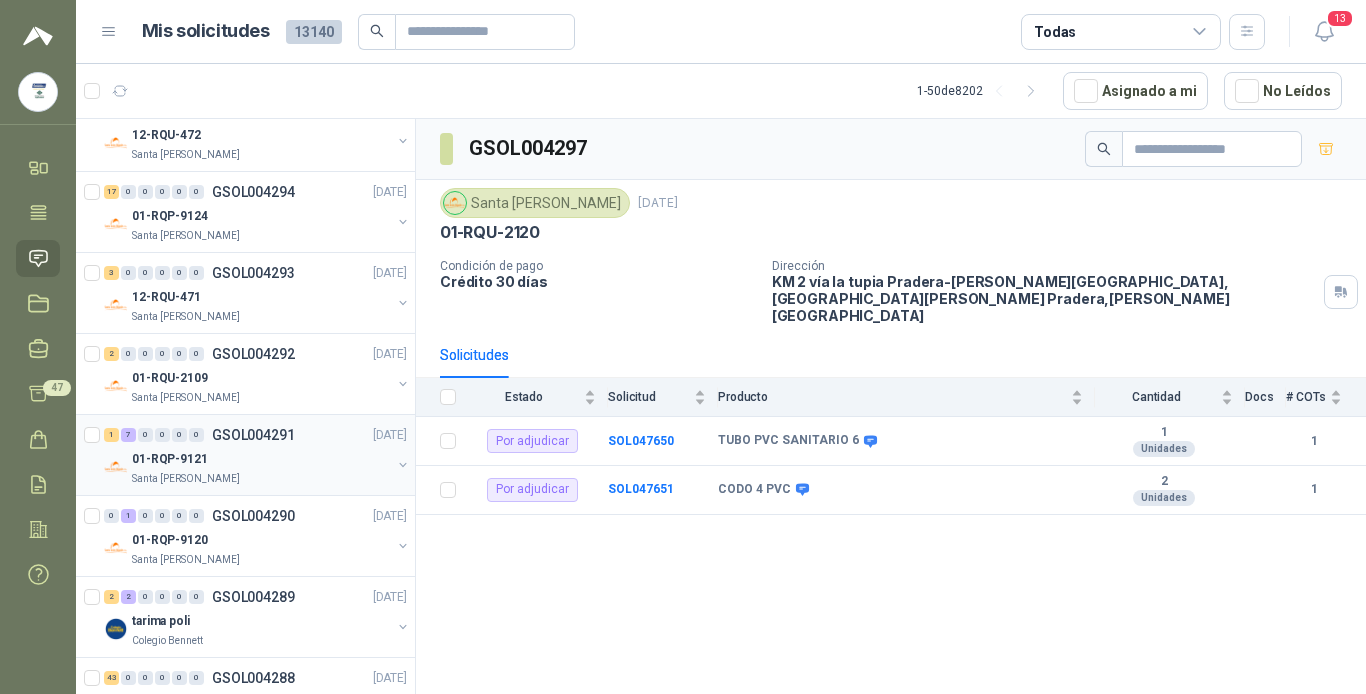 click on "01-RQP-9121" at bounding box center [261, 459] 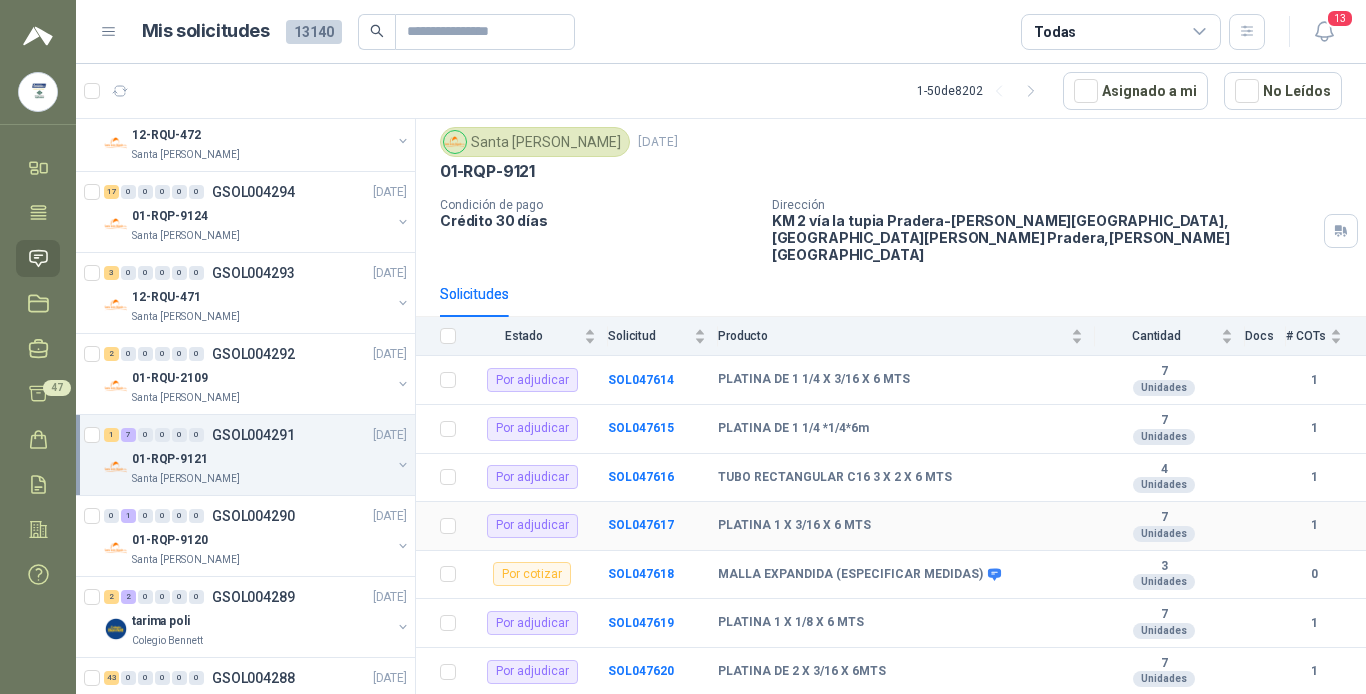 scroll, scrollTop: 88, scrollLeft: 0, axis: vertical 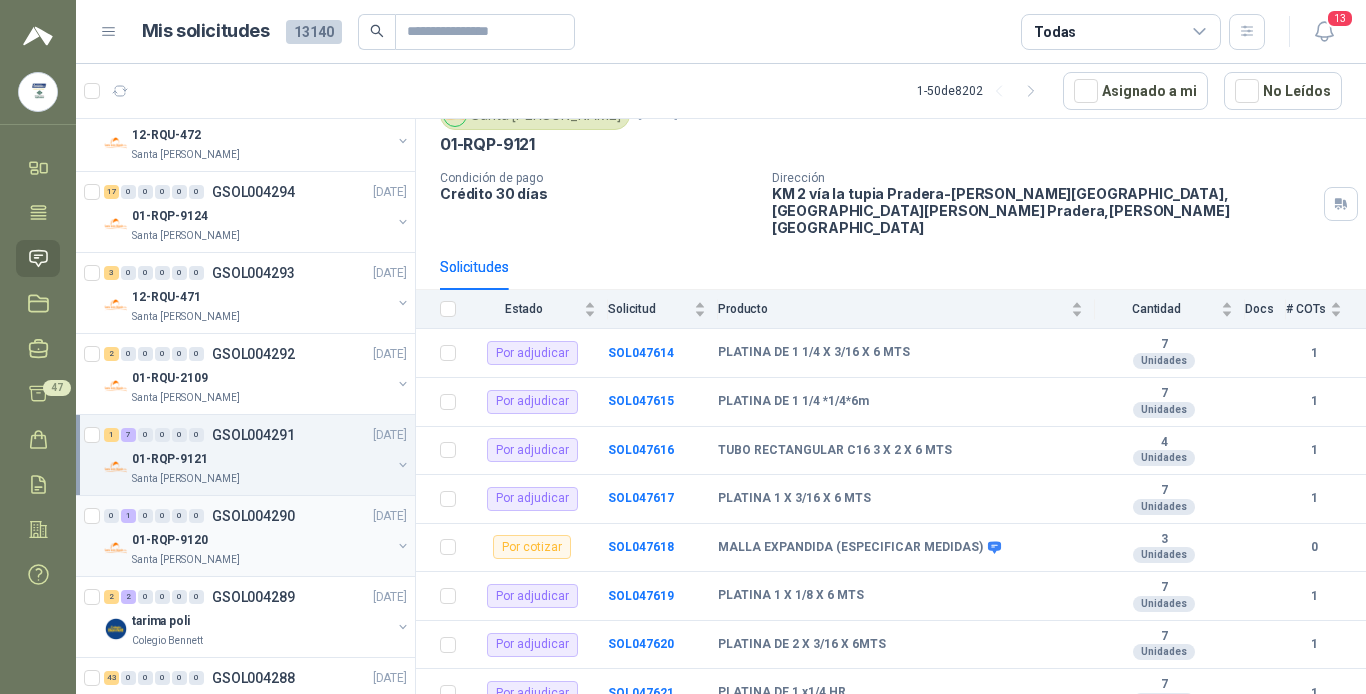 click on "01-RQP-9120" at bounding box center [261, 540] 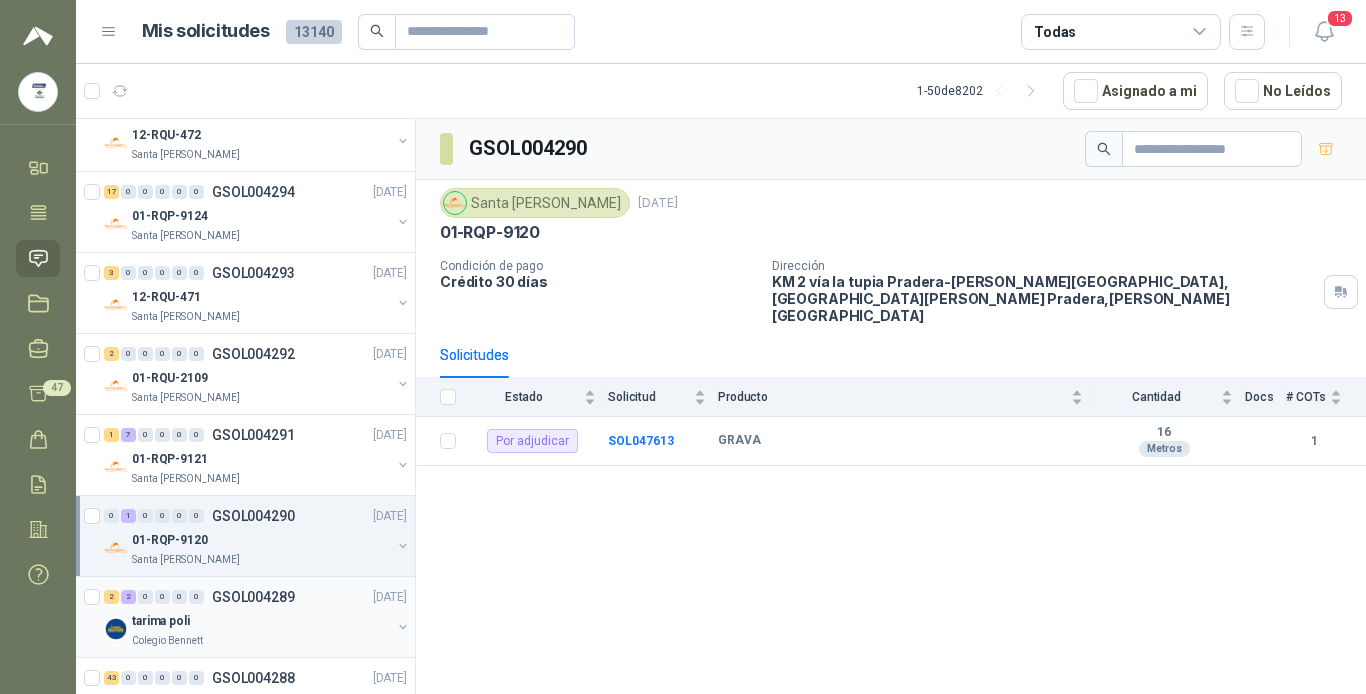 click on "tarima poli" at bounding box center [261, 621] 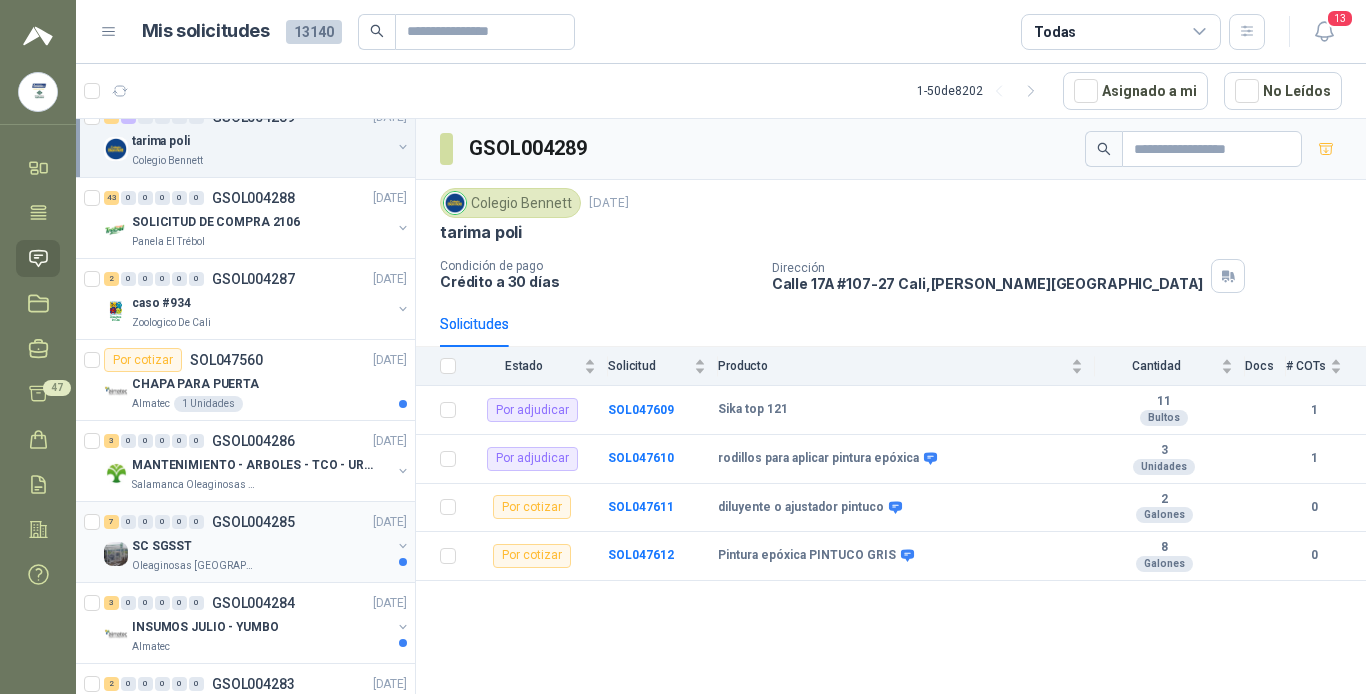scroll, scrollTop: 1600, scrollLeft: 0, axis: vertical 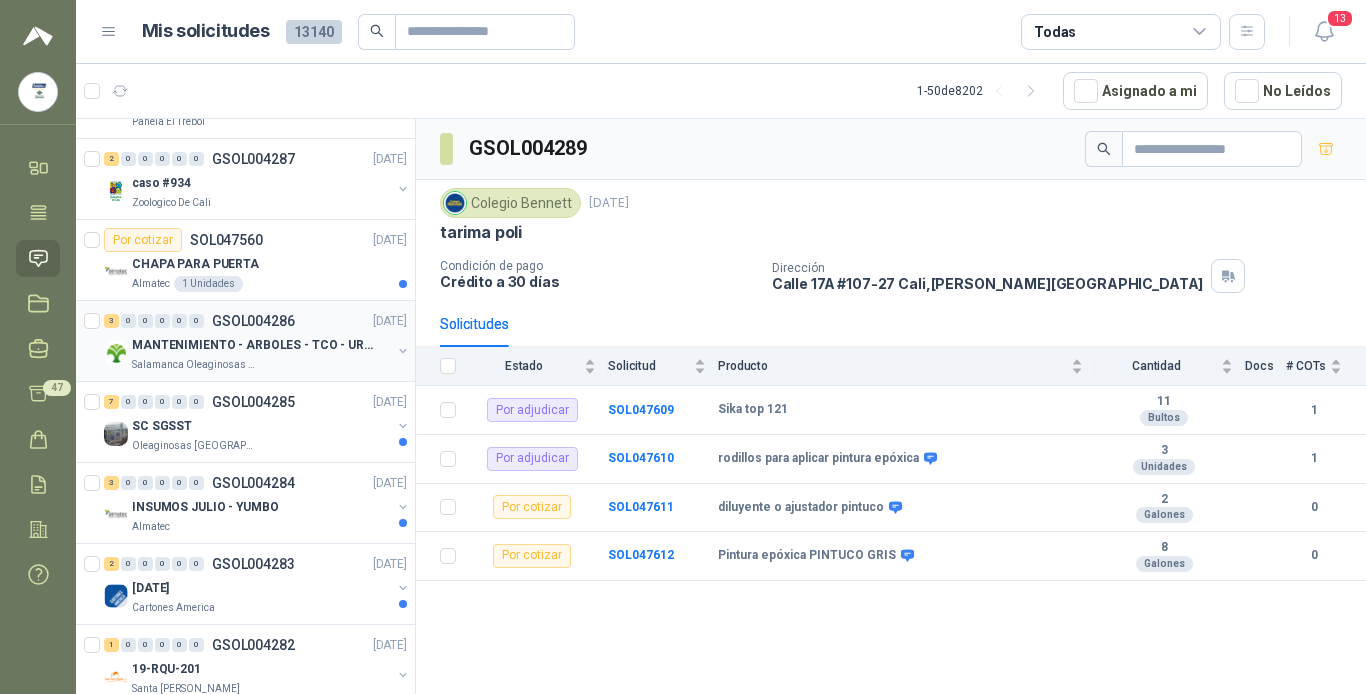 click on "MANTENIMIENTO - ARBOLES  - TCO - URGENTE" at bounding box center (256, 345) 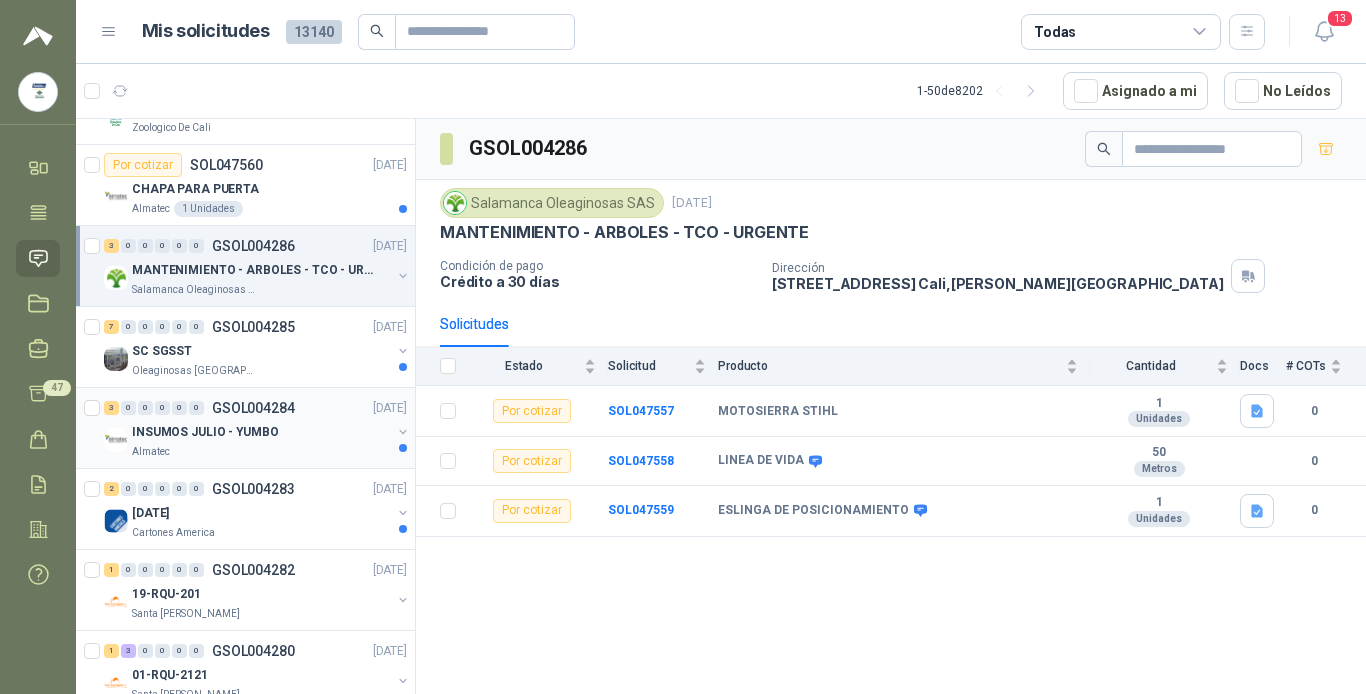 scroll, scrollTop: 1900, scrollLeft: 0, axis: vertical 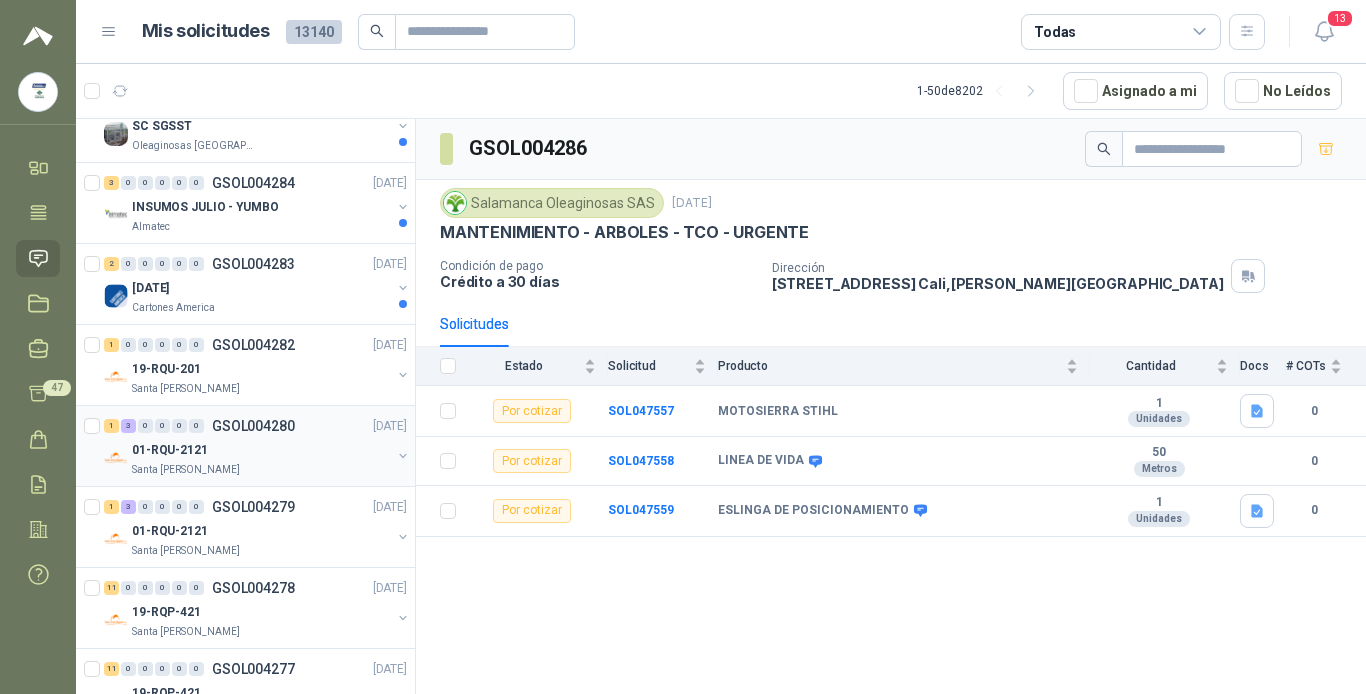 click on "01-RQU-2121" at bounding box center [261, 450] 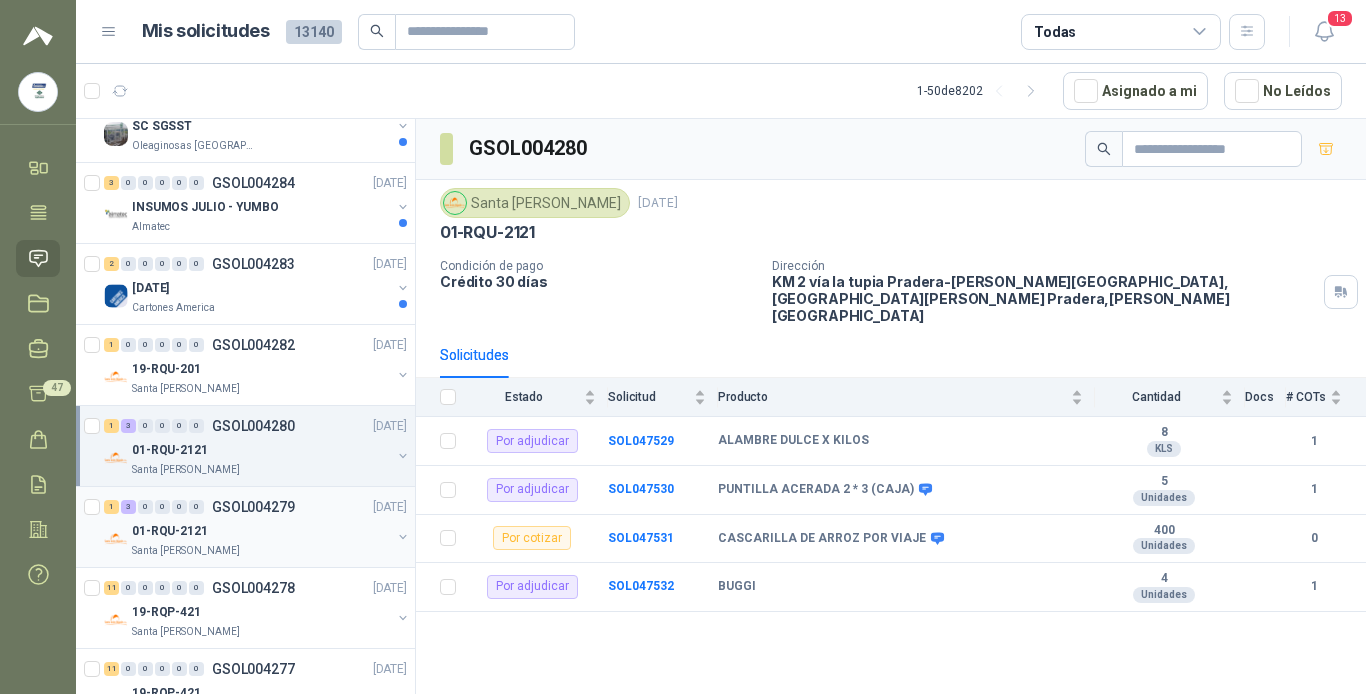click on "01-RQU-2121" at bounding box center (261, 531) 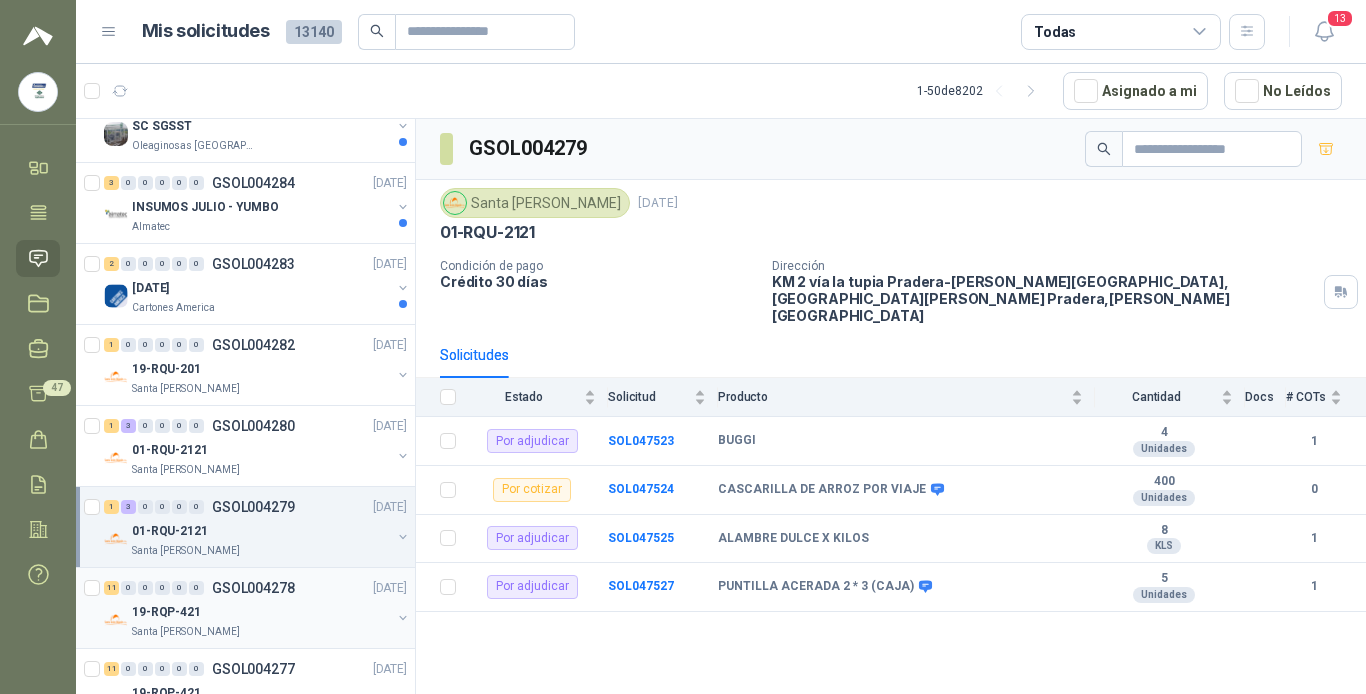 click on "11   0   0   0   0   0   GSOL004278 [DATE]" at bounding box center (257, 588) 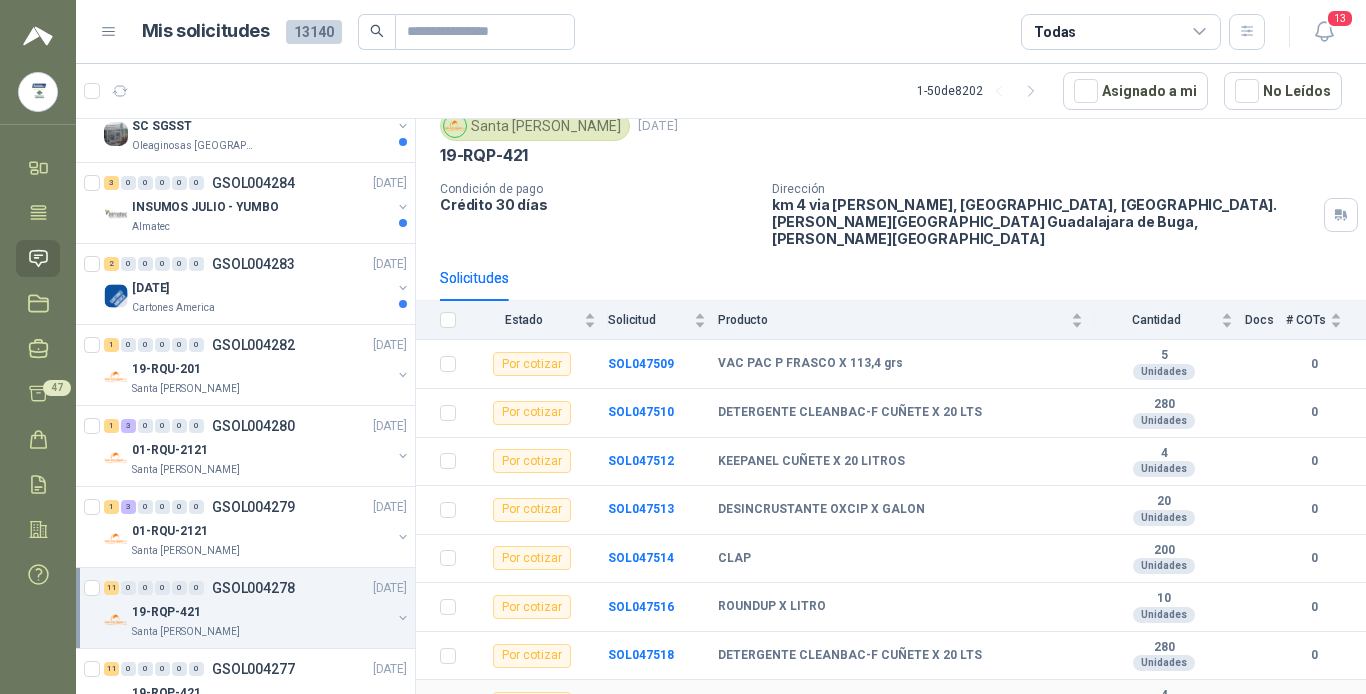scroll, scrollTop: 234, scrollLeft: 0, axis: vertical 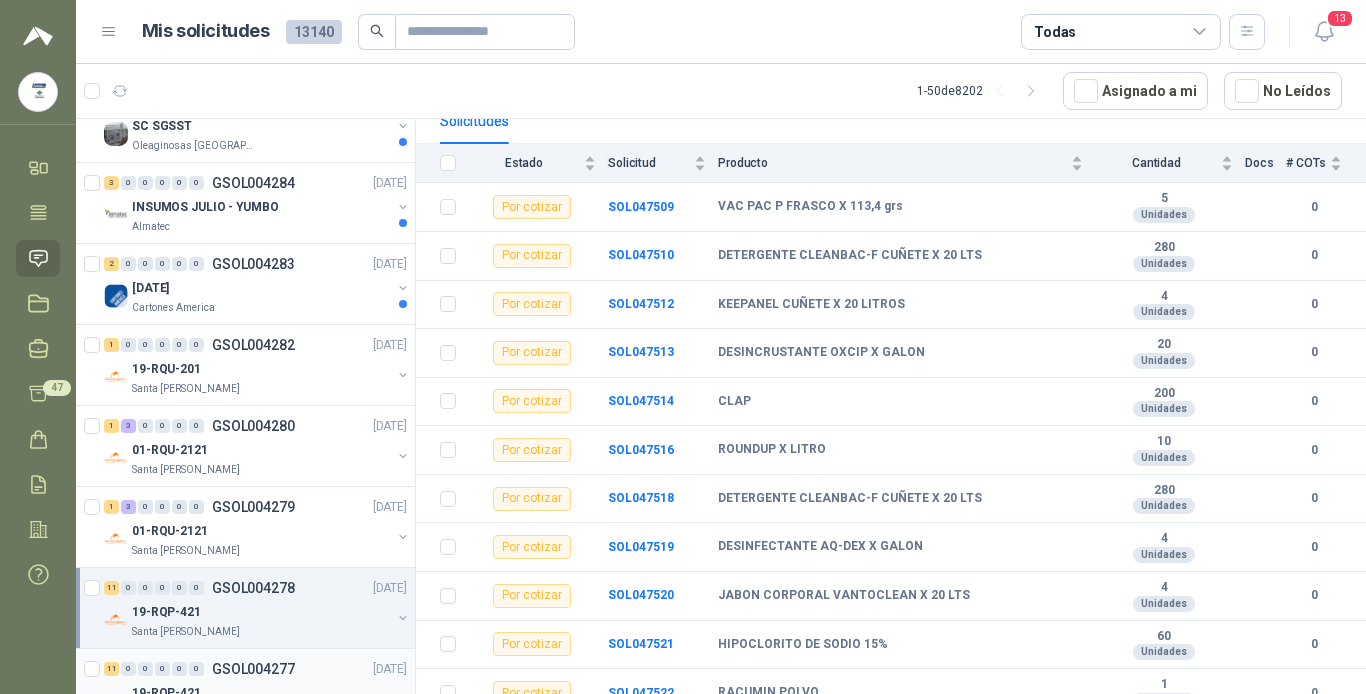 click on "GSOL004277" at bounding box center [253, 669] 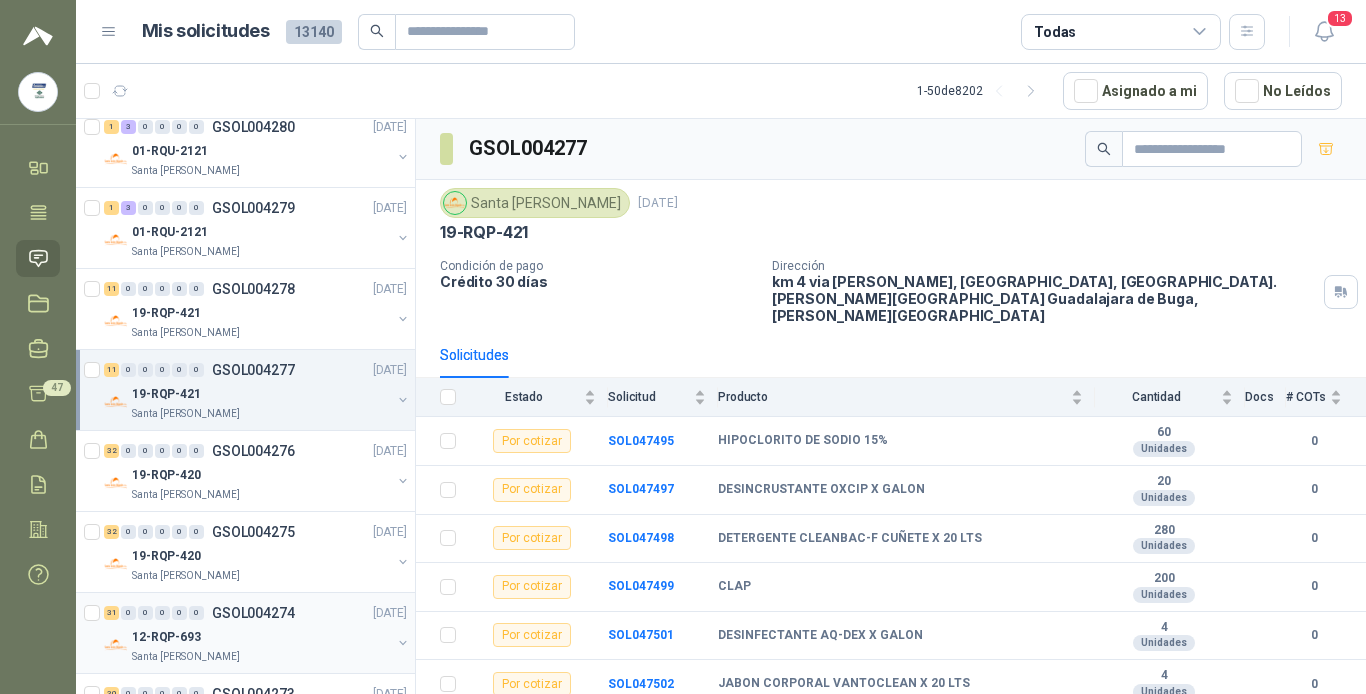 scroll, scrollTop: 2200, scrollLeft: 0, axis: vertical 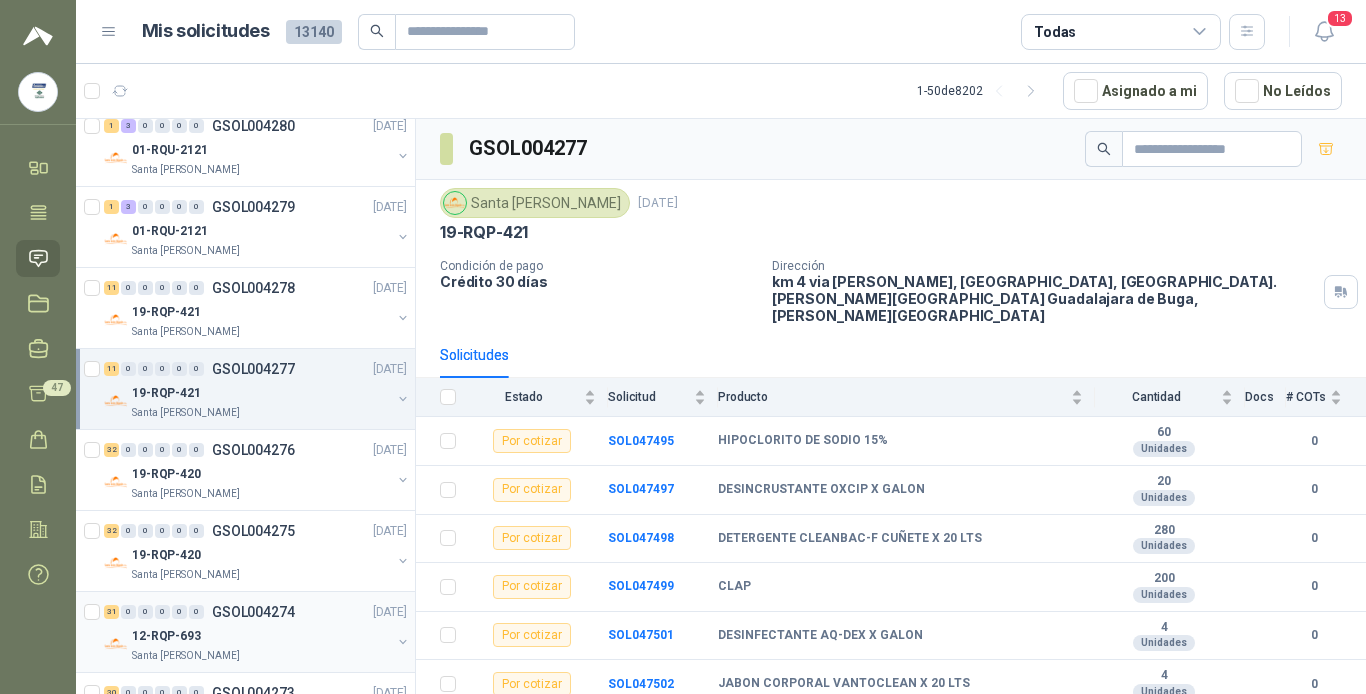 click on "12-RQP-693" at bounding box center (261, 636) 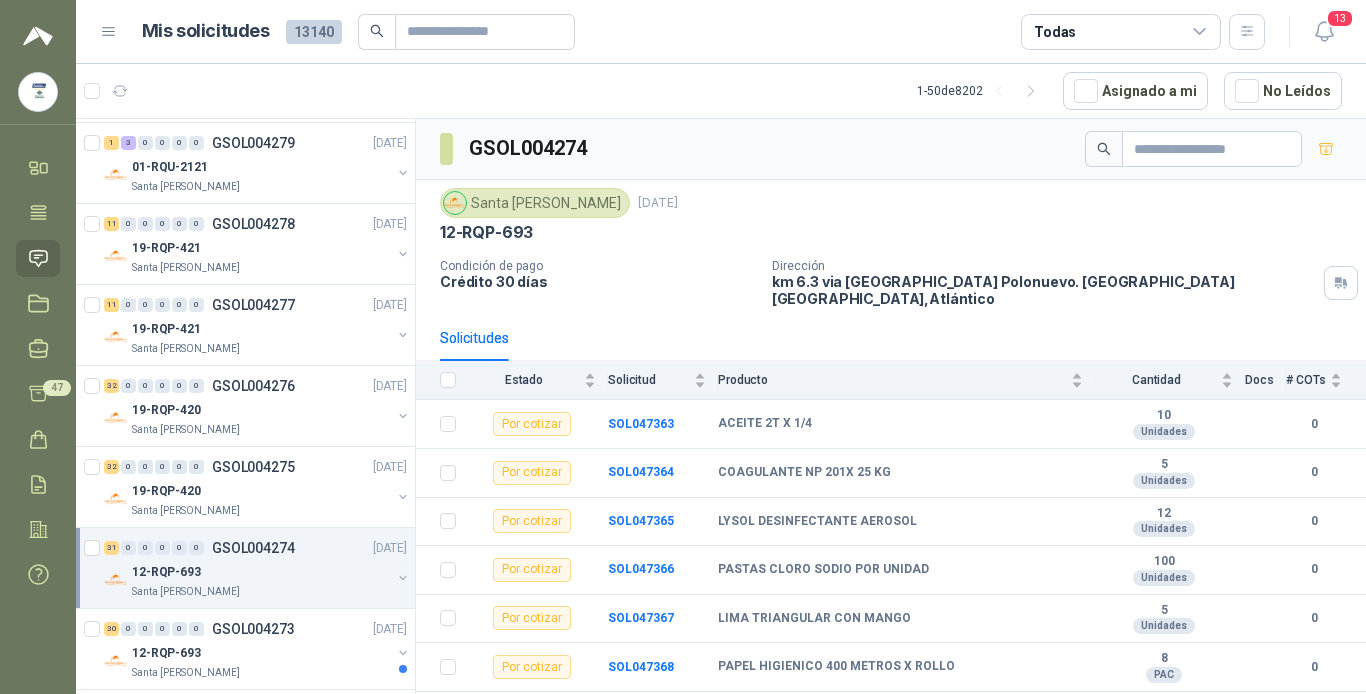 scroll, scrollTop: 2300, scrollLeft: 0, axis: vertical 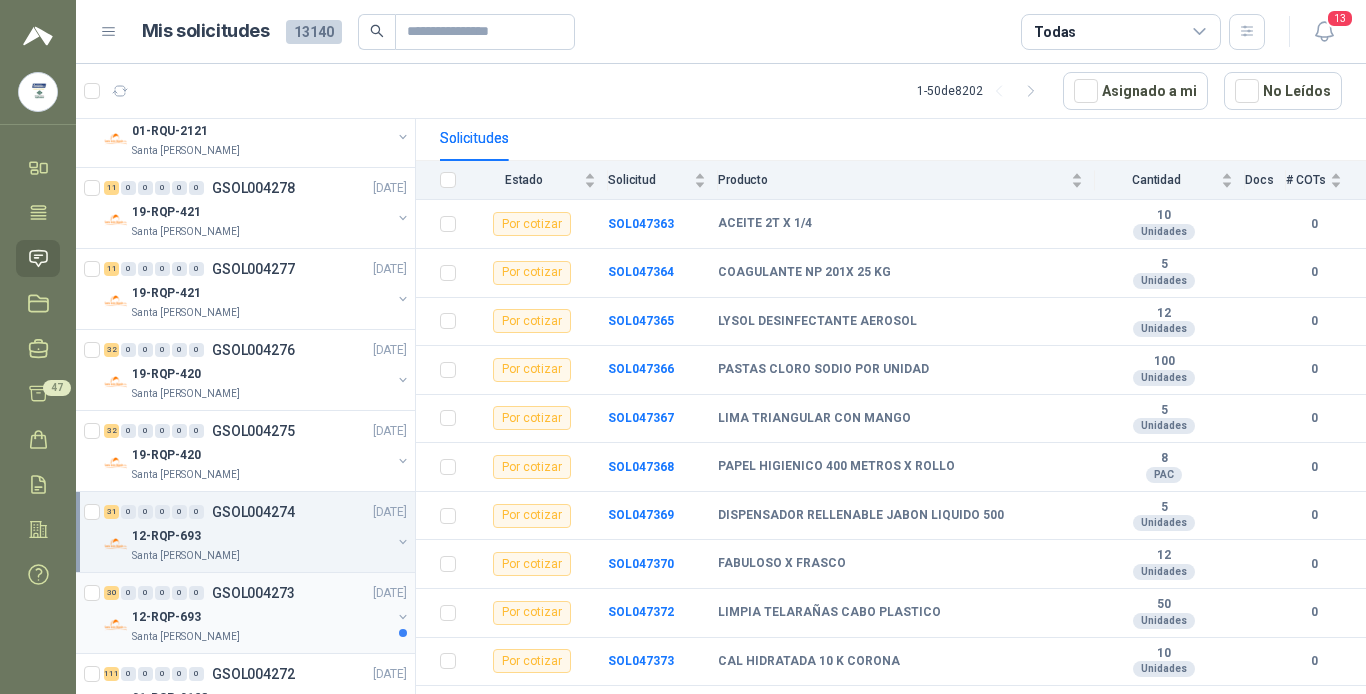 click on "12-RQP-693" at bounding box center [261, 617] 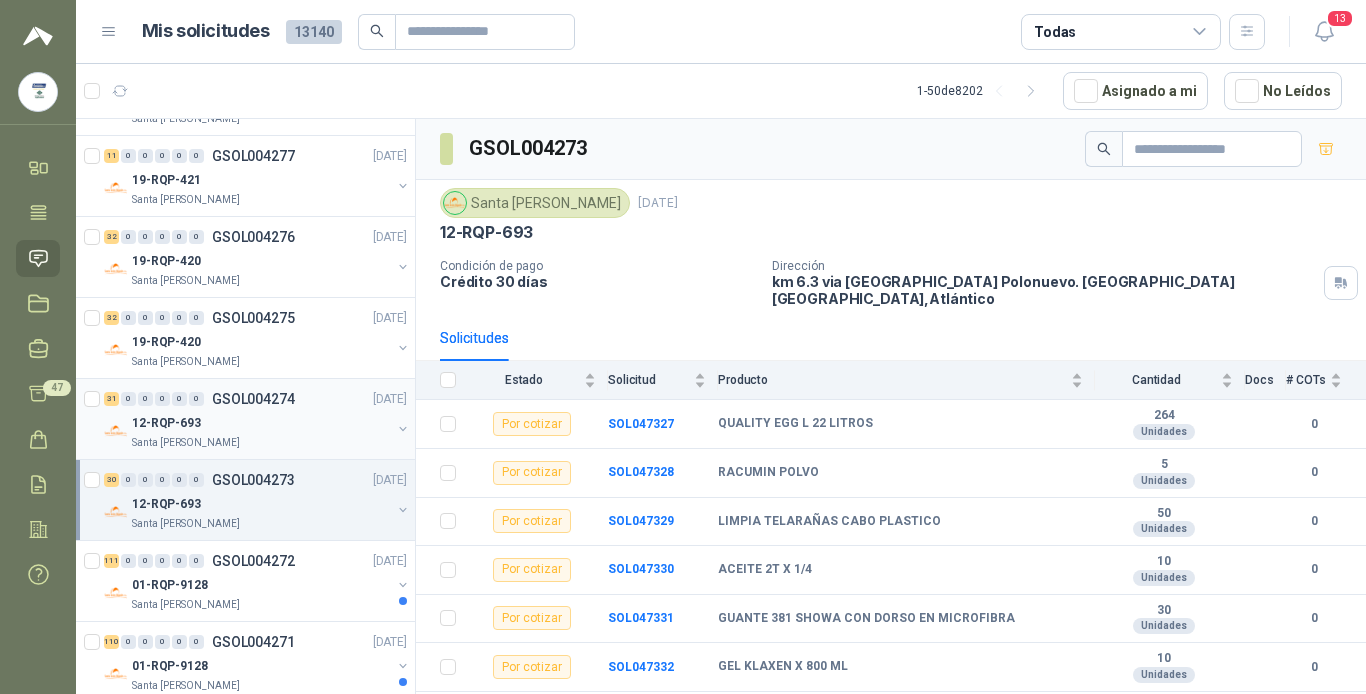 scroll, scrollTop: 2500, scrollLeft: 0, axis: vertical 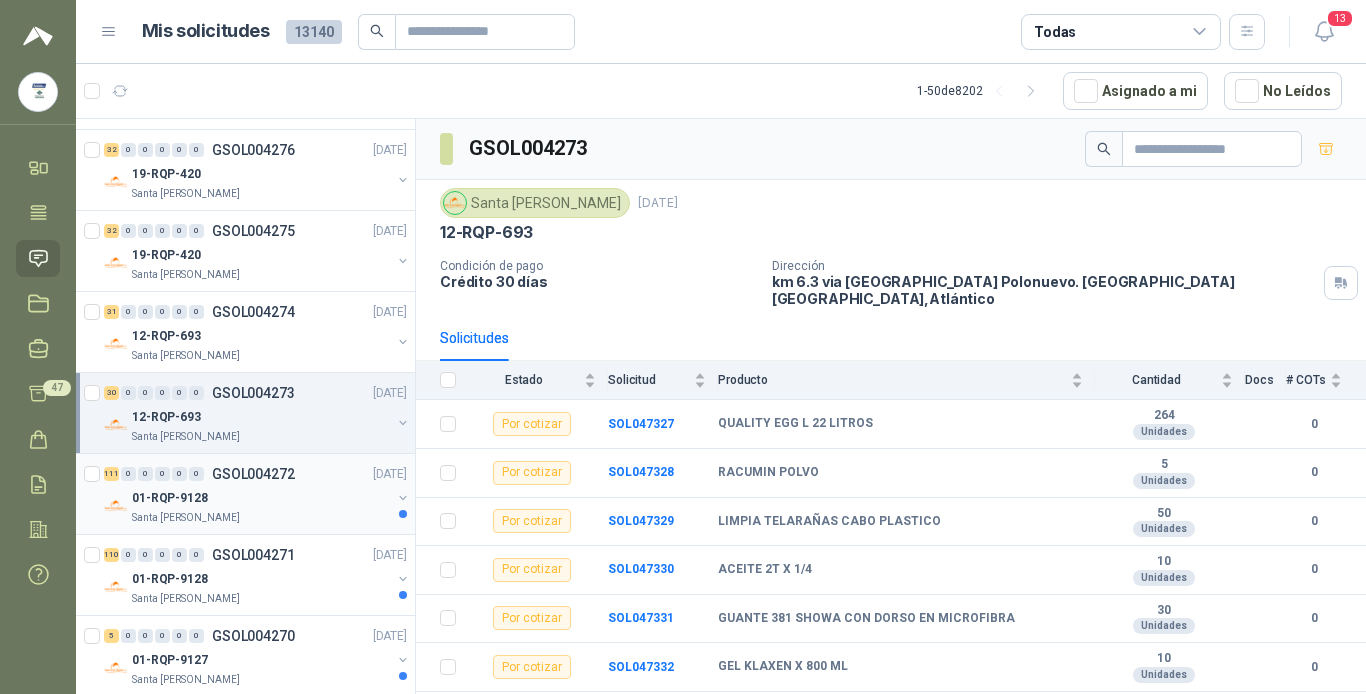 click on "01-RQP-9128" at bounding box center (261, 498) 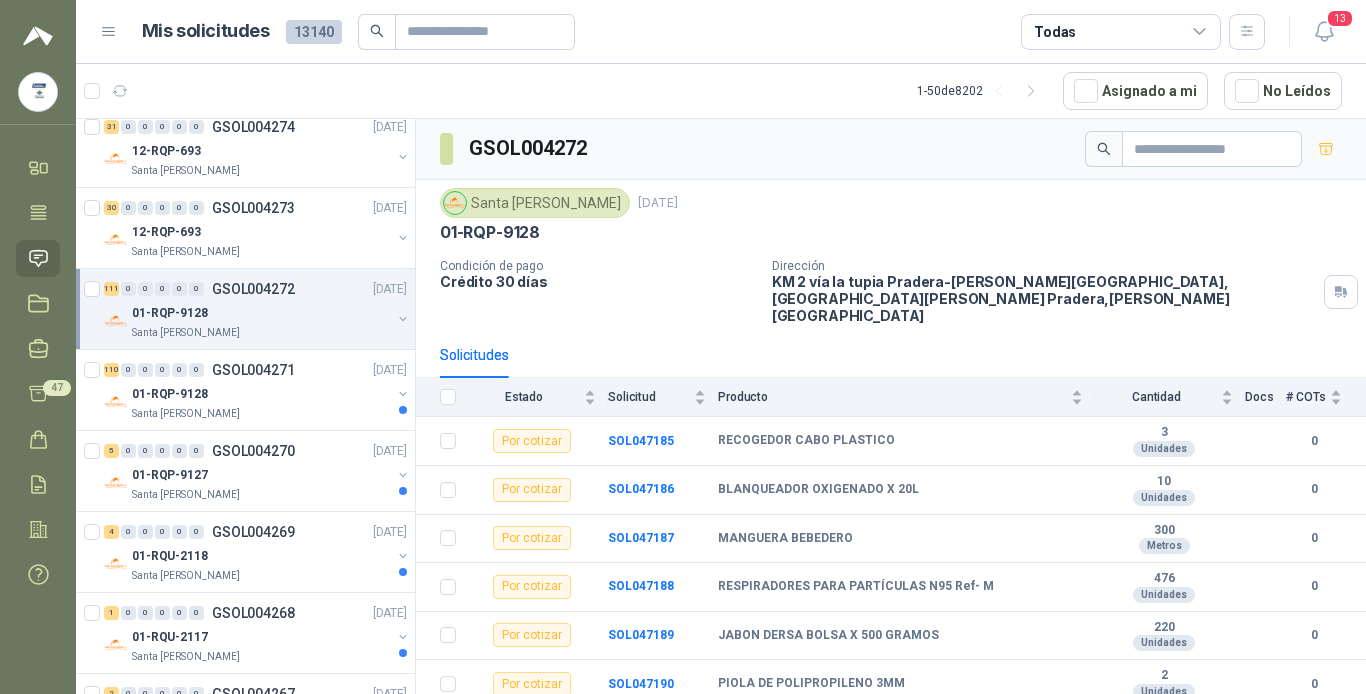 scroll, scrollTop: 2700, scrollLeft: 0, axis: vertical 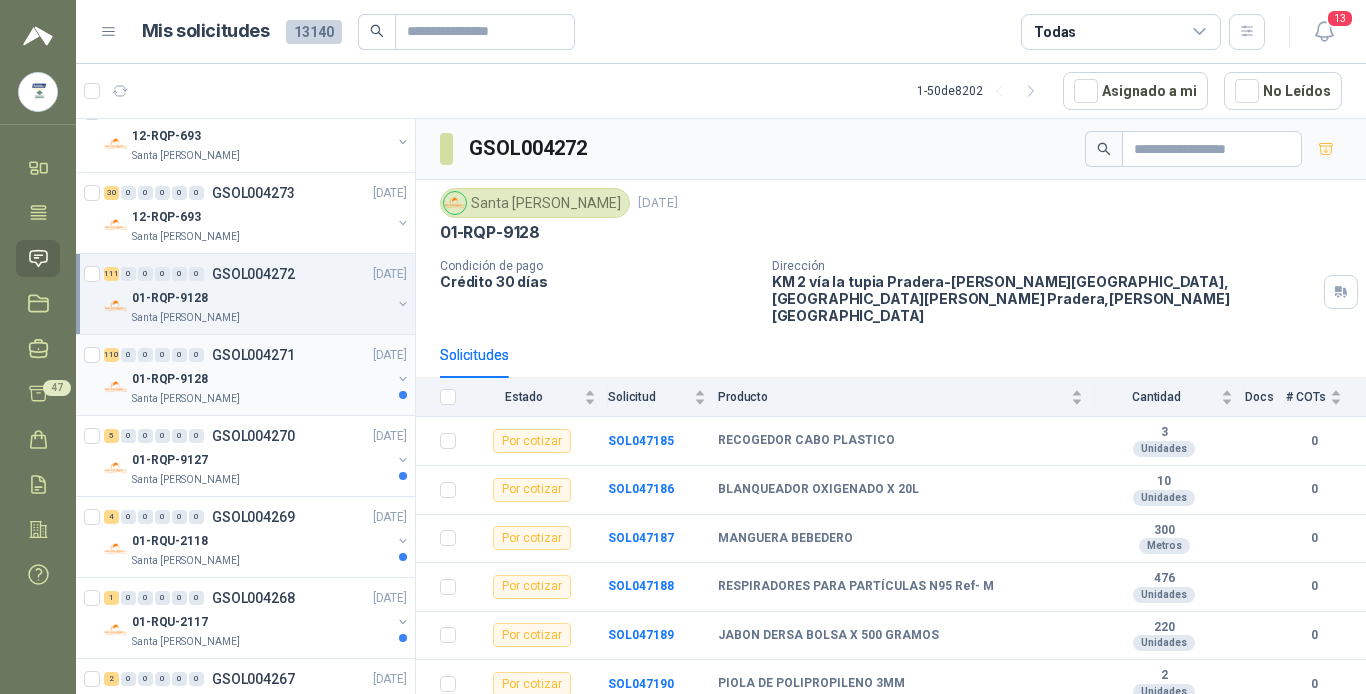 click on "01-RQP-9128" at bounding box center (261, 379) 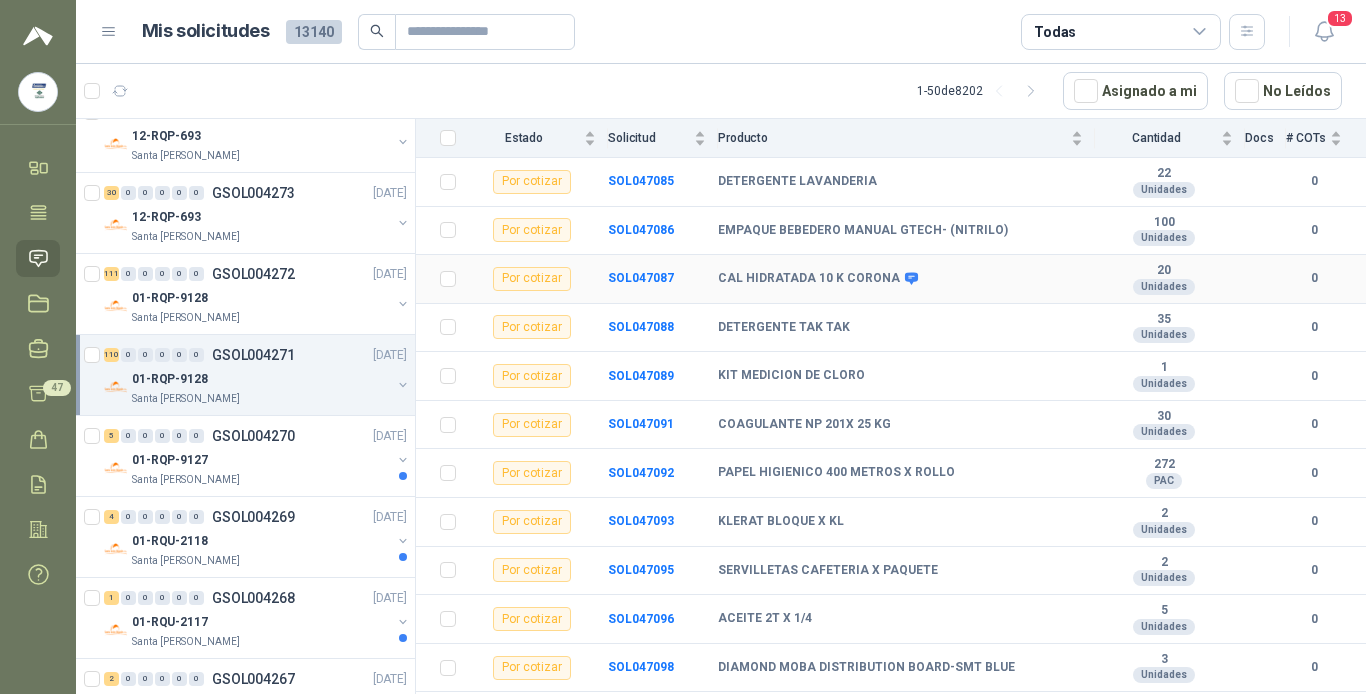 scroll, scrollTop: 1900, scrollLeft: 0, axis: vertical 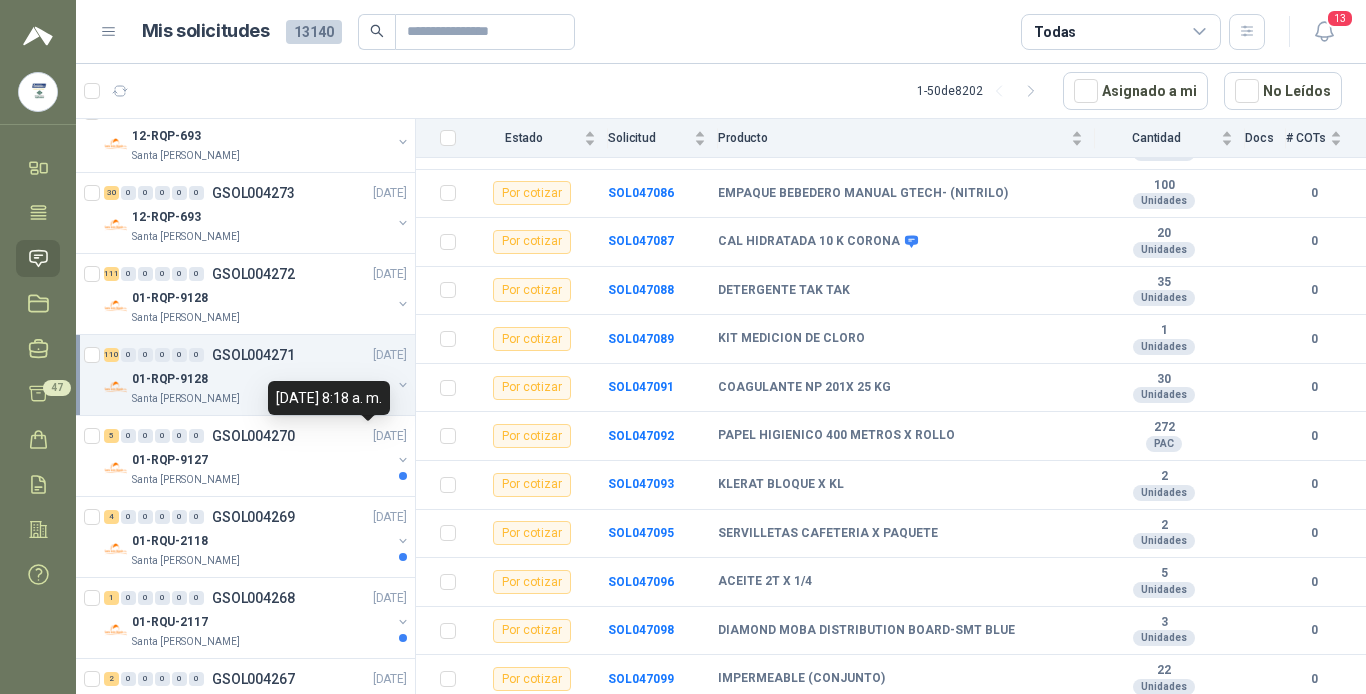 click on "110   0   0   0   0   0   GSOL004271 [DATE]" at bounding box center [257, 355] 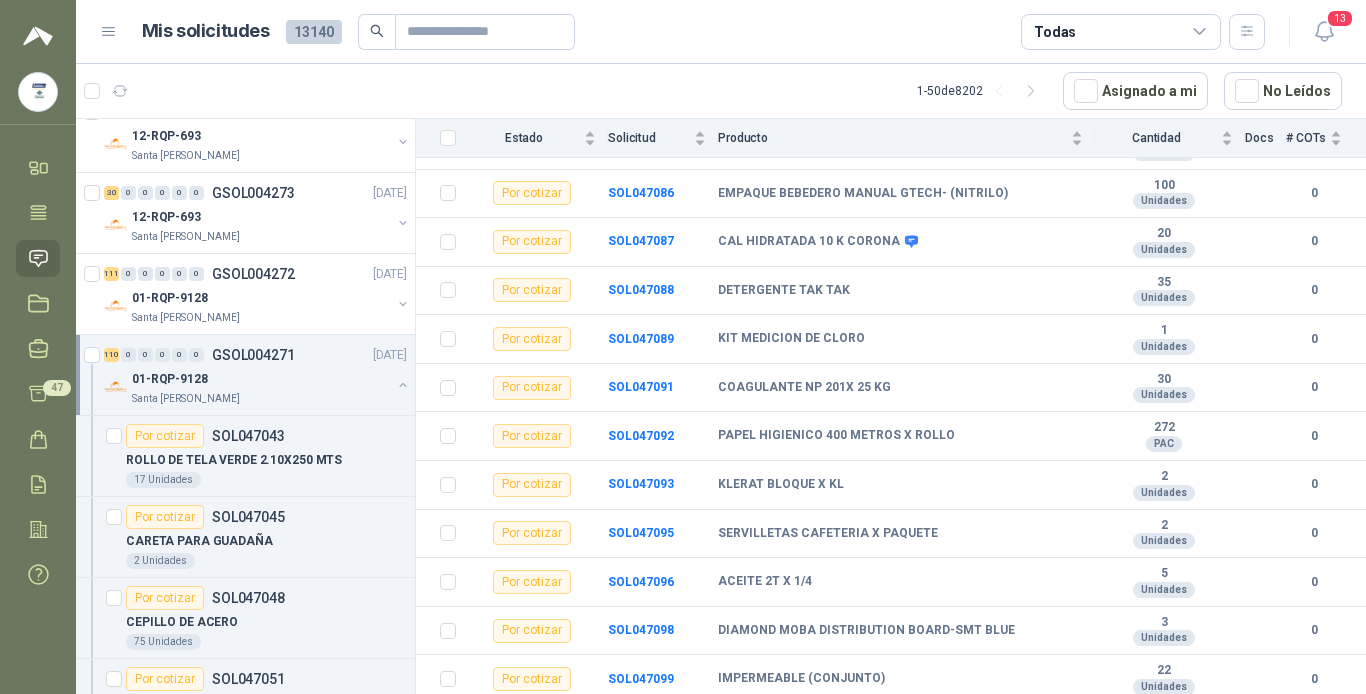 scroll, scrollTop: 7, scrollLeft: 0, axis: vertical 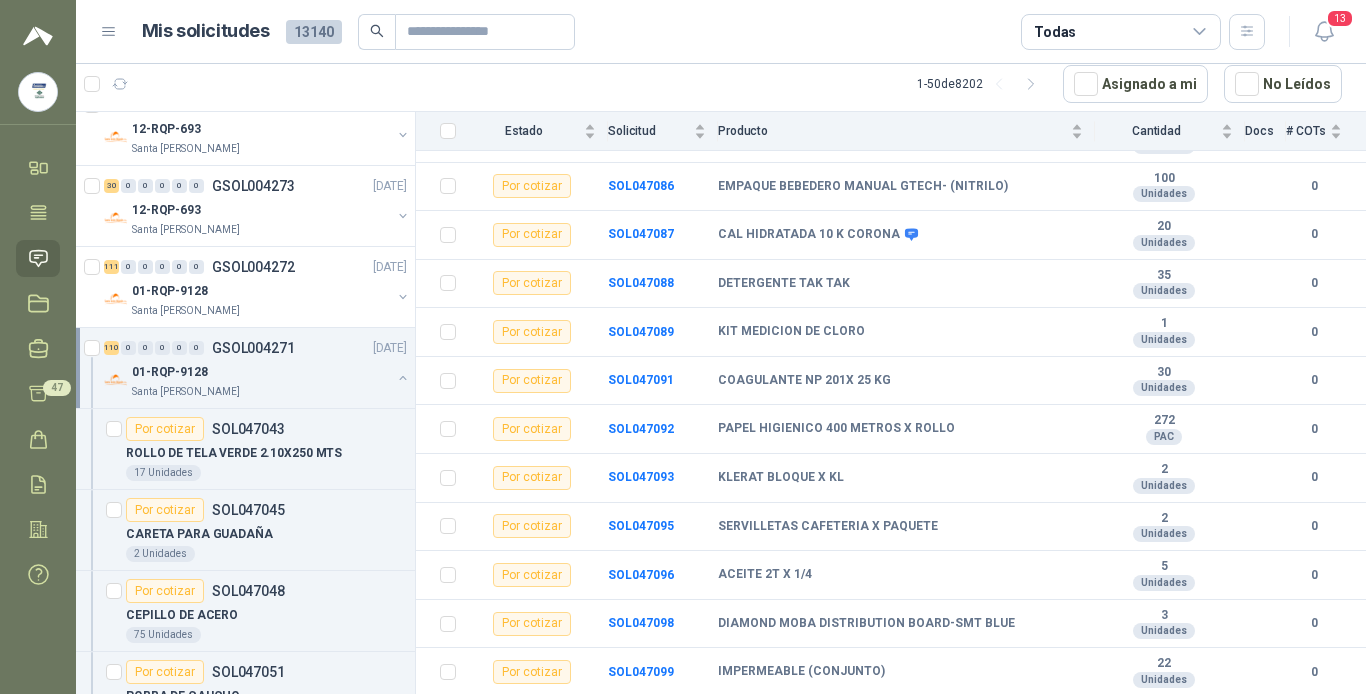 click on "1 - 50  de  8202 Asignado a mi No Leídos" at bounding box center (721, 84) 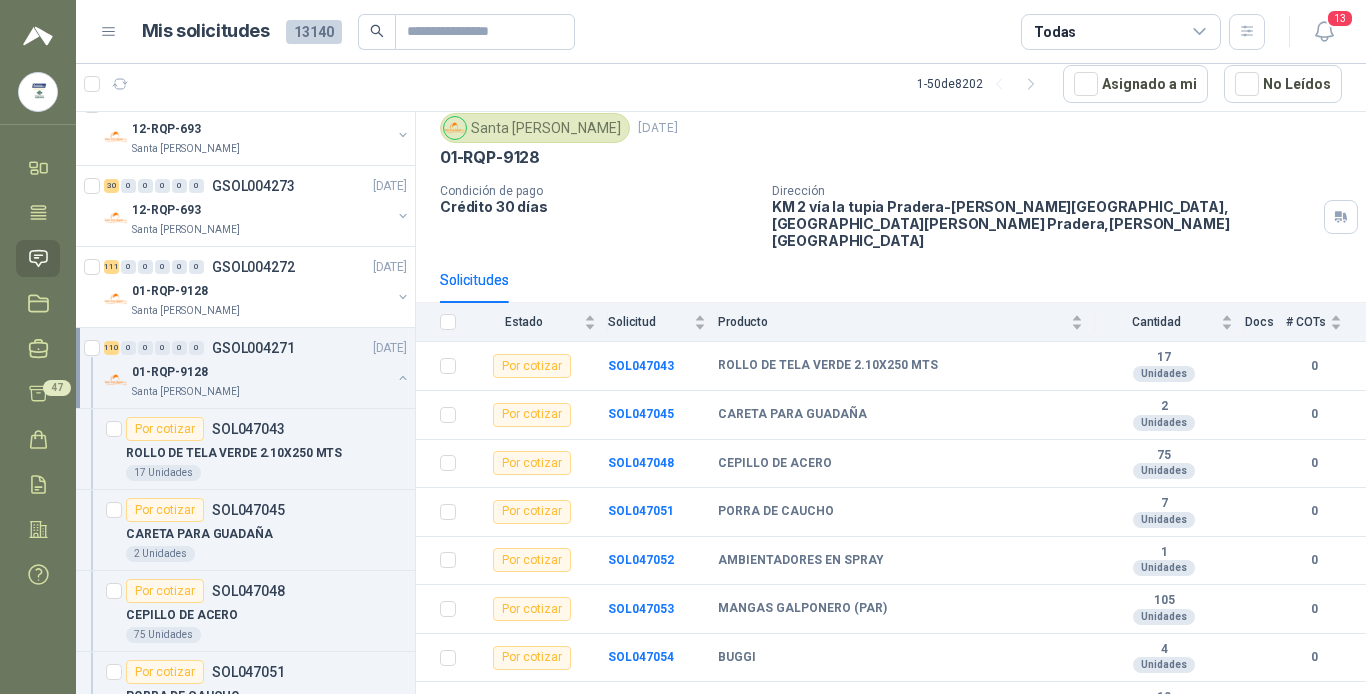 scroll, scrollTop: 0, scrollLeft: 0, axis: both 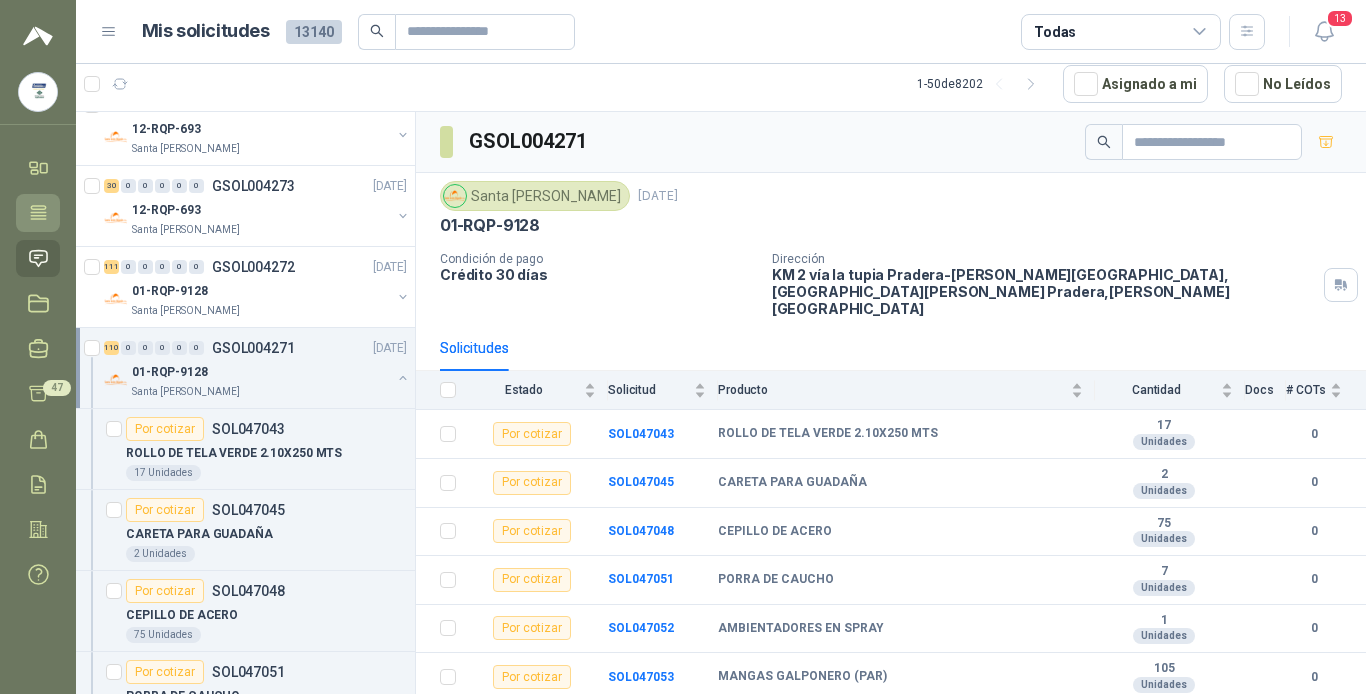 click 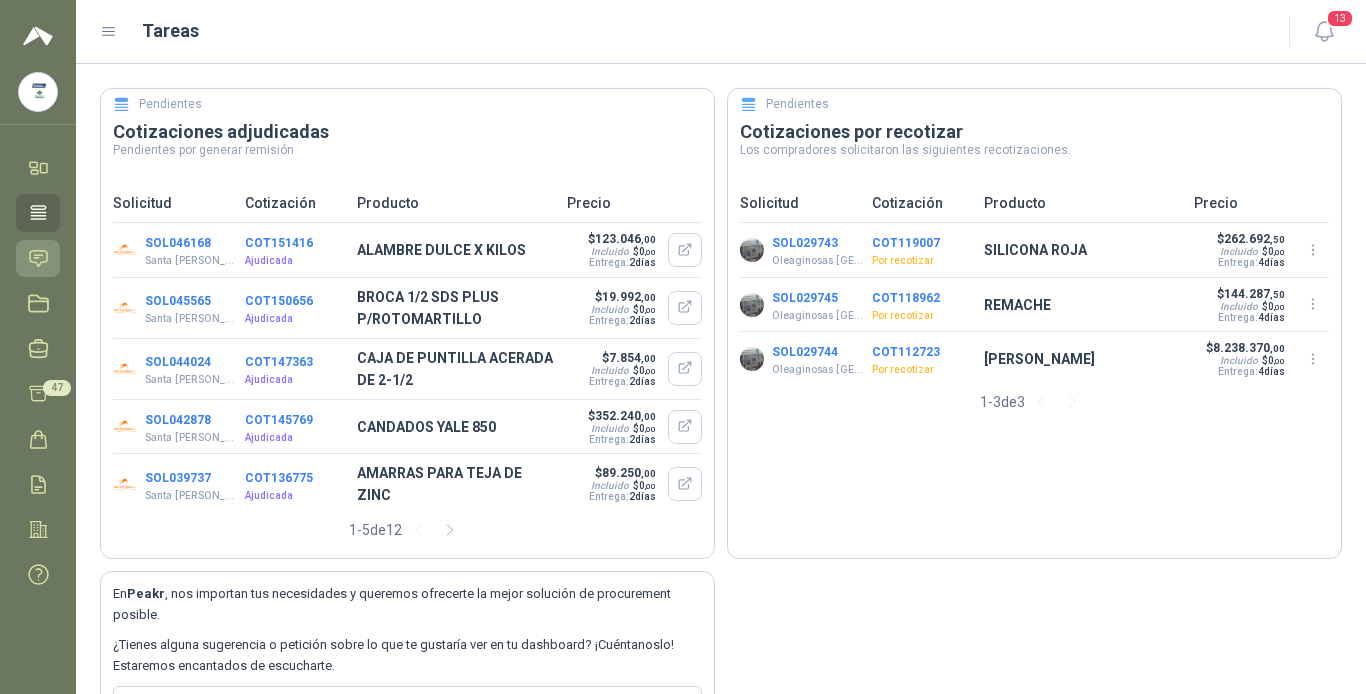 click 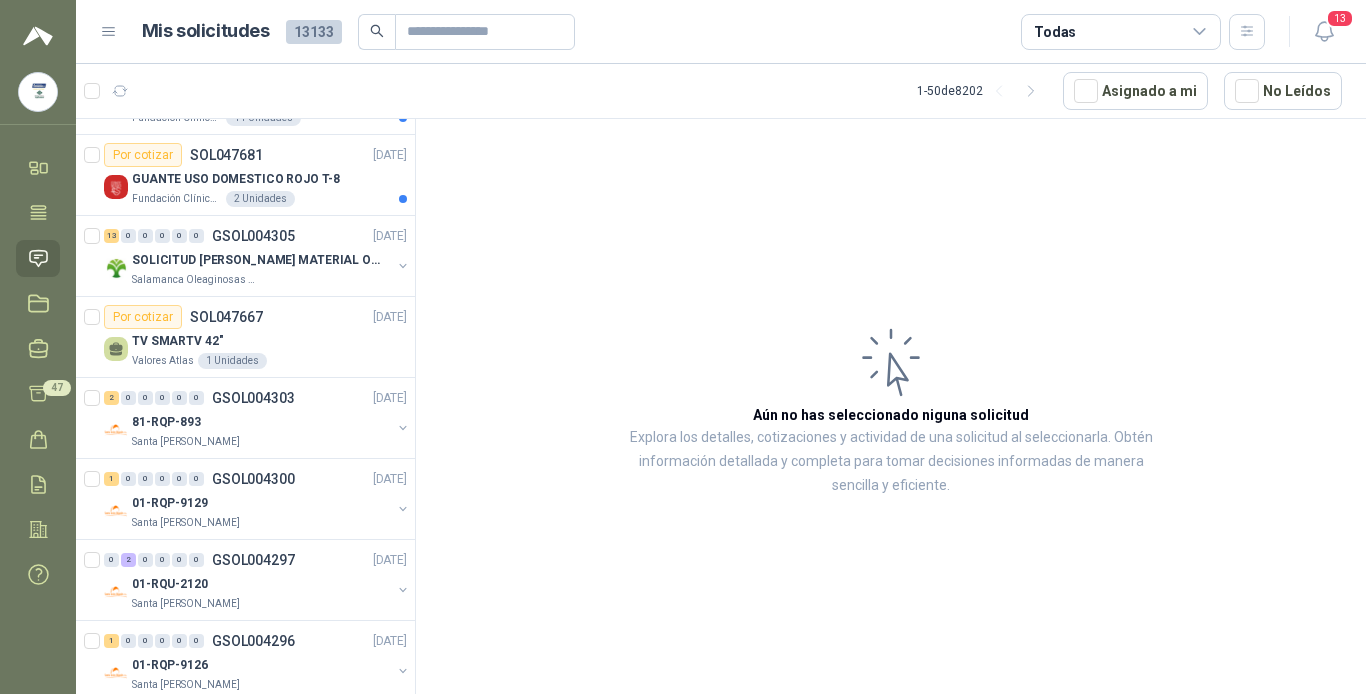 scroll, scrollTop: 0, scrollLeft: 0, axis: both 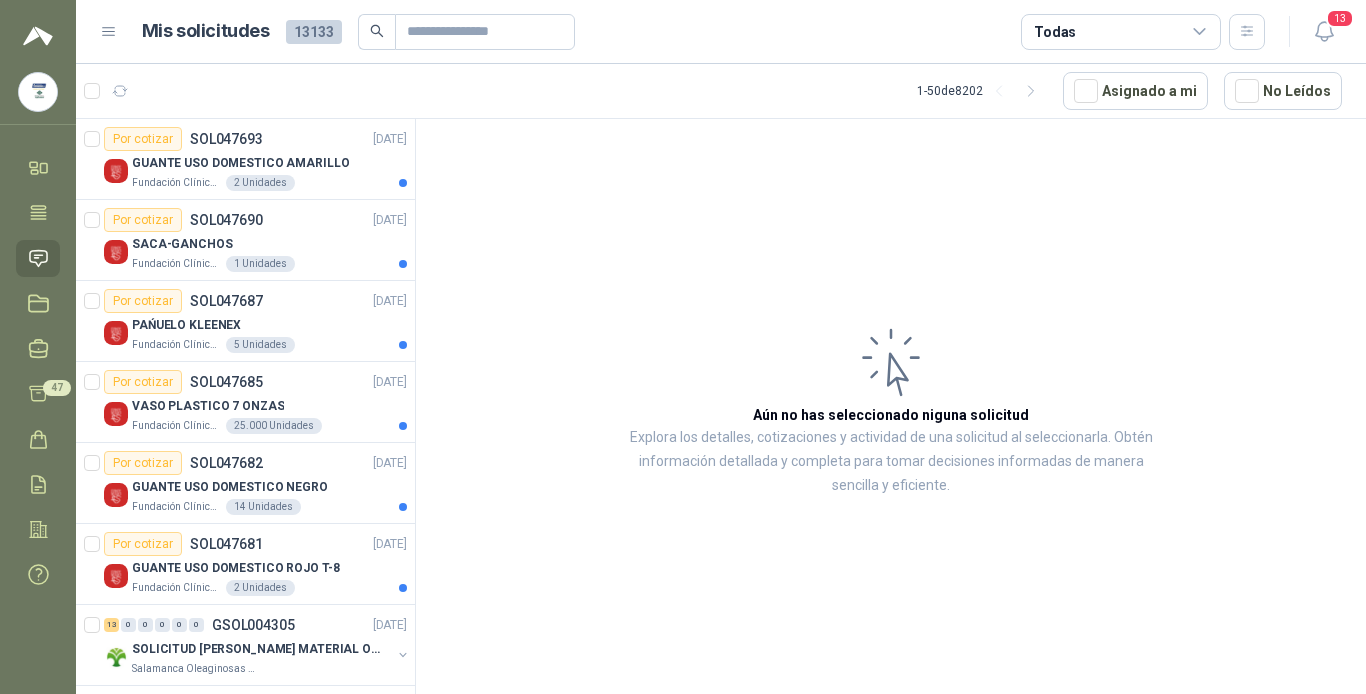 click 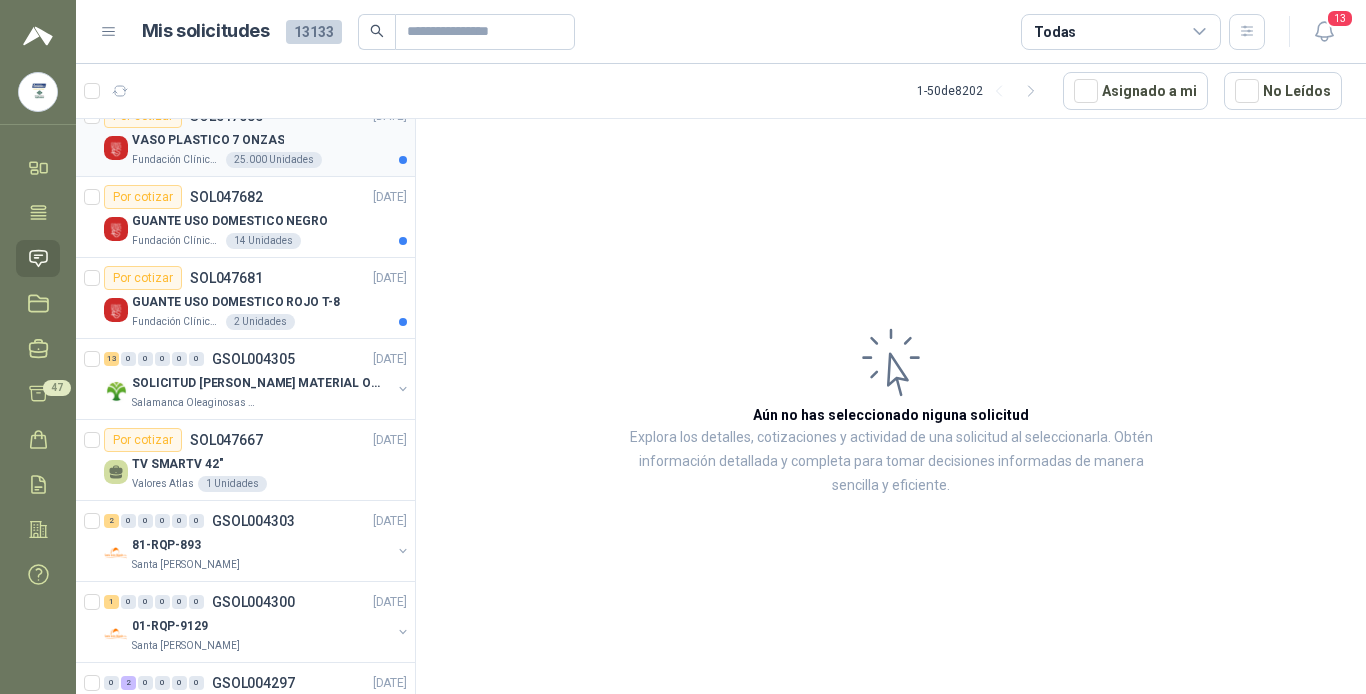 scroll, scrollTop: 300, scrollLeft: 0, axis: vertical 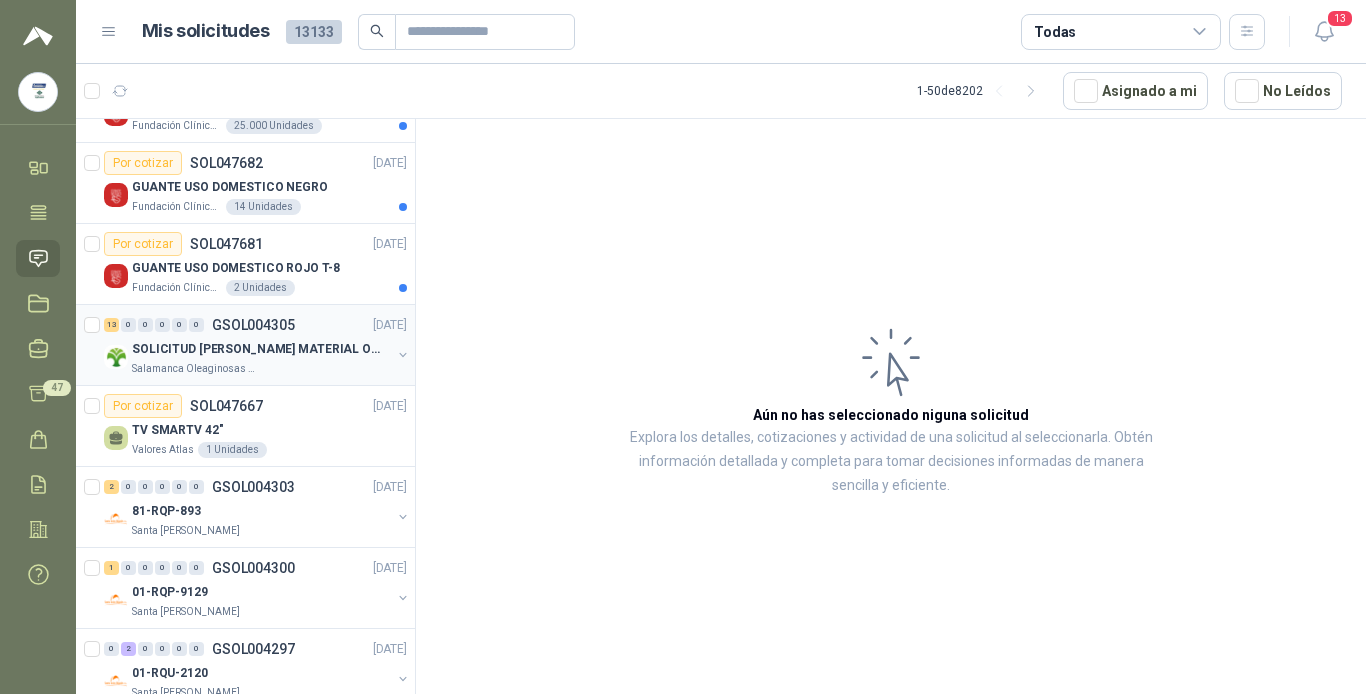 click on "SOLICITUD [PERSON_NAME] MATERIAL OBRA EDIFICIO" at bounding box center (256, 349) 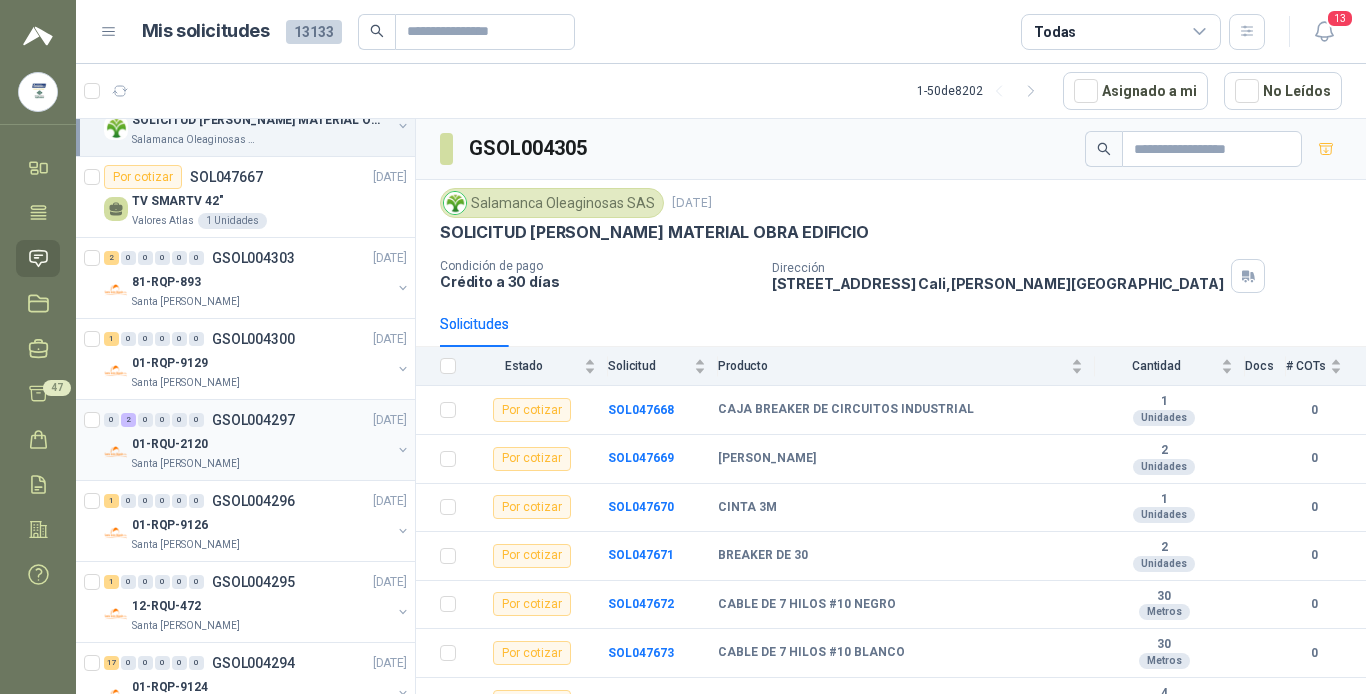 scroll, scrollTop: 400, scrollLeft: 0, axis: vertical 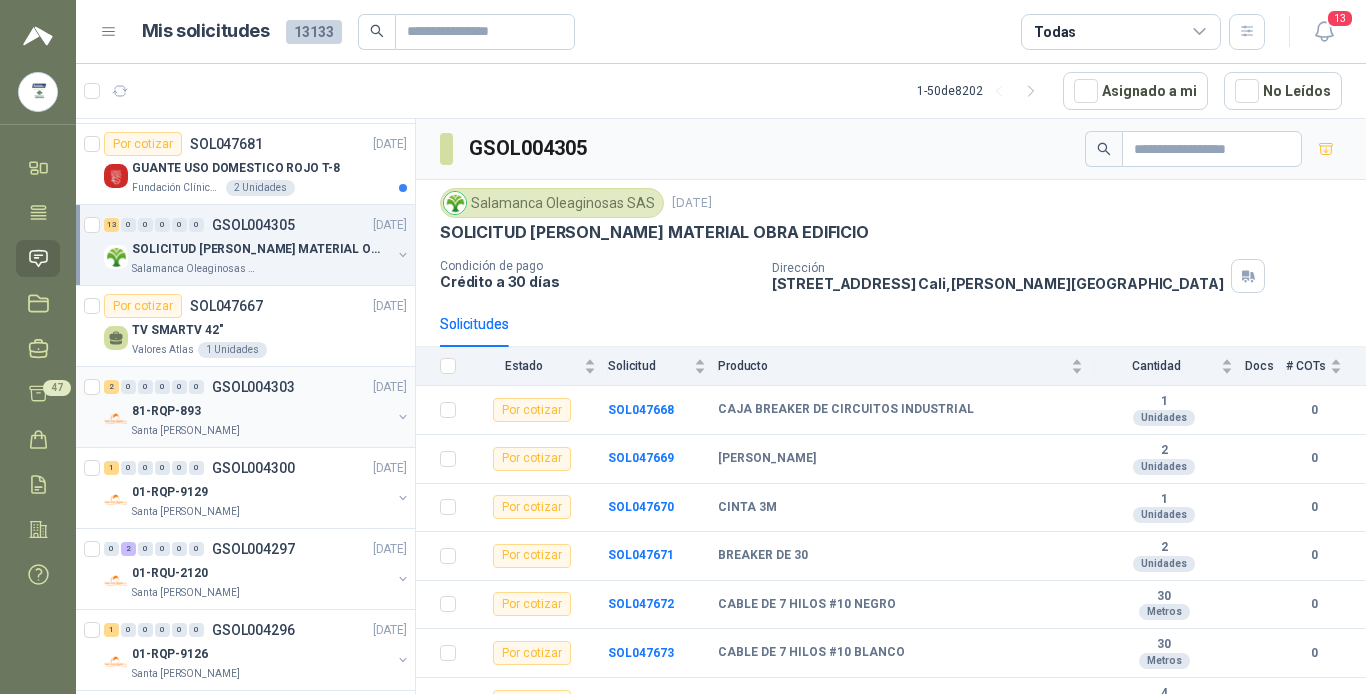 click on "81-RQP-893" at bounding box center [261, 411] 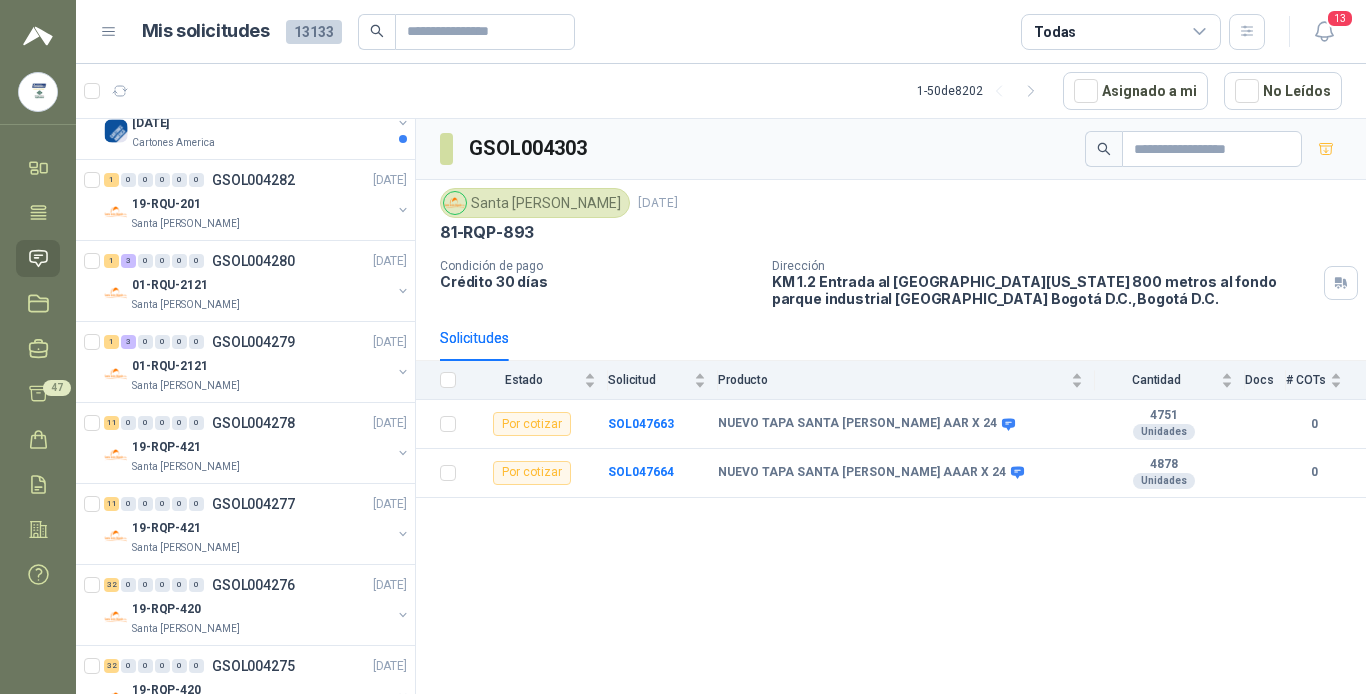 scroll, scrollTop: 2100, scrollLeft: 0, axis: vertical 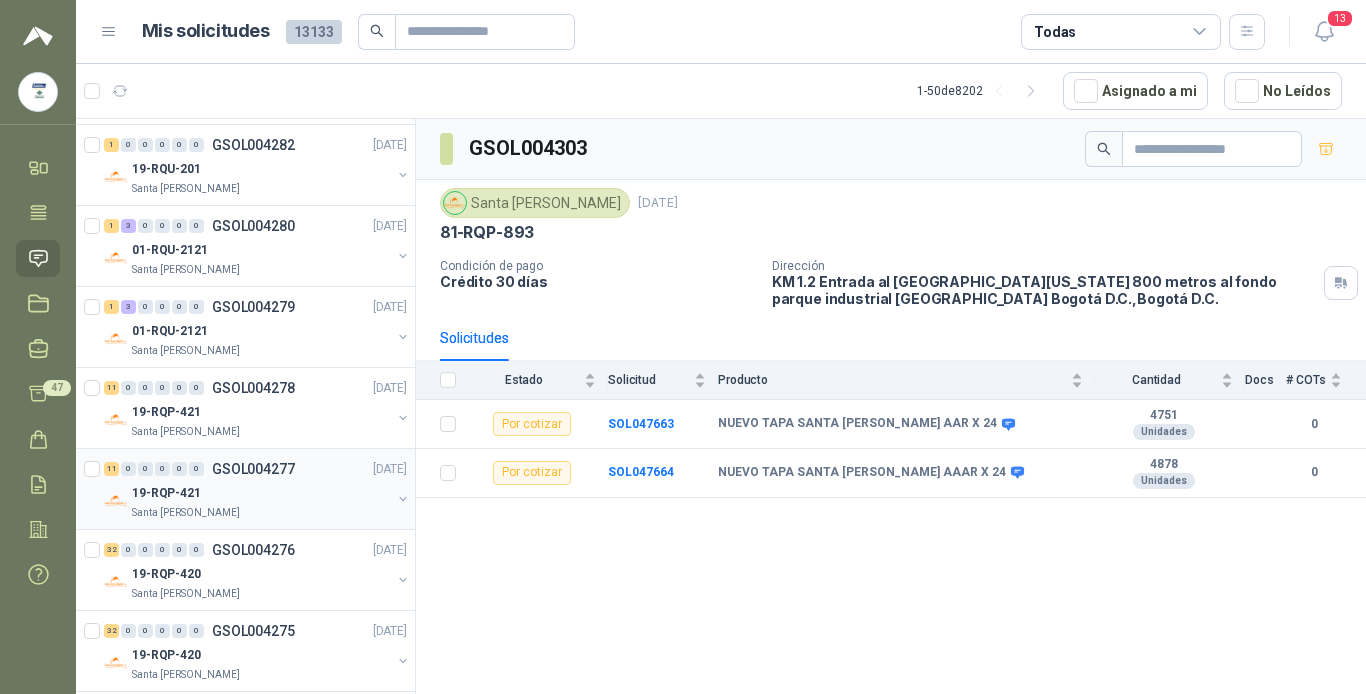 click on "19-RQP-421" at bounding box center (261, 493) 